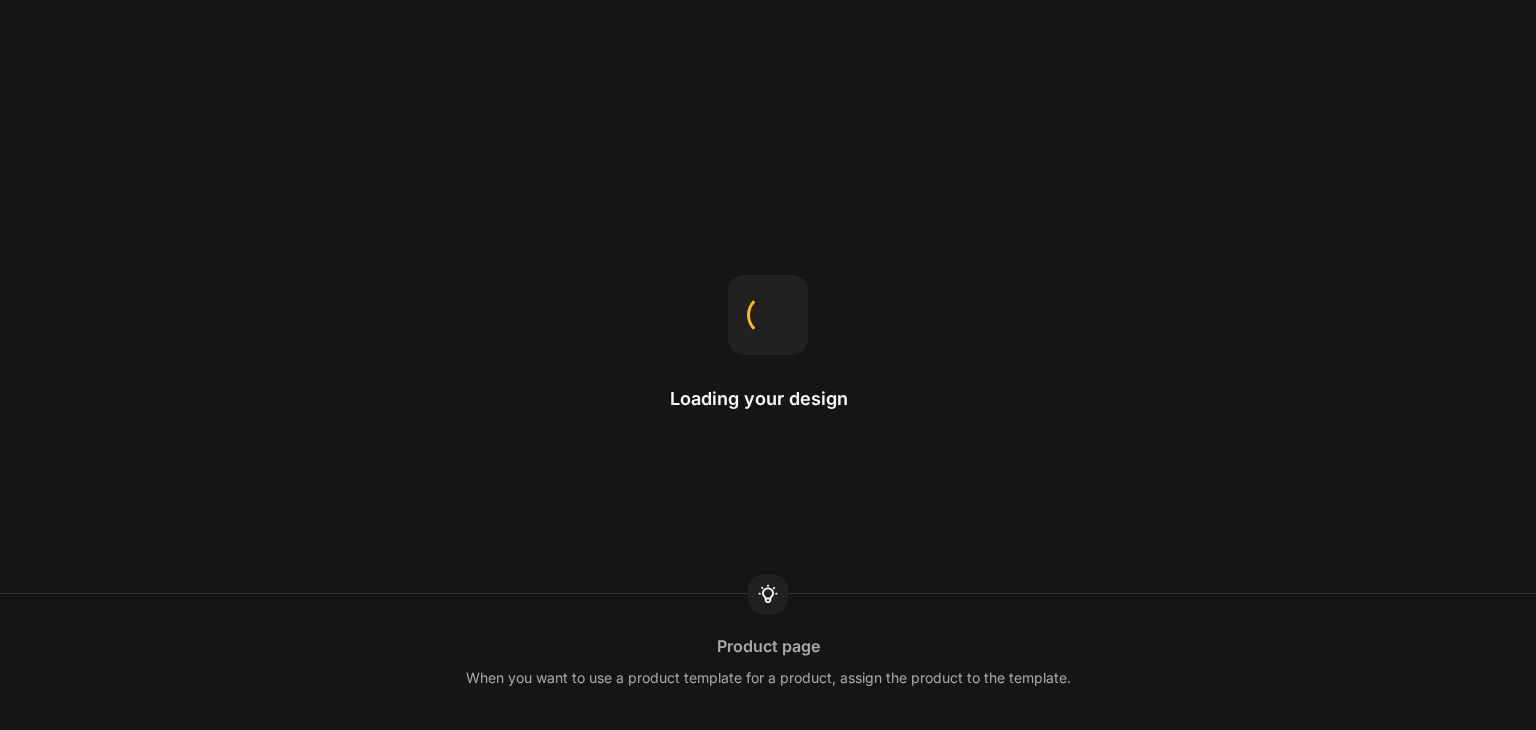 scroll, scrollTop: 0, scrollLeft: 0, axis: both 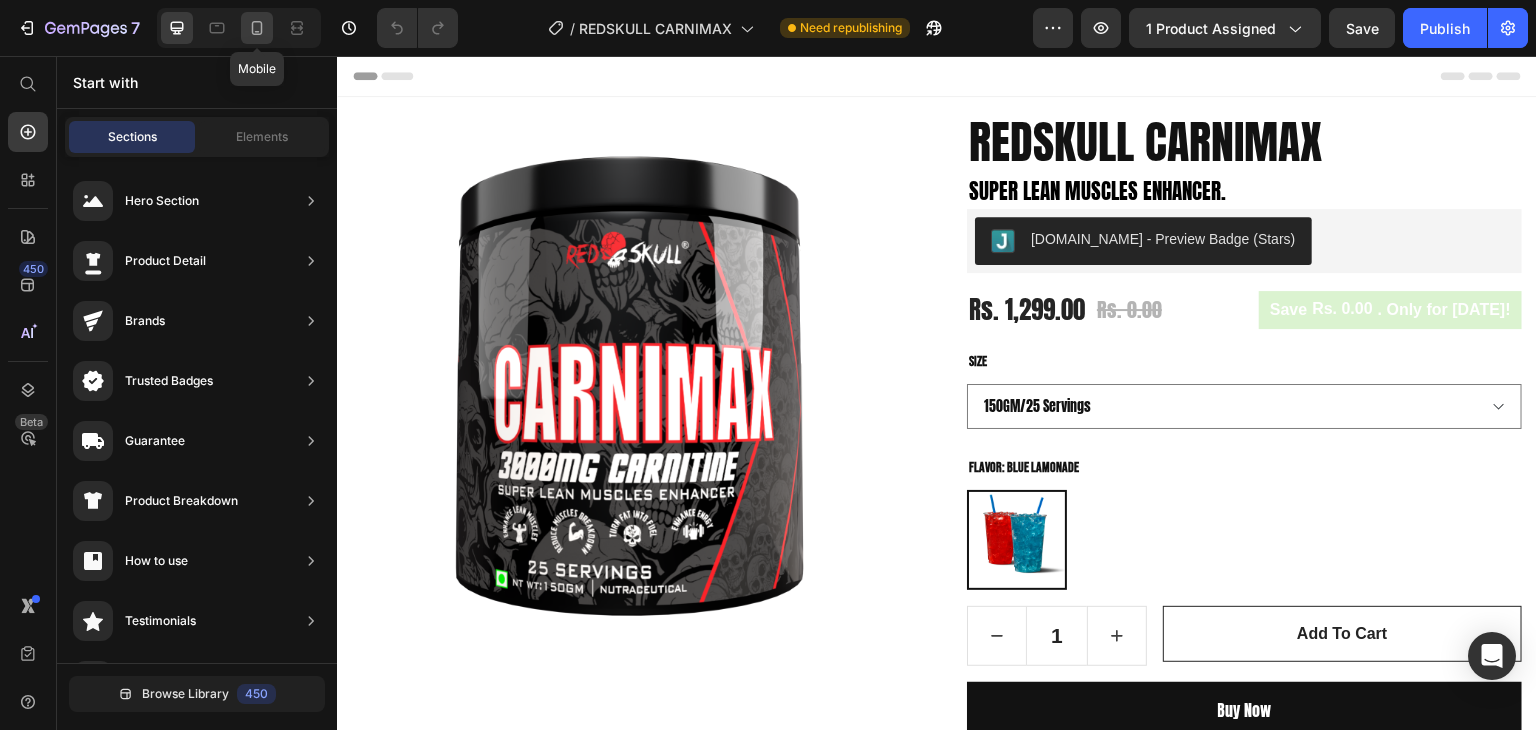 click 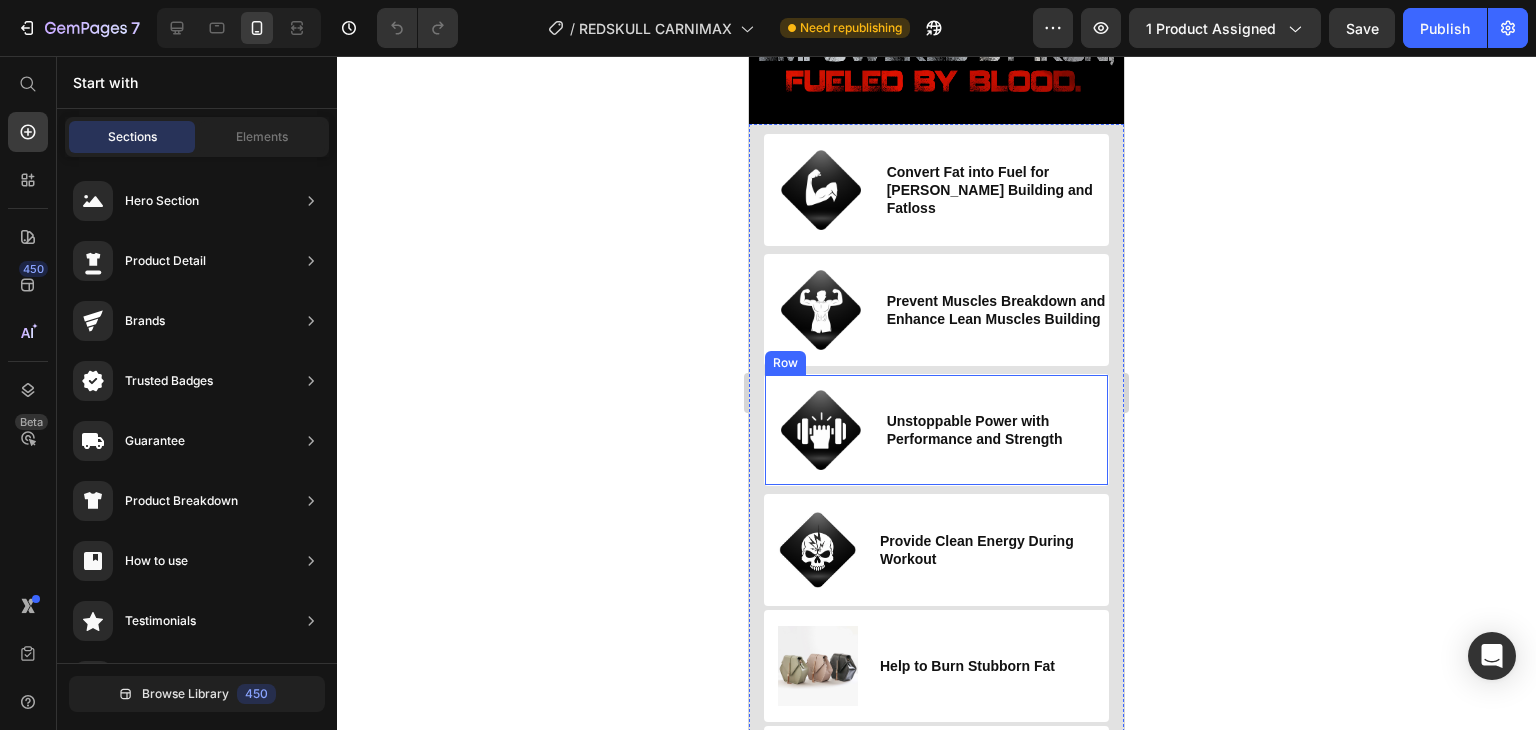 scroll, scrollTop: 1000, scrollLeft: 0, axis: vertical 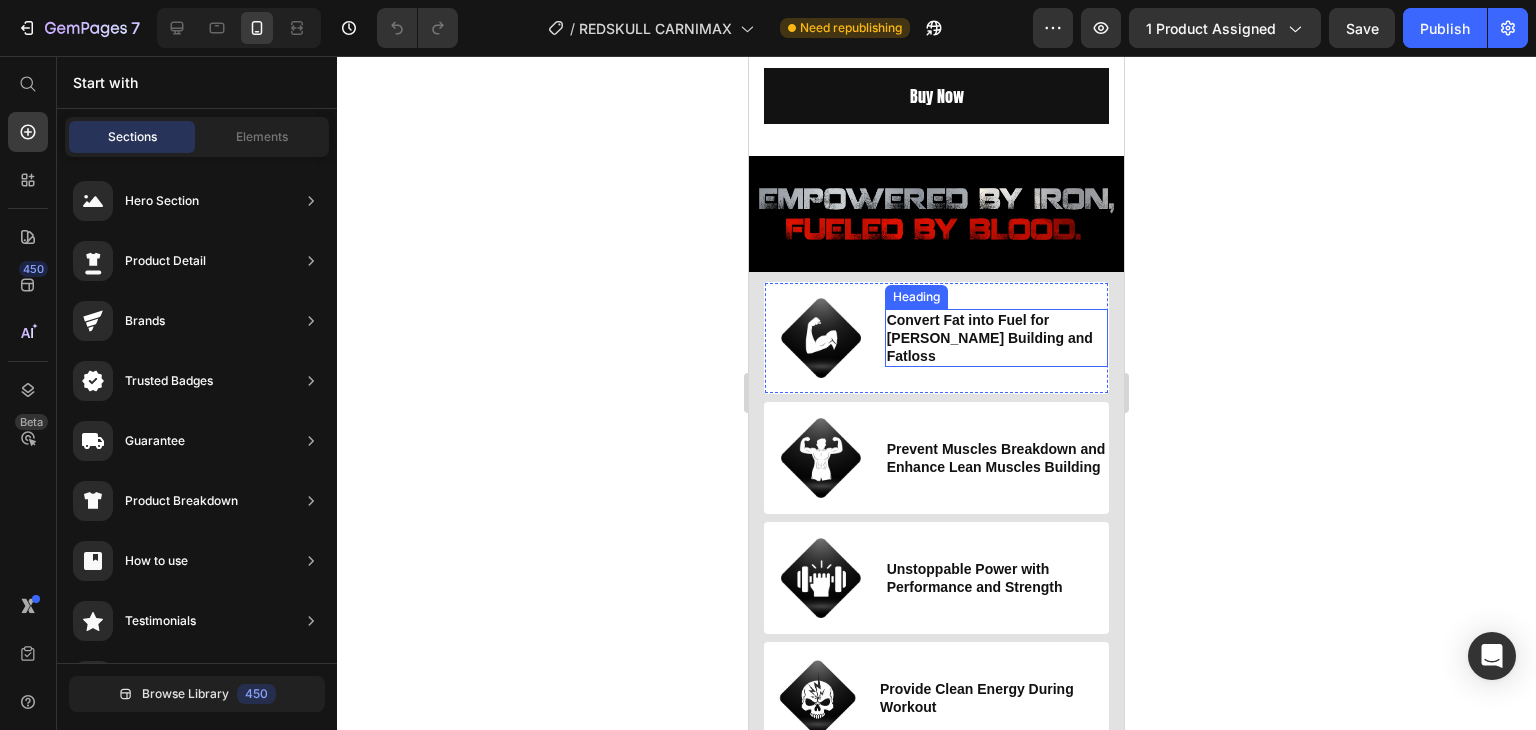 click on "Convert Fat into Fuel for [PERSON_NAME] Building and Fatloss" at bounding box center [996, 338] 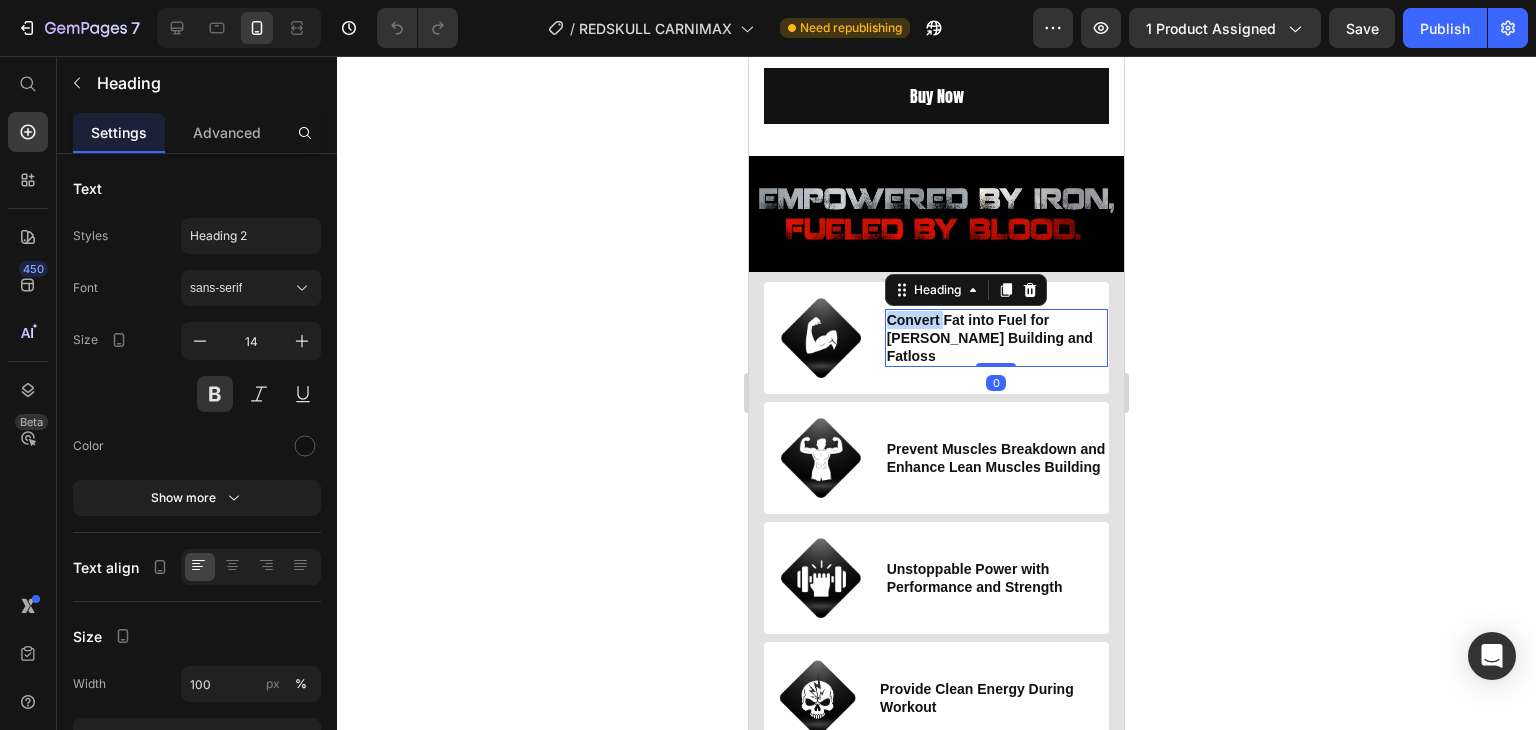 click on "Convert Fat into Fuel for [PERSON_NAME] Building and Fatloss" at bounding box center [996, 338] 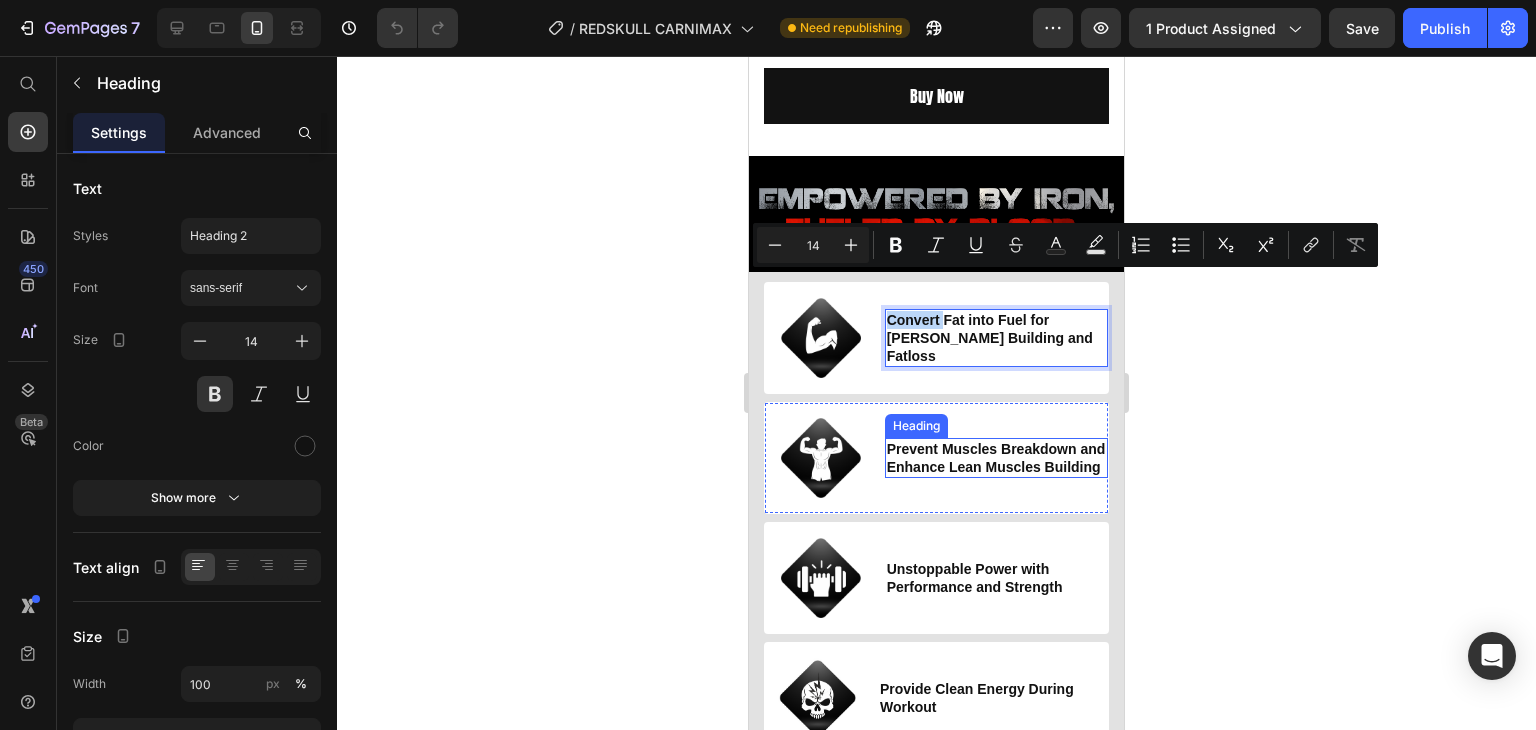 click on "Prevent Muscles Breakdown and Enhance Lean Muscles Building" at bounding box center [996, 458] 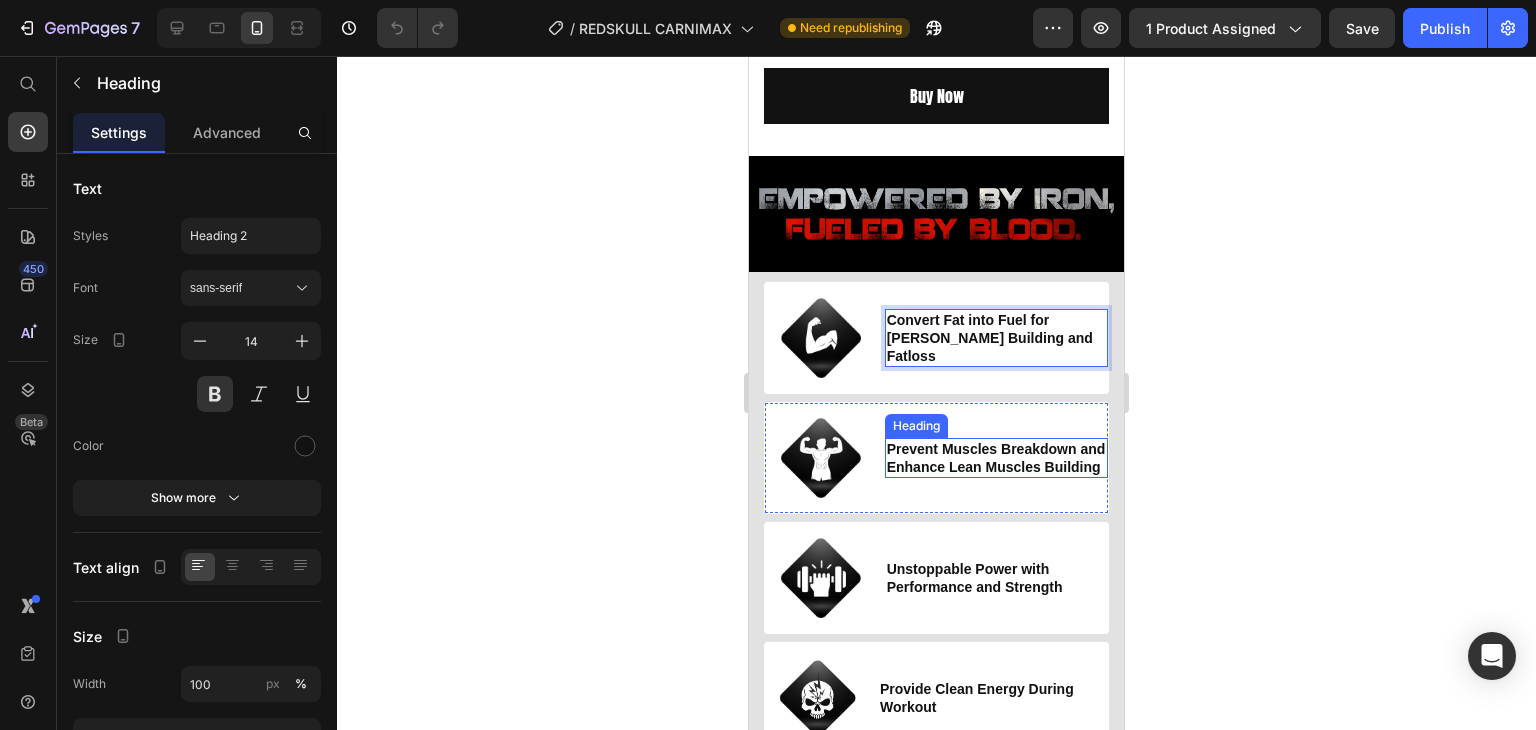 click on "Prevent Muscles Breakdown and Enhance Lean Muscles Building" at bounding box center (996, 458) 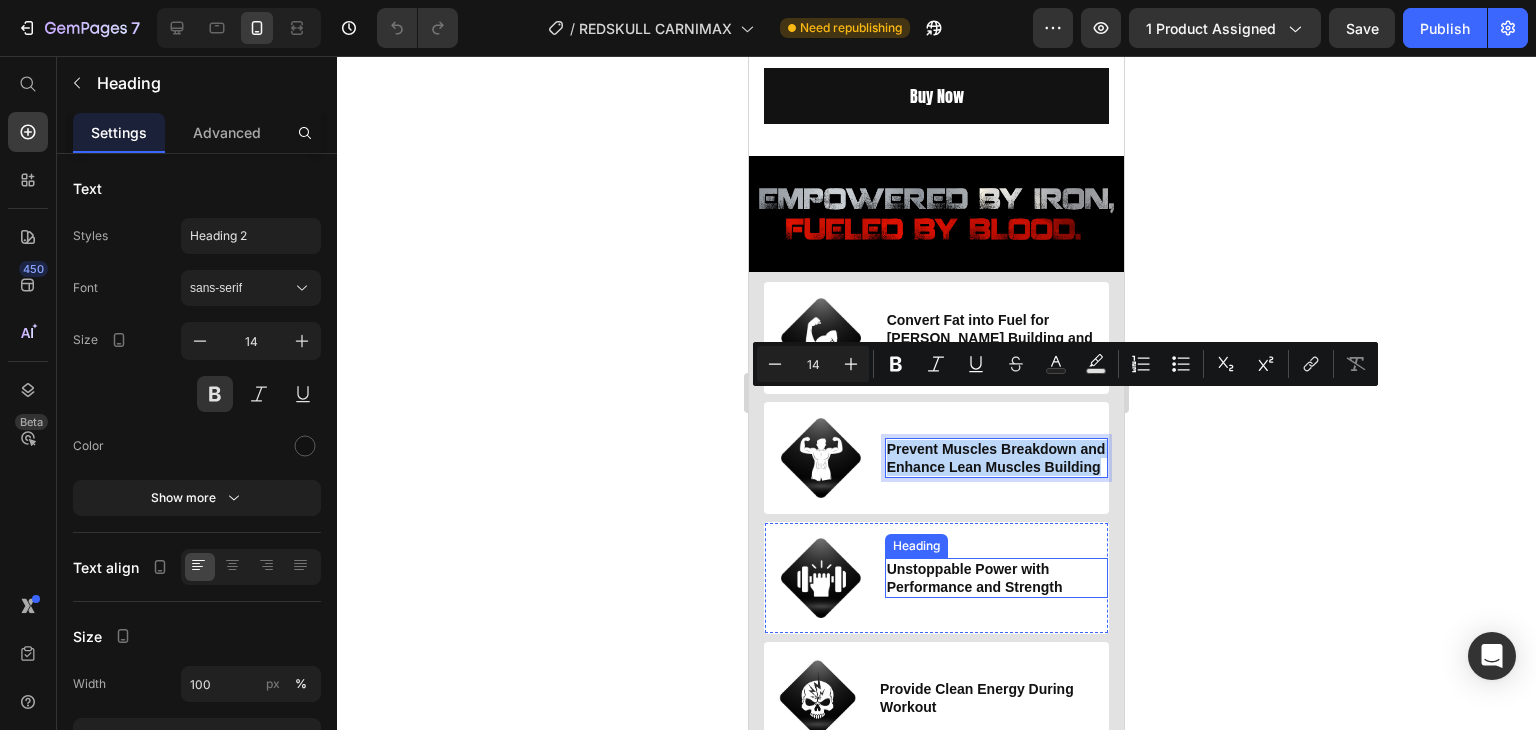 click on "Unstoppable Power with Performance and Strength" at bounding box center [996, 578] 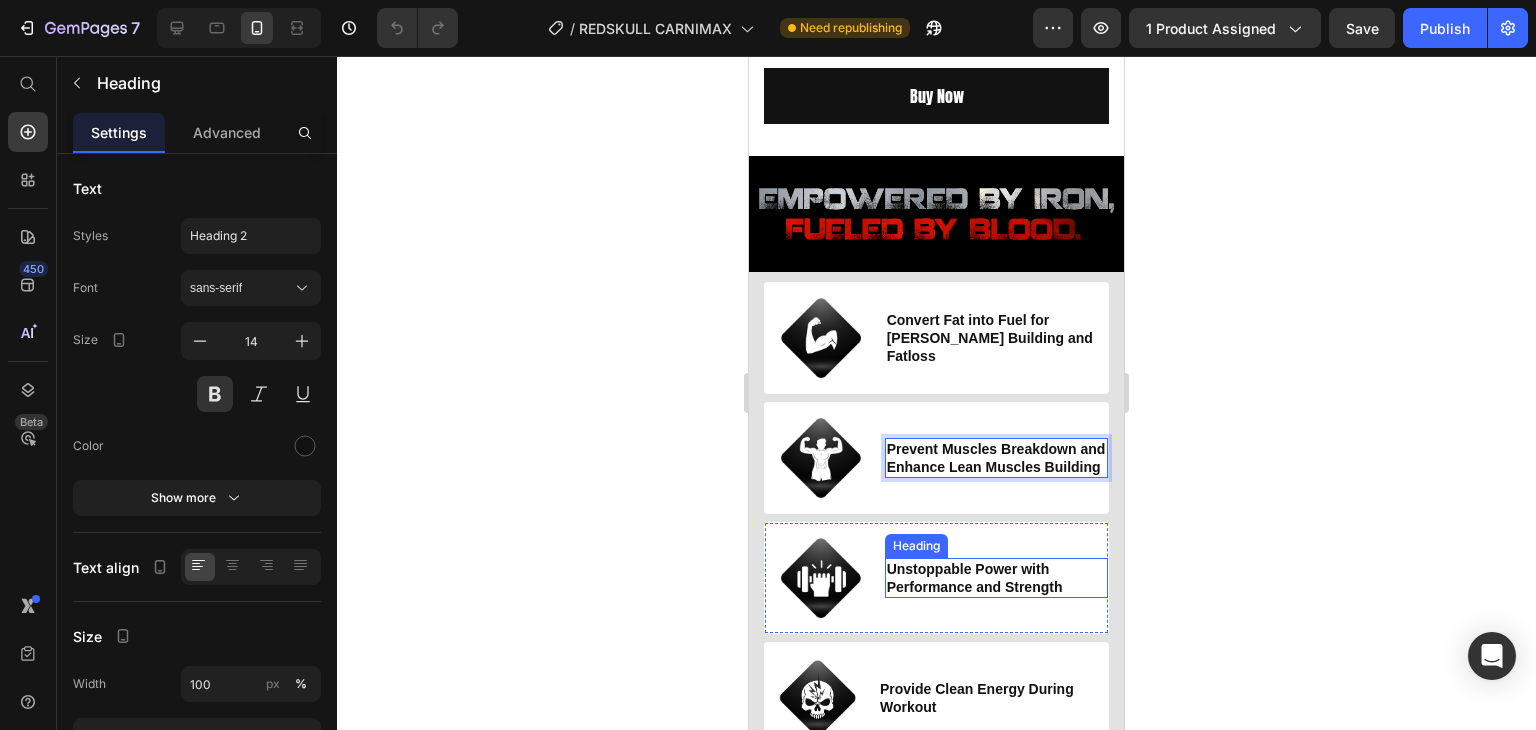 click on "Unstoppable Power with Performance and Strength" at bounding box center [996, 578] 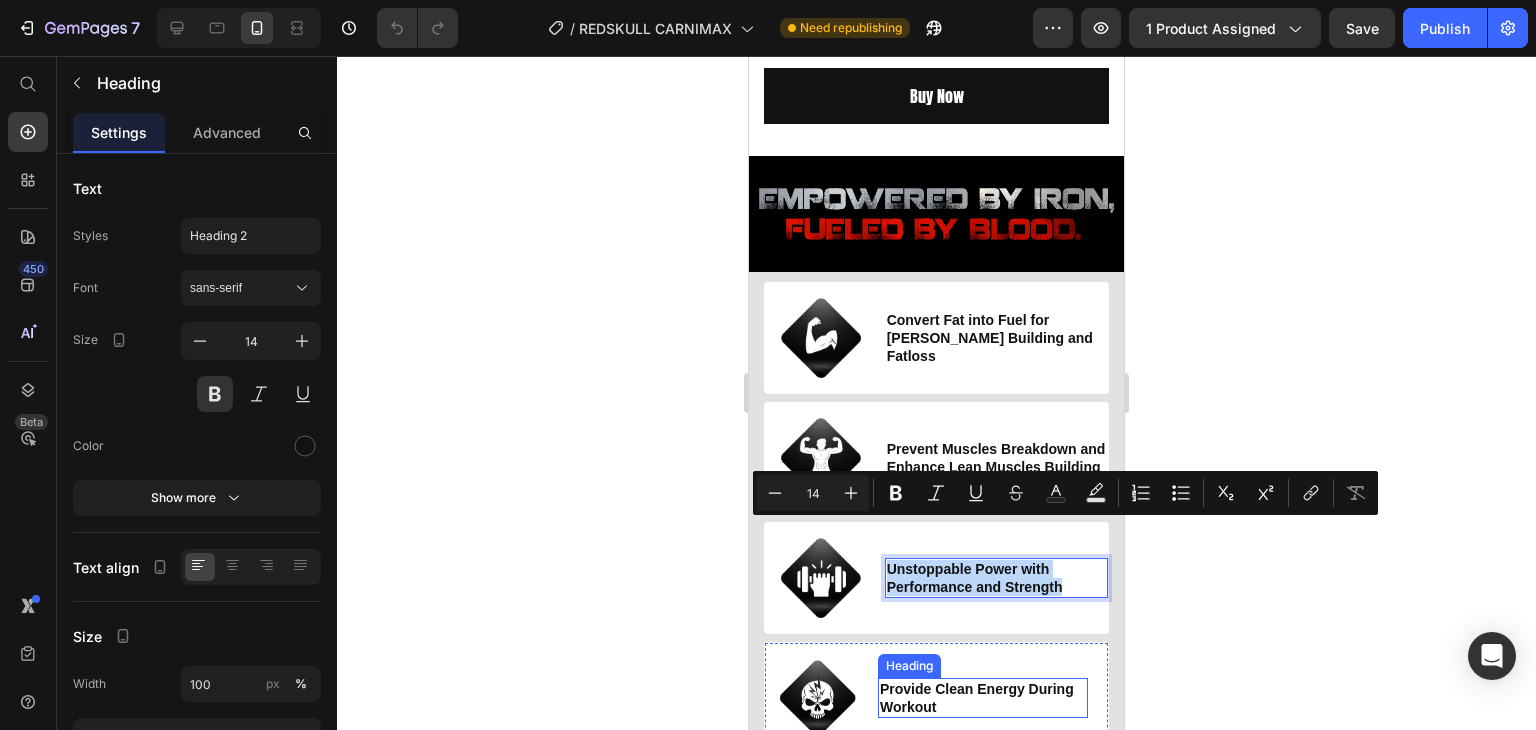 click on "Provide Clean Energy During Workout" at bounding box center [983, 698] 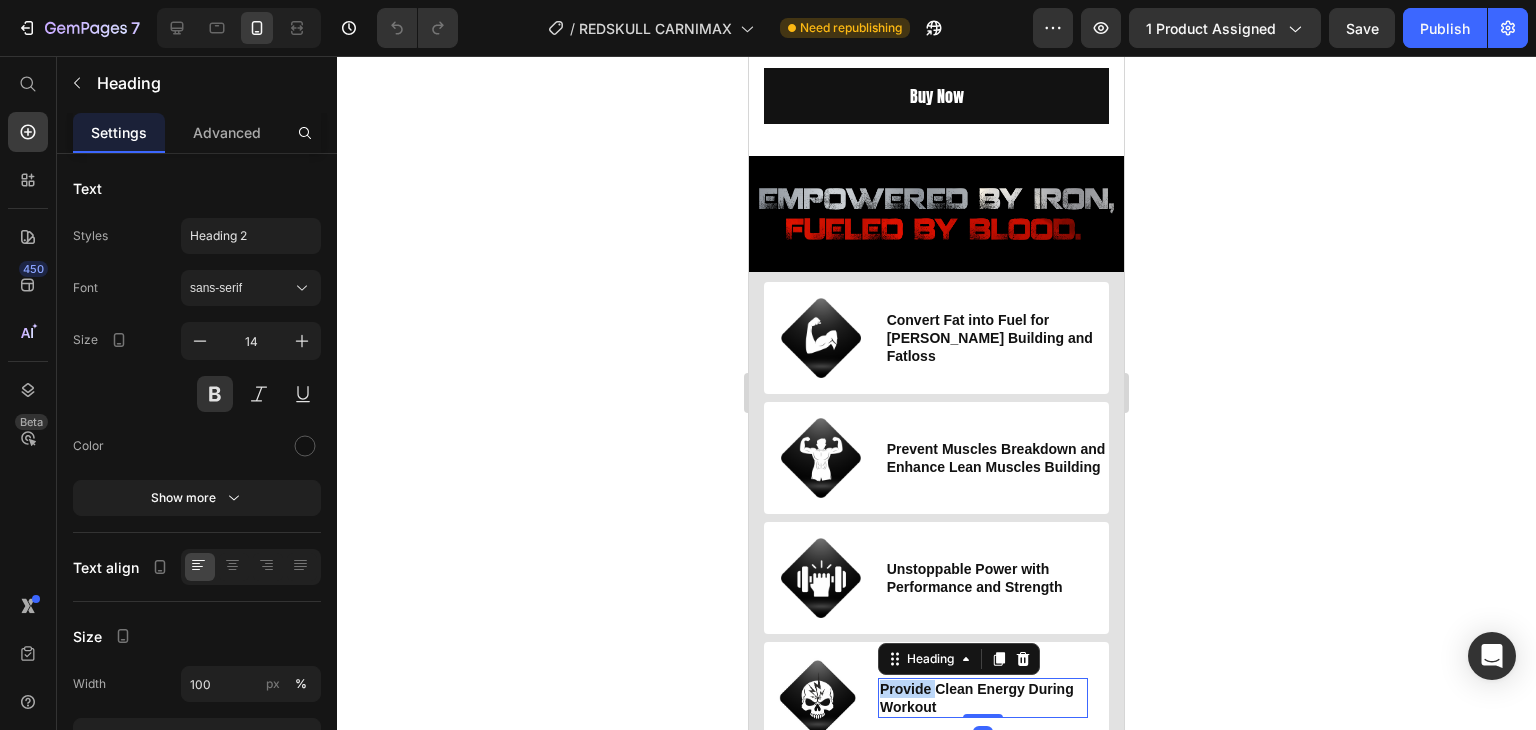 click on "Provide Clean Energy During Workout" at bounding box center [983, 698] 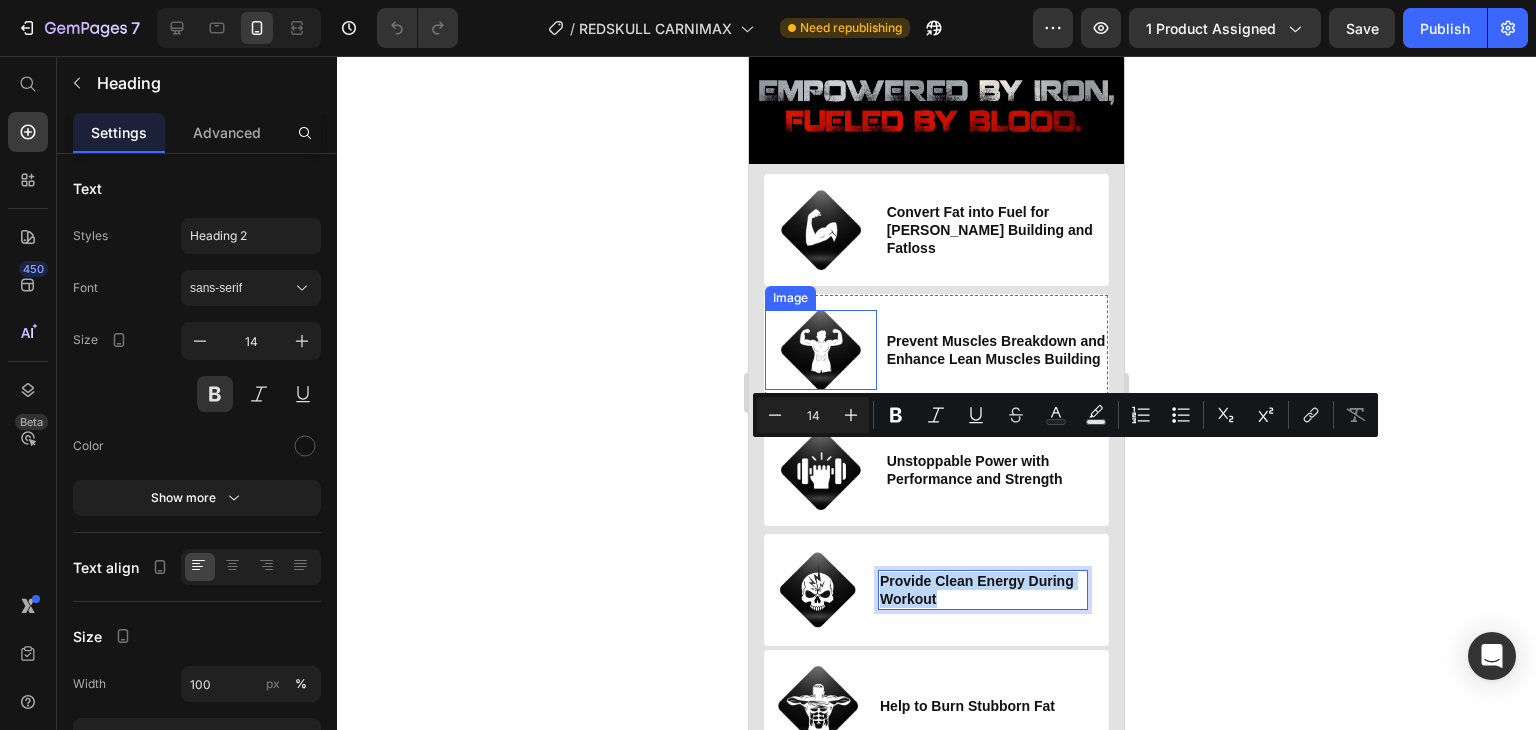 scroll, scrollTop: 1100, scrollLeft: 0, axis: vertical 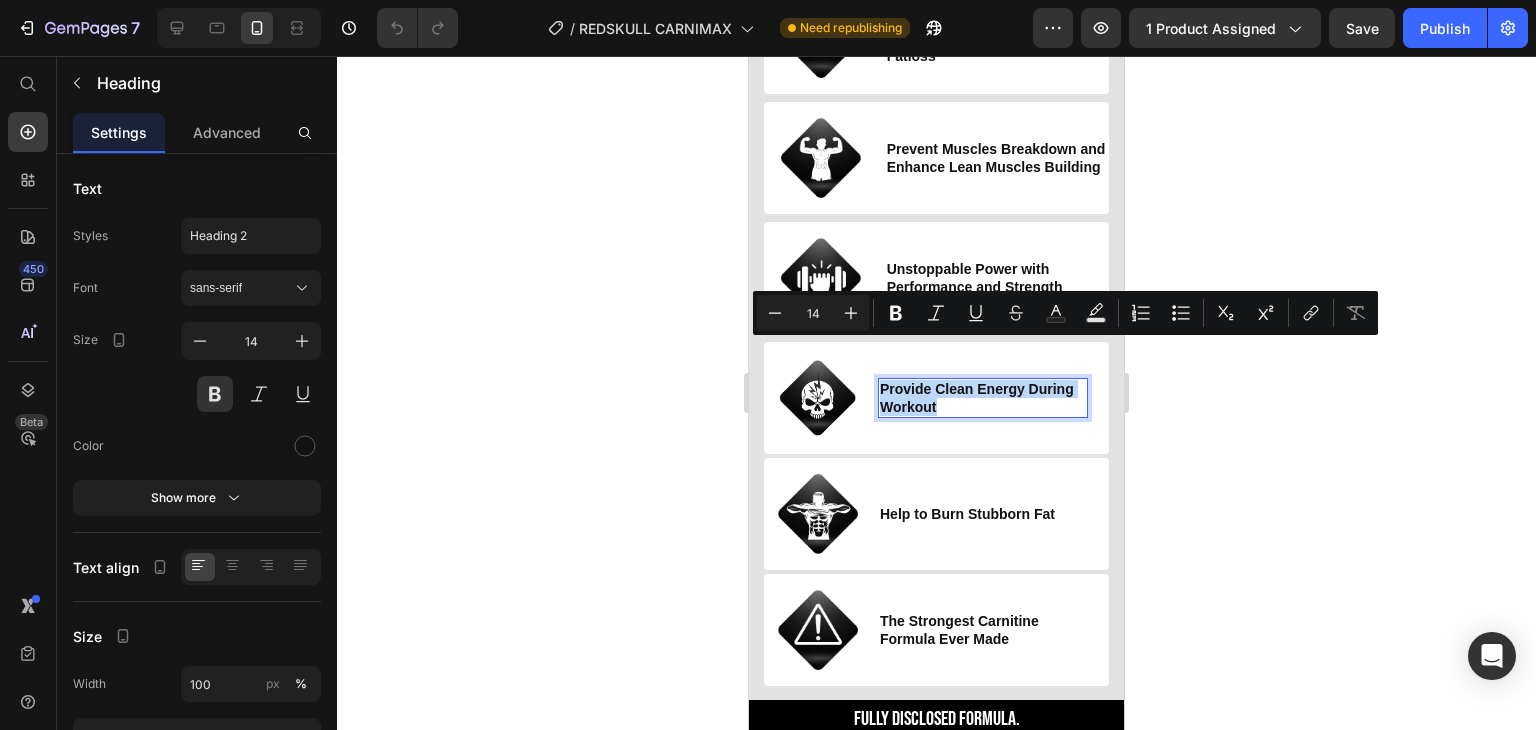 click on "Provide Clean Energy During Workout" at bounding box center (983, 398) 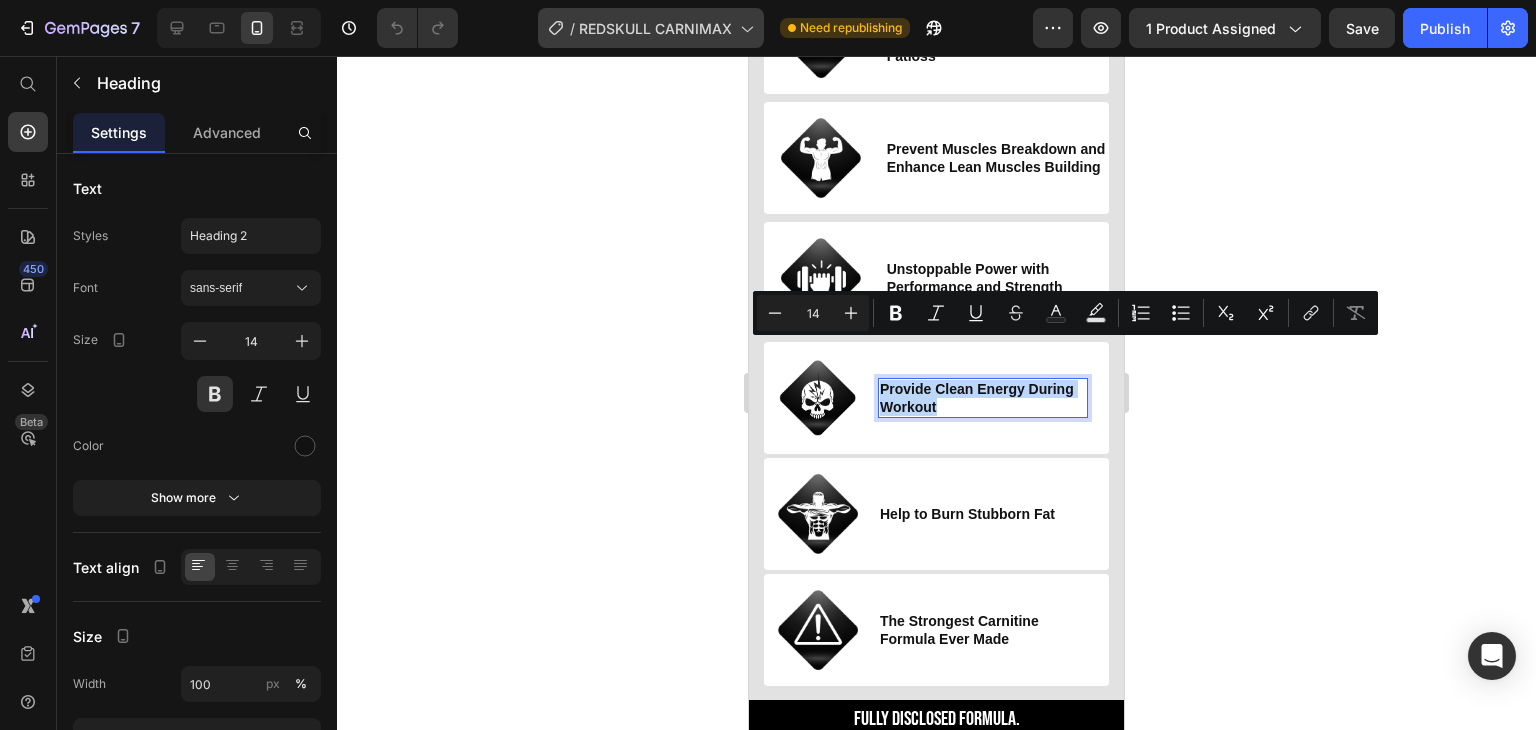 copy on "Provide Clean Energy During Workout" 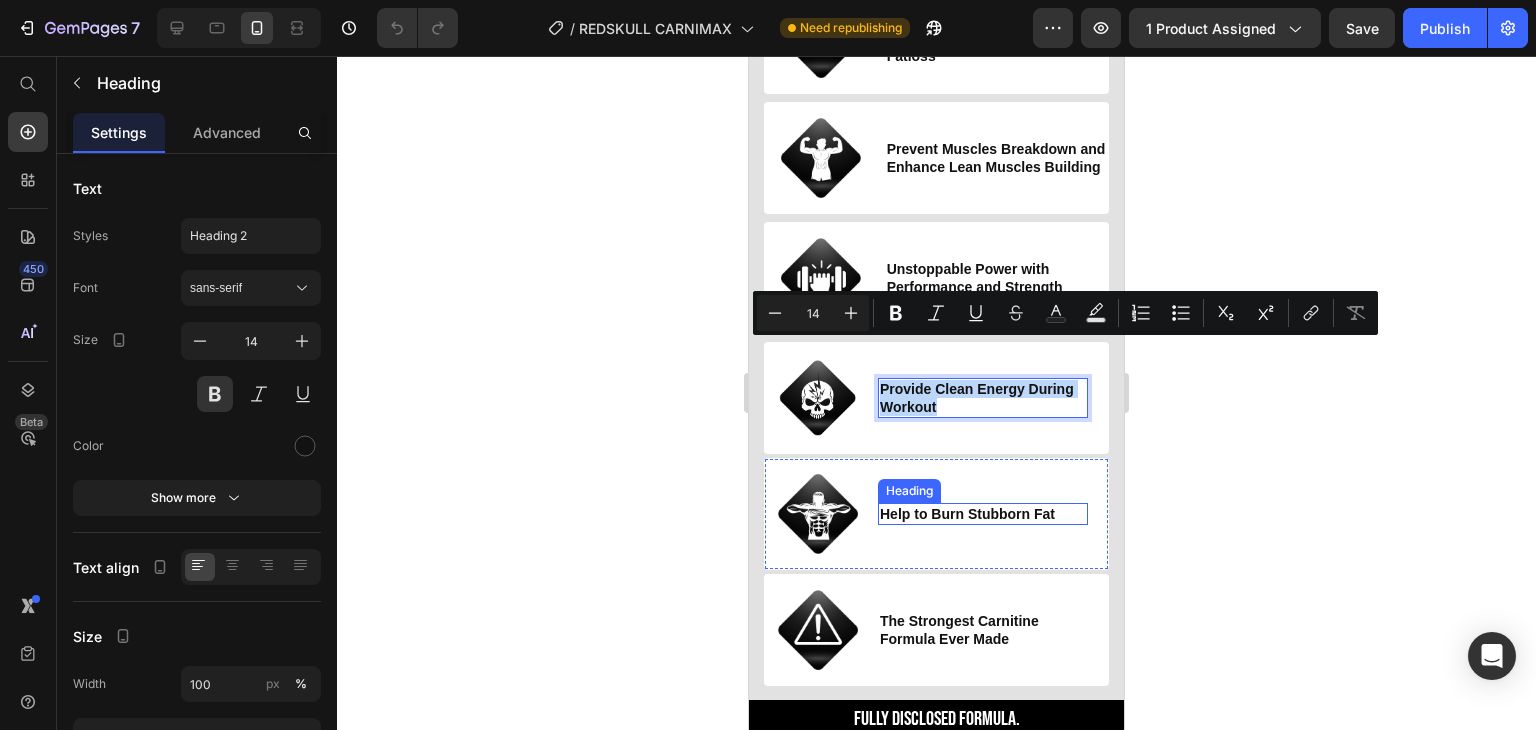 click on "Help to Burn Stubborn Fat" at bounding box center [983, 514] 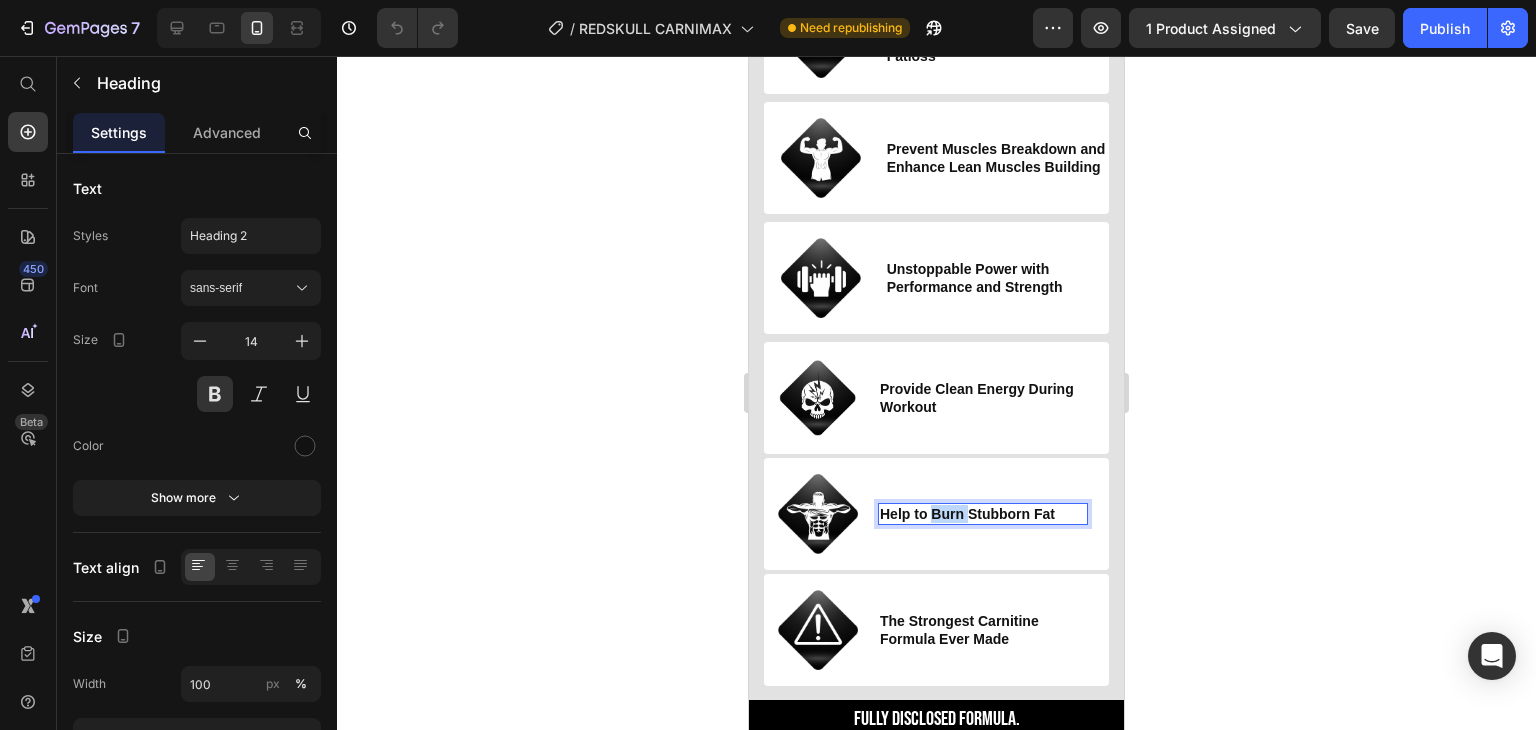 click on "Help to Burn Stubborn Fat" at bounding box center [983, 514] 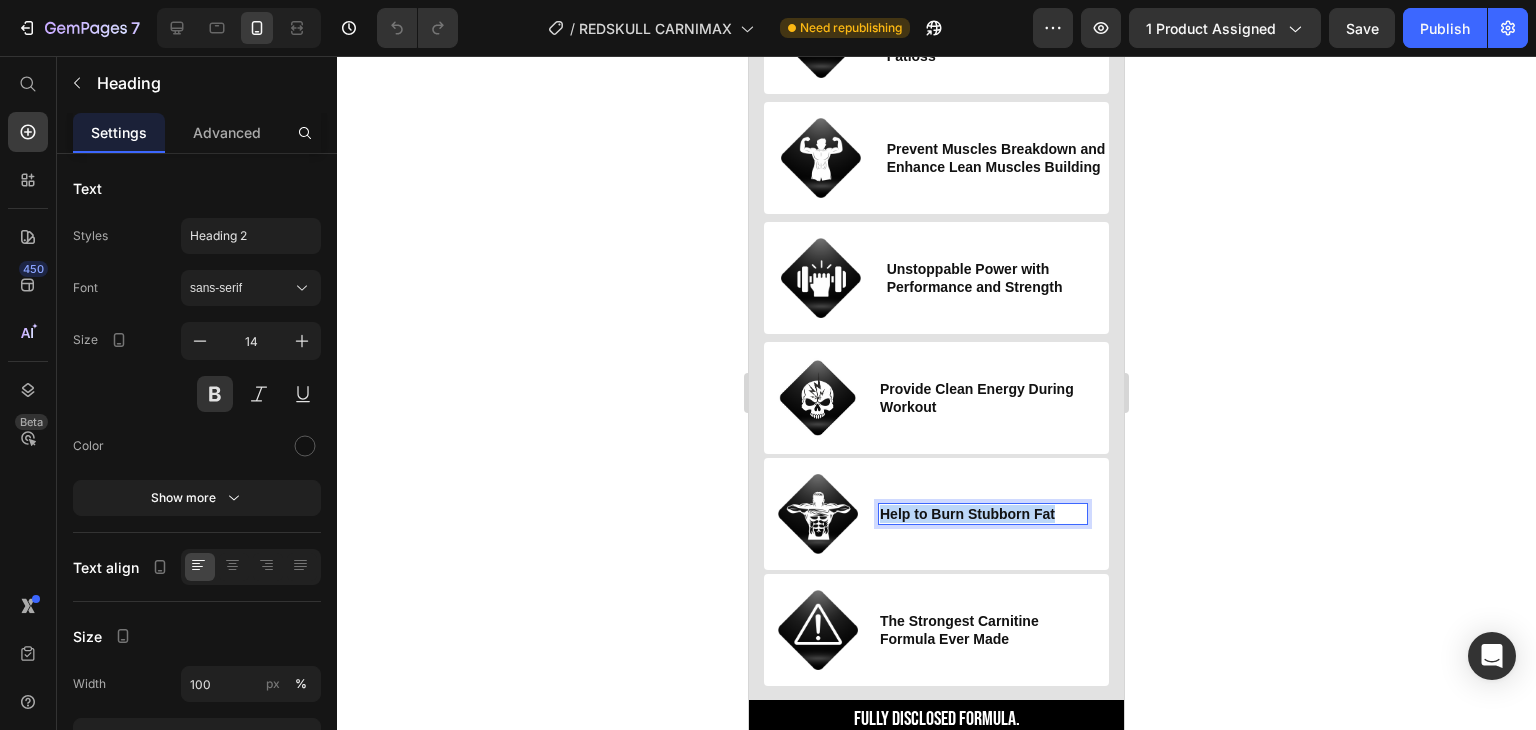 copy on "Help to Burn Stubborn Fat" 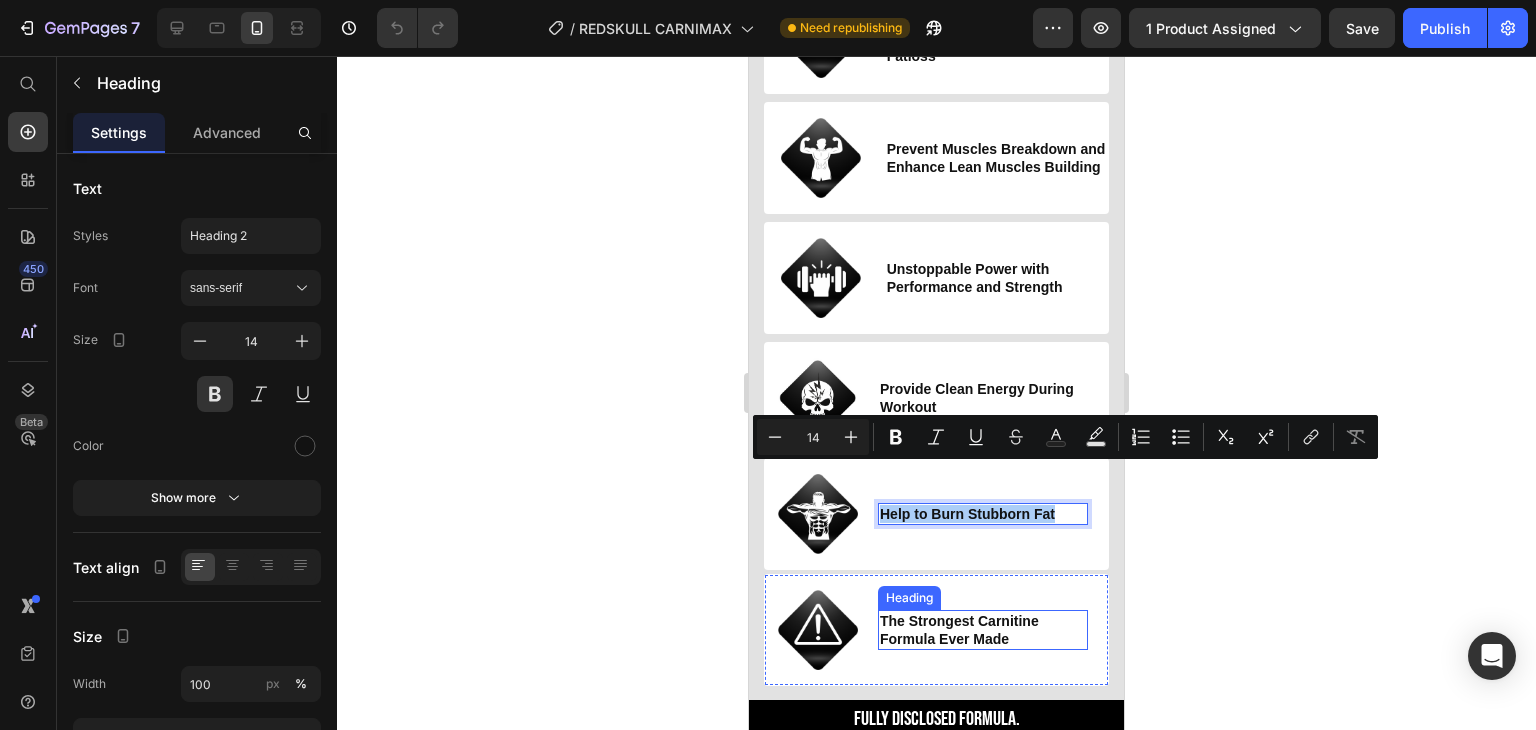 click on "The Strongest Carnitine Formula Ever Made" at bounding box center [983, 630] 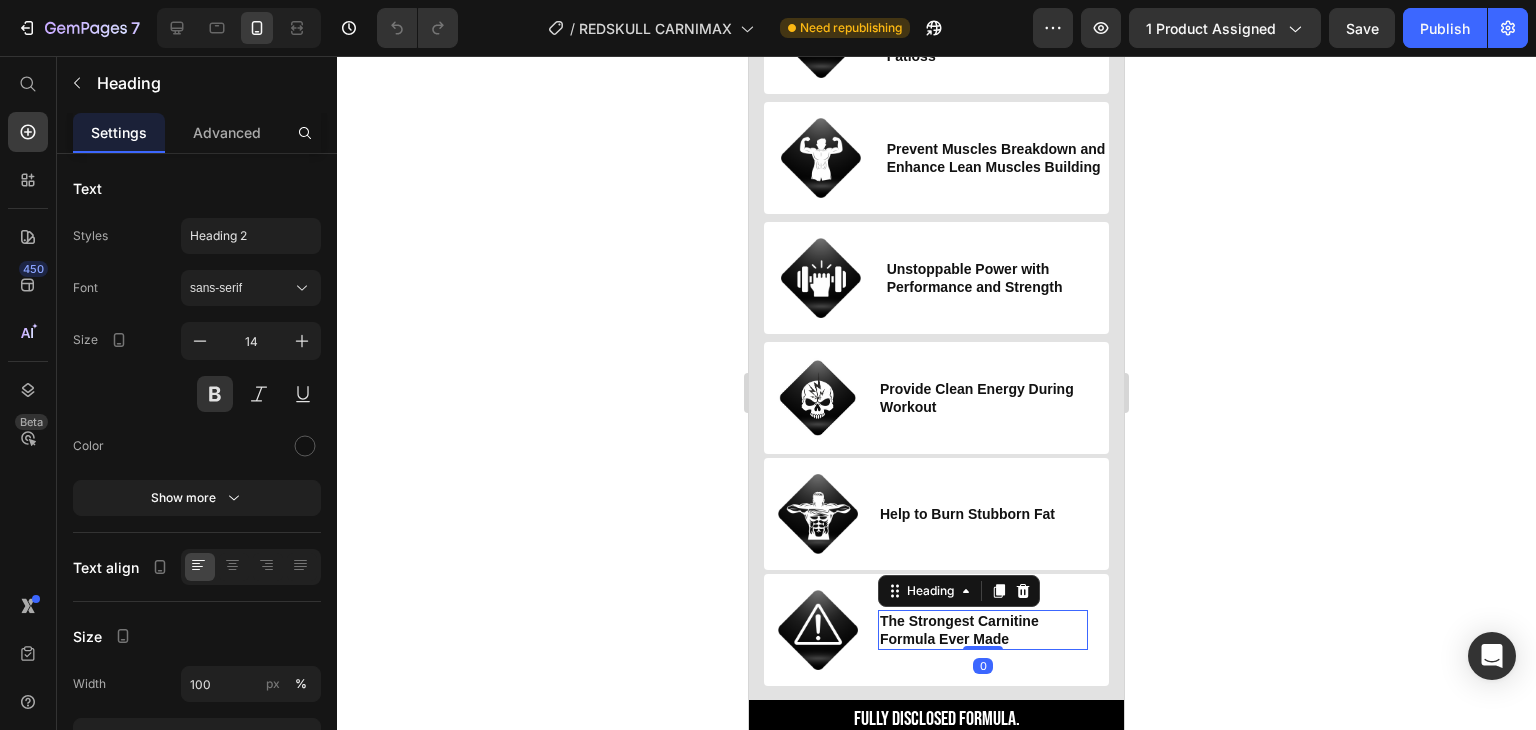 click on "The Strongest Carnitine Formula Ever Made" at bounding box center (983, 630) 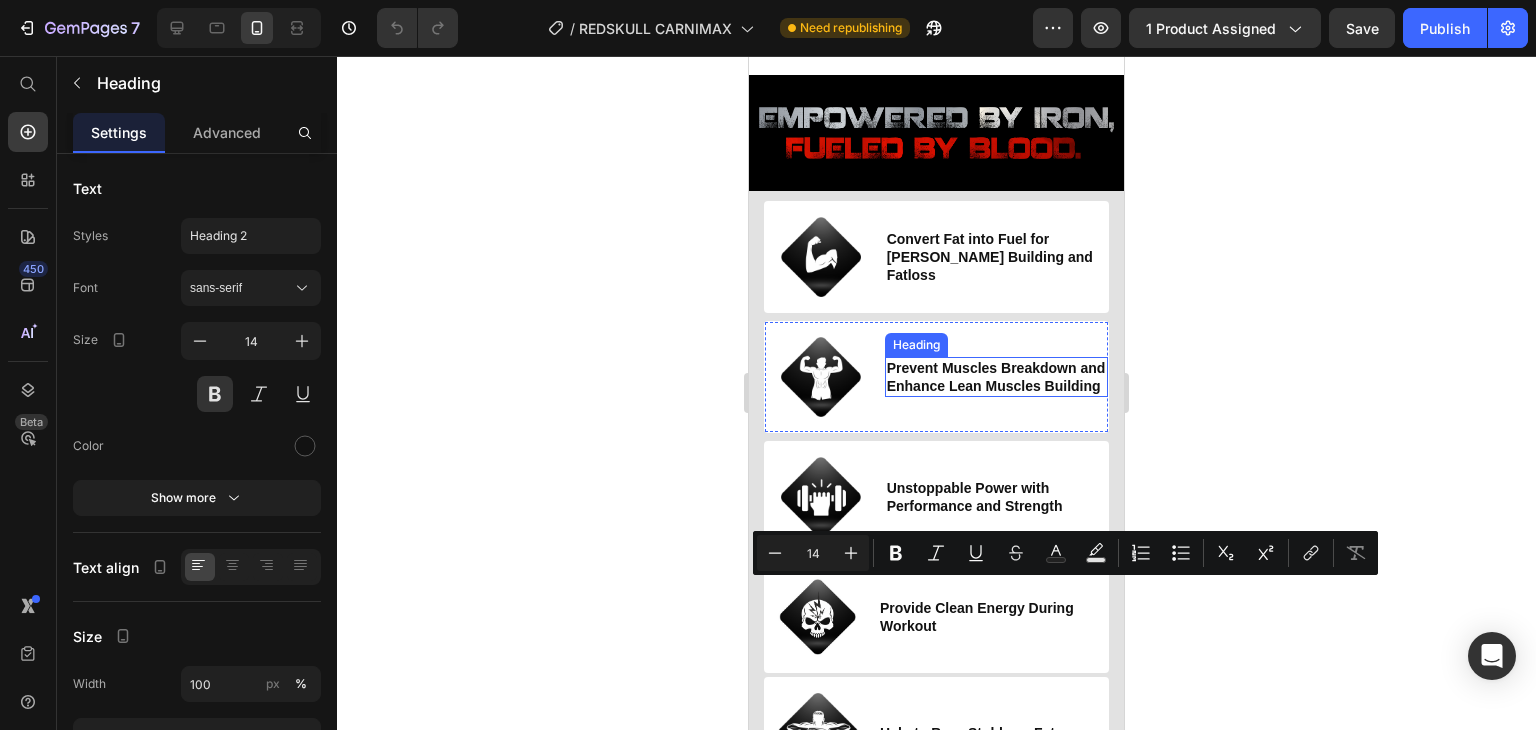 scroll, scrollTop: 1000, scrollLeft: 0, axis: vertical 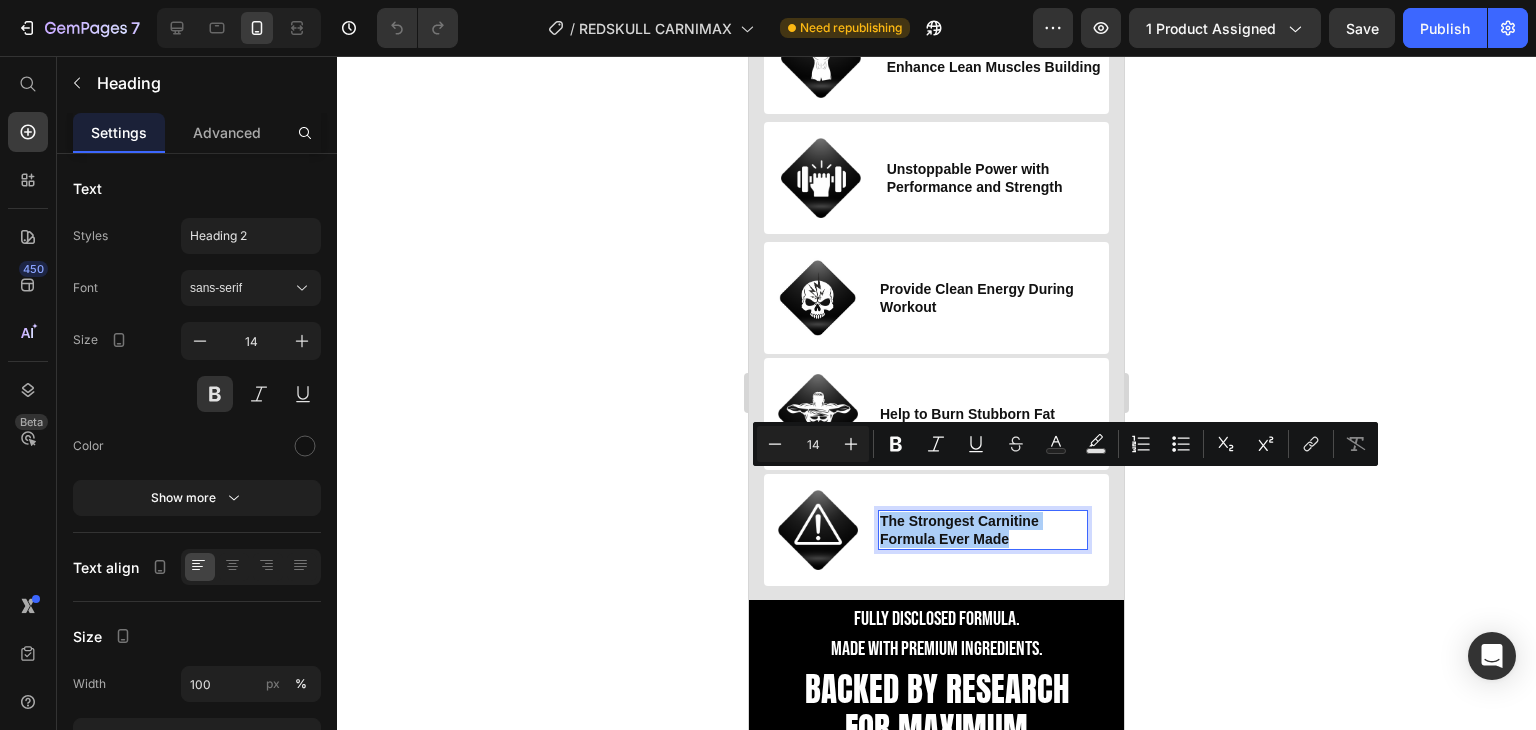 click 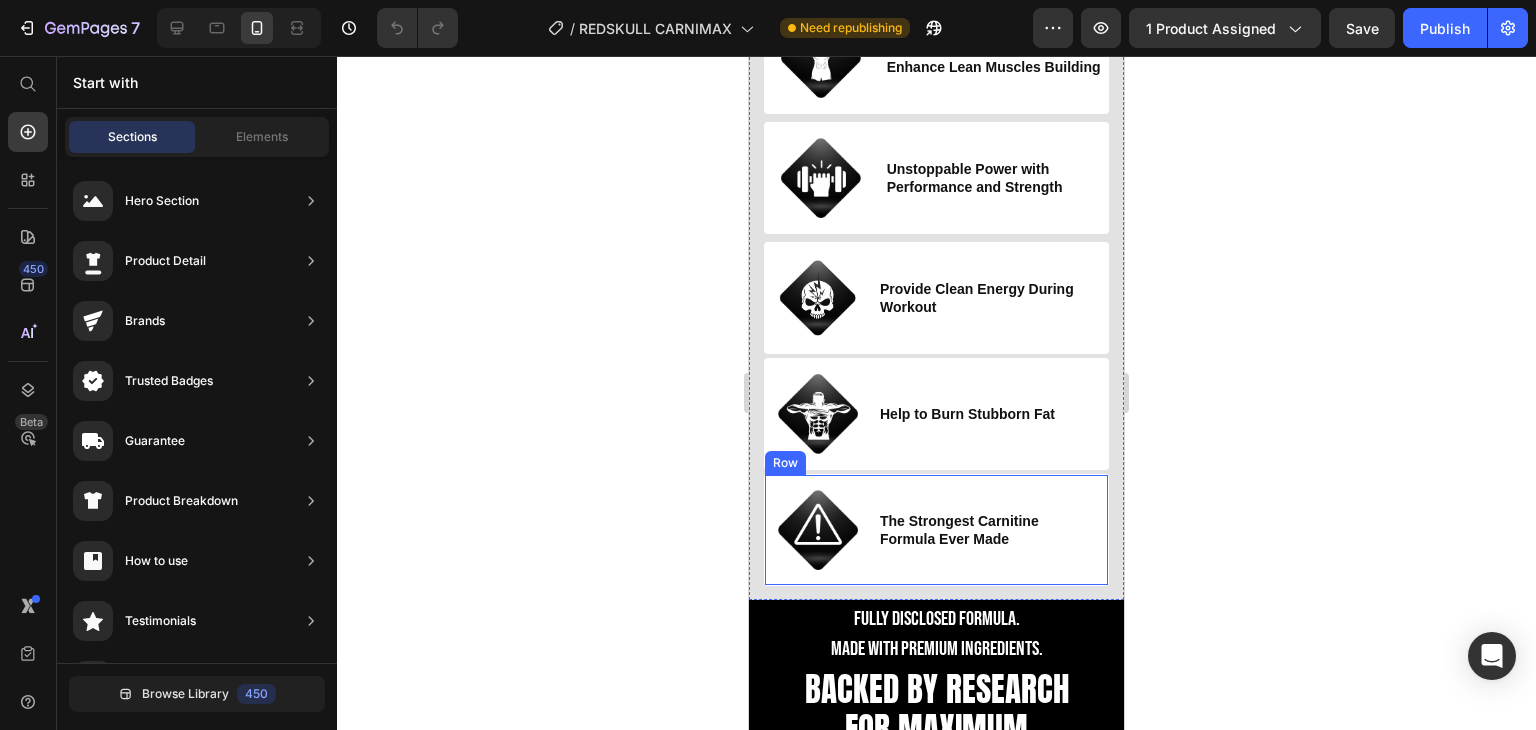 scroll, scrollTop: 1400, scrollLeft: 0, axis: vertical 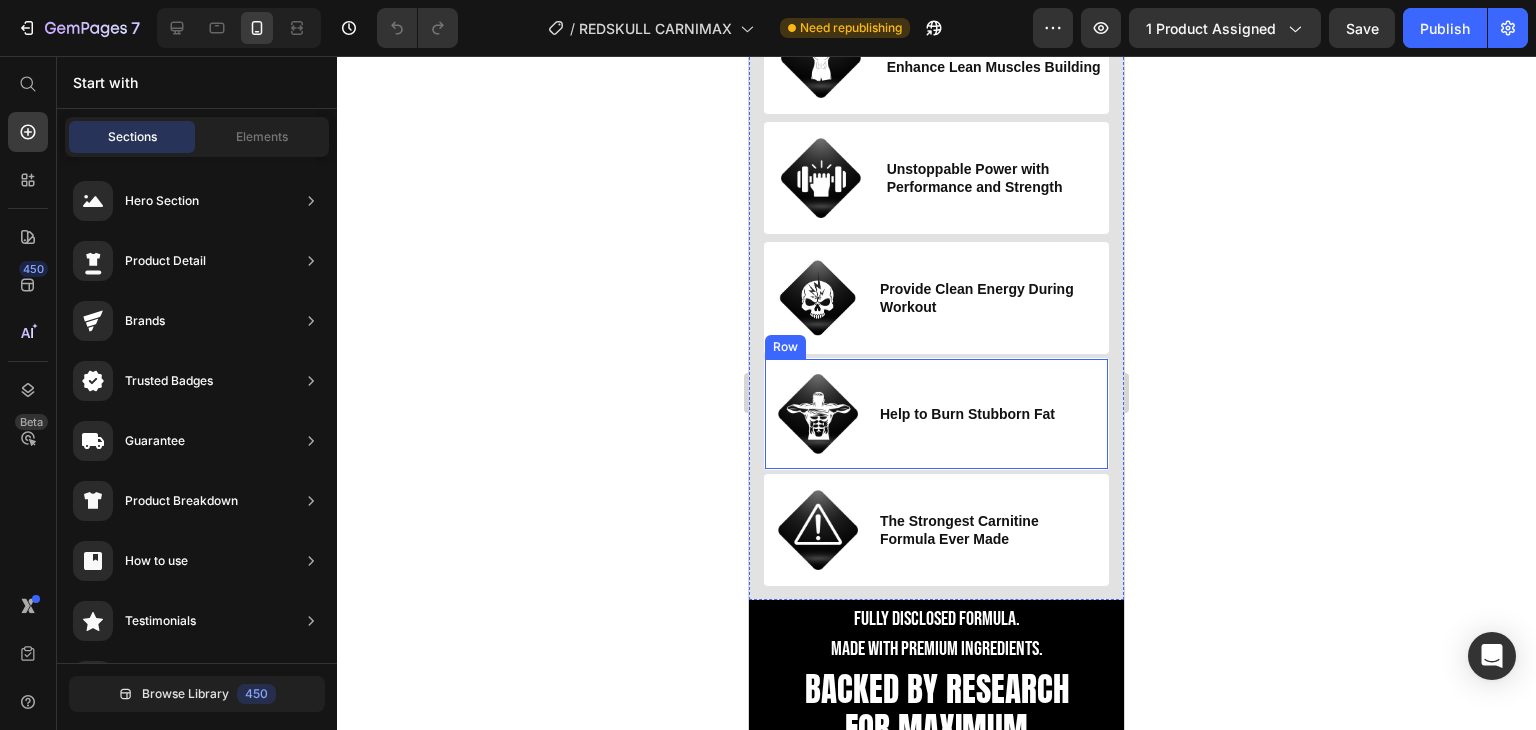 click on "Help to Burn Stubborn Fat Heading" at bounding box center [983, 414] 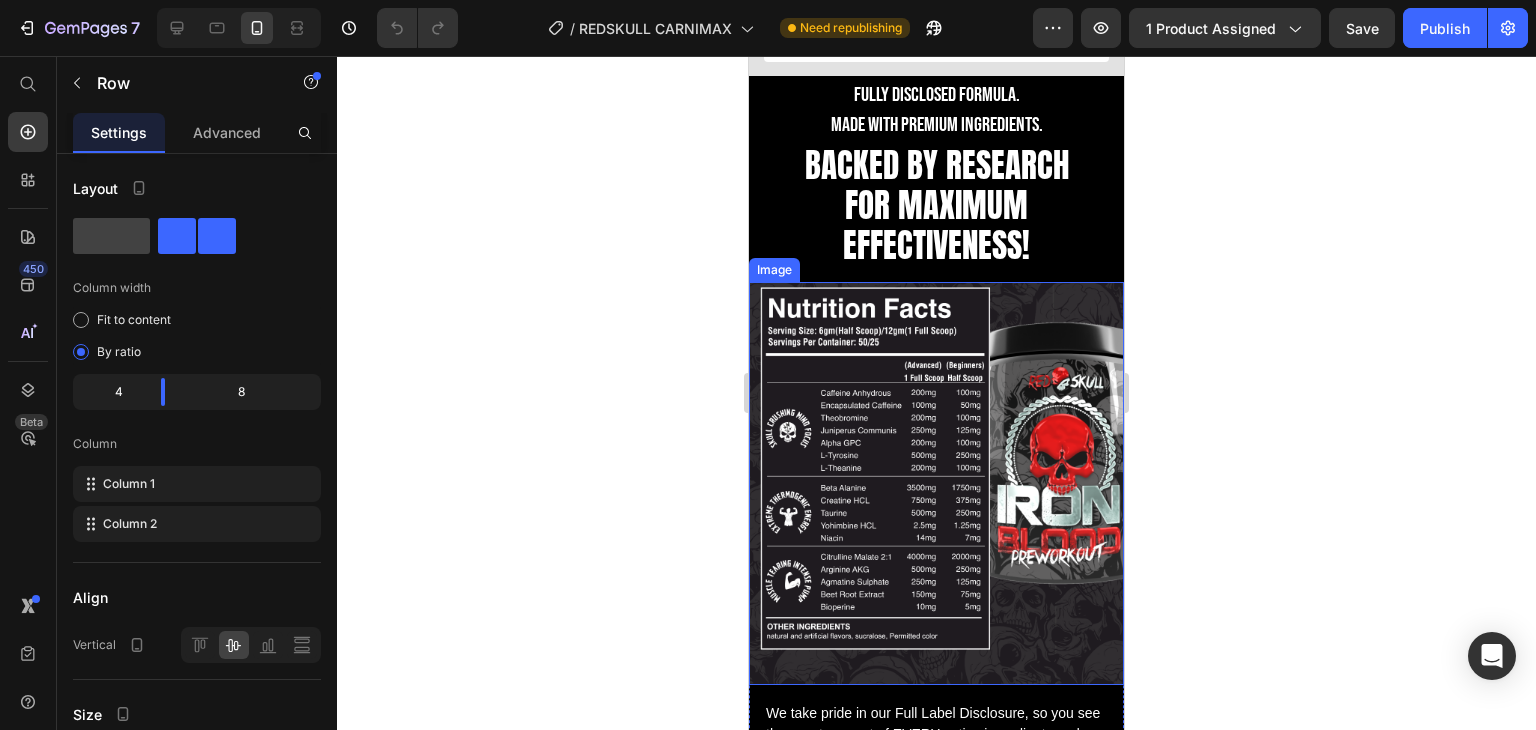 scroll, scrollTop: 1900, scrollLeft: 0, axis: vertical 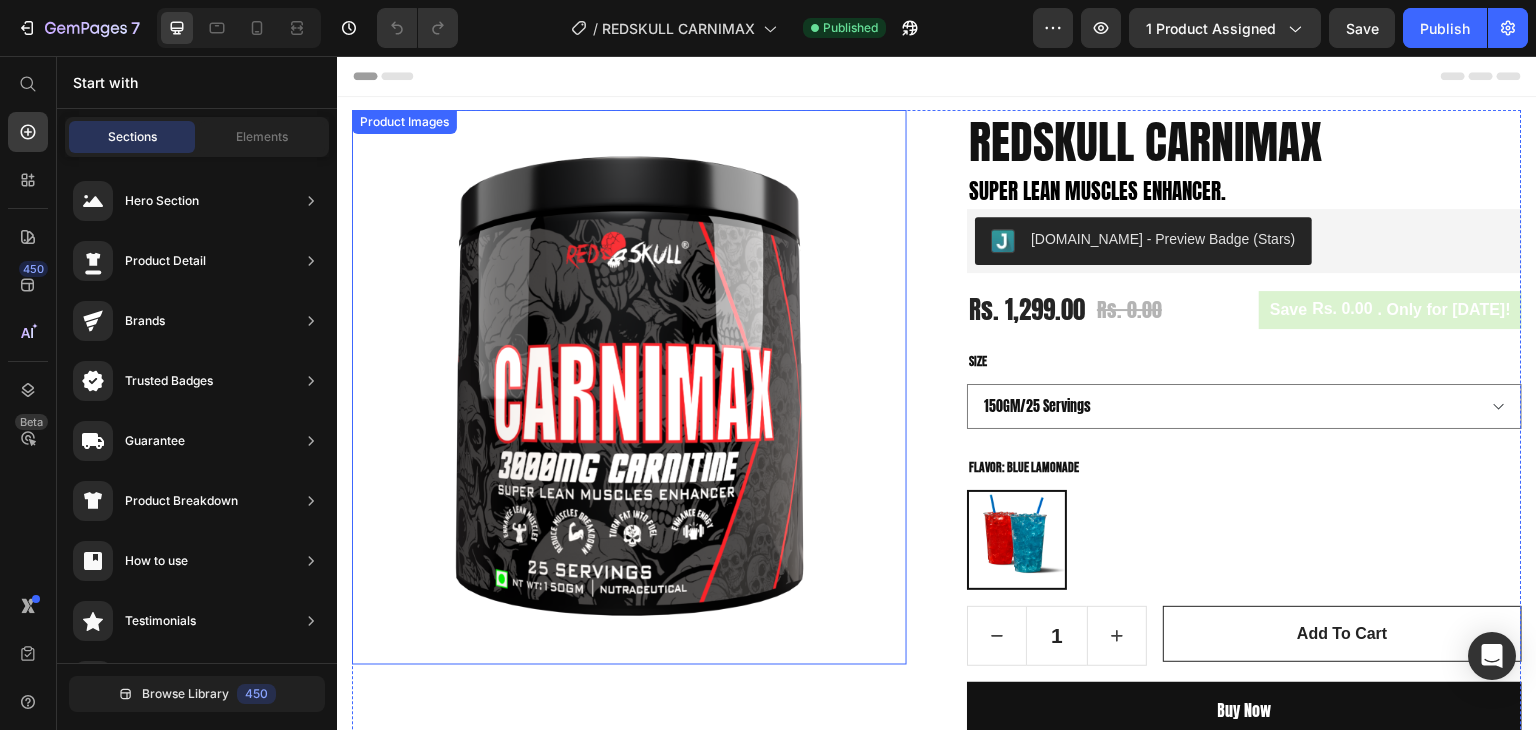 click at bounding box center [629, 387] 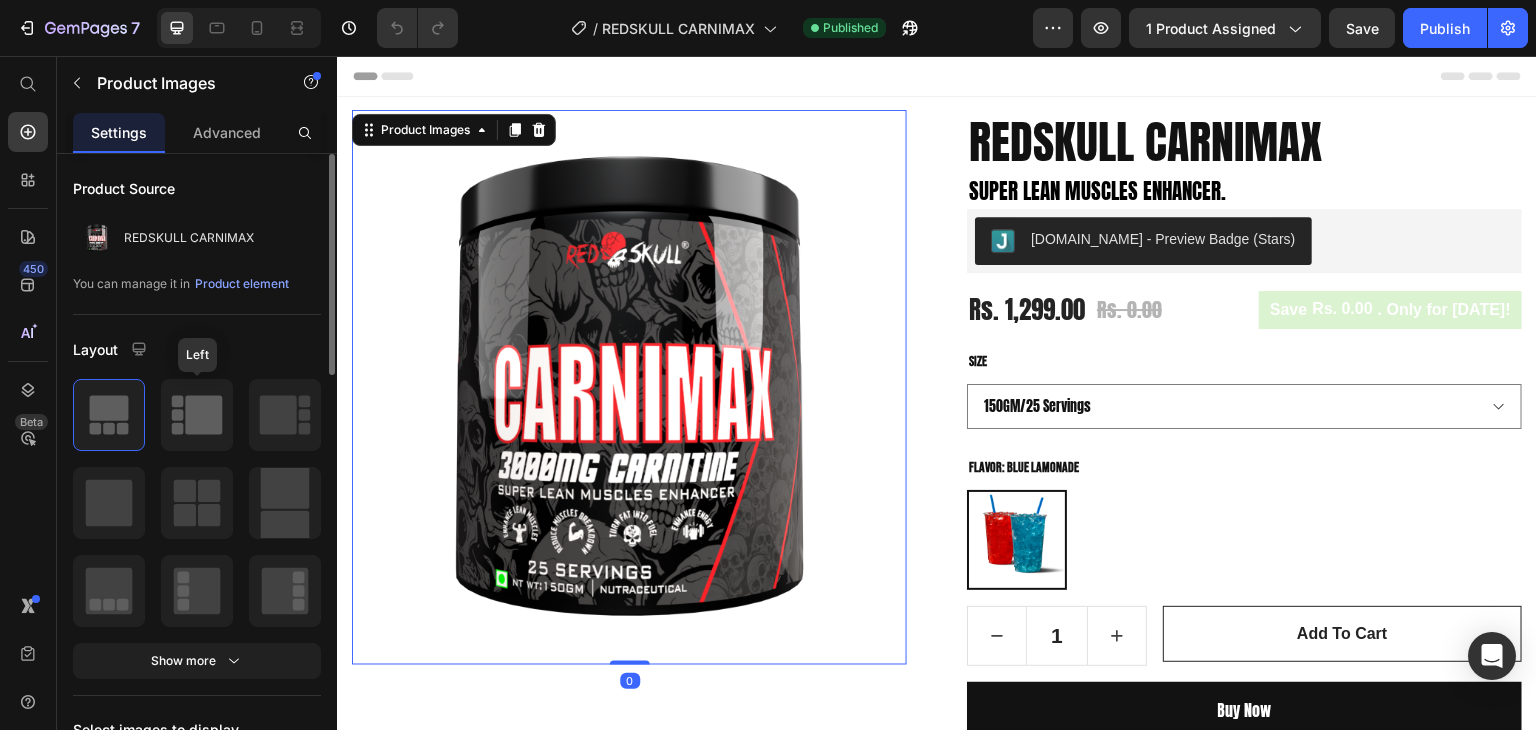 click 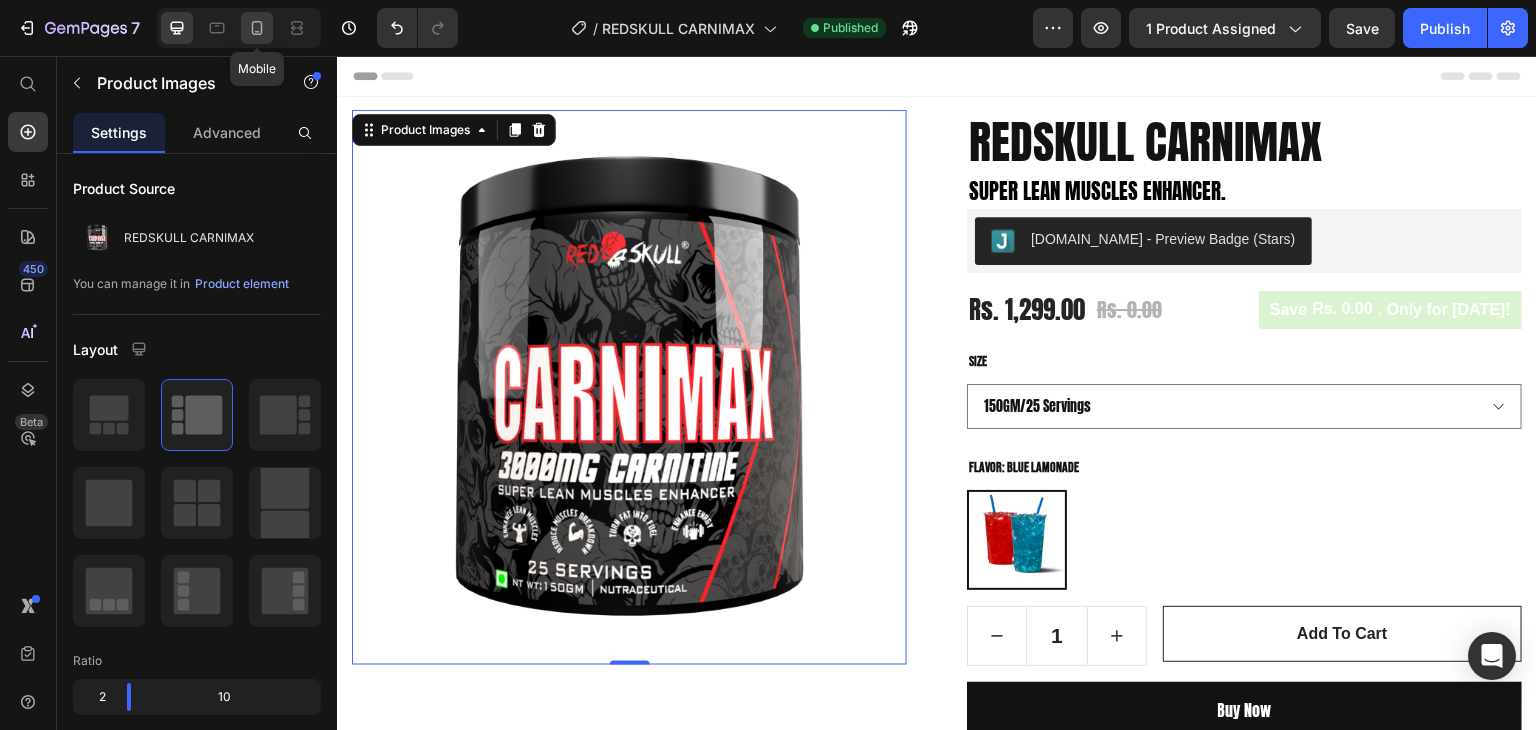 click 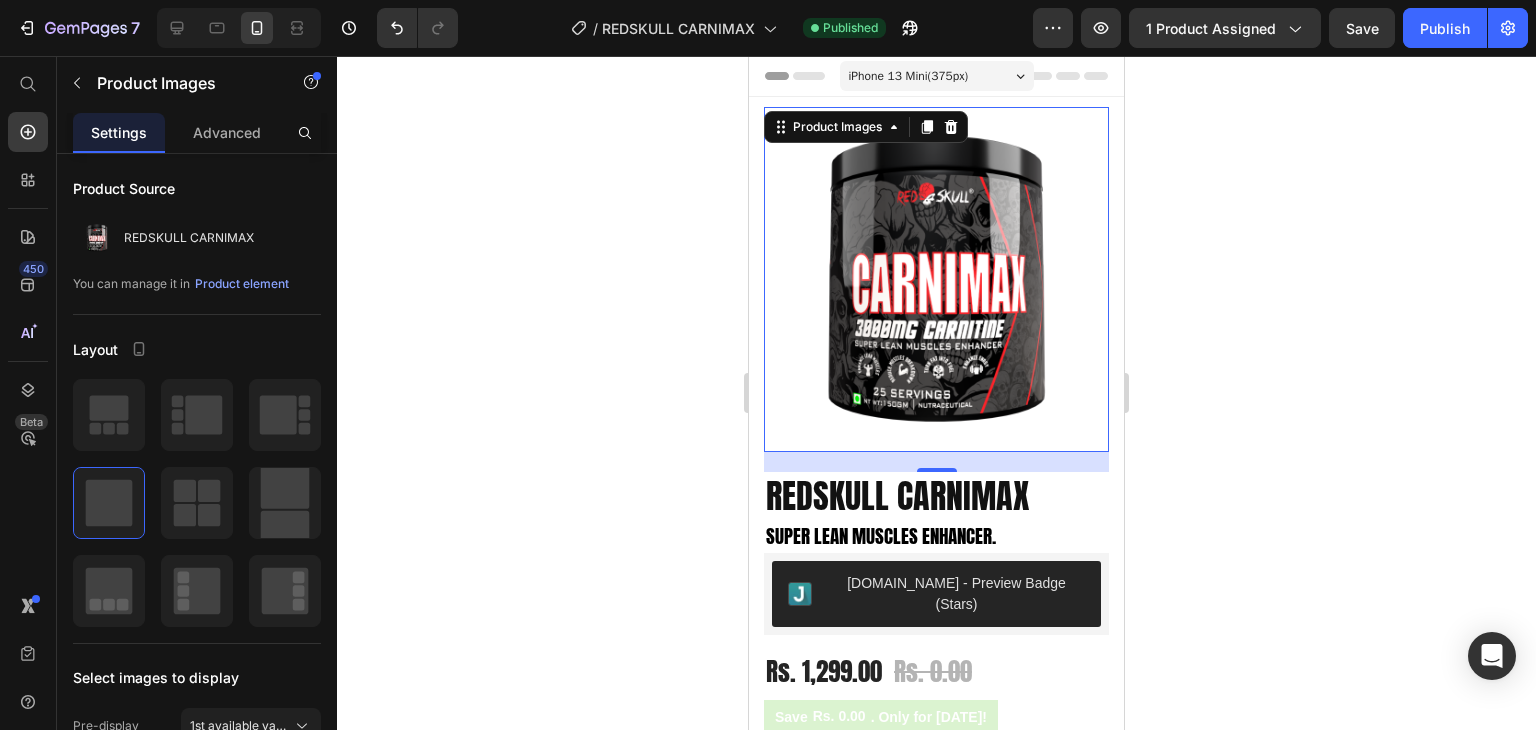 click 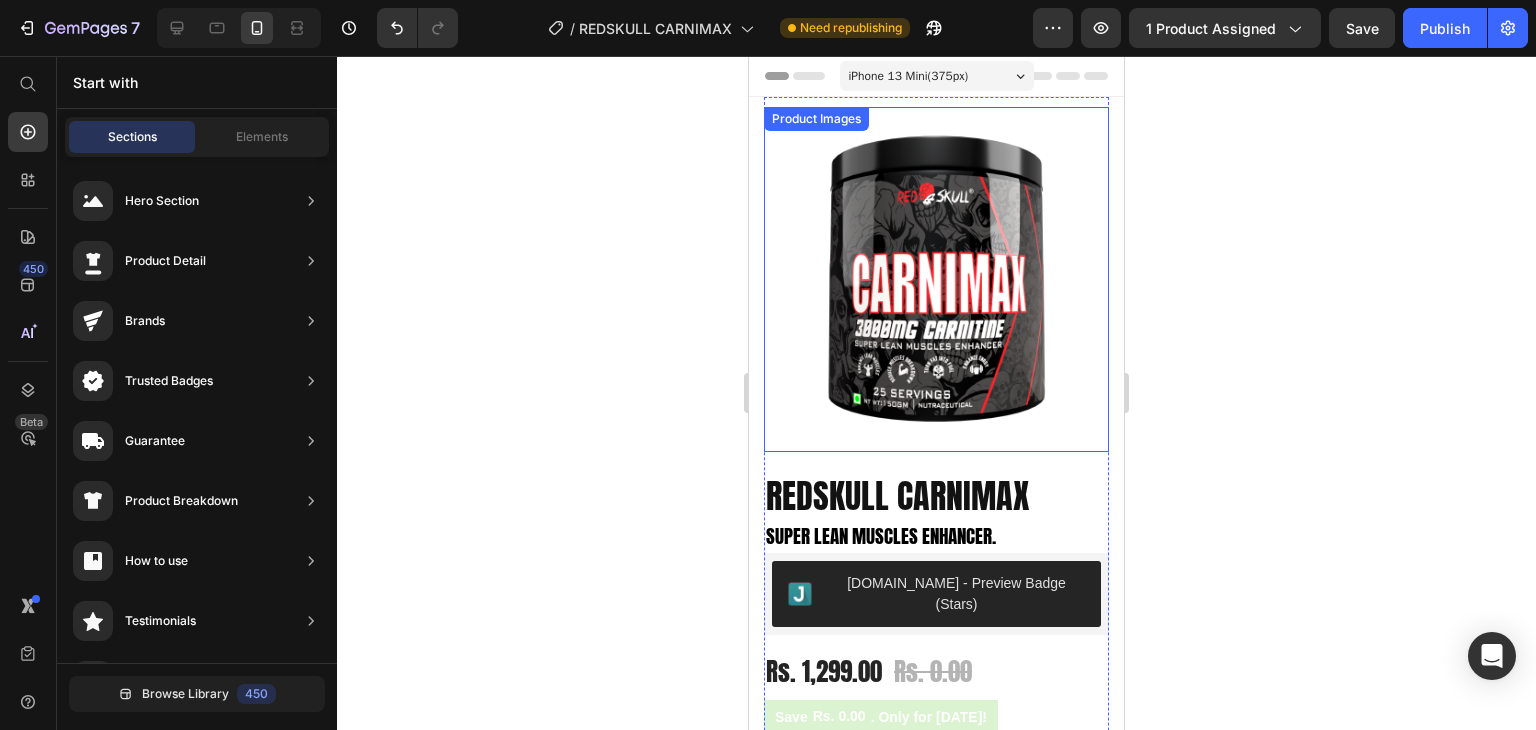 click at bounding box center [936, 279] 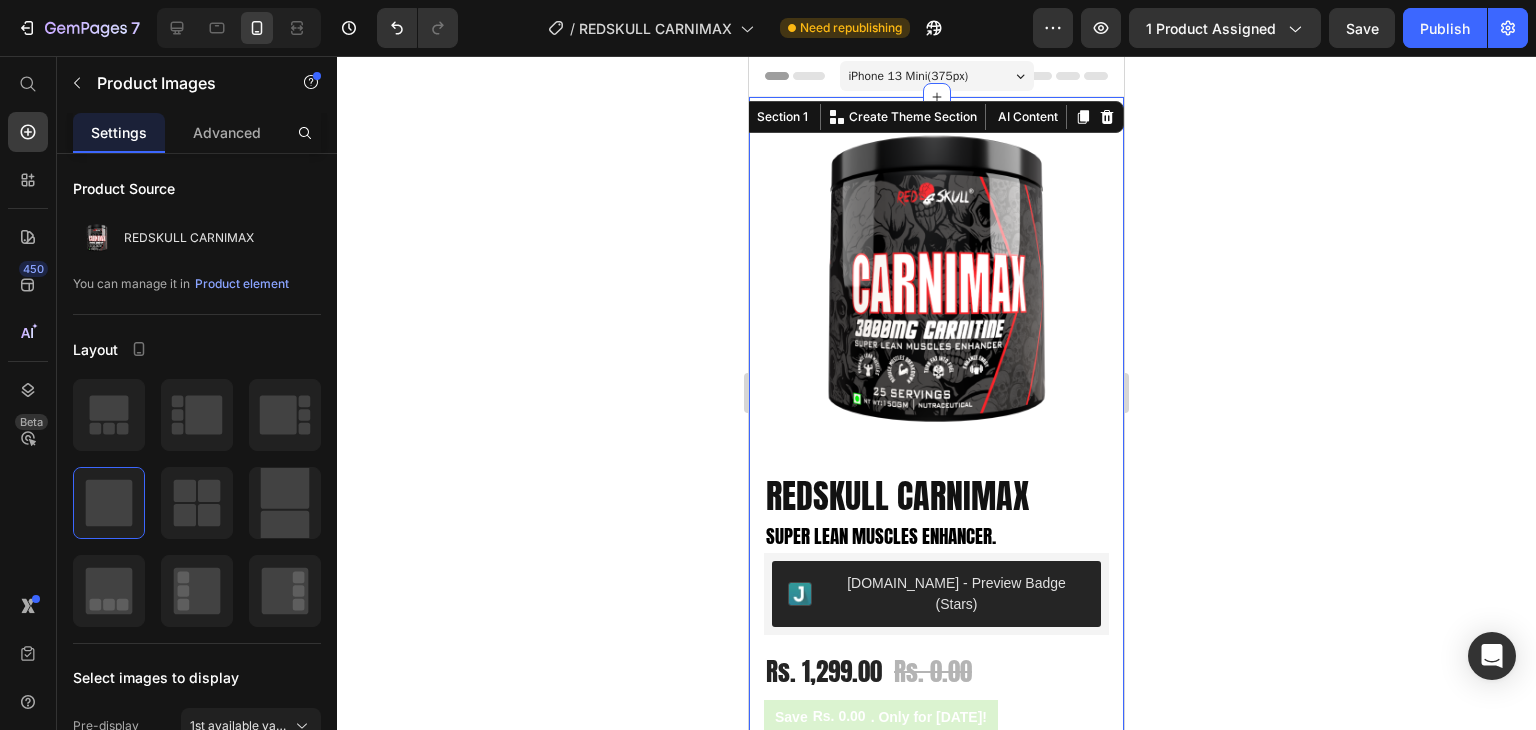 click on "Product Images REDSKULL CARNIMAX Heading SUPER LEAN MUSCLES ENHANCER. Text block [DOMAIN_NAME] - Preview Badge (Stars) [DOMAIN_NAME] Rs. 1,299.00 (P) Price Rs. 0.00 (P) Price Row Save Rs. 0.00 . Only for [DATE]! (P) Tag Row Size 150GM/25 Servings Flavor: Blue Lamonade Blue Lamonade Blue Lamonade Product Variants & Swatches Row 1 (P) Quantity add to cart (P) Cart Button Row buy now (P) Dynamic Checkout Product Section 1   You can create reusable sections Create Theme Section AI Content Write with GemAI What would you like to describe here? Tone and Voice Persuasive Product Getting products... Show more Generate" at bounding box center [936, 626] 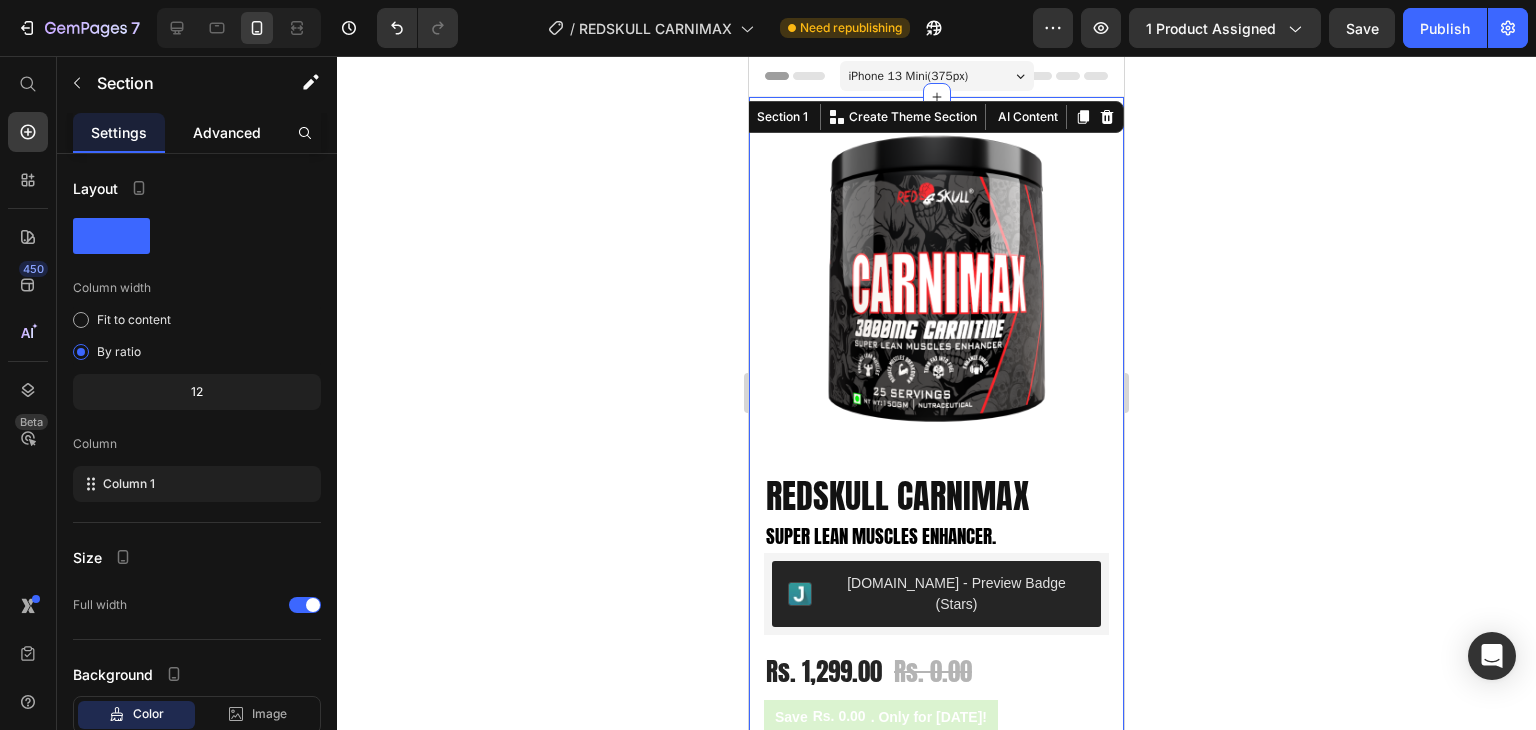 click on "Advanced" at bounding box center [227, 132] 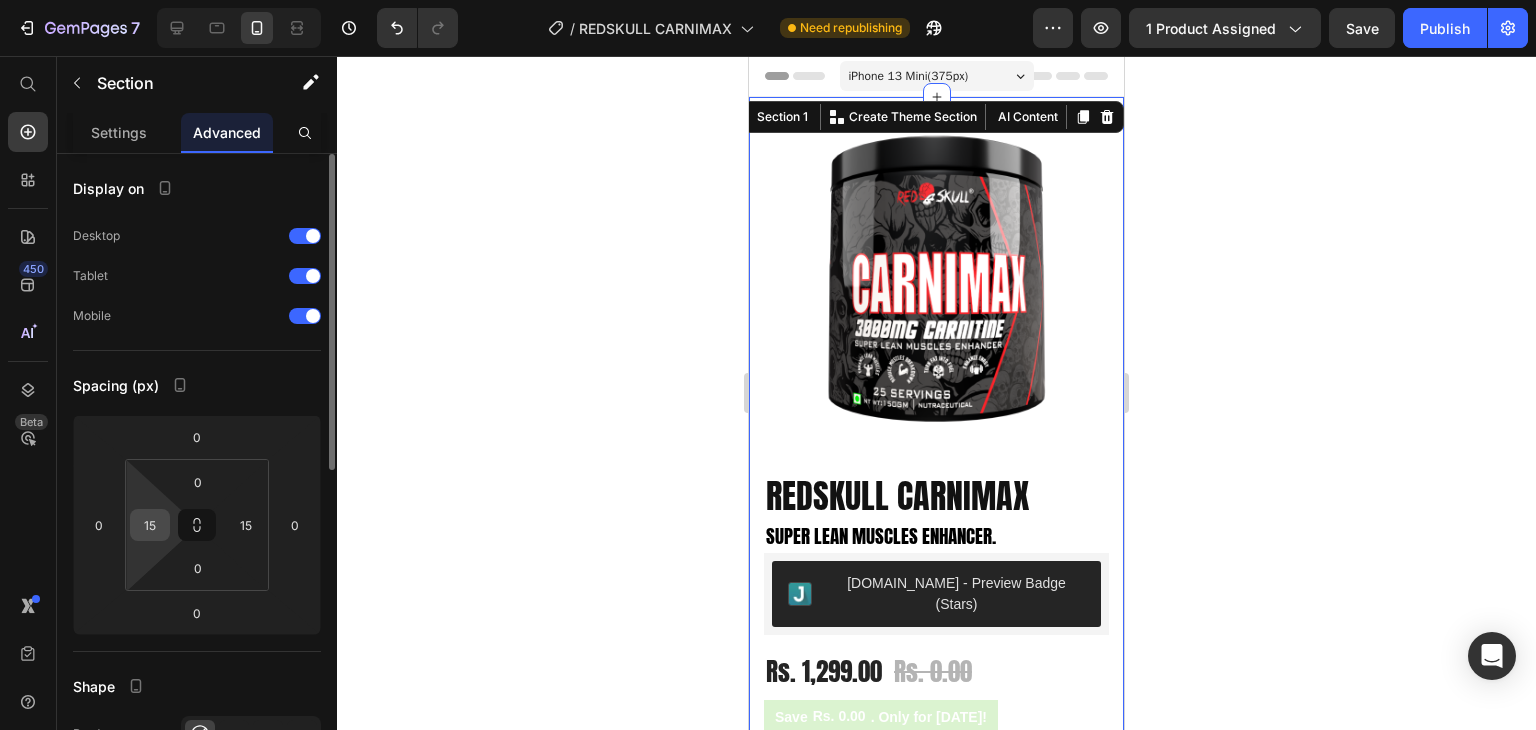 click on "15" at bounding box center (150, 525) 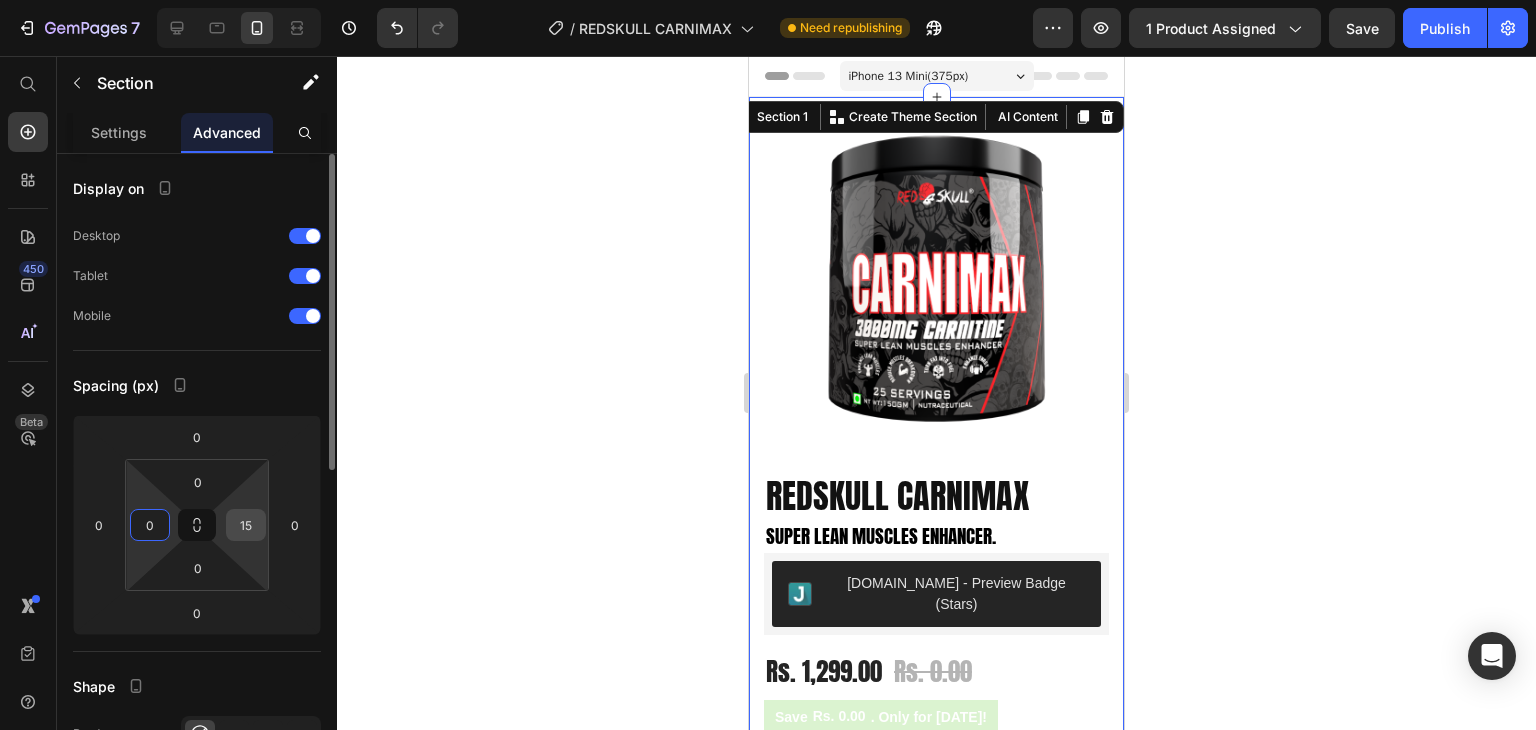 type on "0" 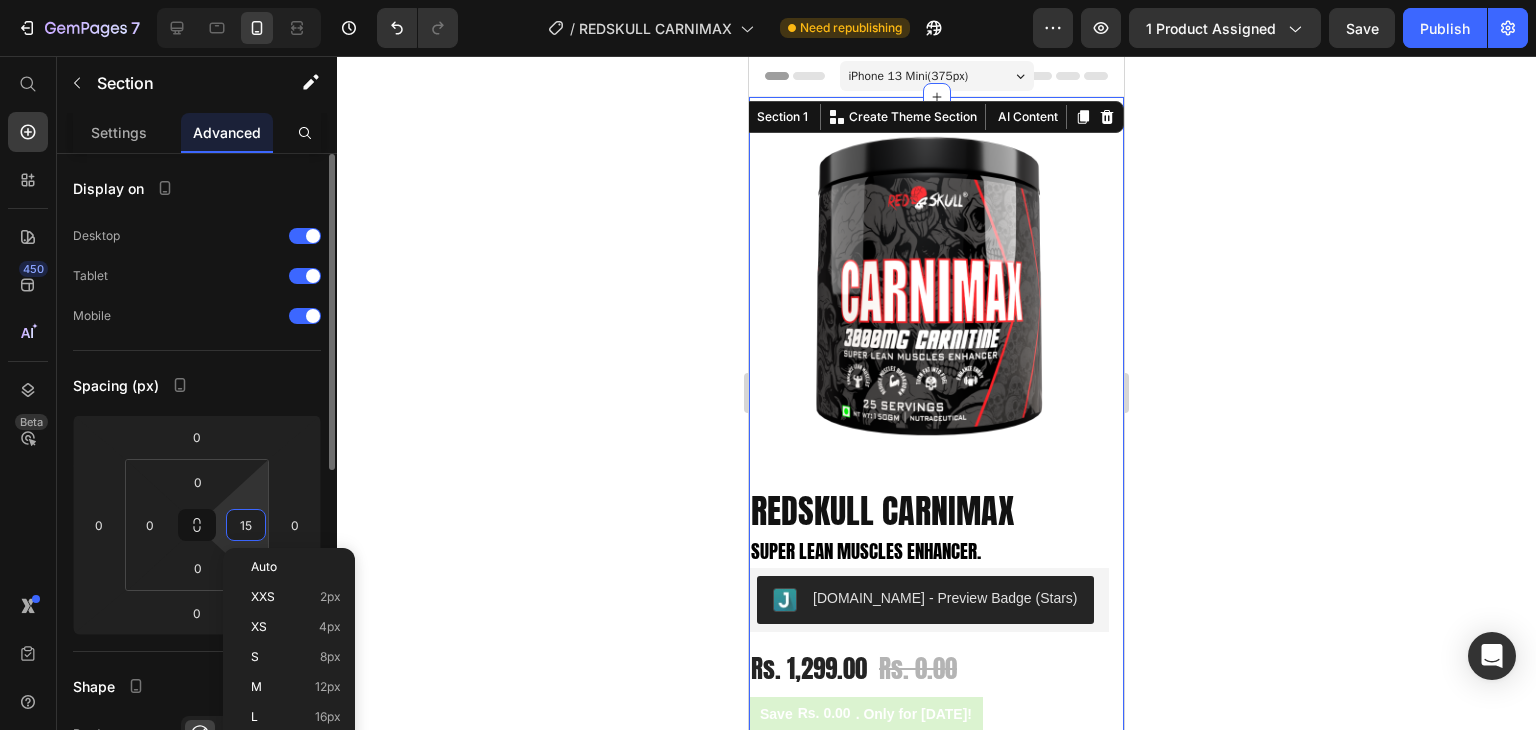 type on "0" 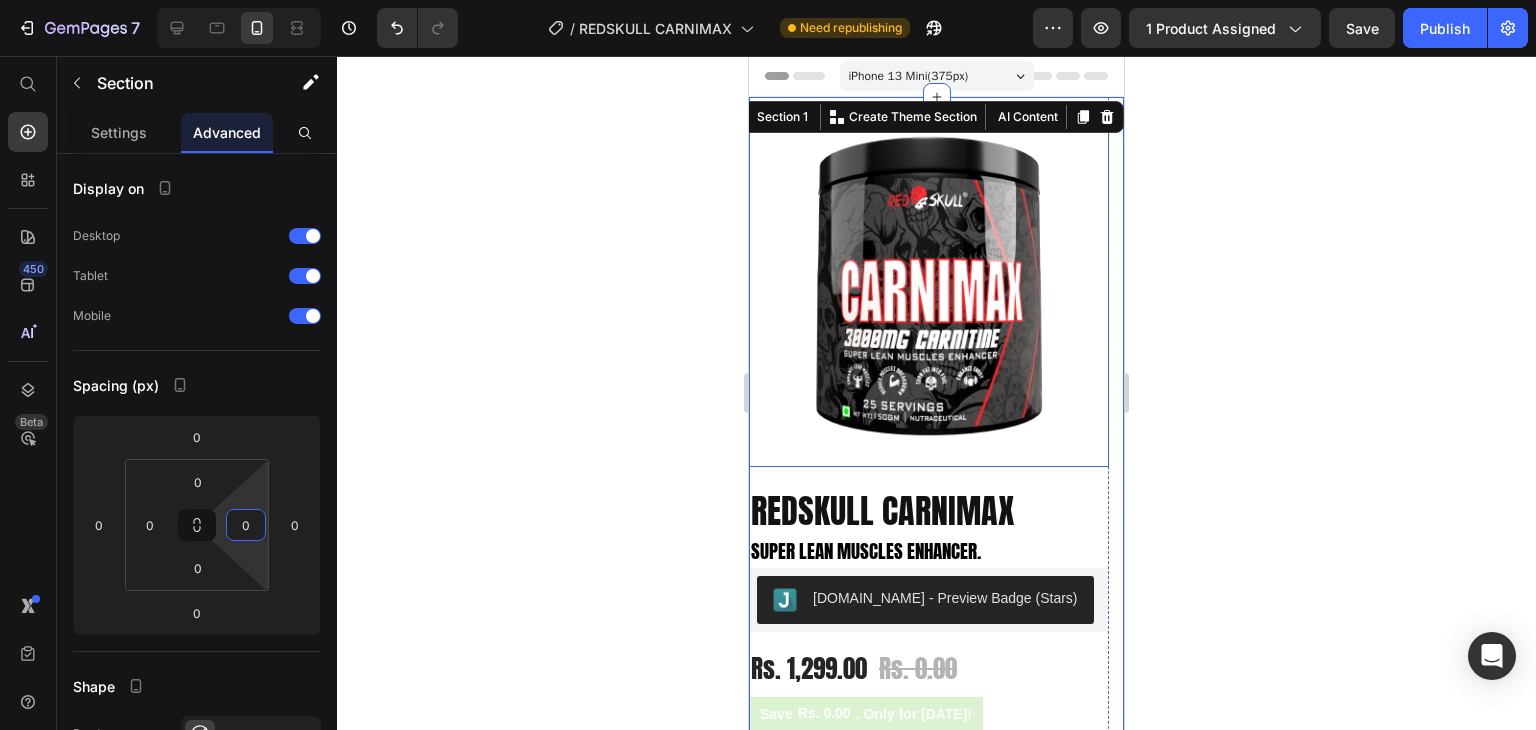 click 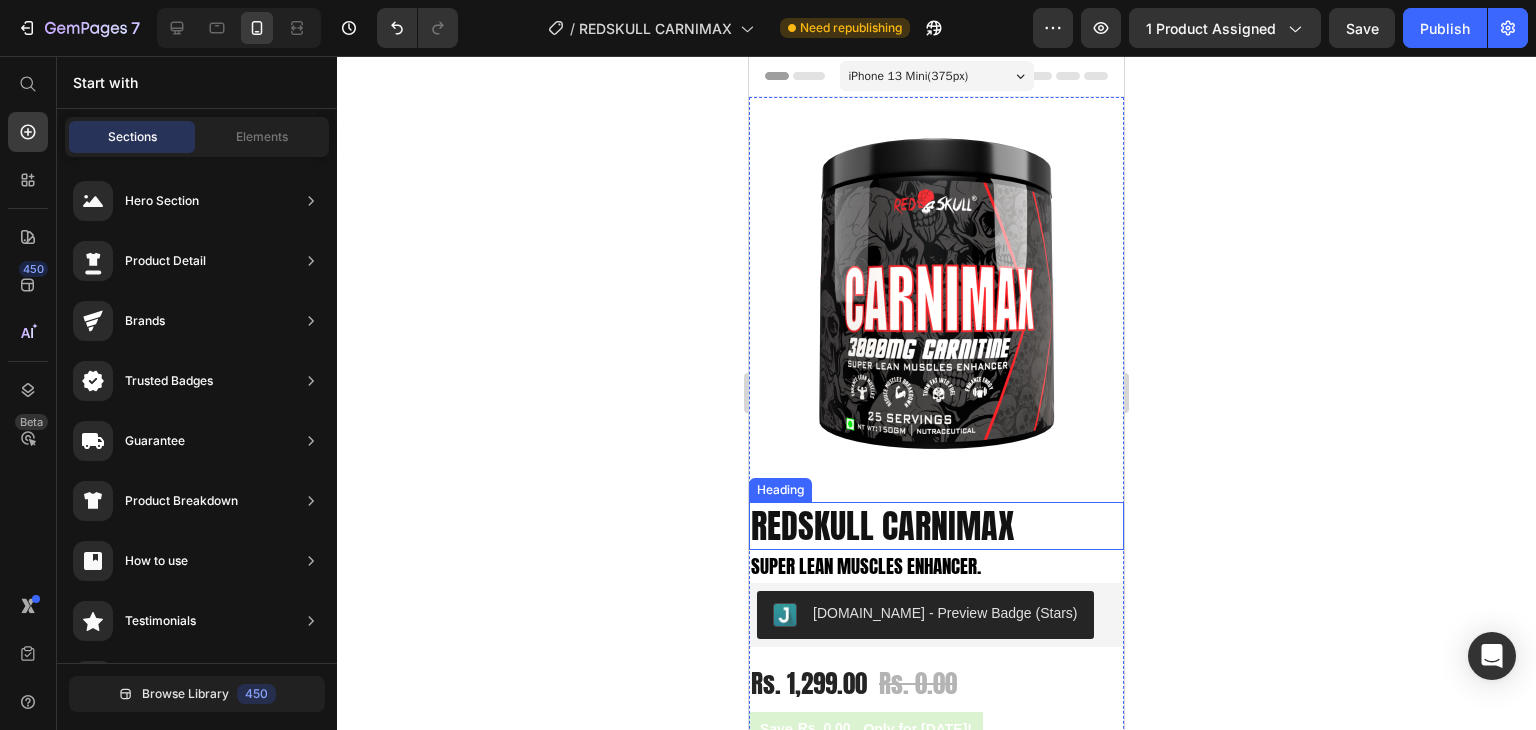 click on "REDSKULL CARNIMAX" at bounding box center (936, 526) 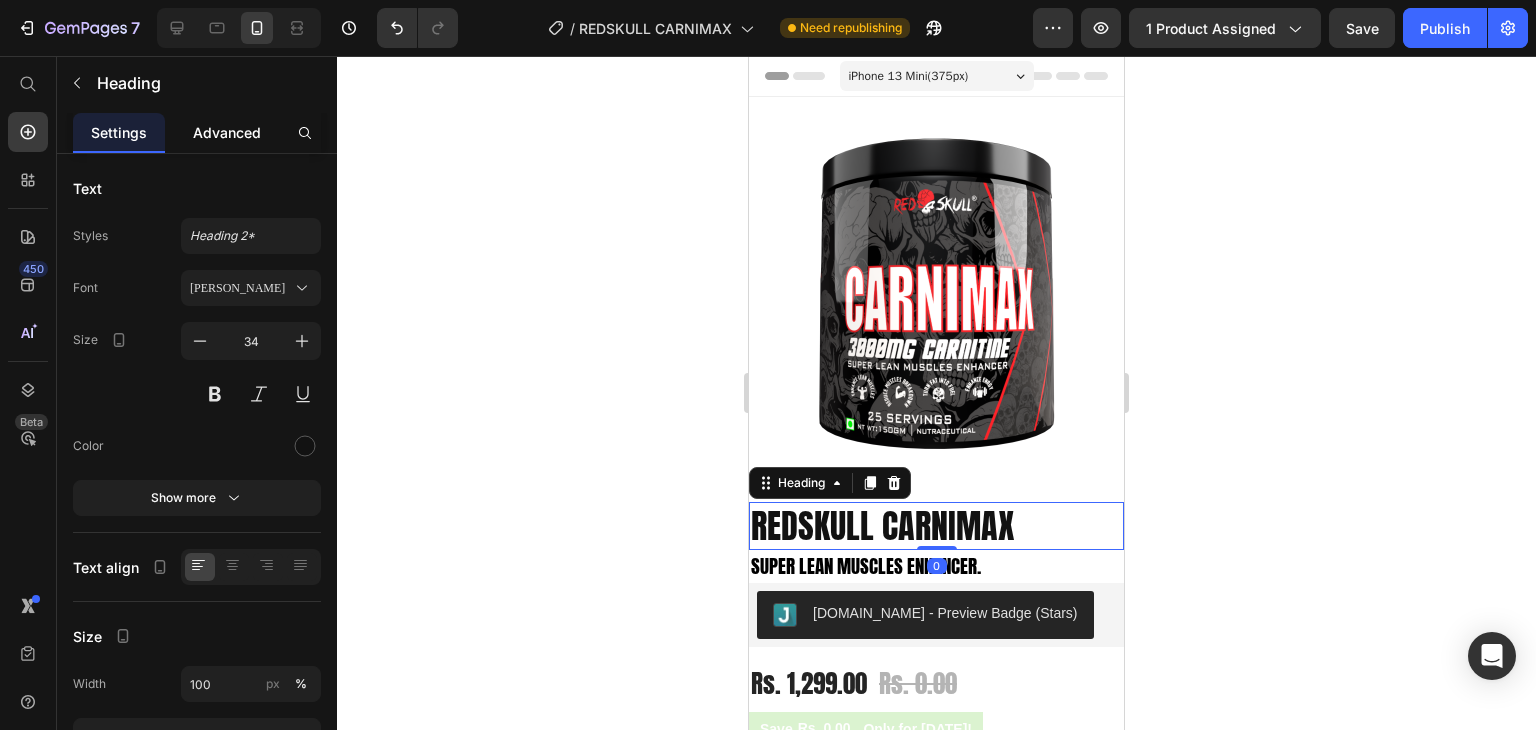 click on "Advanced" at bounding box center [227, 132] 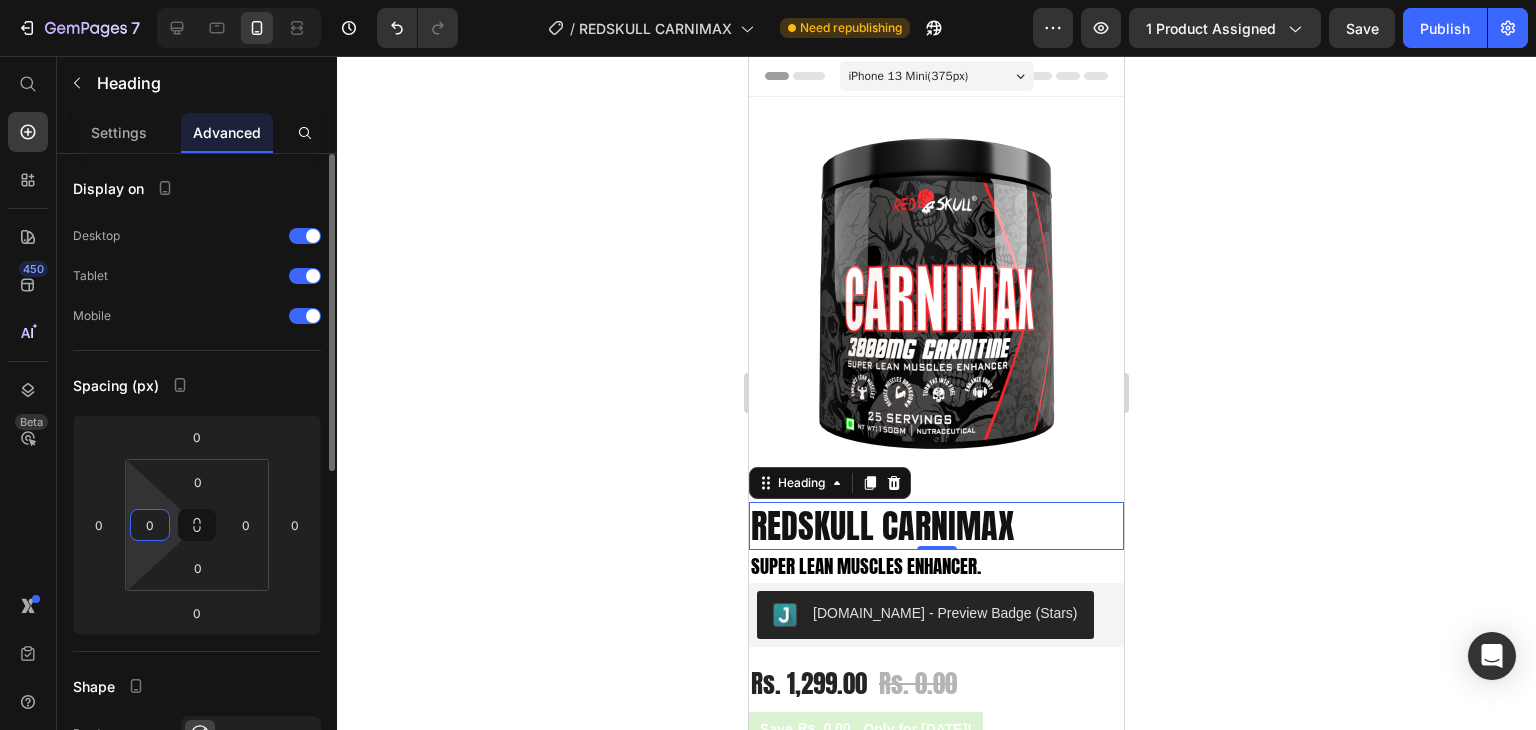 click on "0" at bounding box center [150, 525] 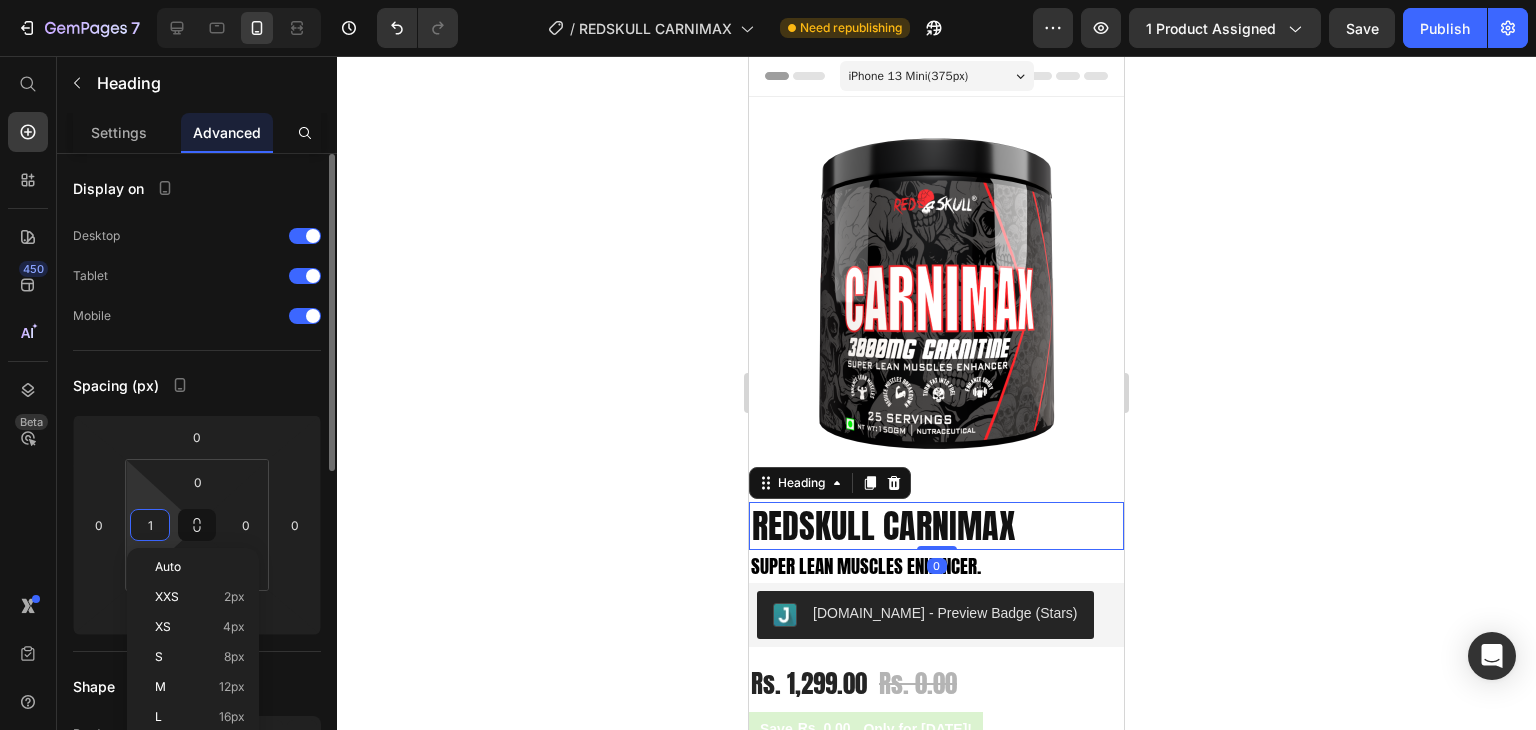 type on "15" 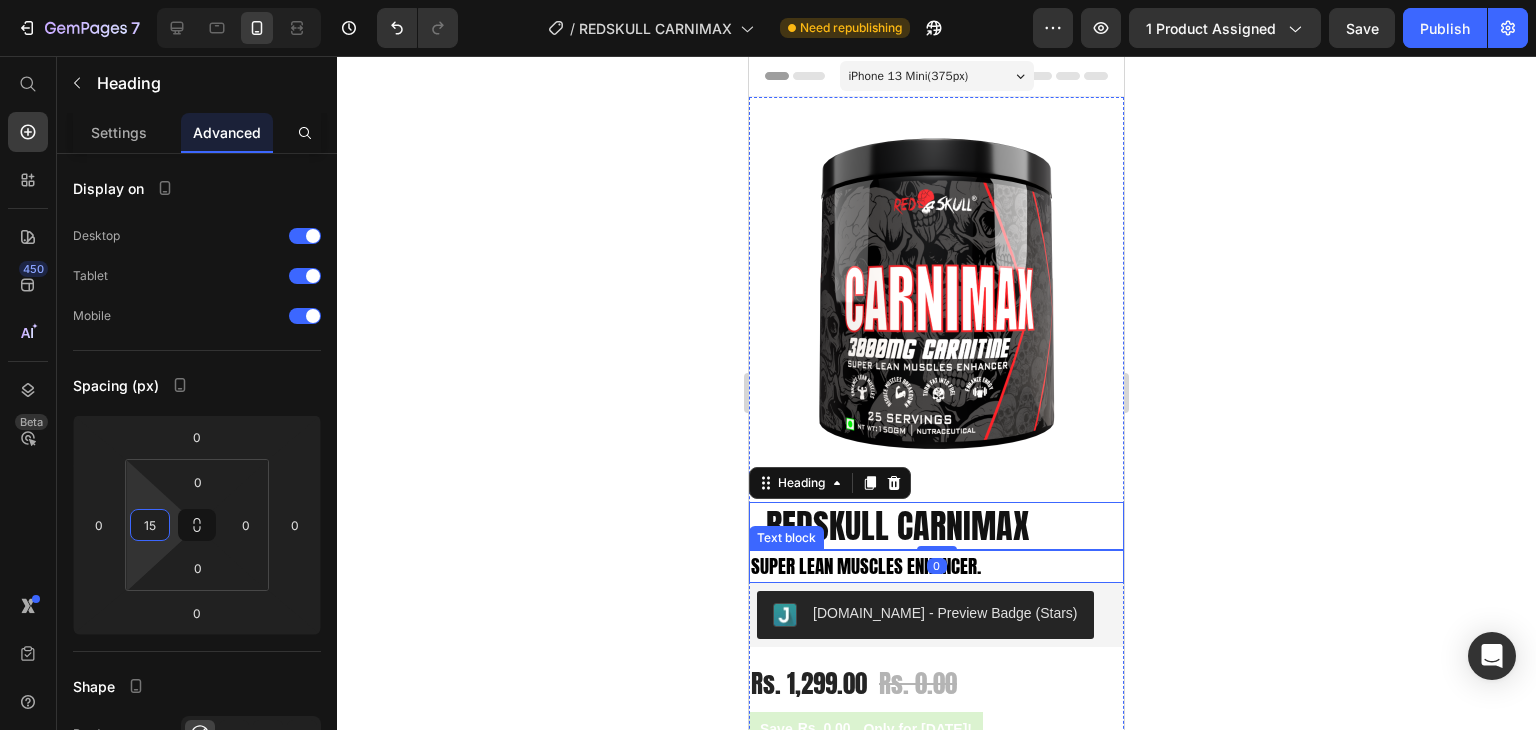 click on "SUPER LEAN MUSCLES ENHANCER." at bounding box center (936, 566) 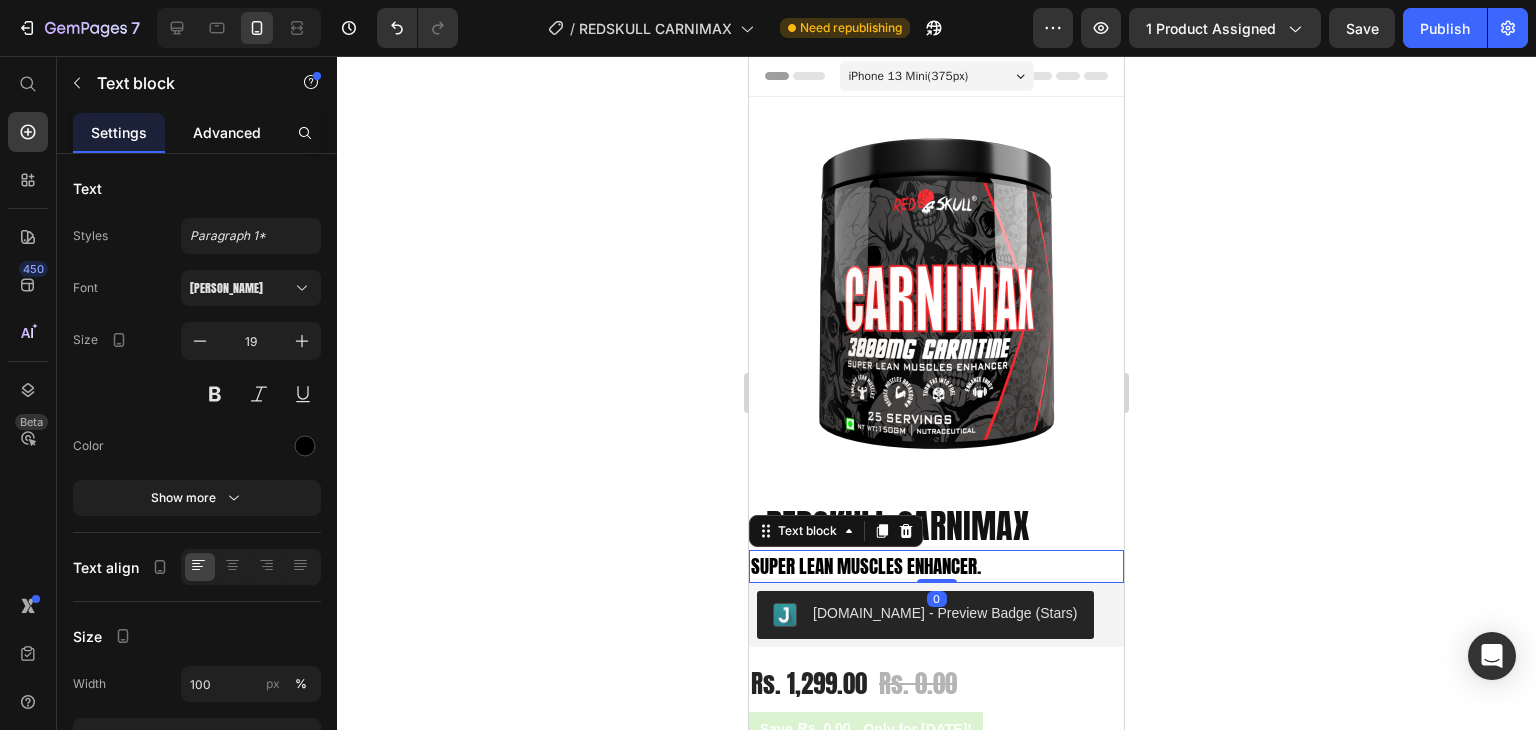 click on "Advanced" at bounding box center [227, 132] 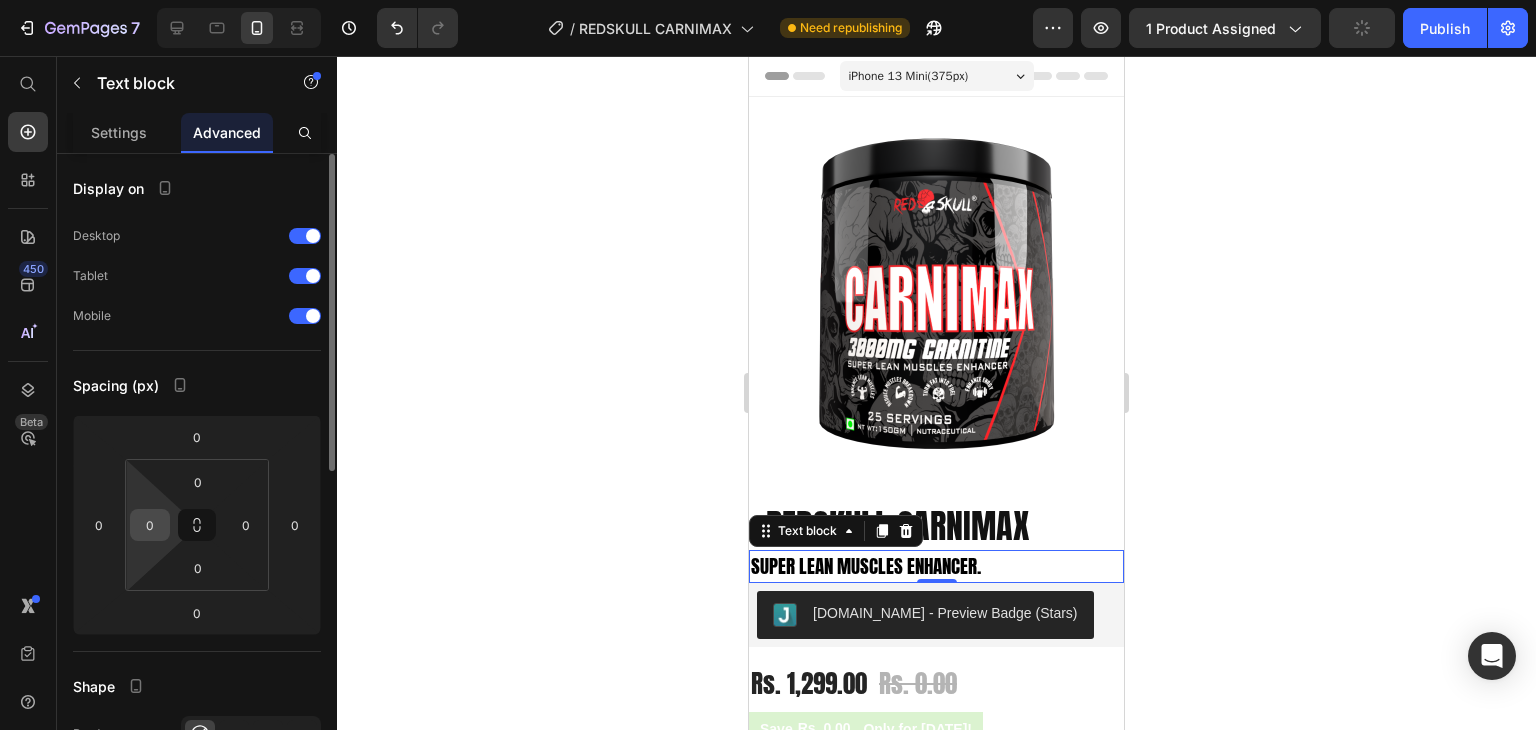 click on "0" at bounding box center (150, 525) 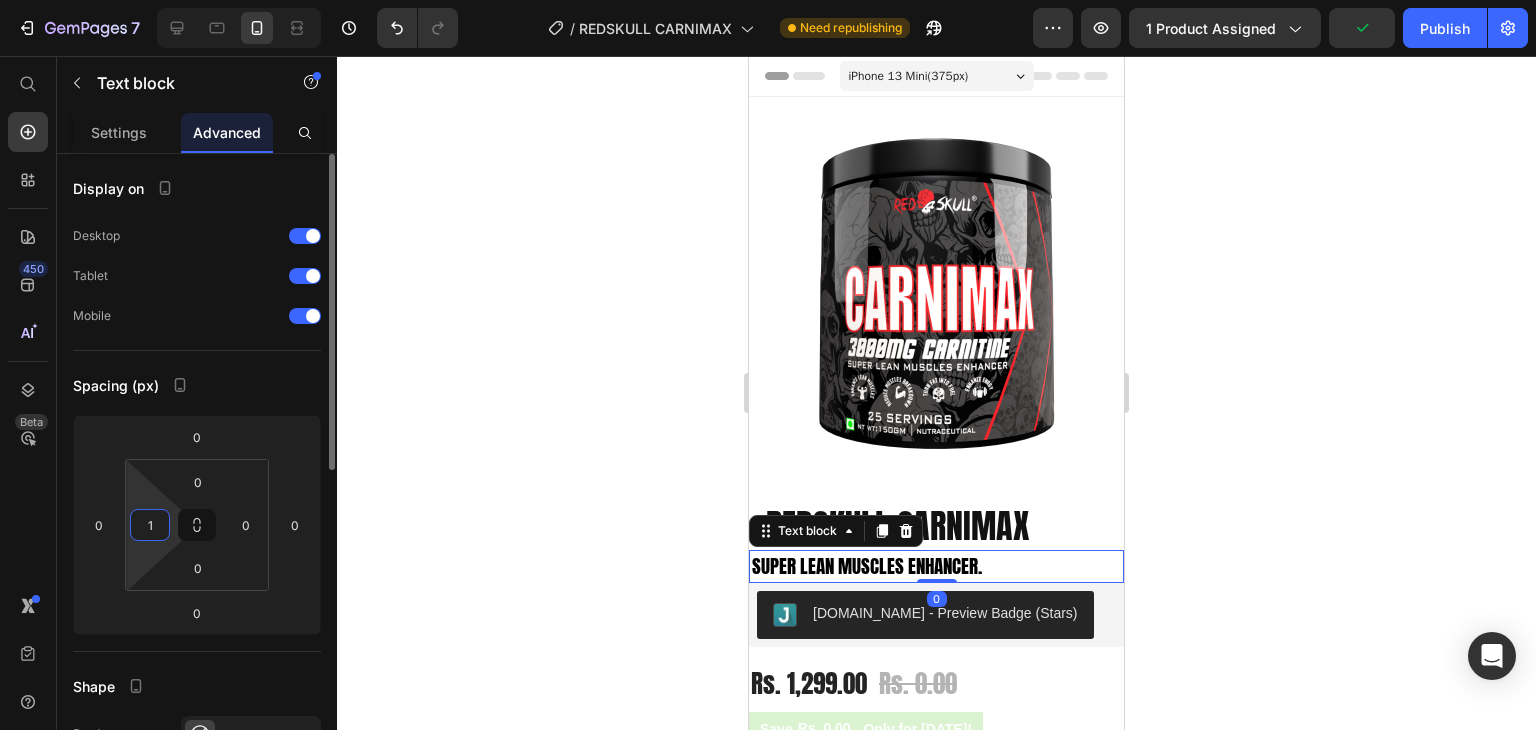 type on "15" 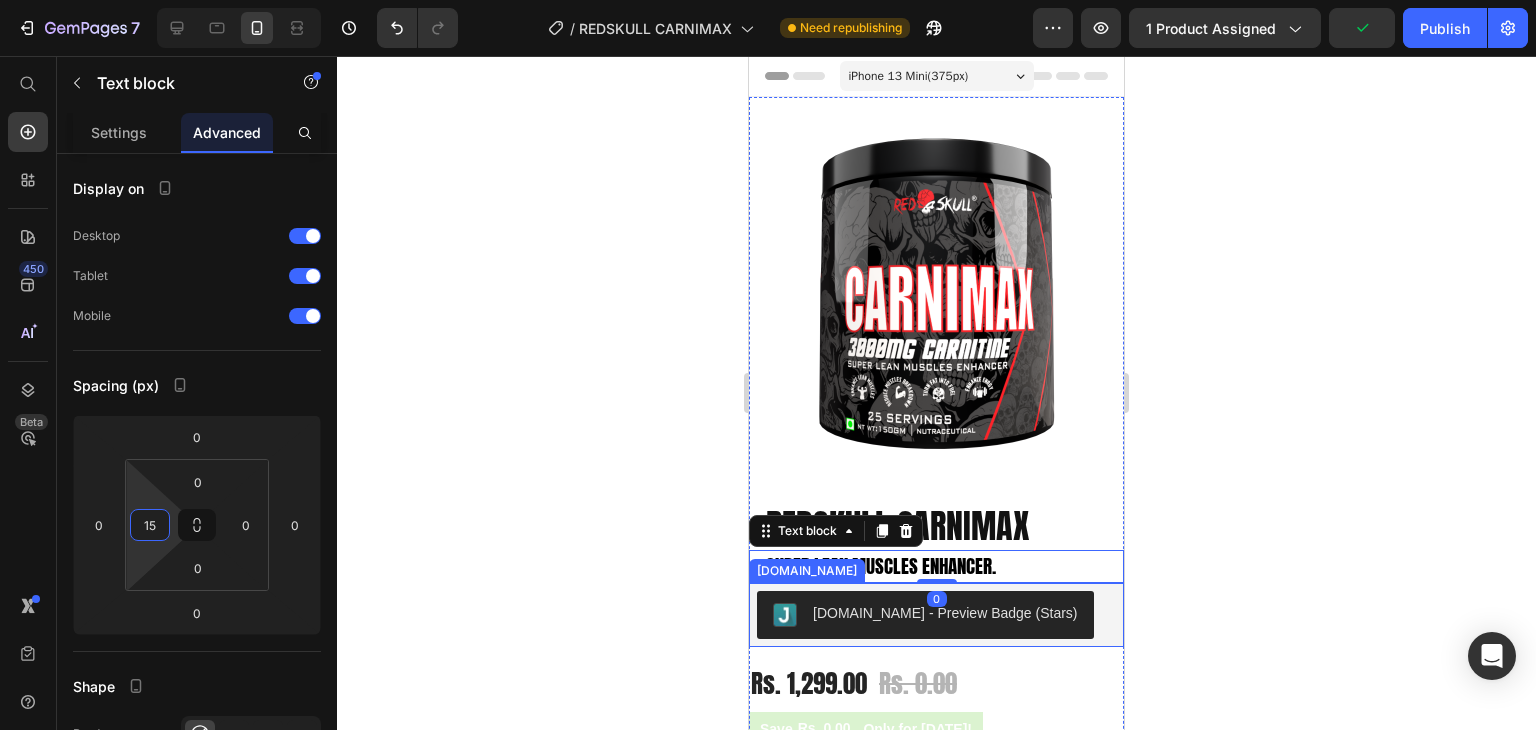 click at bounding box center [785, 615] 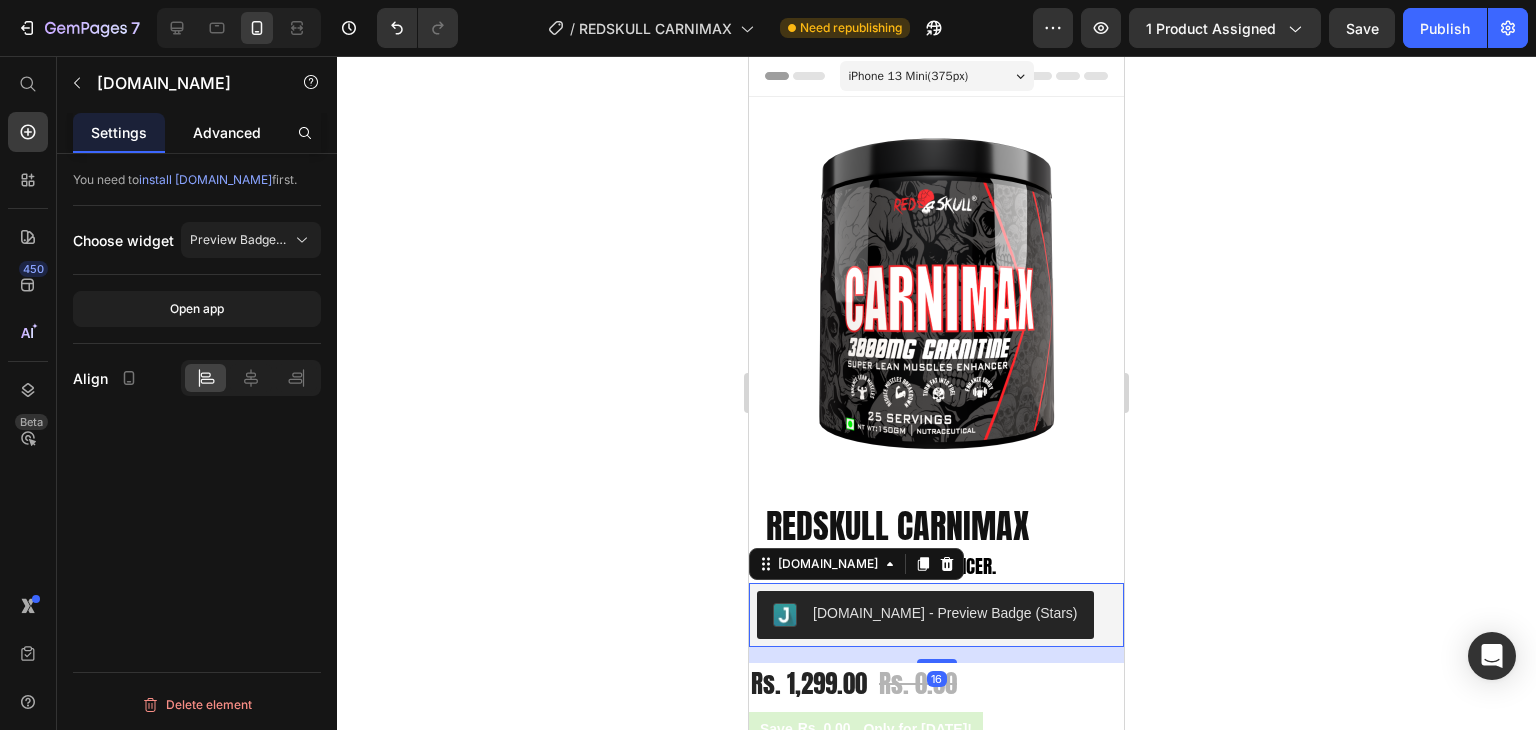 click on "Advanced" at bounding box center (227, 132) 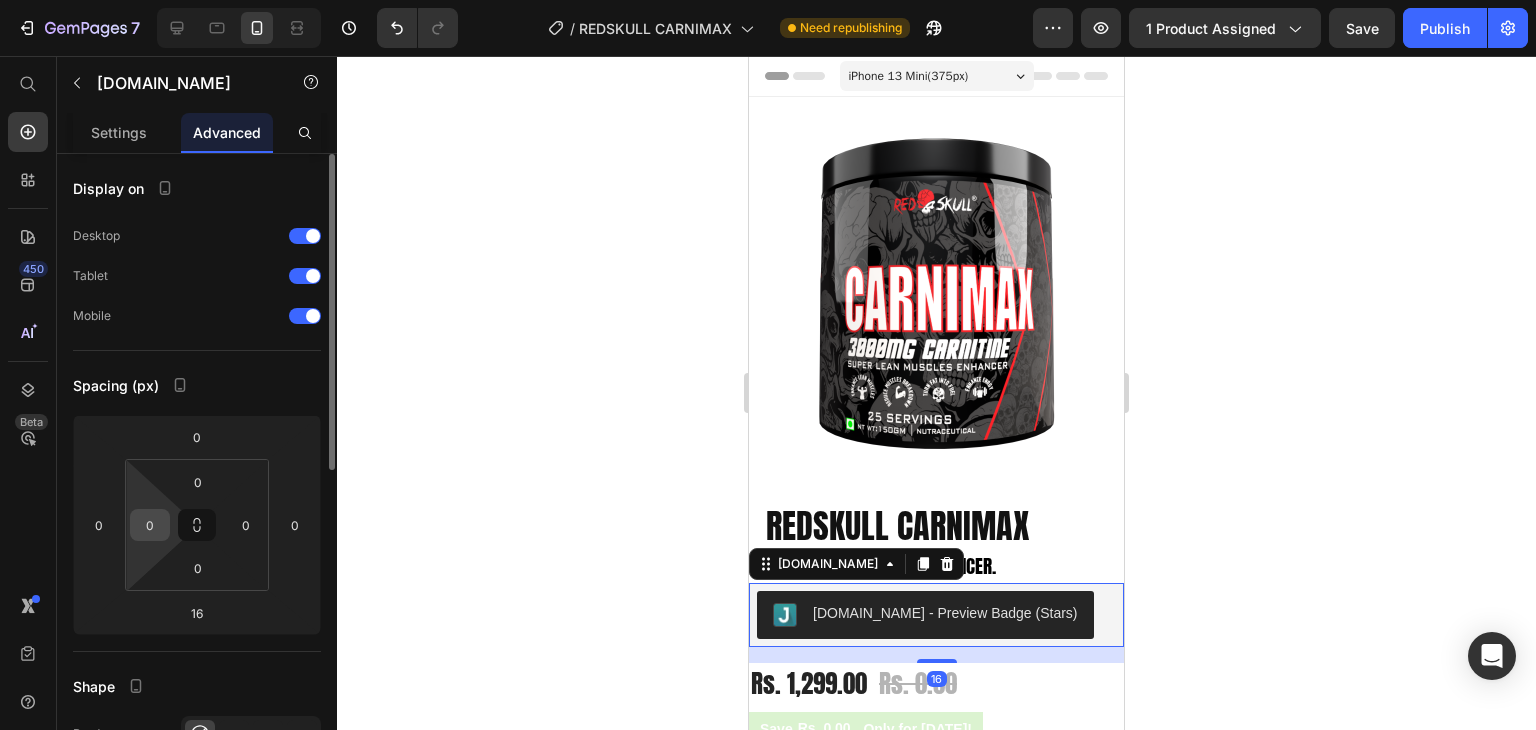 click on "0" at bounding box center (150, 525) 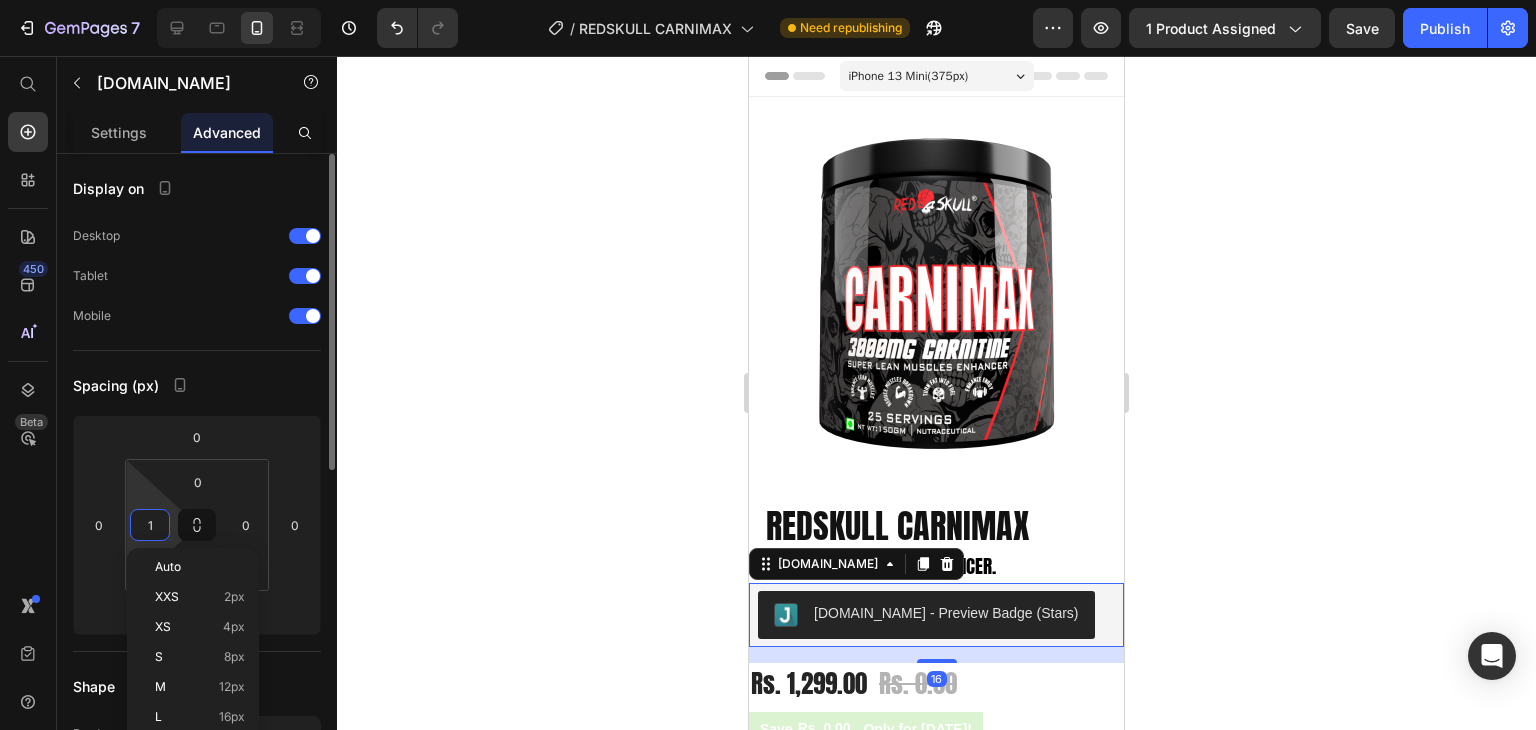 type on "15" 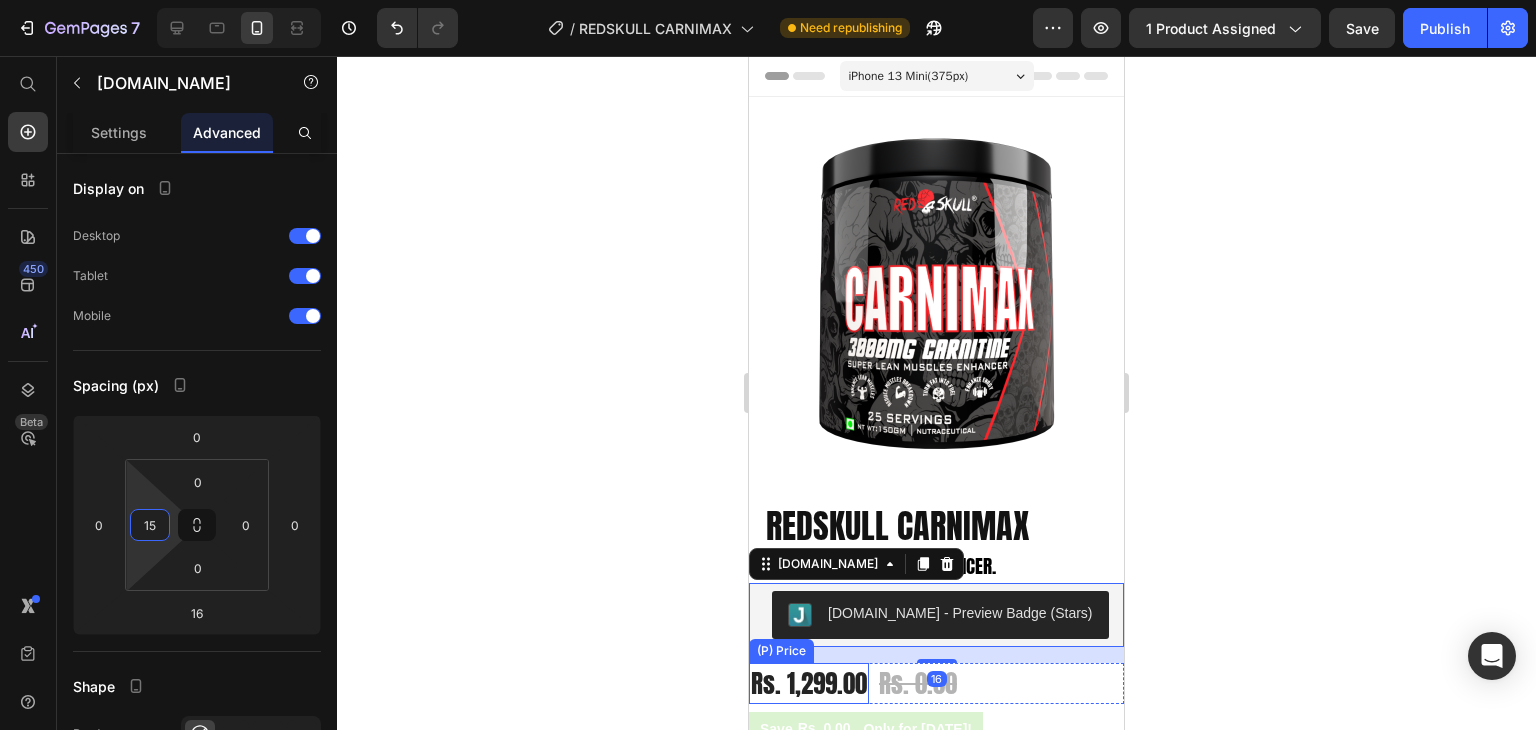 click on "Rs. 1,299.00" at bounding box center (809, 684) 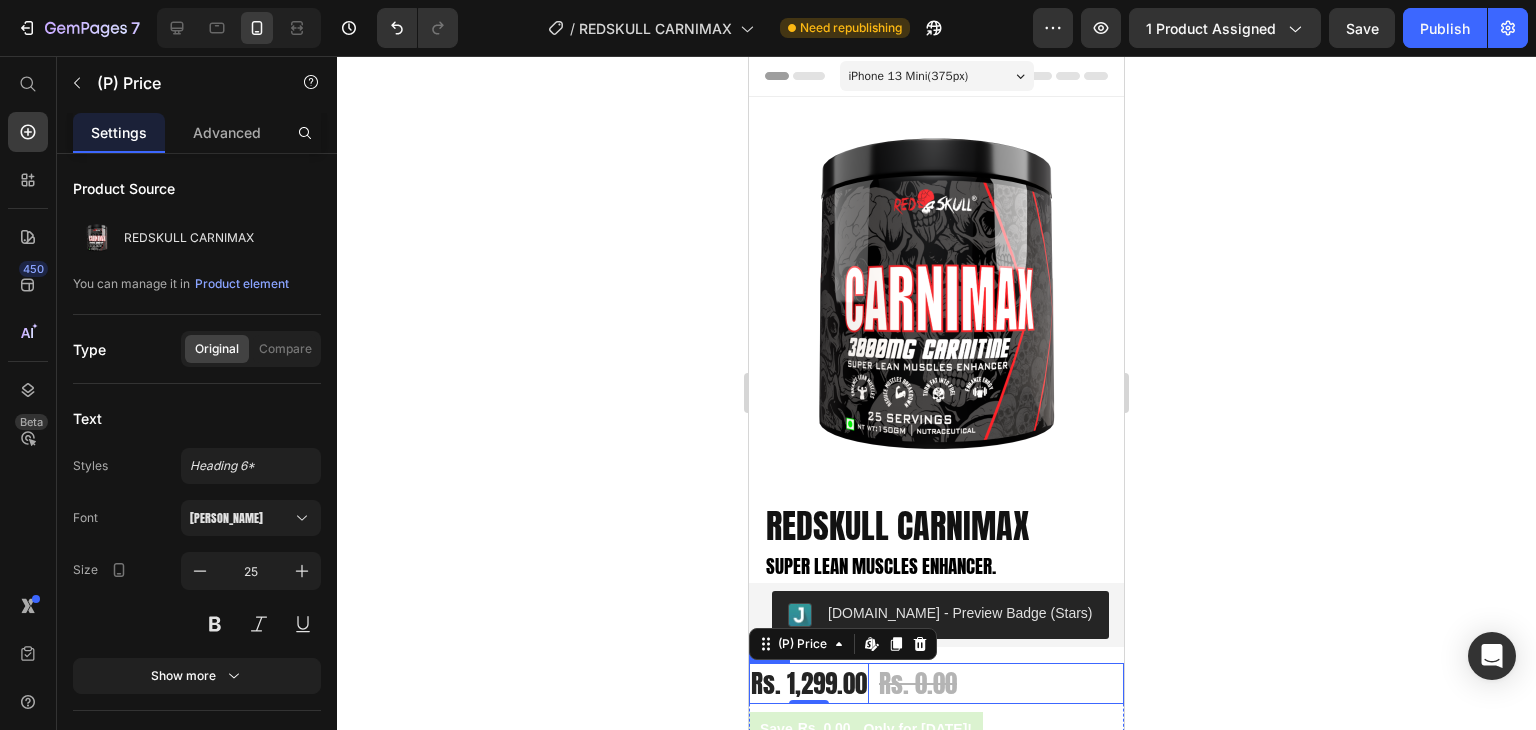 click on "Rs. 1,299.00 (P) Price   Edit content in Shopify 0 Rs. 0.00 (P) Price Row" at bounding box center [936, 684] 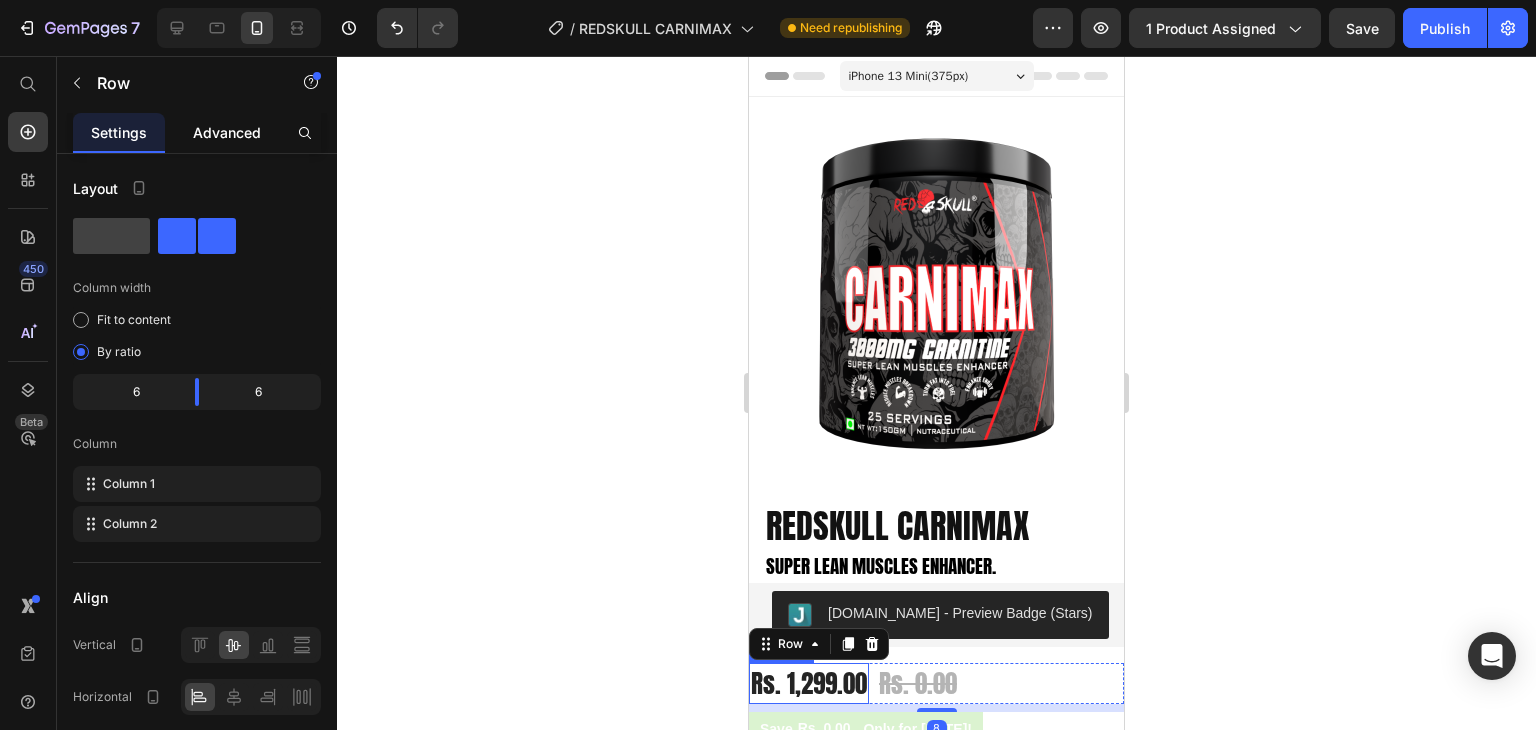 click on "Advanced" at bounding box center (227, 132) 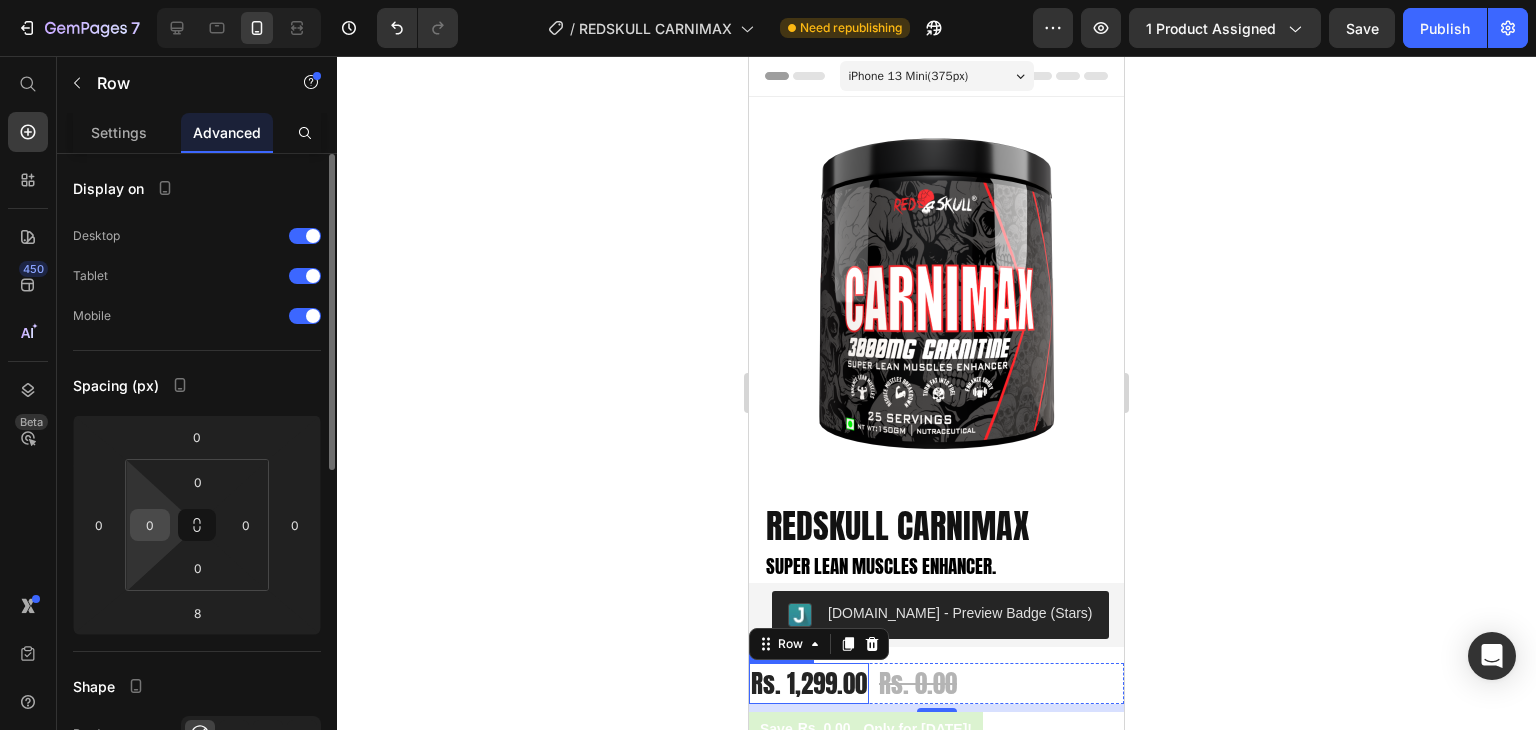 click on "0" at bounding box center [150, 525] 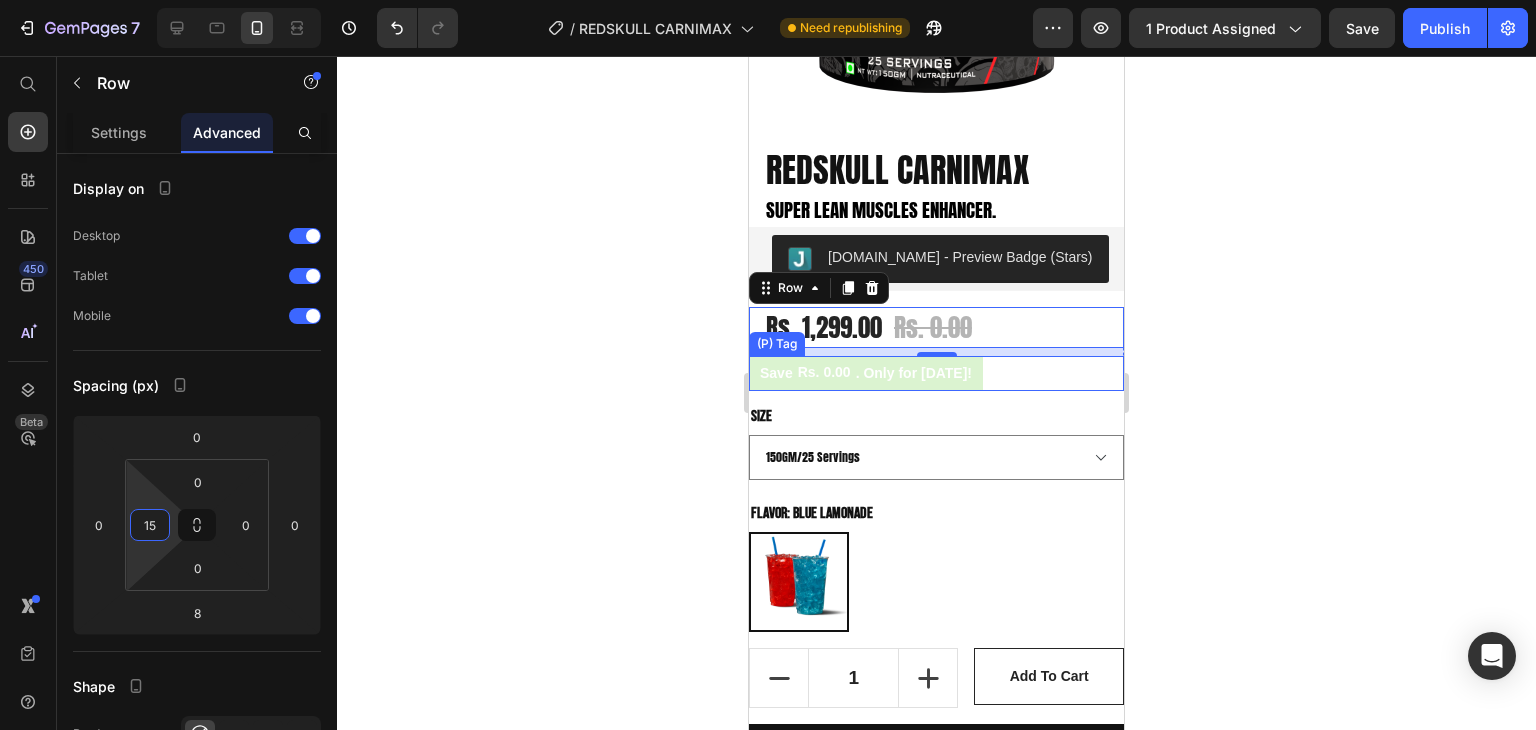 scroll, scrollTop: 400, scrollLeft: 0, axis: vertical 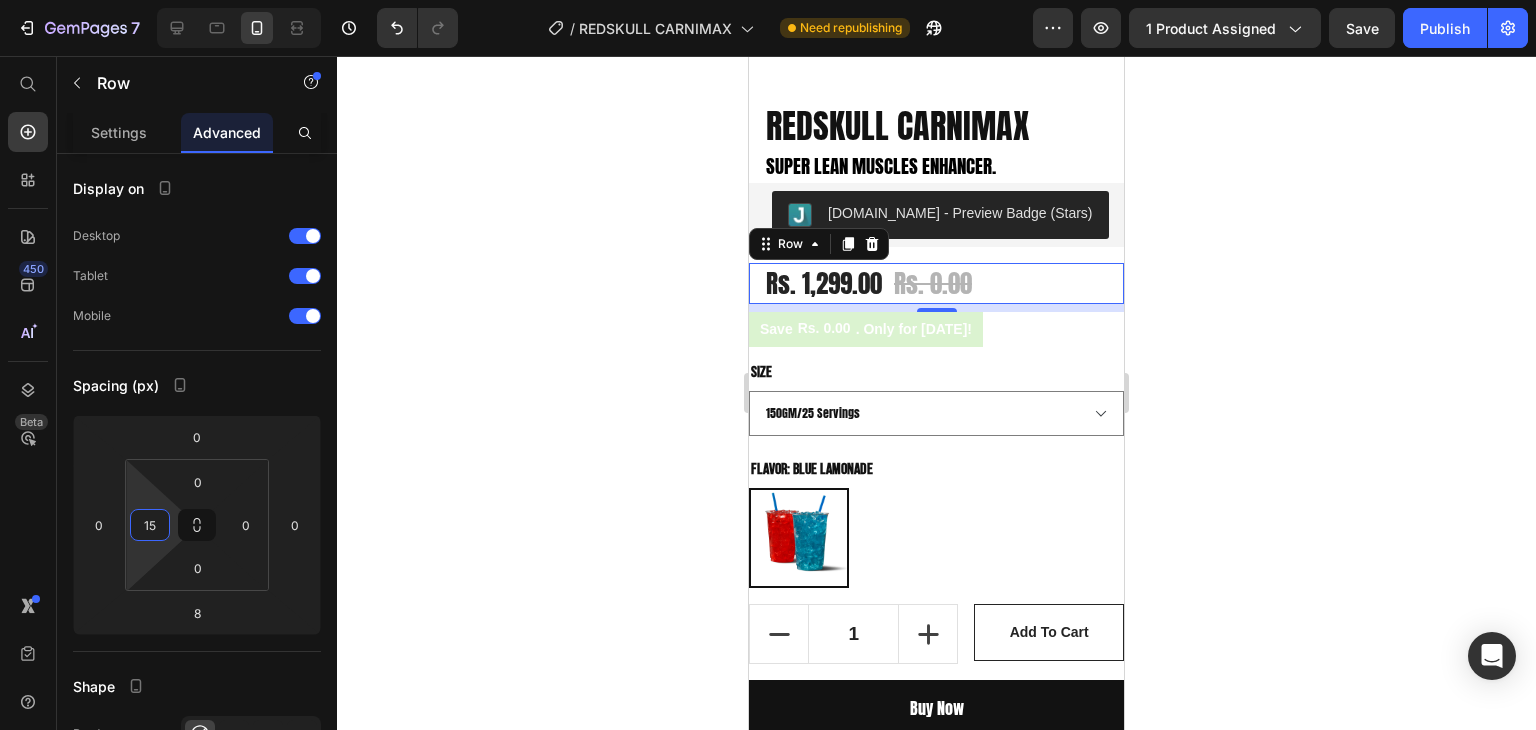 type on "15" 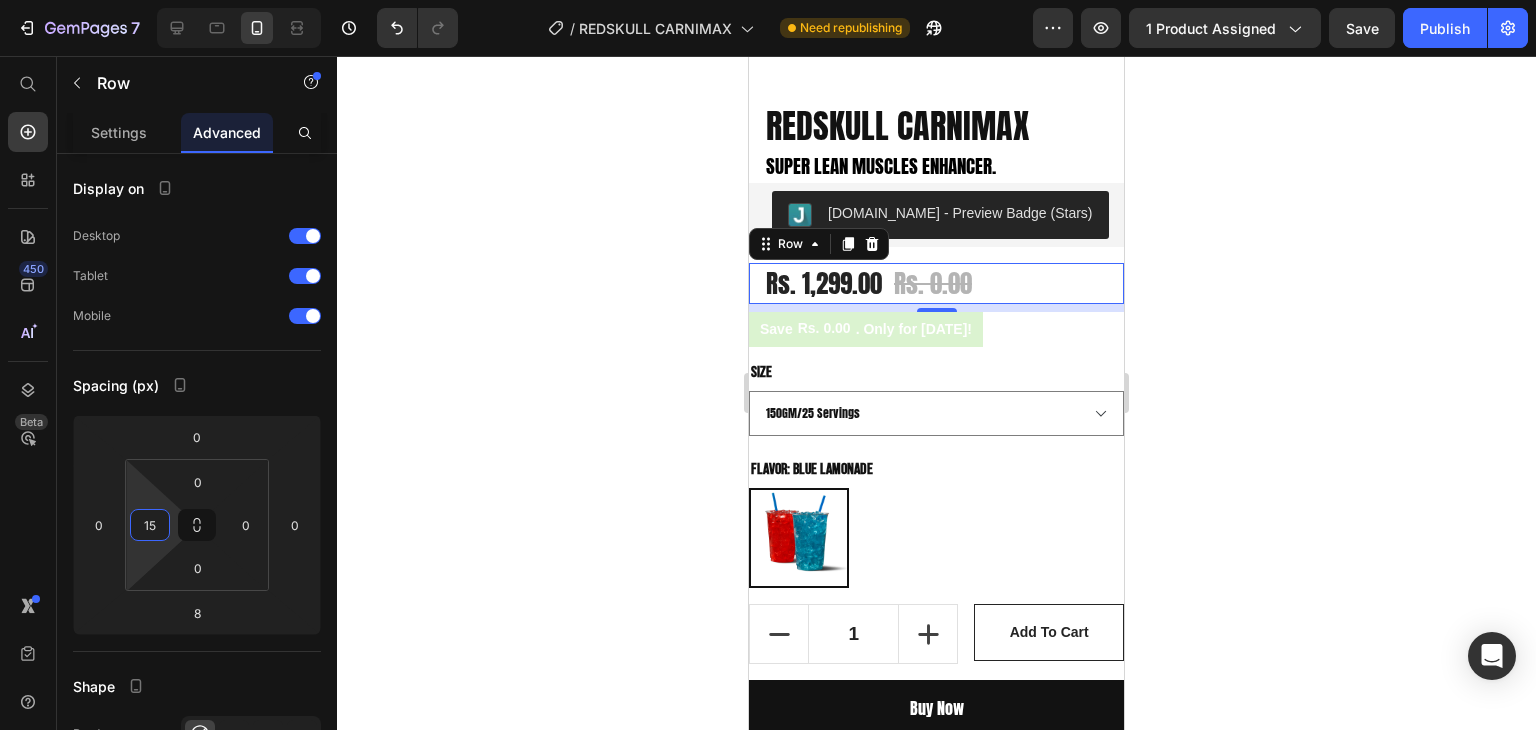 click on "8" at bounding box center [937, 328] 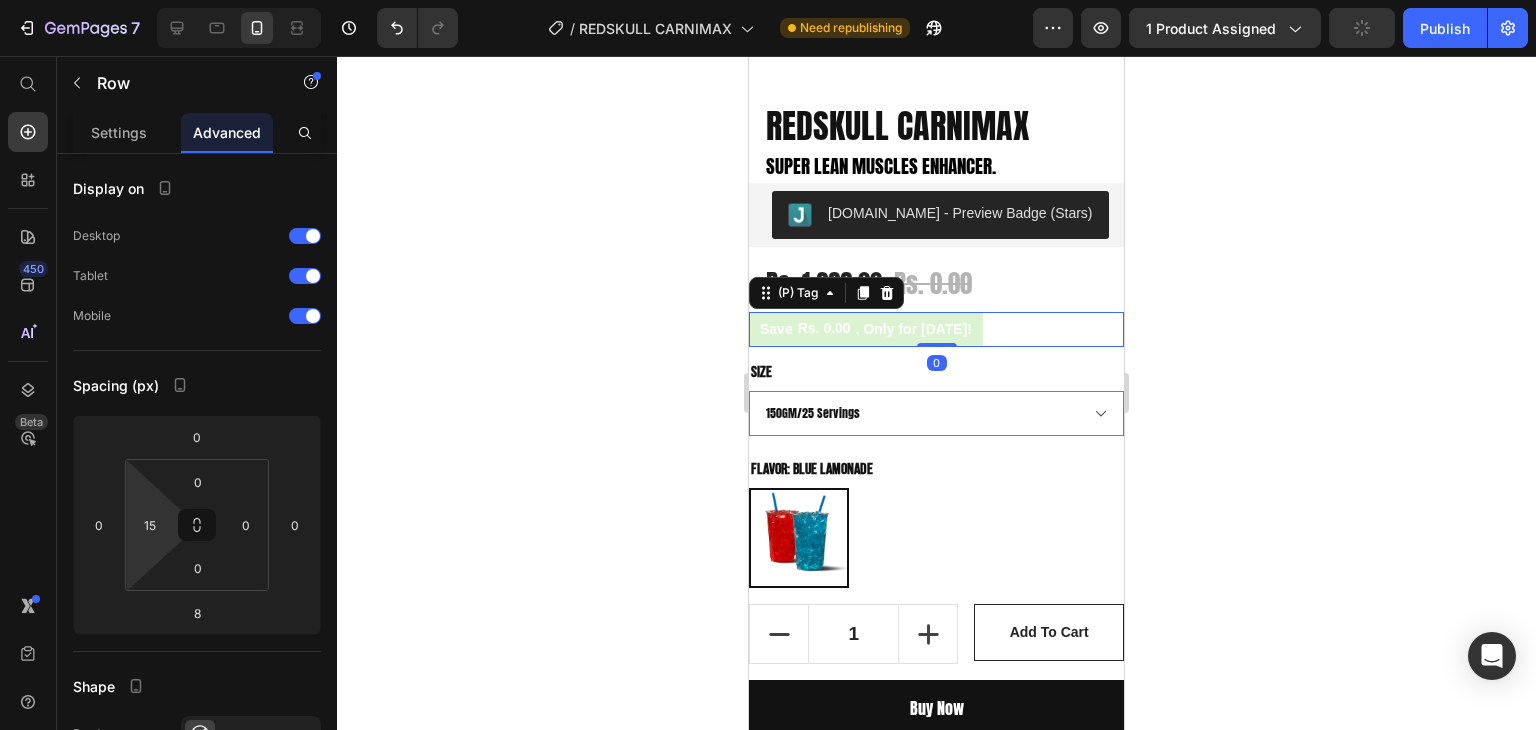 click on ". Only for [DATE]!" at bounding box center (914, 329) 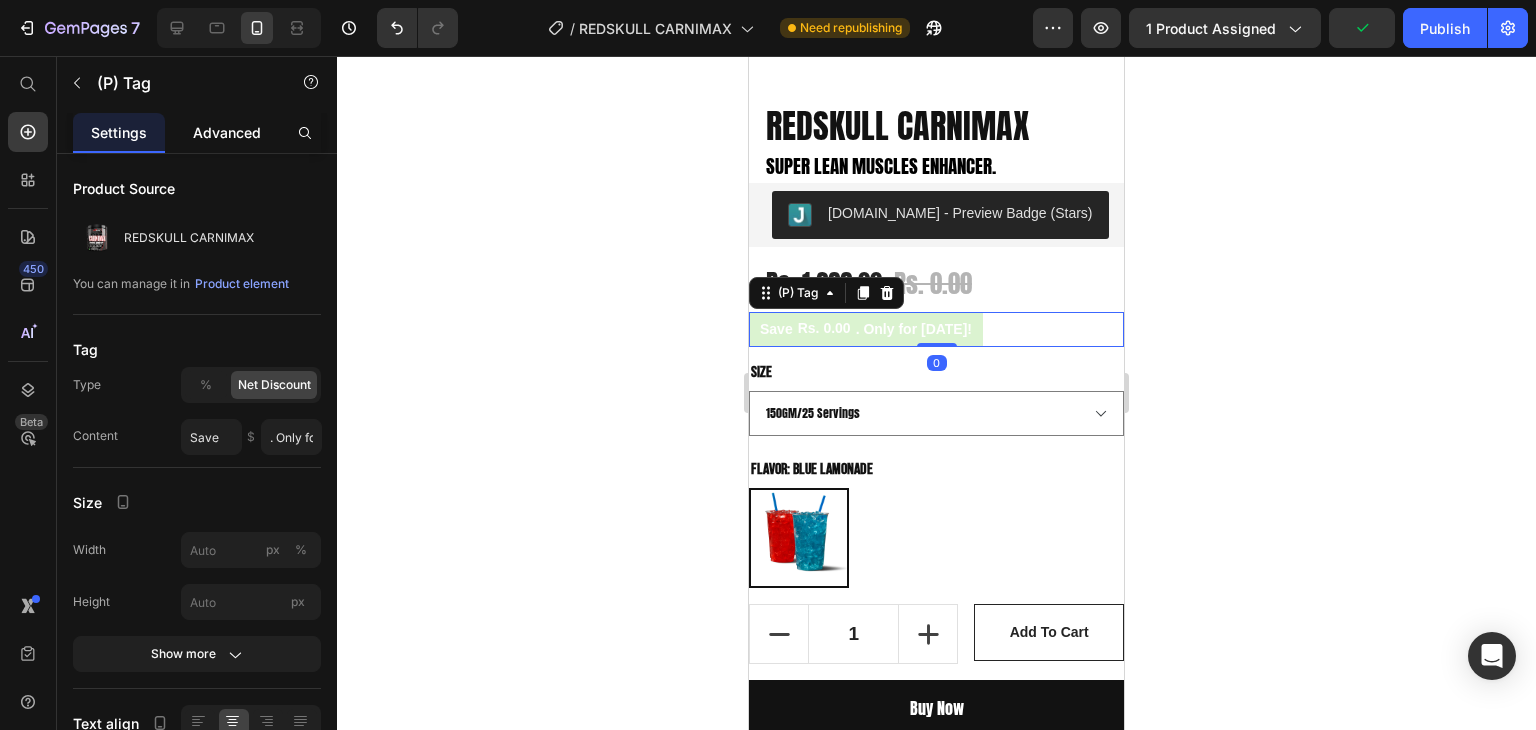 click on "Advanced" at bounding box center [227, 132] 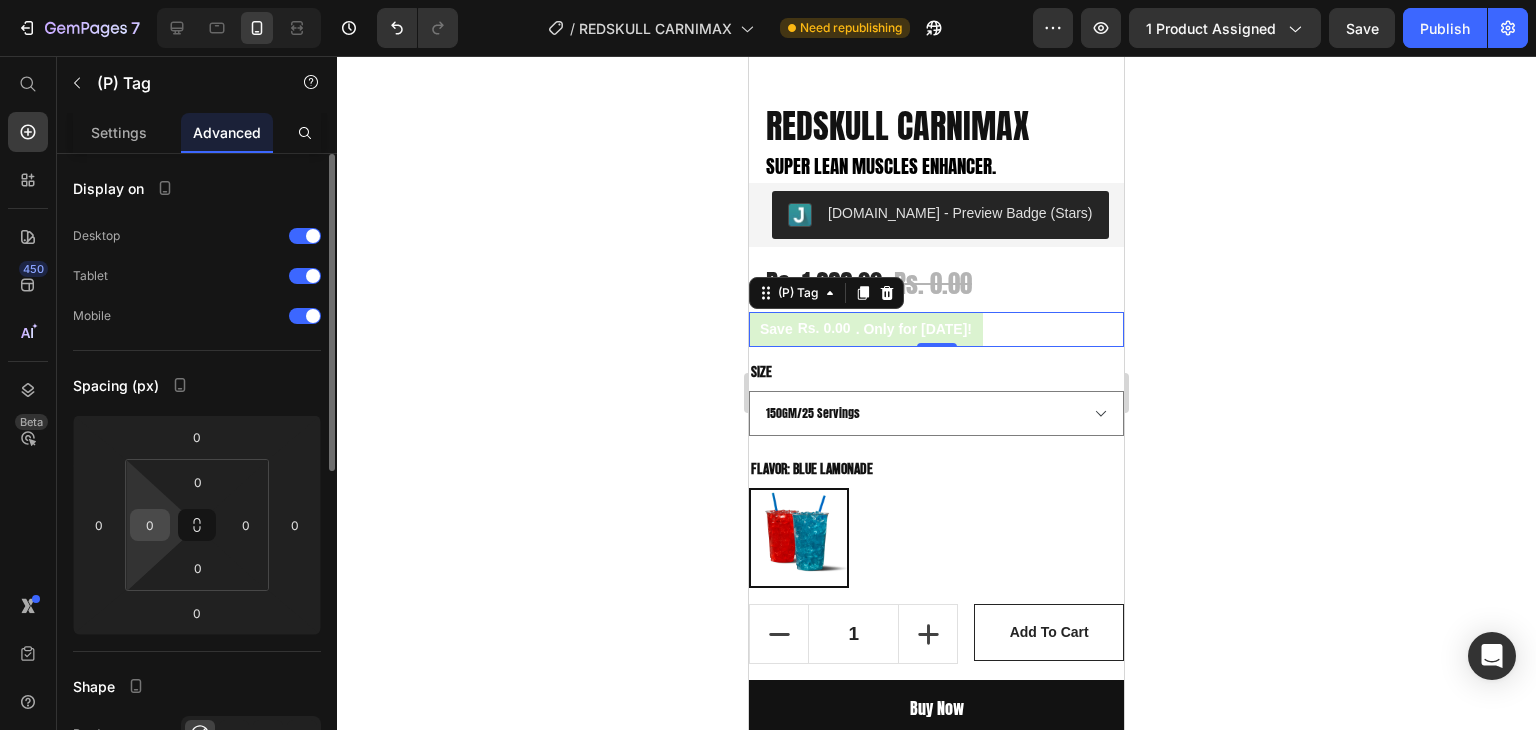 click on "0" at bounding box center (150, 525) 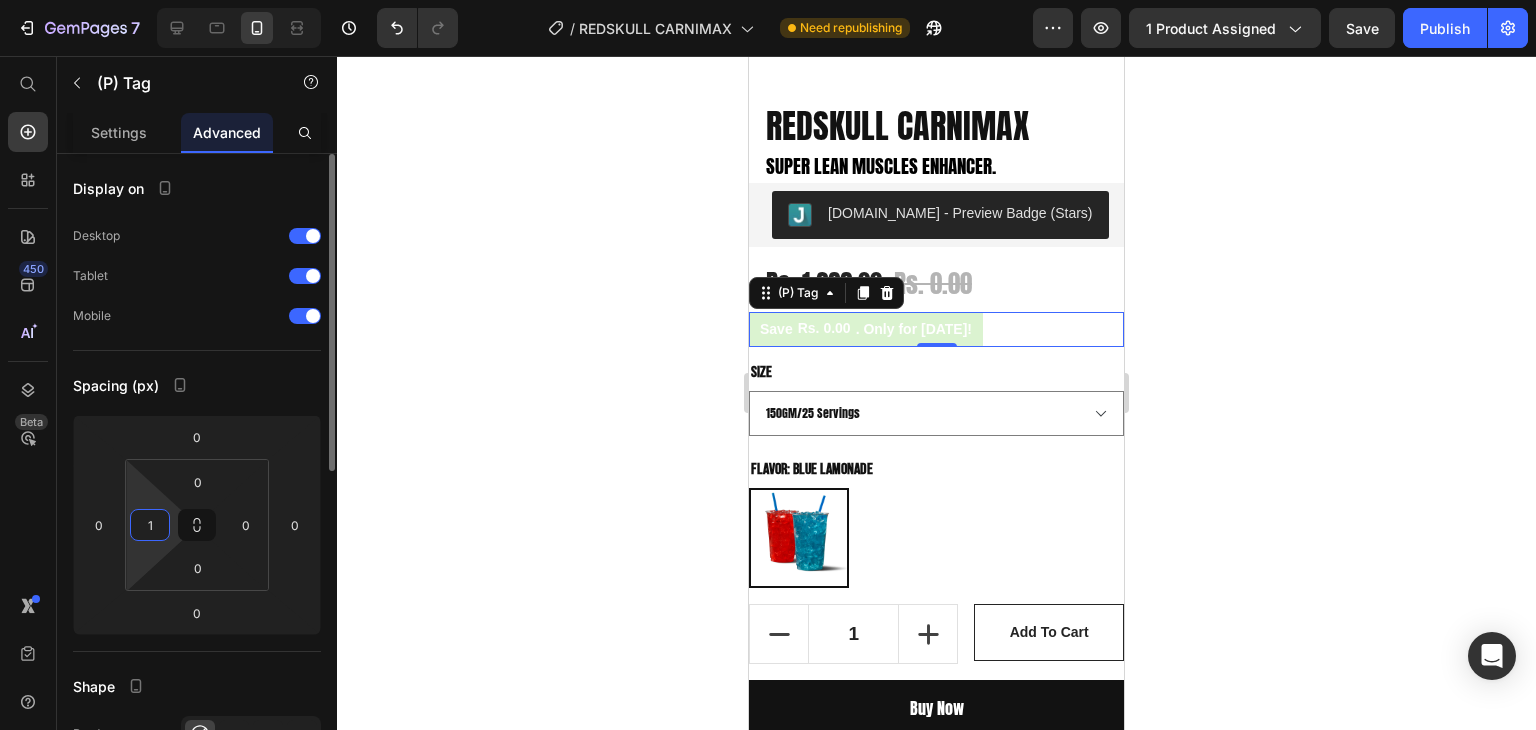 type on "15" 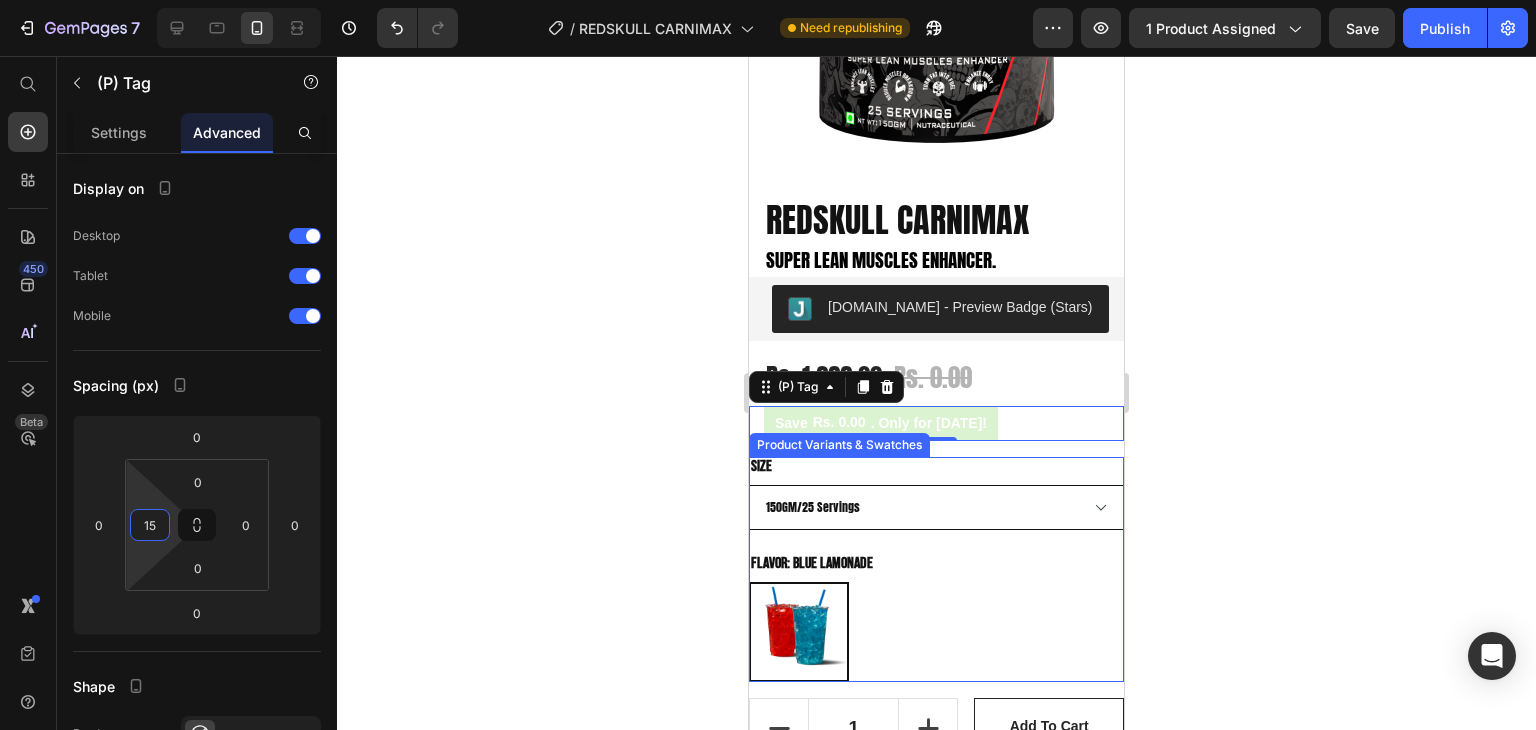scroll, scrollTop: 300, scrollLeft: 0, axis: vertical 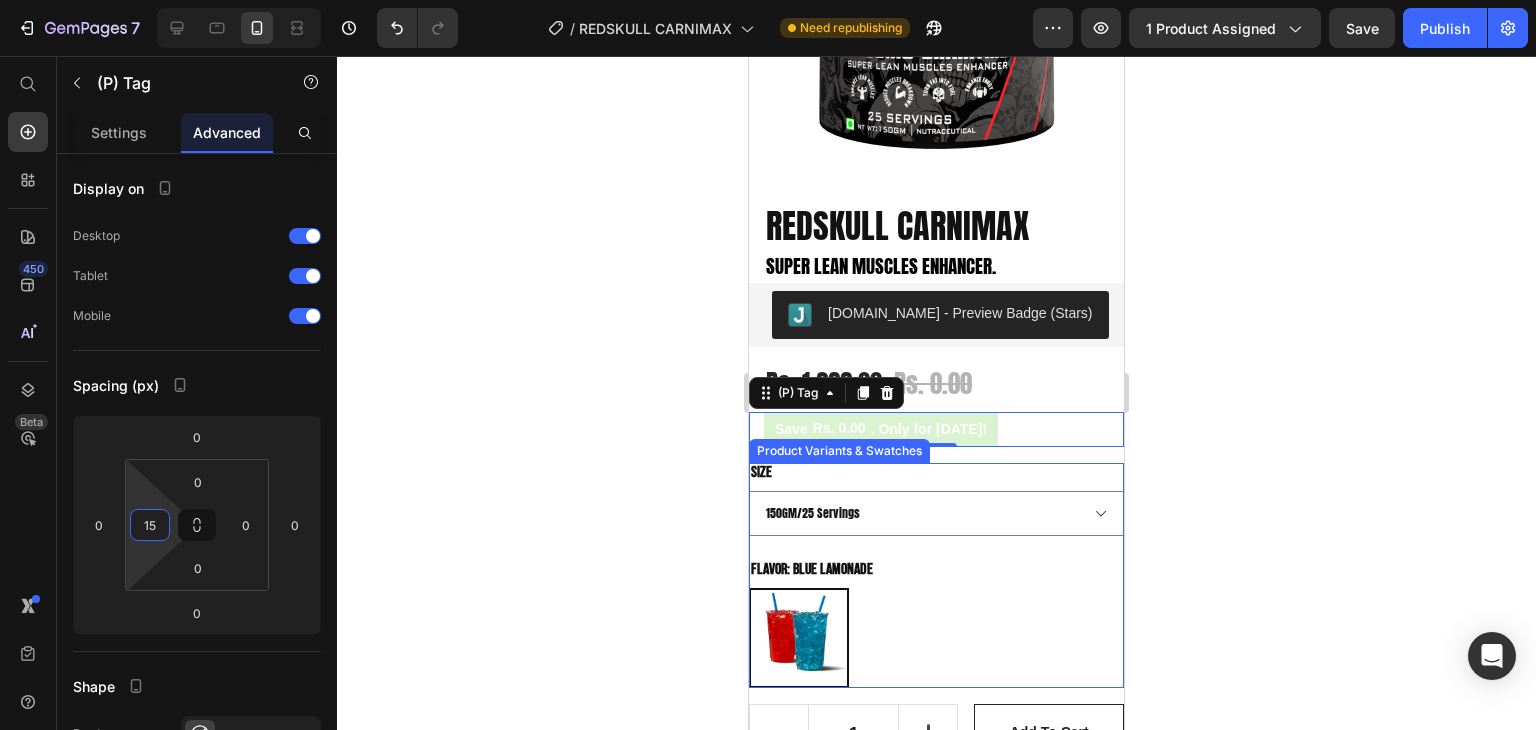 click on "Size 150GM/25 Servings" at bounding box center [936, 499] 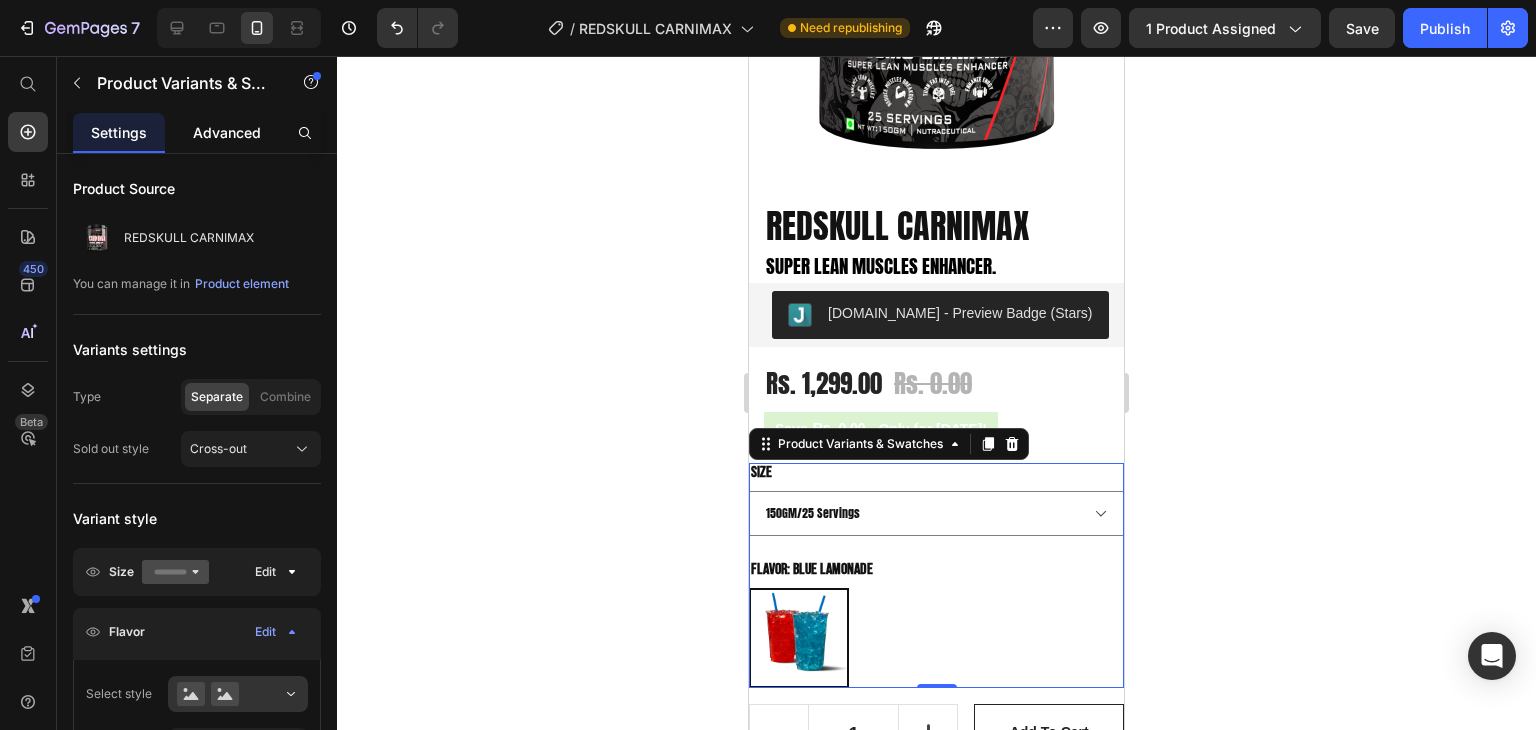 click on "Advanced" at bounding box center [227, 132] 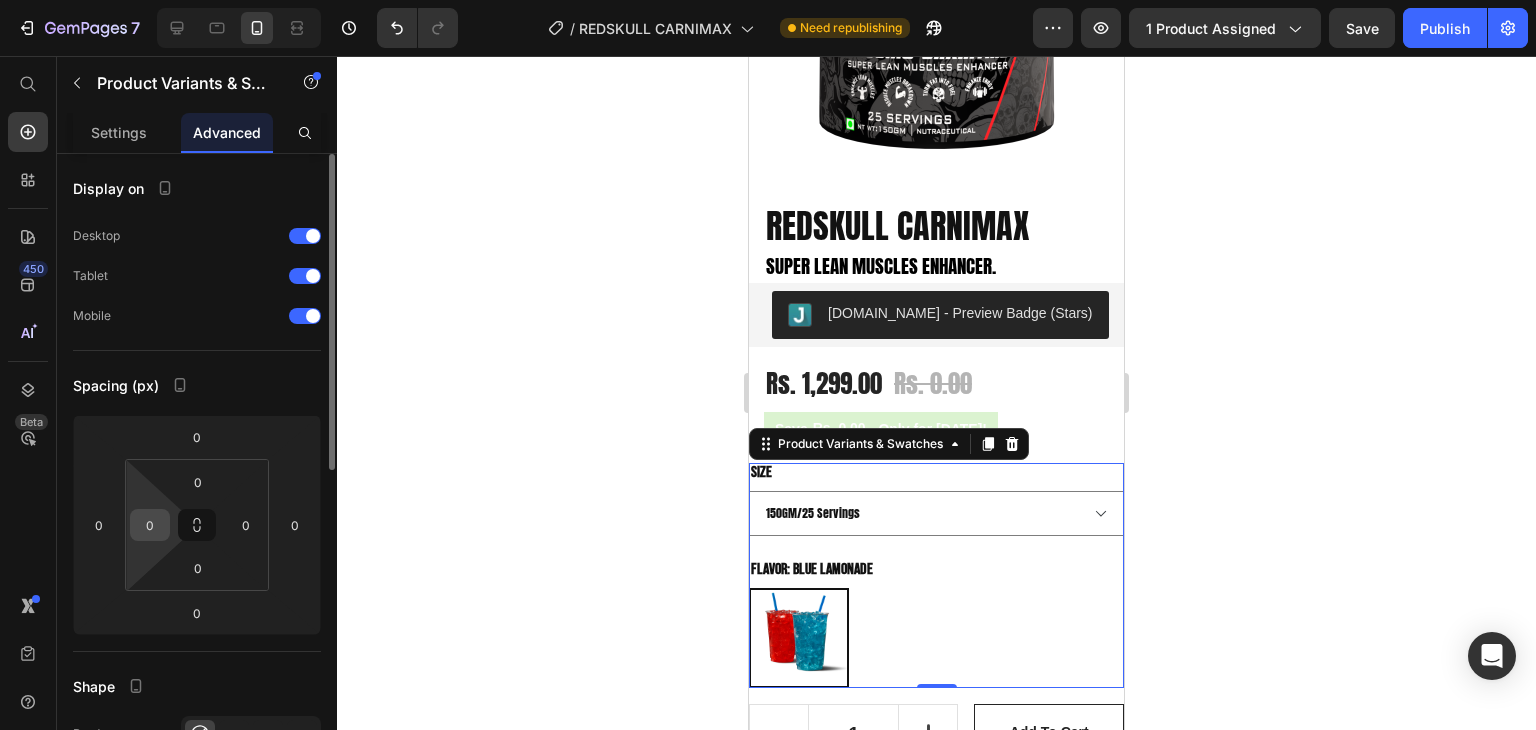 click on "0" at bounding box center (150, 525) 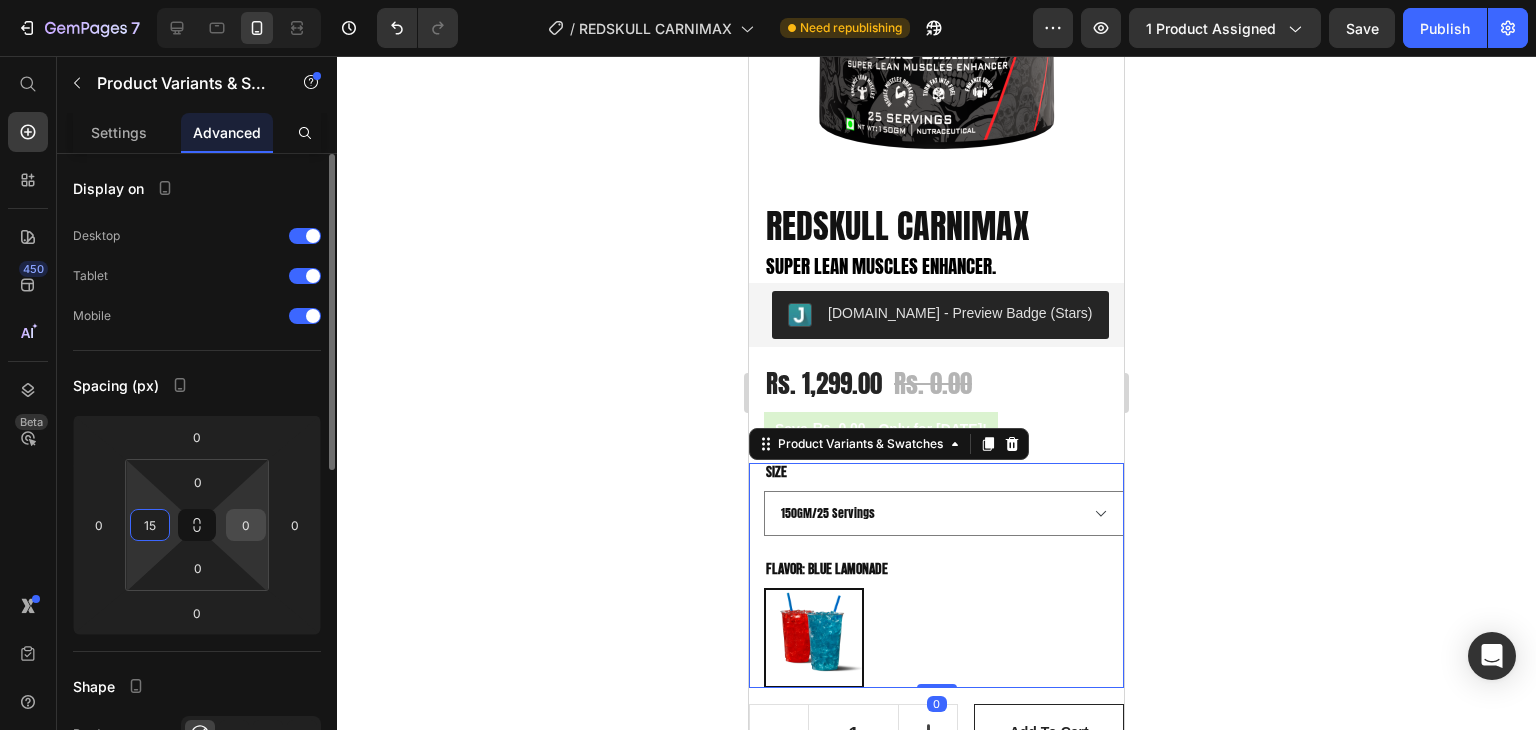 type on "15" 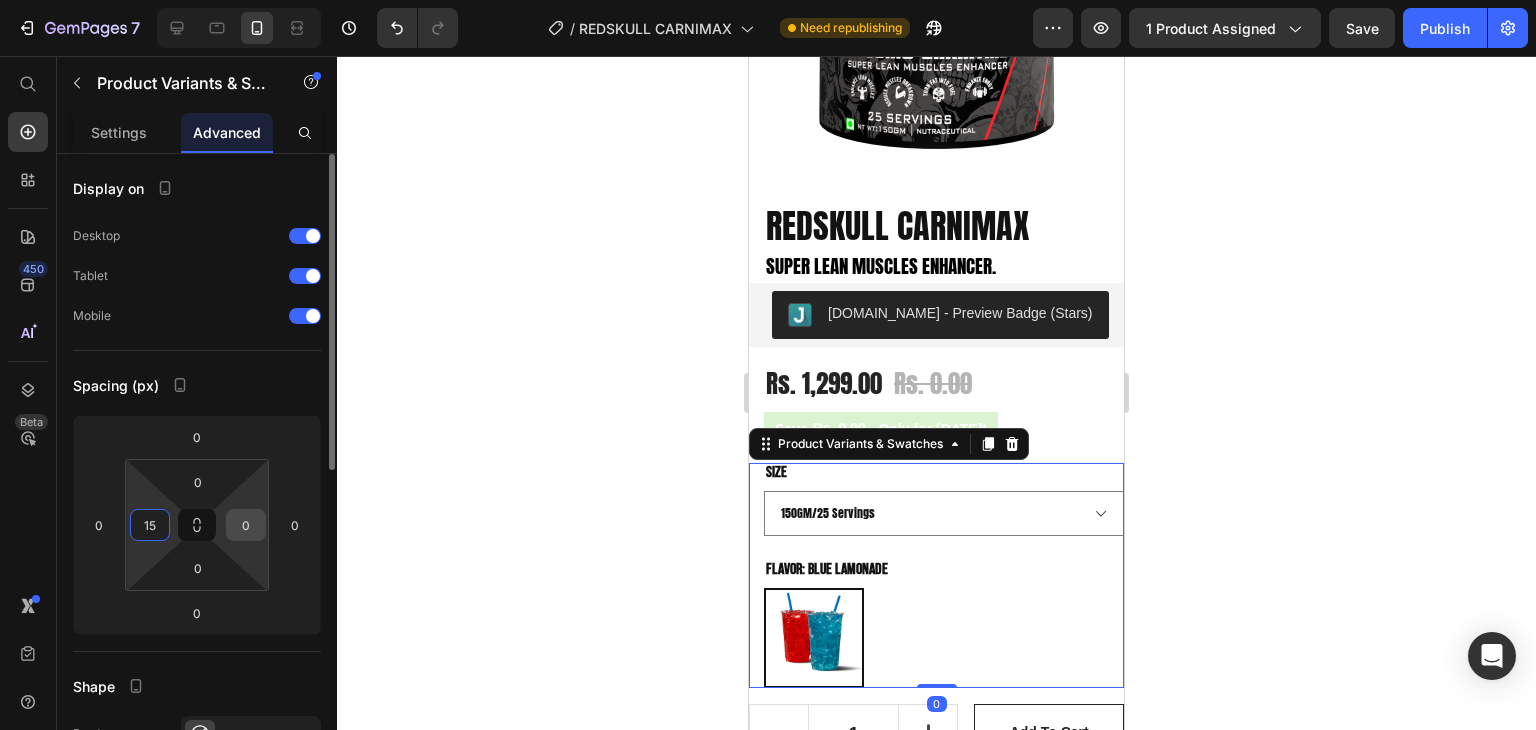 click on "0" at bounding box center [246, 525] 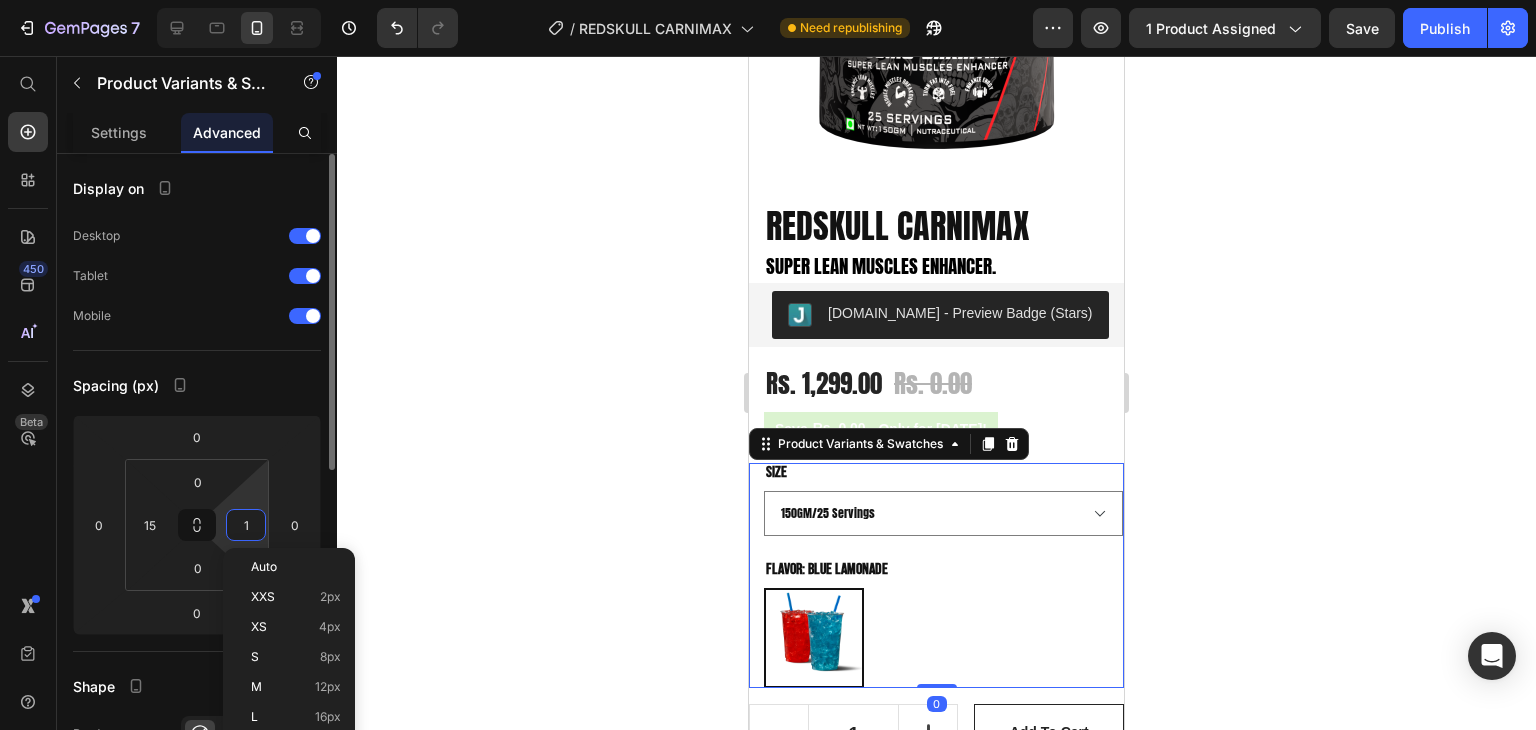 type on "15" 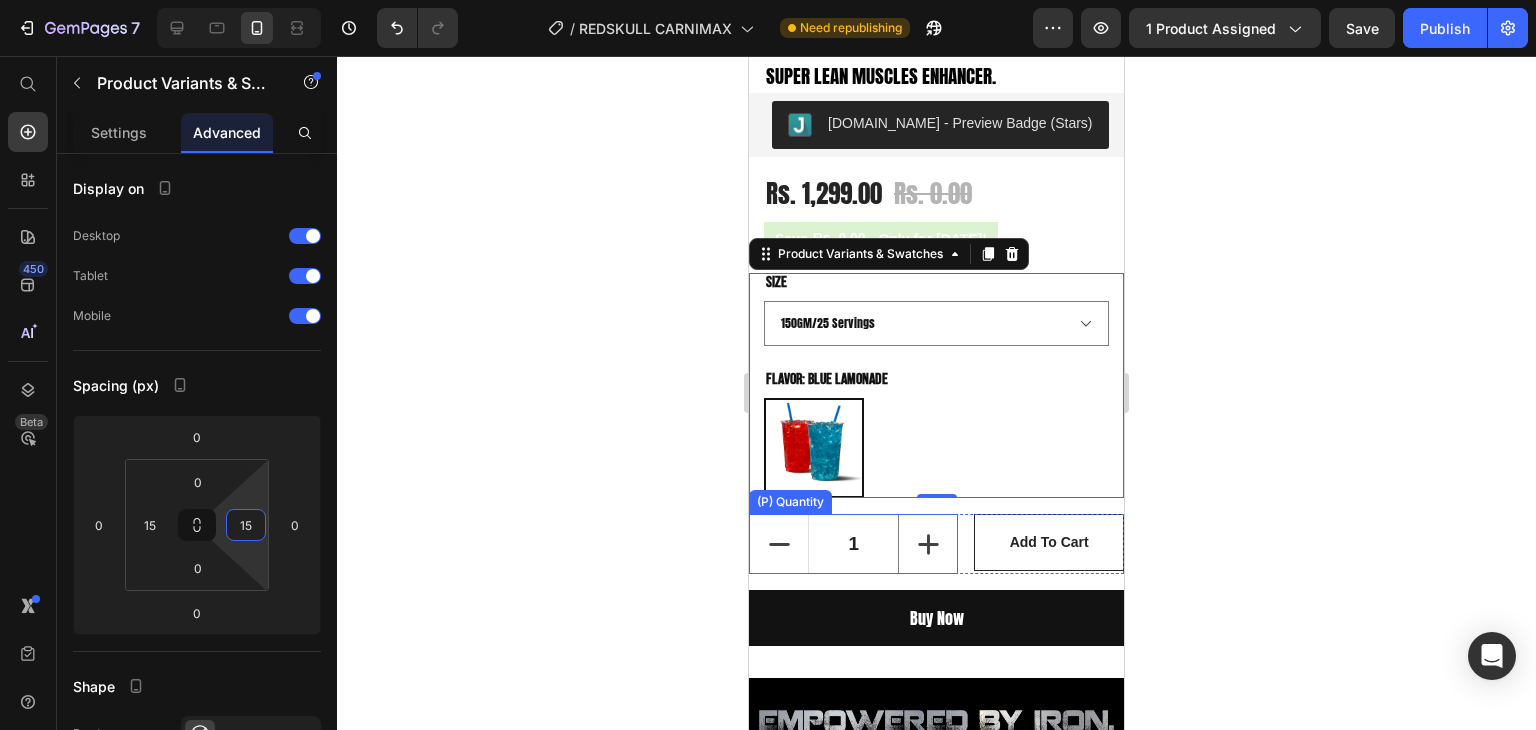 scroll, scrollTop: 500, scrollLeft: 0, axis: vertical 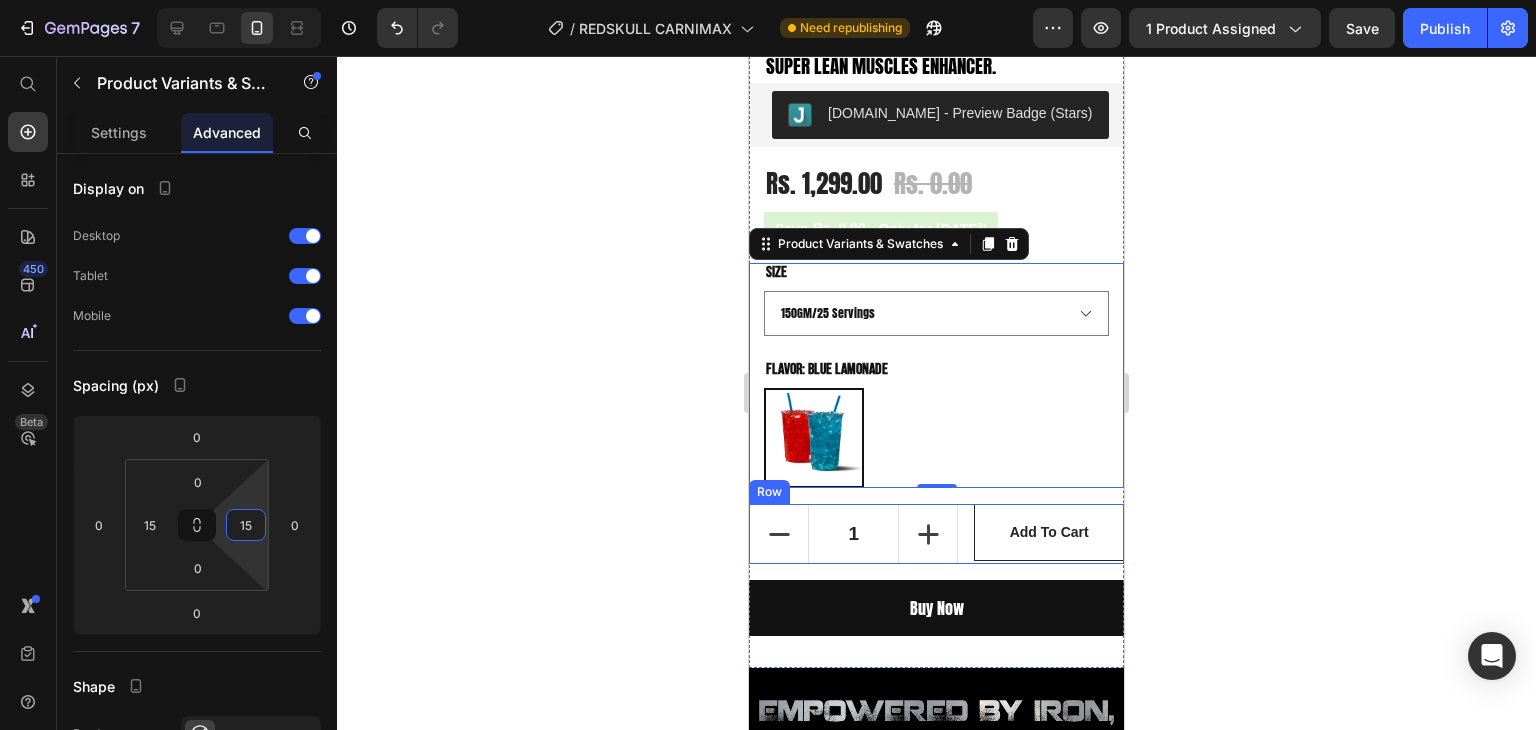 click on "1 (P) Quantity add to cart (P) Cart Button Row" at bounding box center (936, 534) 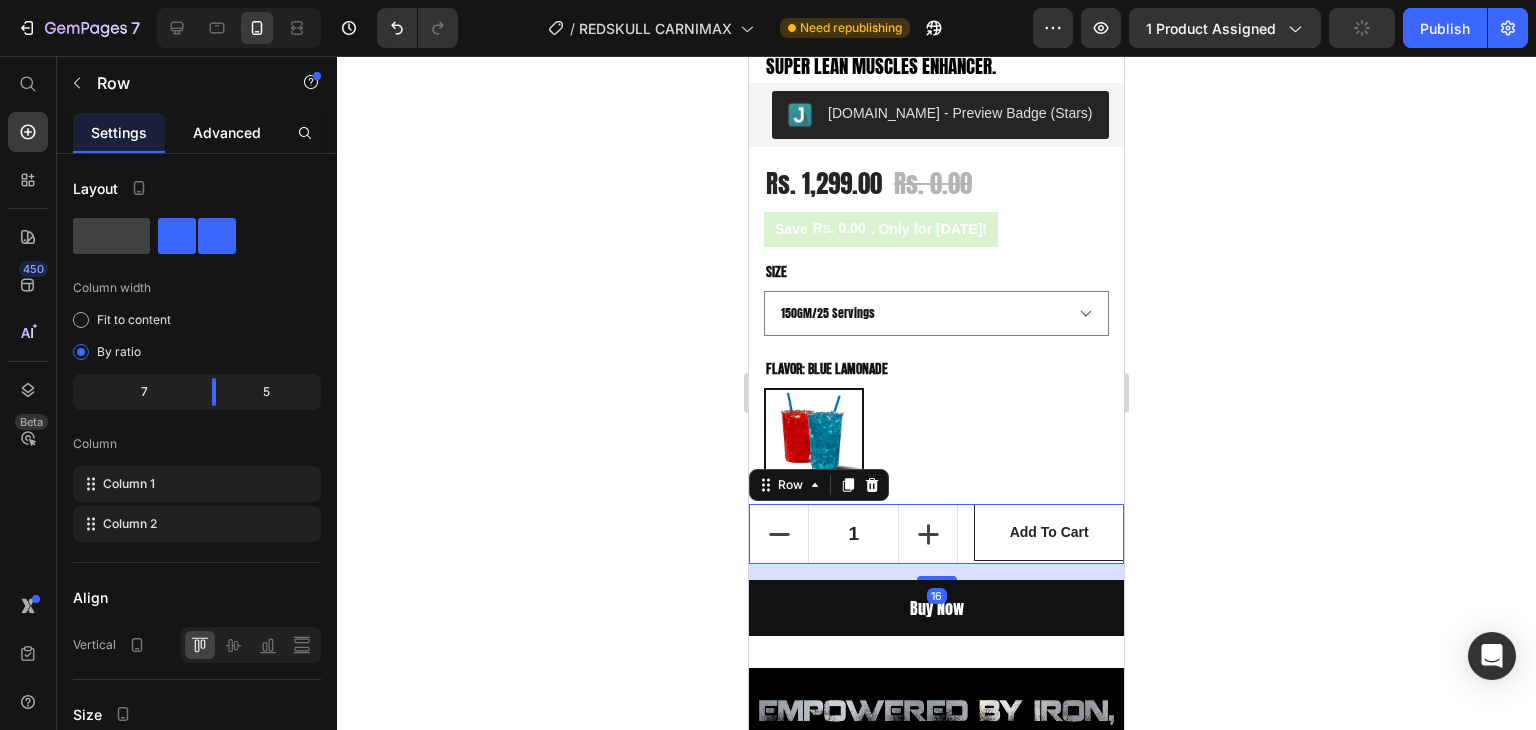 click on "Advanced" at bounding box center (227, 132) 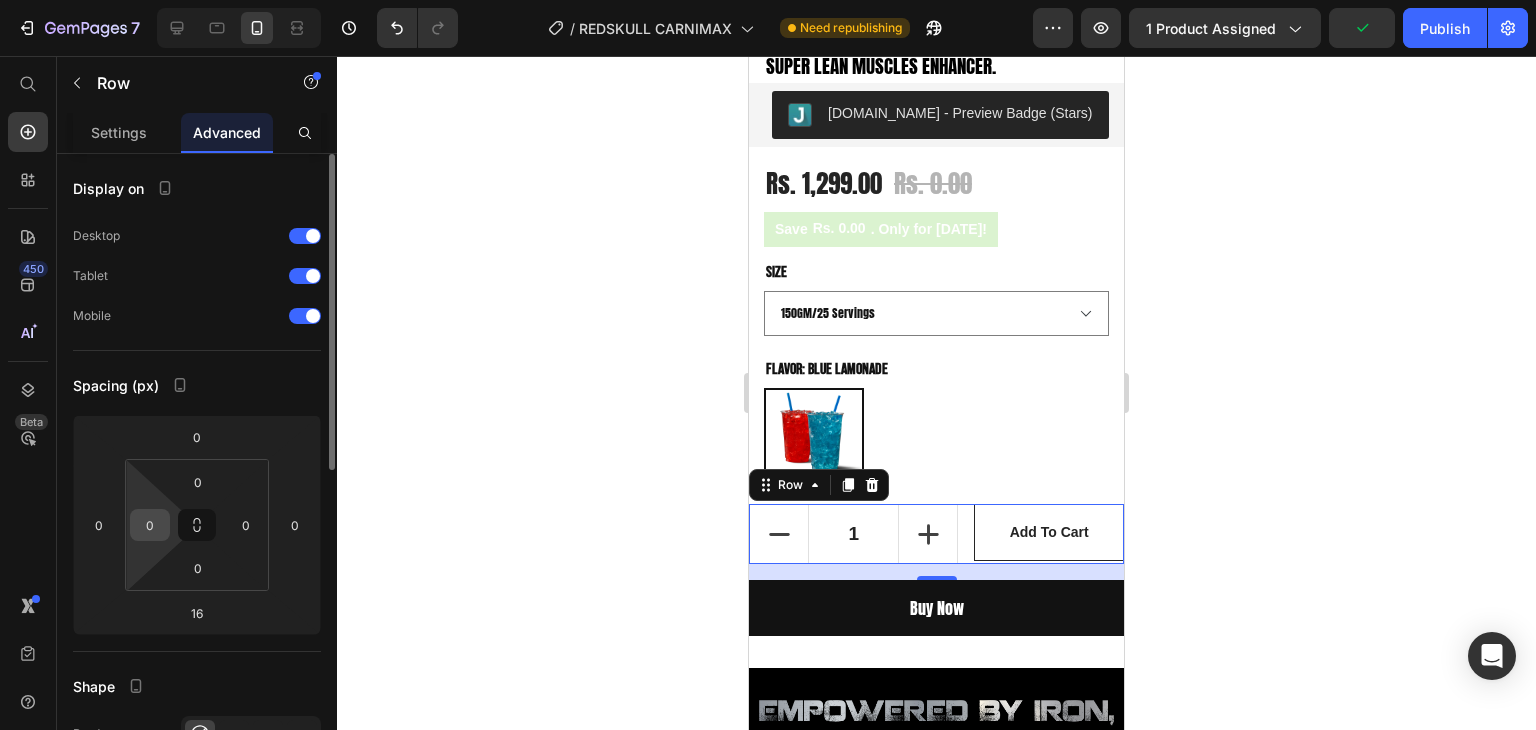 click on "0" at bounding box center [150, 525] 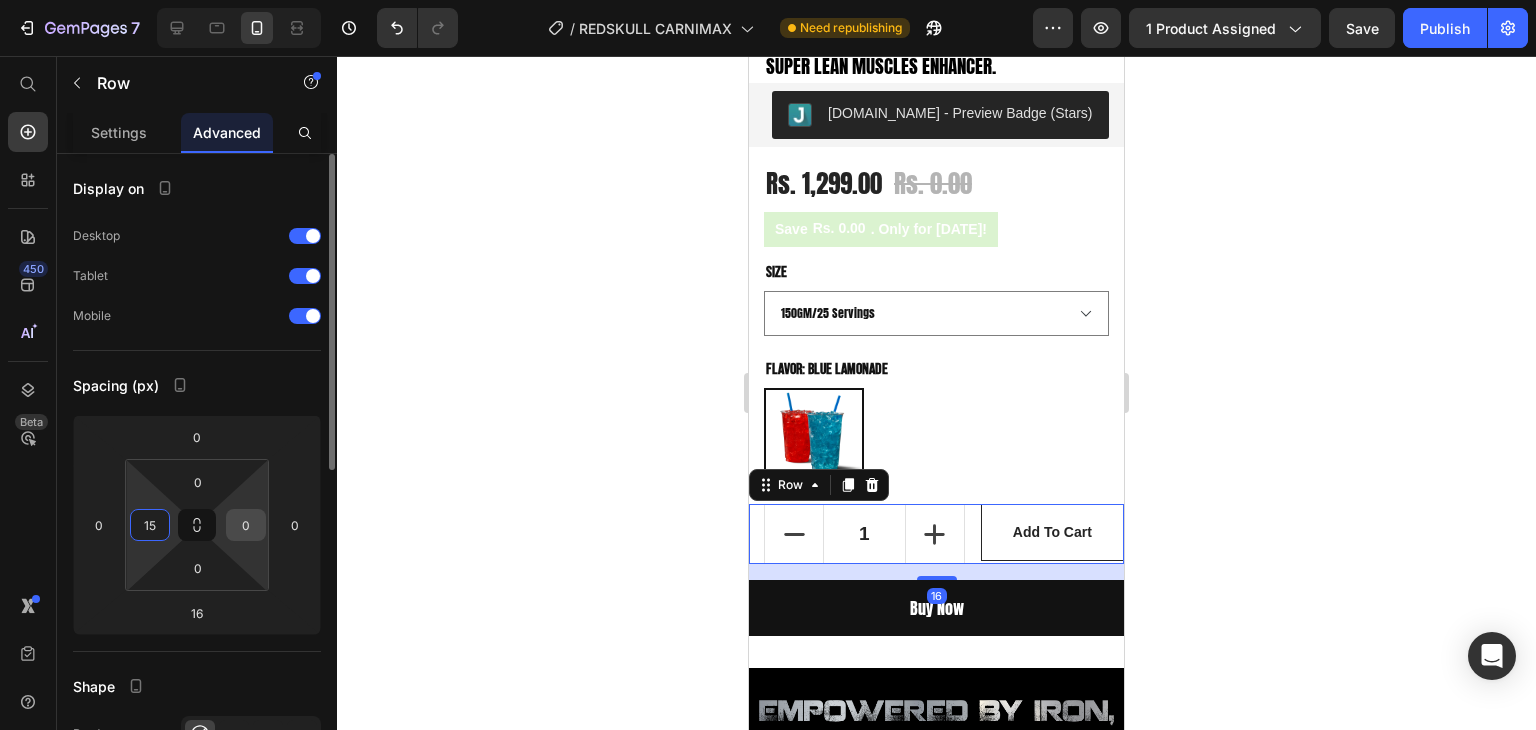 type on "15" 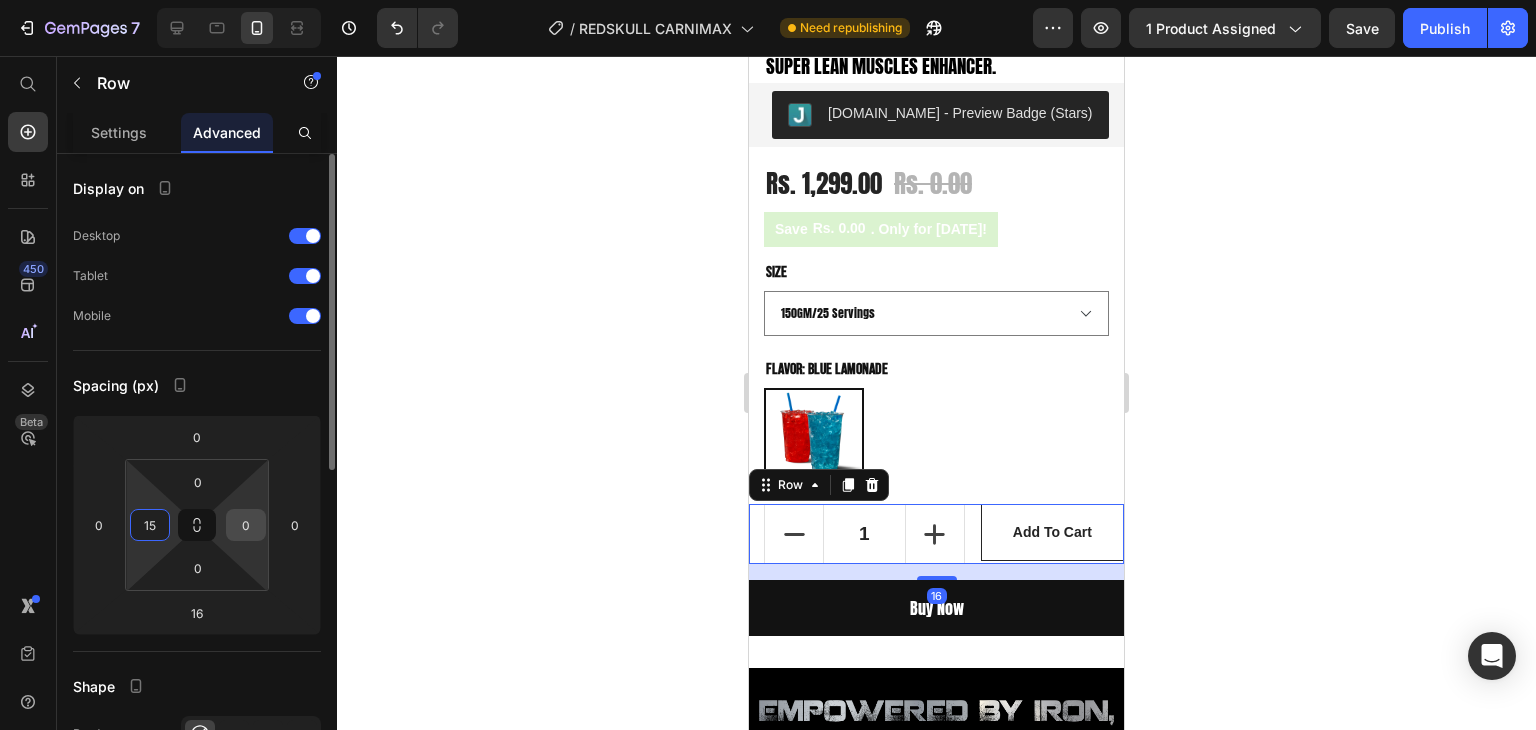 click on "0" at bounding box center [246, 525] 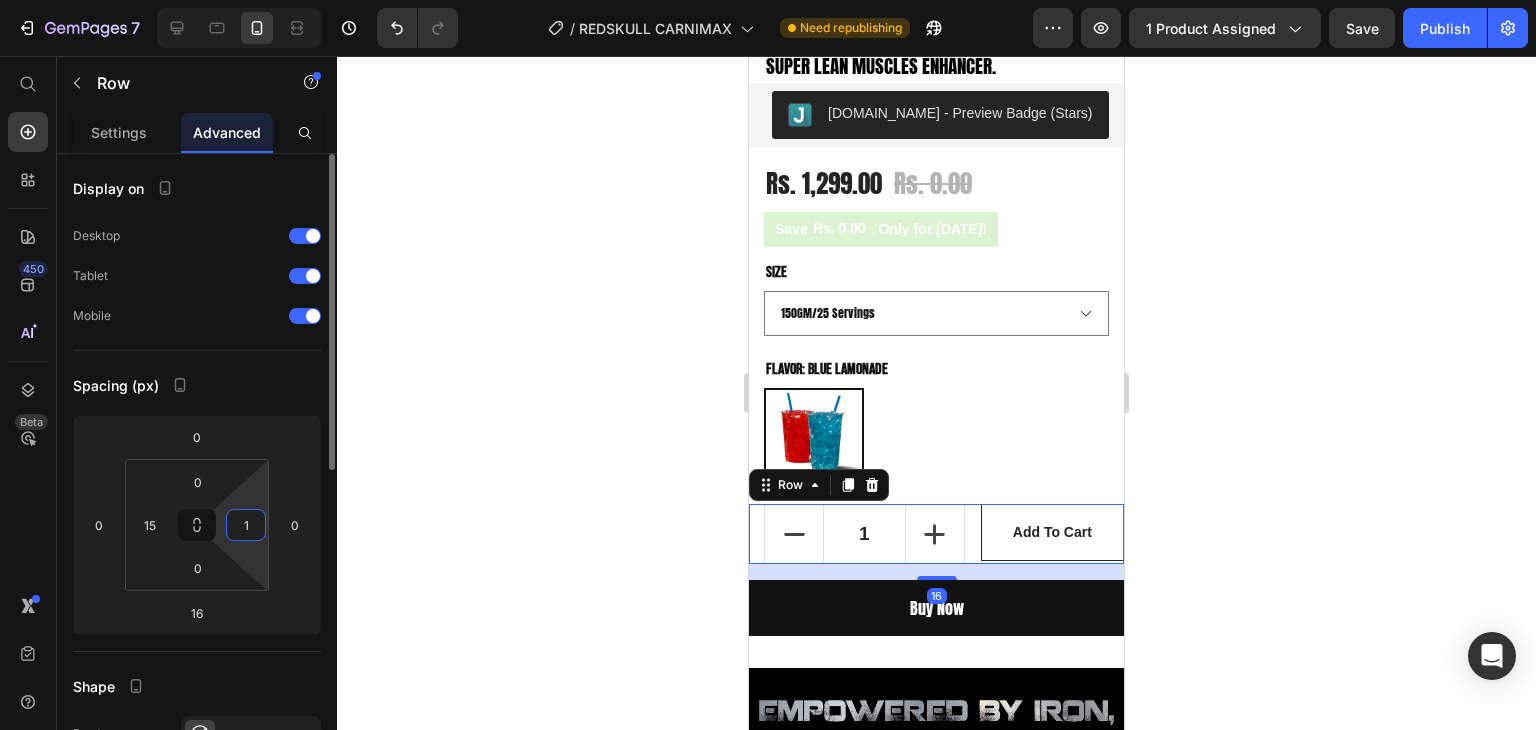 type on "15" 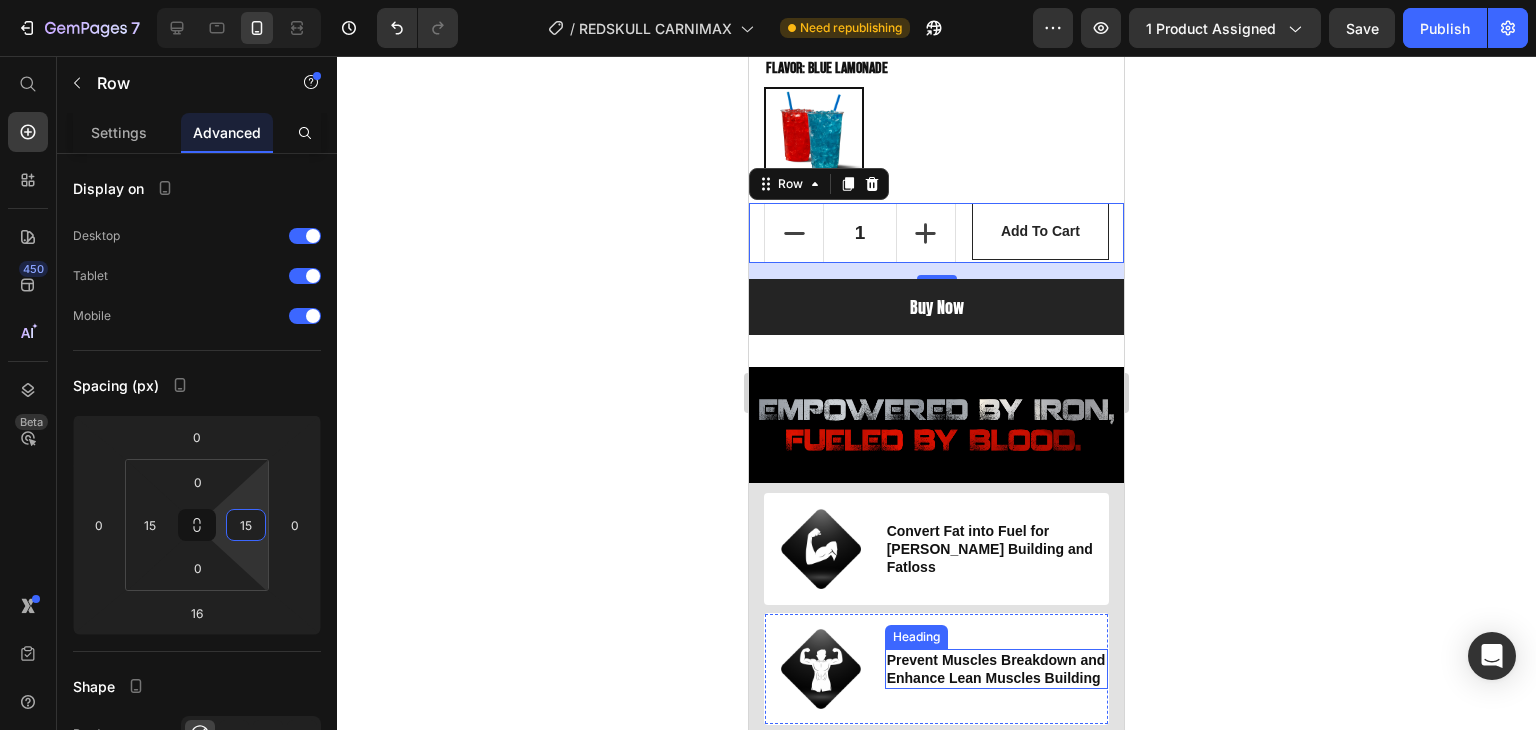 scroll, scrollTop: 700, scrollLeft: 0, axis: vertical 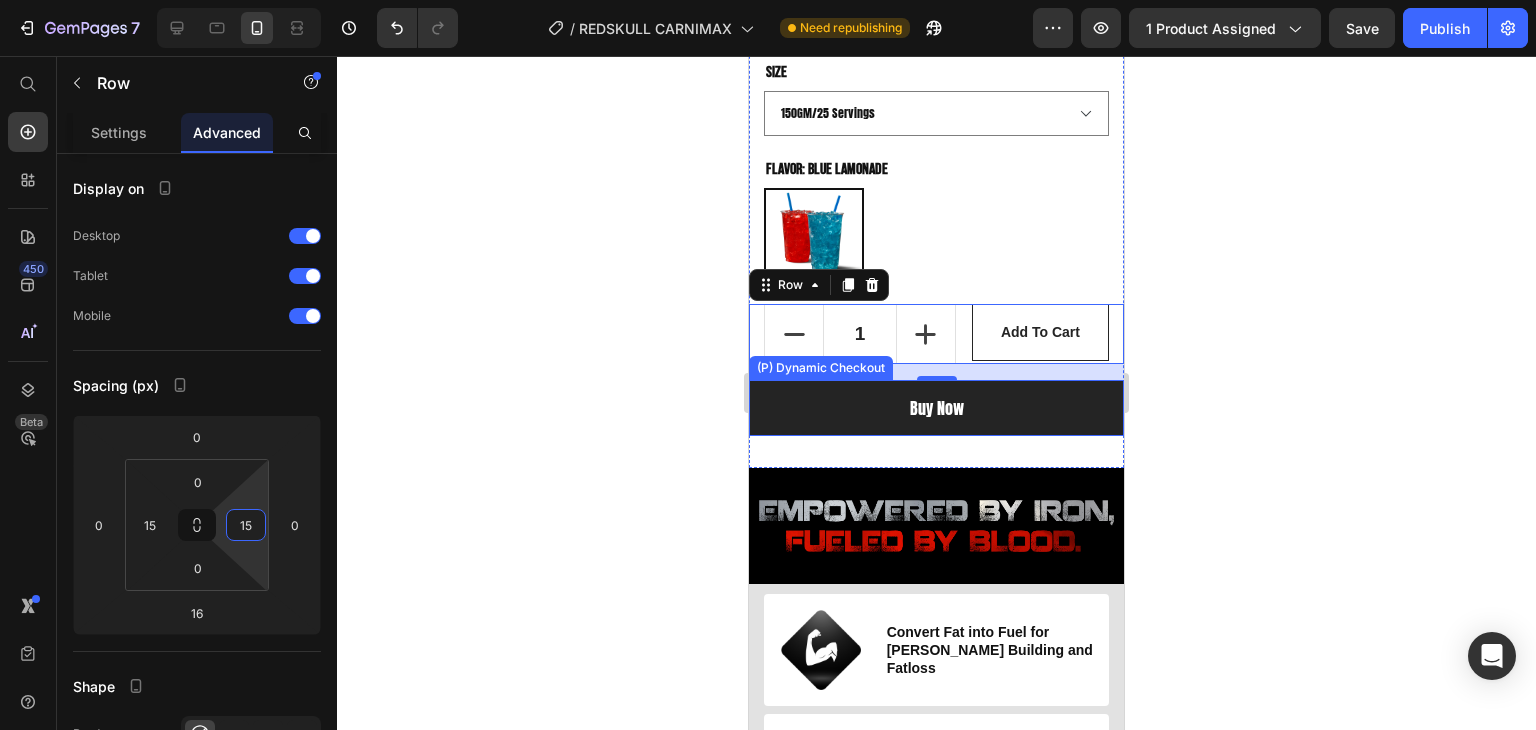 click on "buy now" at bounding box center (936, 408) 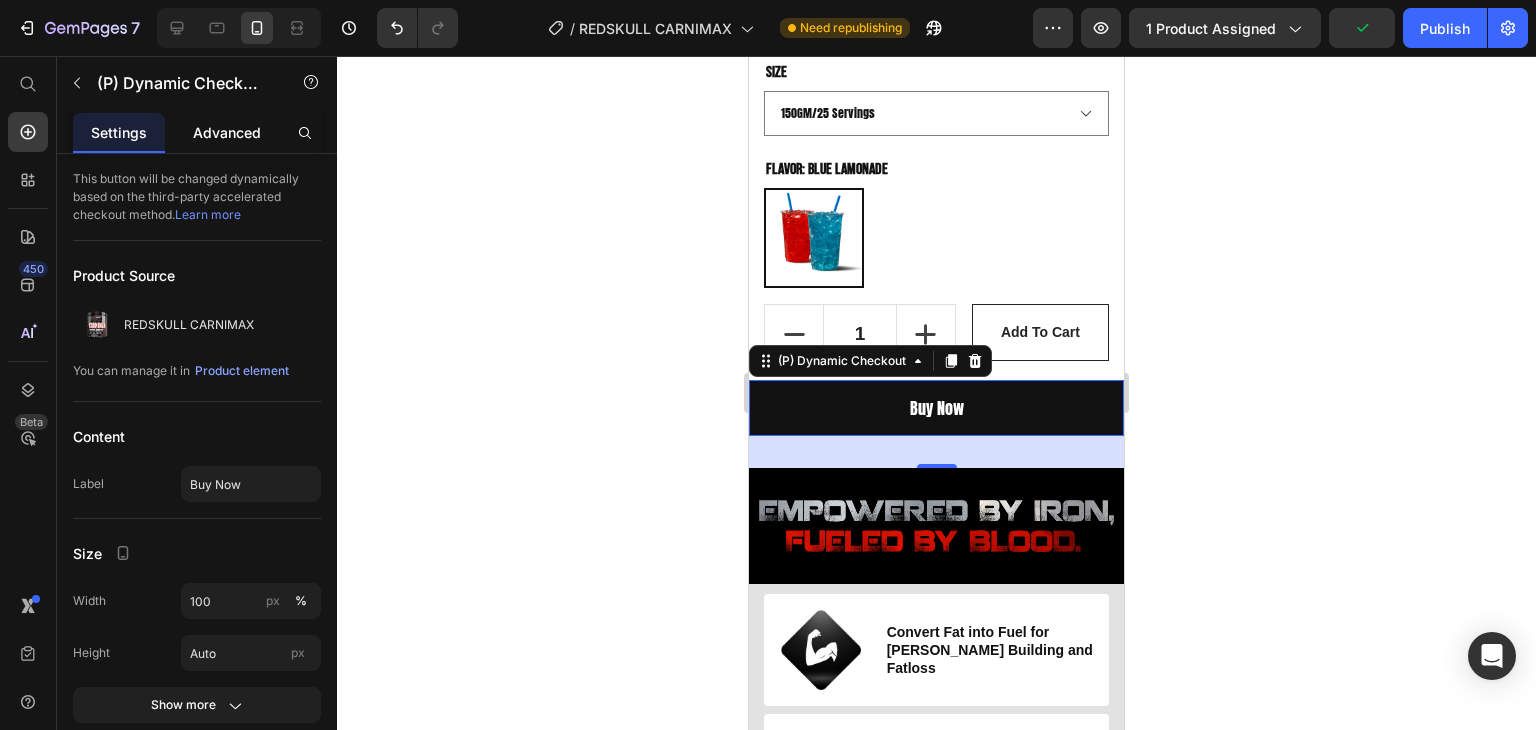 click on "Advanced" at bounding box center (227, 132) 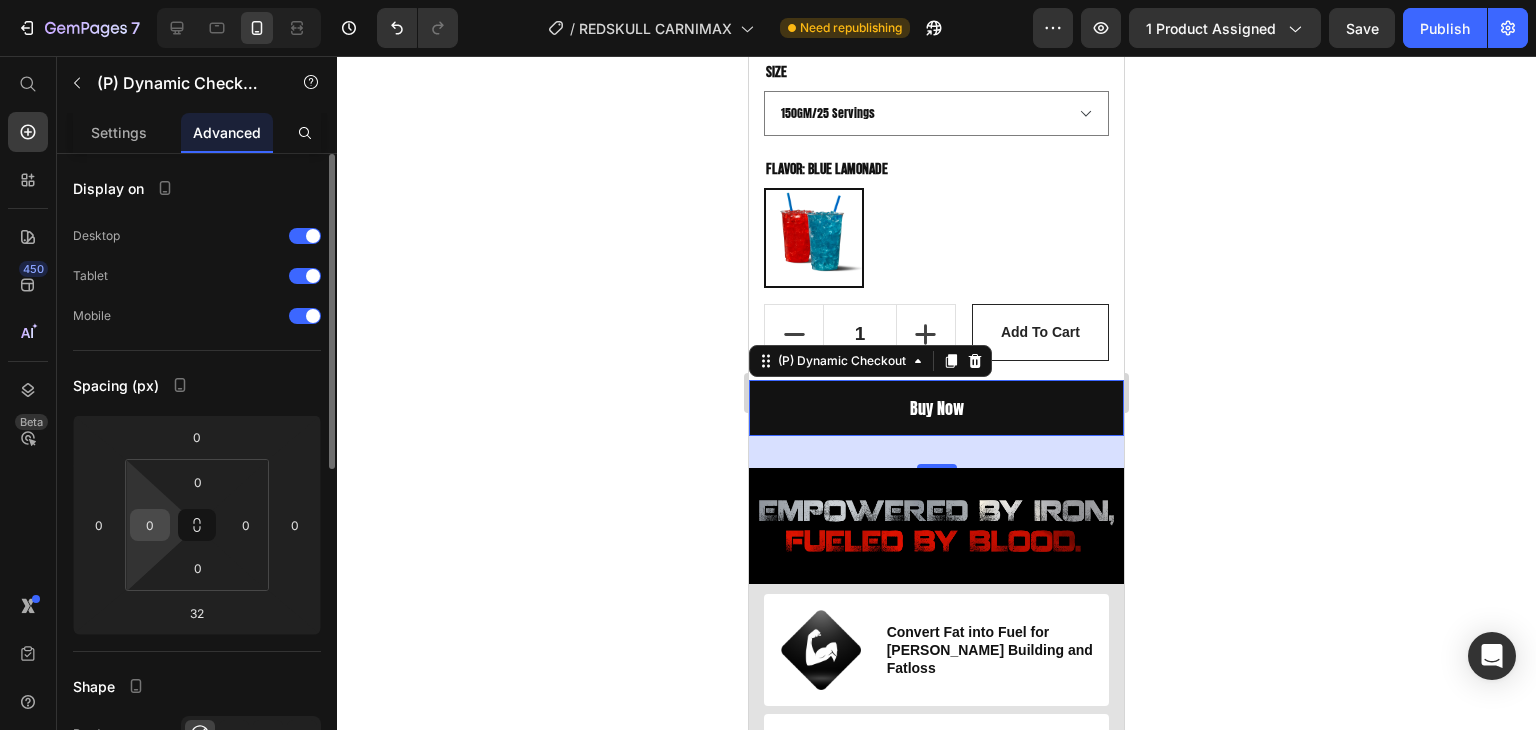 click on "0" at bounding box center (150, 525) 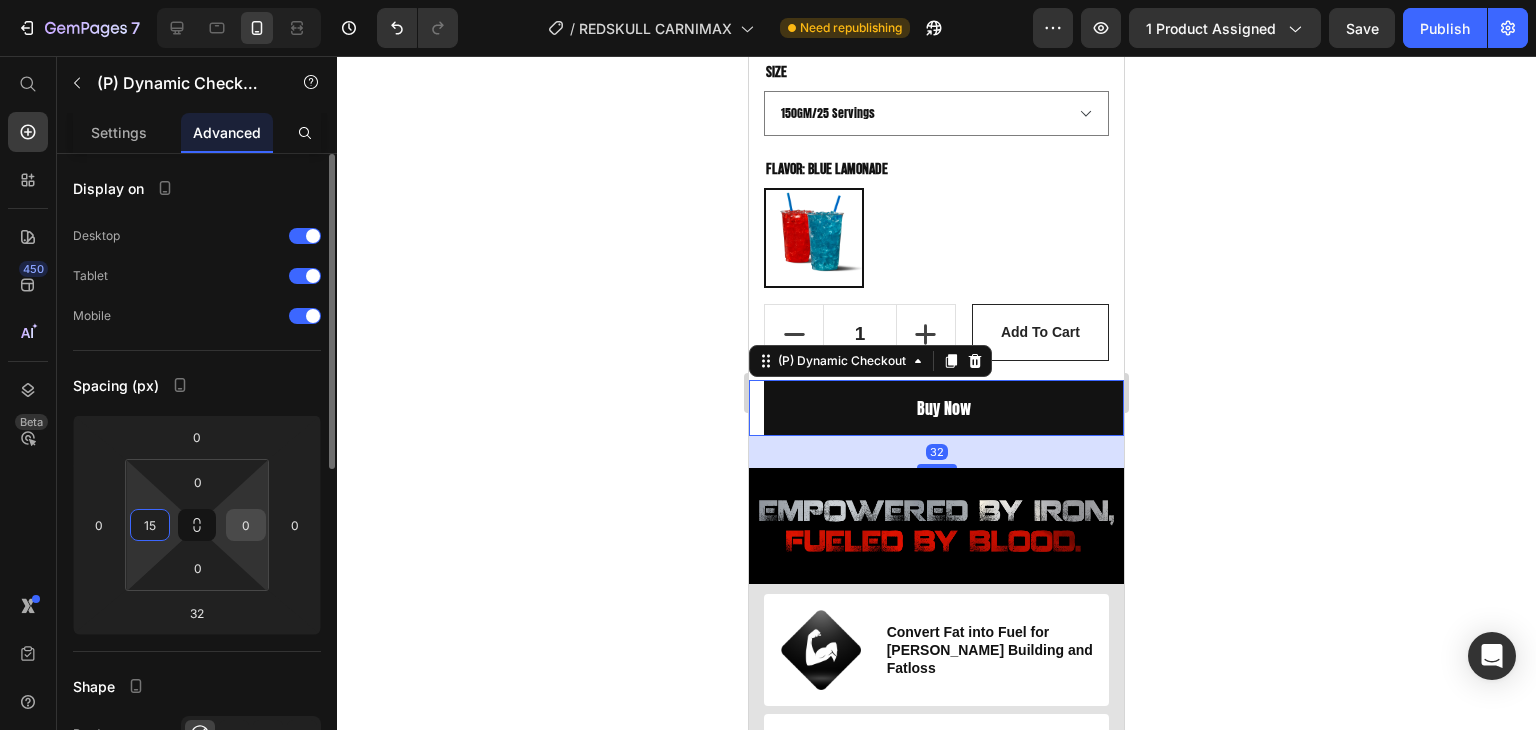 type on "15" 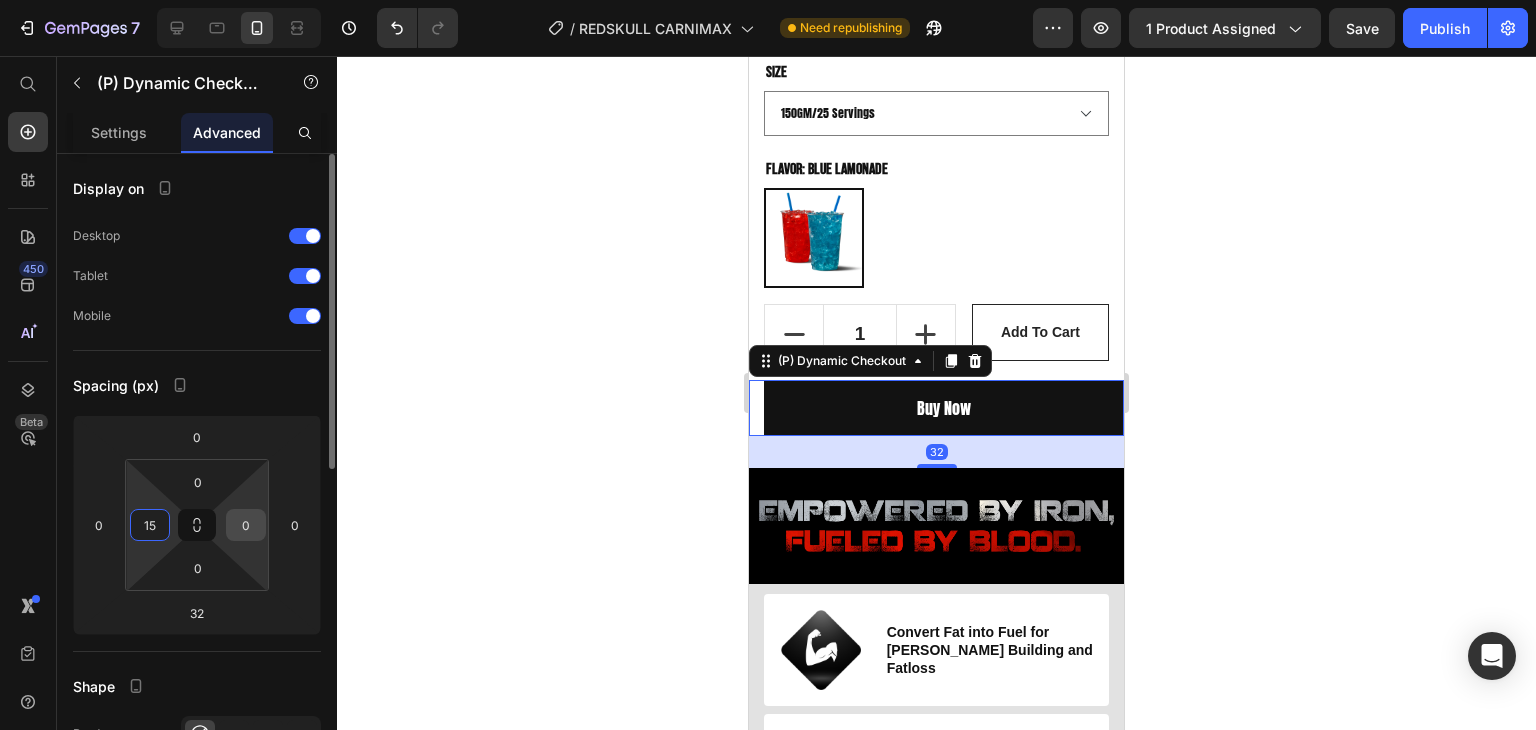 click on "0" at bounding box center [246, 525] 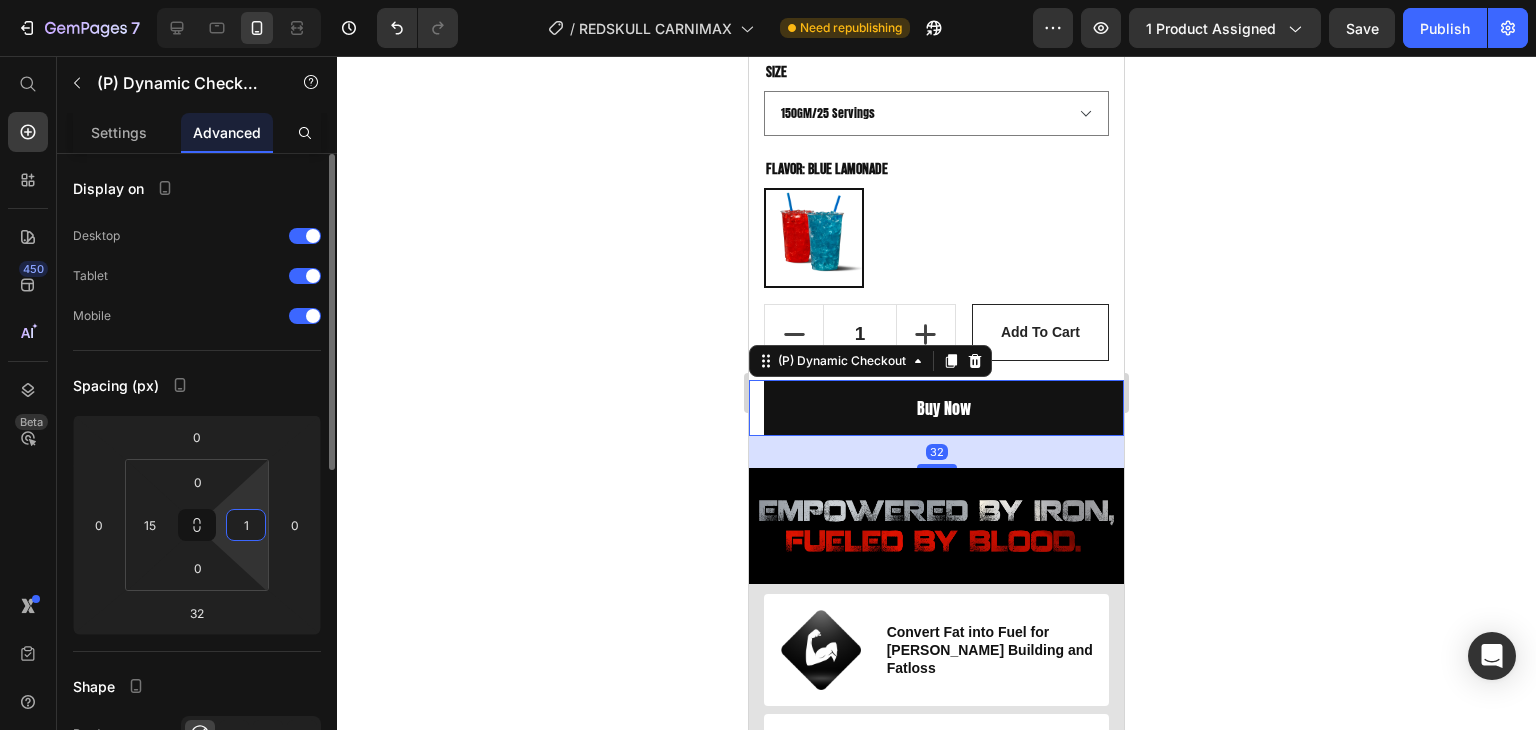 type on "15" 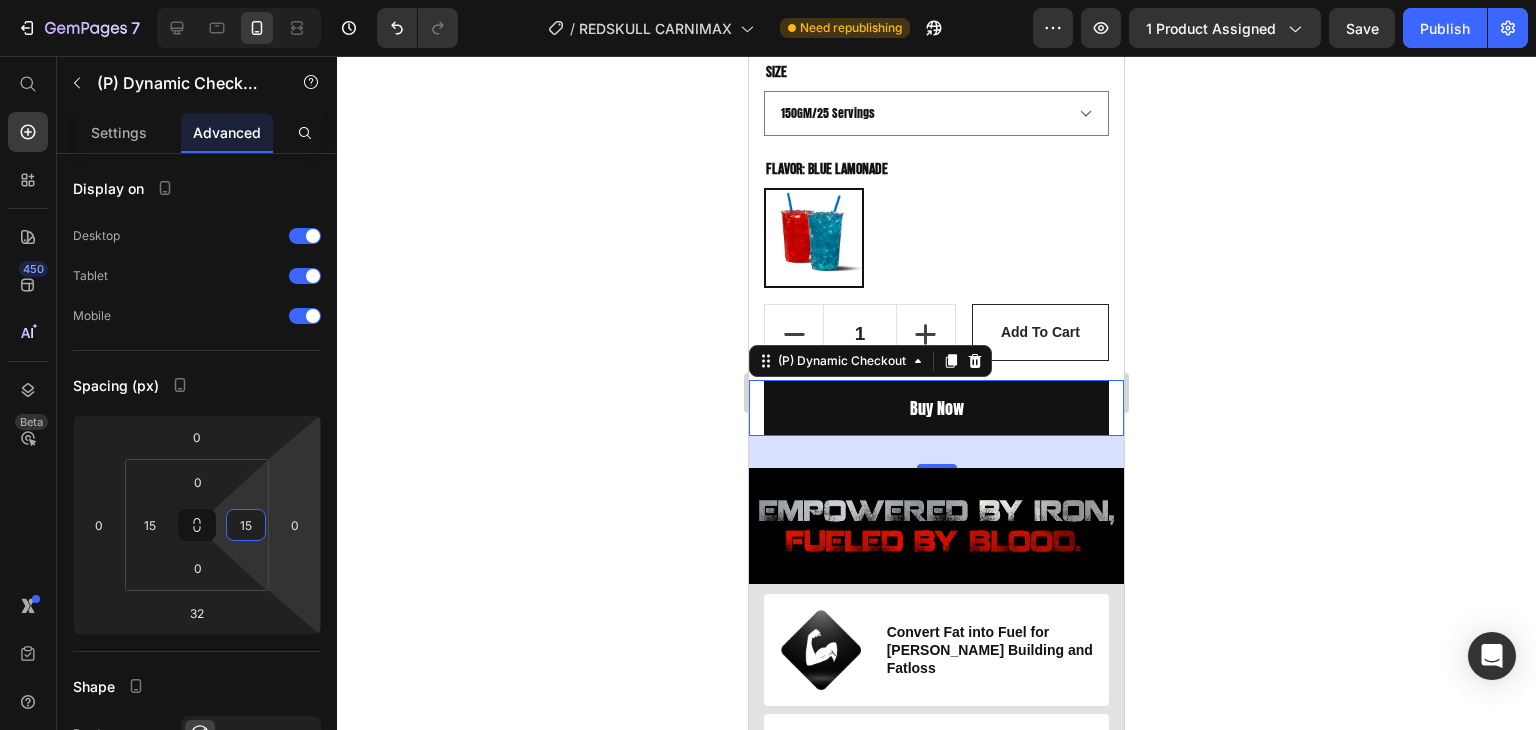 click 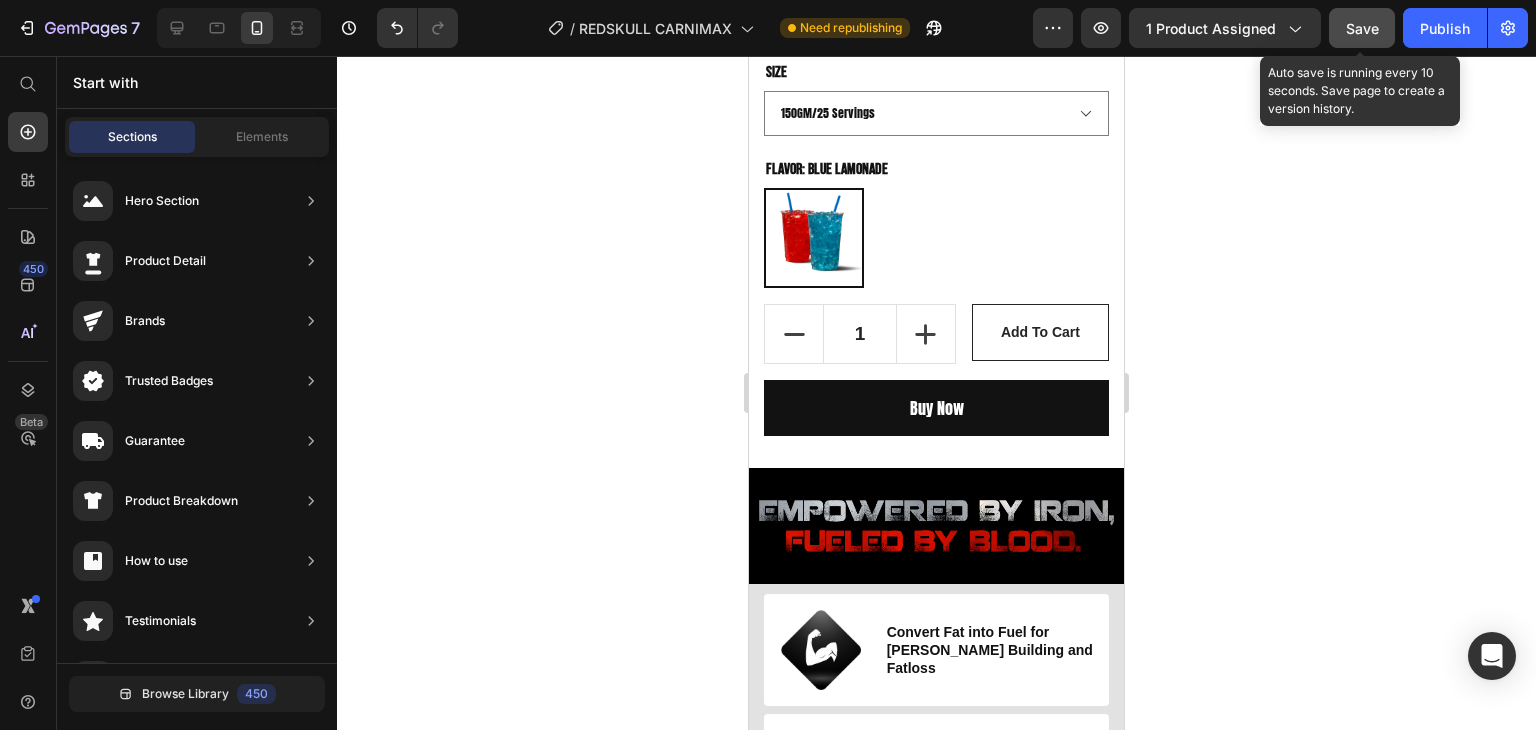 click on "Save" at bounding box center (1362, 28) 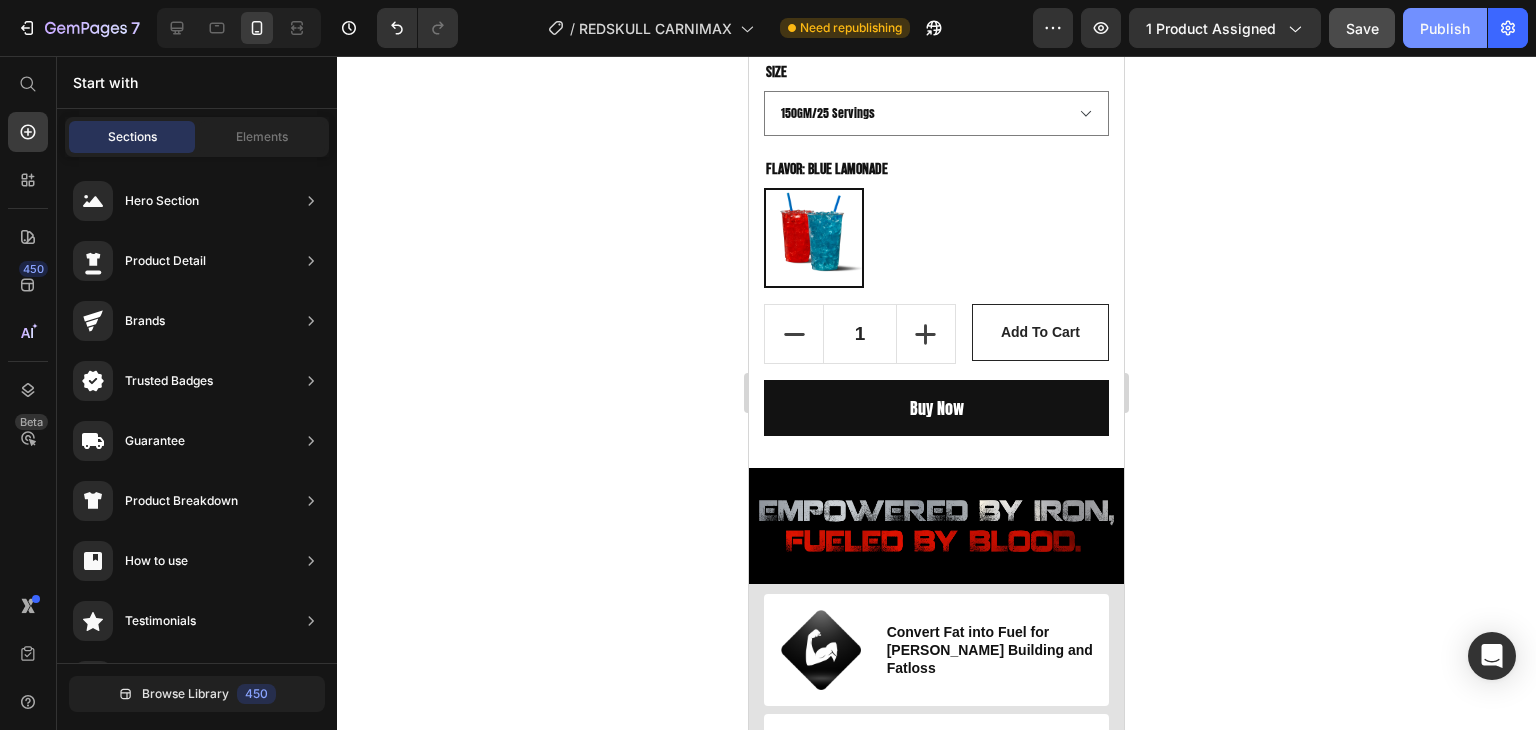click on "Publish" at bounding box center (1445, 28) 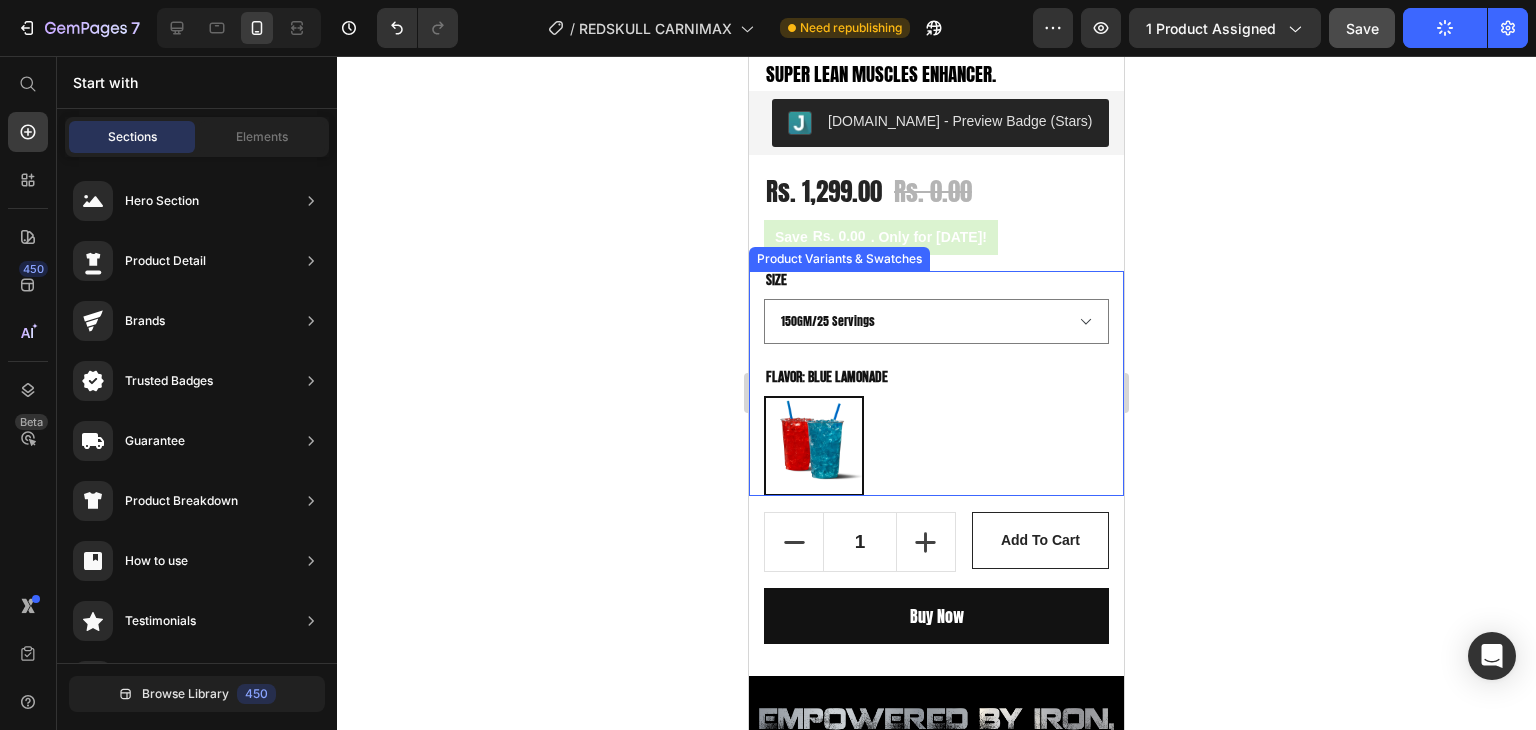 scroll, scrollTop: 500, scrollLeft: 0, axis: vertical 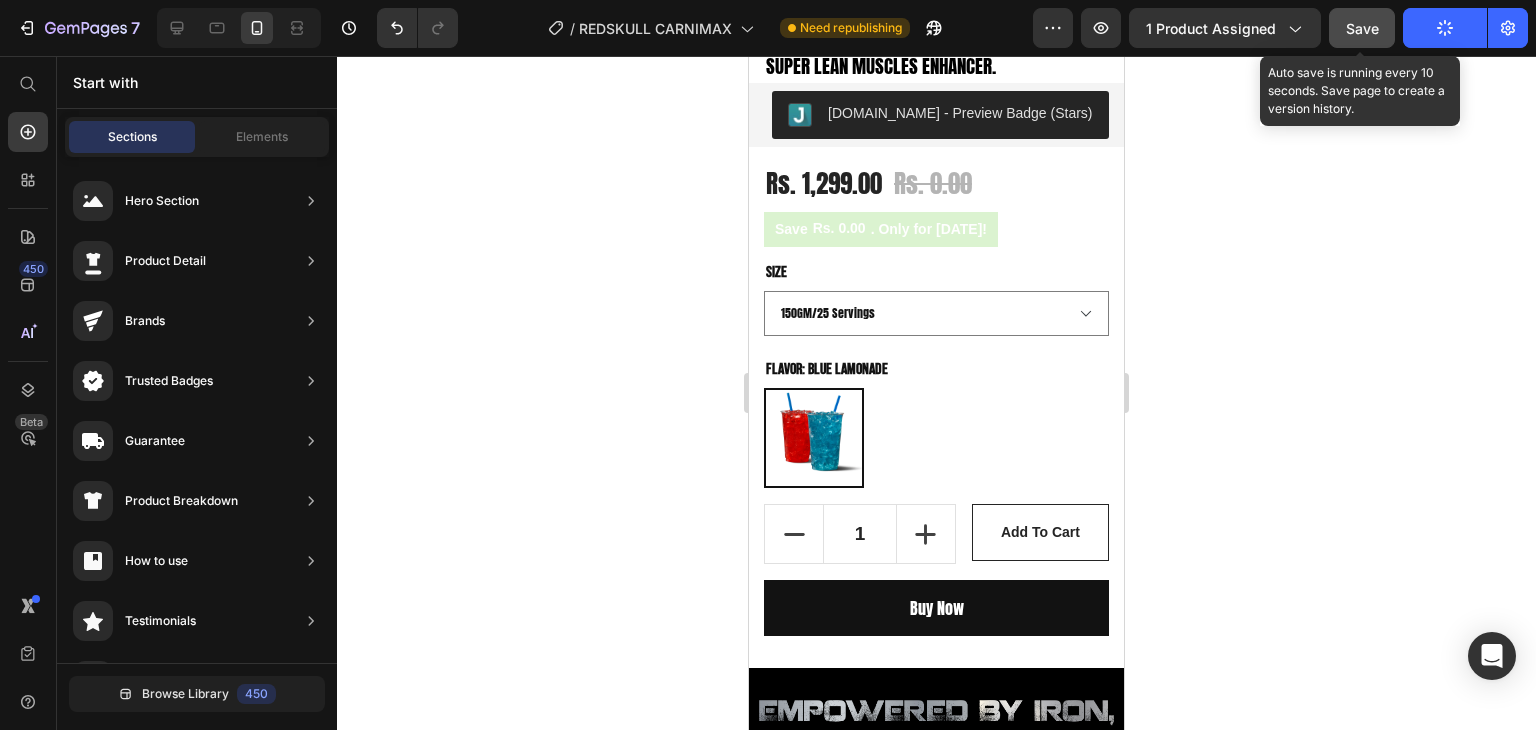 click on "Save" at bounding box center [1362, 28] 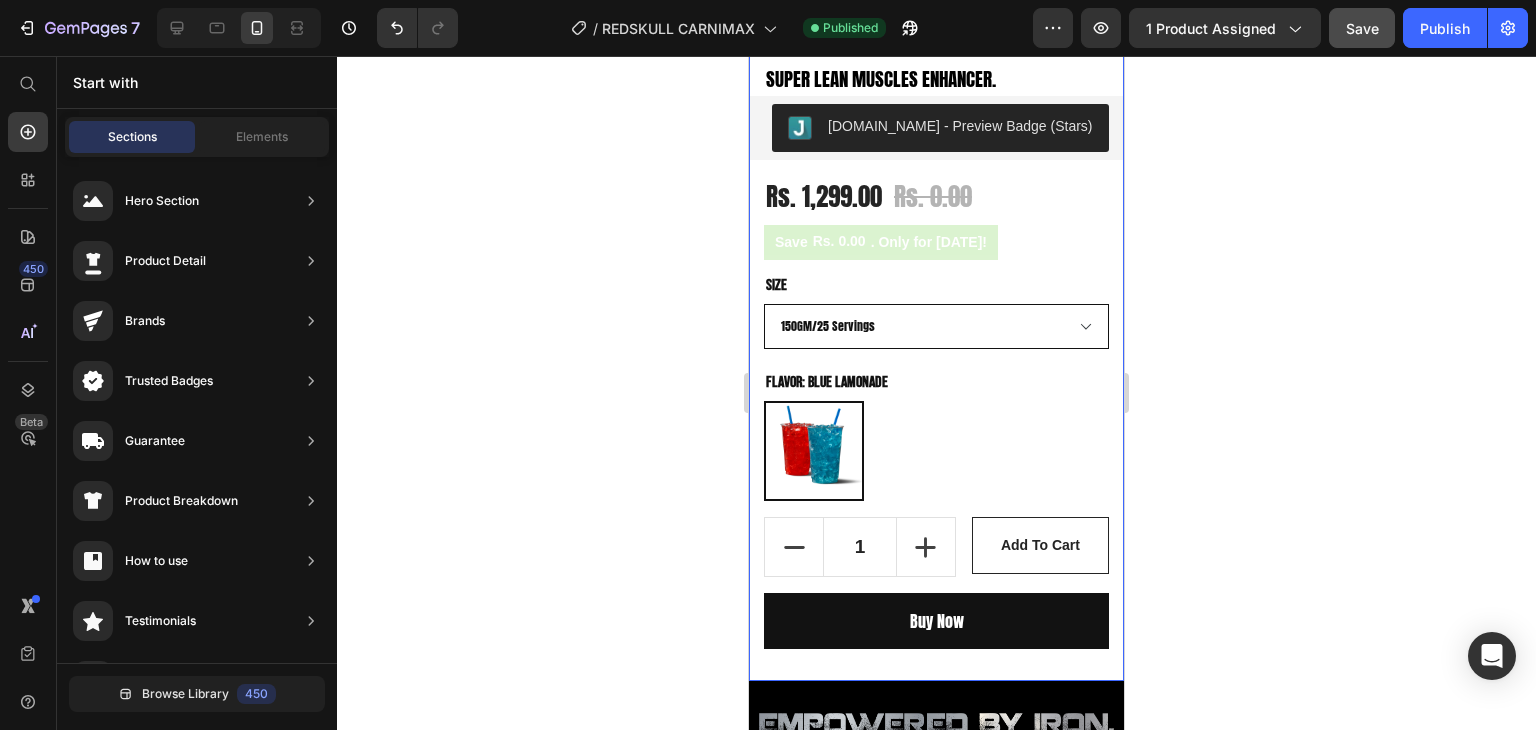 scroll, scrollTop: 400, scrollLeft: 0, axis: vertical 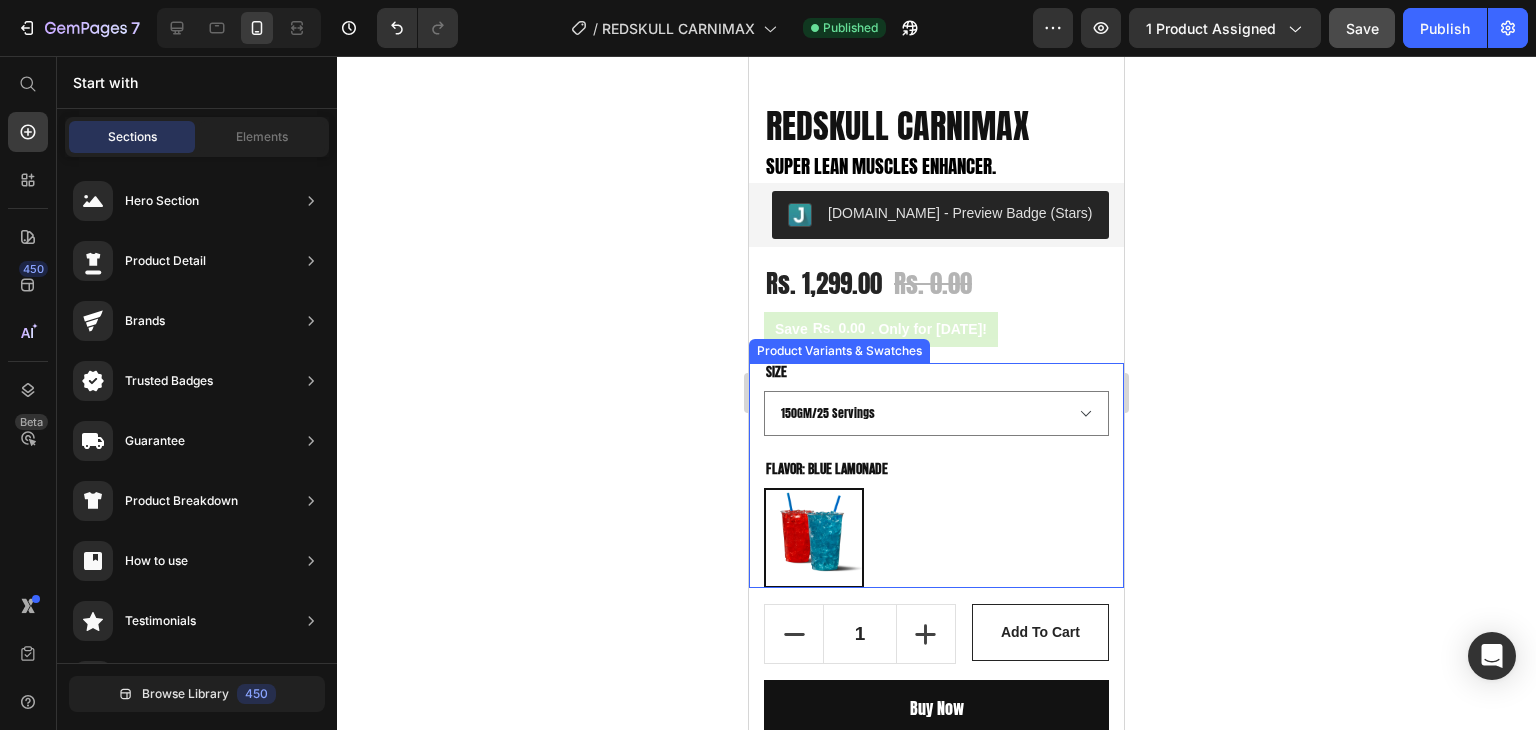 click at bounding box center (814, 538) 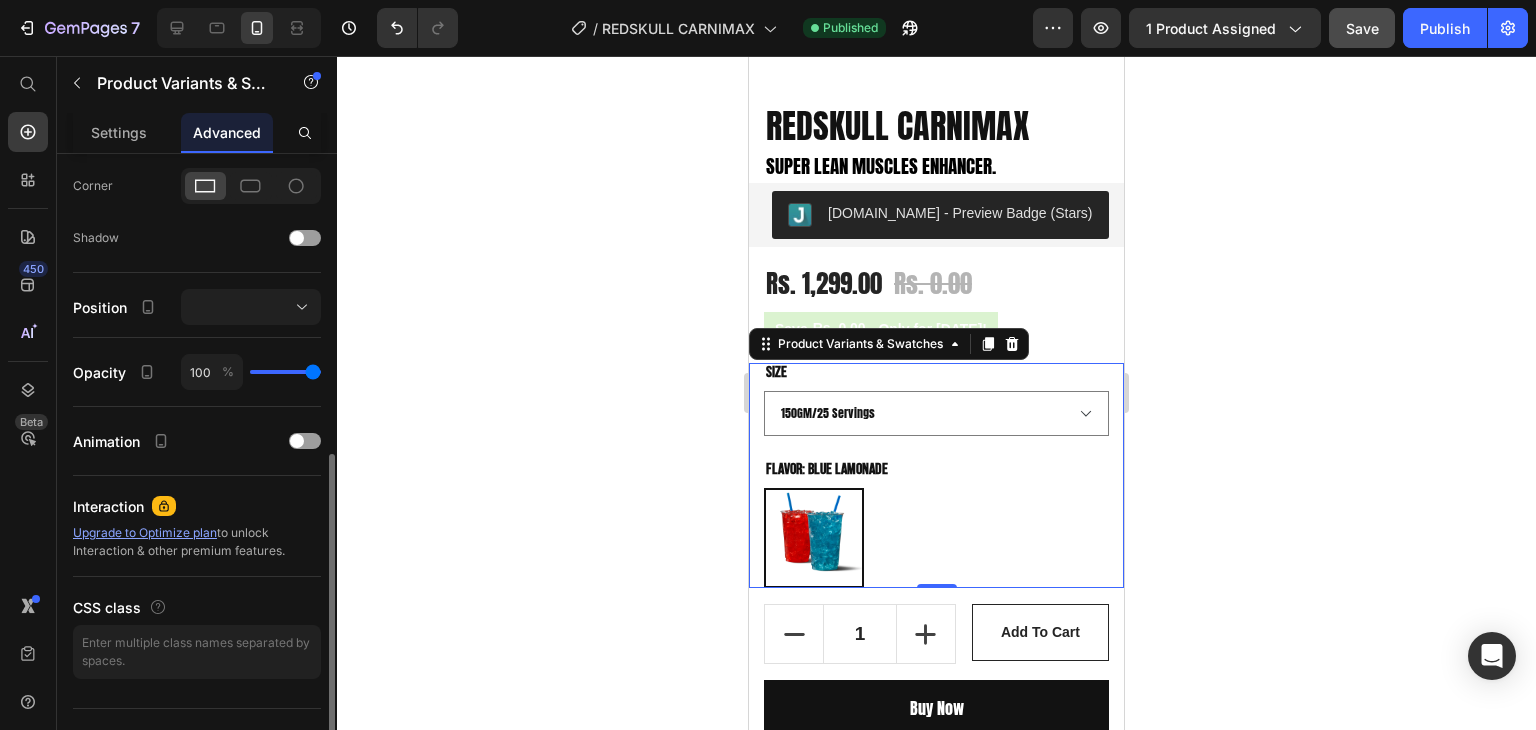 scroll, scrollTop: 0, scrollLeft: 0, axis: both 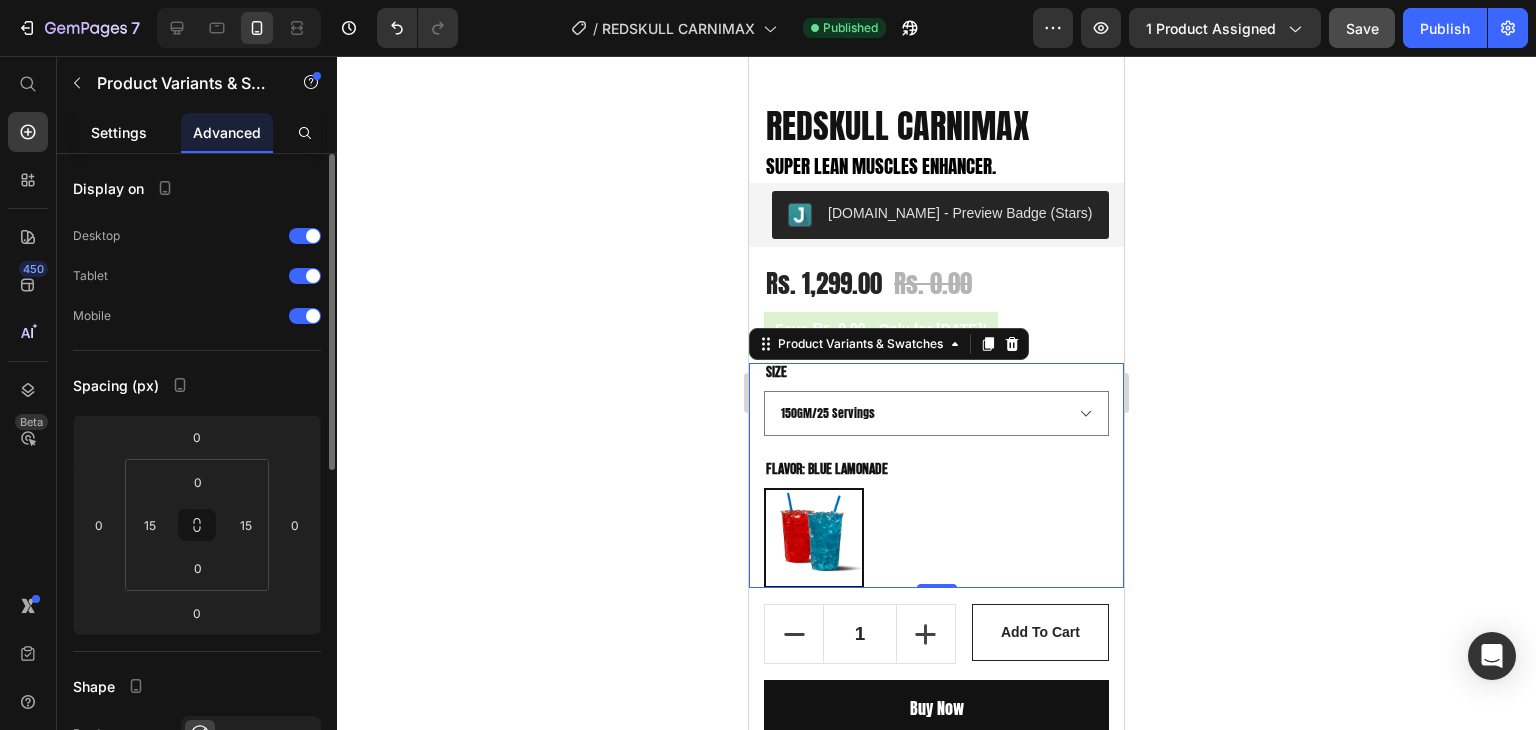 click on "Settings" at bounding box center [119, 132] 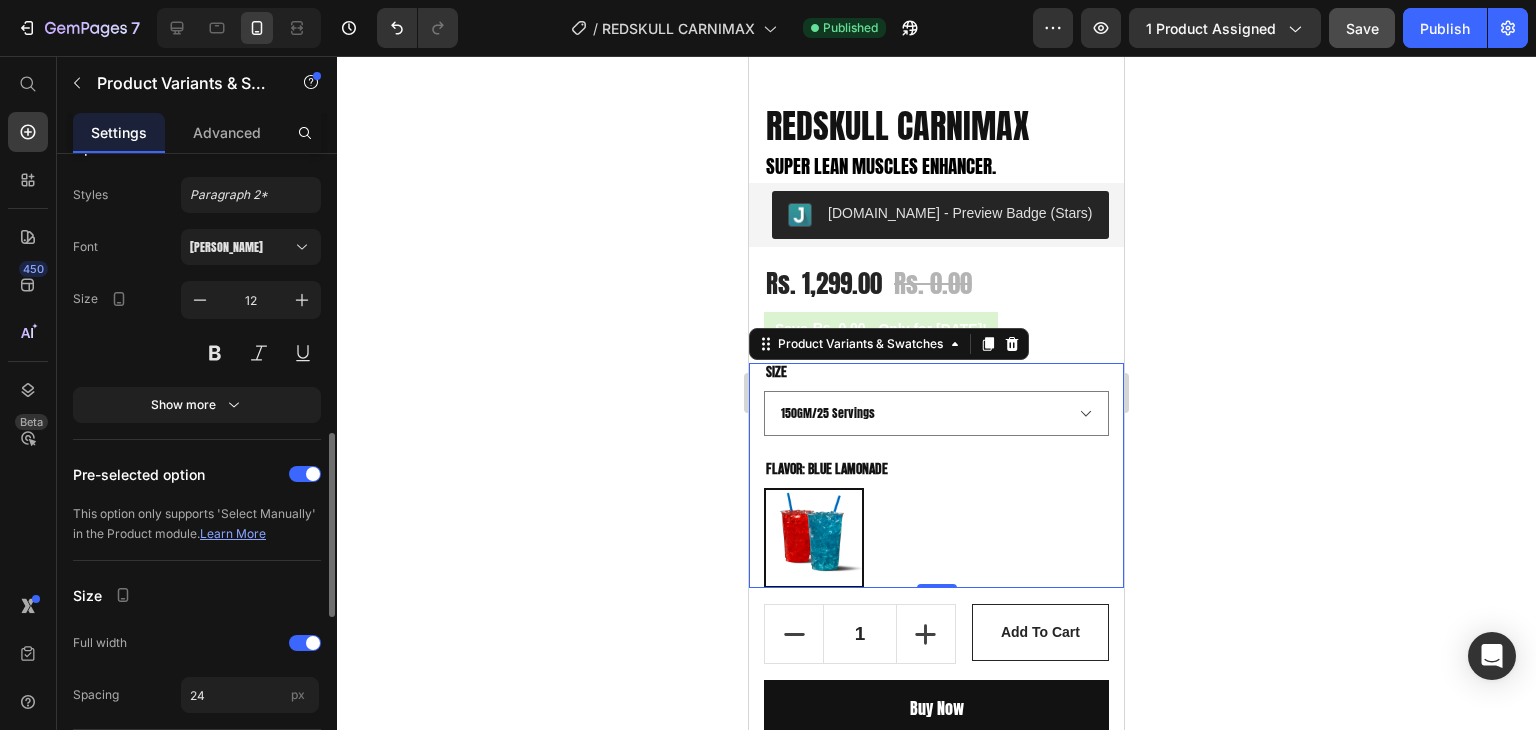 scroll, scrollTop: 1536, scrollLeft: 0, axis: vertical 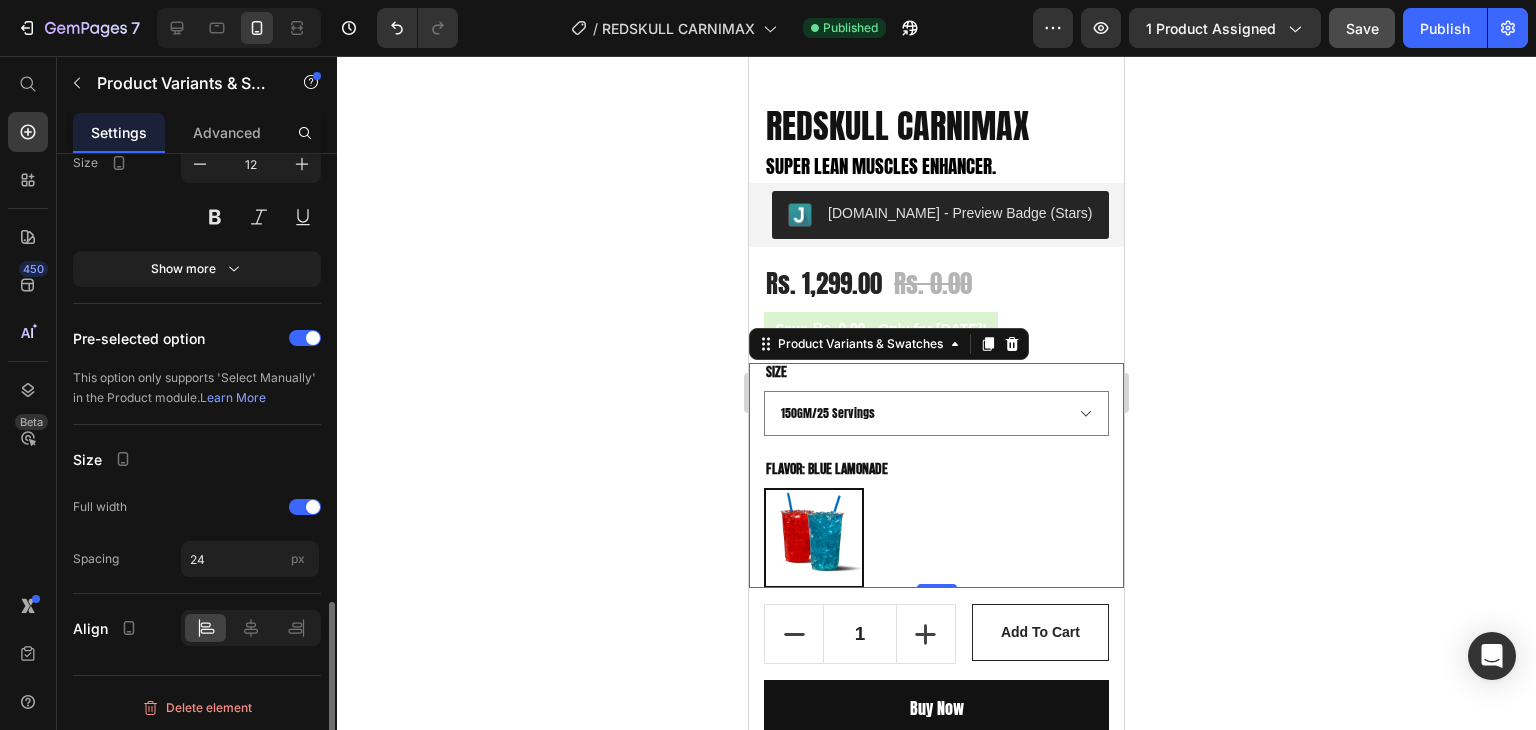 click on "Flavor: Blue Lamonade Blue Lamonade Blue Lamonade" at bounding box center (936, 524) 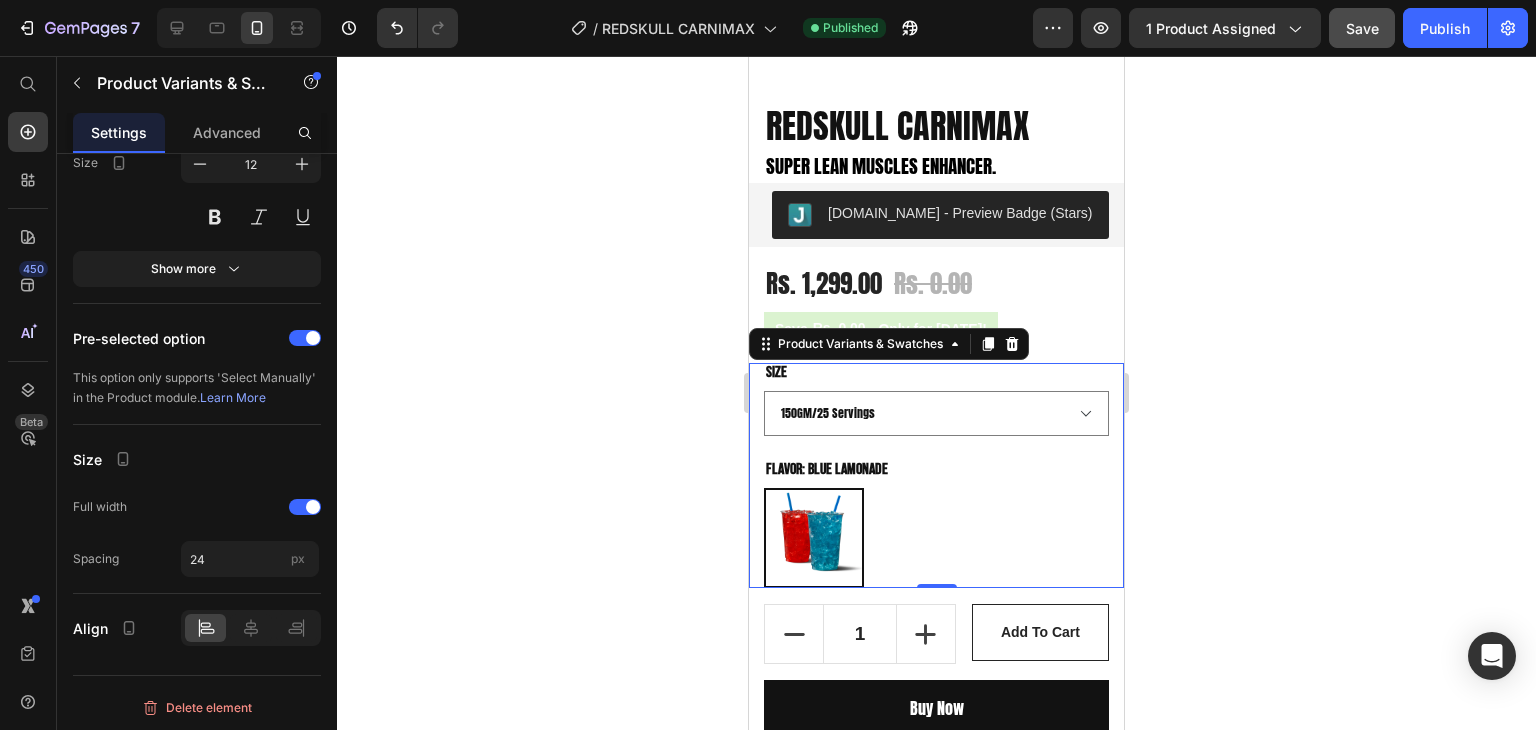 click at bounding box center (814, 538) 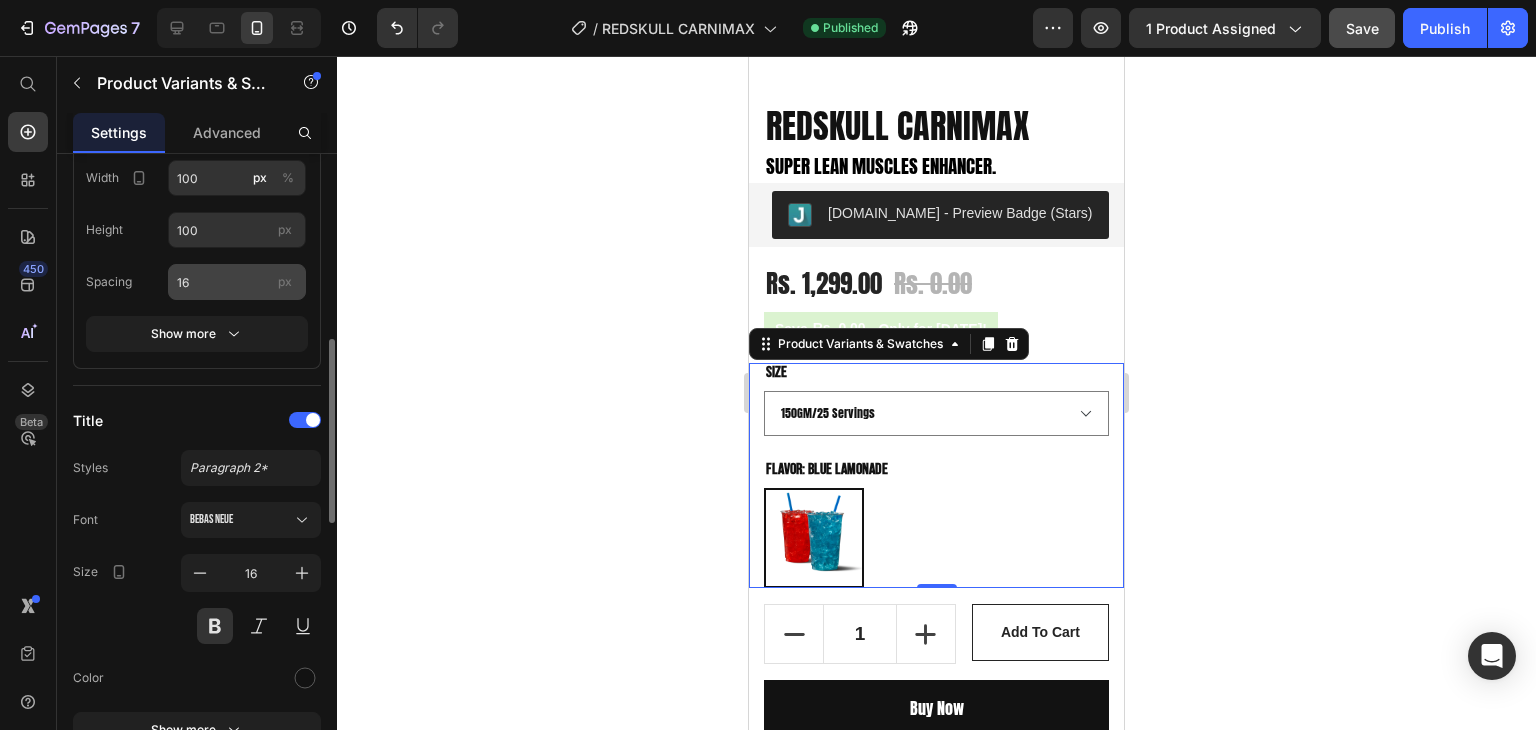 scroll, scrollTop: 536, scrollLeft: 0, axis: vertical 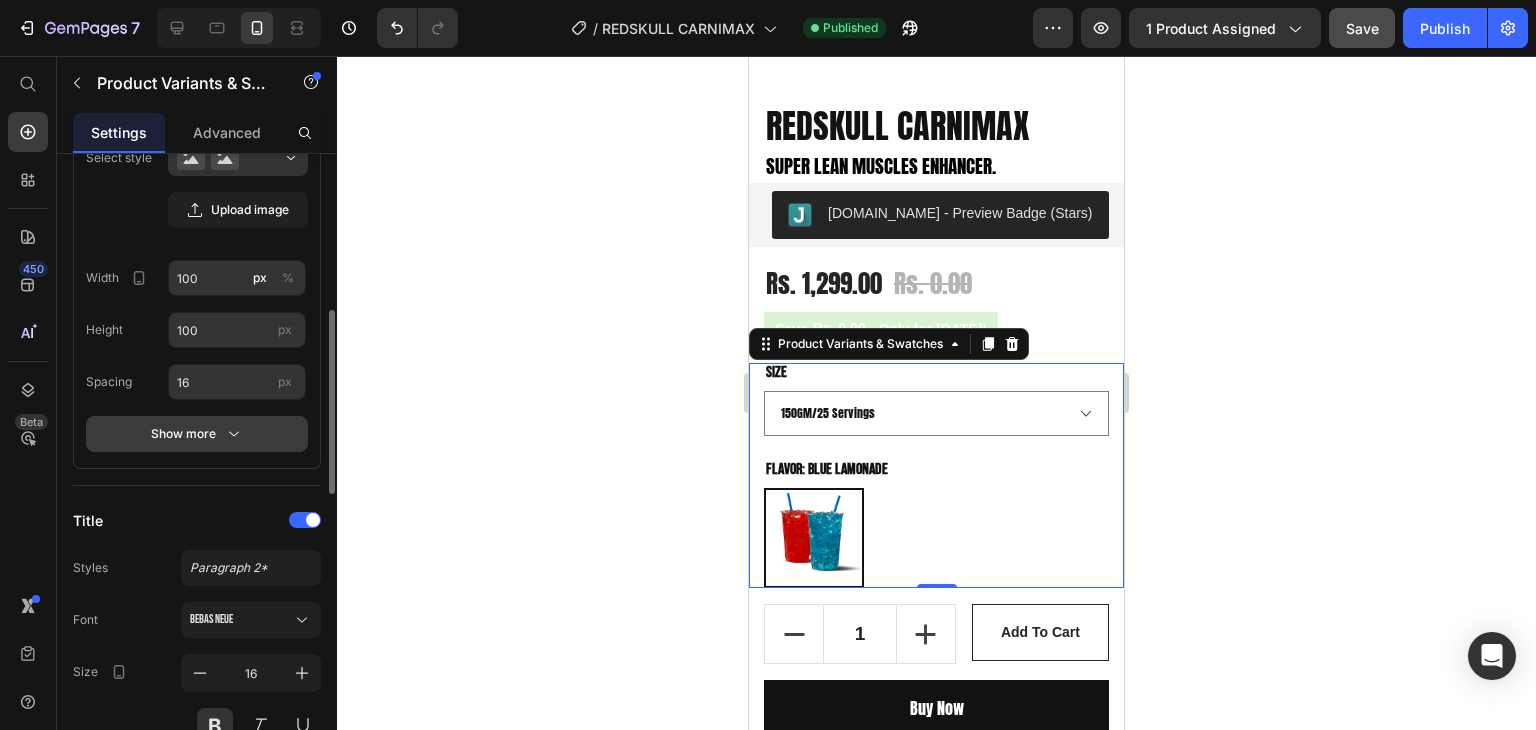 click on "Show more" at bounding box center (197, 434) 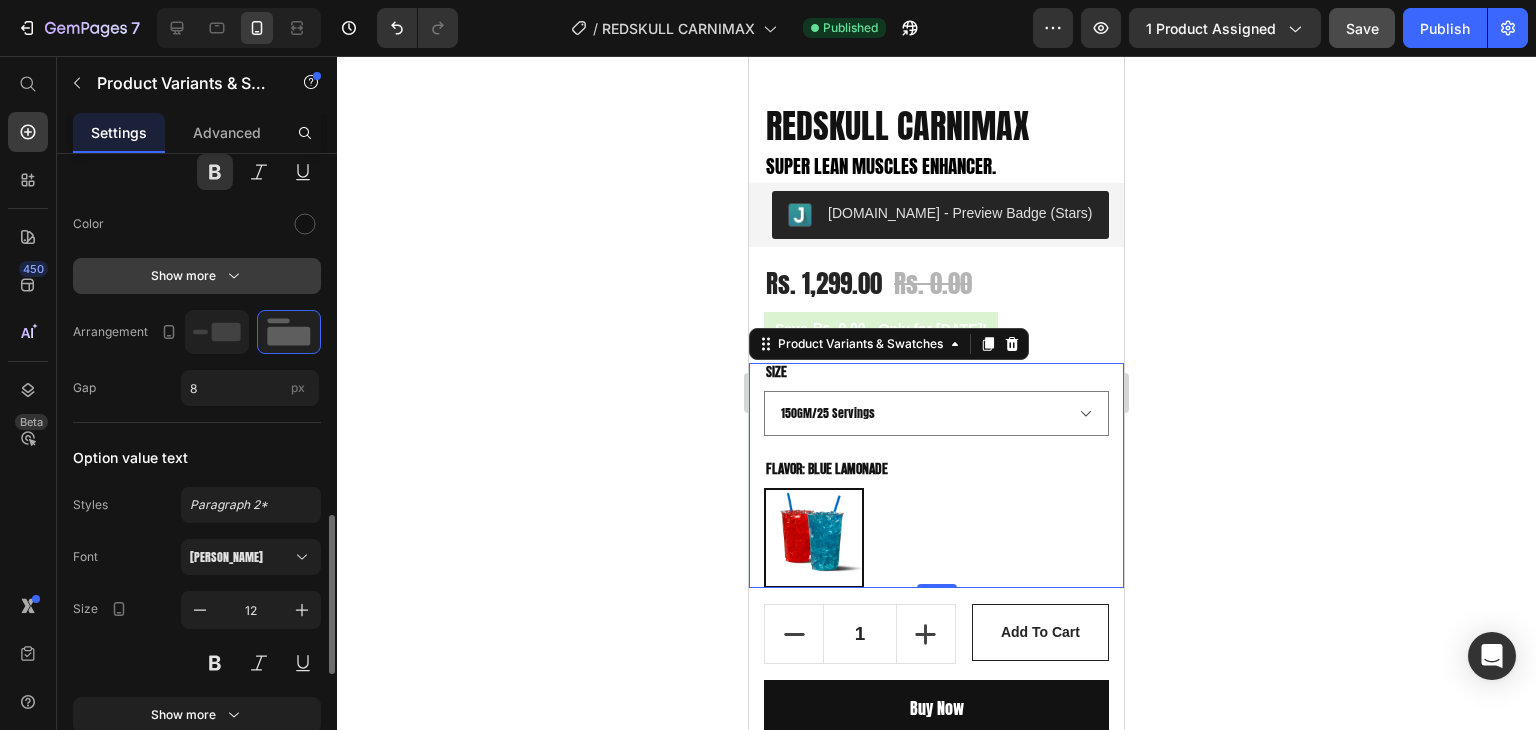 click on "Show more" at bounding box center [197, 276] 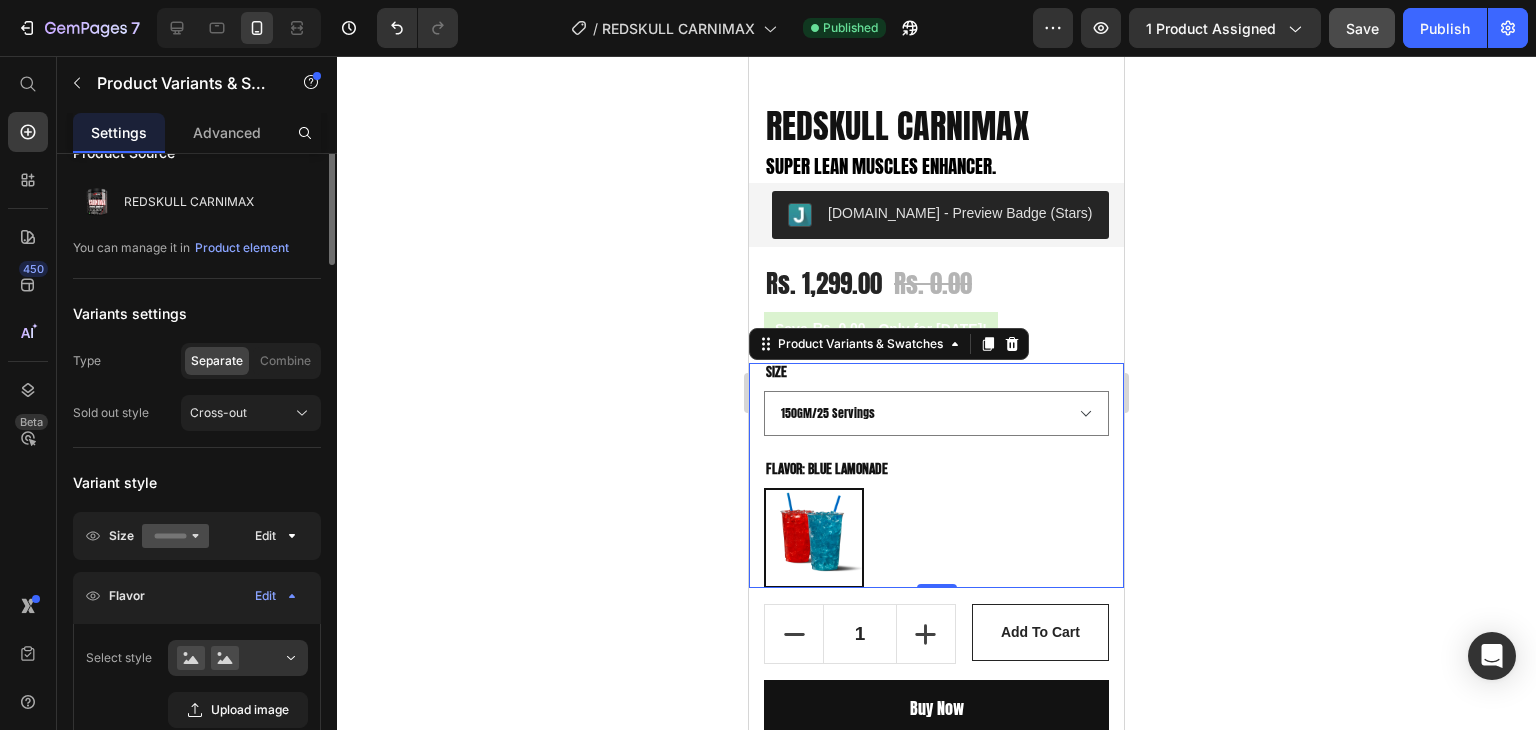 scroll, scrollTop: 0, scrollLeft: 0, axis: both 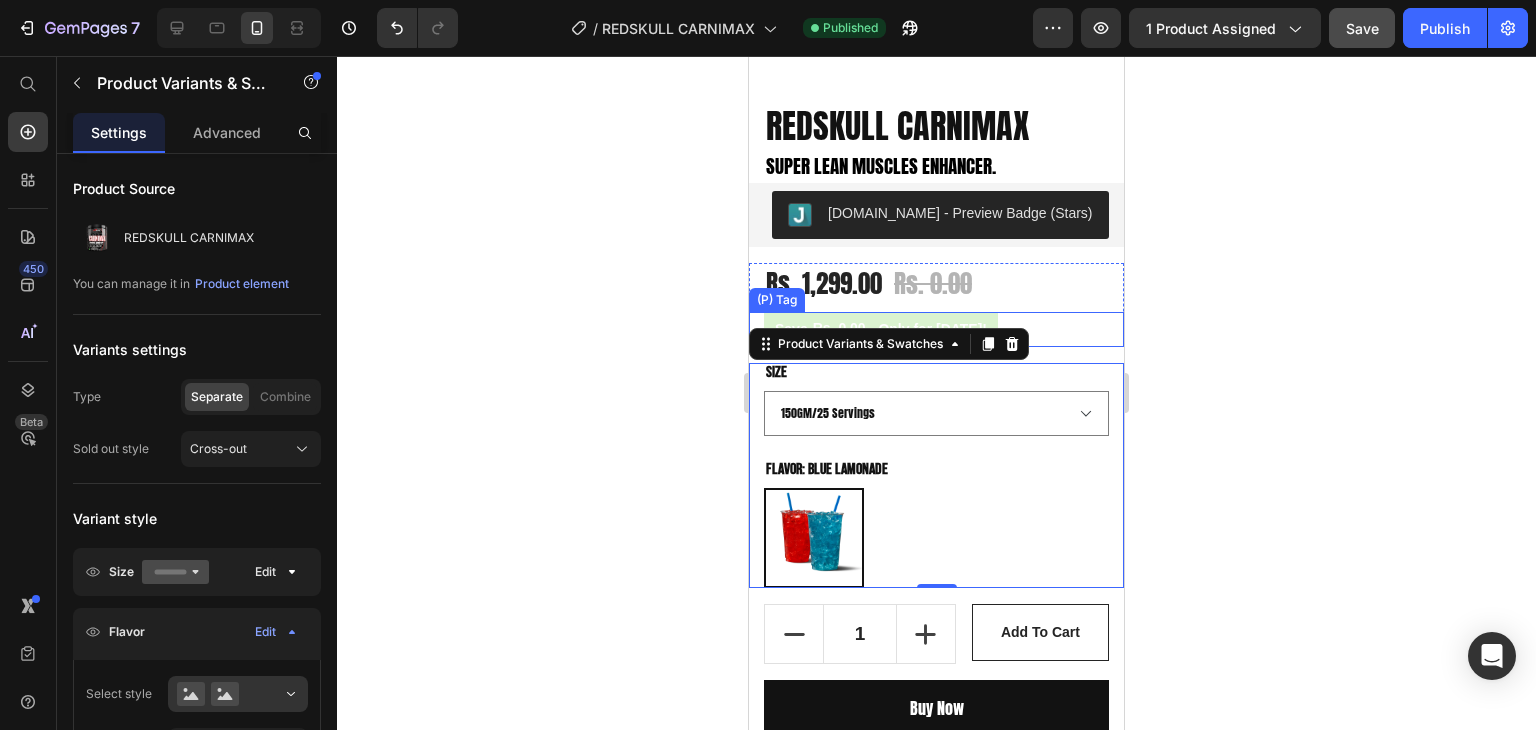 click on "Save Rs. 0.00 . Only for [DATE]!" at bounding box center [944, 329] 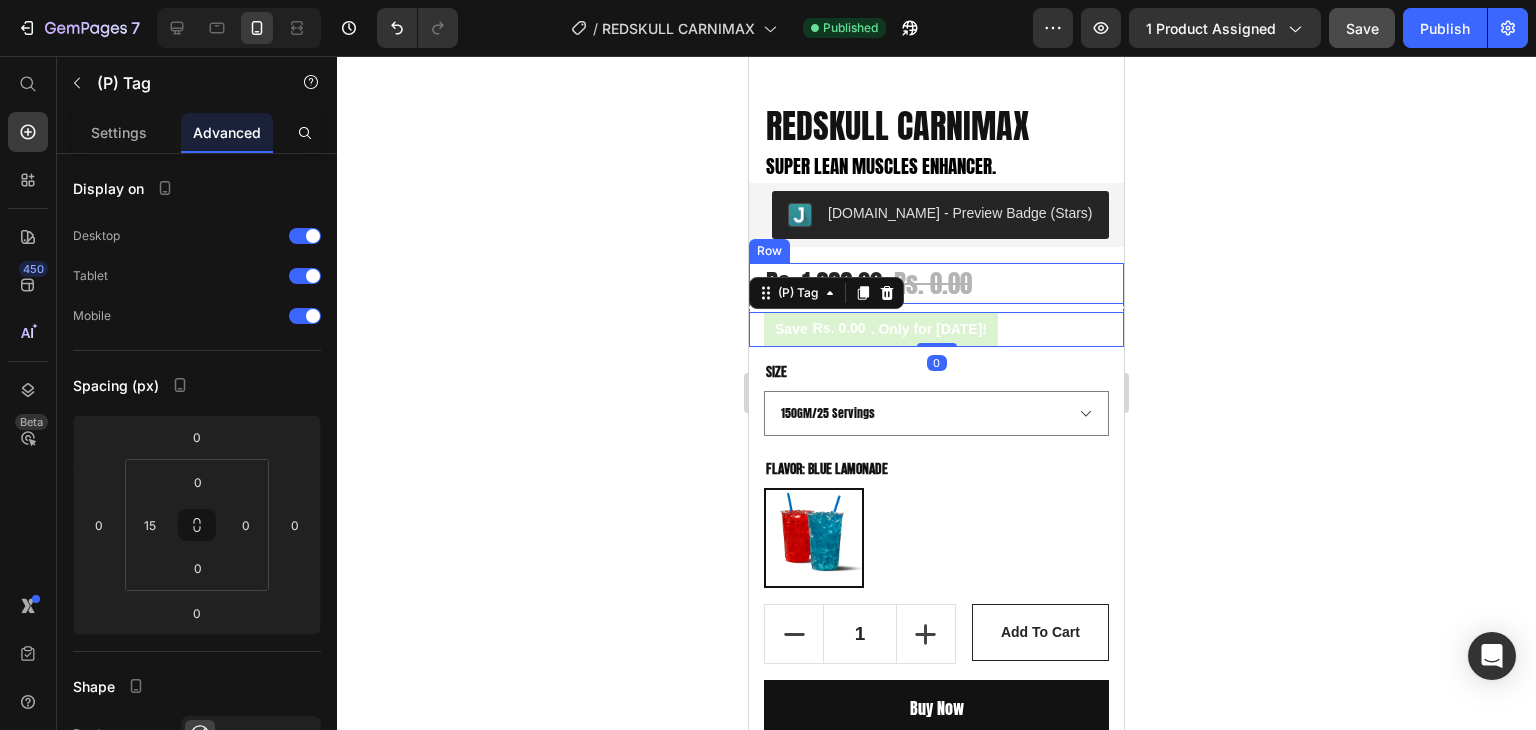 click on "Rs. 1,299.00 (P) Price Rs. 0.00 (P) Price Row" at bounding box center [936, 284] 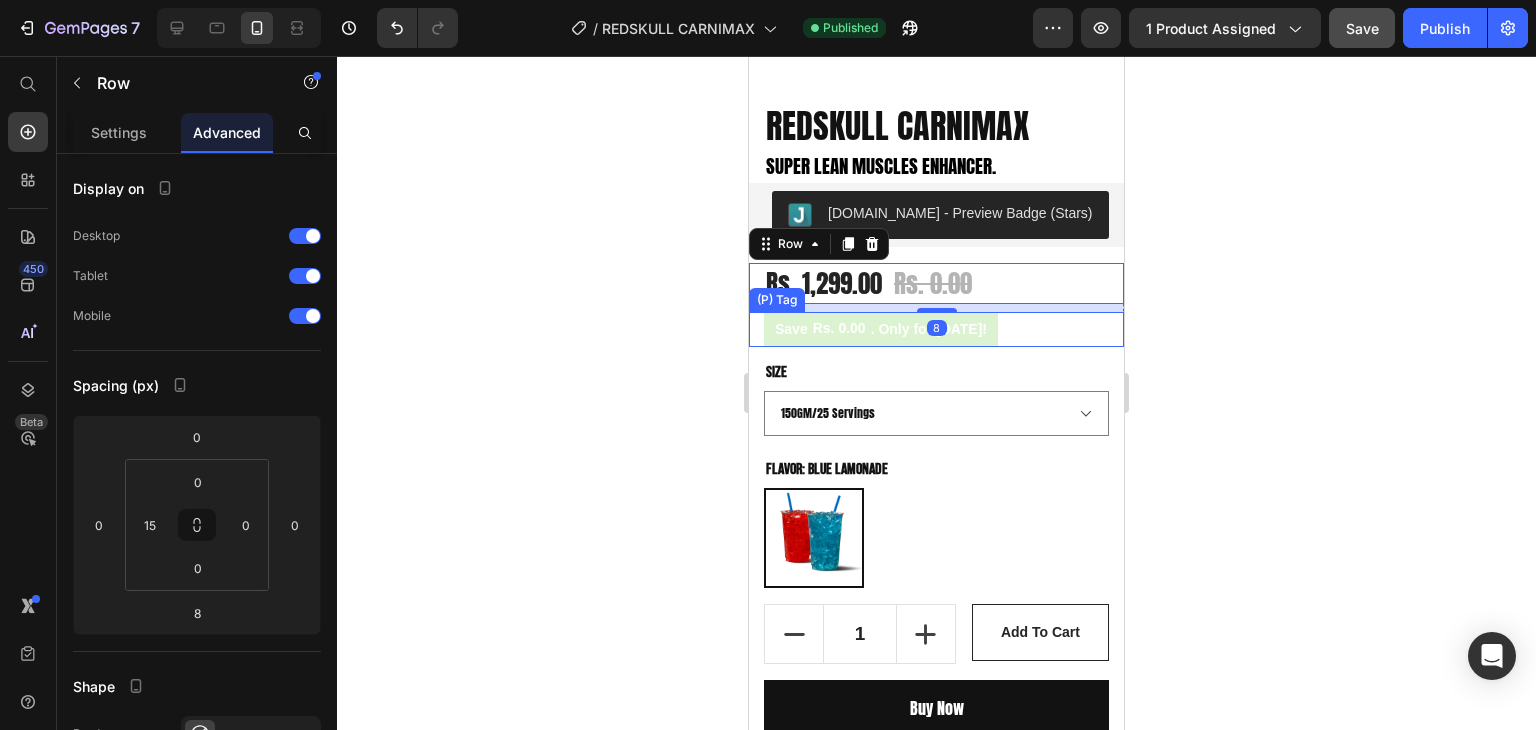 click on "Save Rs. 0.00 . Only for [DATE]!" at bounding box center (944, 329) 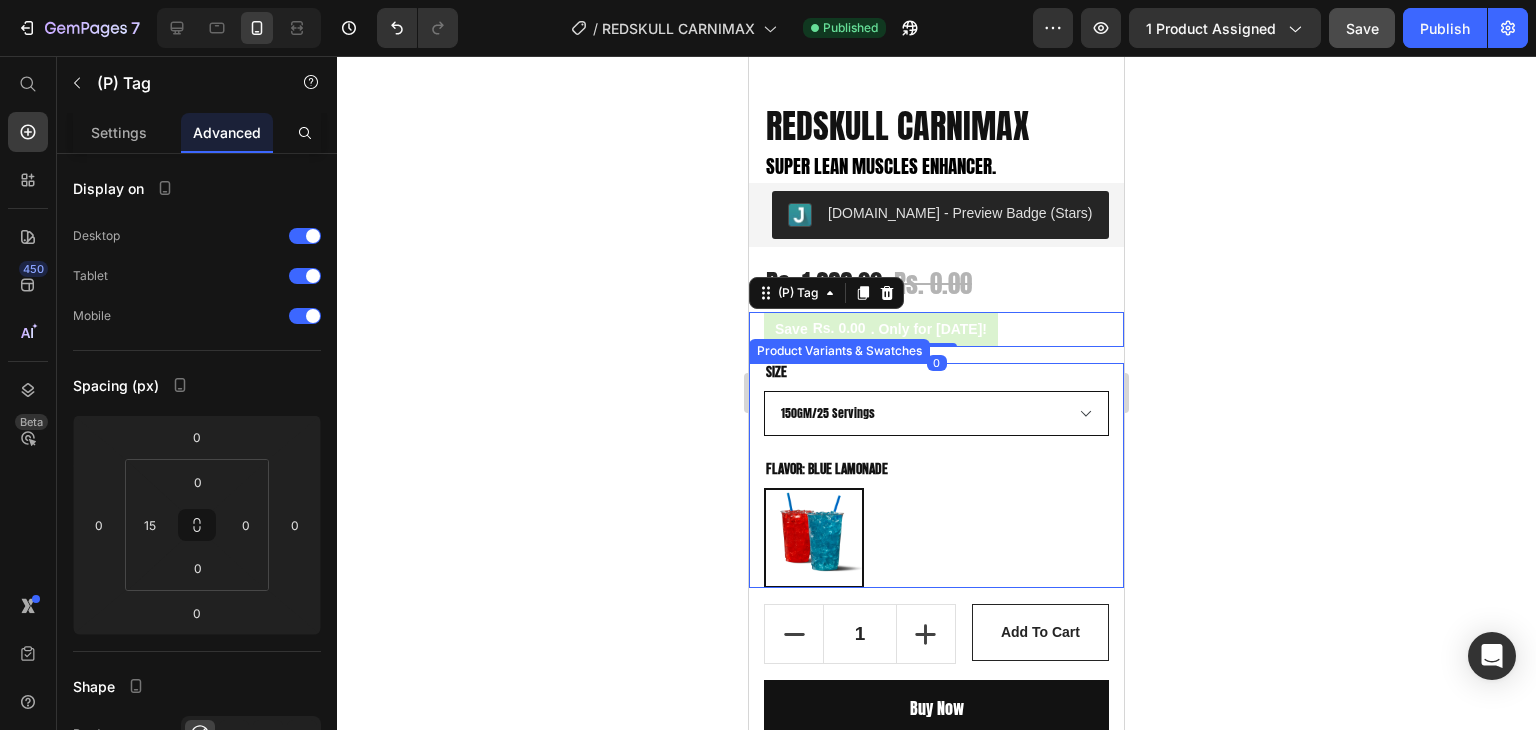 click on "150GM/25 Servings" at bounding box center (936, 413) 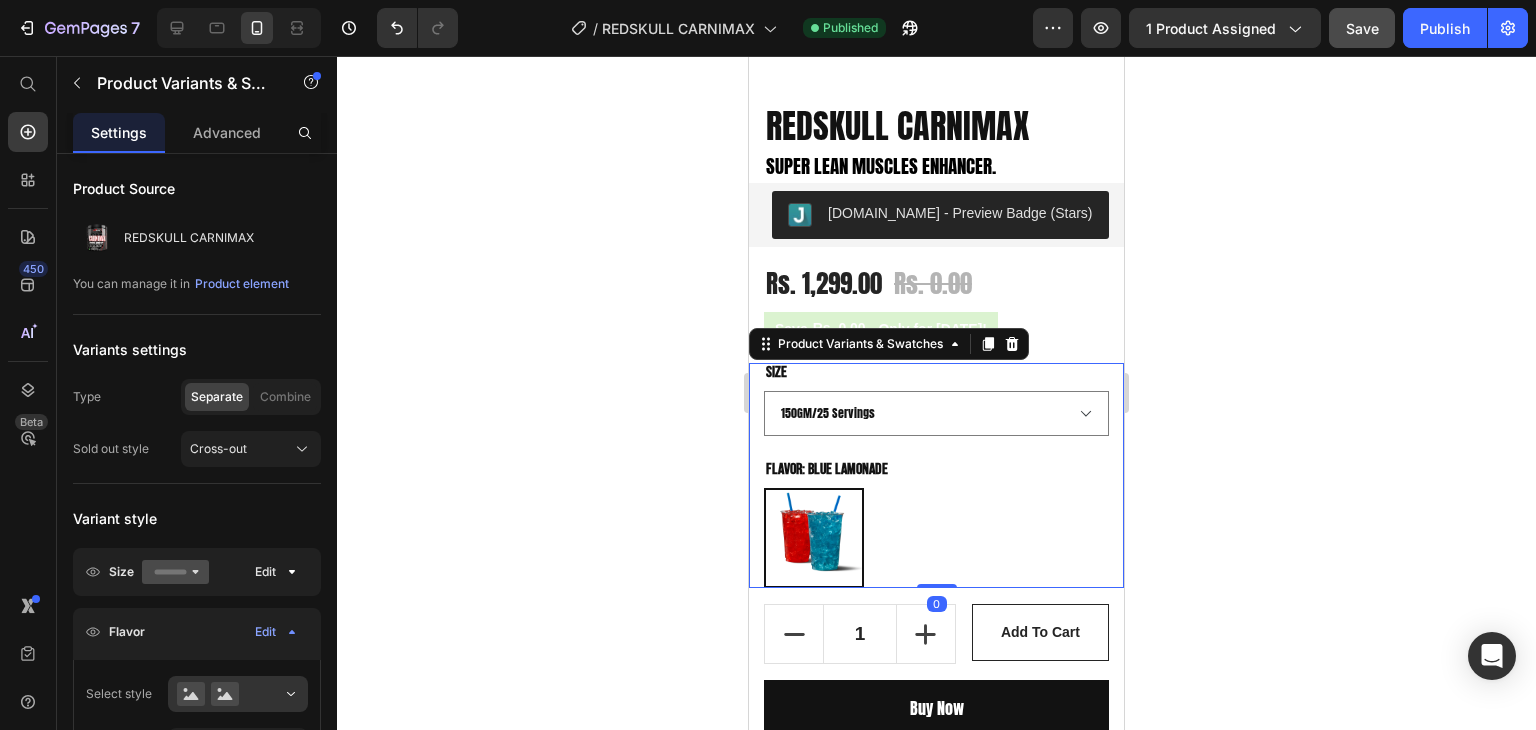 click on "Blue Lamonade Blue Lamonade" at bounding box center (936, 538) 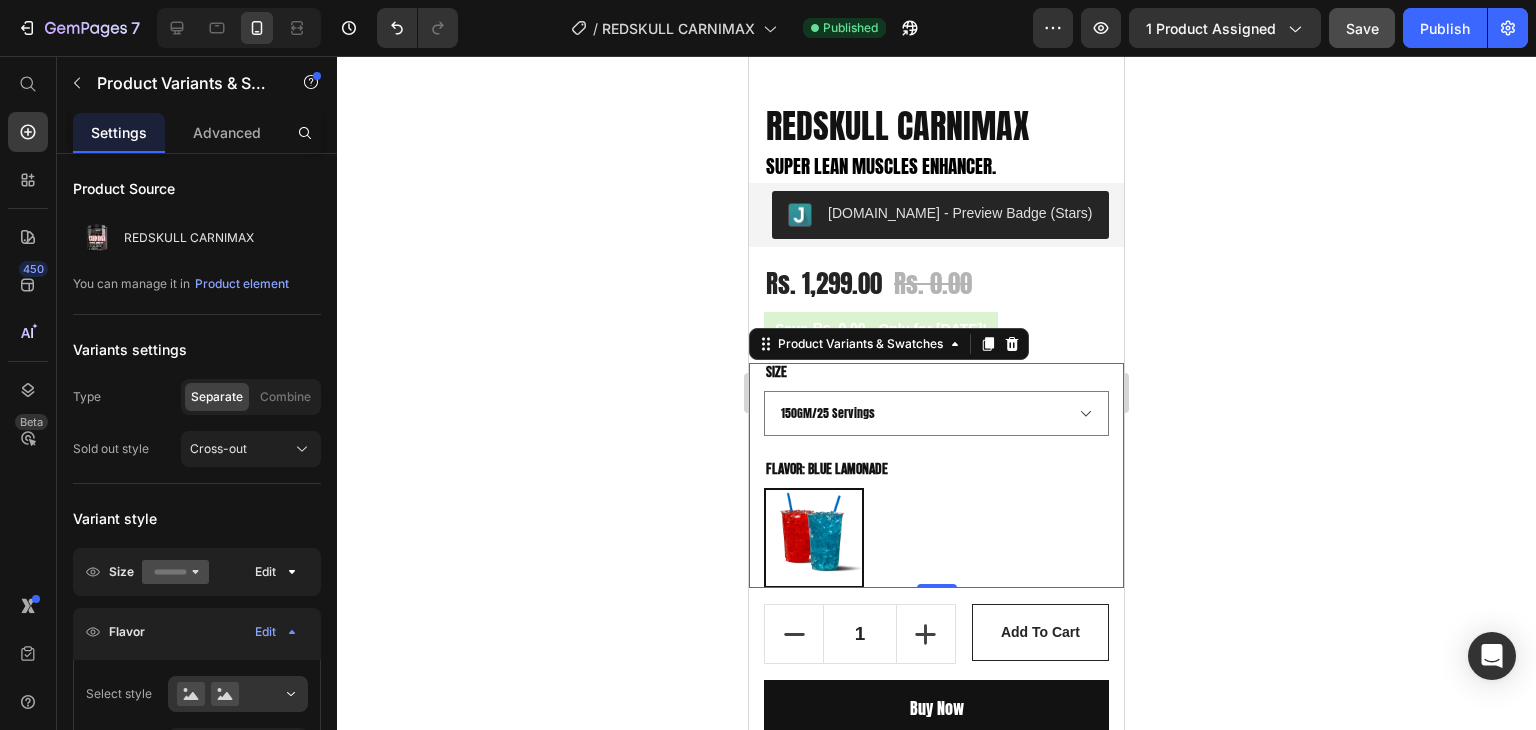 click at bounding box center [814, 538] 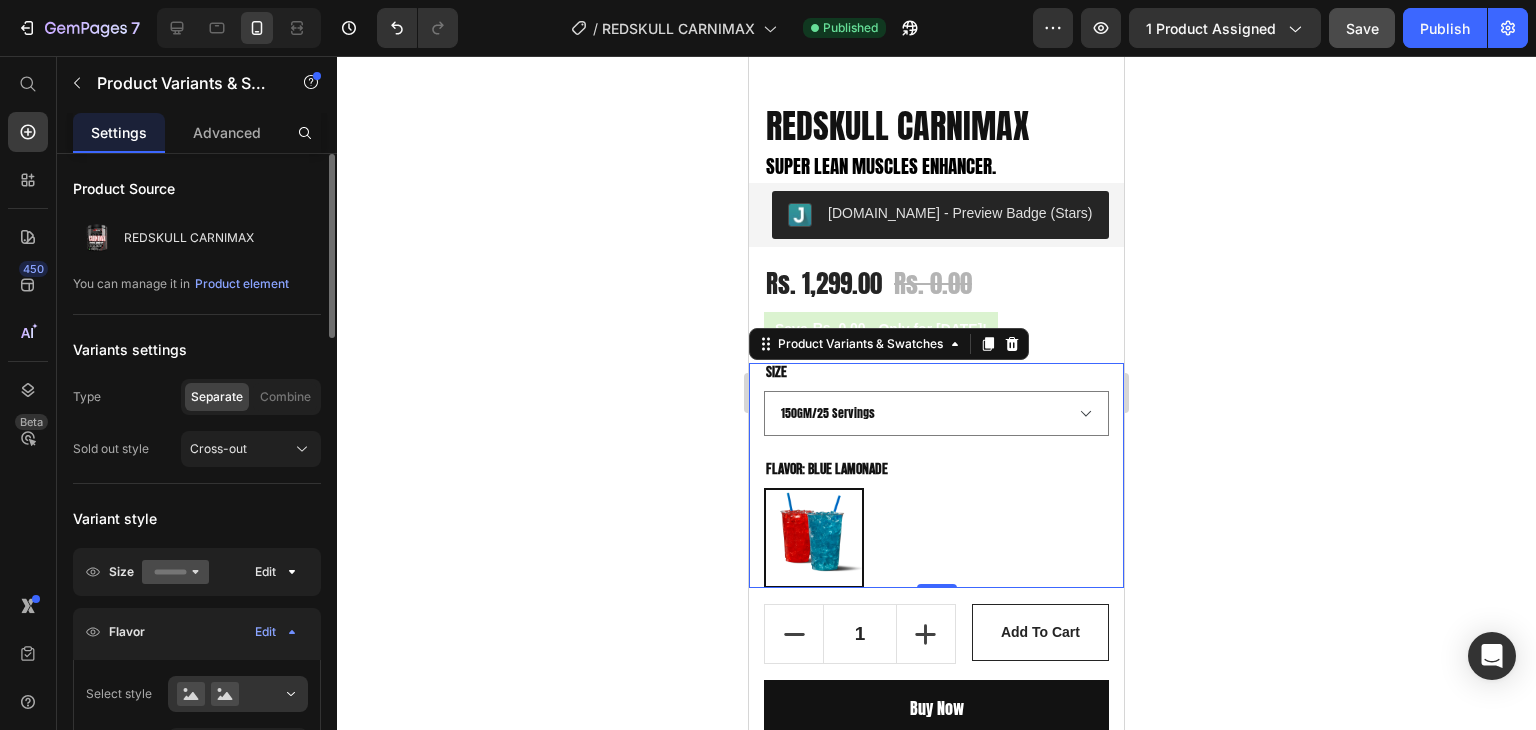 scroll, scrollTop: 100, scrollLeft: 0, axis: vertical 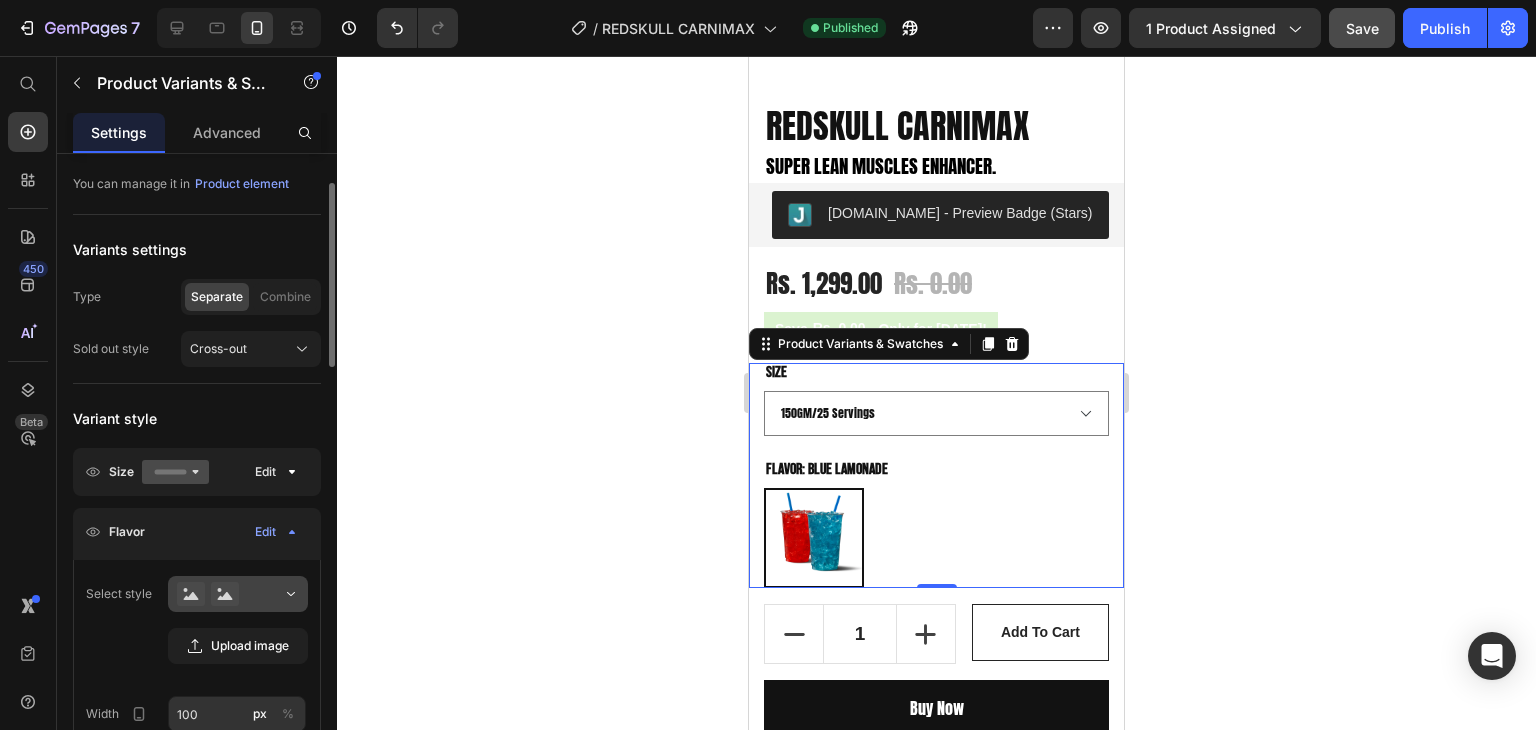 click at bounding box center [238, 594] 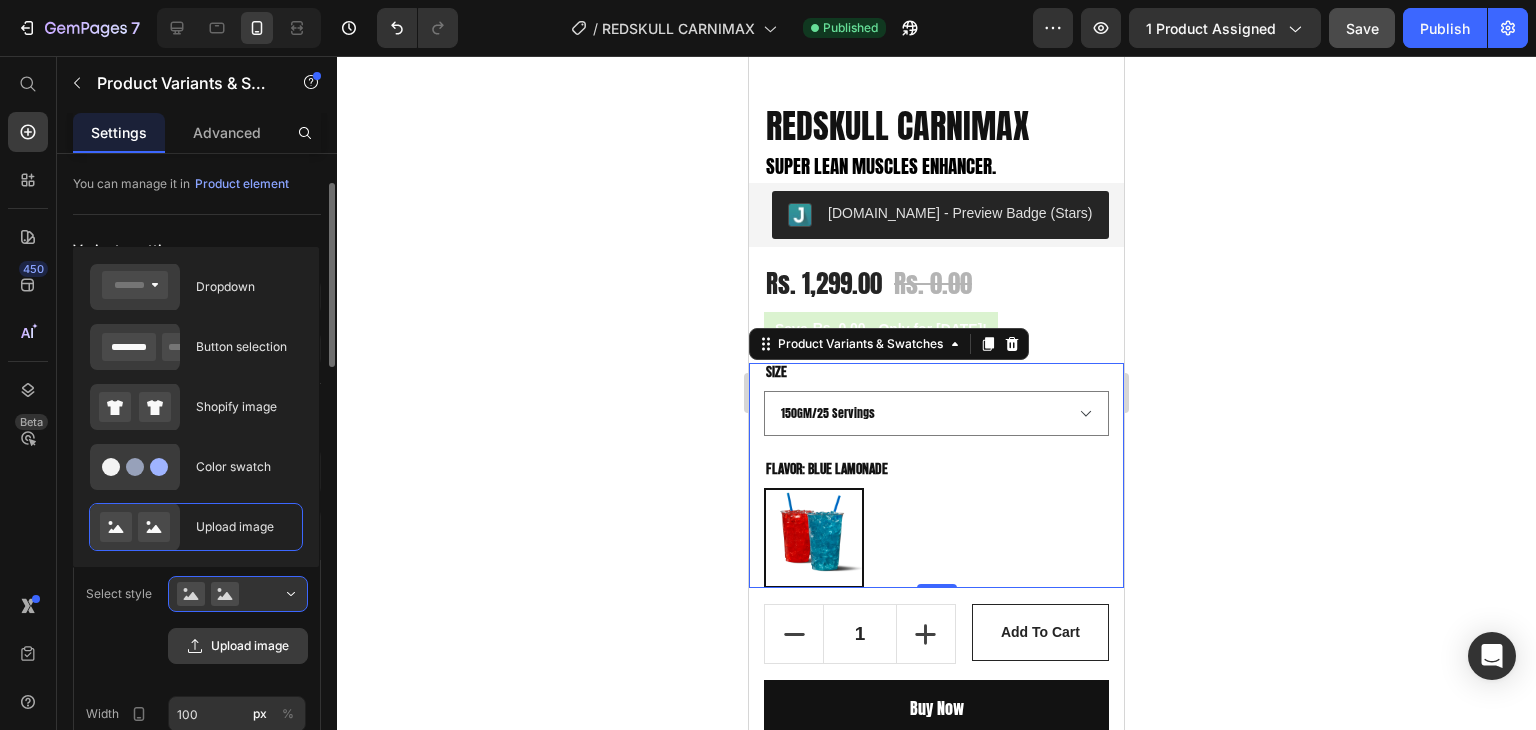 click on "Upload image" at bounding box center [238, 646] 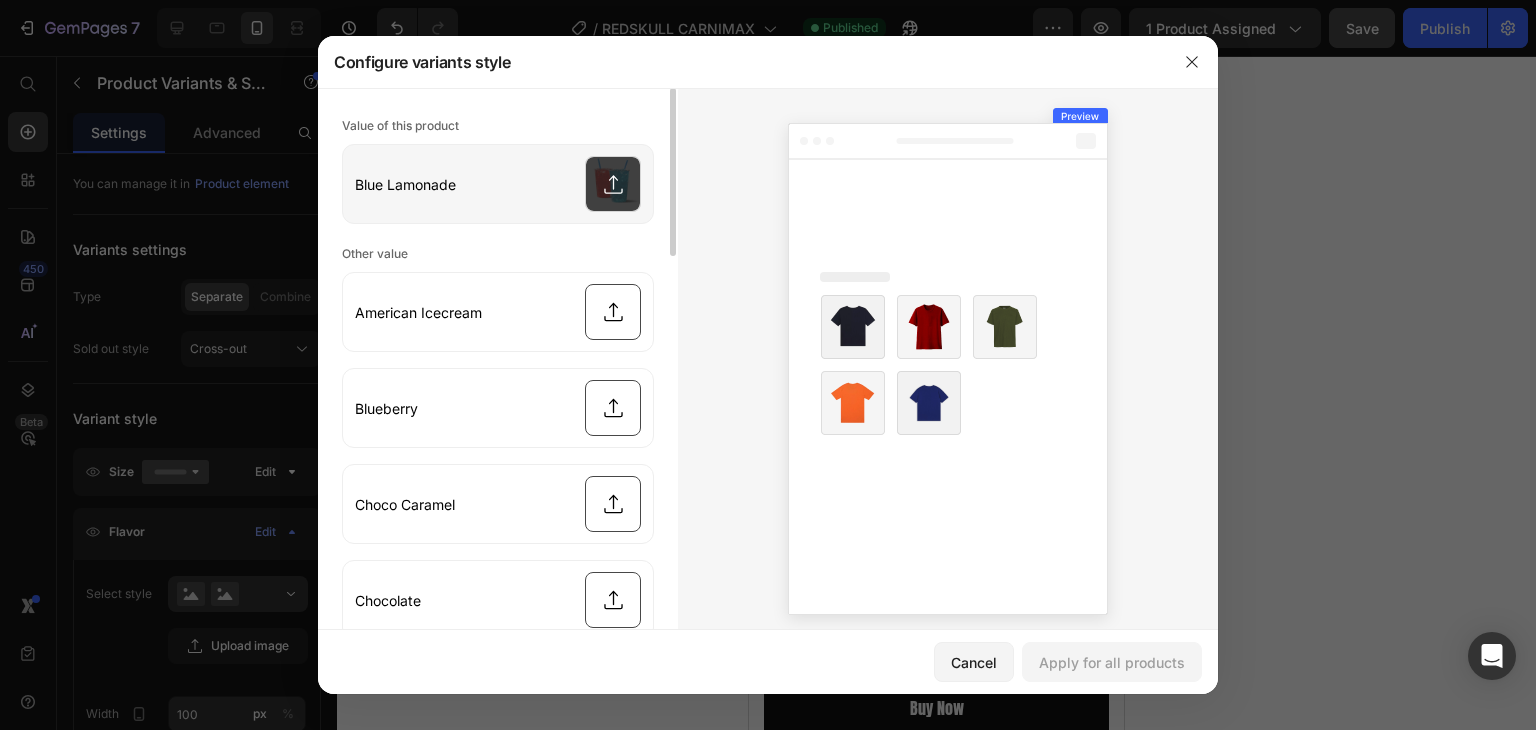 click at bounding box center (498, 184) 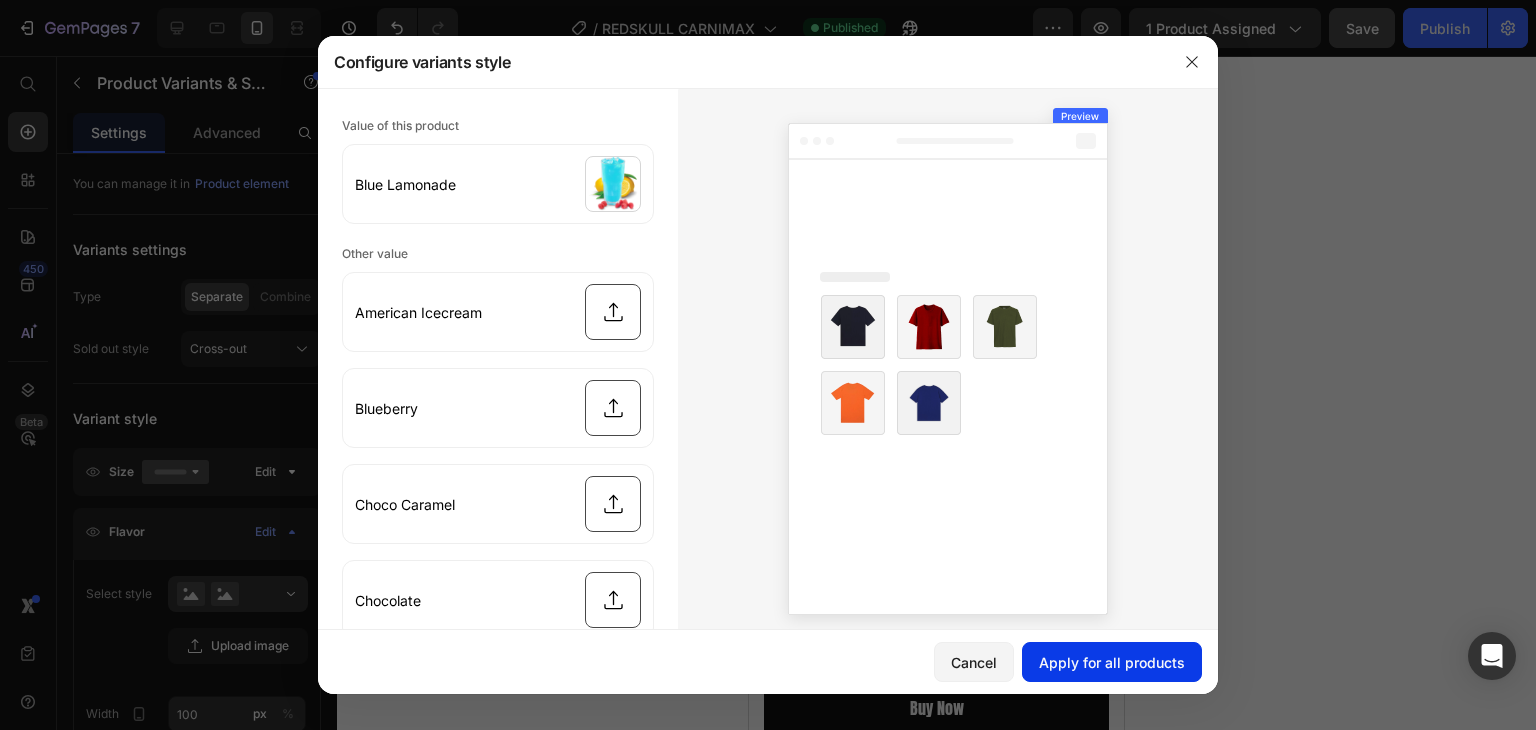 click on "Apply for all products" at bounding box center [1112, 662] 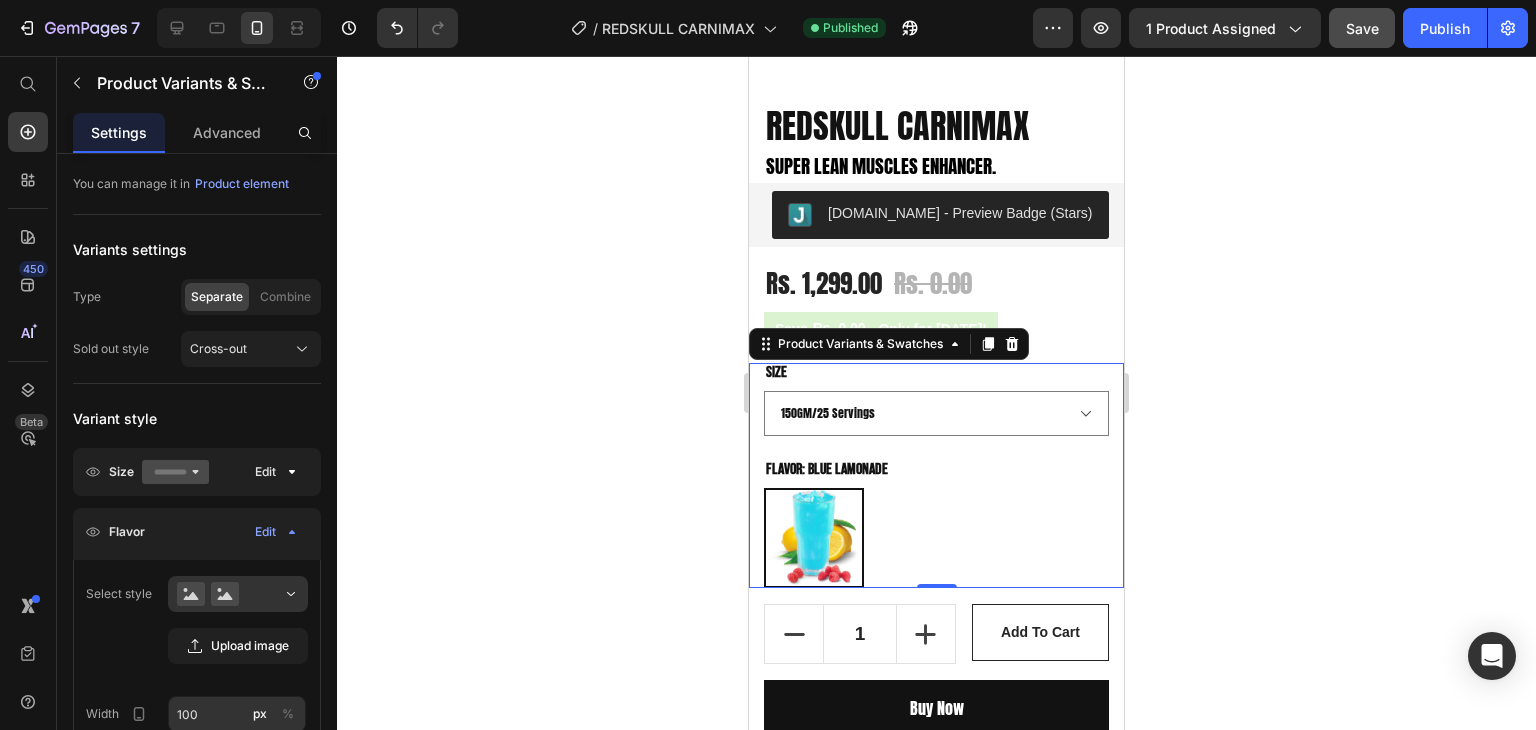 drag, startPoint x: 532, startPoint y: 294, endPoint x: 436, endPoint y: 294, distance: 96 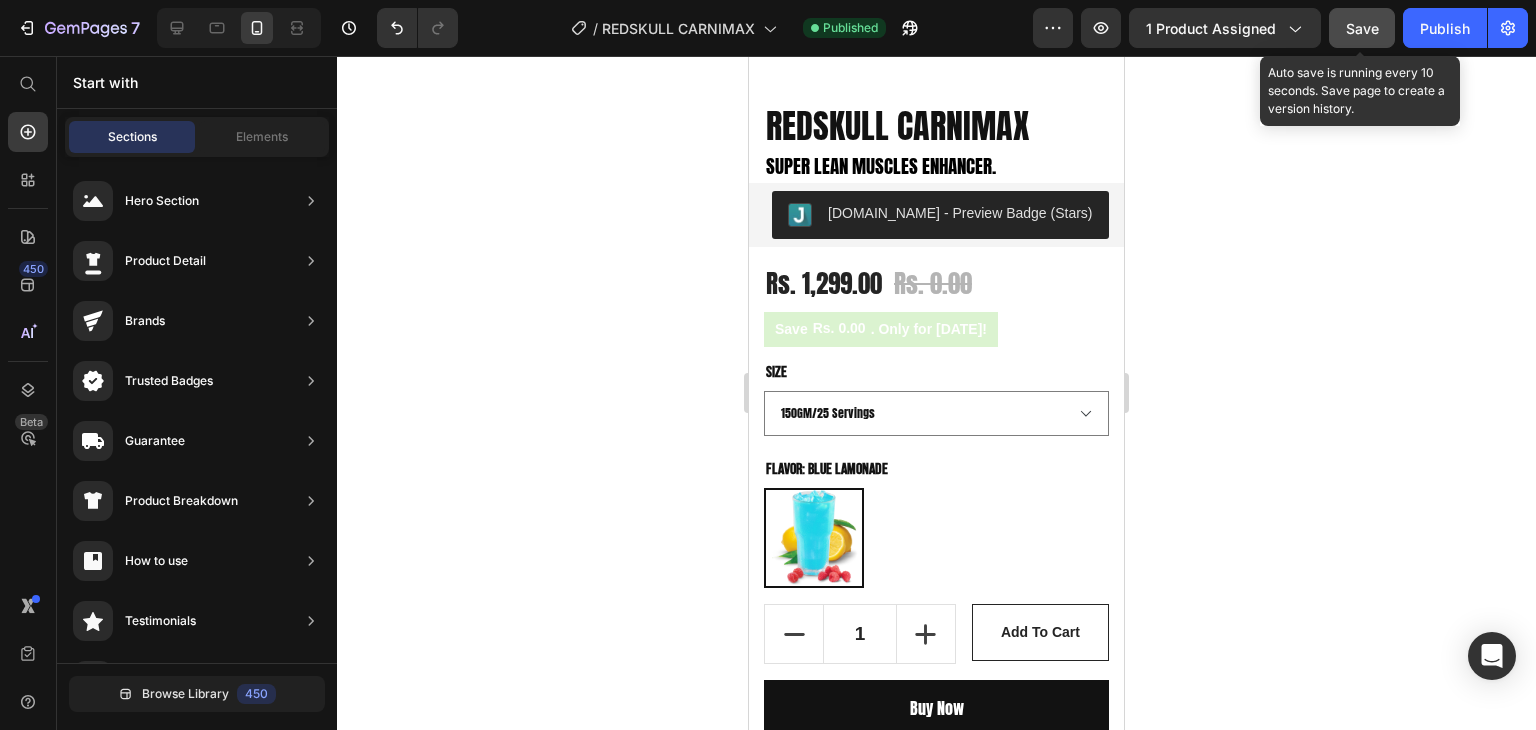 click on "Save" 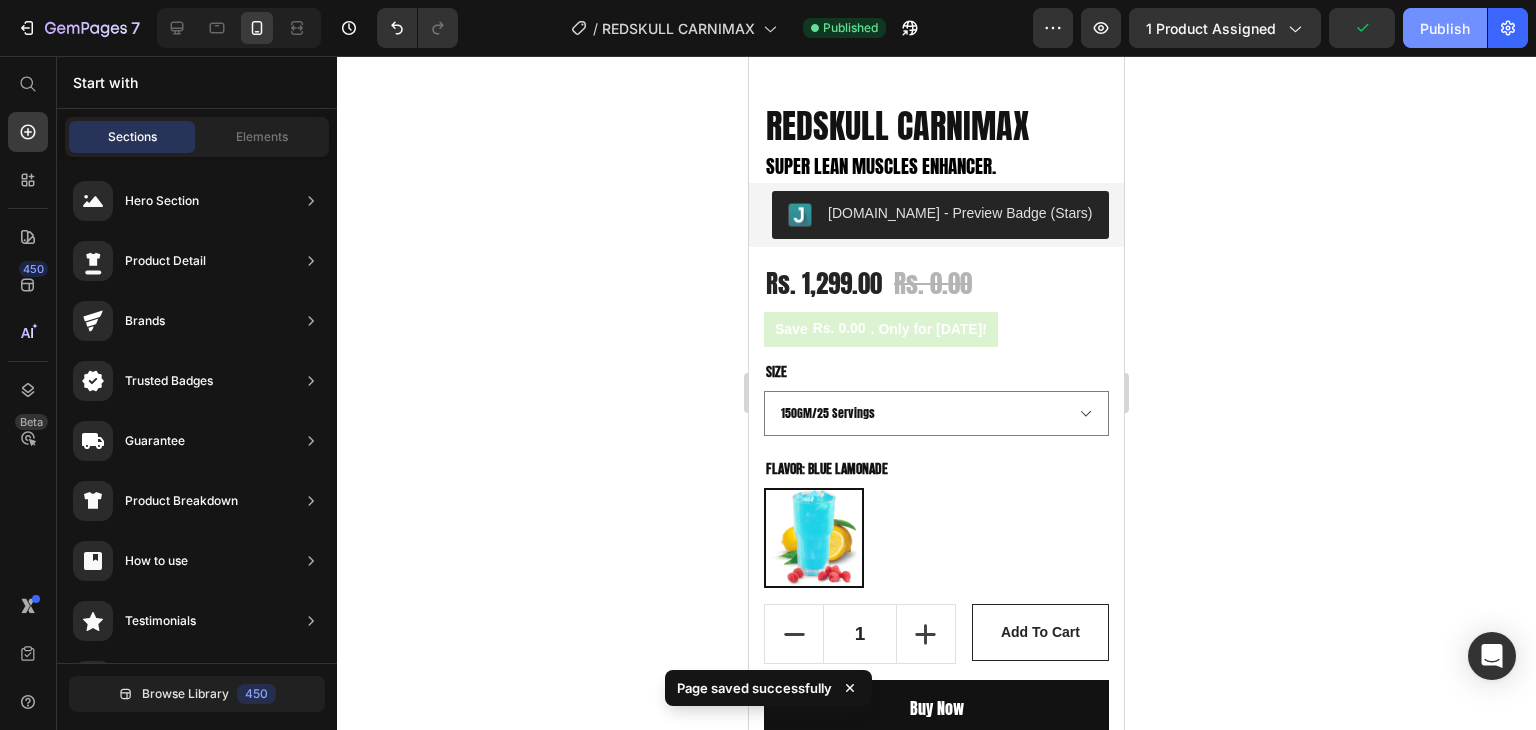 click on "Publish" at bounding box center (1445, 28) 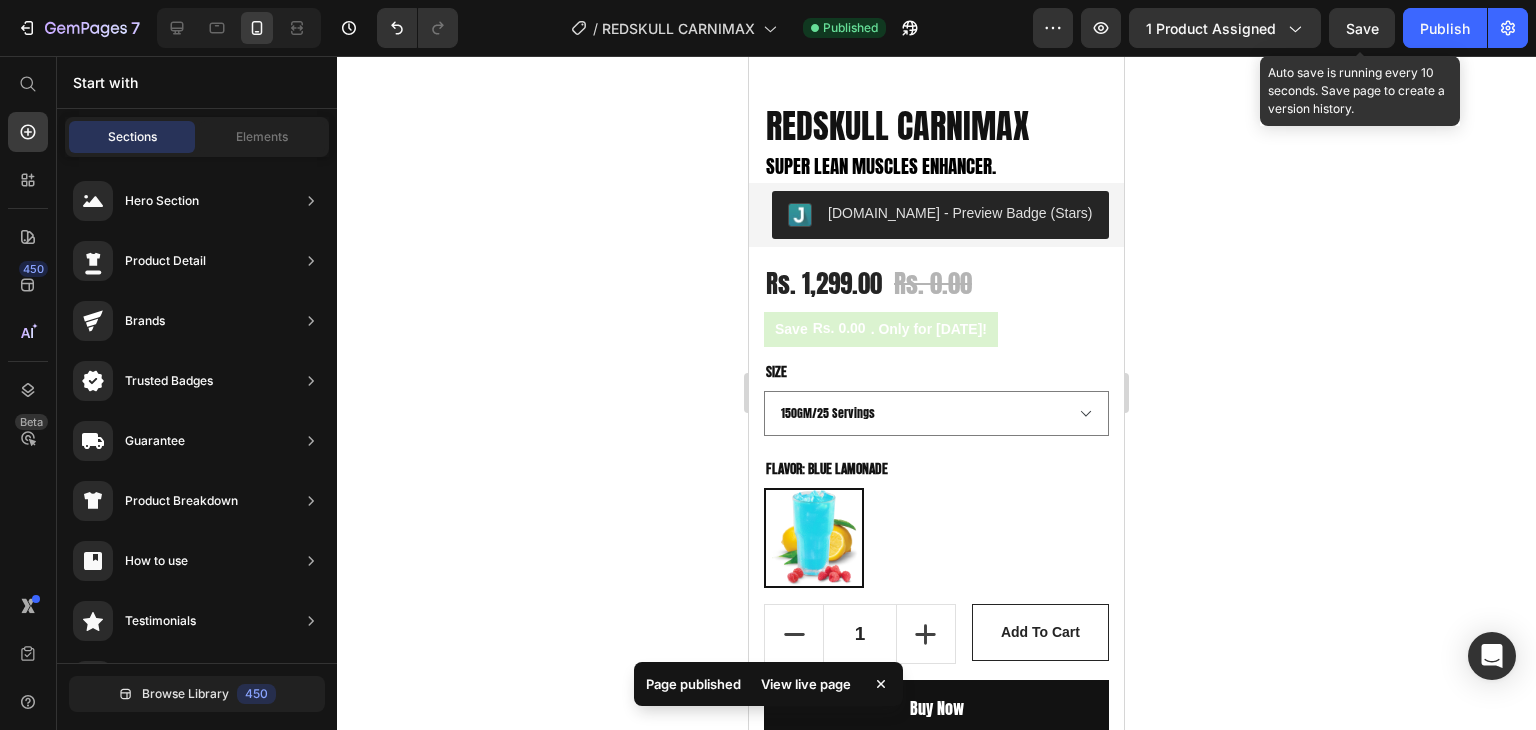 click on "Save" 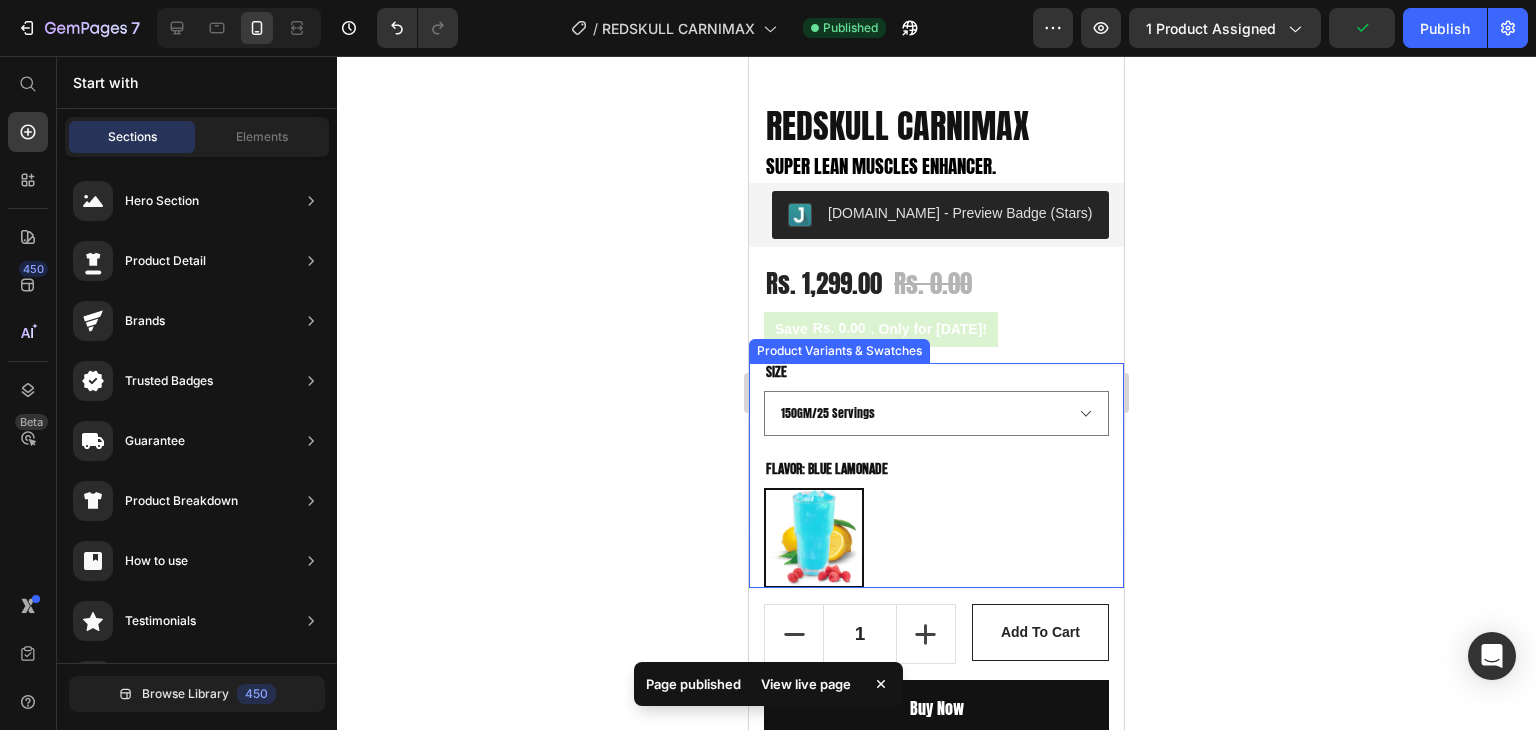 click 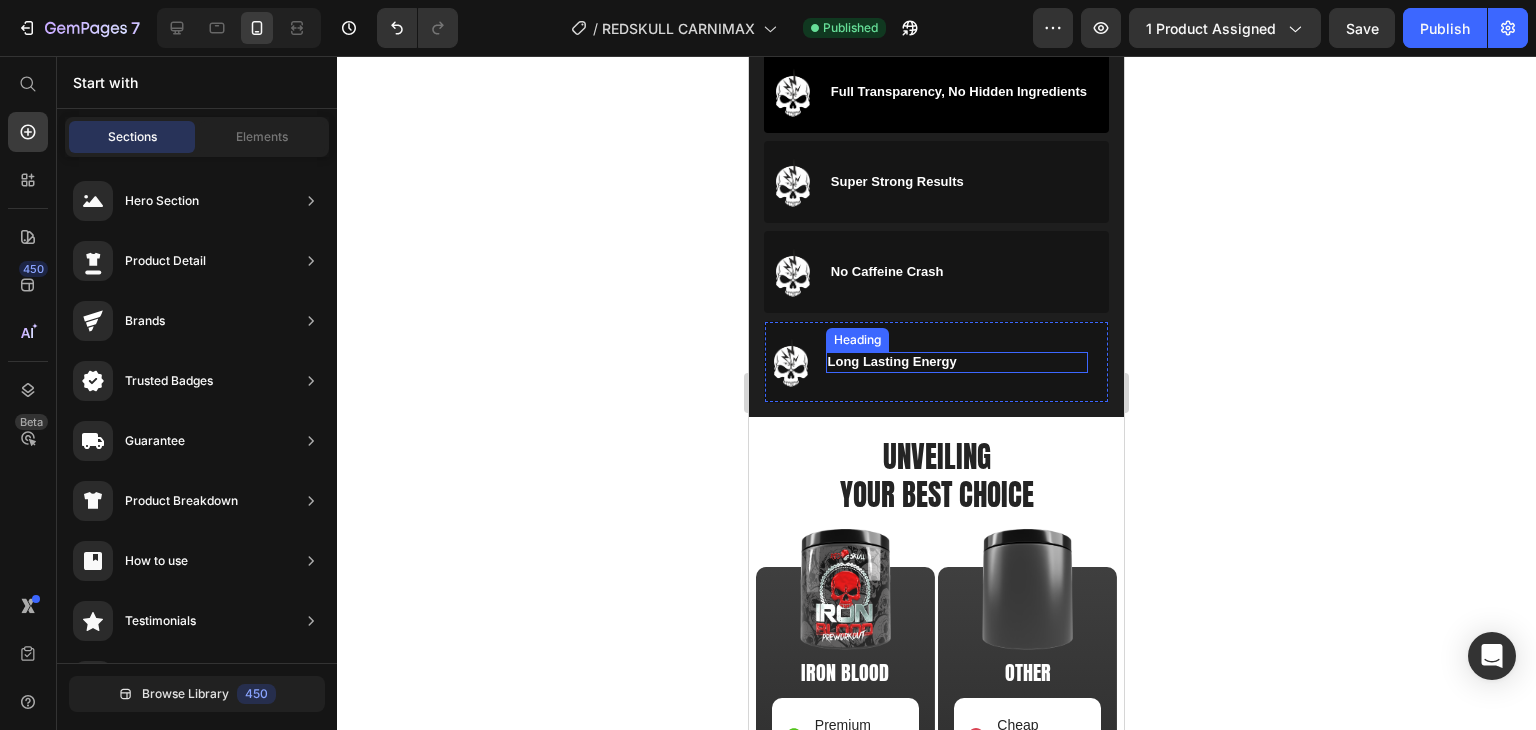 scroll, scrollTop: 2800, scrollLeft: 0, axis: vertical 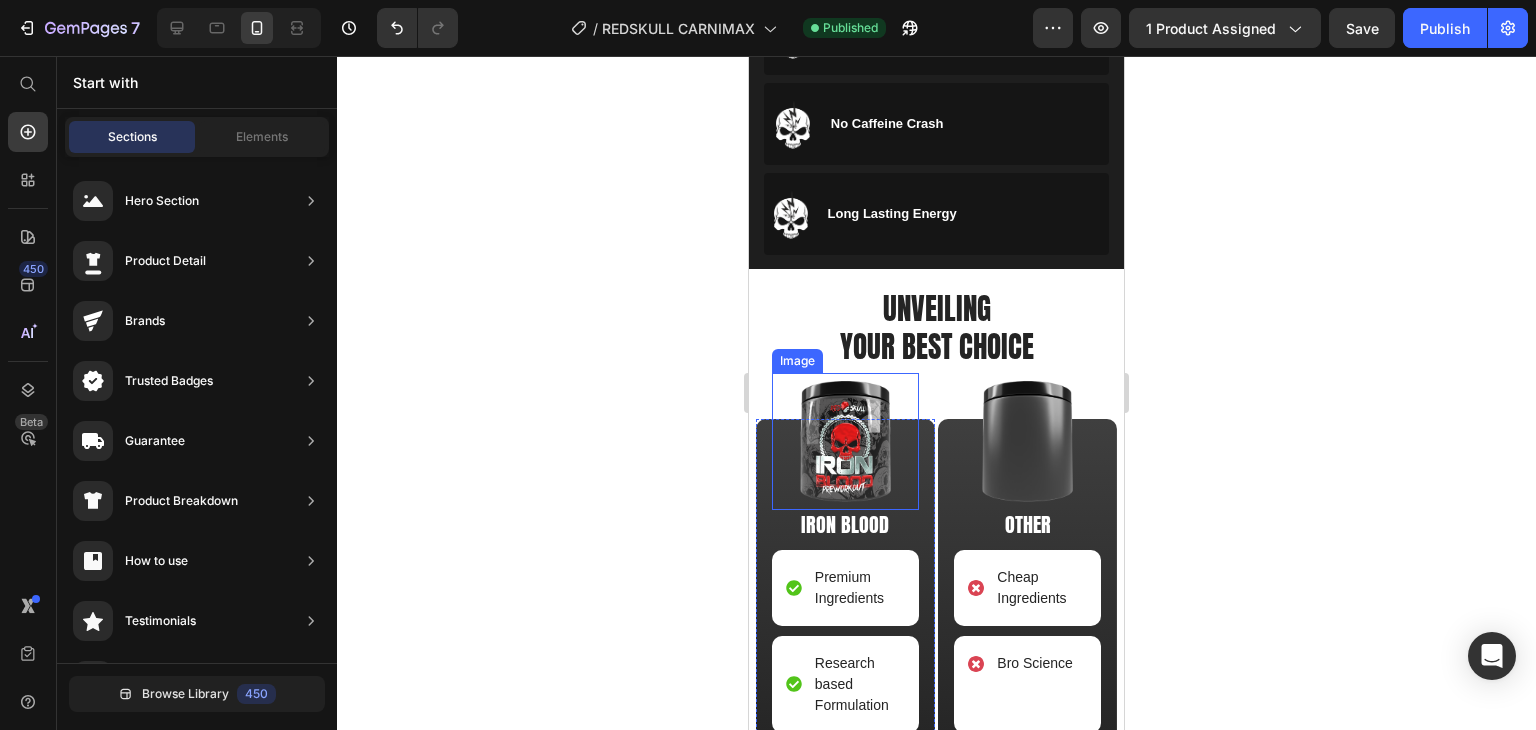 click at bounding box center (845, 441) 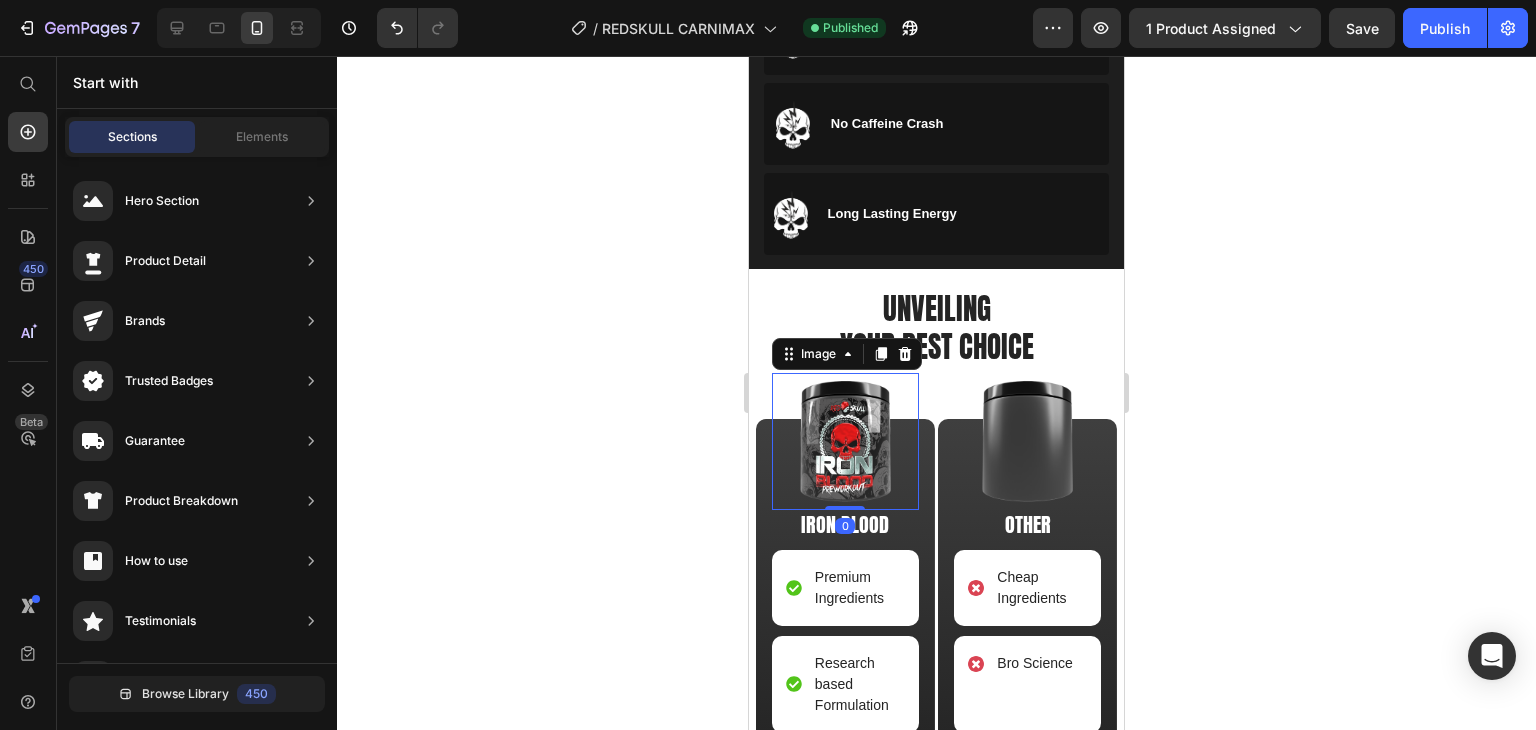 scroll, scrollTop: 0, scrollLeft: 0, axis: both 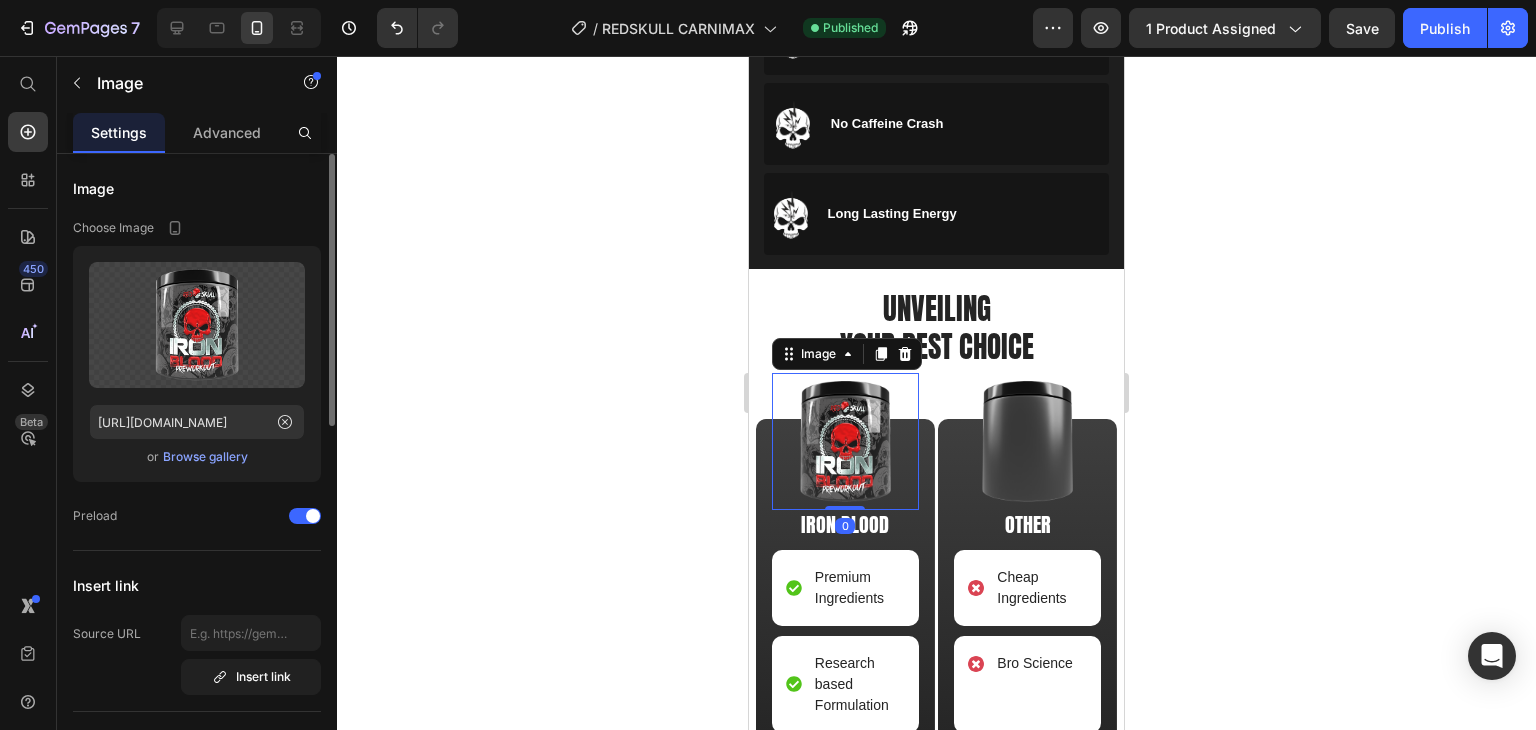 click on "Browse gallery" at bounding box center (205, 457) 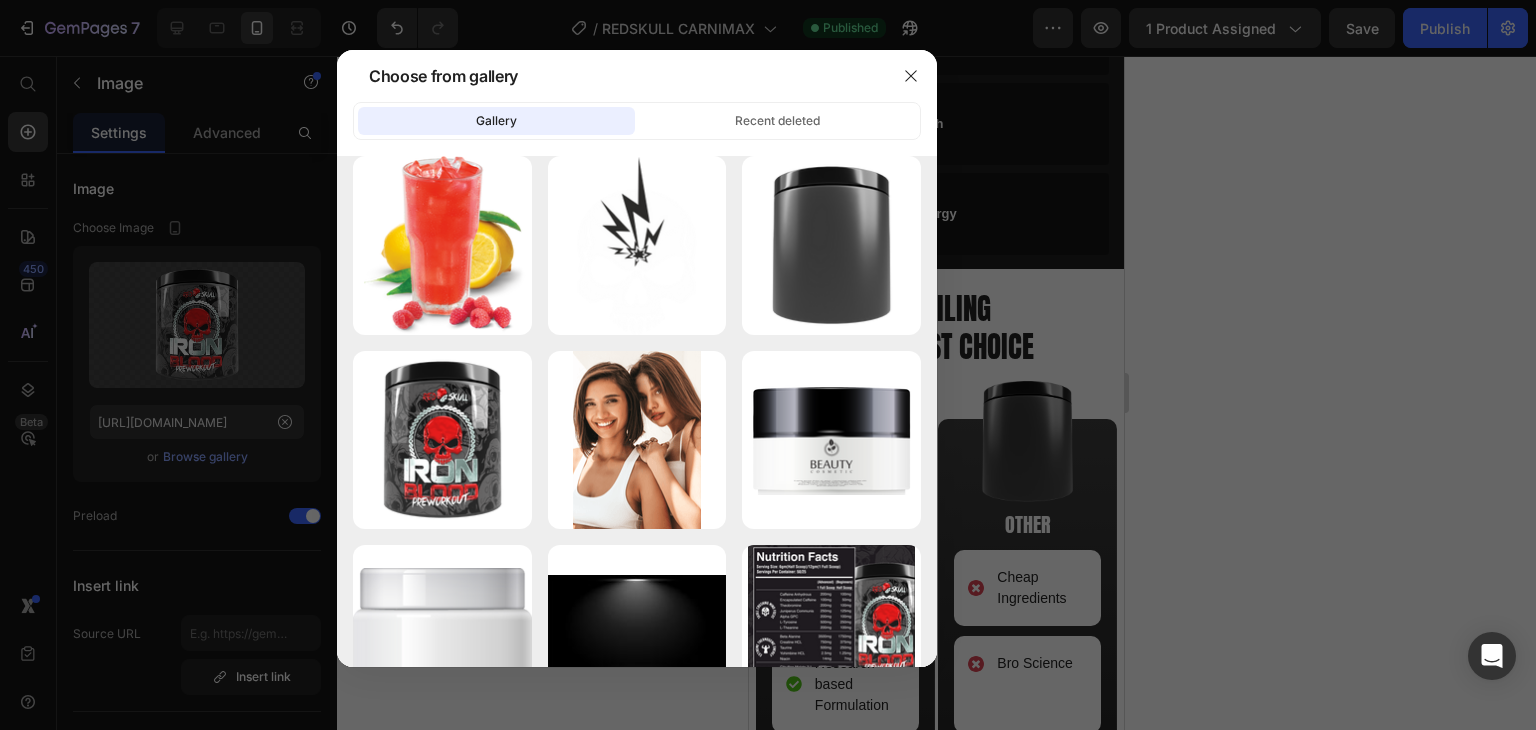 scroll, scrollTop: 0, scrollLeft: 0, axis: both 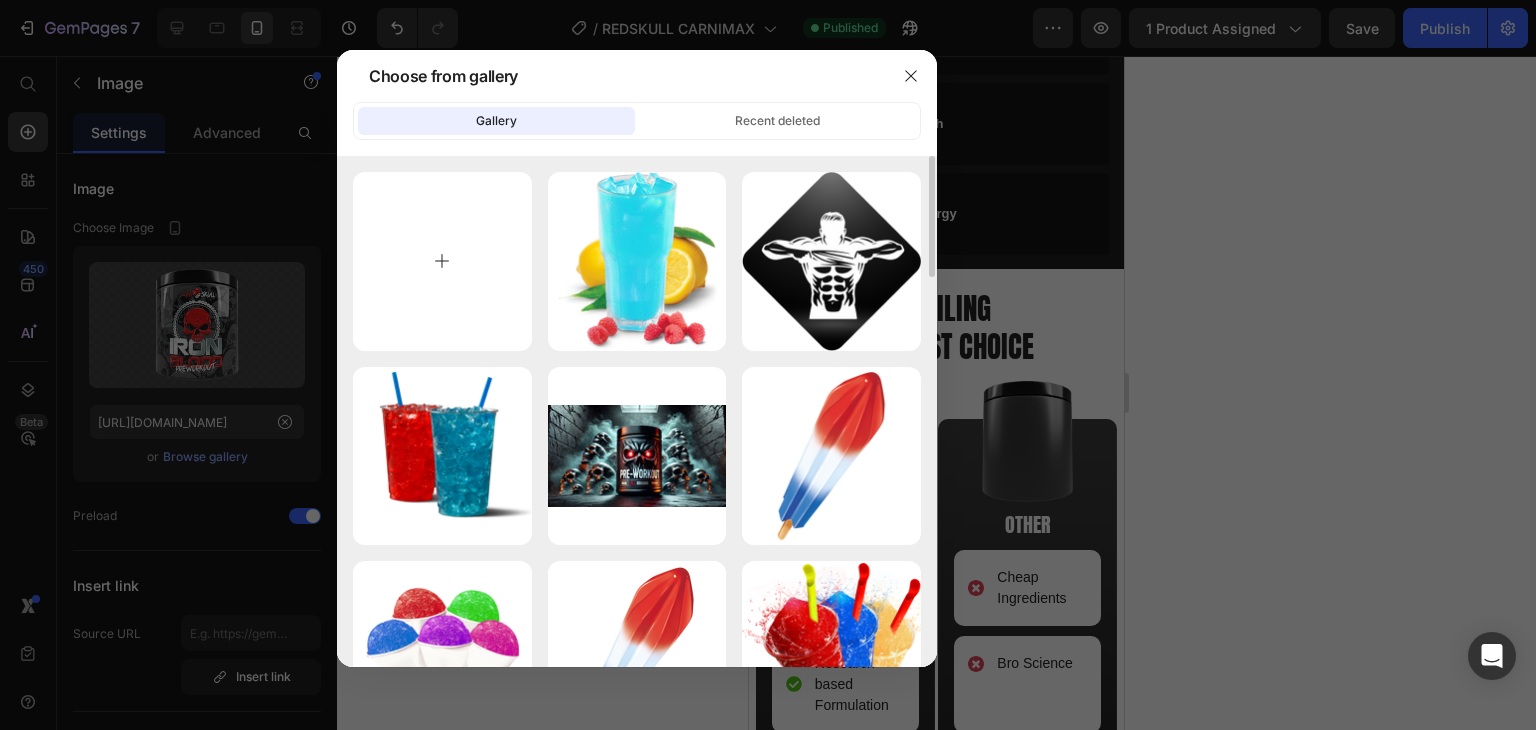 click at bounding box center [442, 261] 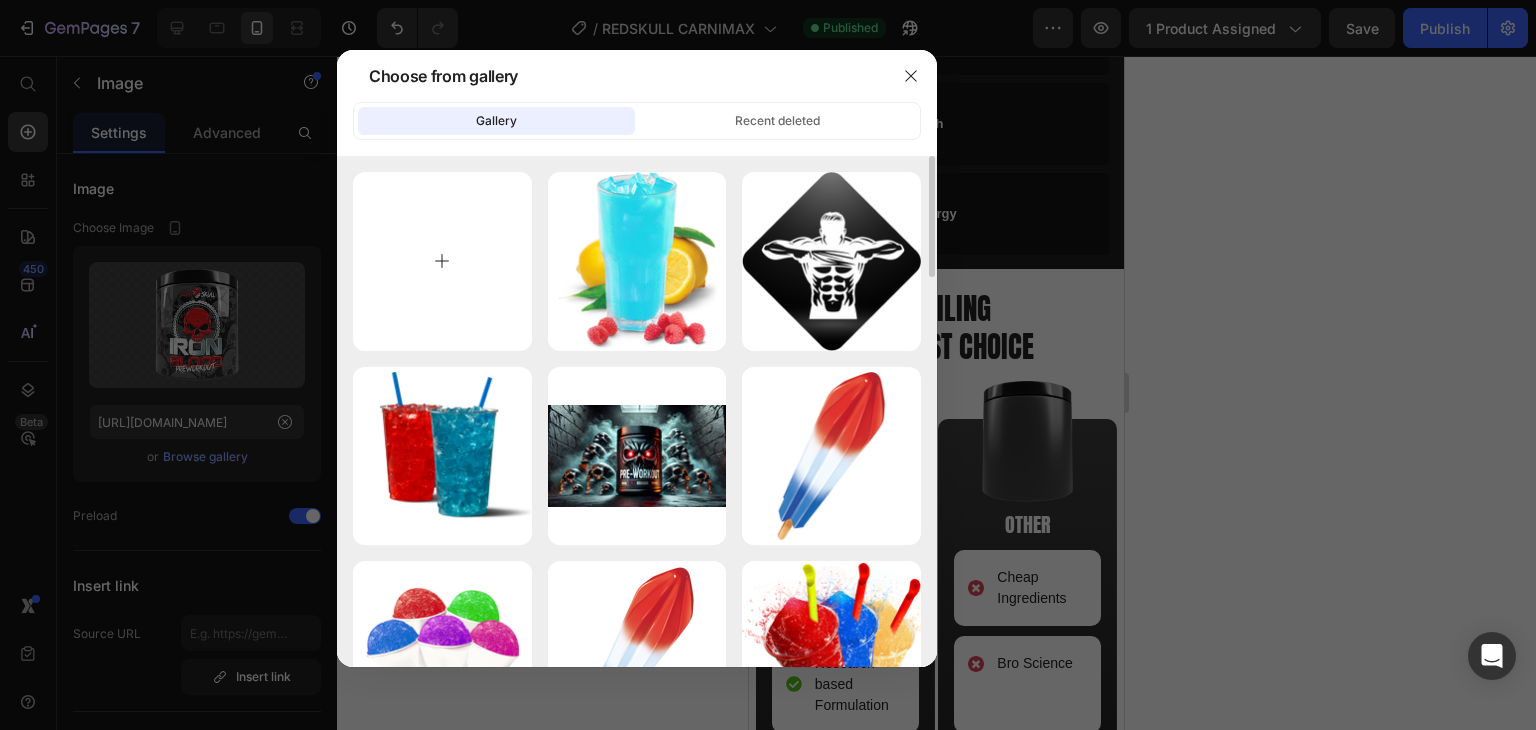 type on "C:\fakepath\Redskull Carnimax.png" 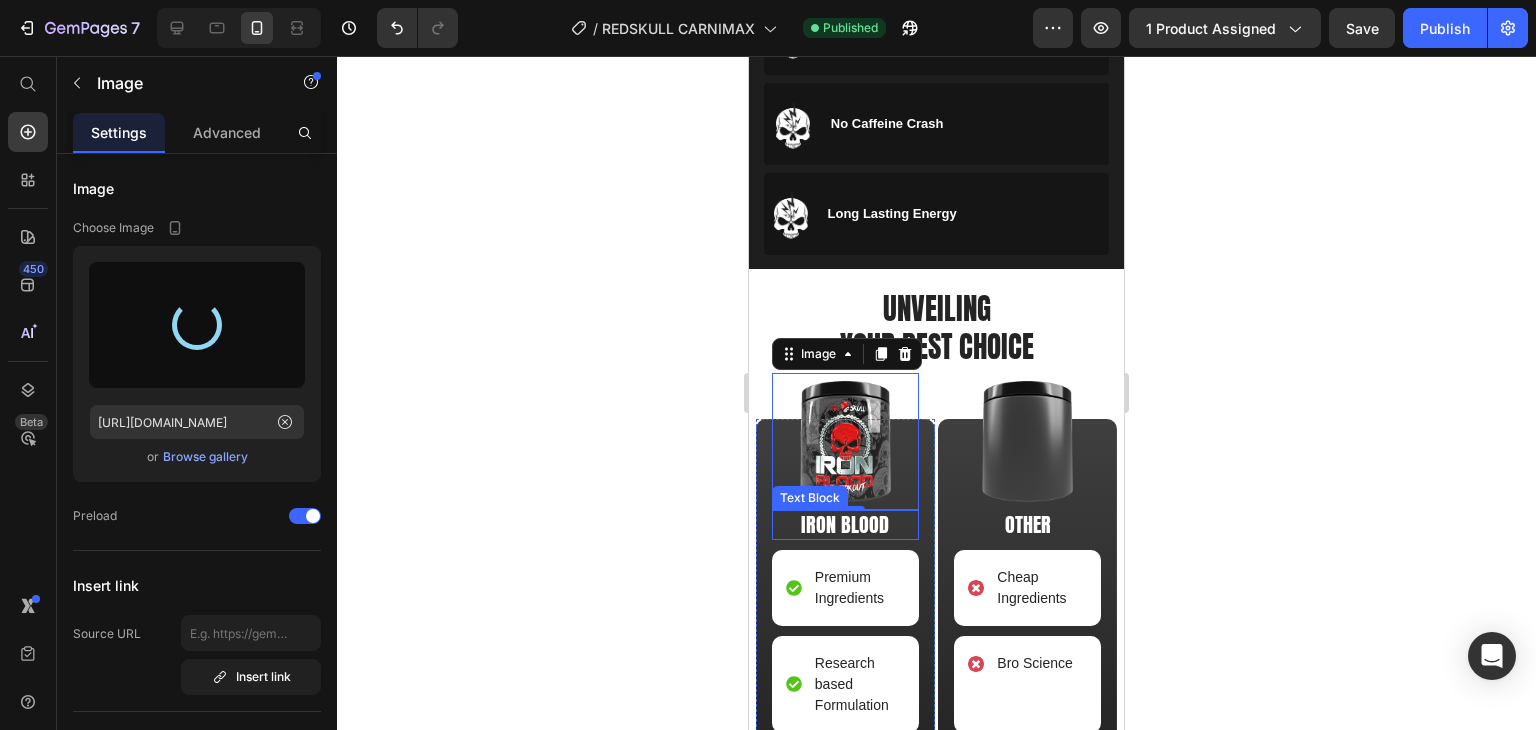 type on "[URL][DOMAIN_NAME]" 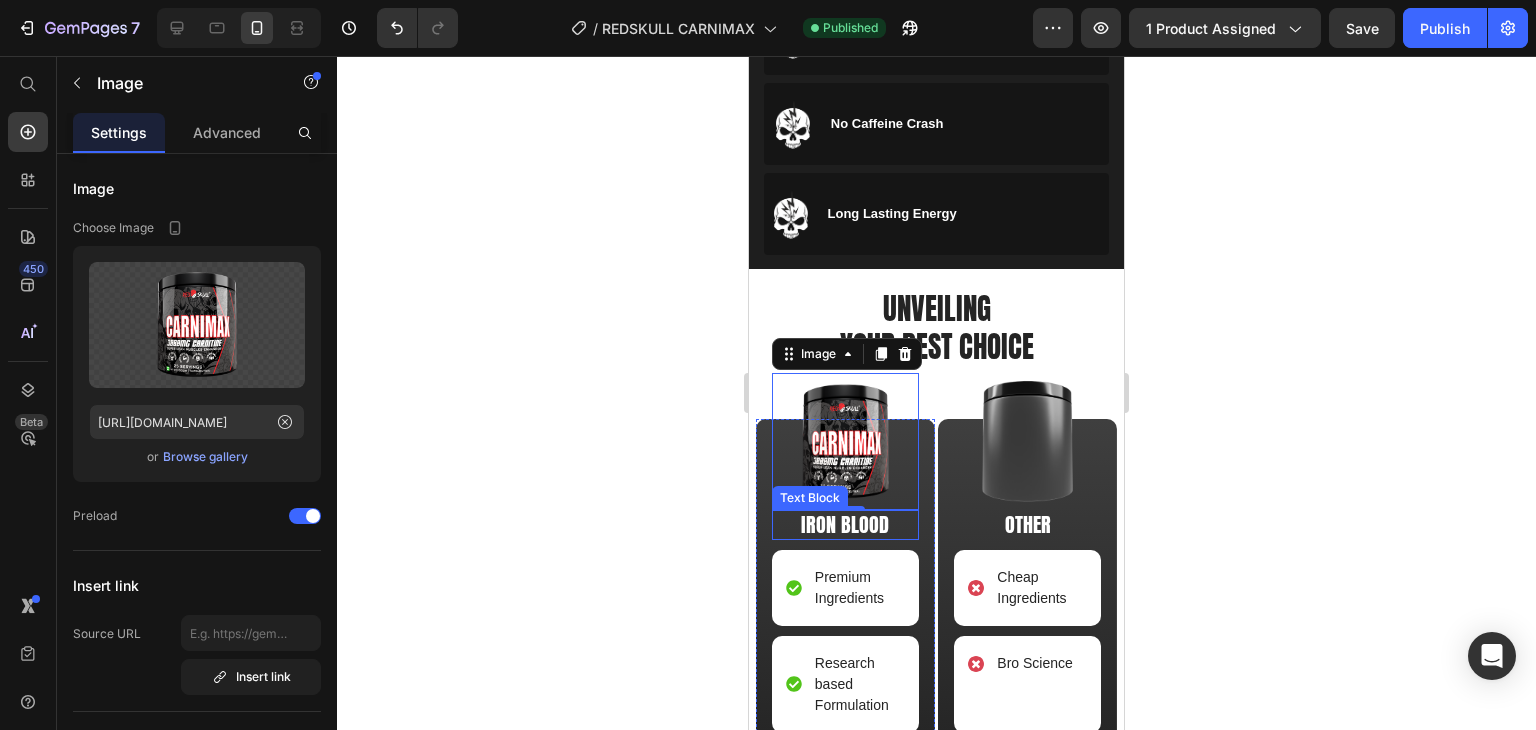 click on "IRON BLOOD" at bounding box center (845, 525) 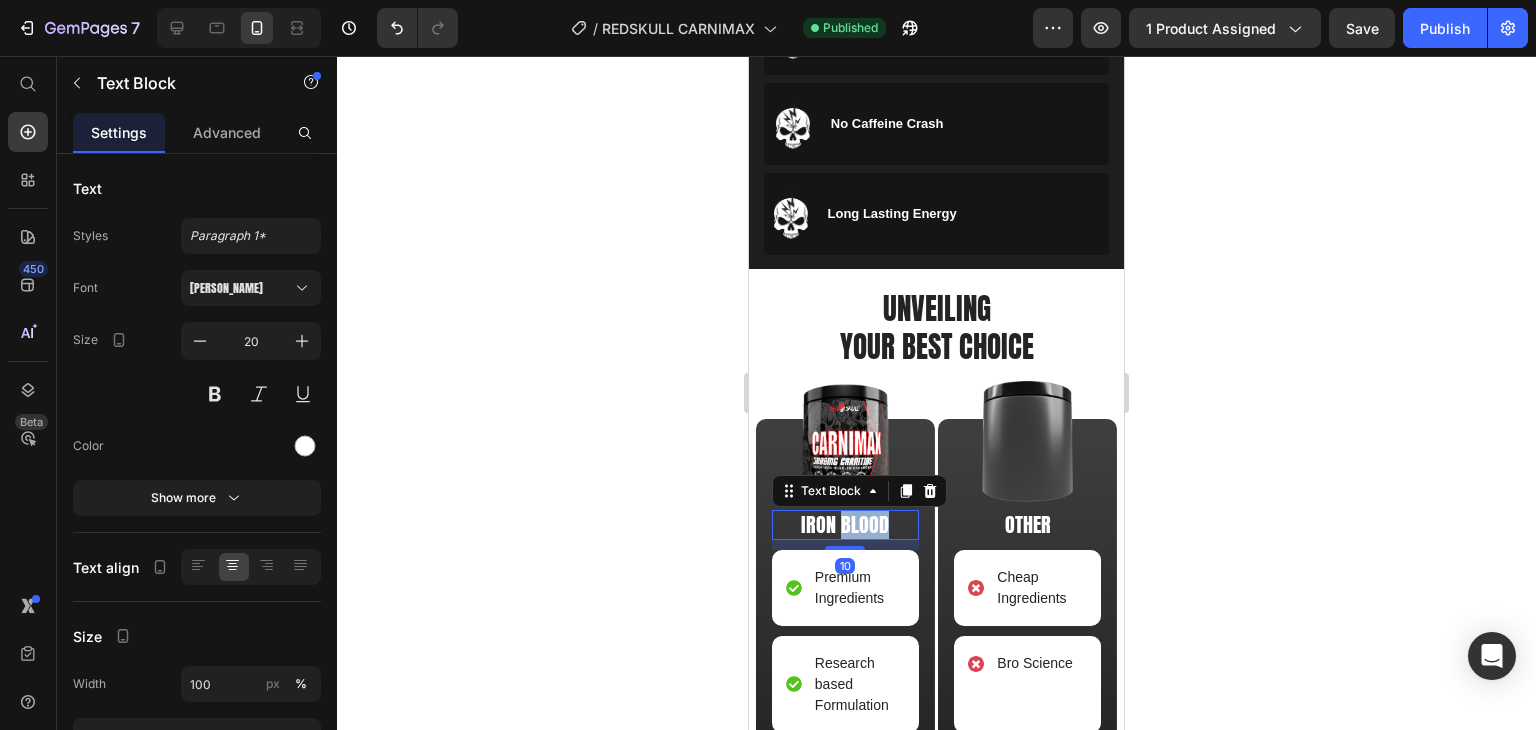 click on "IRON BLOOD" at bounding box center [845, 525] 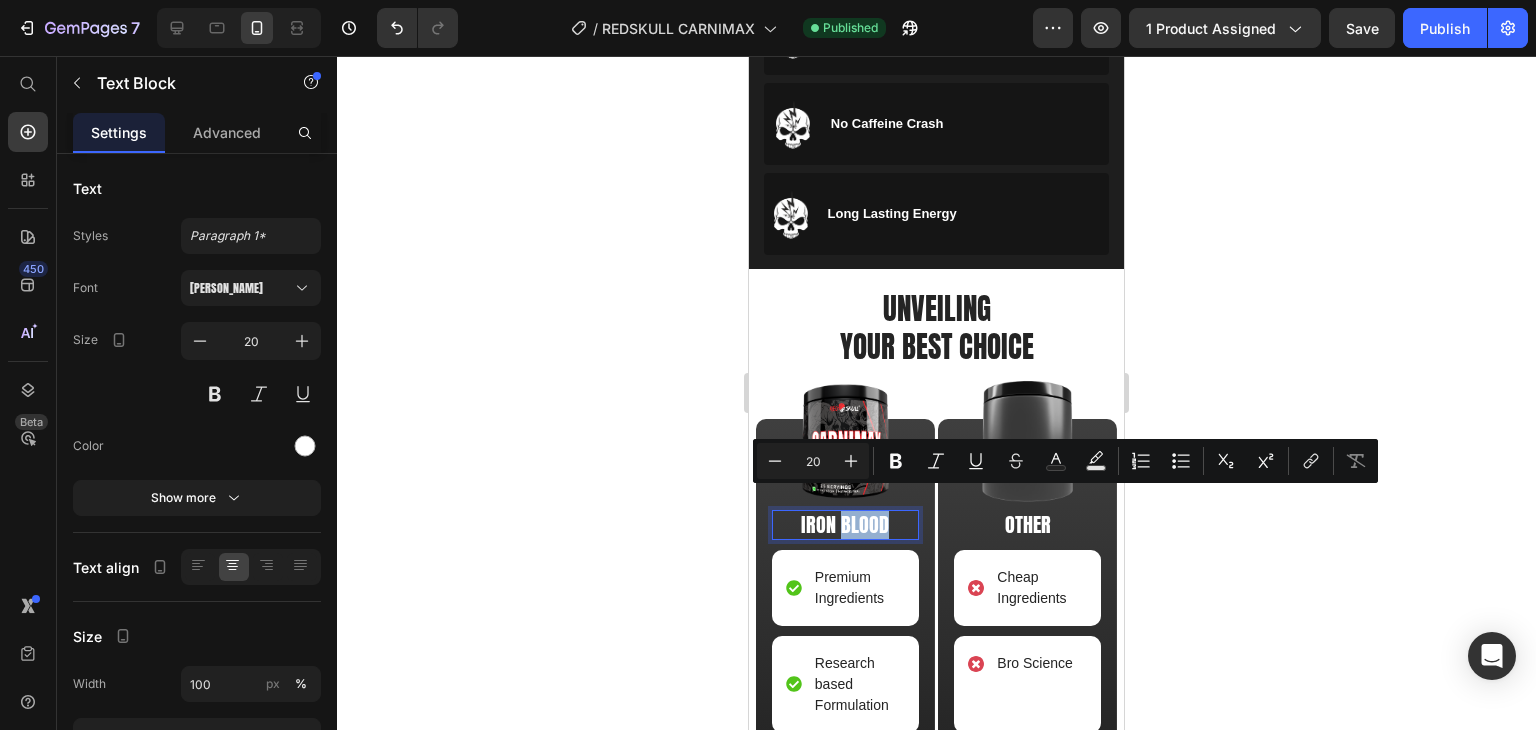 click on "IRON BLOOD" at bounding box center [845, 525] 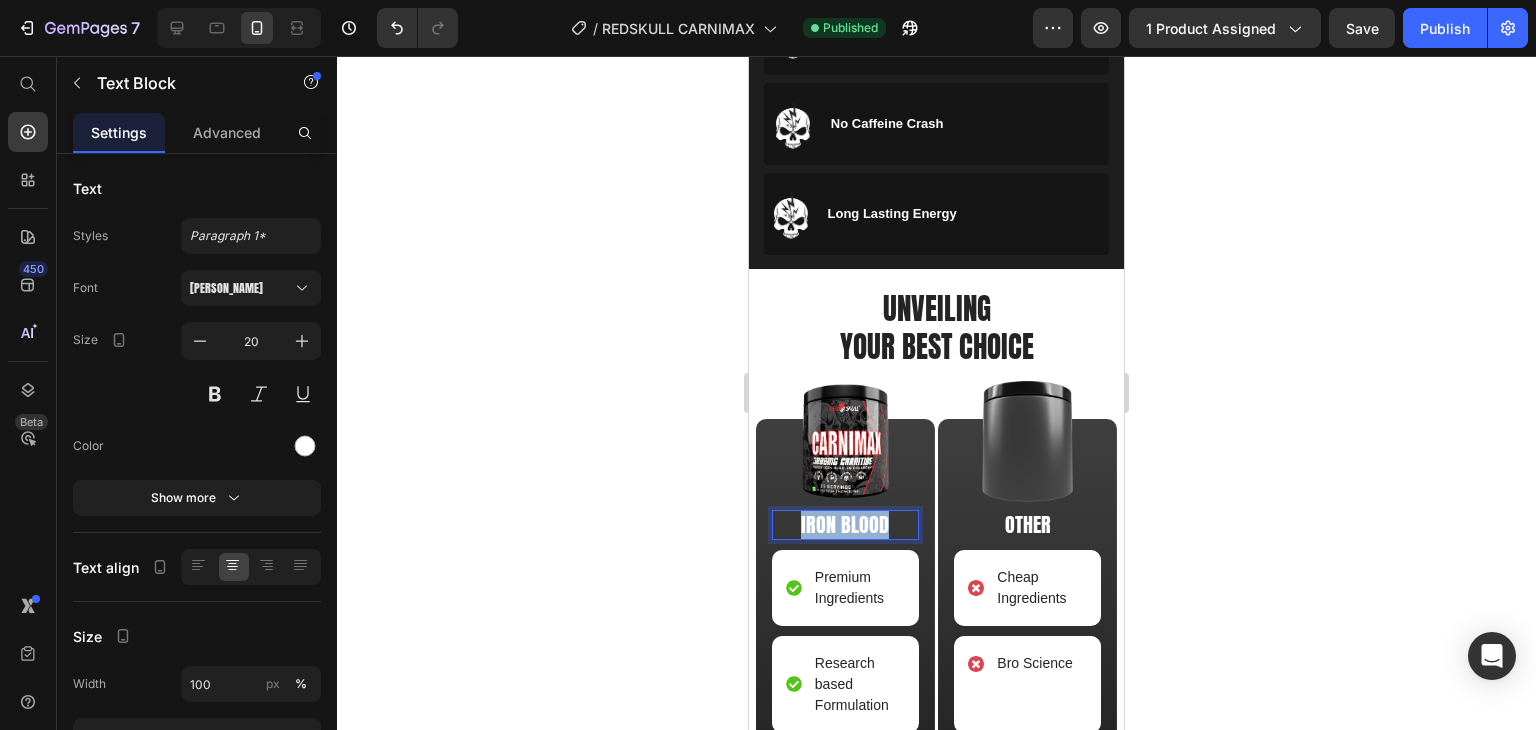 drag, startPoint x: 885, startPoint y: 503, endPoint x: 794, endPoint y: 504, distance: 91.00549 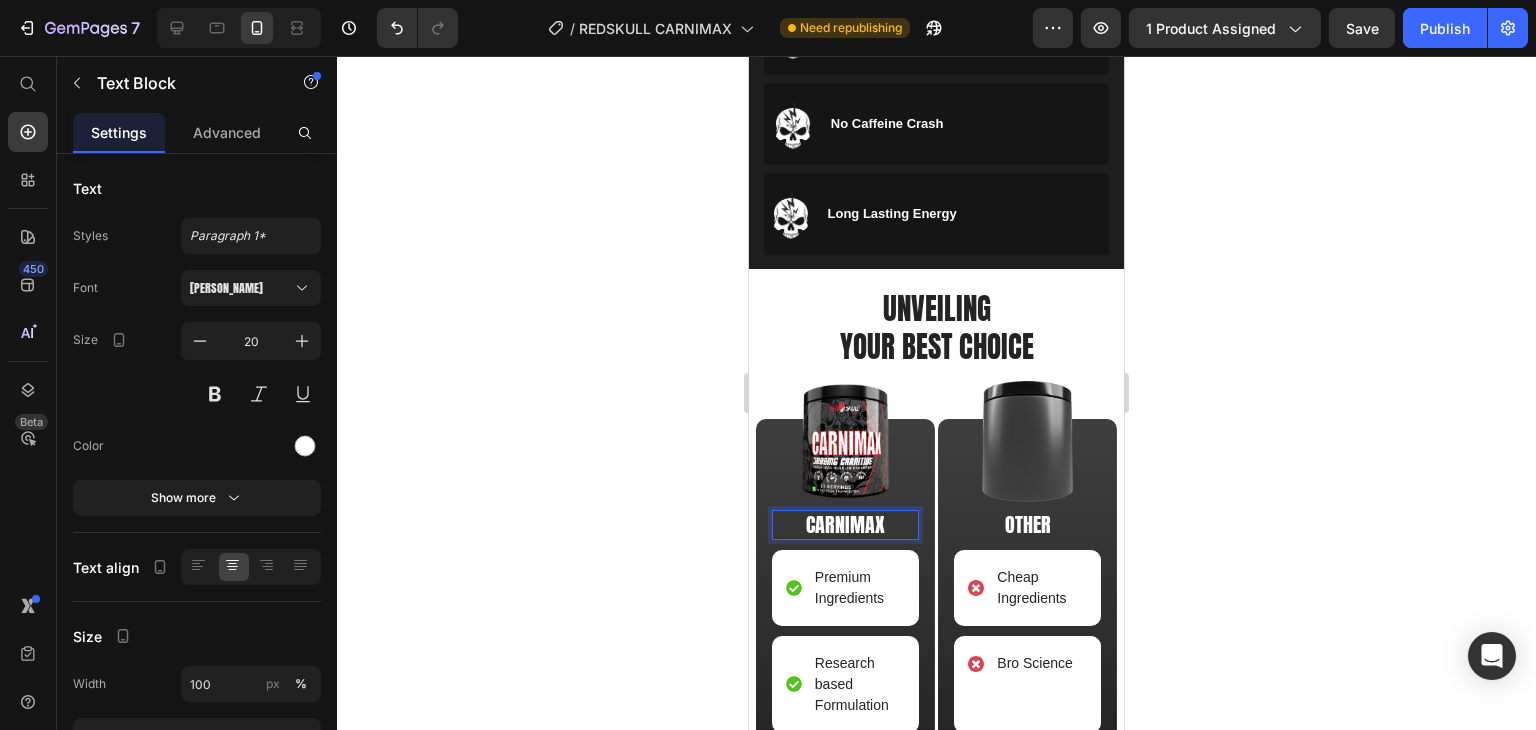 click 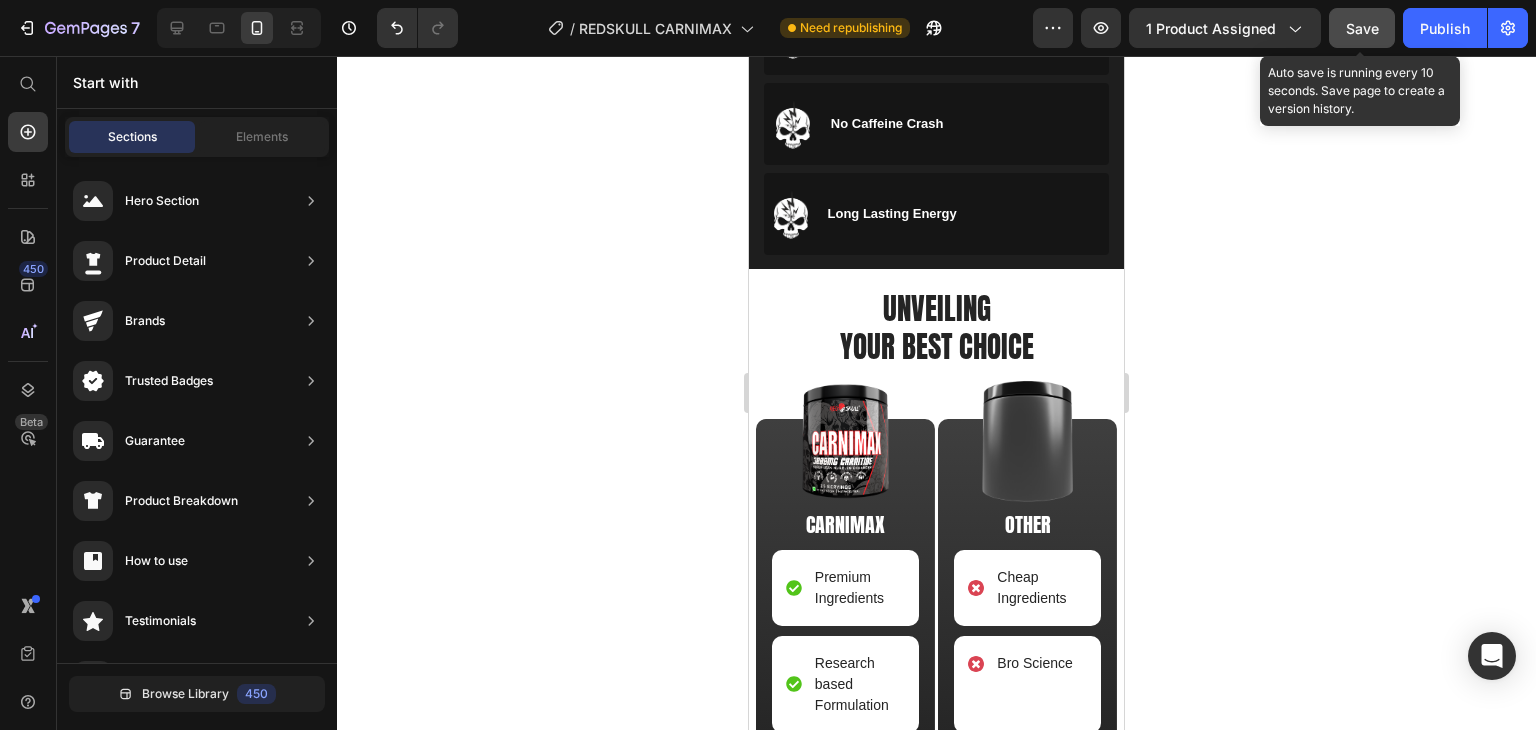 click on "Save" at bounding box center (1362, 28) 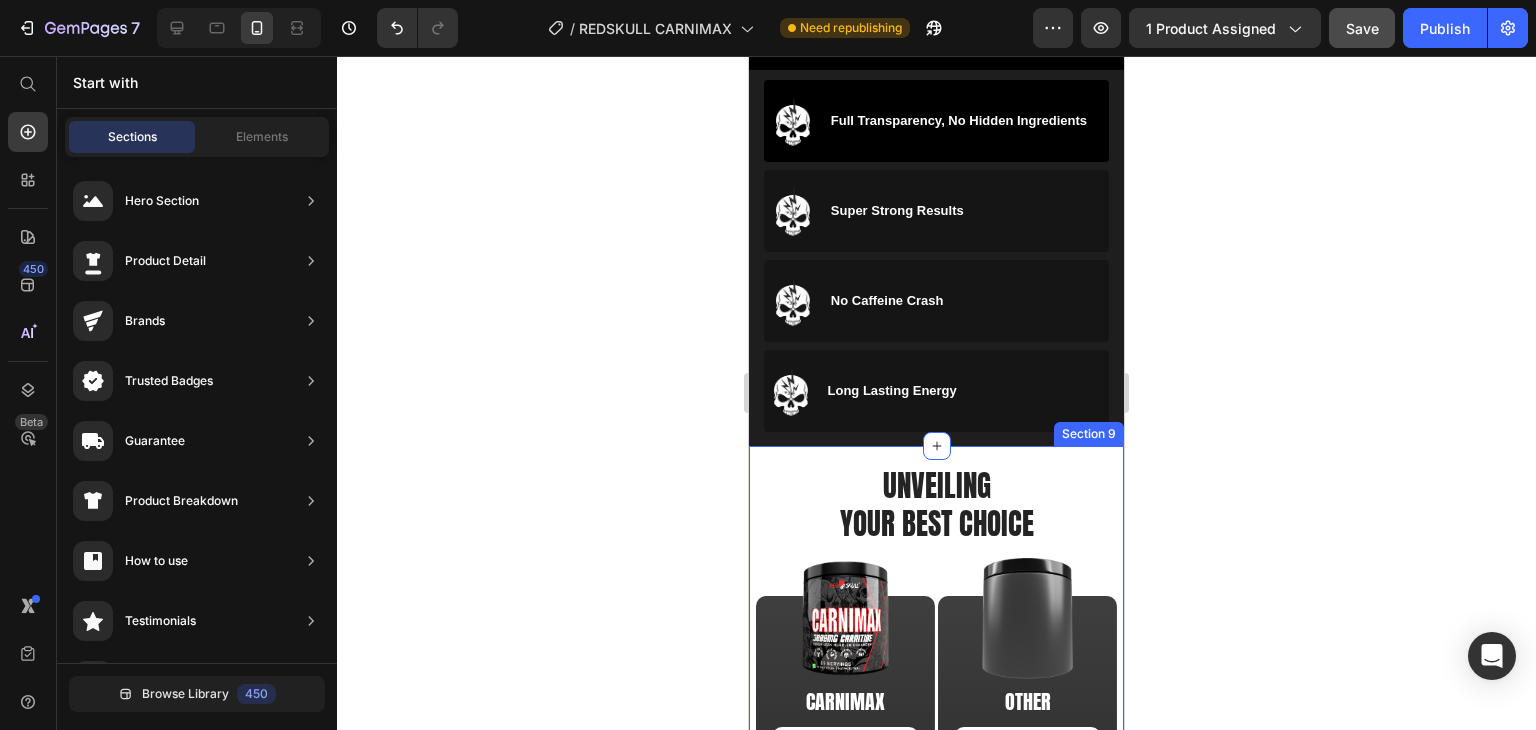 scroll, scrollTop: 2600, scrollLeft: 0, axis: vertical 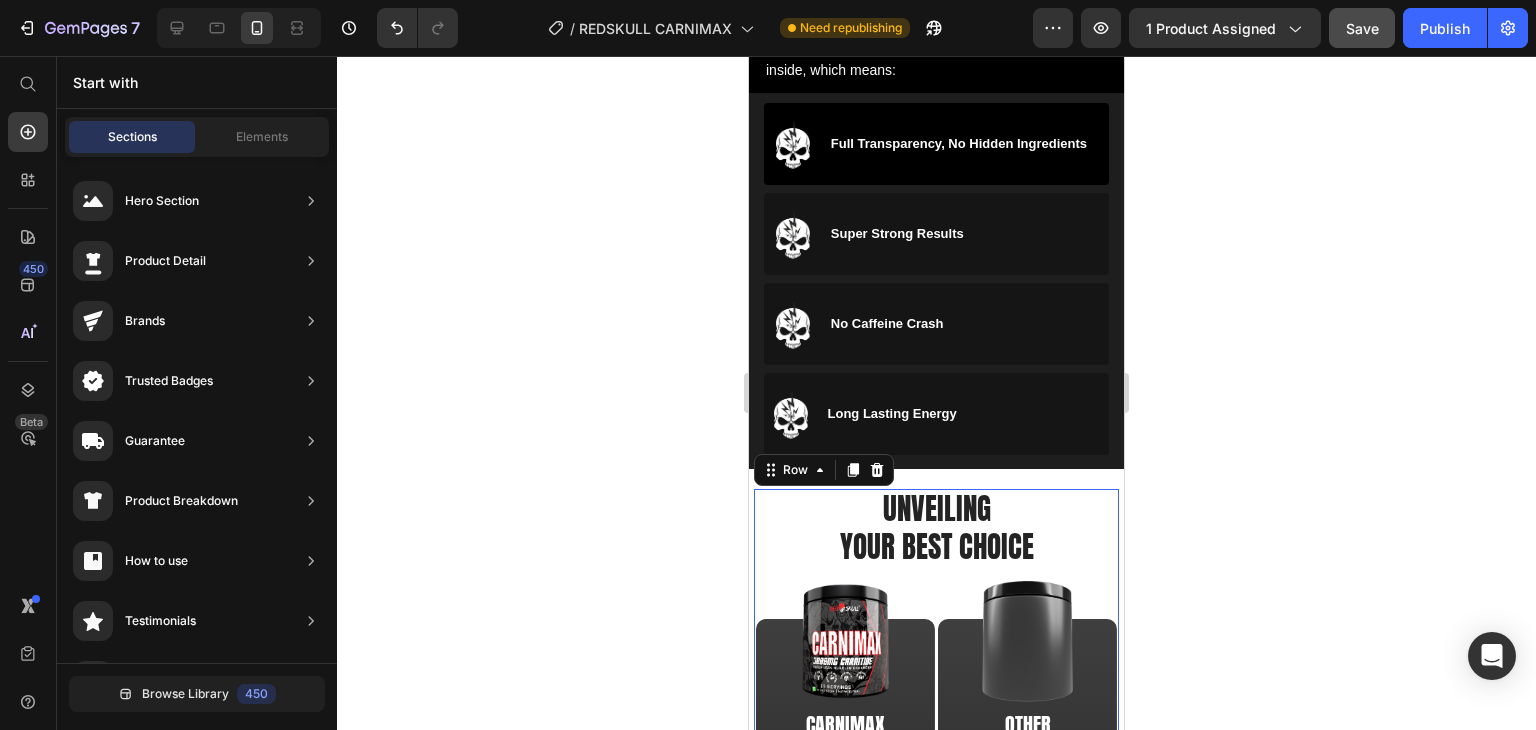 click on "UNVEILING YOUR BEST CHOICE Heading Image CARNIMAX Text Block Premium Ingredients Item List Research based Formulation Item List No Redness Item List Super Strong Results Item List No Sleep Cycle Disturbance Item List Row Image OTHER Text Block Cheap Ingredients Item List Bro Science     Item List HighRedness Item List No Results   Item List Cause Insomnia   Item List Row Row" at bounding box center (936, 854) 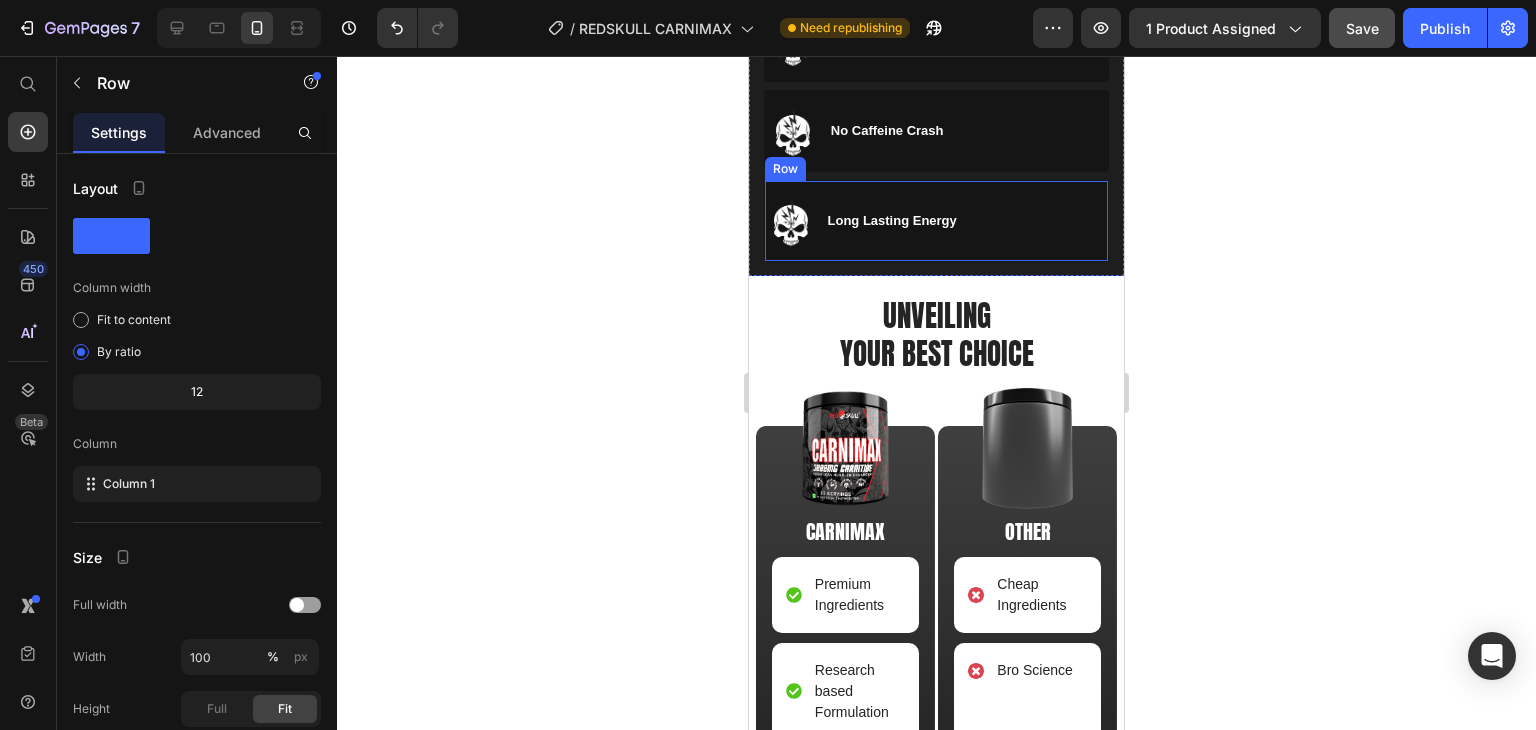 scroll, scrollTop: 2800, scrollLeft: 0, axis: vertical 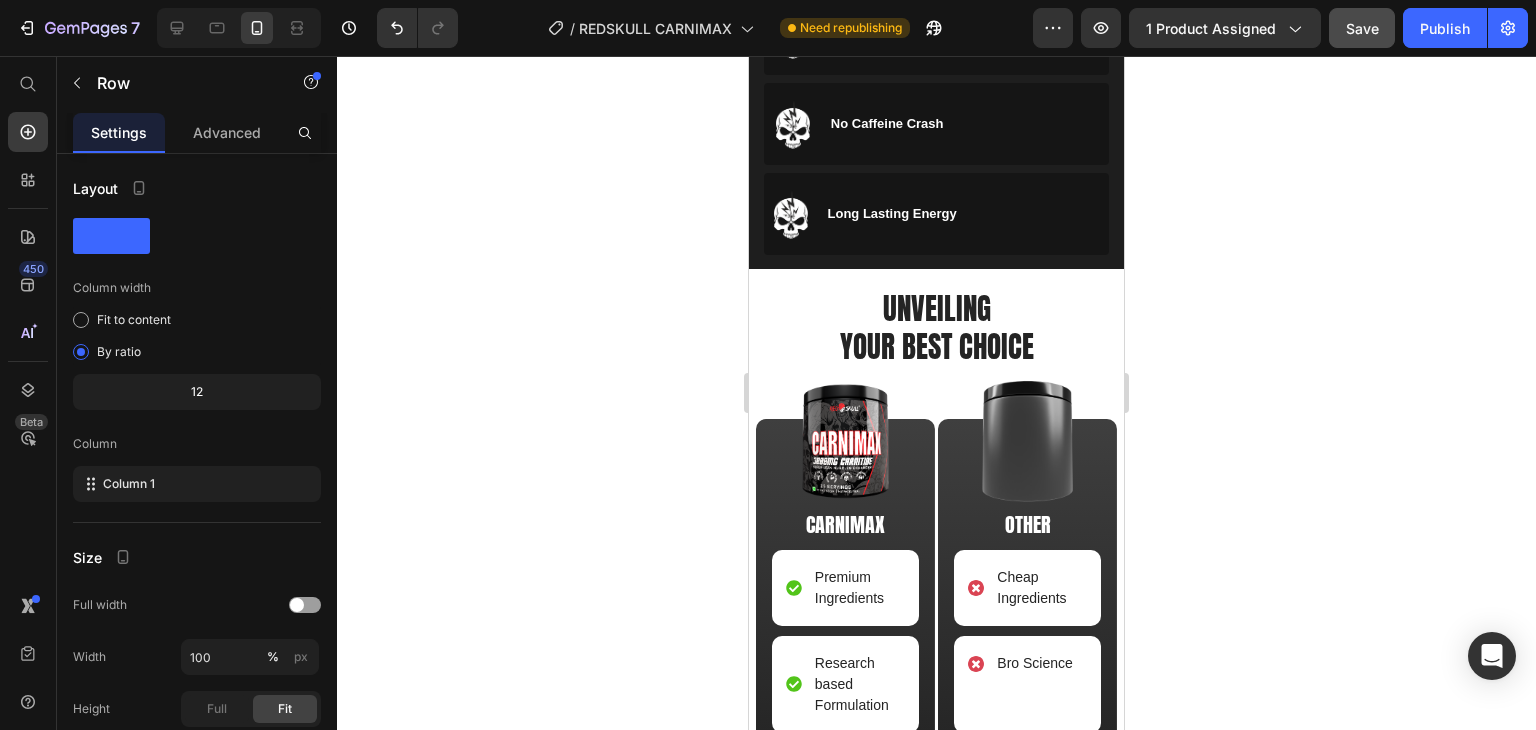 click at bounding box center (1027, 441) 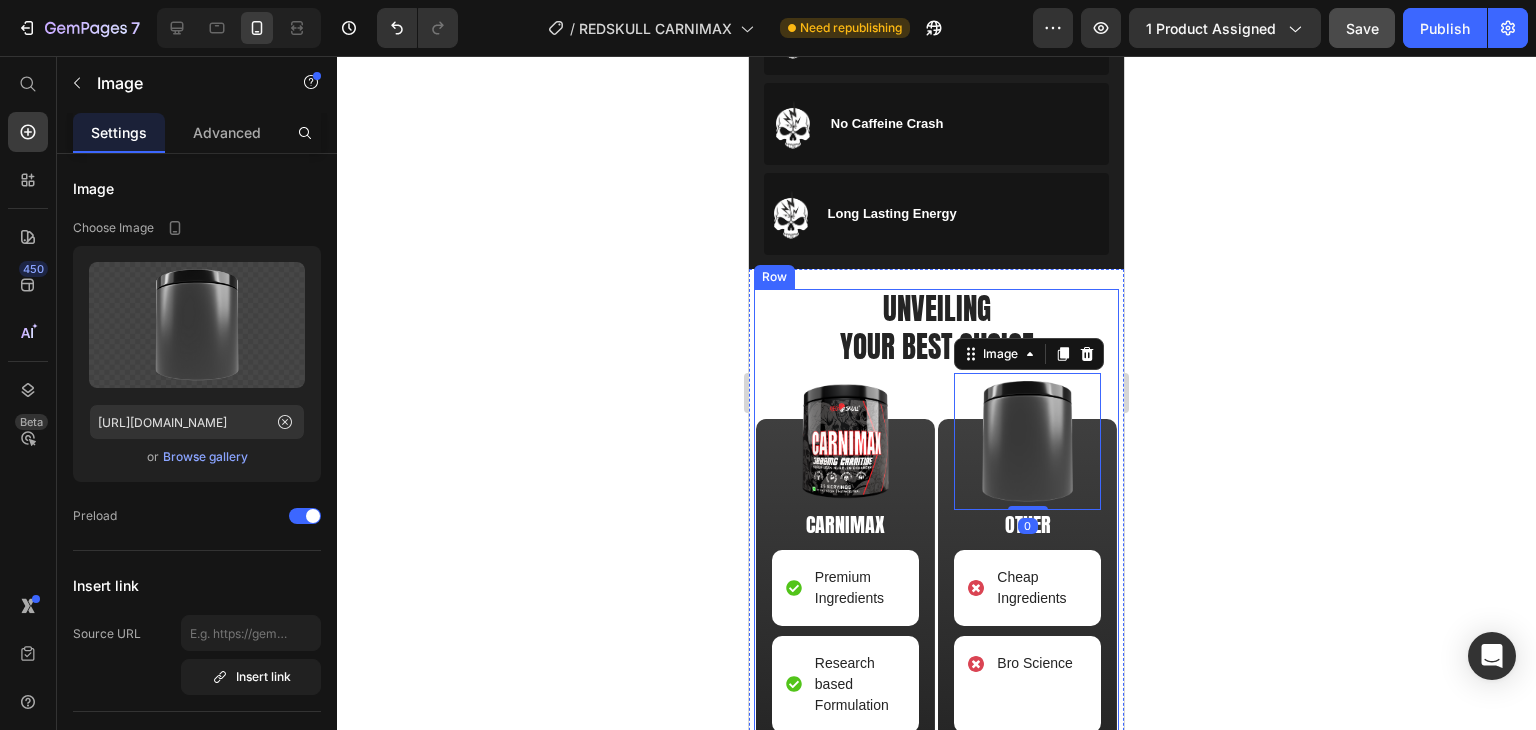 click on "UNVEILING YOUR BEST CHOICE Heading Image CARNIMAX Text Block Premium Ingredients Item List Research based Formulation Item List No Redness Item List Super Strong Results Item List No Sleep Cycle Disturbance Item List Row Image   0 OTHER Text Block Cheap Ingredients Item List Bro Science     Item List HighRedness Item List No Results   Item List Cause Insomnia   Item List Row Row" at bounding box center [936, 654] 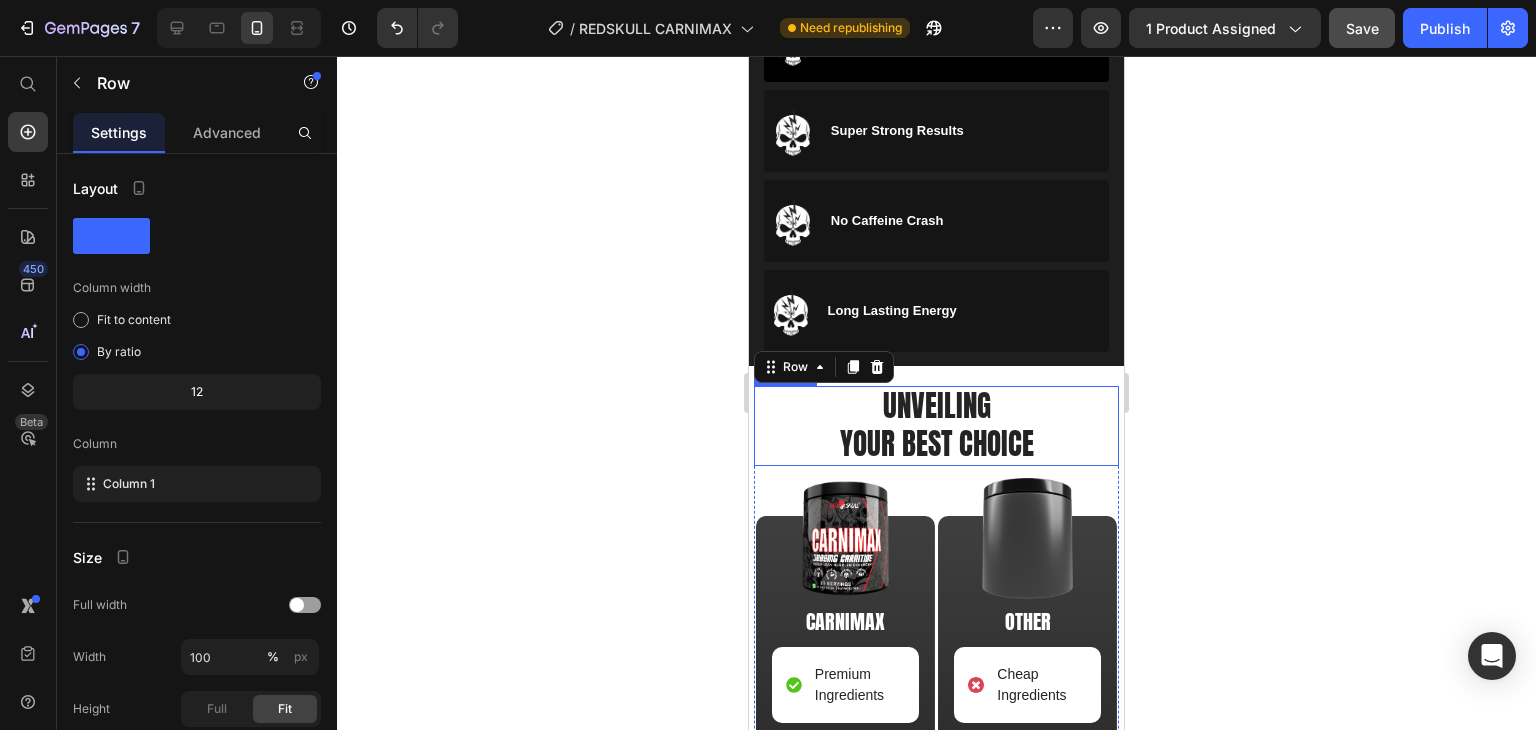 scroll, scrollTop: 2600, scrollLeft: 0, axis: vertical 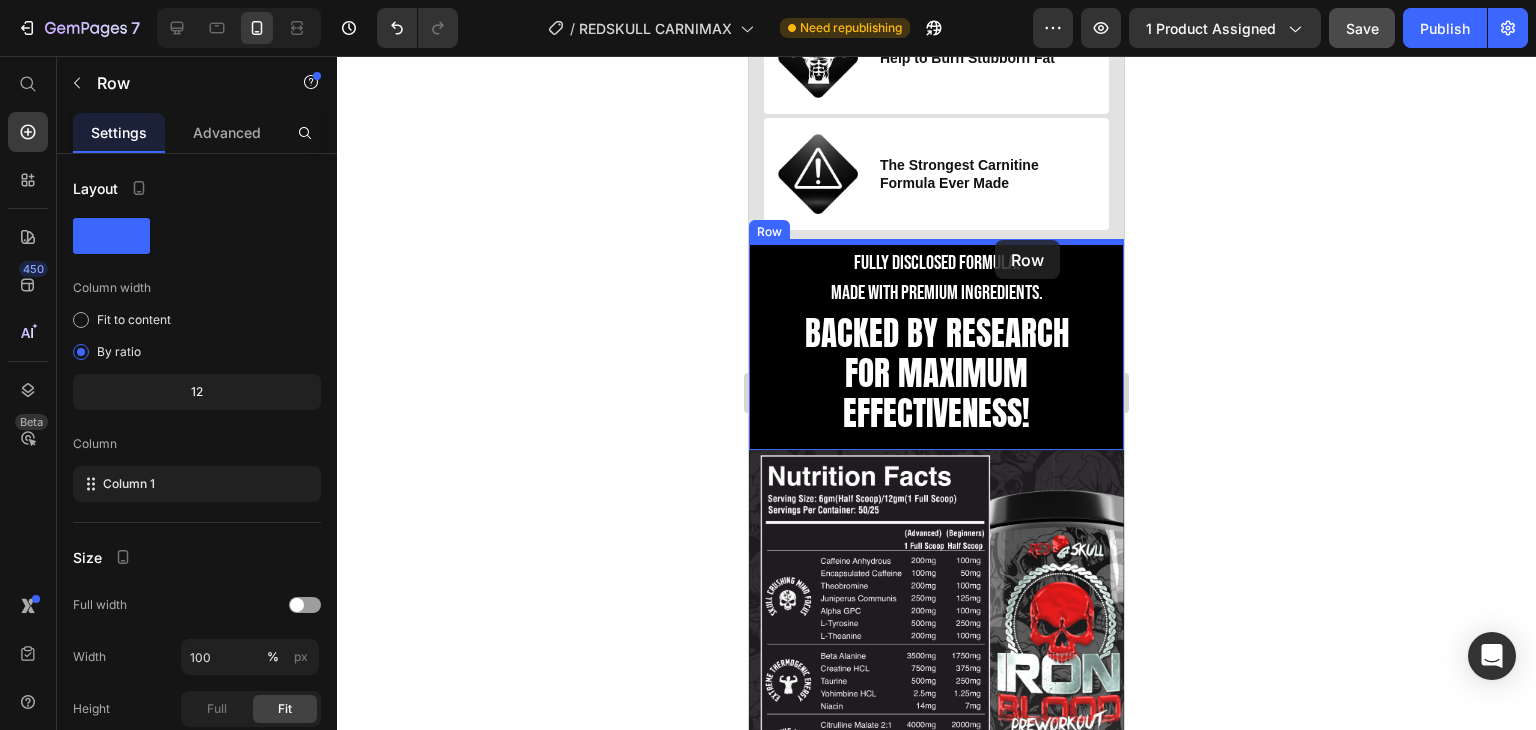 drag, startPoint x: 1096, startPoint y: 555, endPoint x: 995, endPoint y: 240, distance: 330.79602 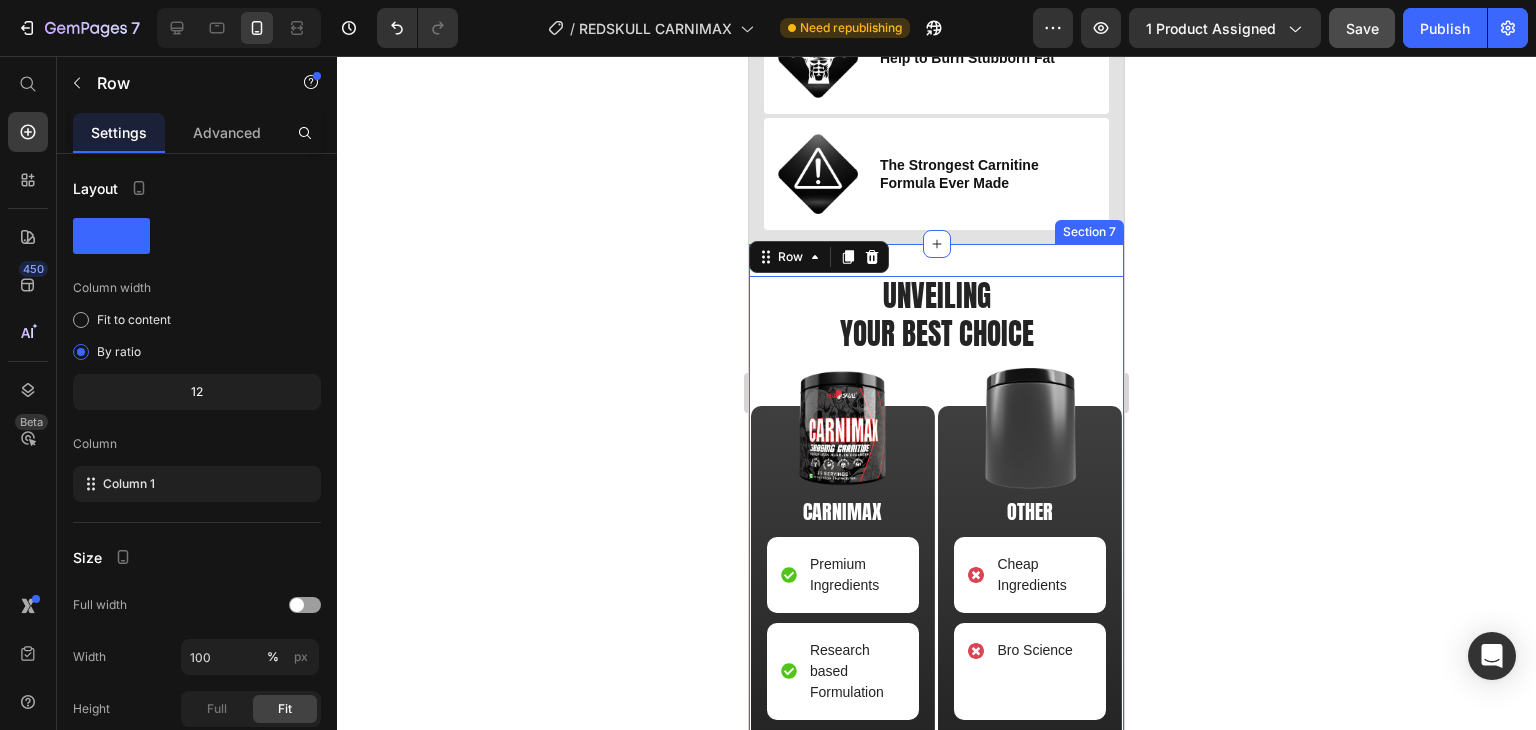 click 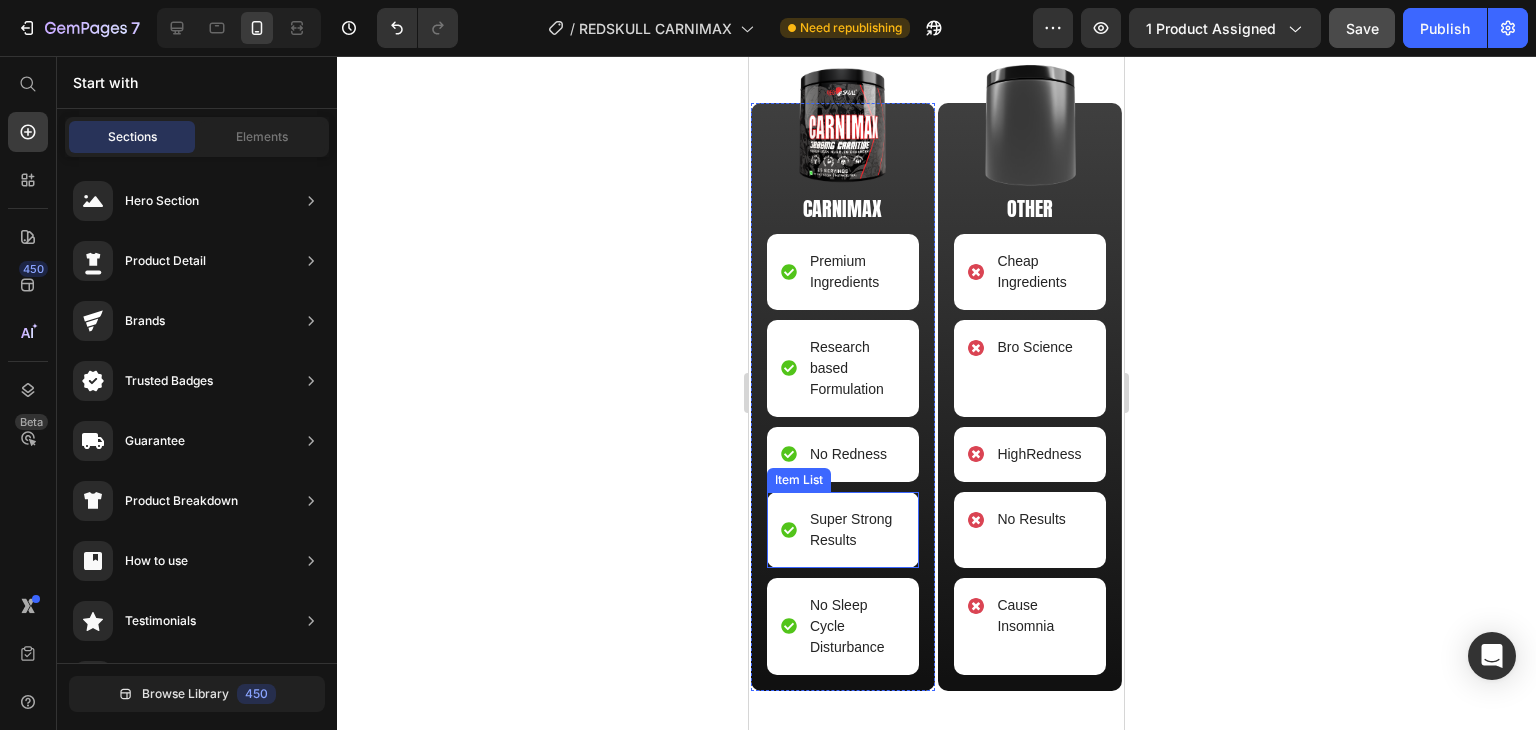 scroll, scrollTop: 2050, scrollLeft: 0, axis: vertical 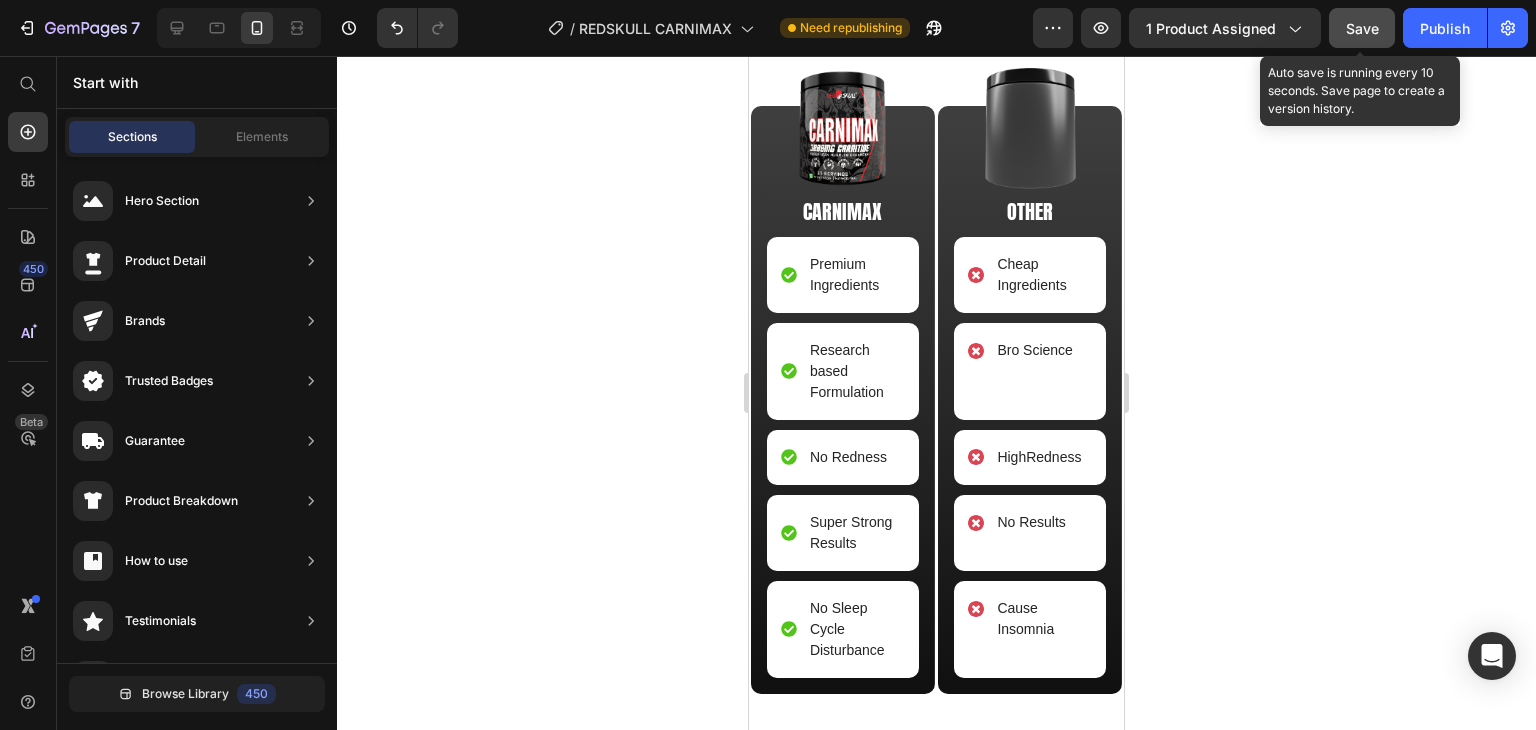 click on "Save" 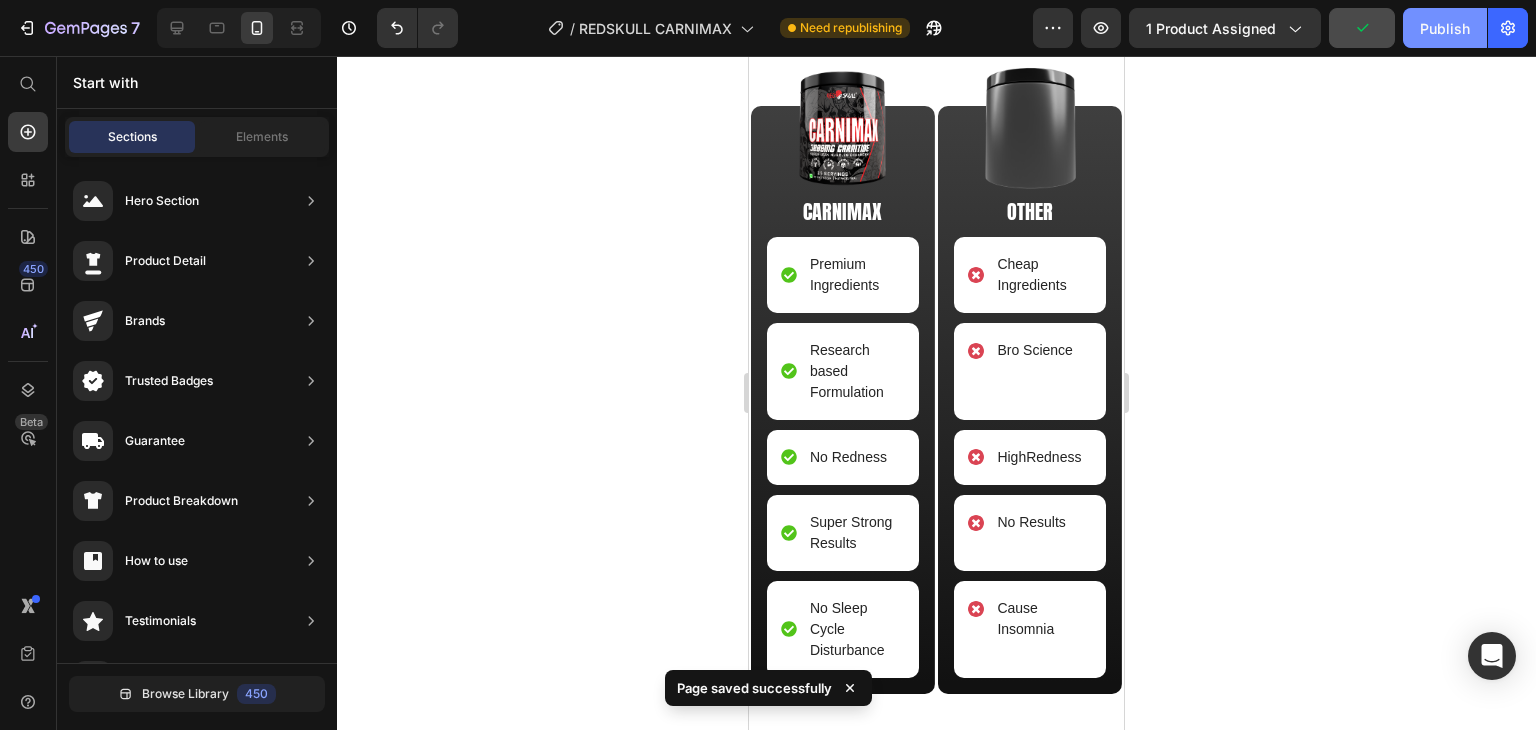 click on "Publish" at bounding box center (1445, 28) 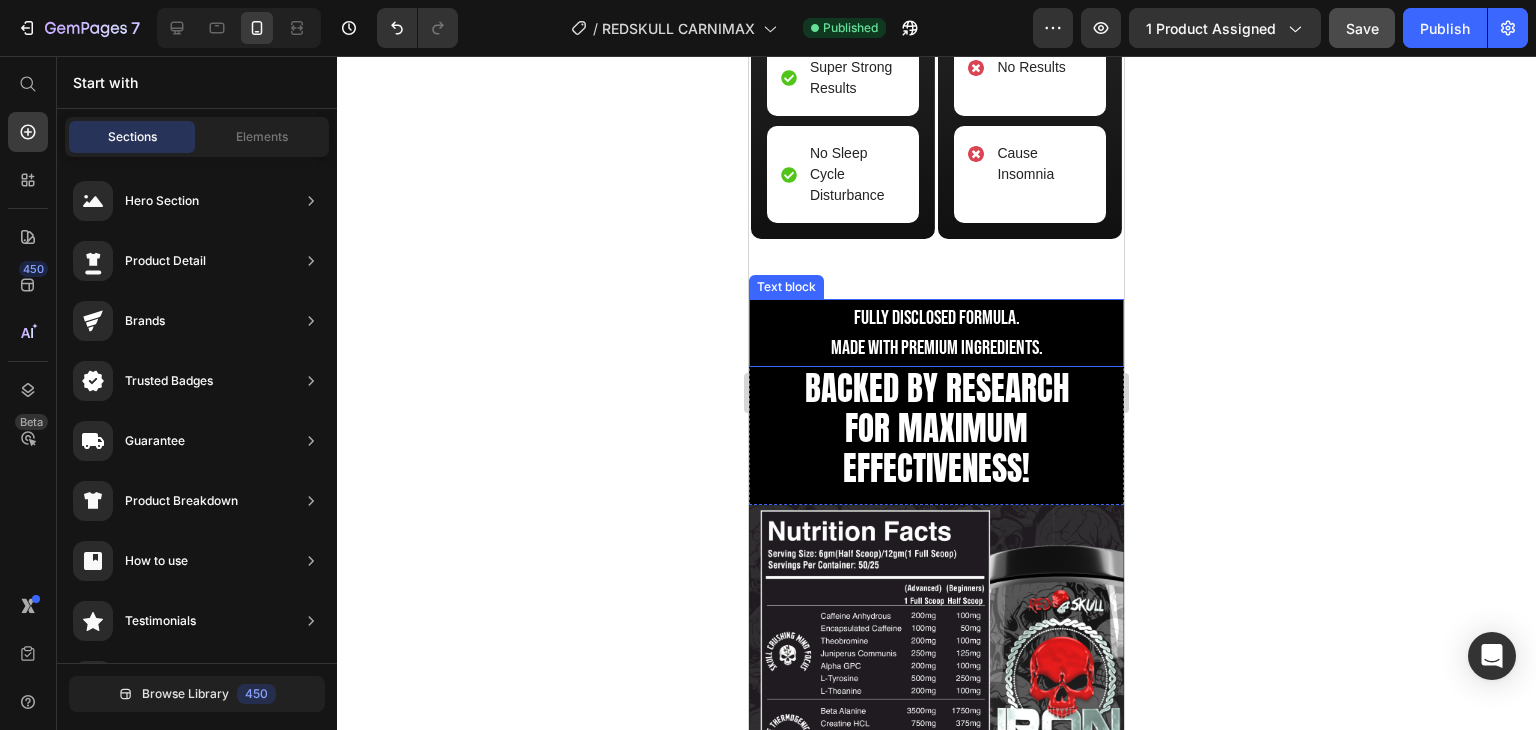 scroll, scrollTop: 2600, scrollLeft: 0, axis: vertical 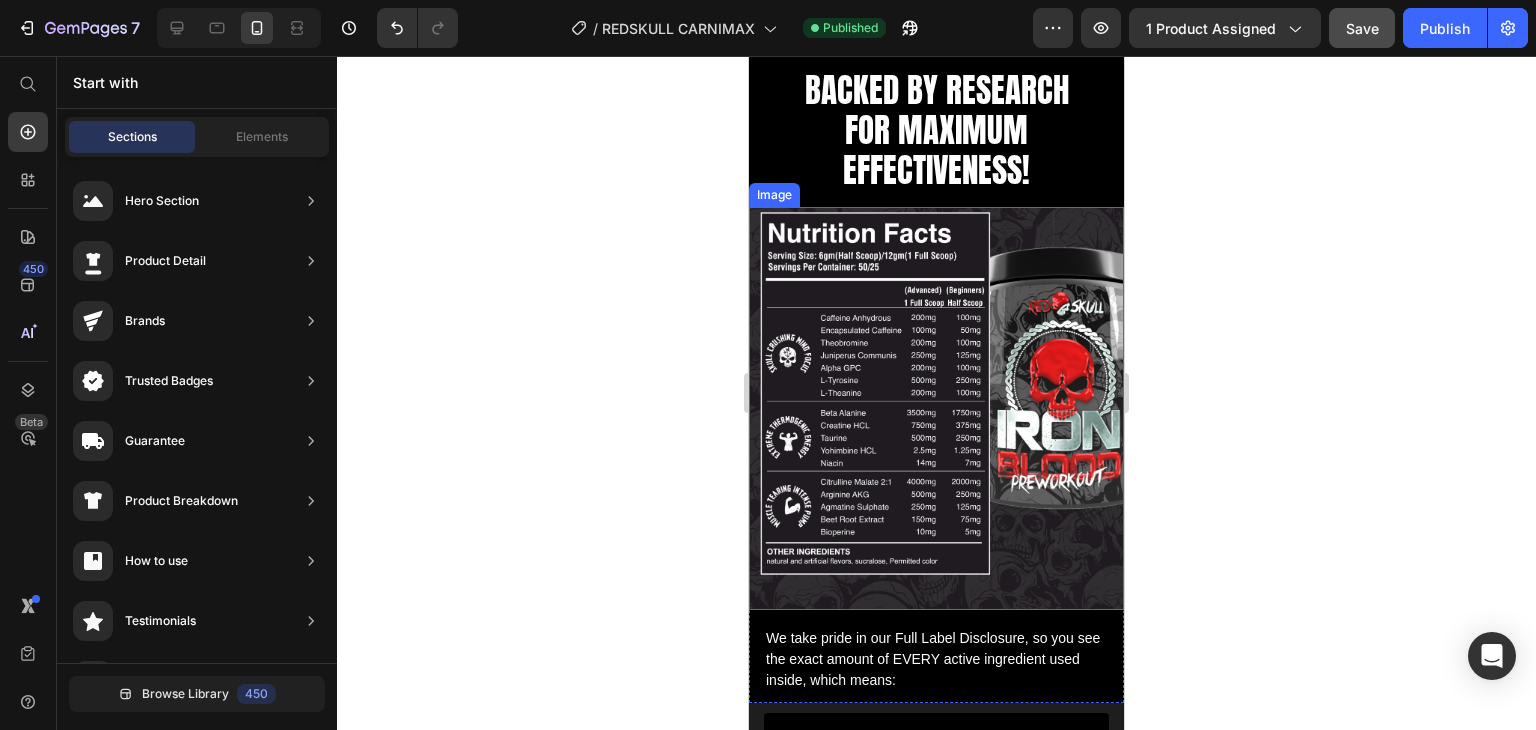 click at bounding box center [936, 408] 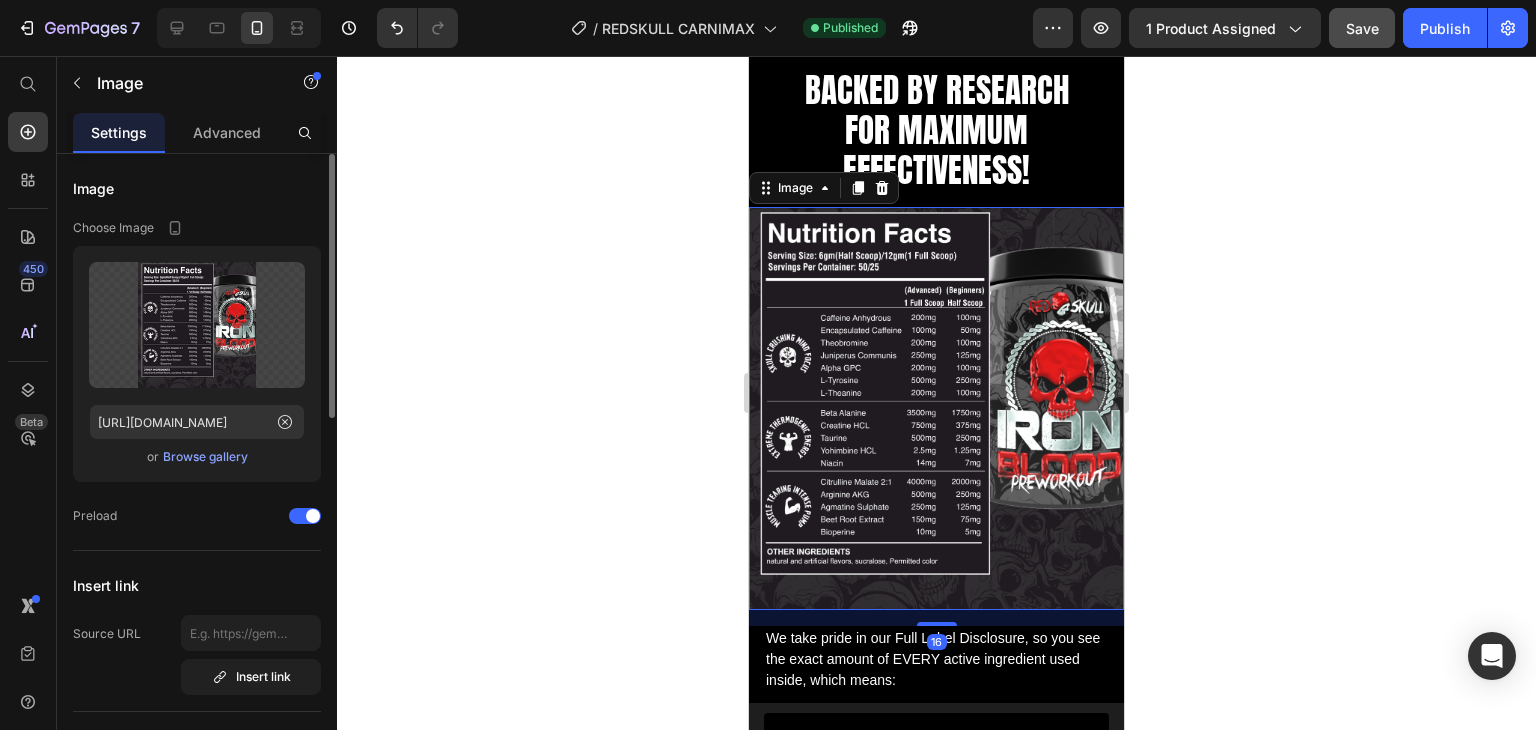 click on "Browse gallery" at bounding box center (205, 457) 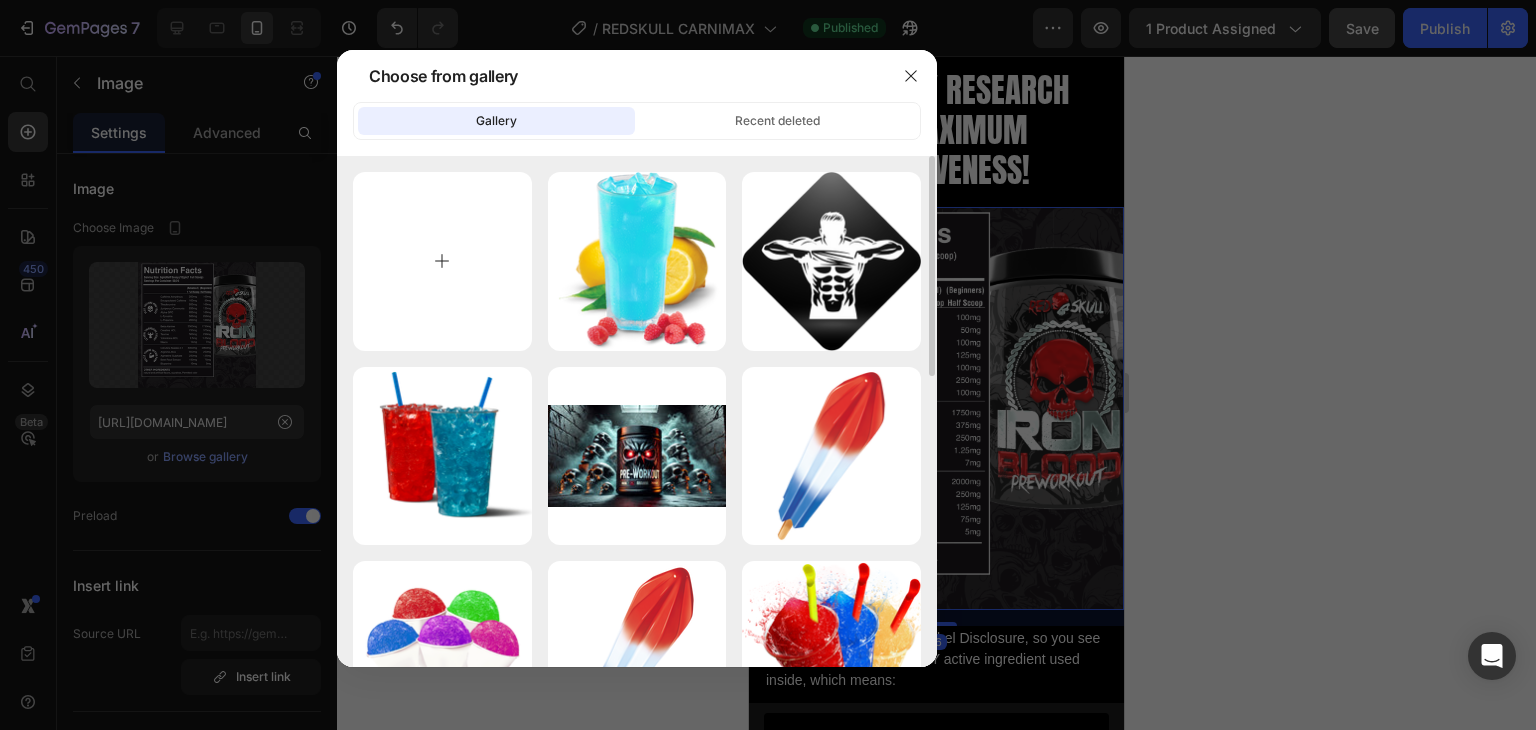 click at bounding box center [442, 261] 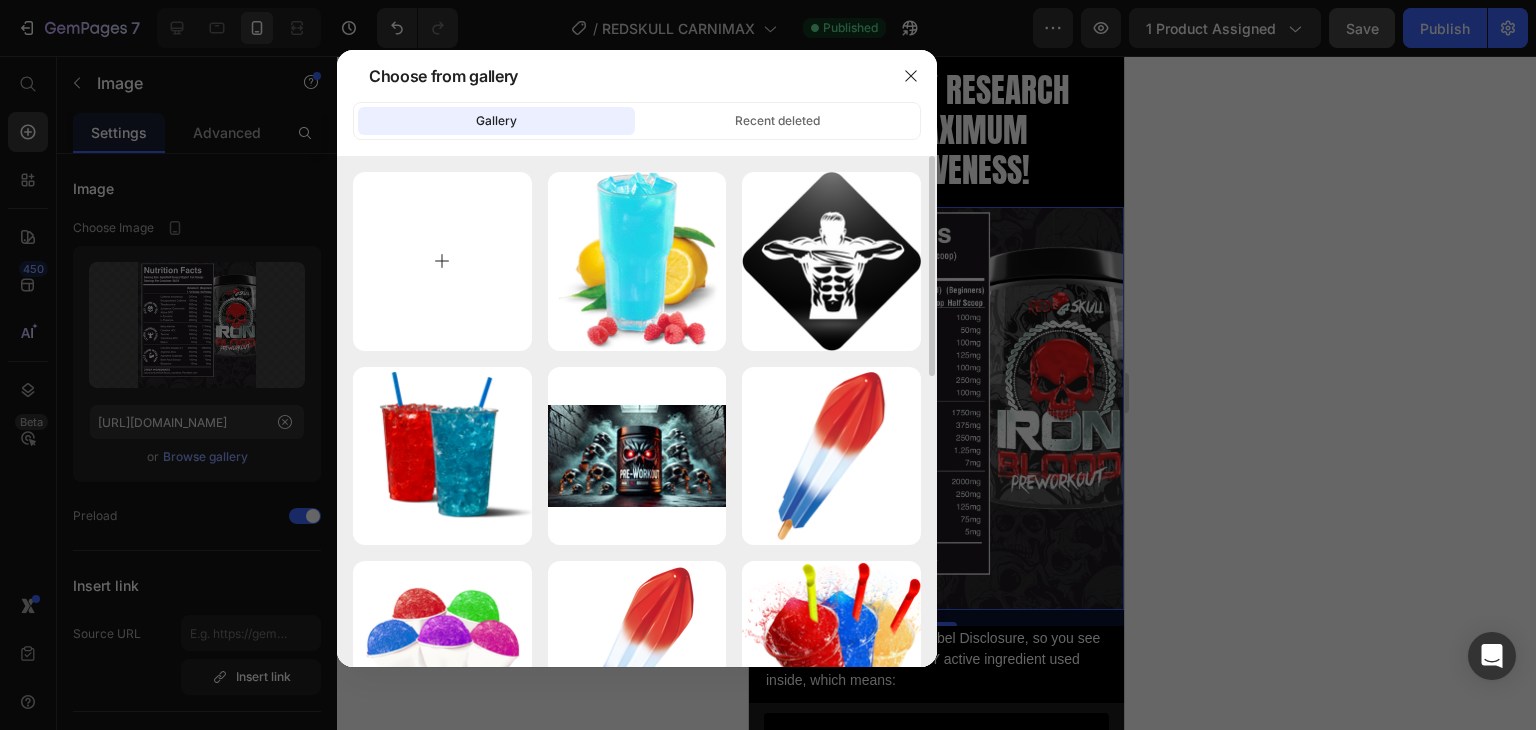 type on "C:\fakepath\WhatsApp Image [DATE] 14.10.51.jpeg" 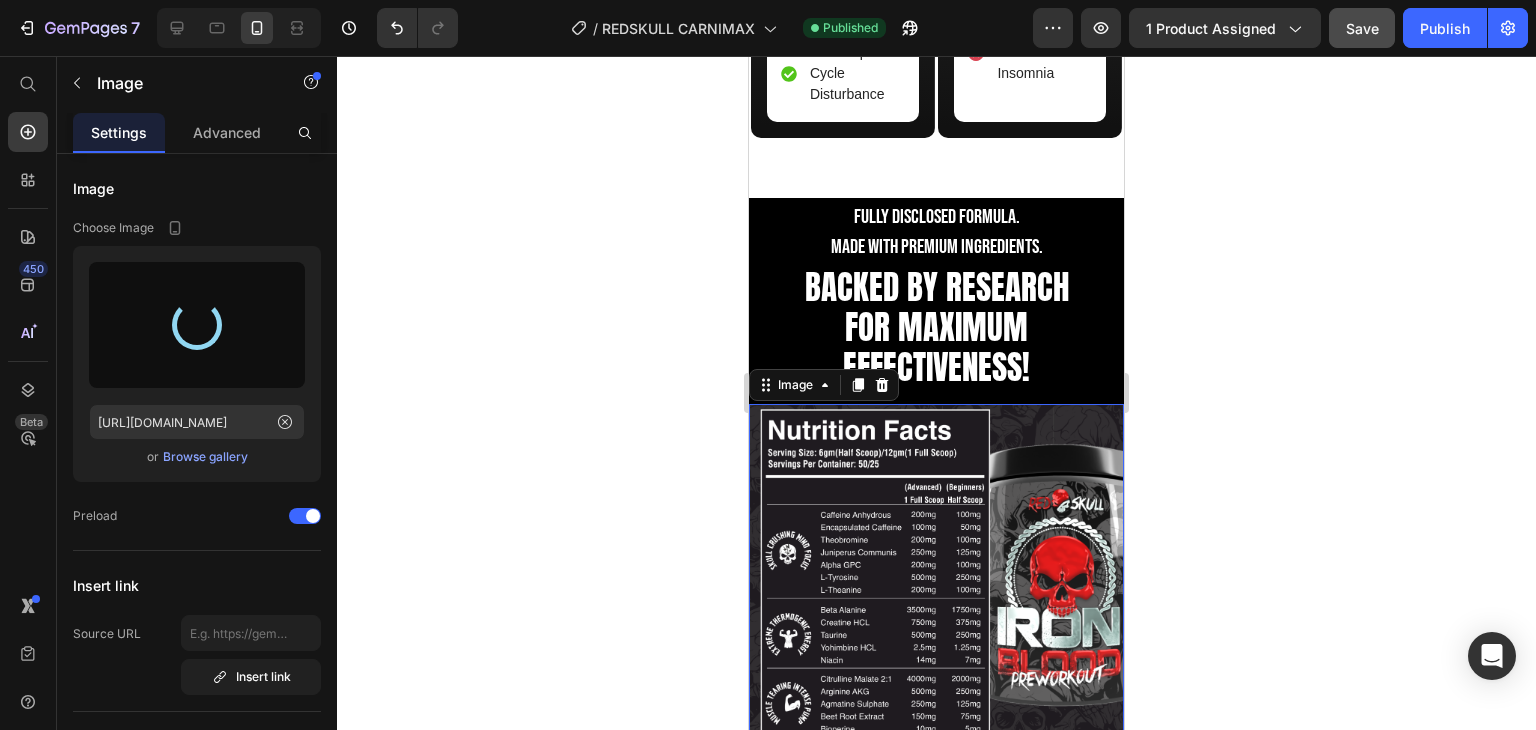 scroll, scrollTop: 2600, scrollLeft: 0, axis: vertical 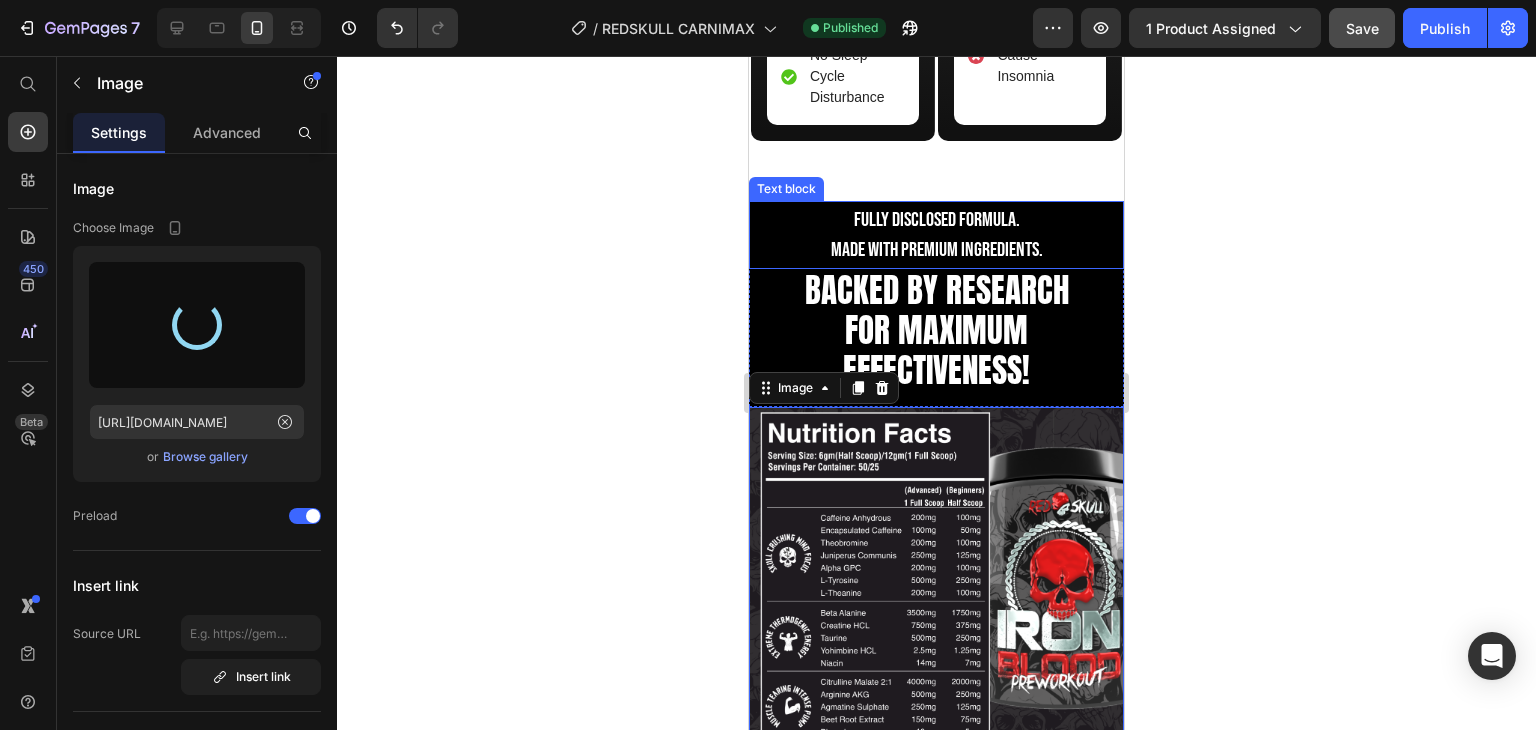 type on "[URL][DOMAIN_NAME]" 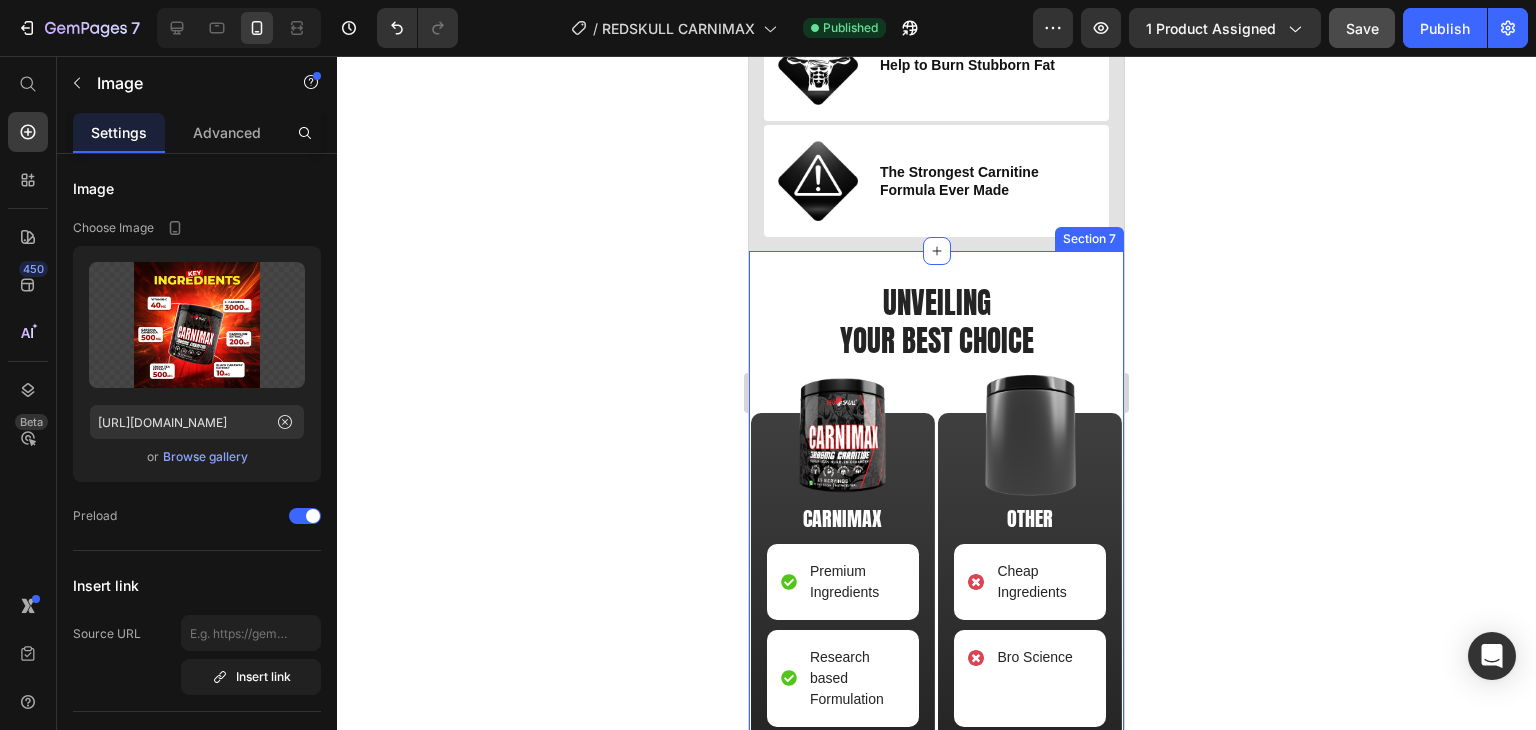 scroll, scrollTop: 1900, scrollLeft: 0, axis: vertical 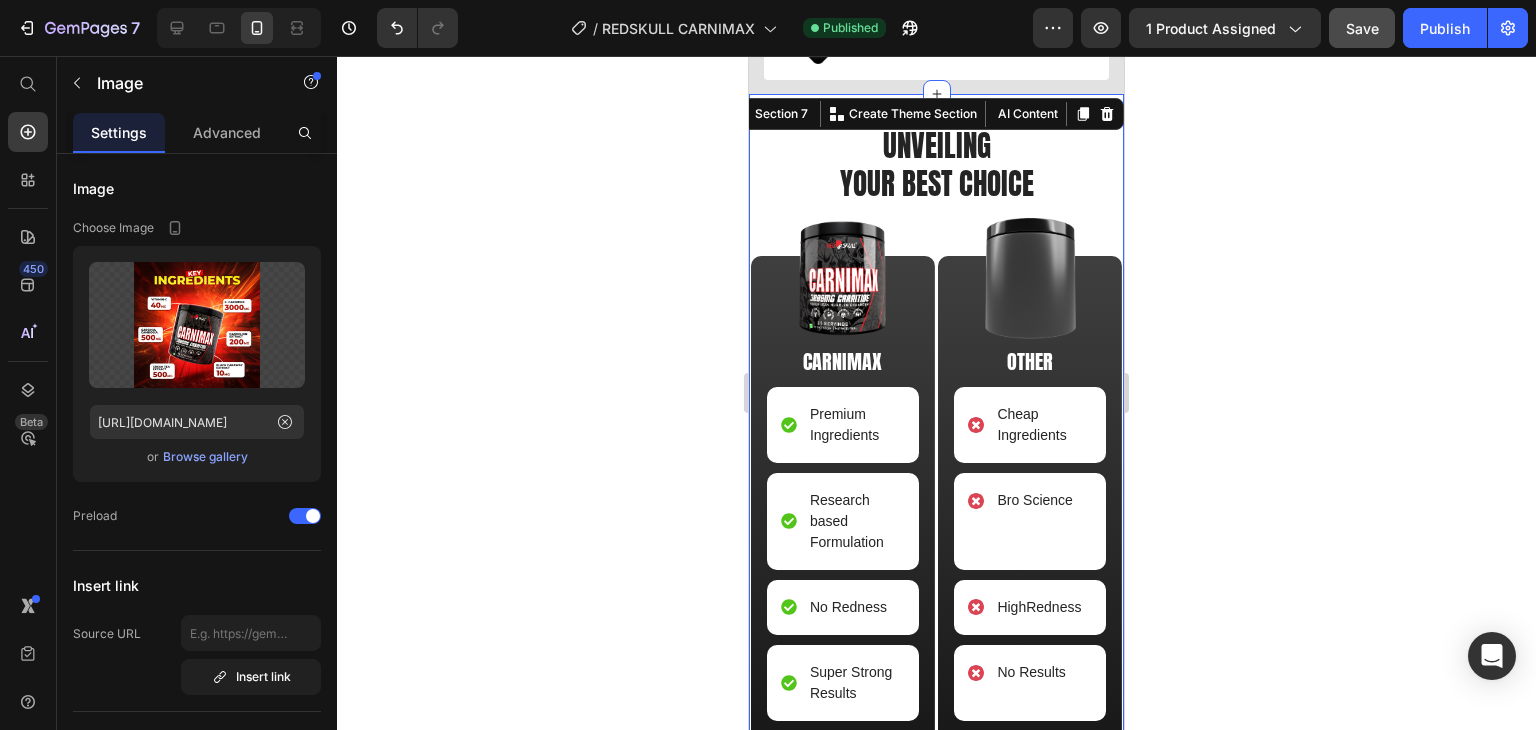 click on "UNVEILING YOUR BEST CHOICE Heading Image CARNIMAX Text Block Premium Ingredients Item List Research based Formulation Item List No Redness Item List Super Strong Results Item List No Sleep Cycle Disturbance Item List Row Image OTHER Text Block Cheap Ingredients Item List Bro Science     Item List HighRedness Item List No Results   Item List Cause Insomnia   Item List Row Row Row Section 7   You can create reusable sections Create Theme Section AI Content Write with GemAI What would you like to describe here? Tone and Voice Persuasive Product REDSKULL CARNIMAX Show more Generate" at bounding box center [936, 498] 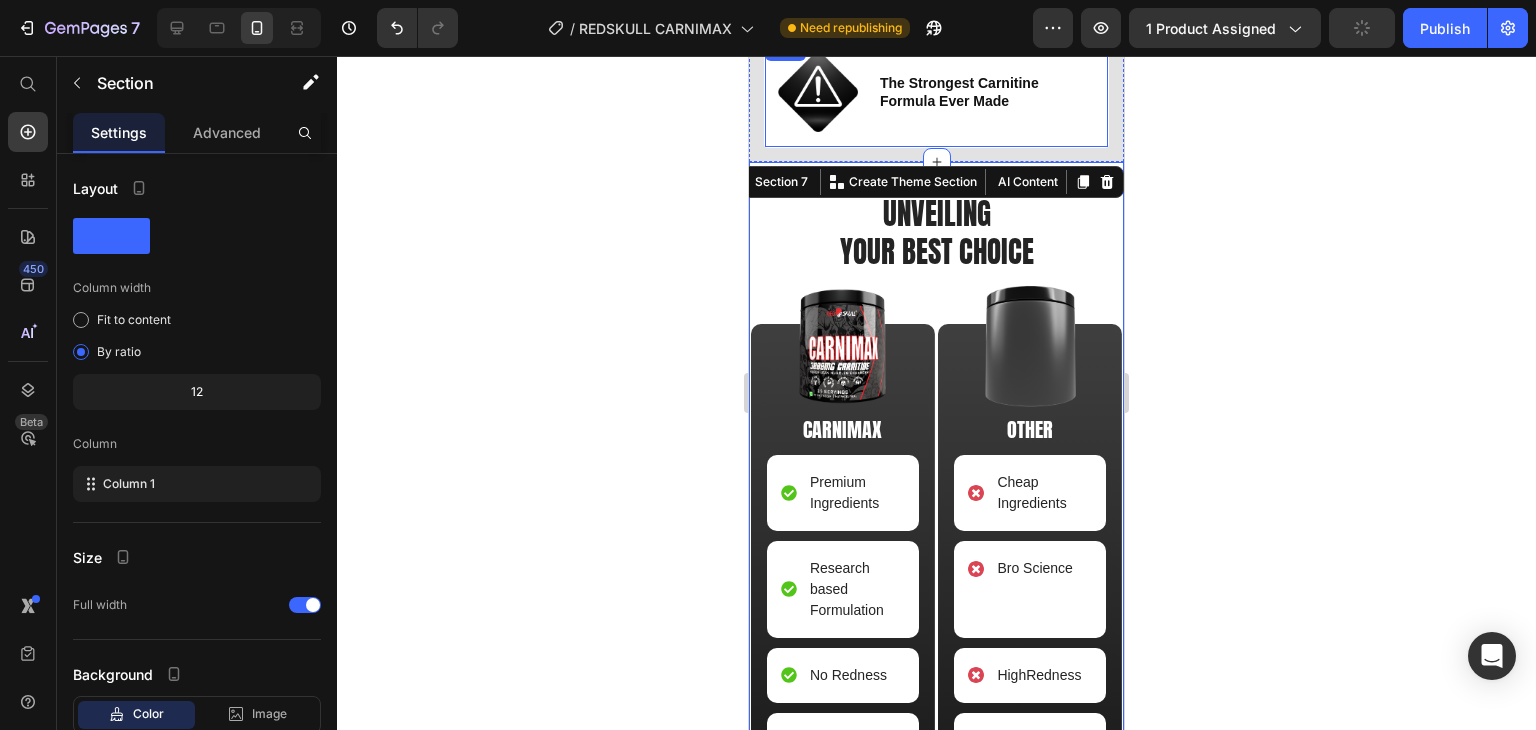 scroll, scrollTop: 1800, scrollLeft: 0, axis: vertical 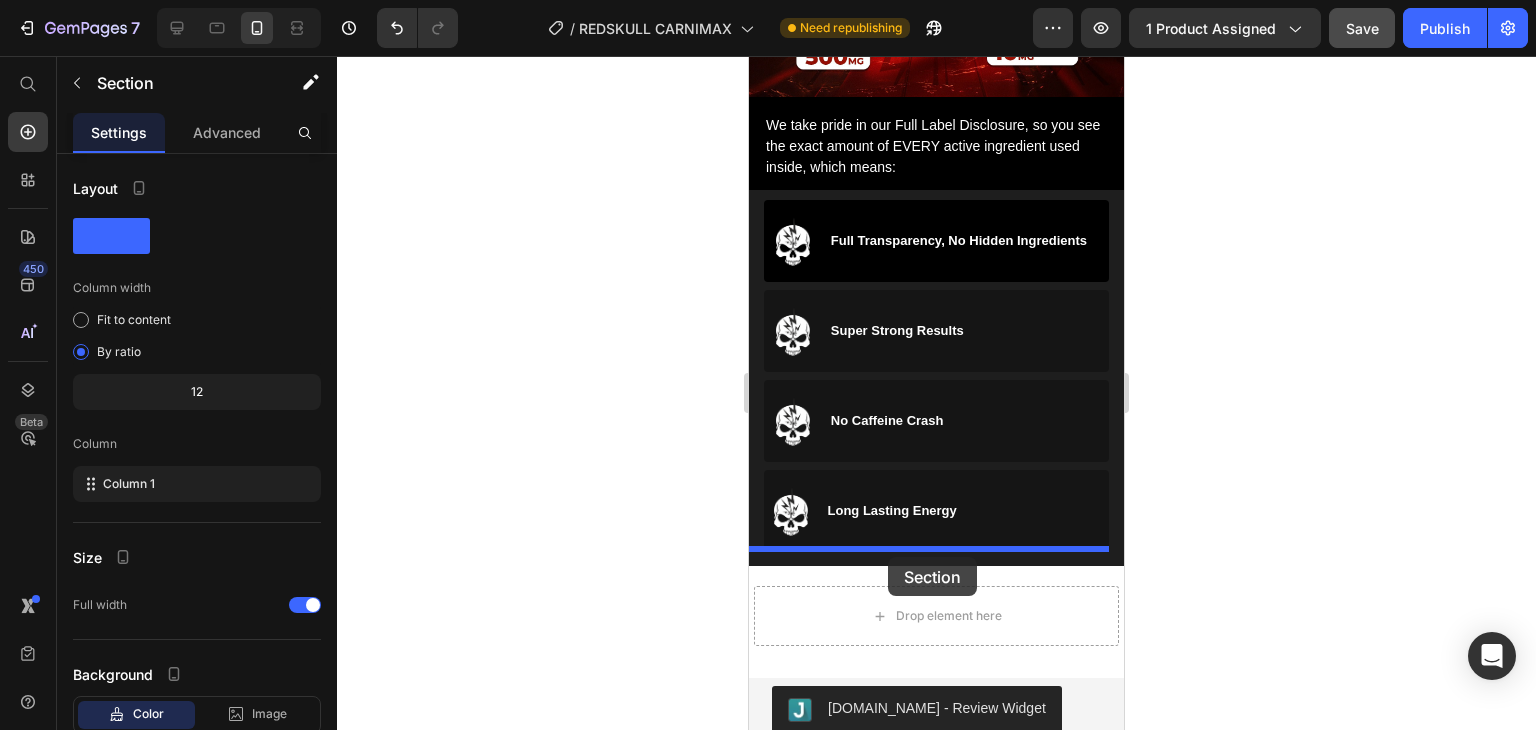 drag, startPoint x: 836, startPoint y: 193, endPoint x: 888, endPoint y: 557, distance: 367.69553 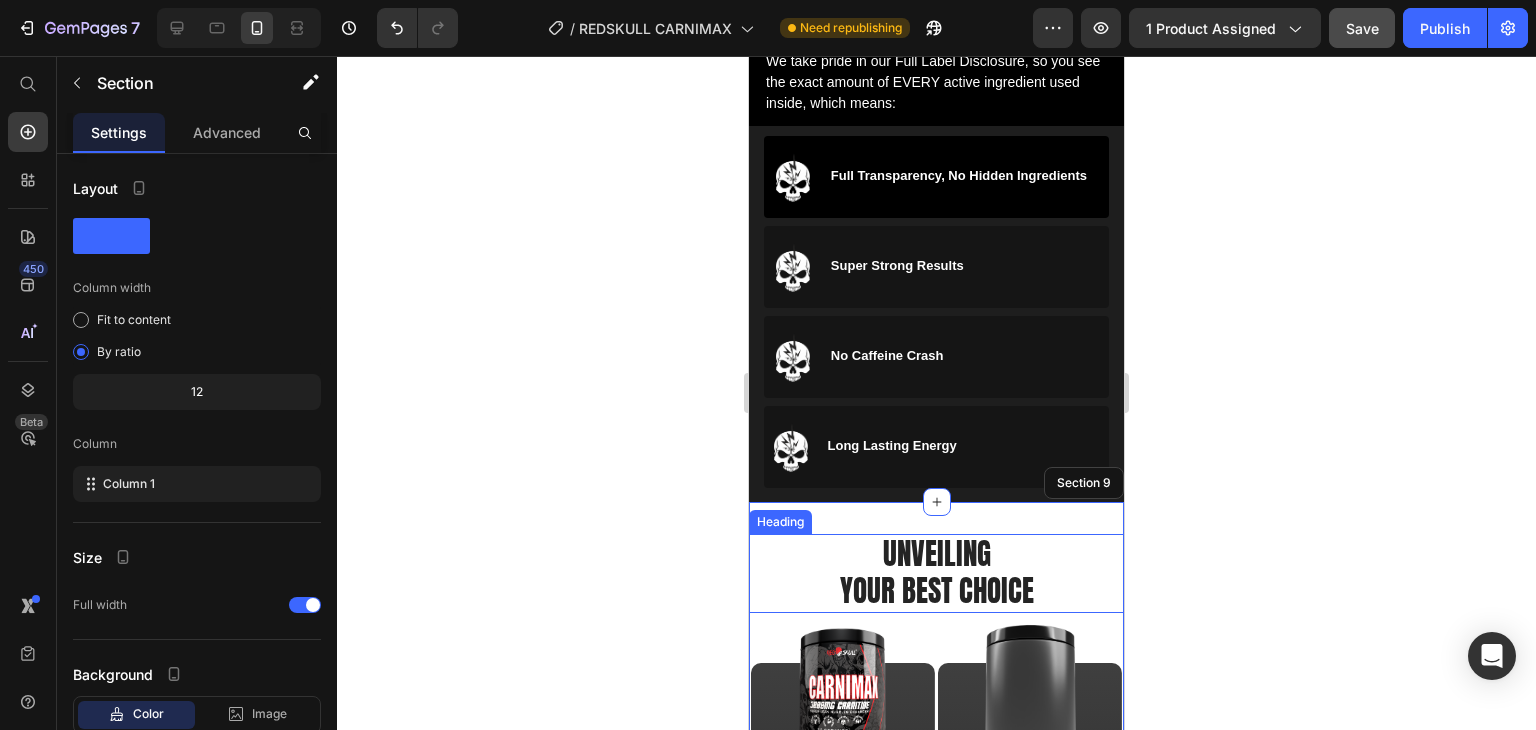 scroll, scrollTop: 2476, scrollLeft: 0, axis: vertical 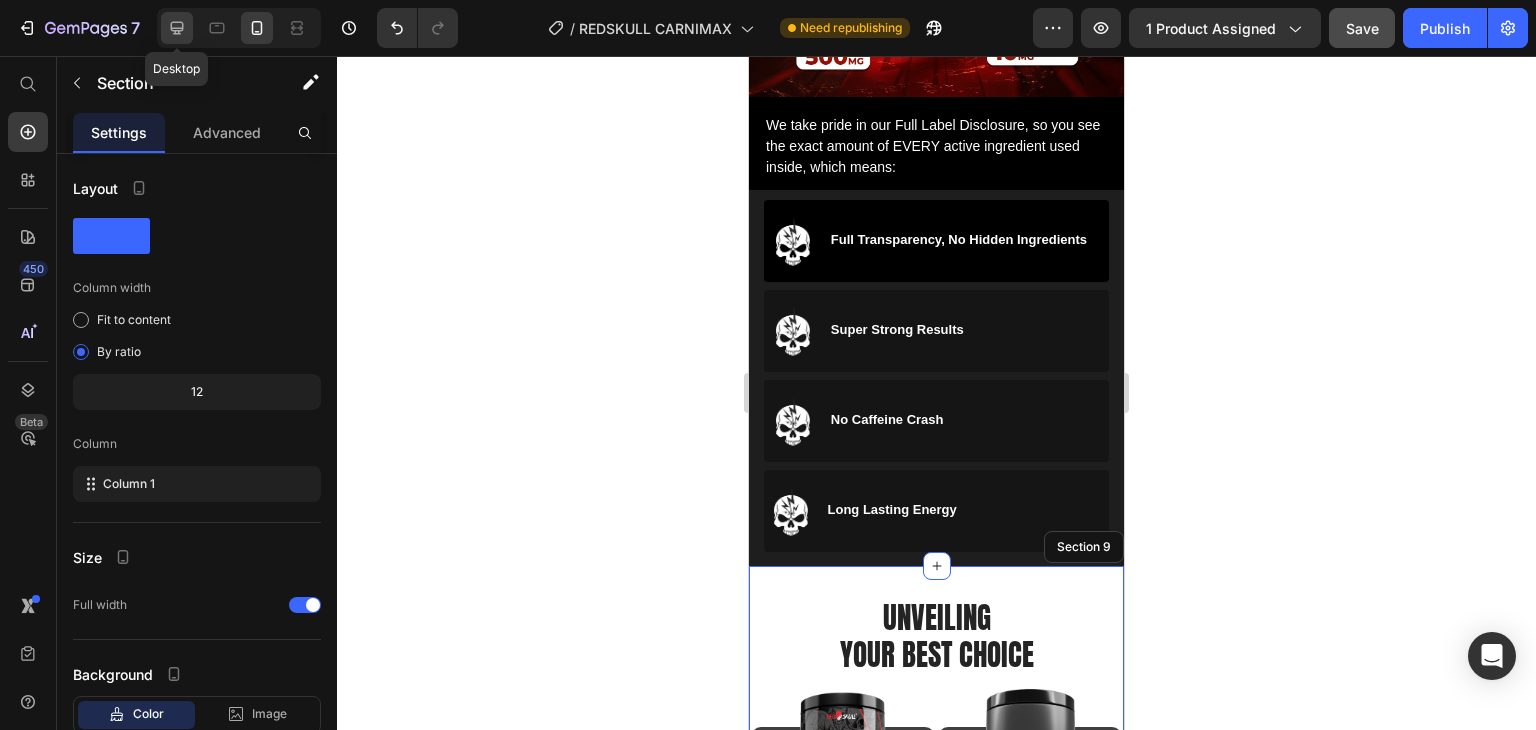 click 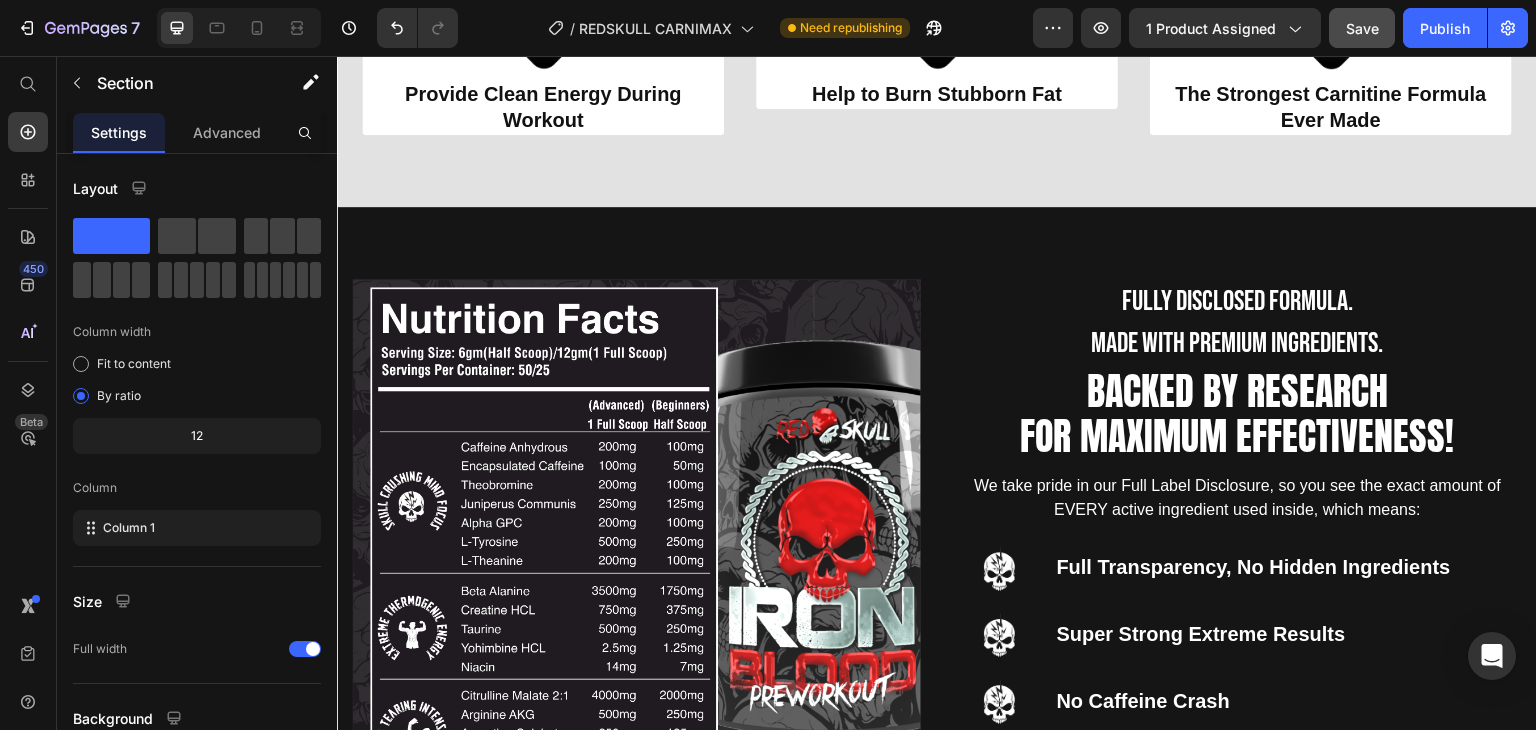 scroll, scrollTop: 1951, scrollLeft: 0, axis: vertical 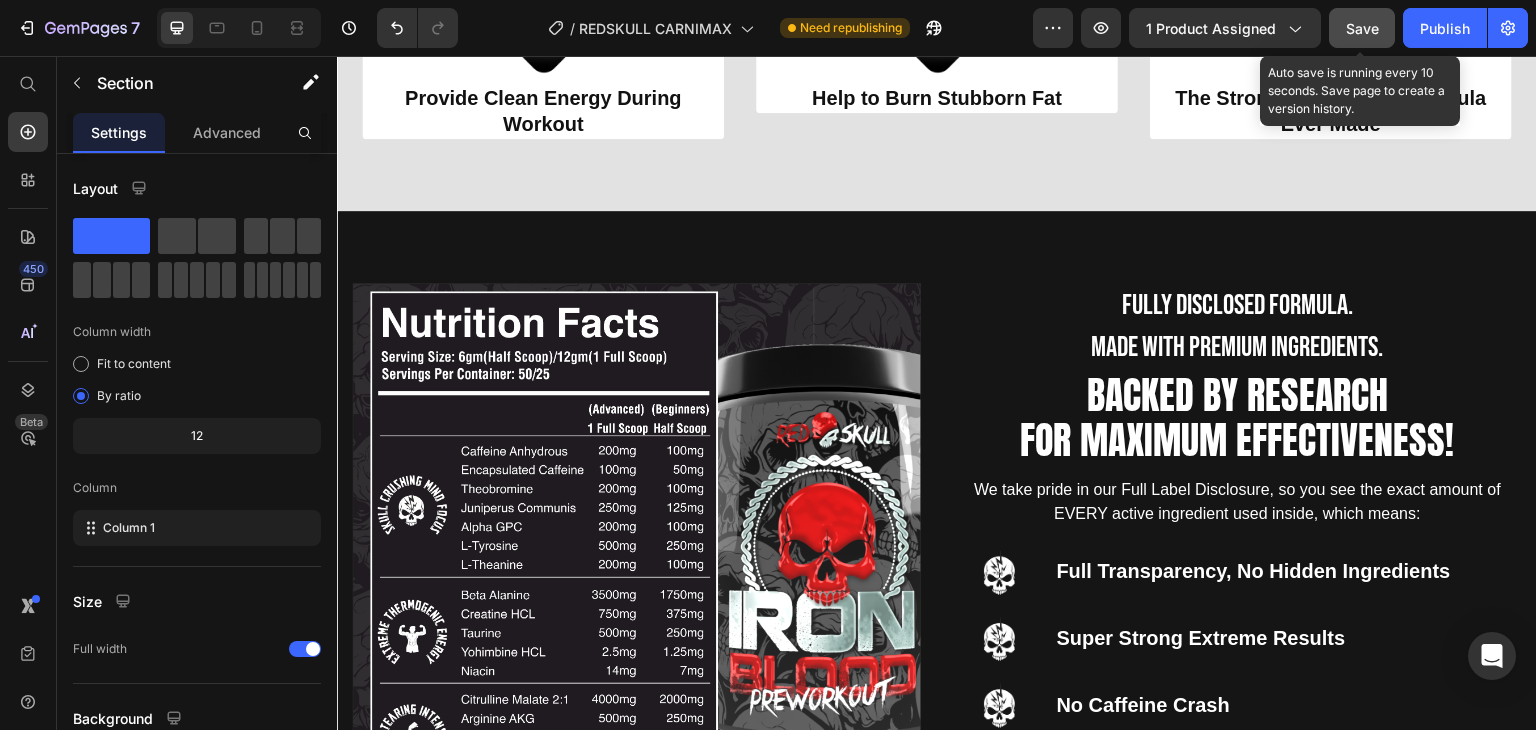 click on "Save" at bounding box center (1362, 28) 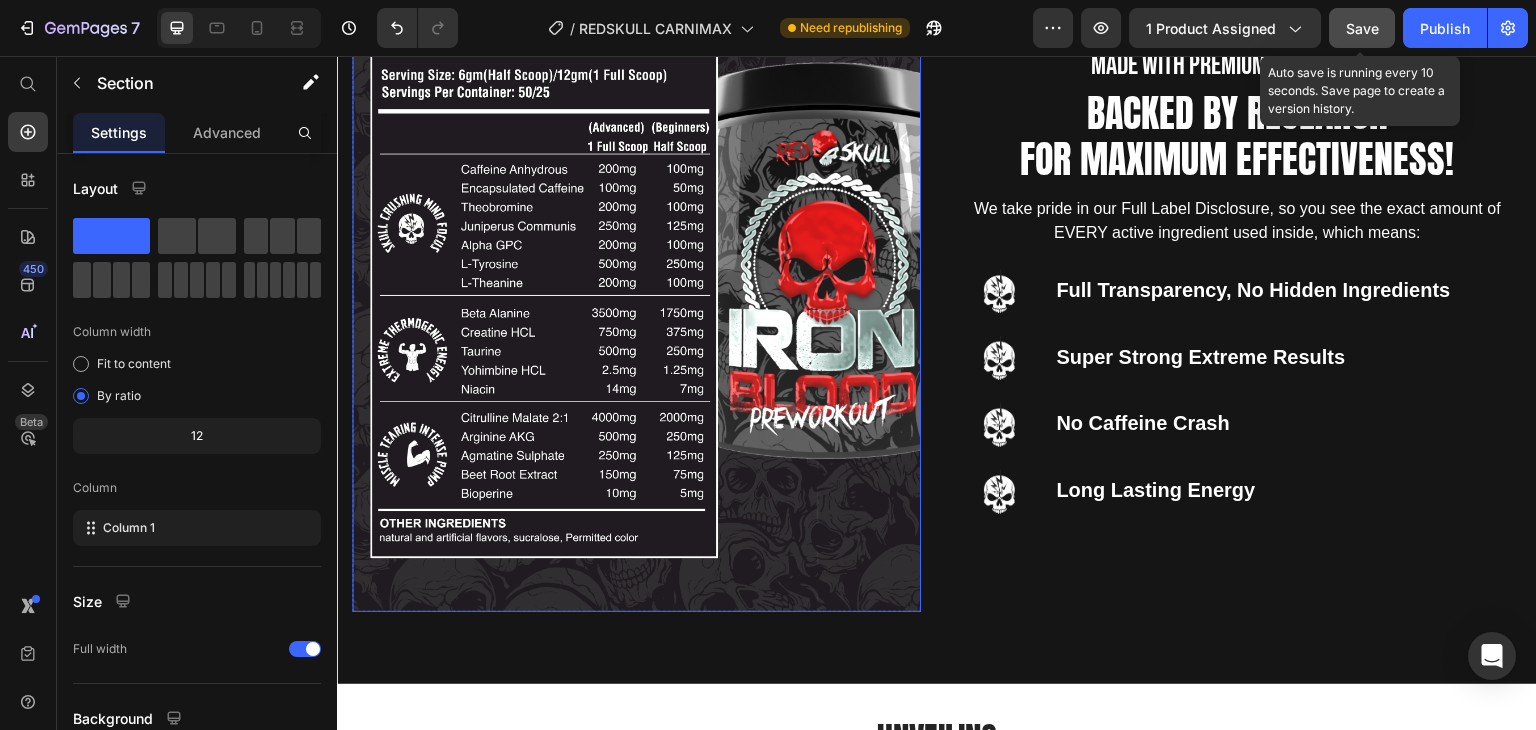 scroll, scrollTop: 1900, scrollLeft: 0, axis: vertical 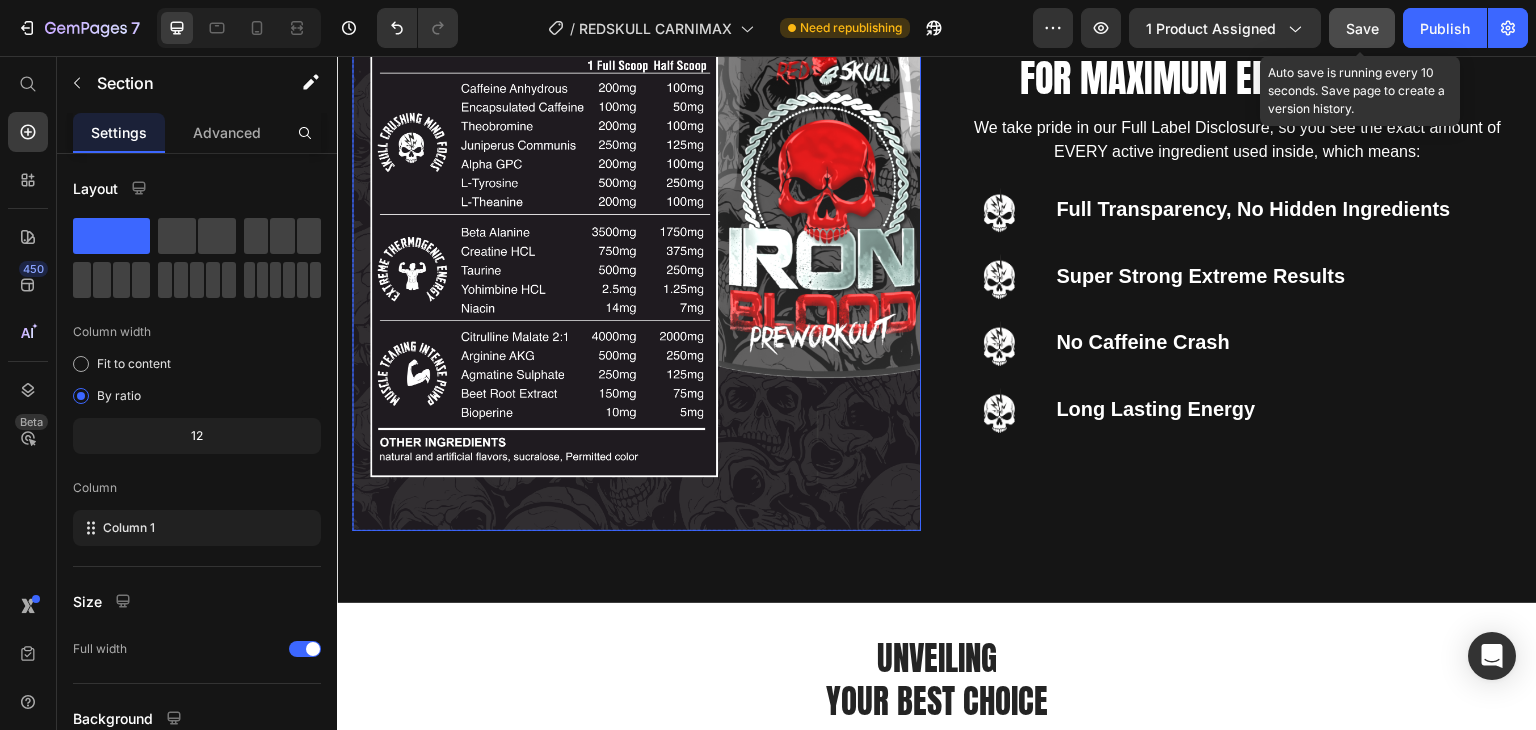 click at bounding box center (636, 225) 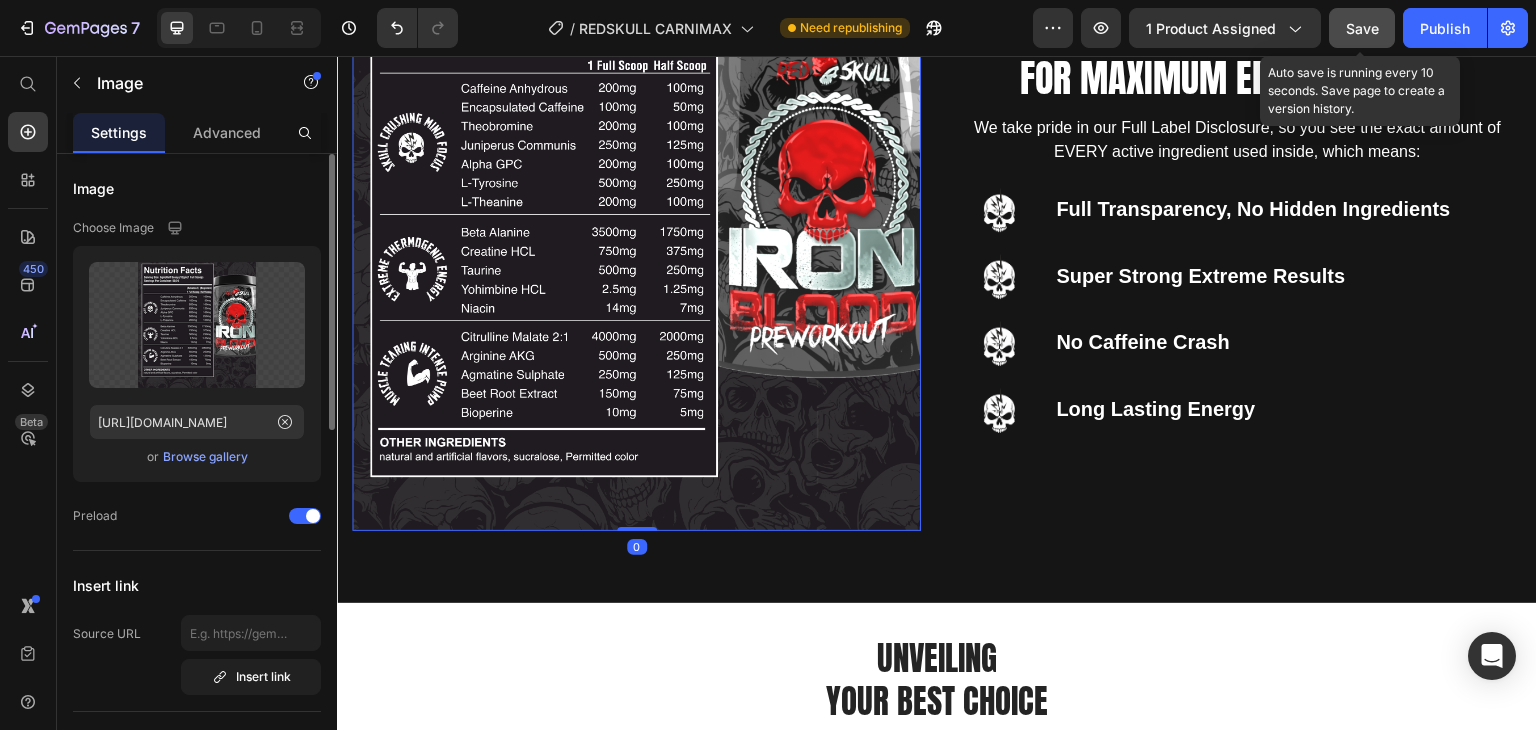 click on "Browse gallery" at bounding box center (205, 457) 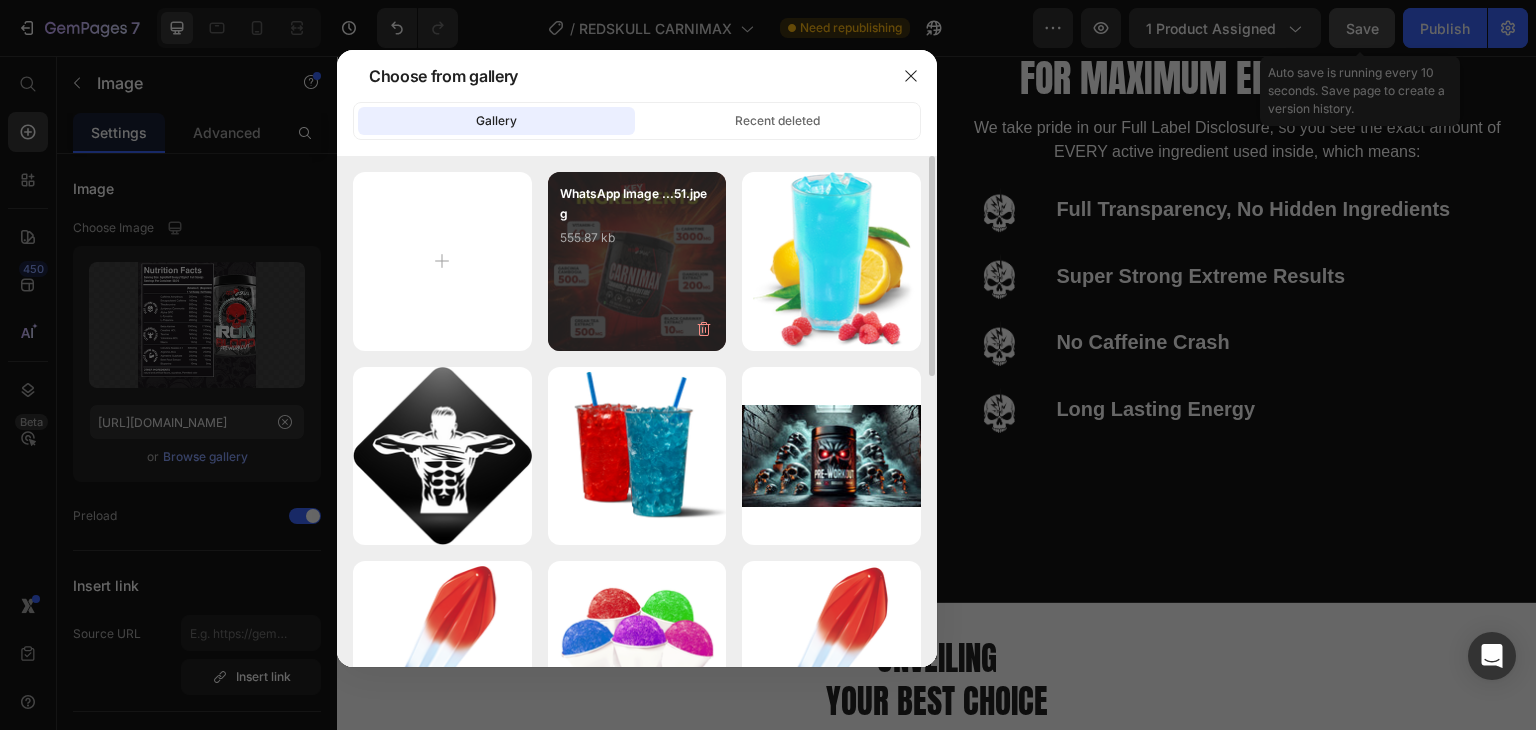 click on "WhatsApp Image ...51.jpeg 555.87 kb" at bounding box center (637, 224) 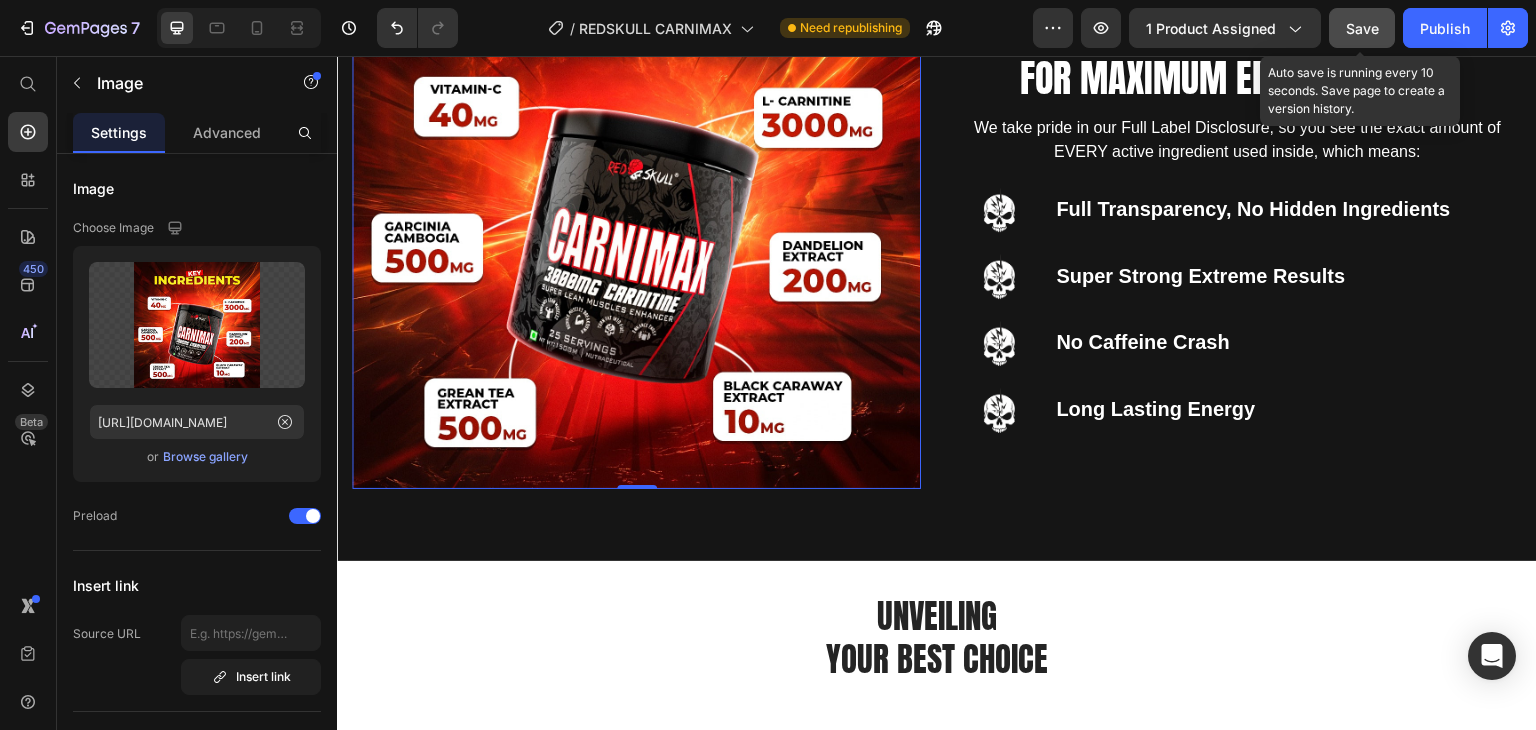 click on "Save" at bounding box center (1362, 28) 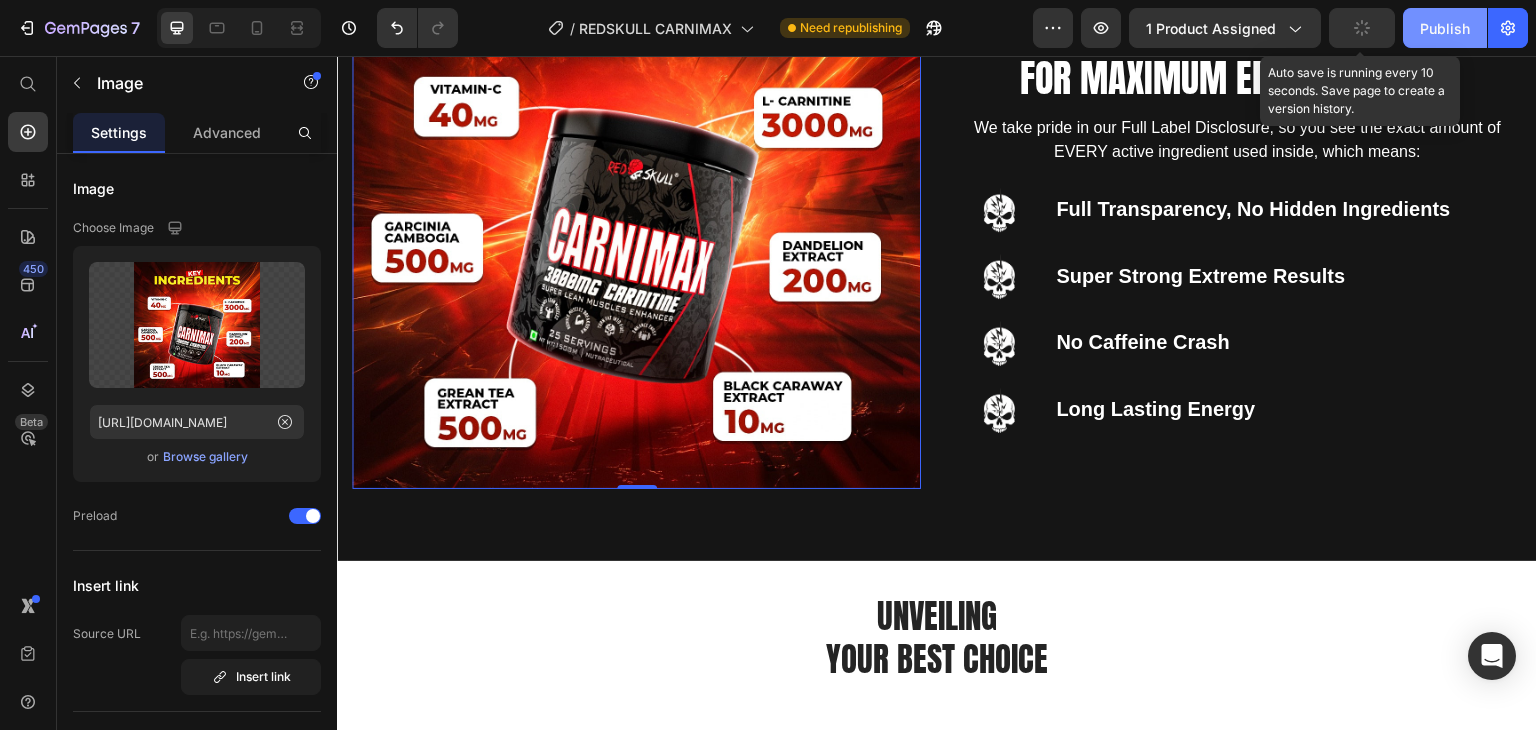 click on "Publish" 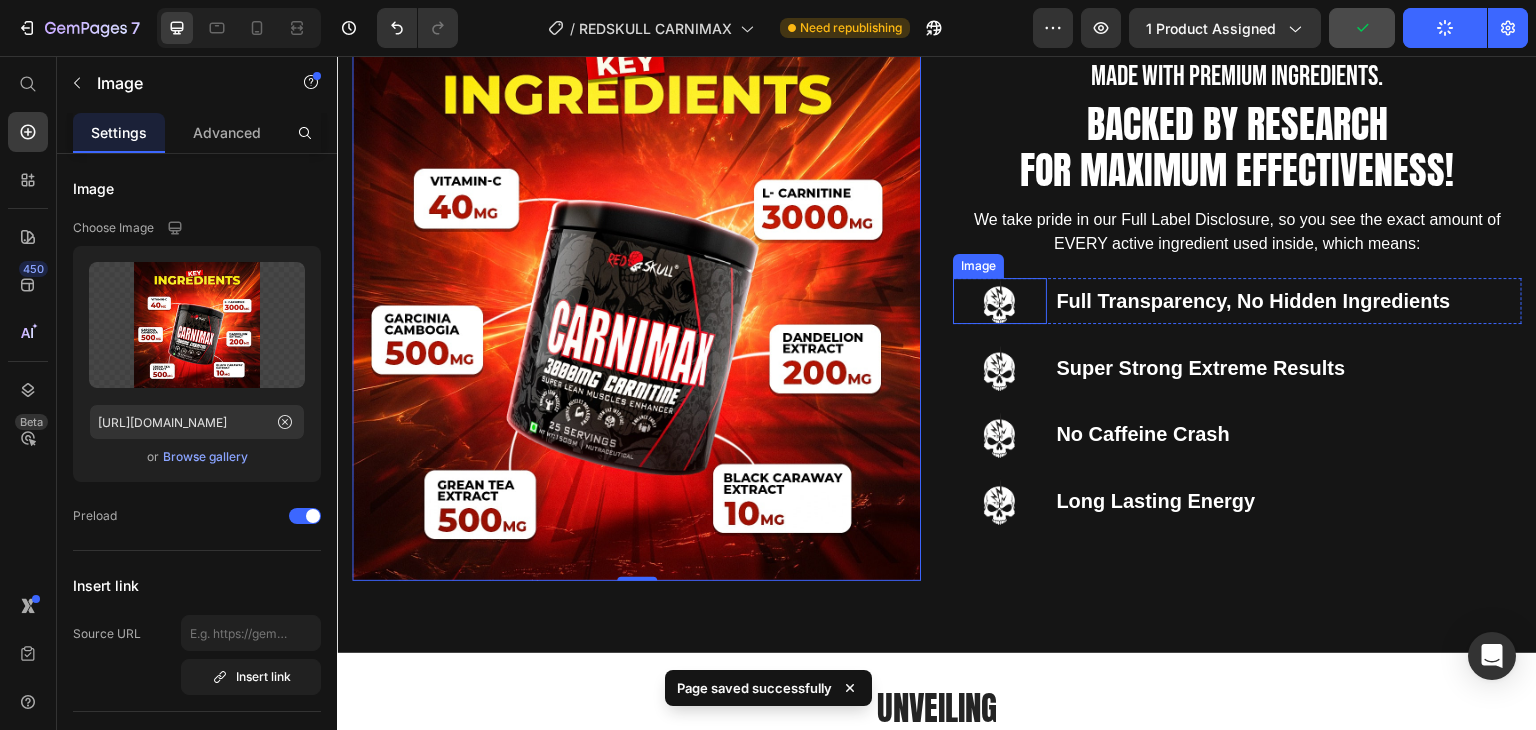 scroll, scrollTop: 1900, scrollLeft: 0, axis: vertical 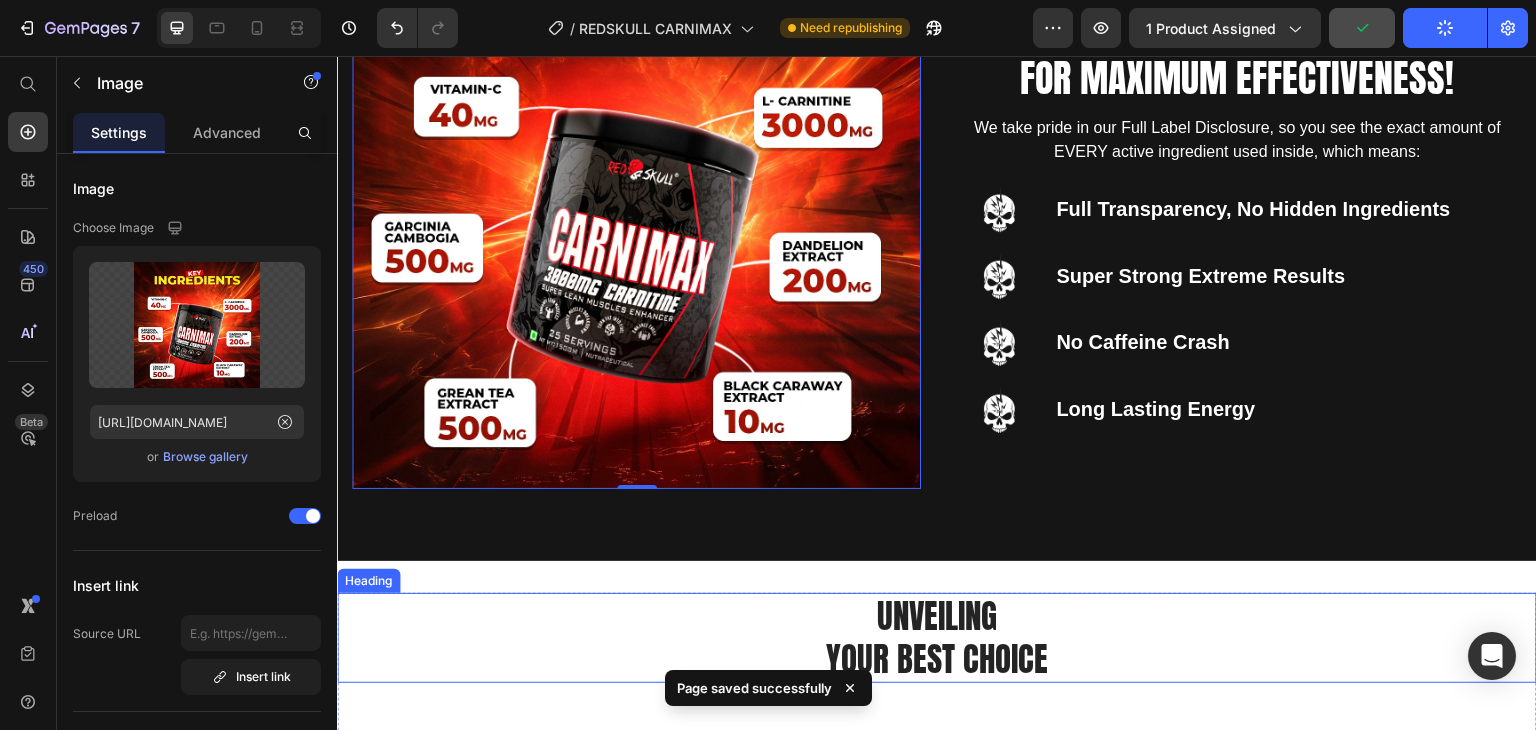 click on "UNVEILING YOUR BEST CHOICE" at bounding box center [937, 638] 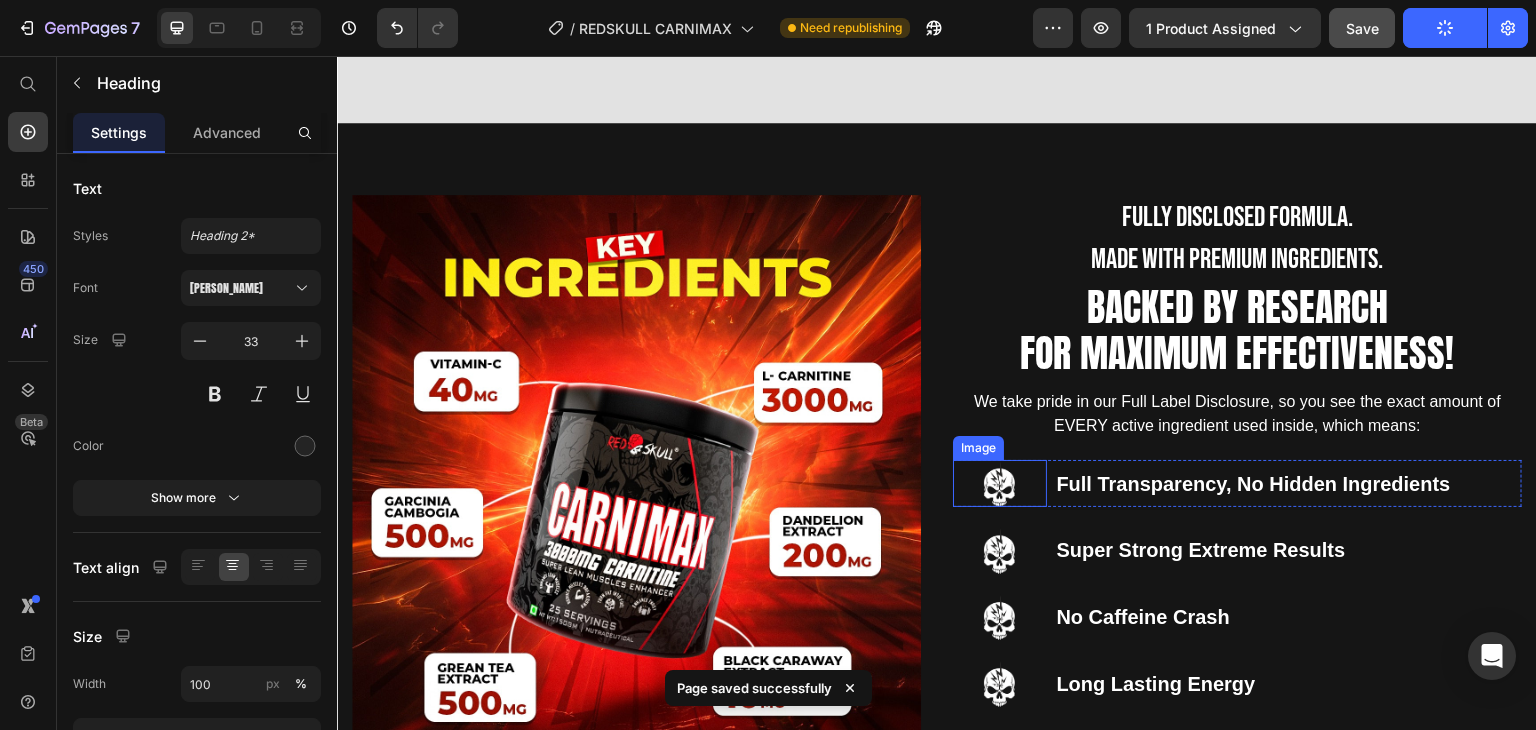 scroll, scrollTop: 1700, scrollLeft: 0, axis: vertical 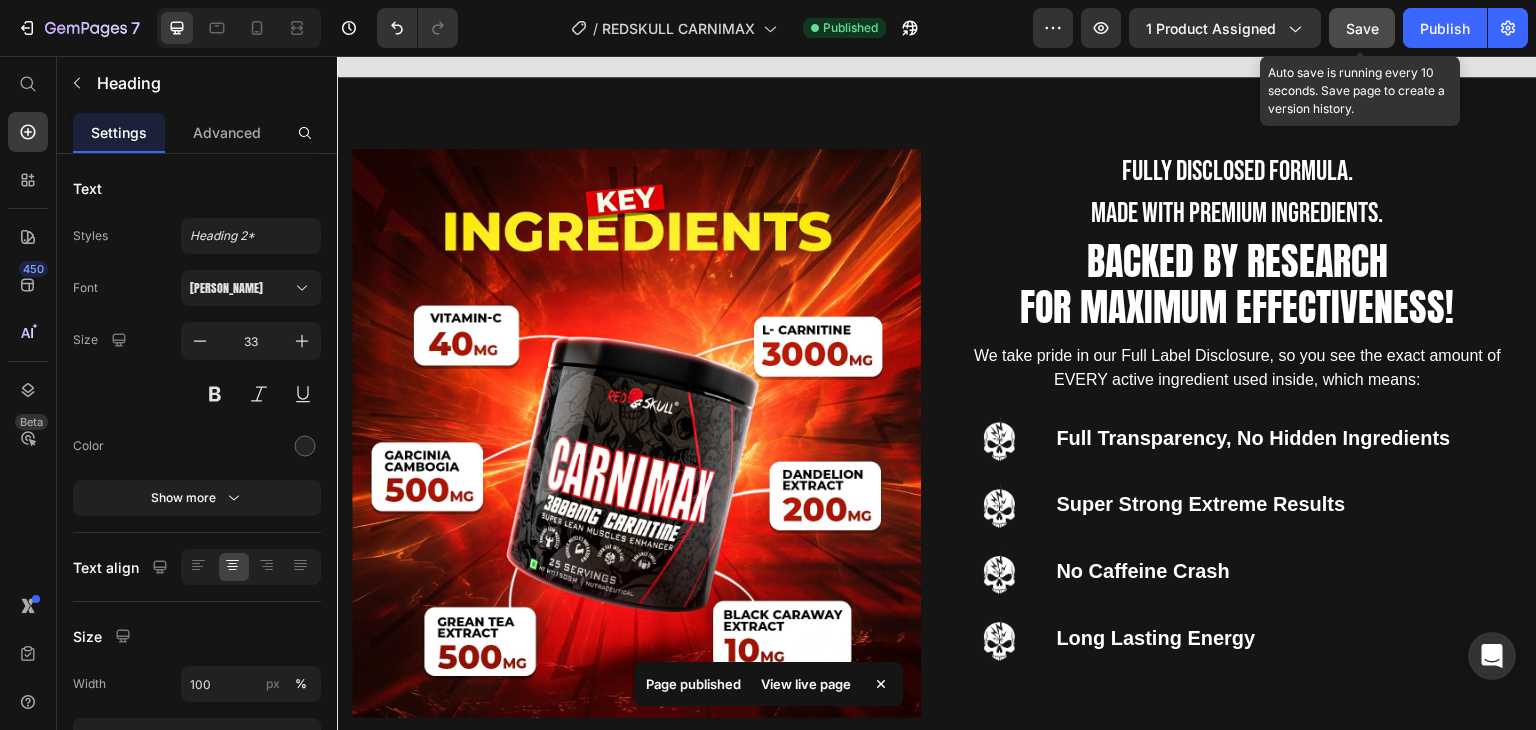 click on "Save" at bounding box center [1362, 28] 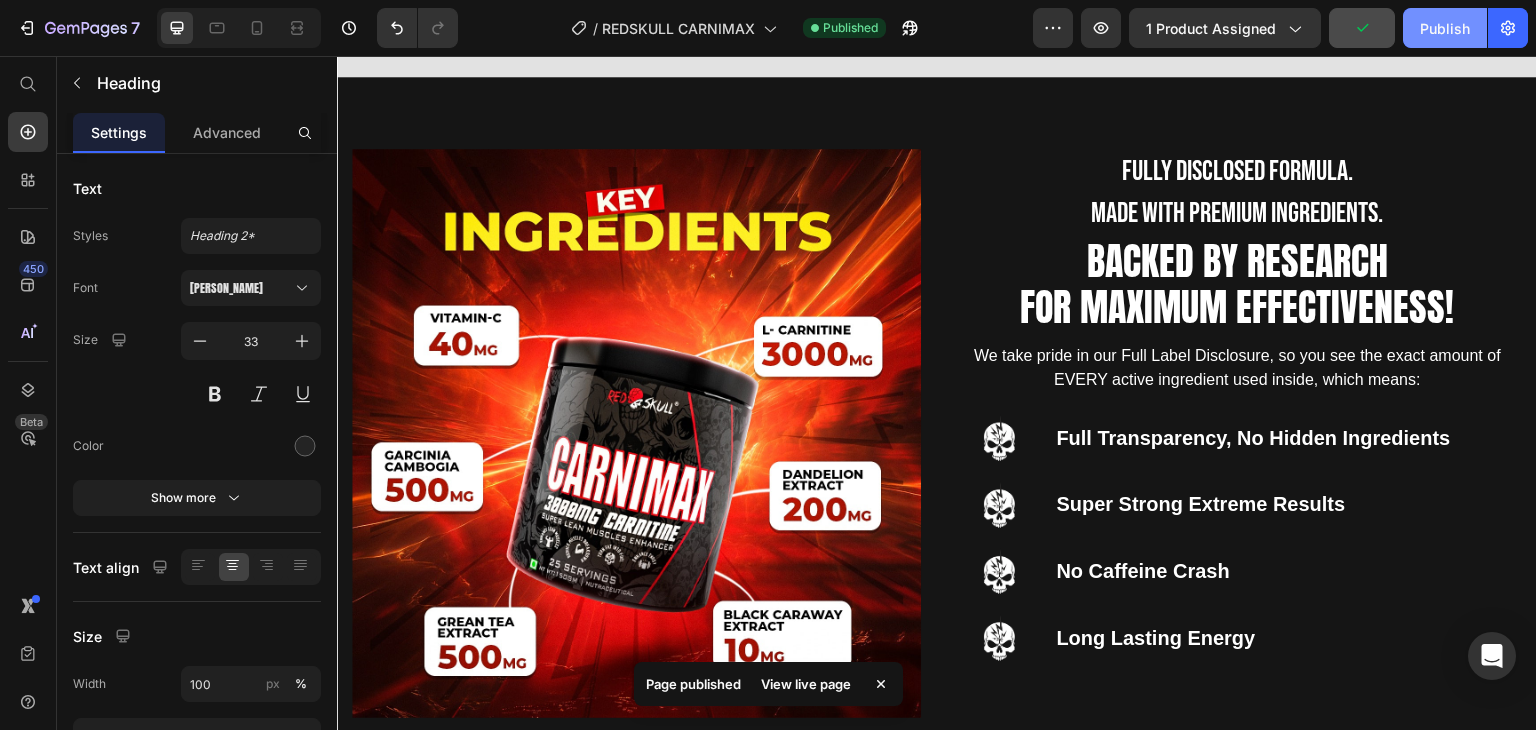 click on "Publish" at bounding box center (1445, 28) 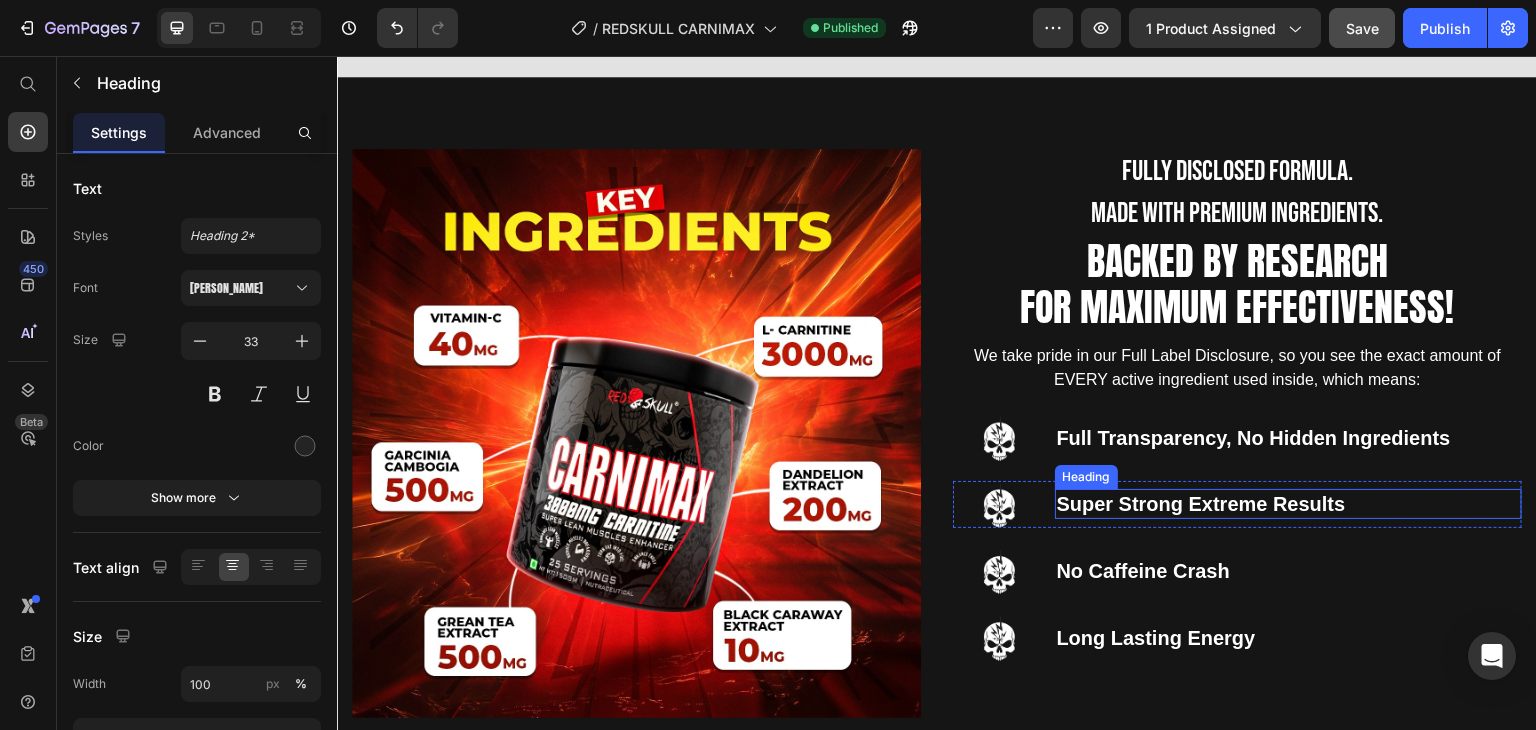 click on "Super Strong Extreme Results" at bounding box center [1201, 504] 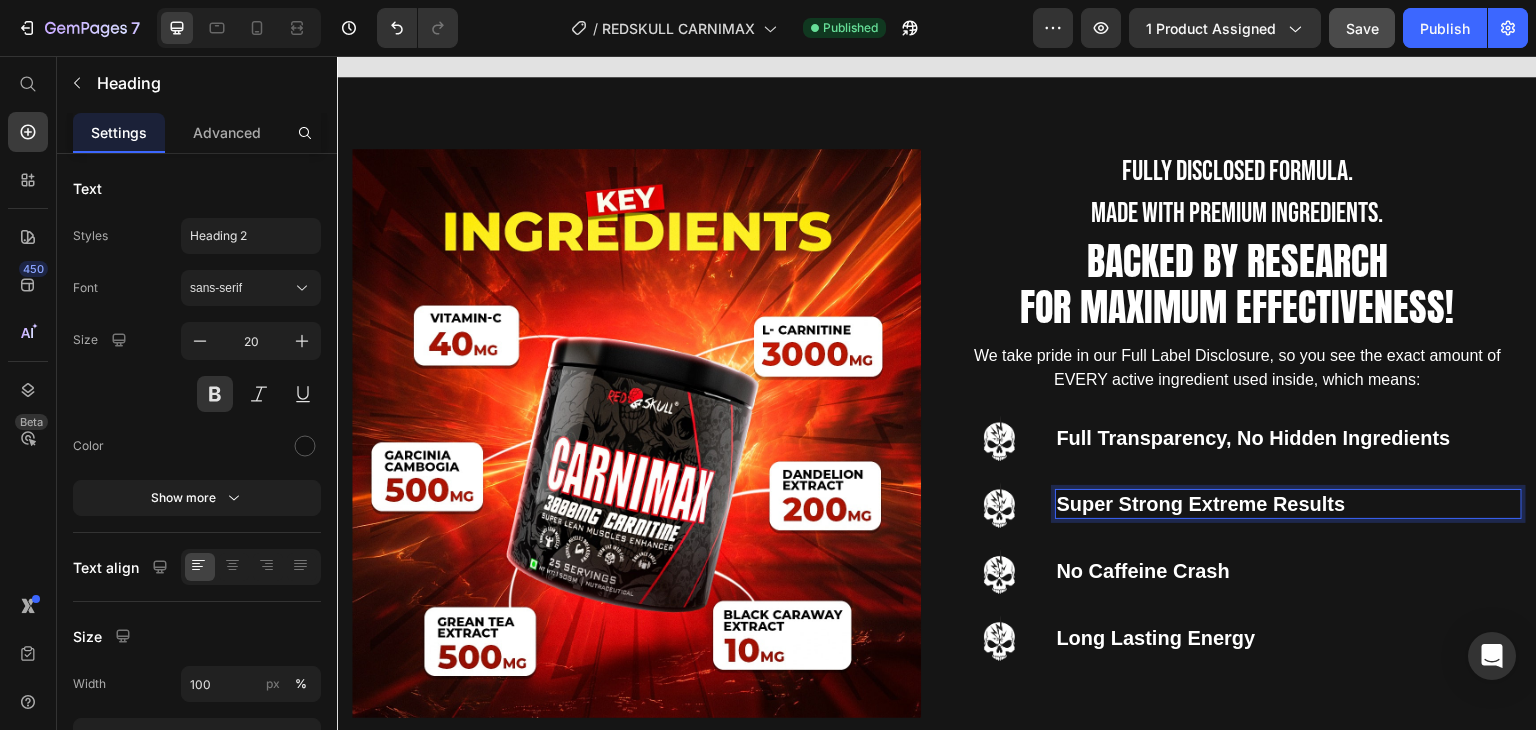 click on "Super Strong Extreme Results" at bounding box center [1201, 504] 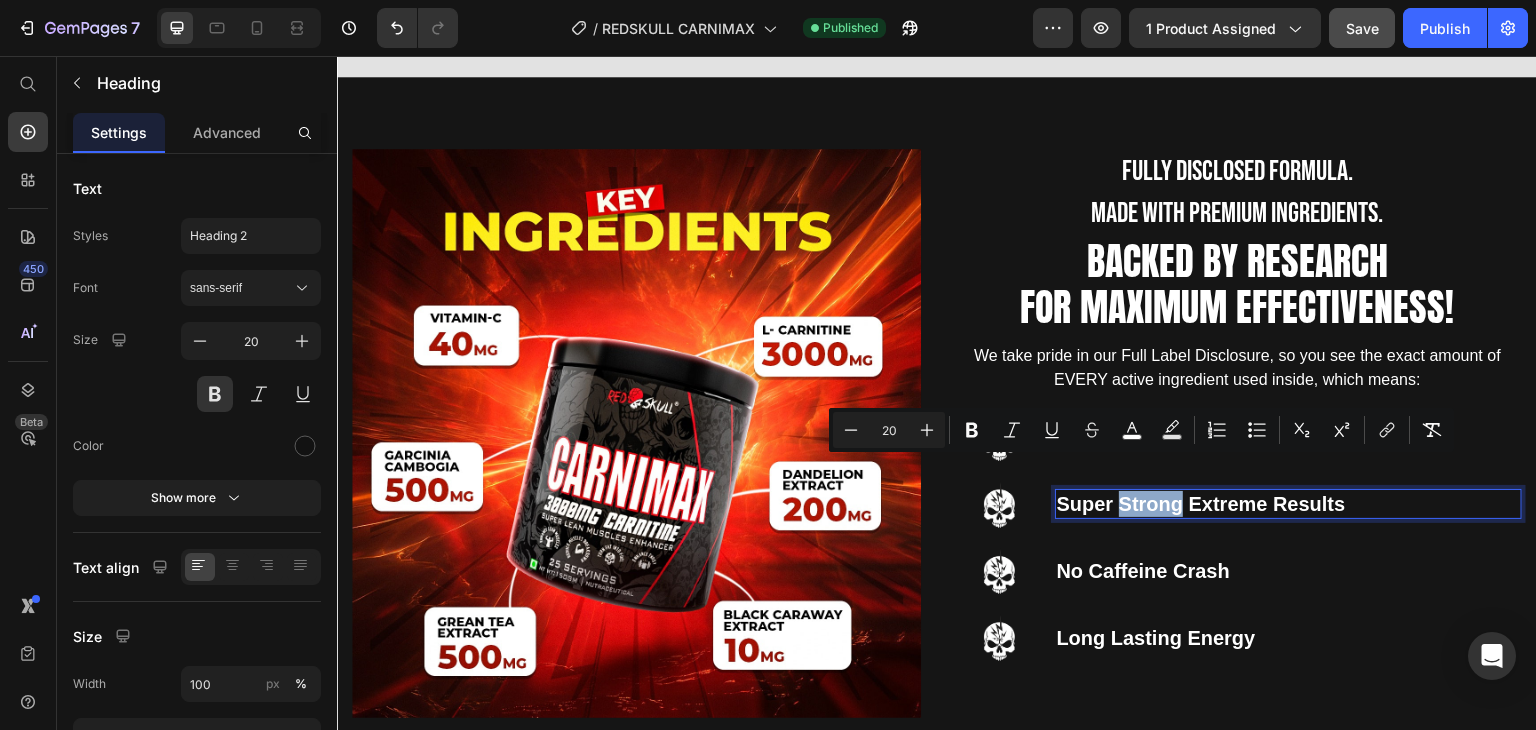 drag, startPoint x: 1175, startPoint y: 470, endPoint x: 1107, endPoint y: 473, distance: 68.06615 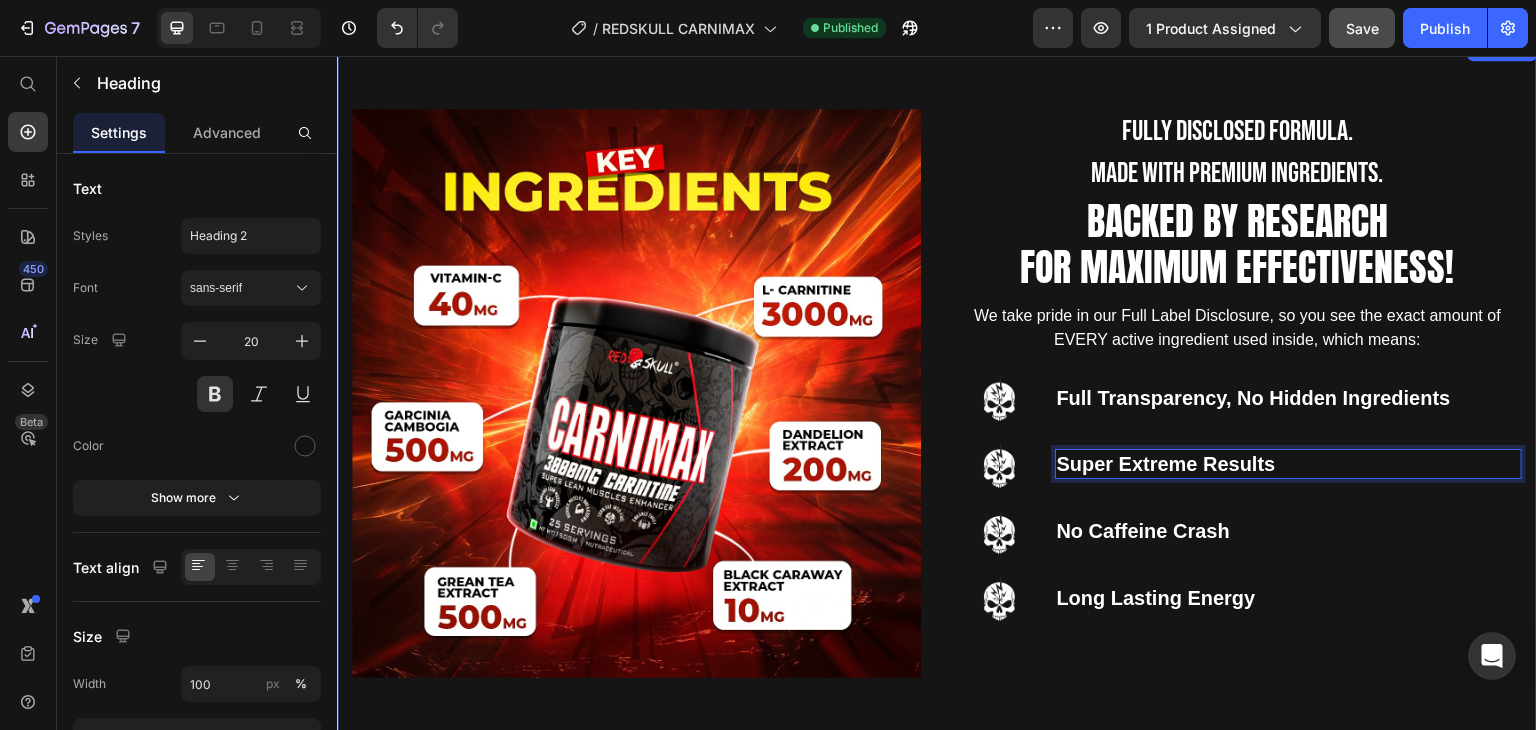 scroll, scrollTop: 1900, scrollLeft: 0, axis: vertical 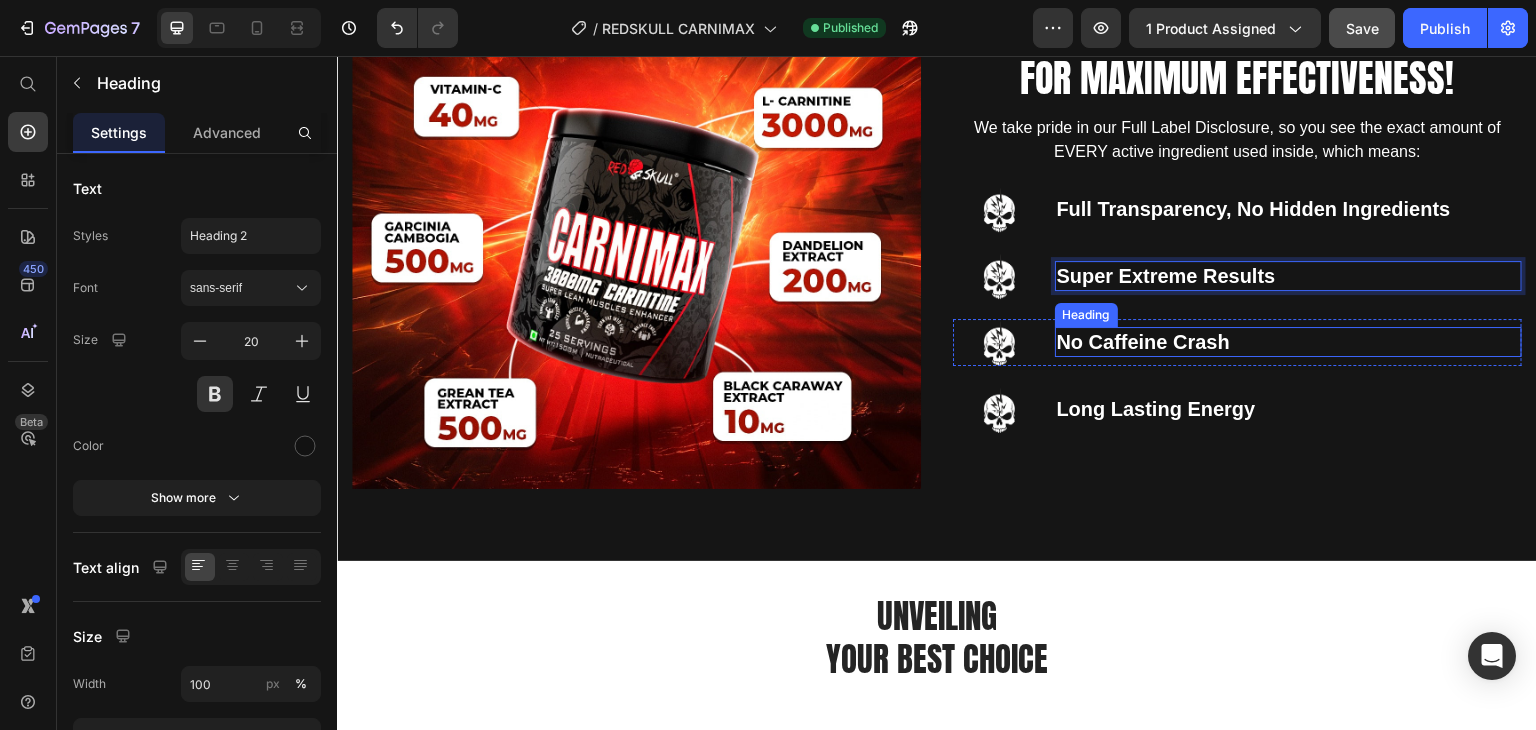 click on "No Caffeine Crash" at bounding box center [1289, 342] 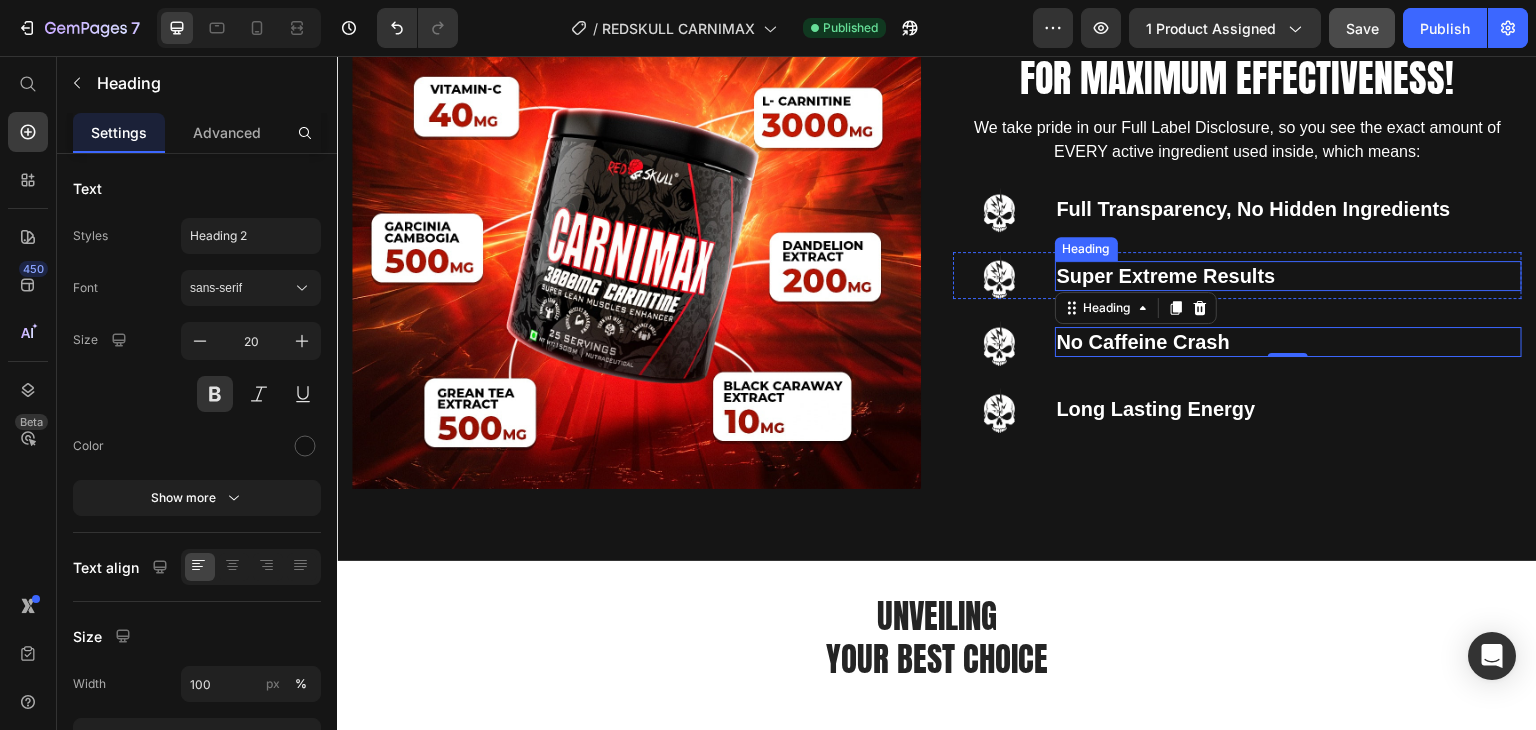 click on "⁠⁠⁠⁠⁠⁠⁠ Super Extreme Results" at bounding box center (1289, 276) 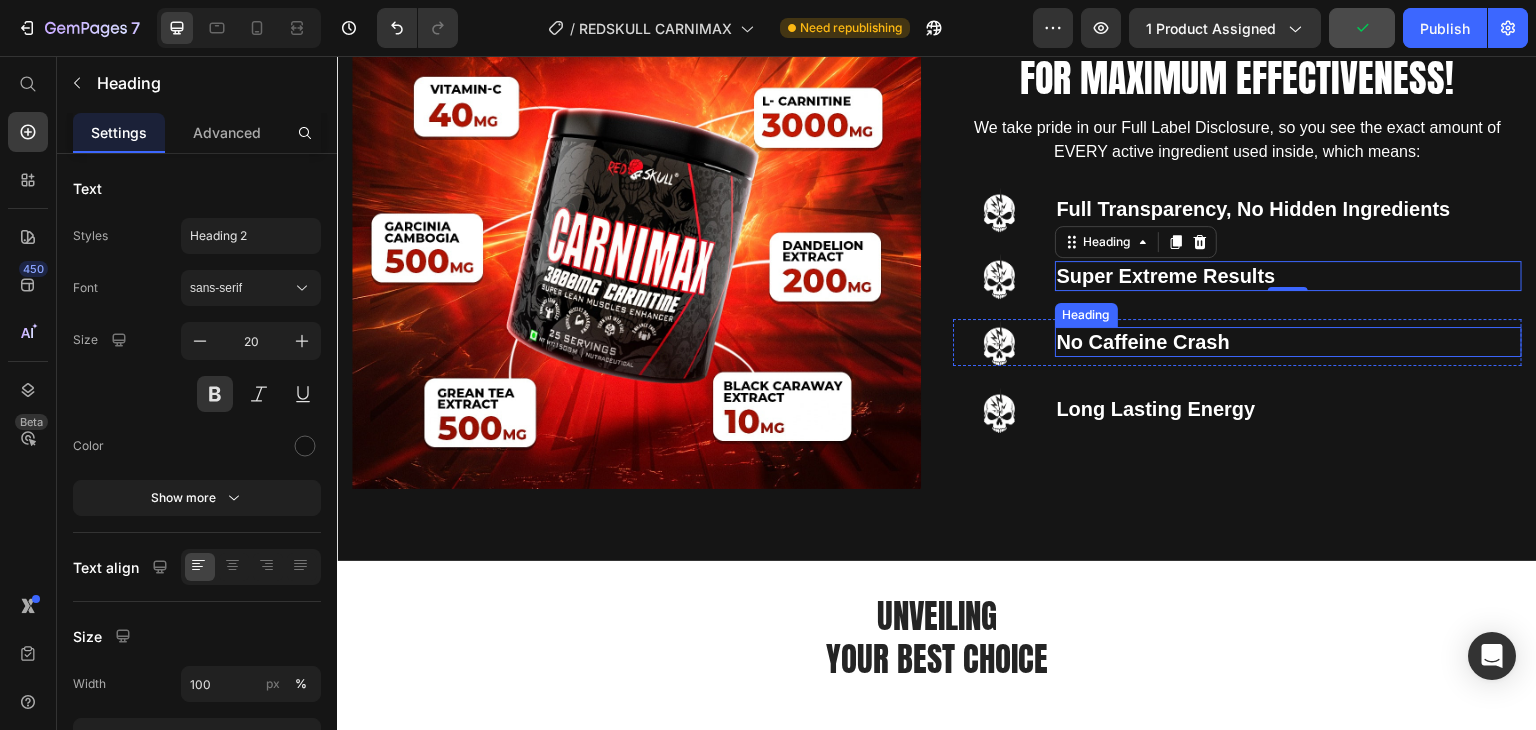 click on "No Caffeine Crash" at bounding box center (1289, 342) 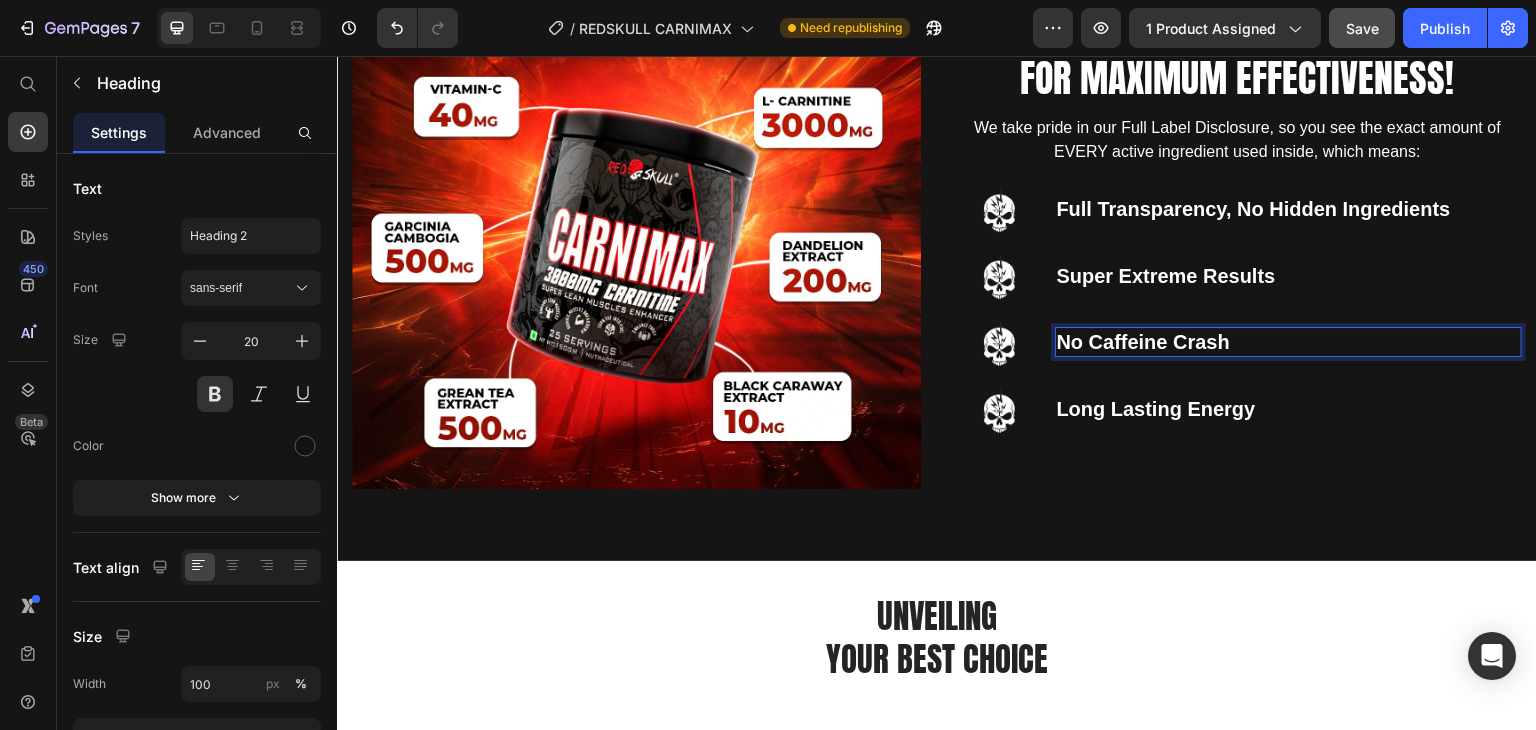 click on "No Caffeine Crash" at bounding box center (1289, 342) 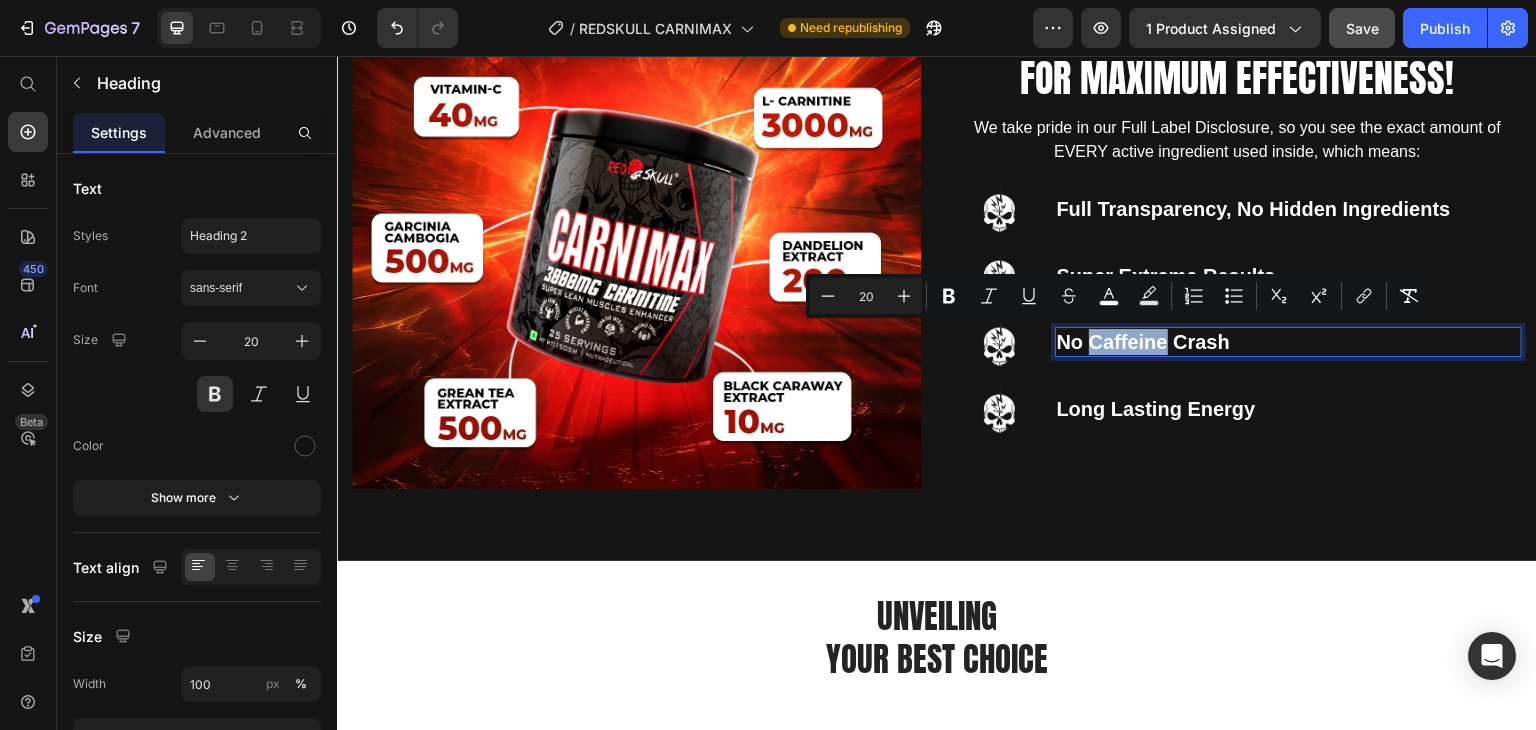 drag, startPoint x: 1155, startPoint y: 335, endPoint x: 1081, endPoint y: 339, distance: 74.10803 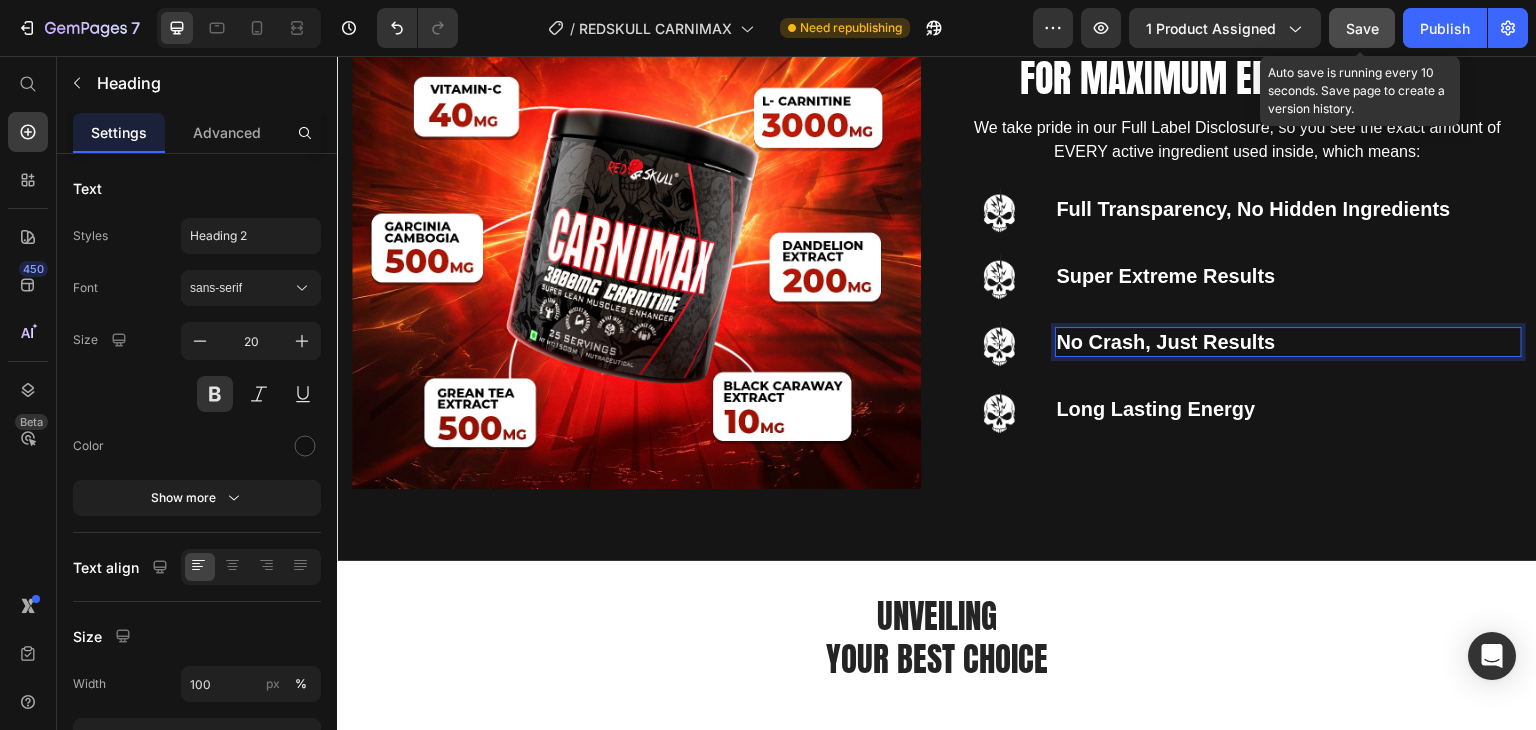 click on "Save" at bounding box center (1362, 28) 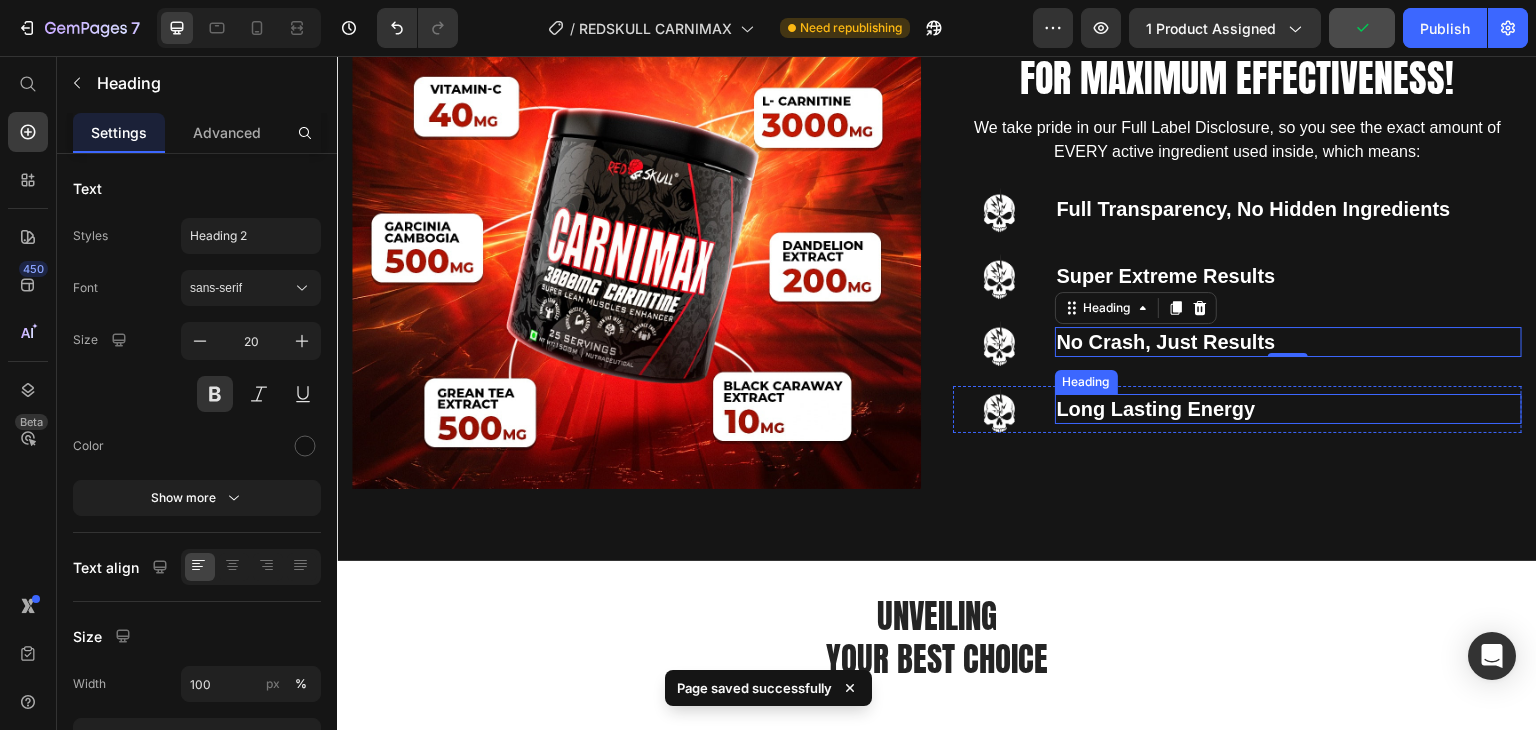 click on "Long Lasting Energy" at bounding box center [1156, 409] 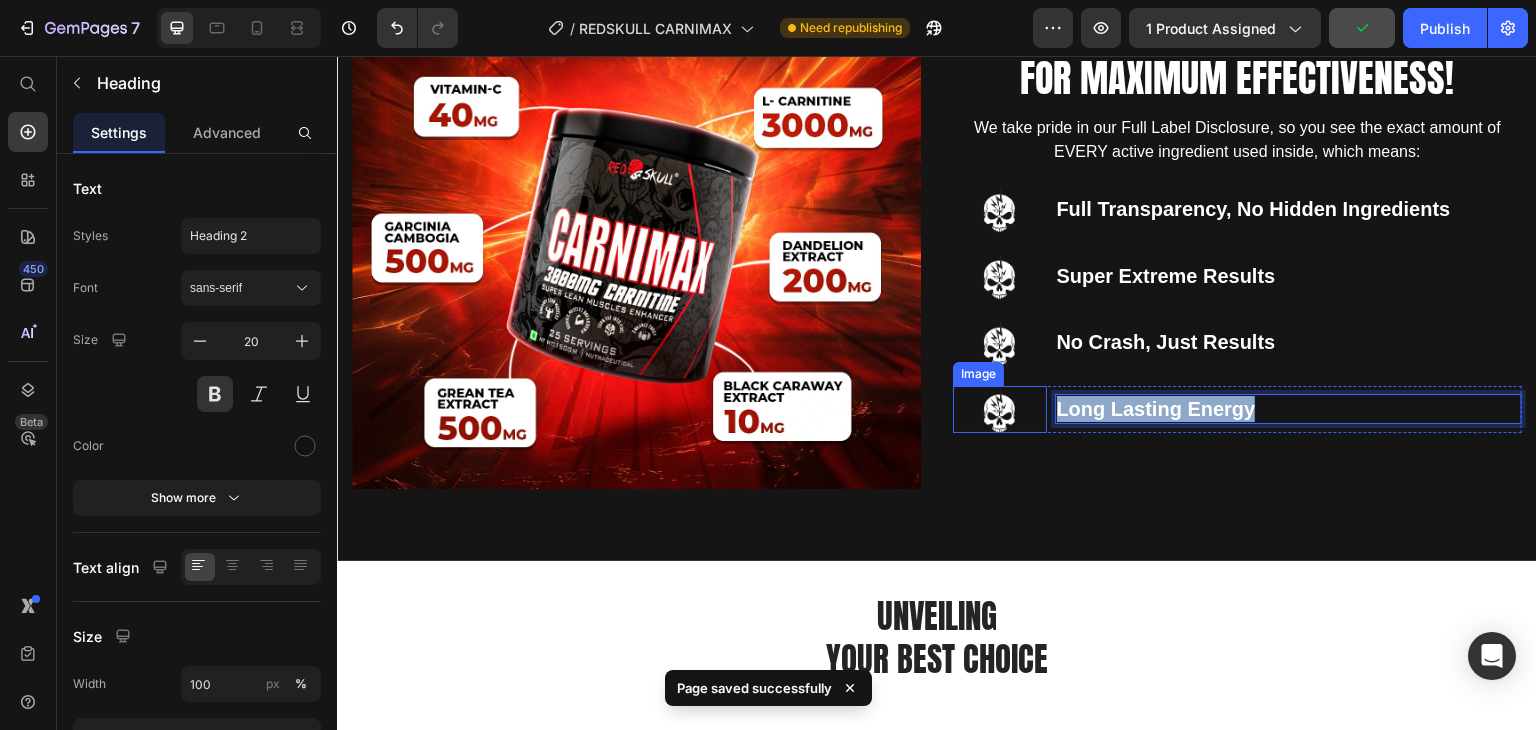 drag, startPoint x: 1251, startPoint y: 398, endPoint x: 988, endPoint y: 418, distance: 263.75937 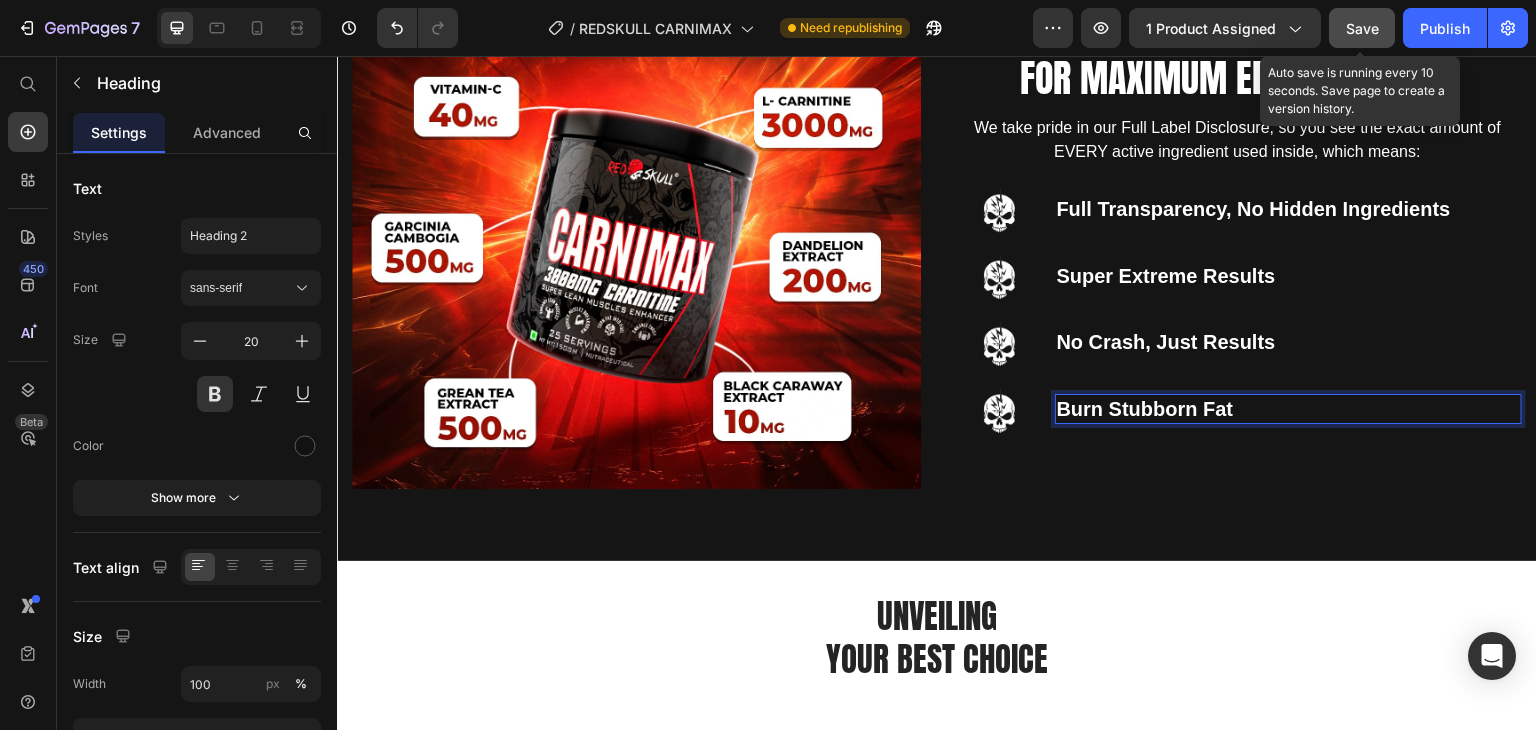 click on "Save" at bounding box center [1362, 28] 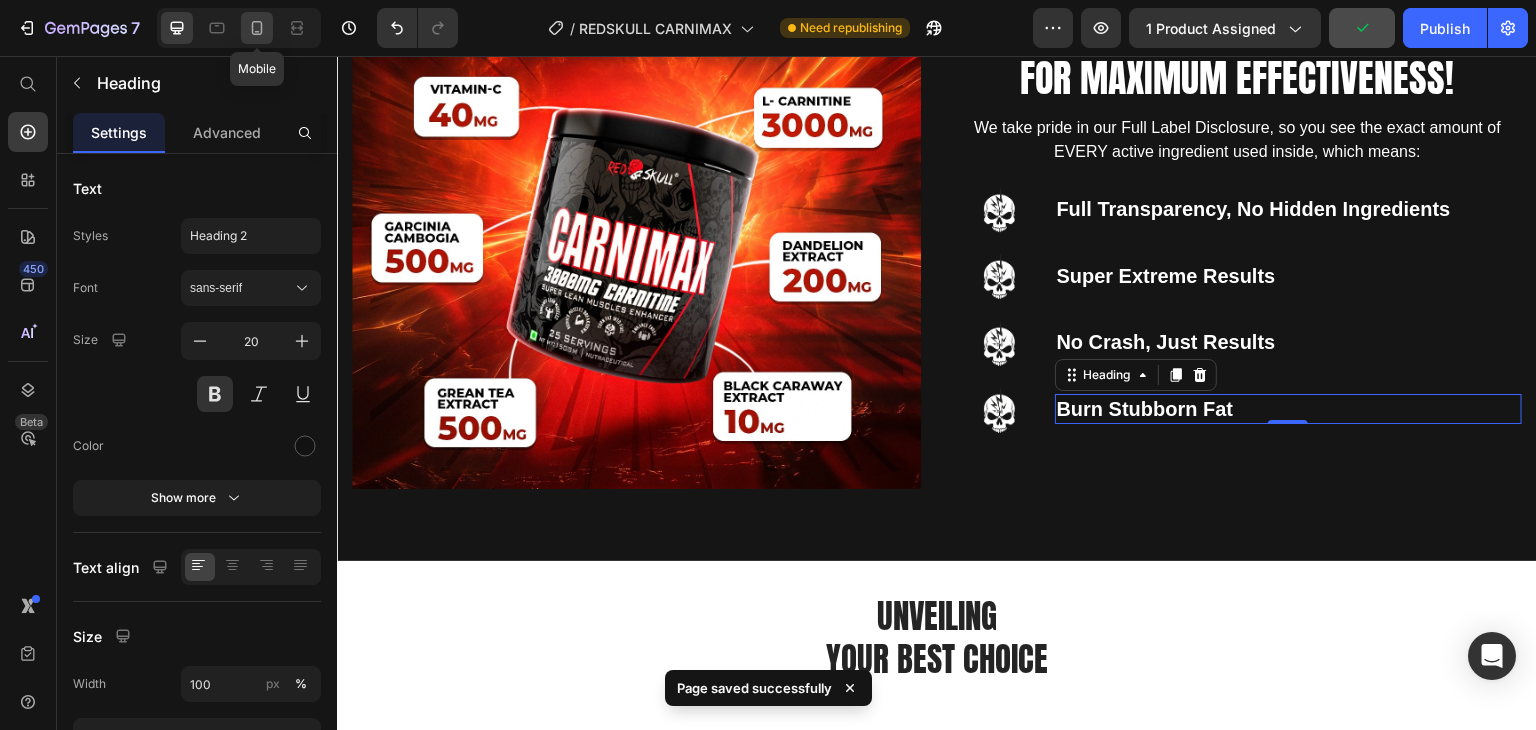 click 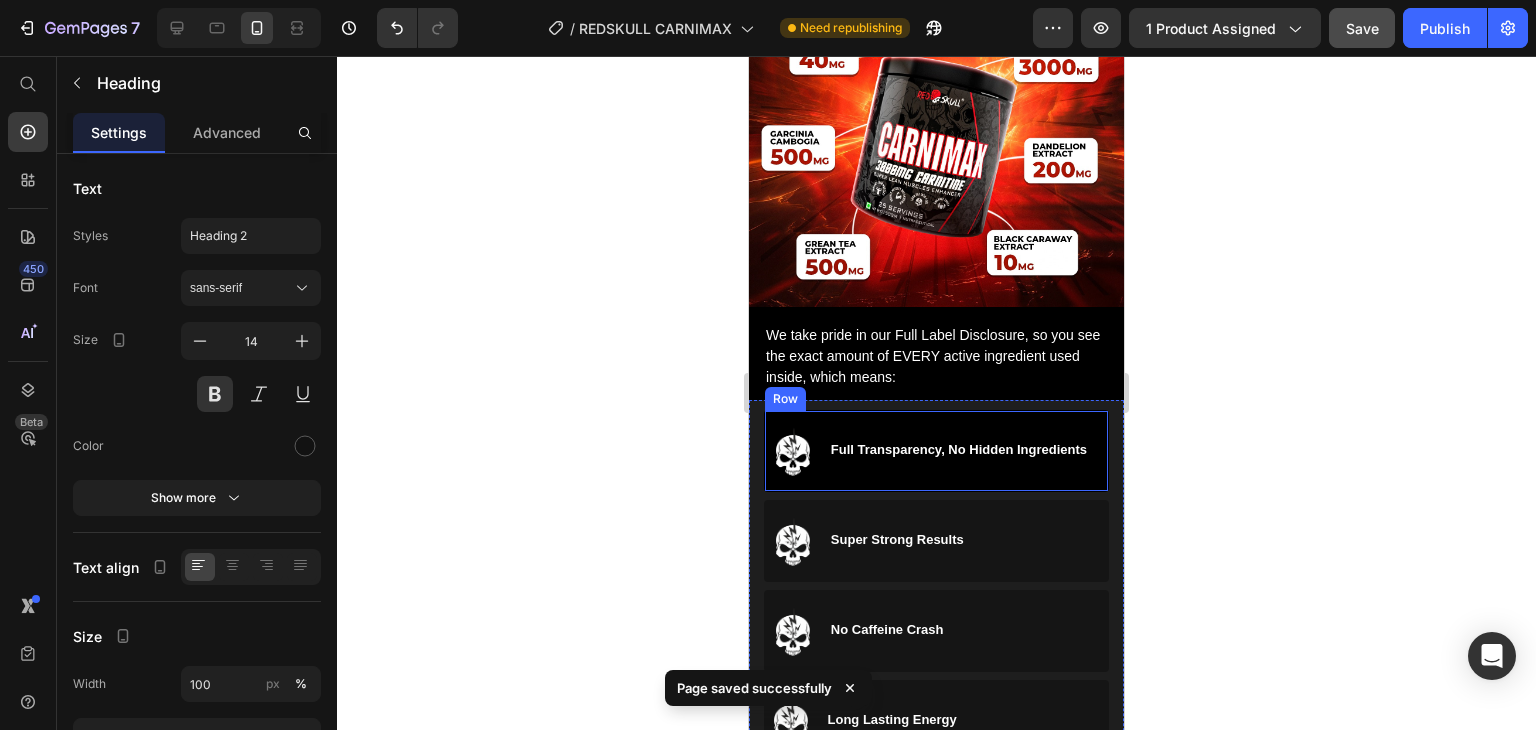 scroll, scrollTop: 1981, scrollLeft: 0, axis: vertical 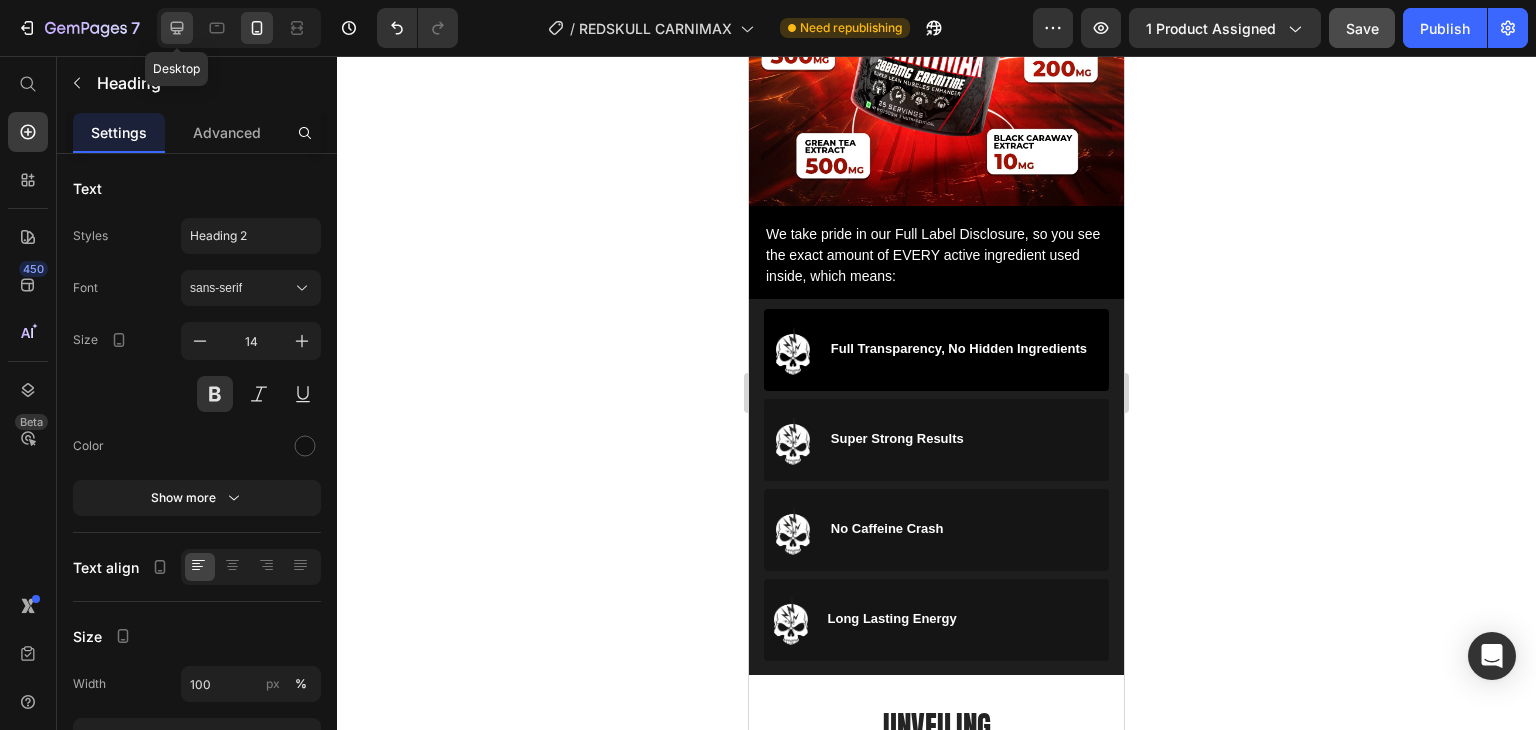 click 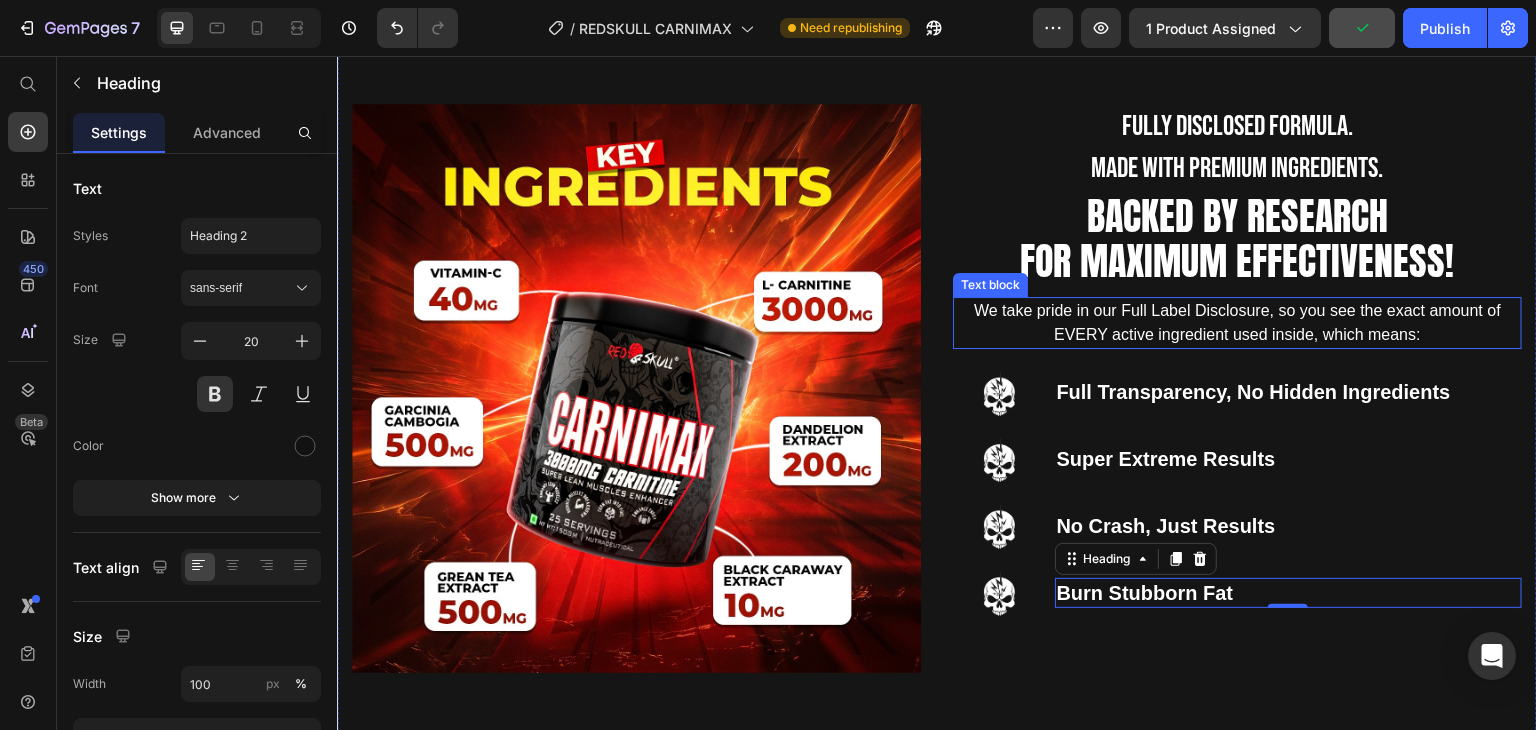 scroll, scrollTop: 1727, scrollLeft: 0, axis: vertical 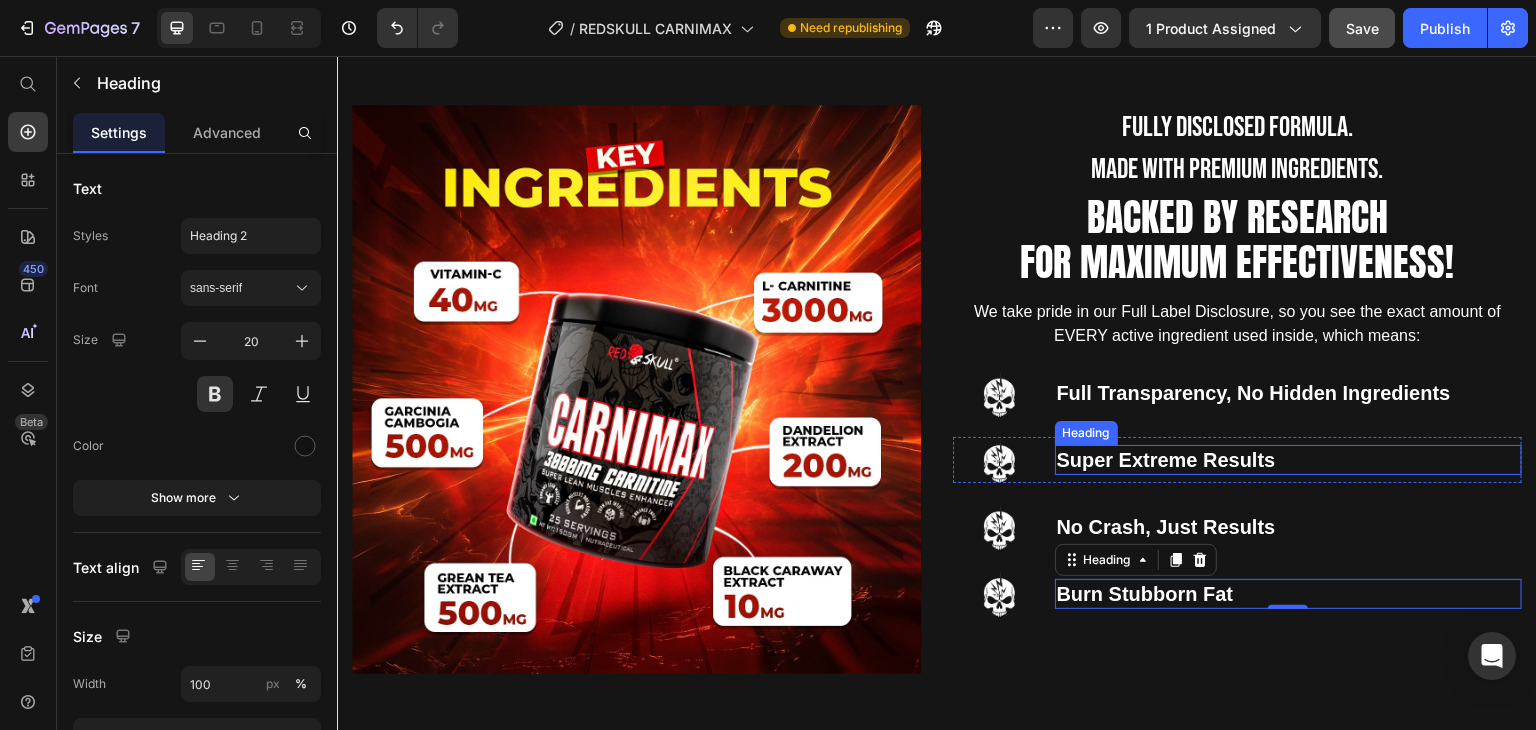 click on "Super Extreme Results" at bounding box center [1166, 460] 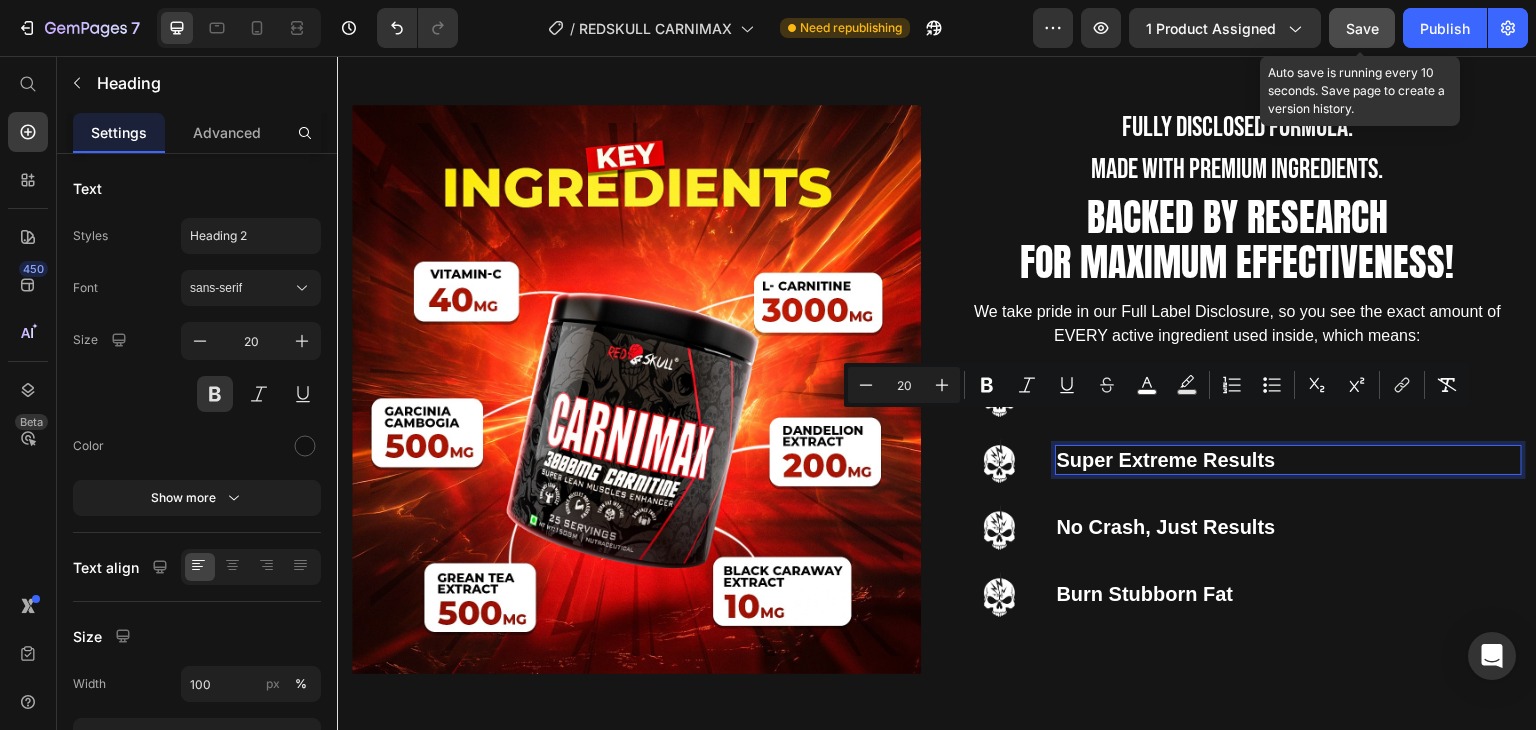 click on "Save" at bounding box center [1362, 28] 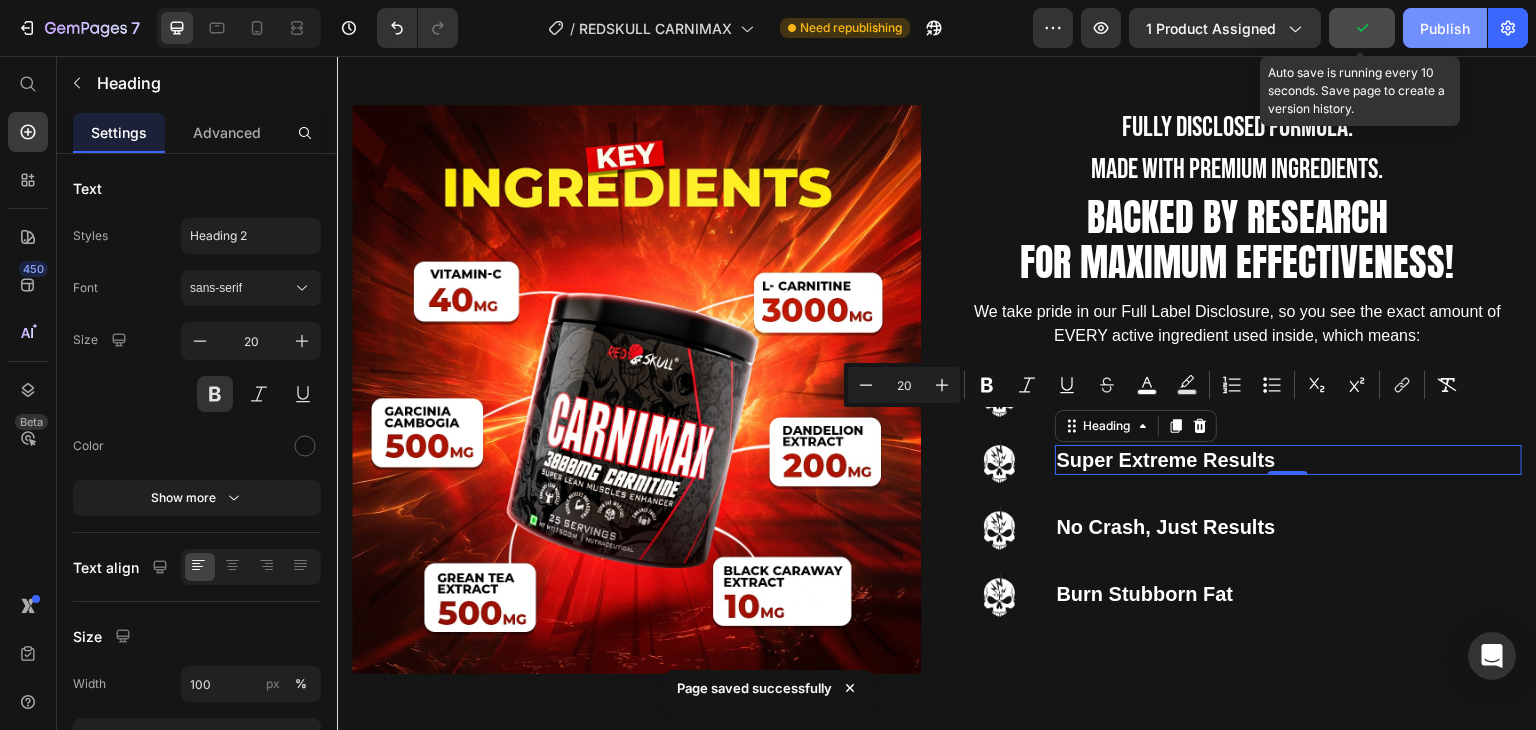 click on "Publish" at bounding box center [1445, 28] 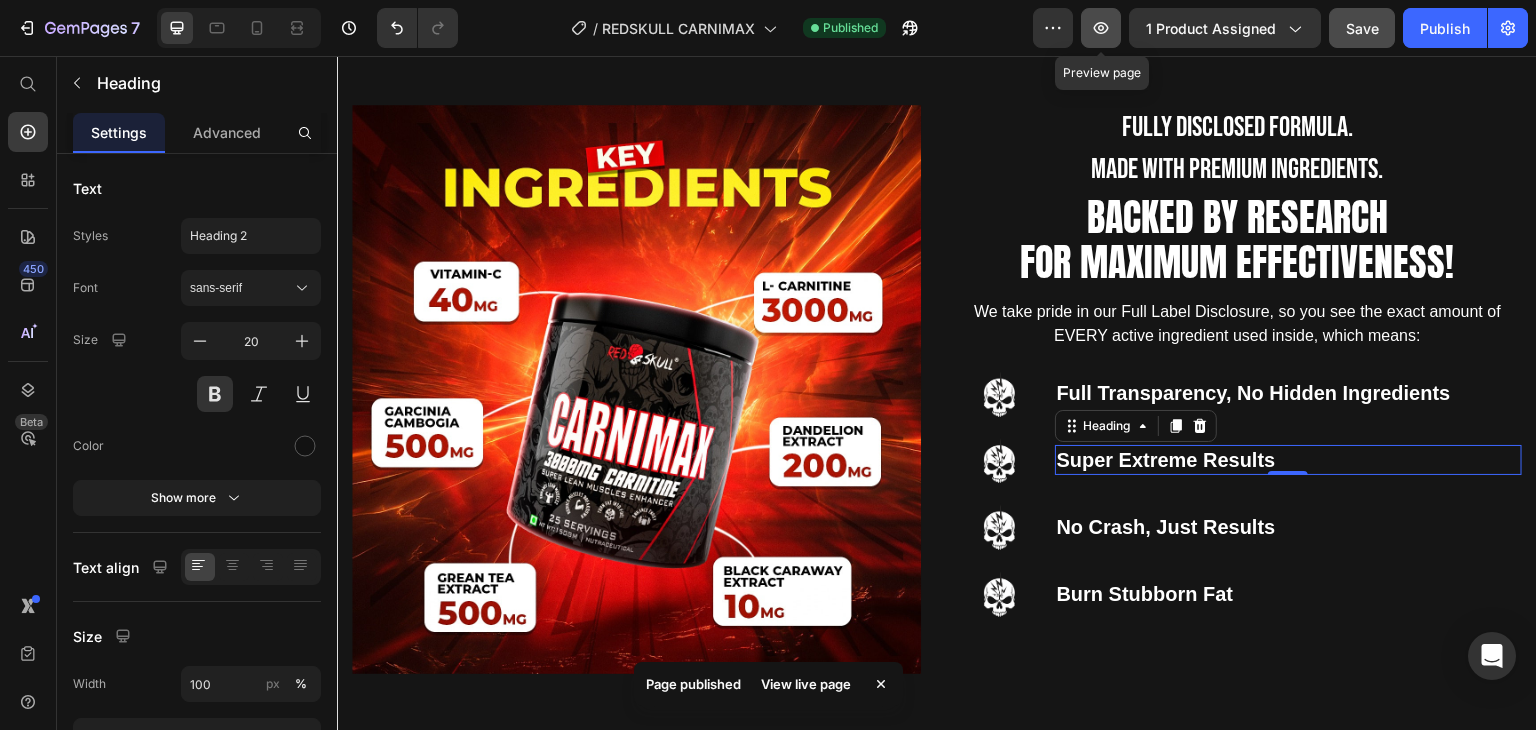 click 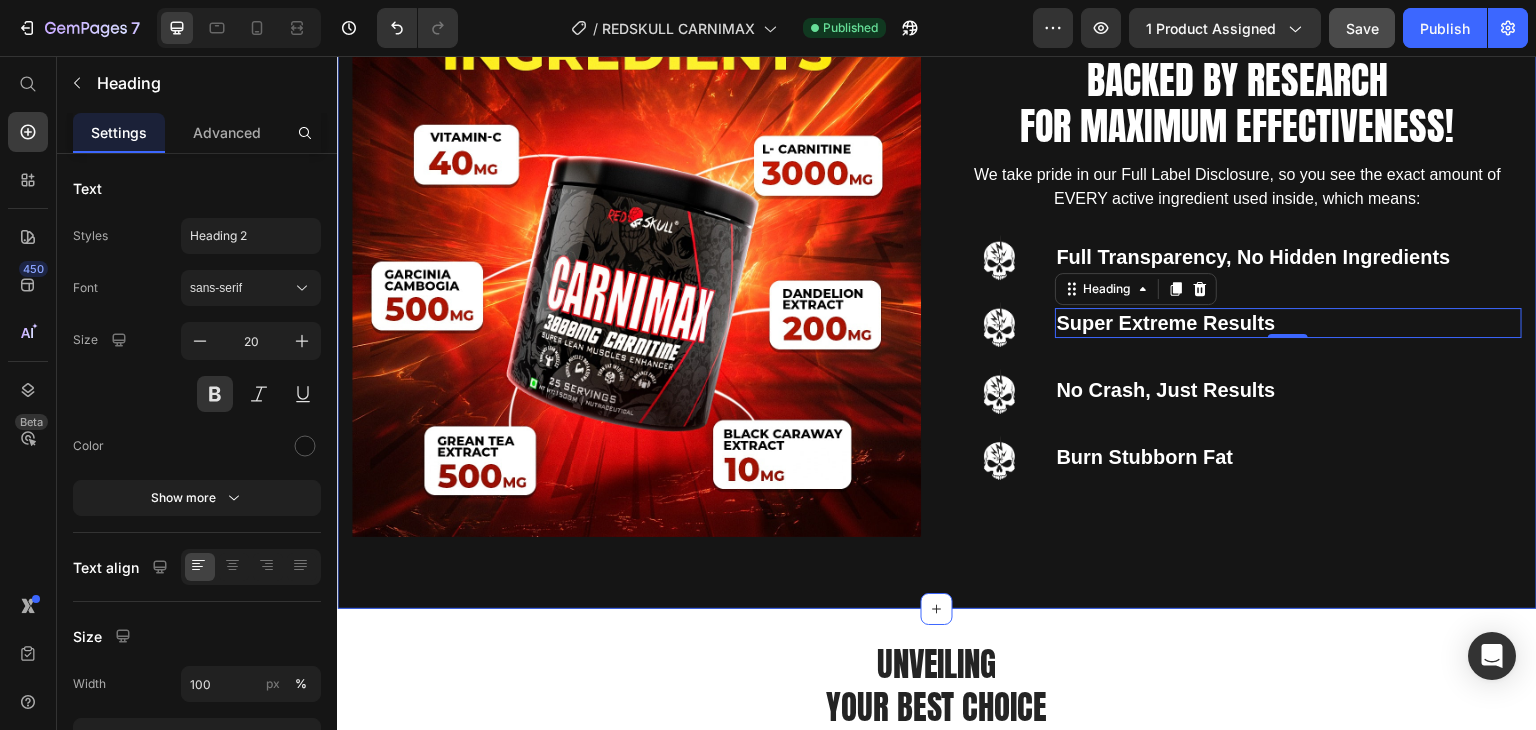 scroll, scrollTop: 1827, scrollLeft: 0, axis: vertical 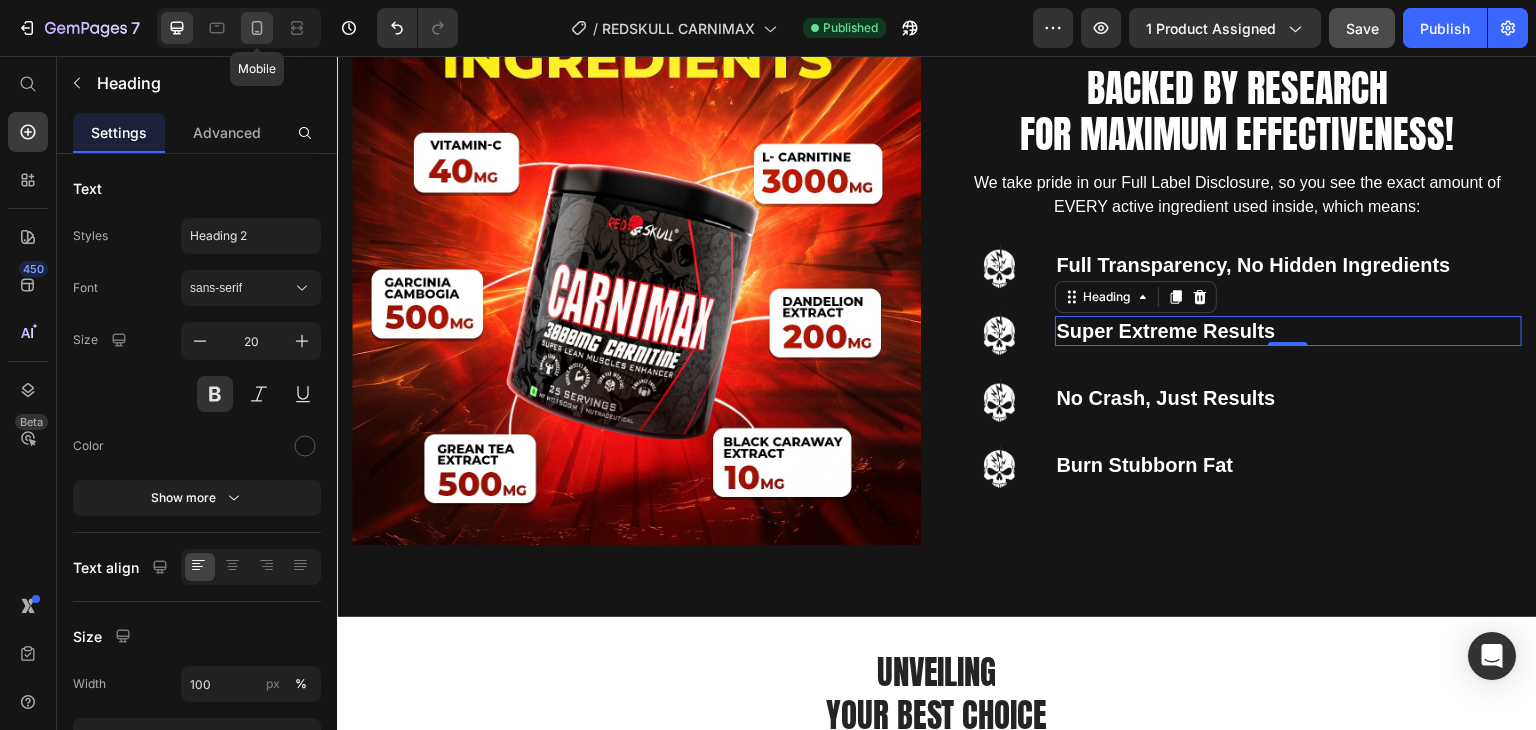 click 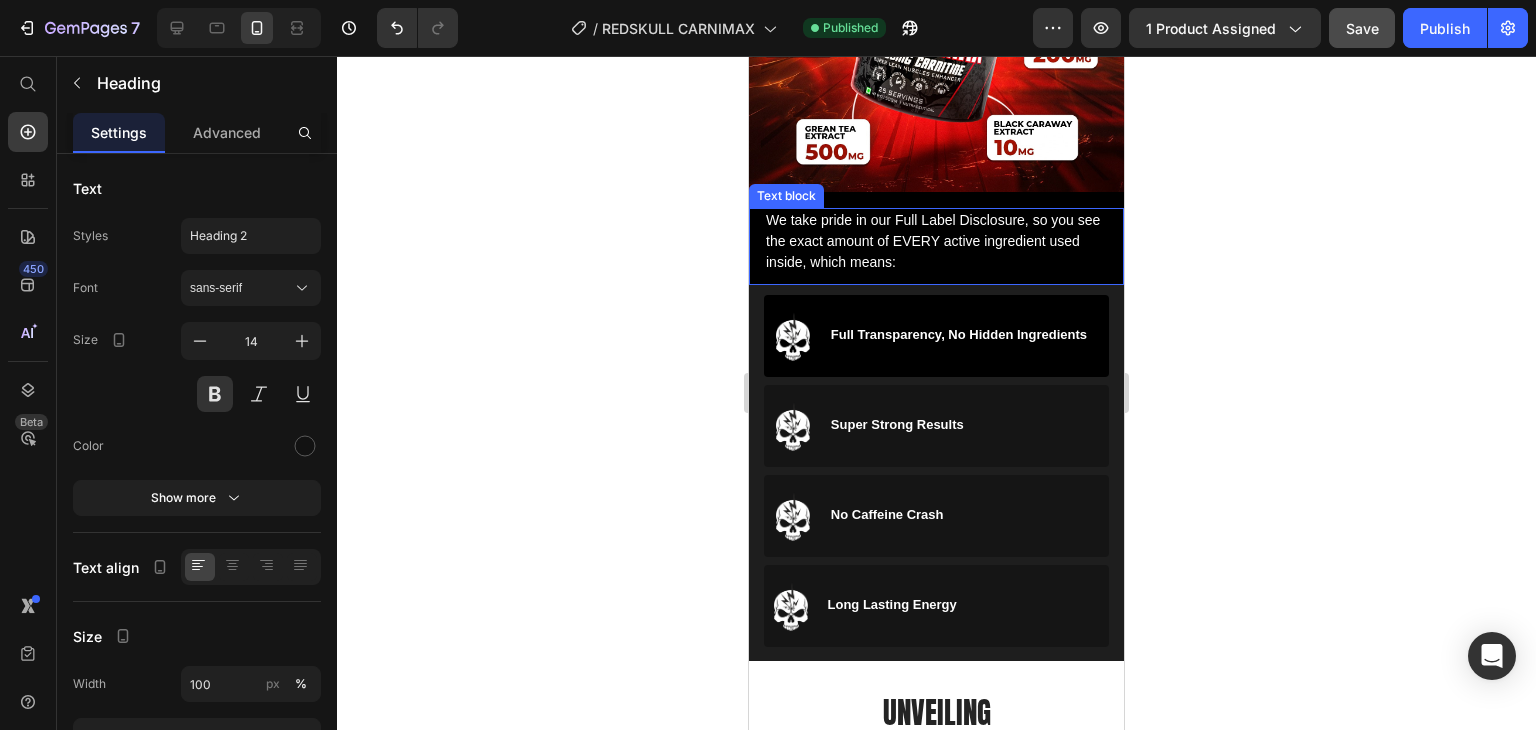 scroll, scrollTop: 2078, scrollLeft: 0, axis: vertical 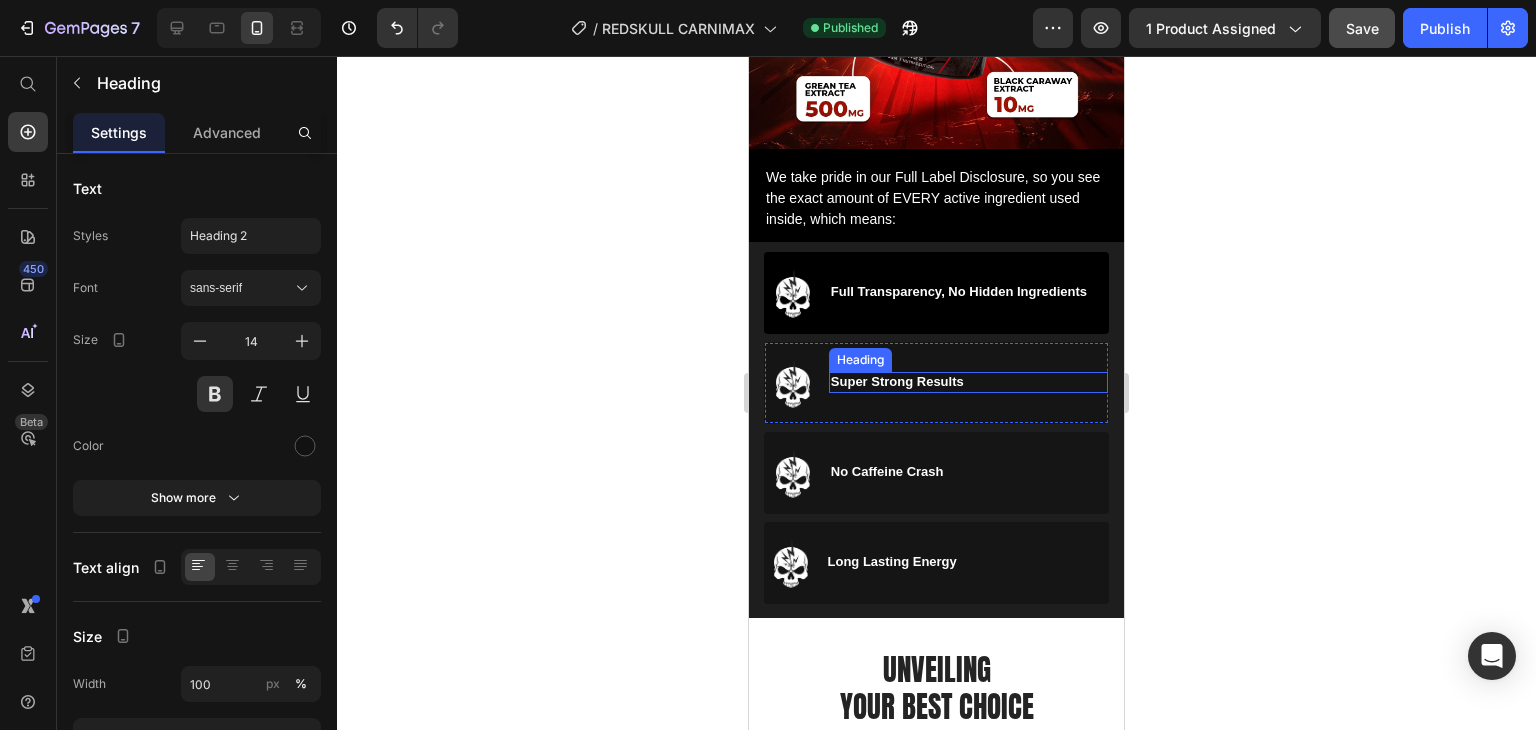 click on "Super Strong Results" at bounding box center (897, 381) 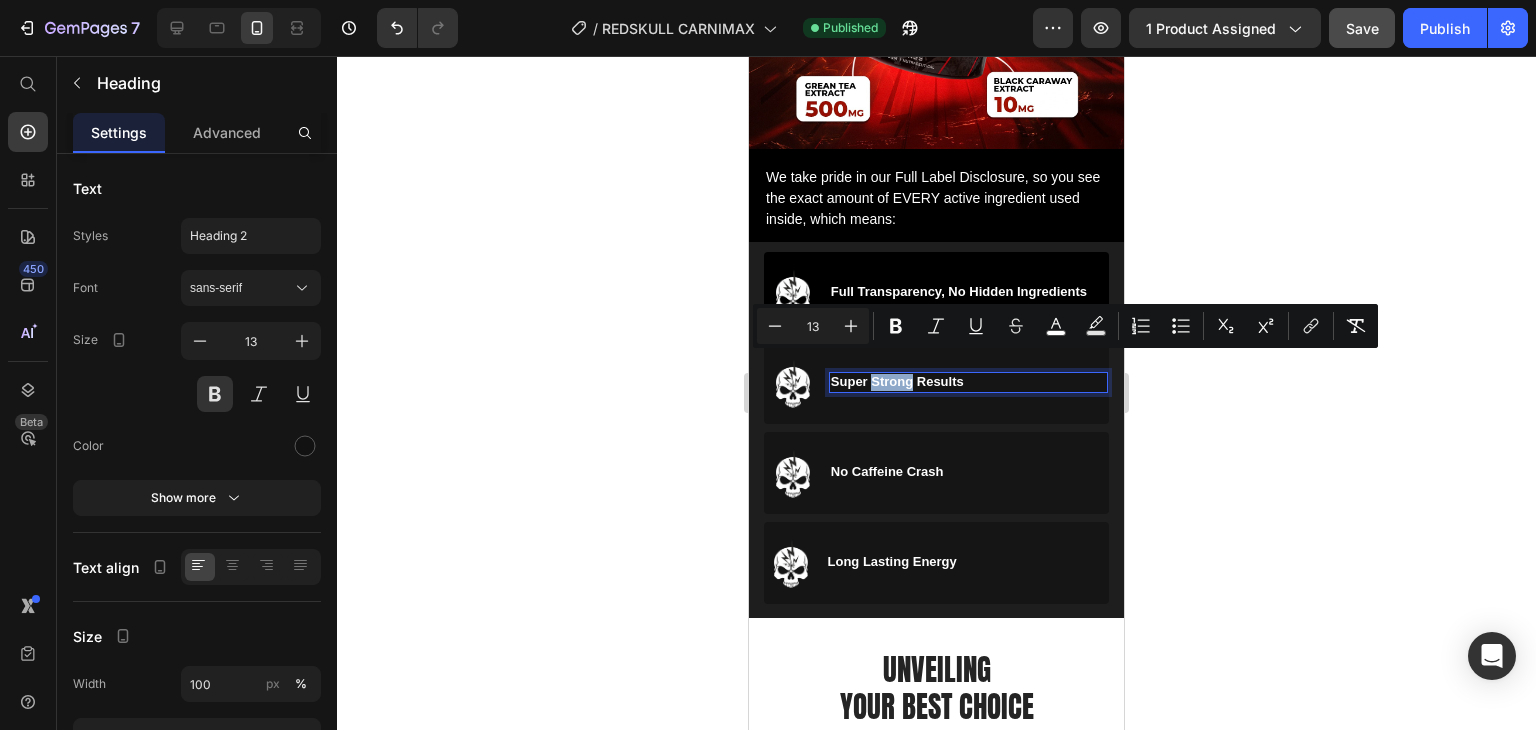 drag, startPoint x: 868, startPoint y: 362, endPoint x: 908, endPoint y: 362, distance: 40 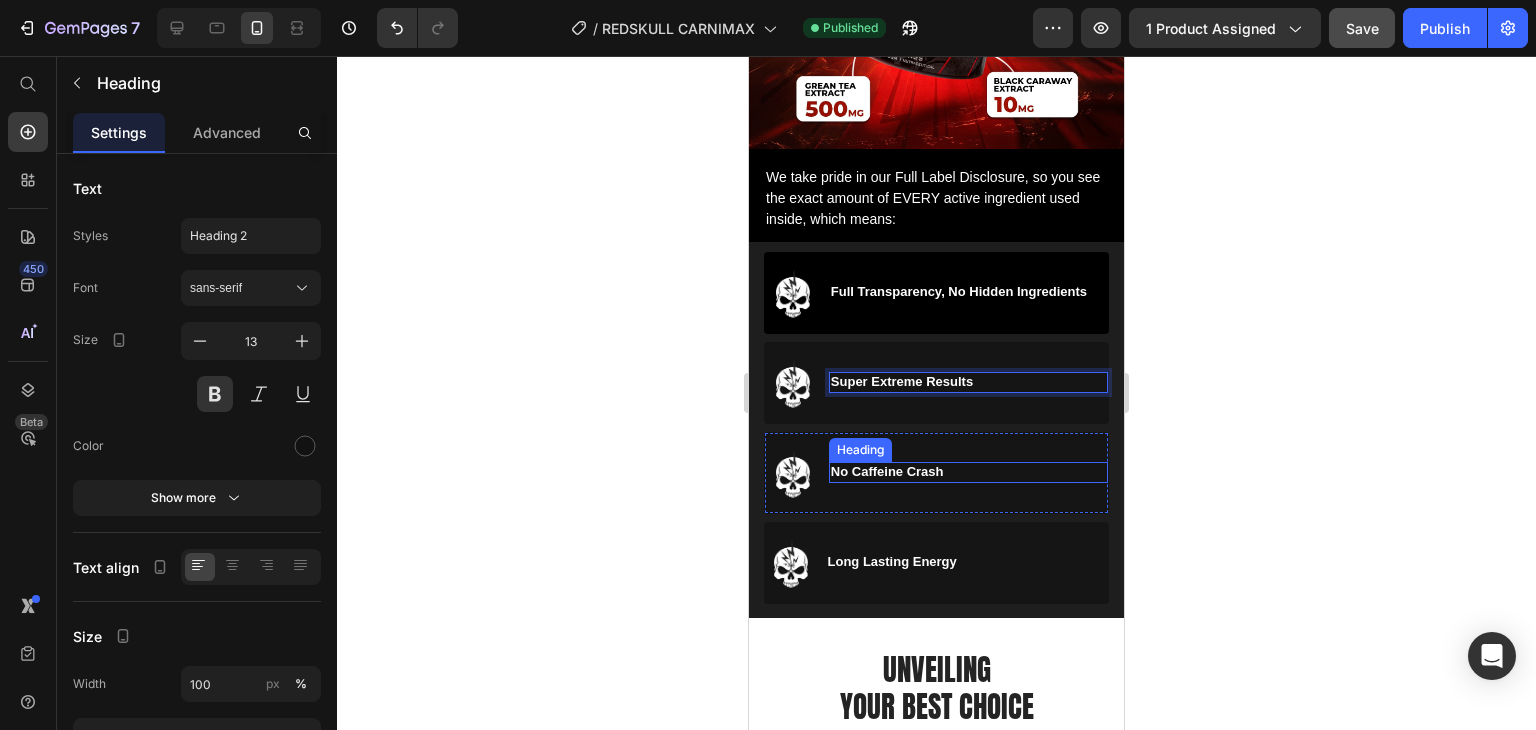 click on "No Caffeine Crash" at bounding box center [887, 471] 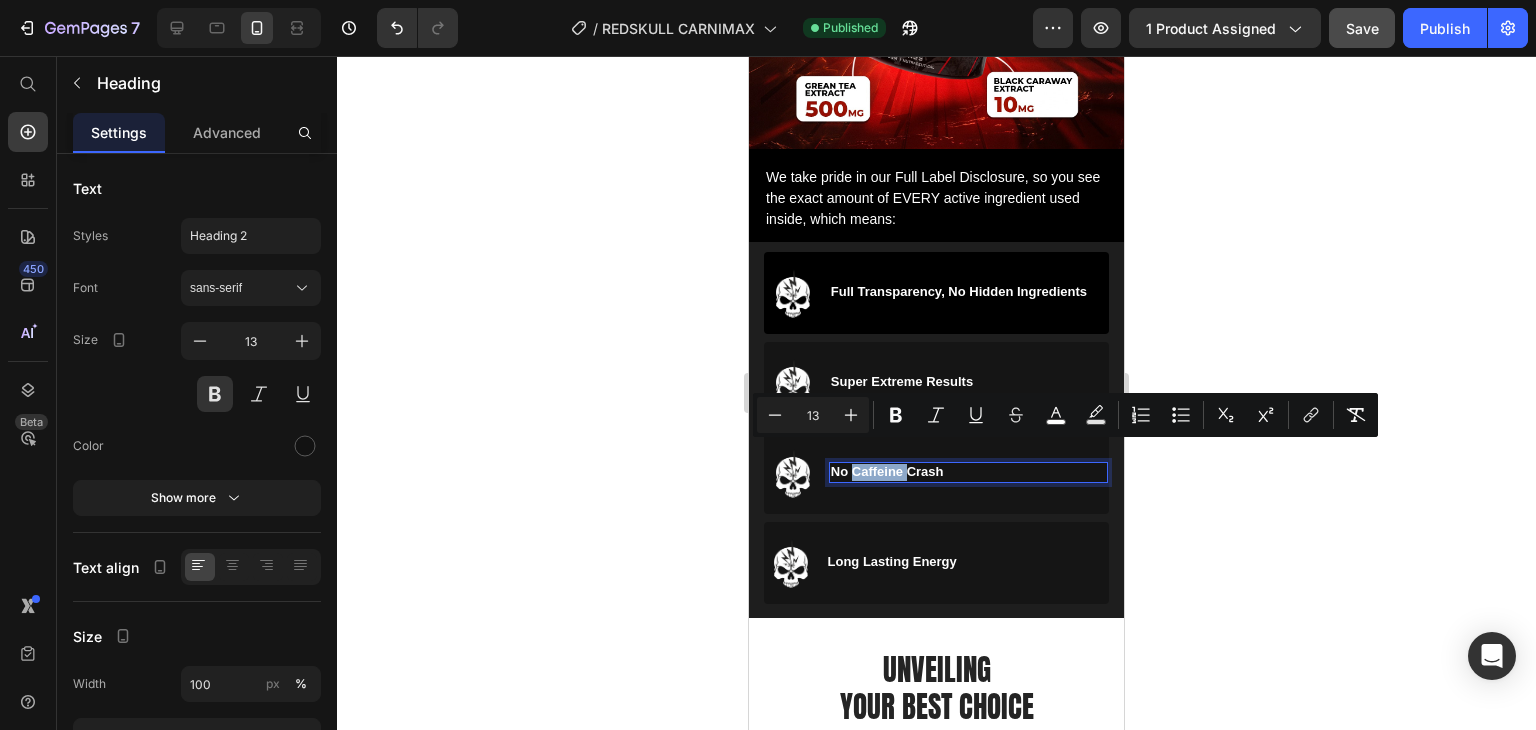 drag, startPoint x: 903, startPoint y: 453, endPoint x: 848, endPoint y: 458, distance: 55.226807 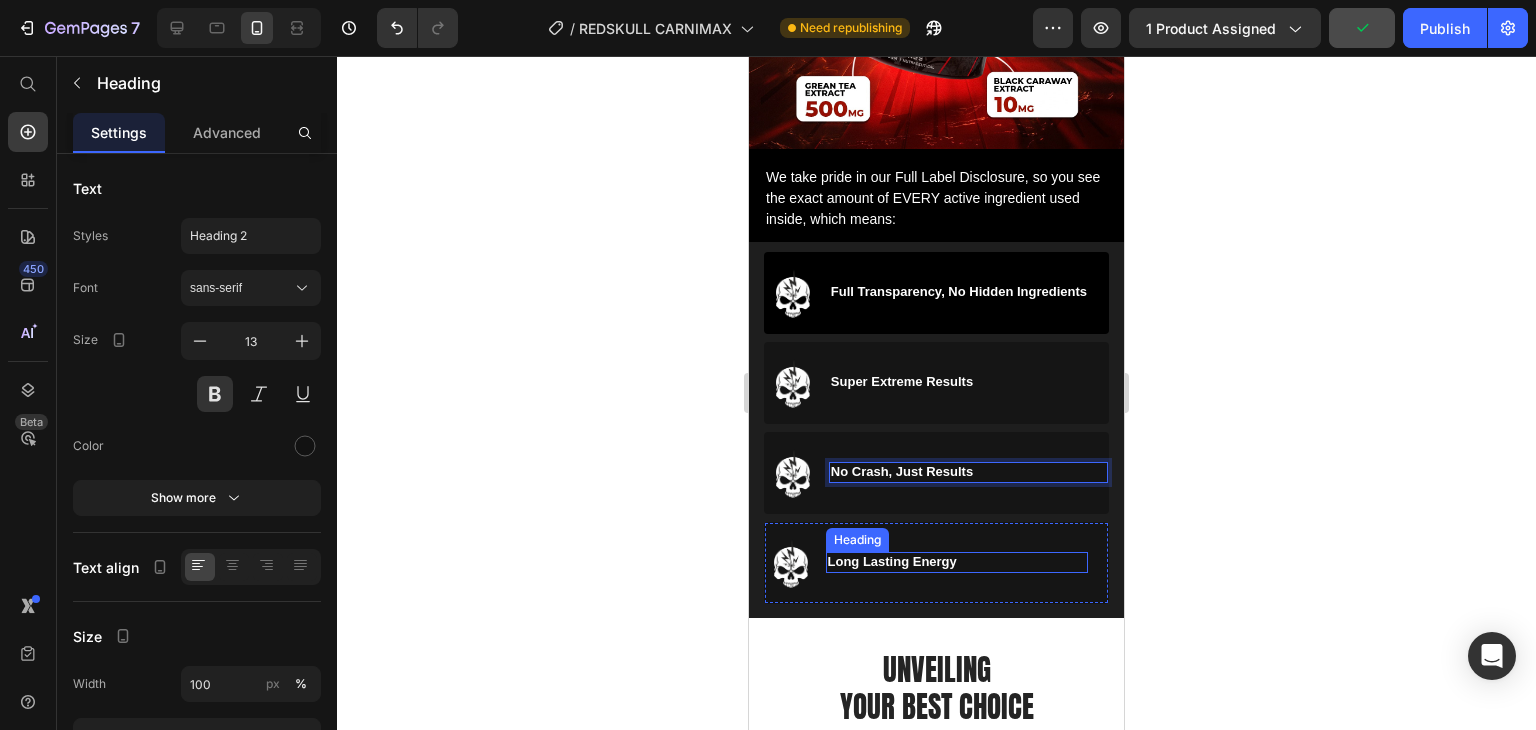 click on "Long Lasting Energy" at bounding box center (892, 561) 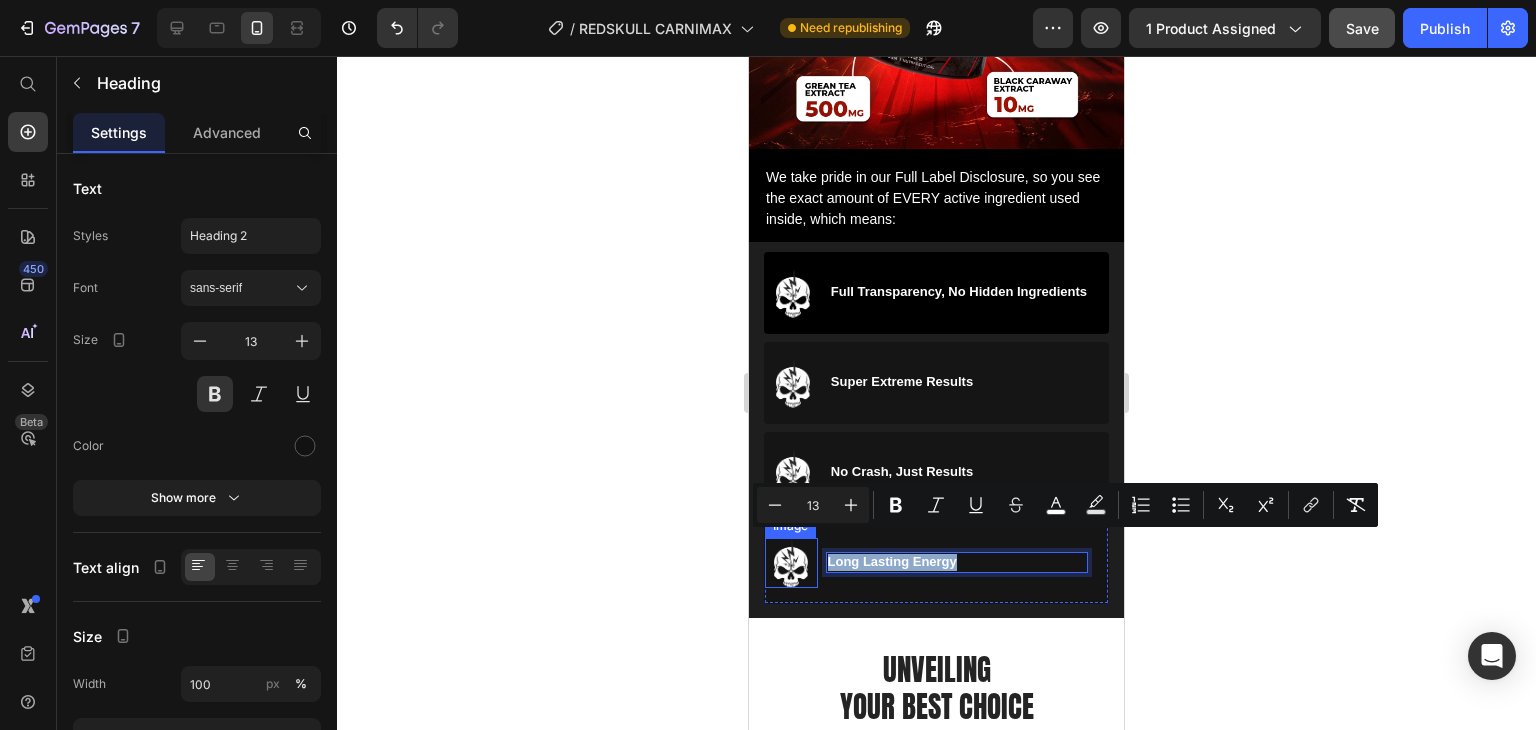 drag, startPoint x: 964, startPoint y: 540, endPoint x: 769, endPoint y: 552, distance: 195.36888 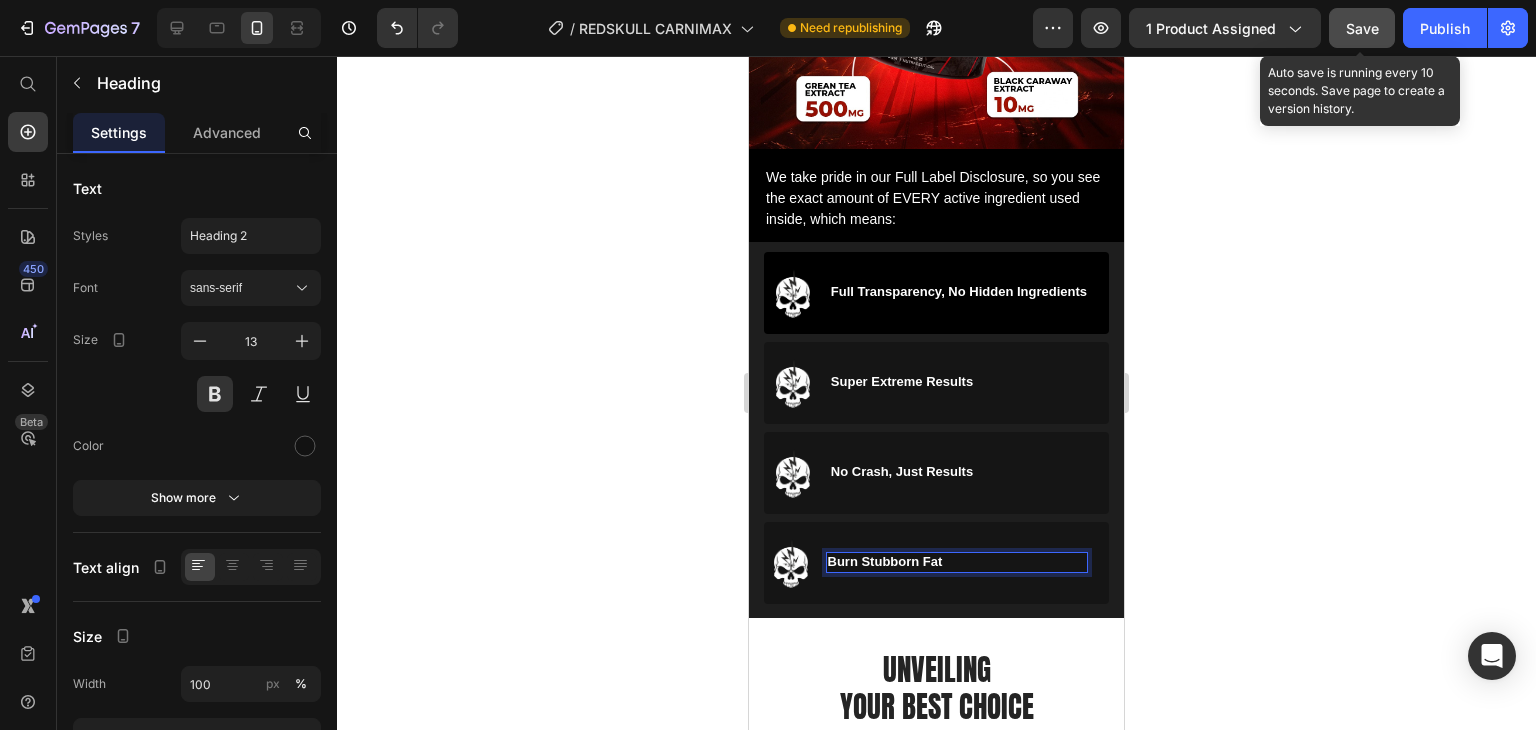 click on "Save" at bounding box center [1362, 28] 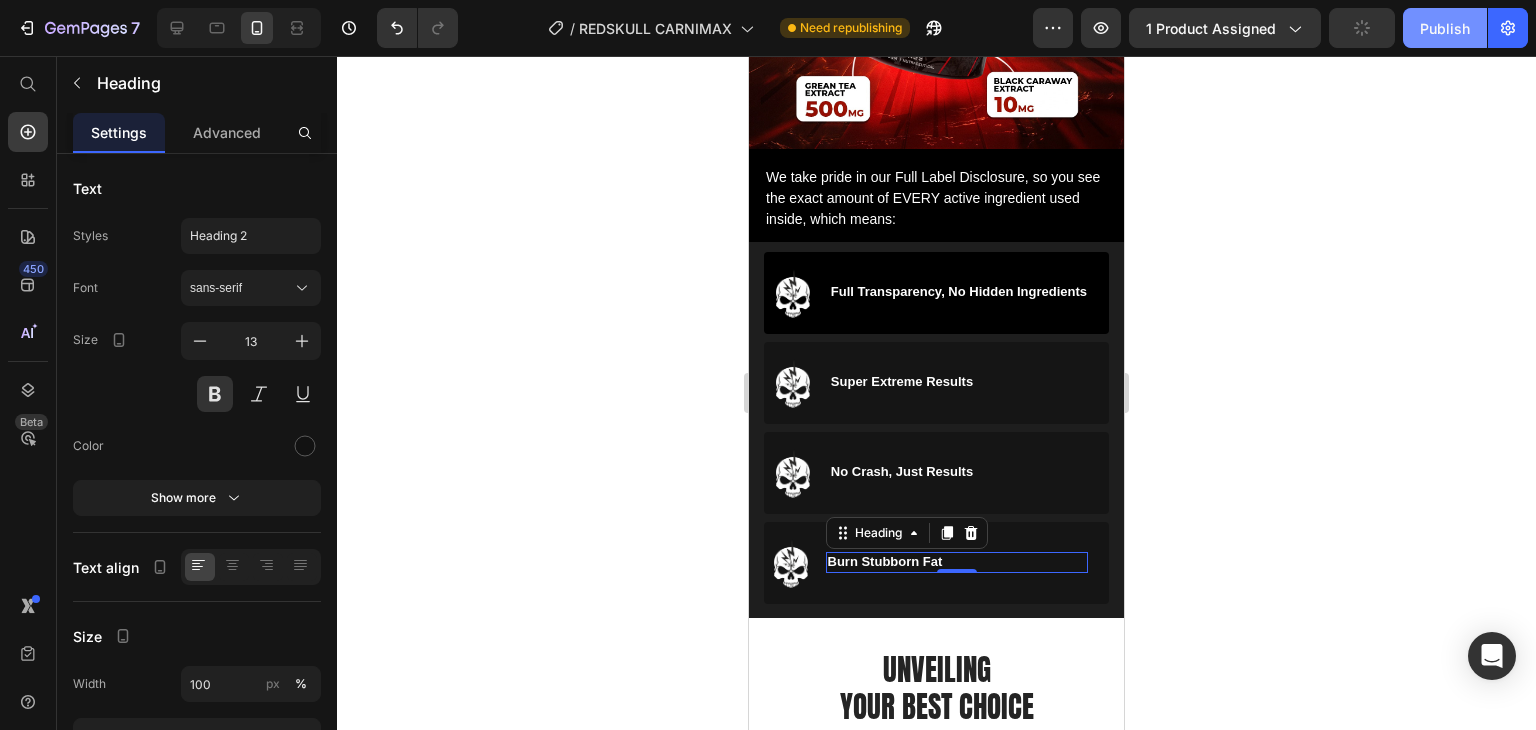 click on "Publish" at bounding box center [1445, 28] 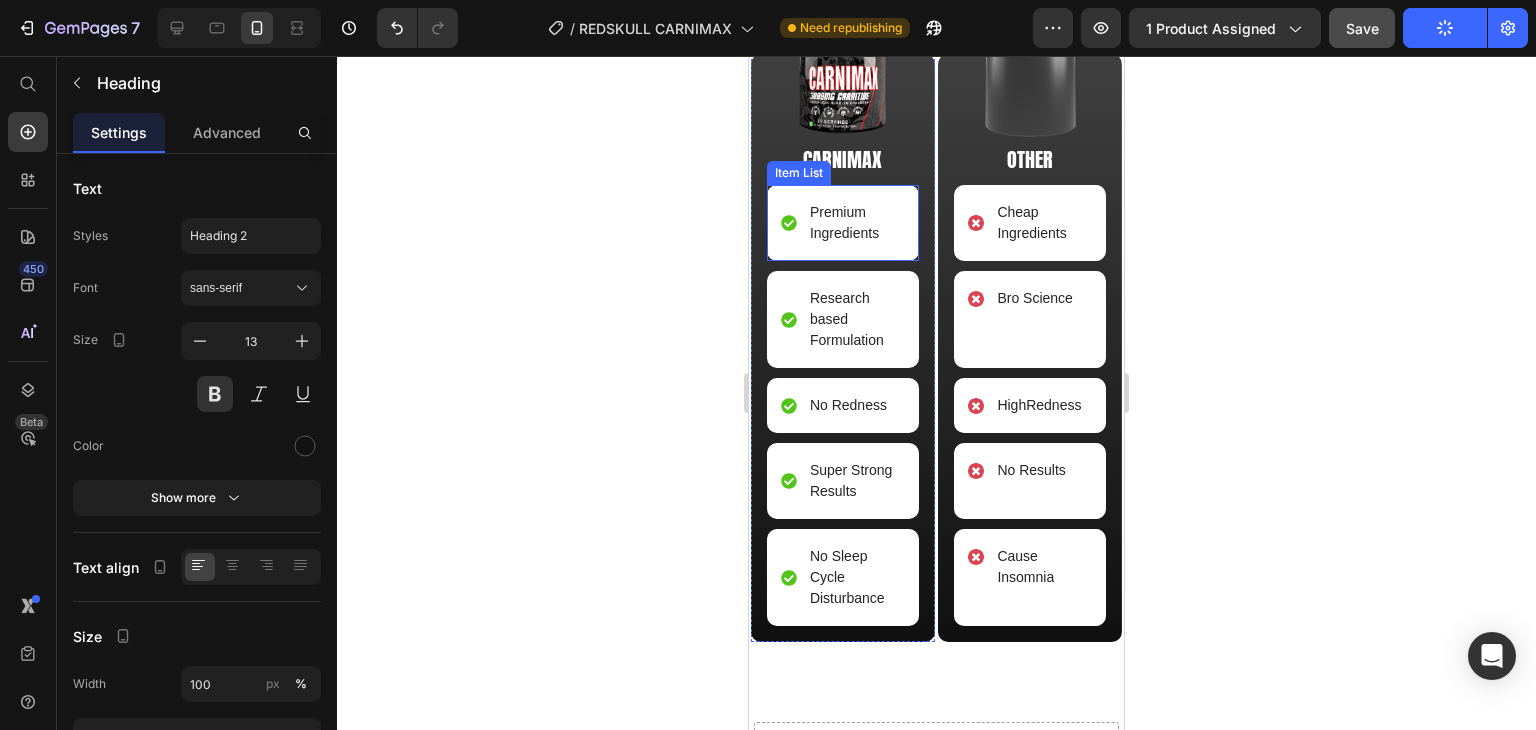 scroll, scrollTop: 3126, scrollLeft: 0, axis: vertical 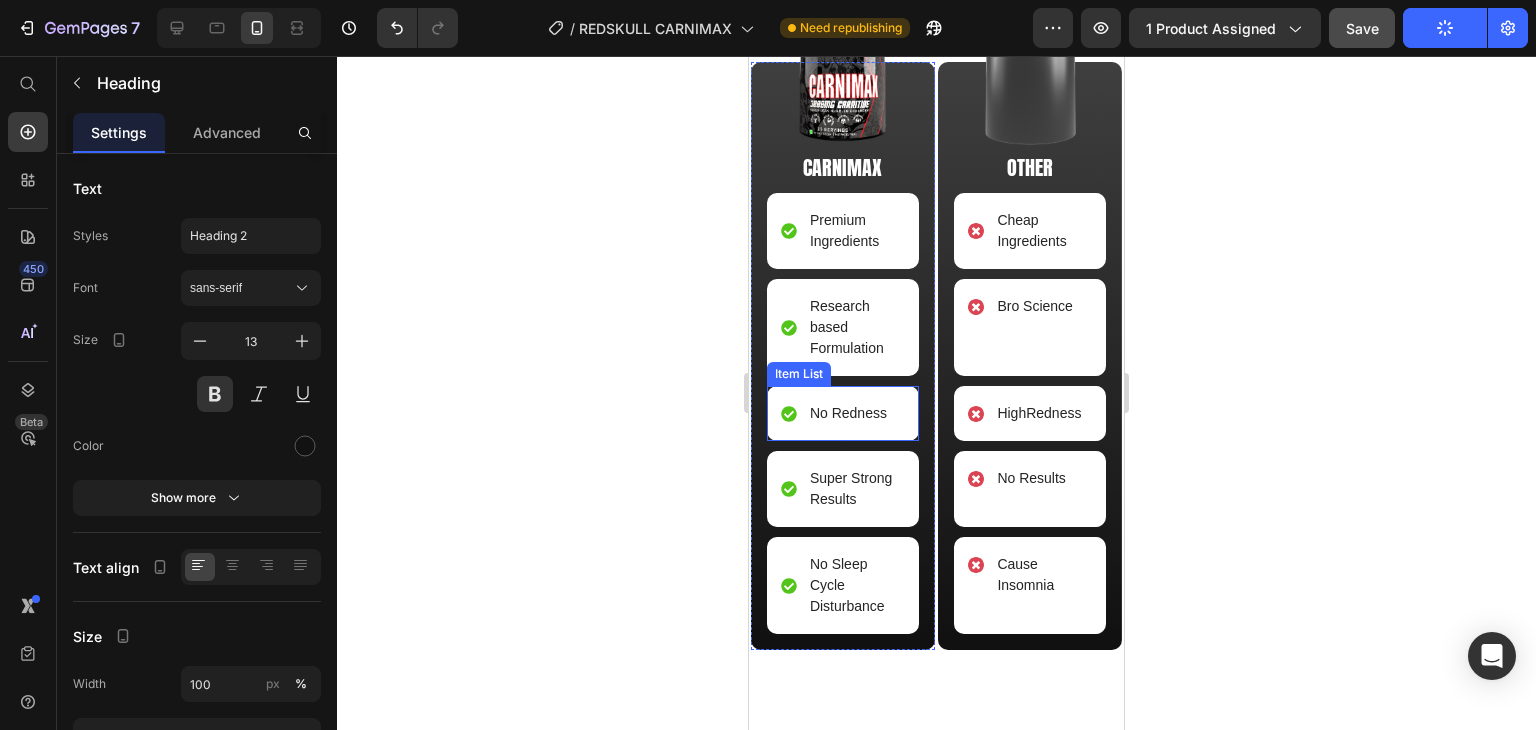 click on "No Redness" at bounding box center [848, 413] 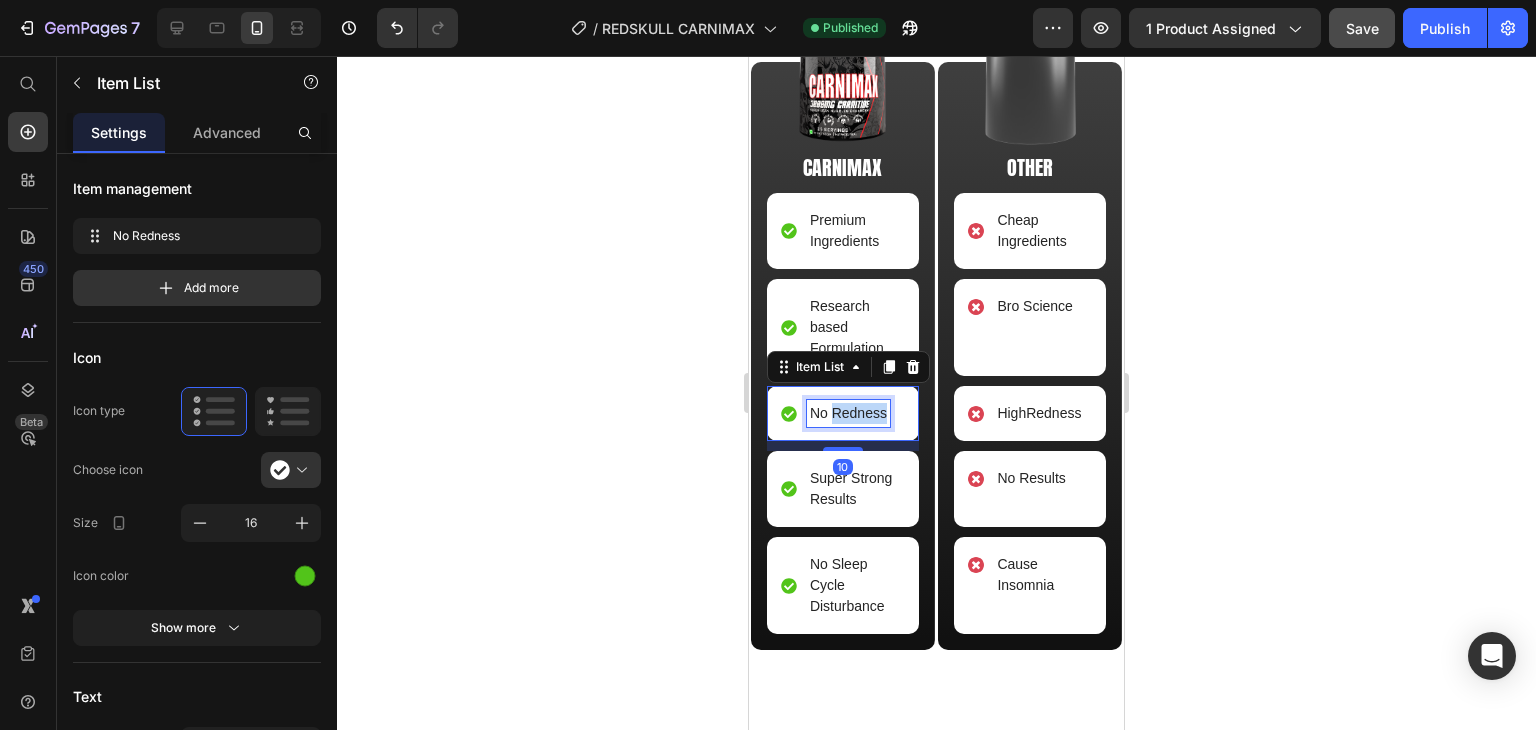 drag, startPoint x: 851, startPoint y: 412, endPoint x: 830, endPoint y: 413, distance: 21.023796 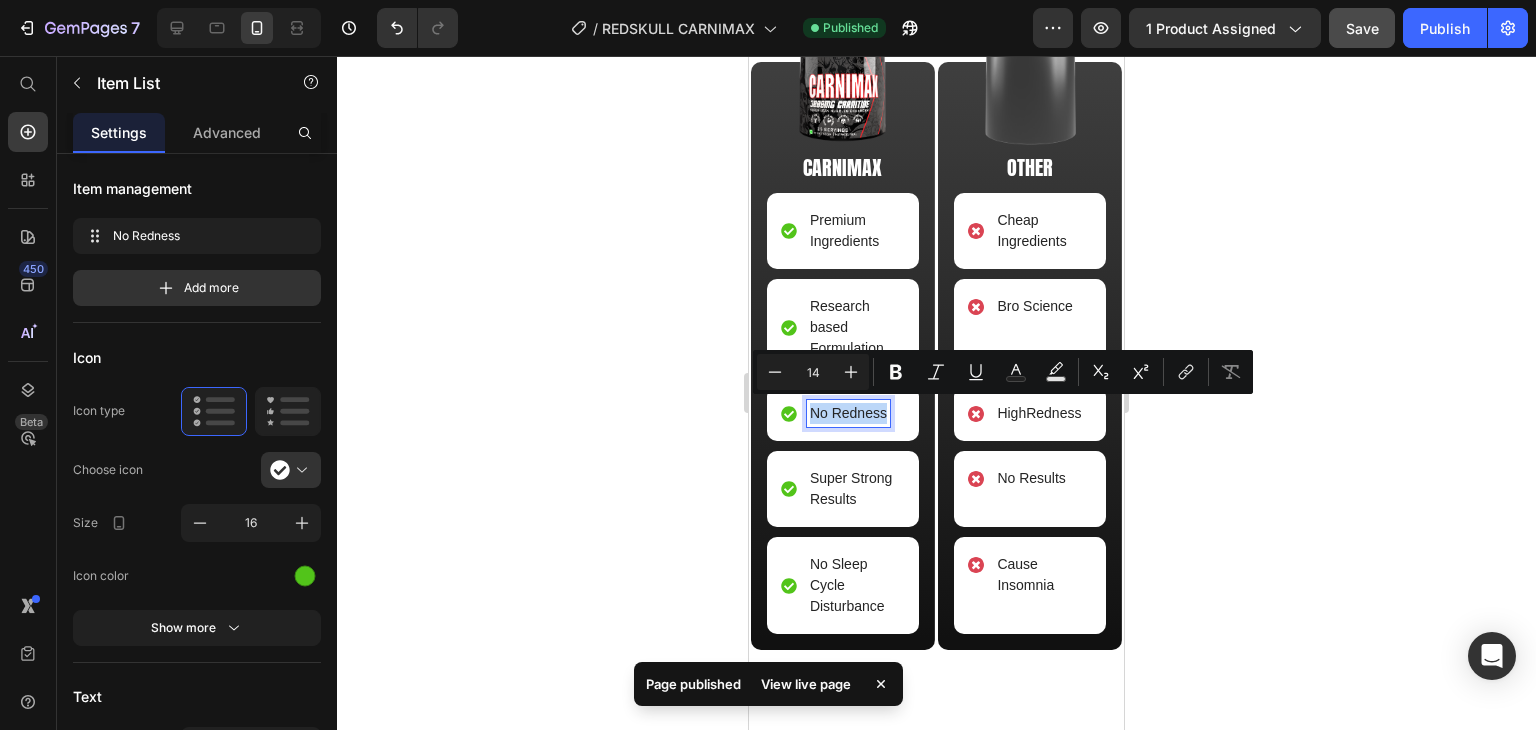 drag, startPoint x: 810, startPoint y: 413, endPoint x: 886, endPoint y: 412, distance: 76.00658 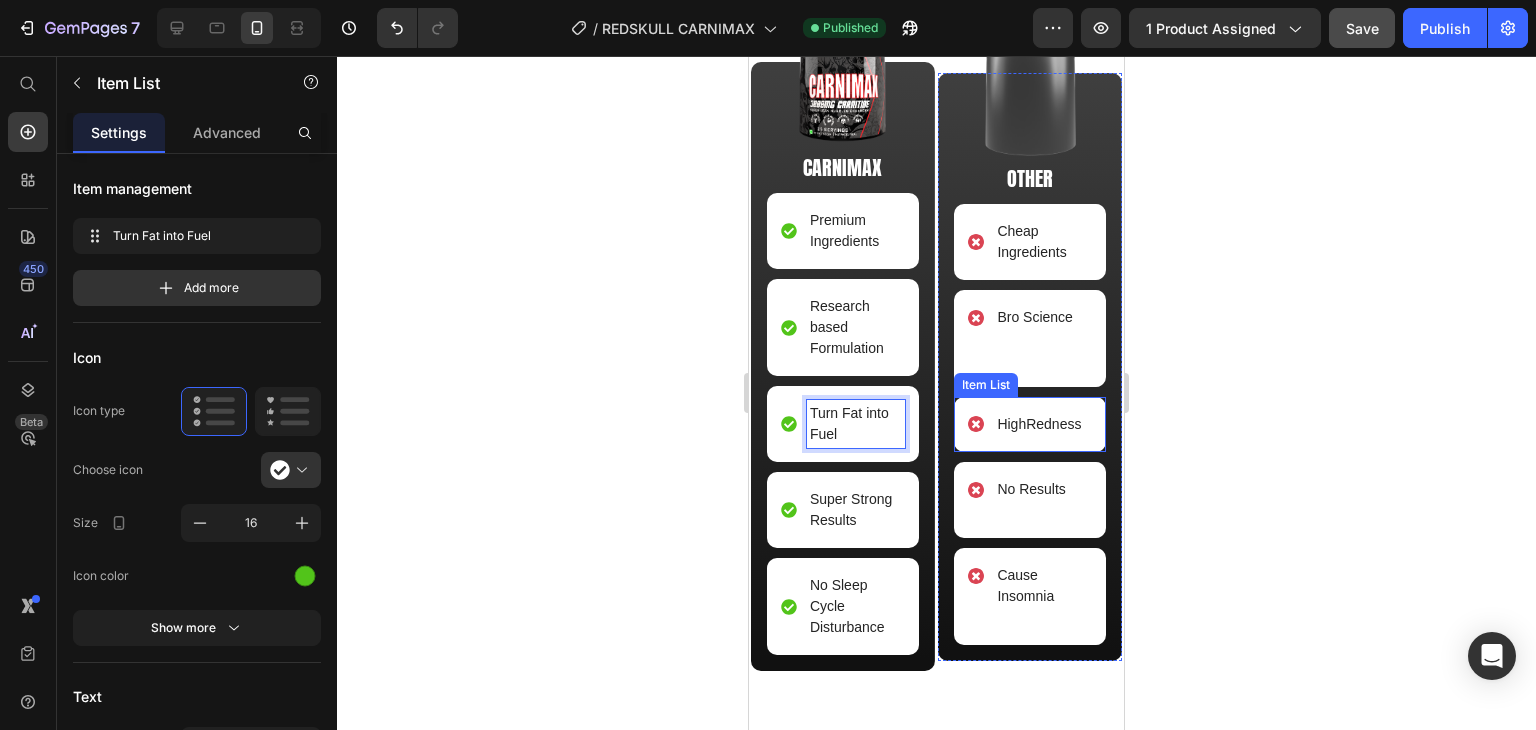 click on "HighRedness" at bounding box center [1039, 424] 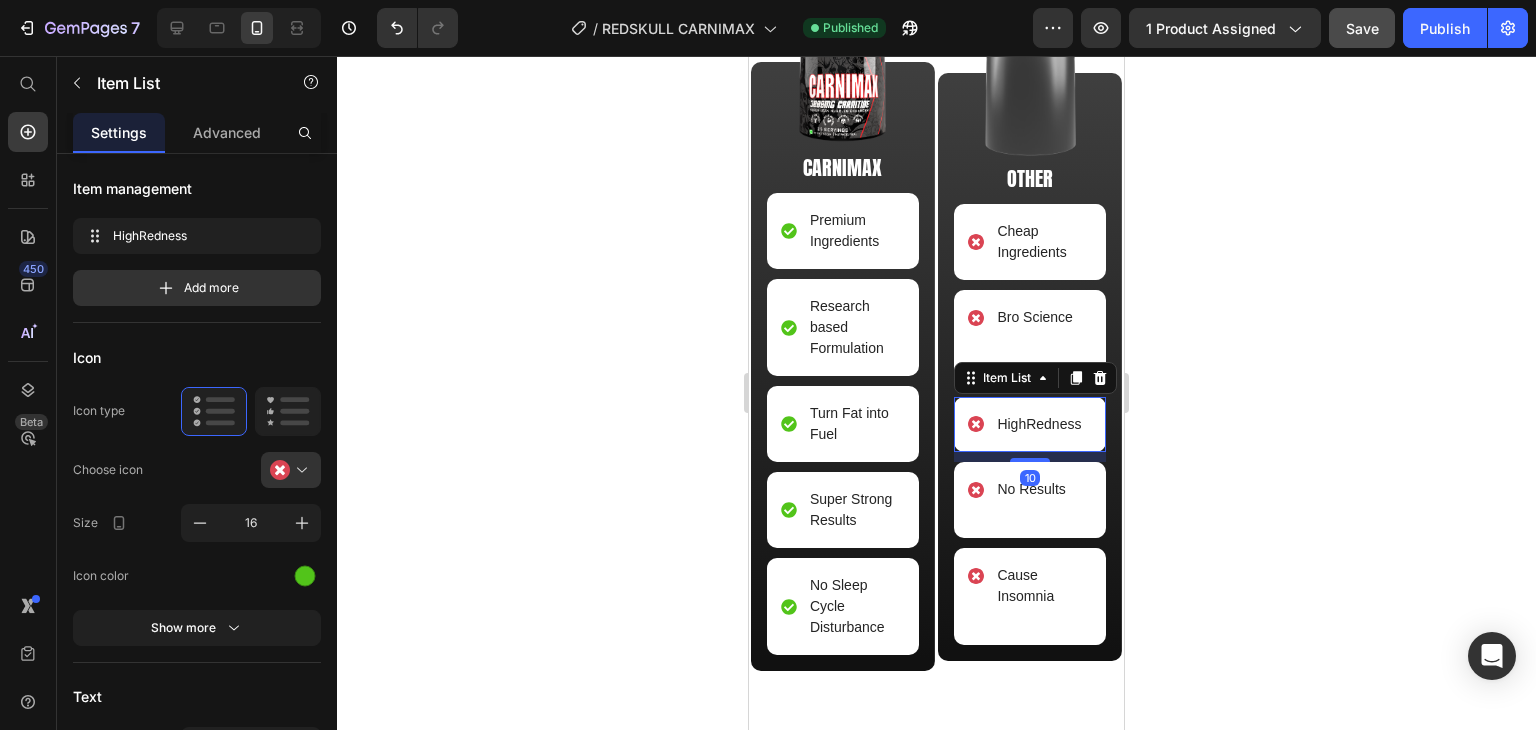 click on "HighRedness" at bounding box center (1039, 424) 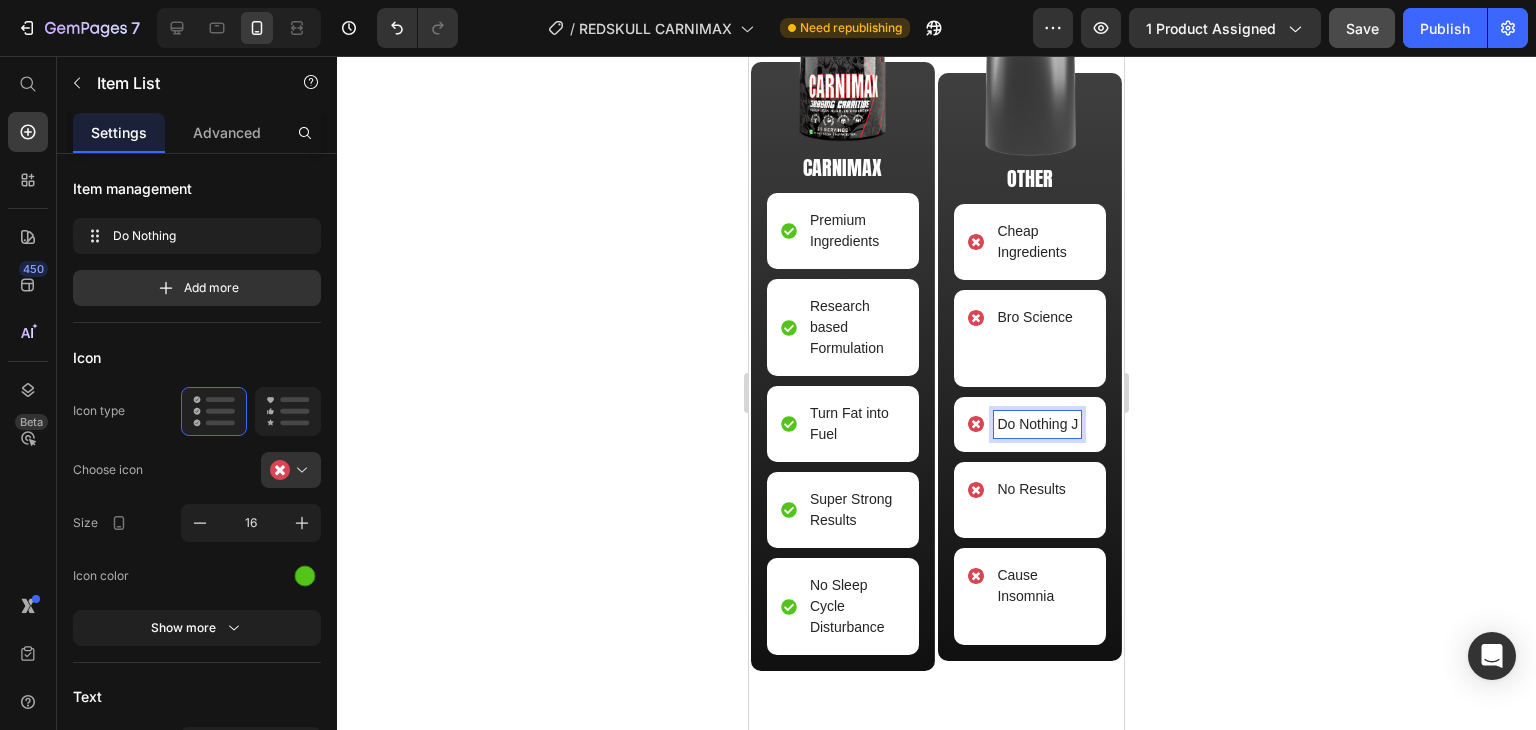 scroll, scrollTop: 3115, scrollLeft: 0, axis: vertical 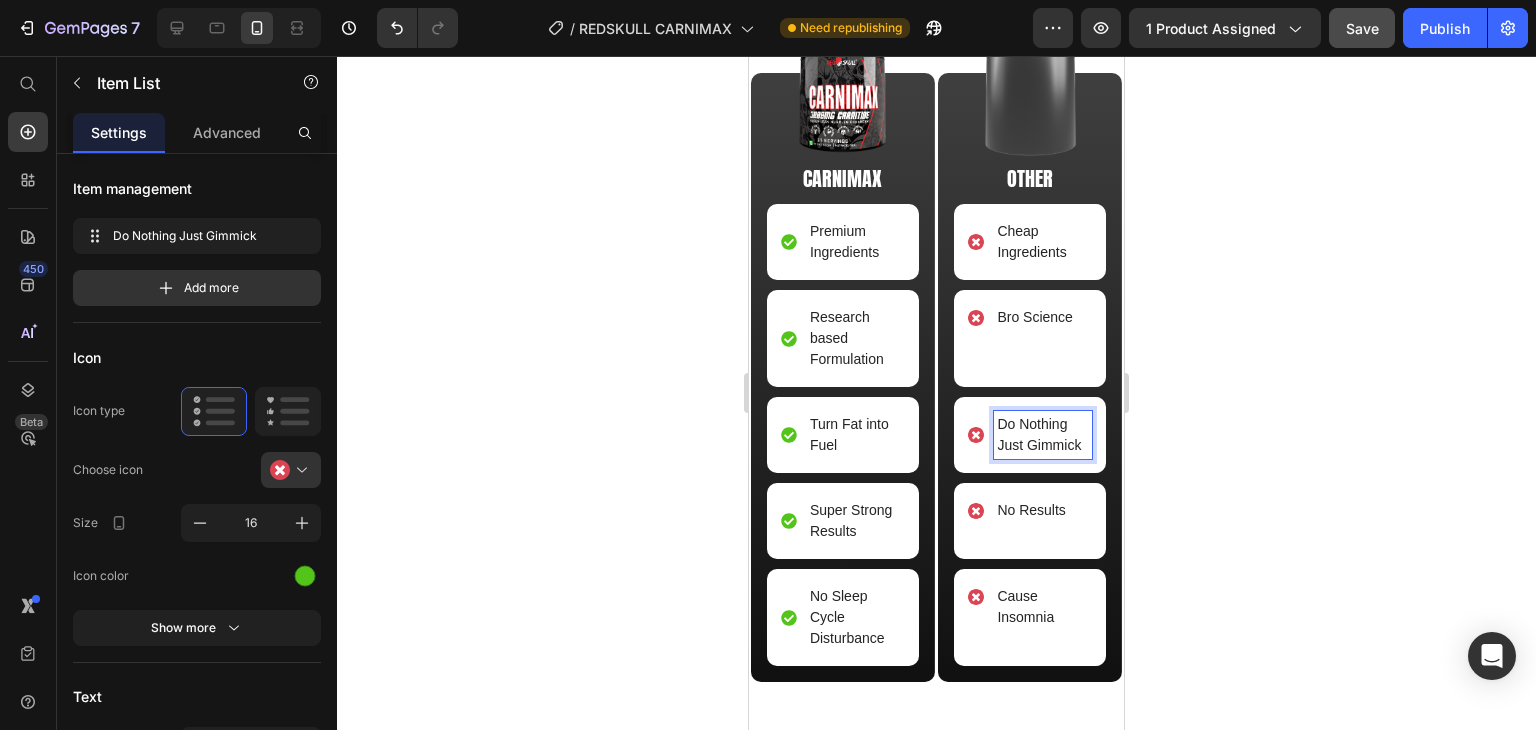 click on "Do Nothing Just Gimmick" at bounding box center [1043, 435] 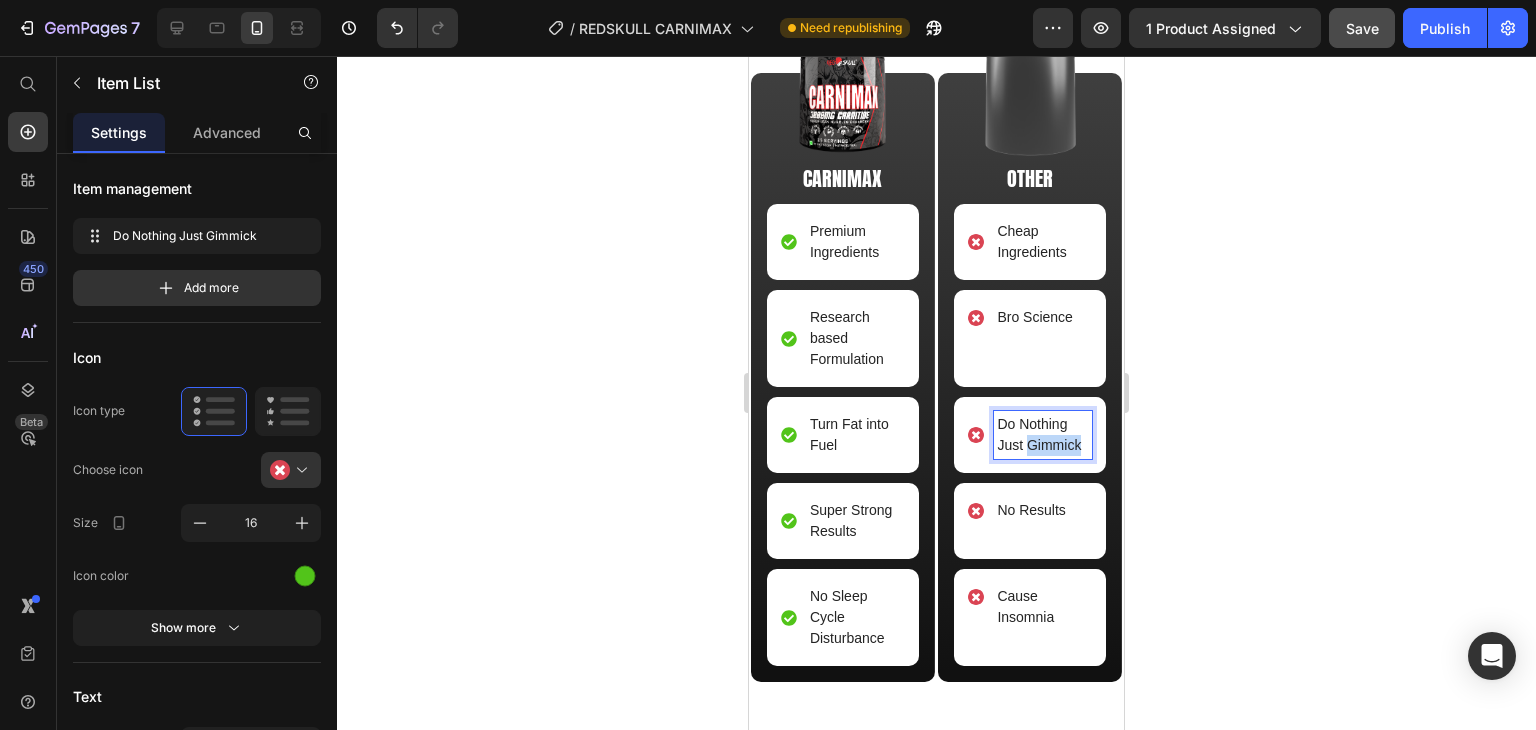 click on "Do Nothing Just Gimmick" at bounding box center [1043, 435] 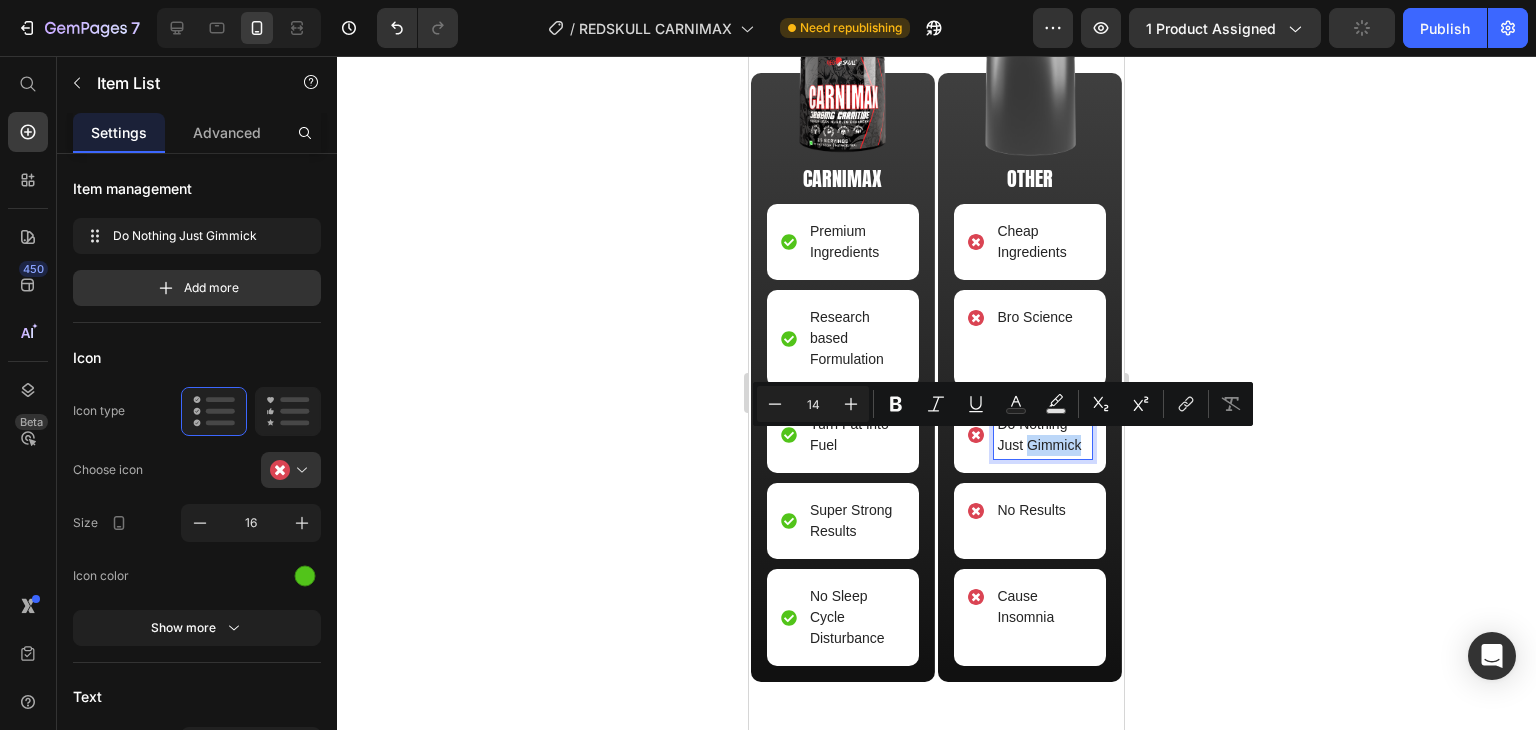 copy on "Gimmick" 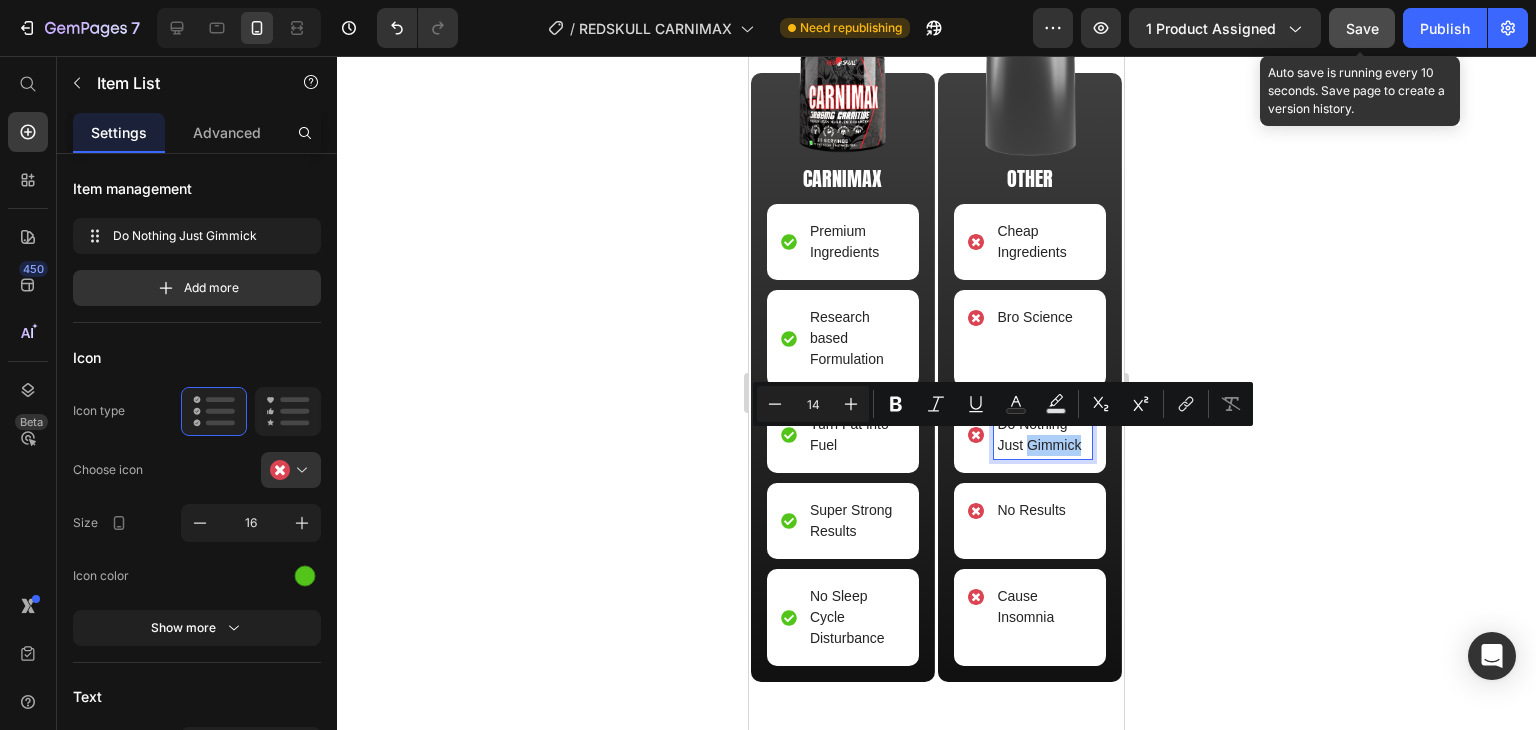 click on "Save" at bounding box center [1362, 28] 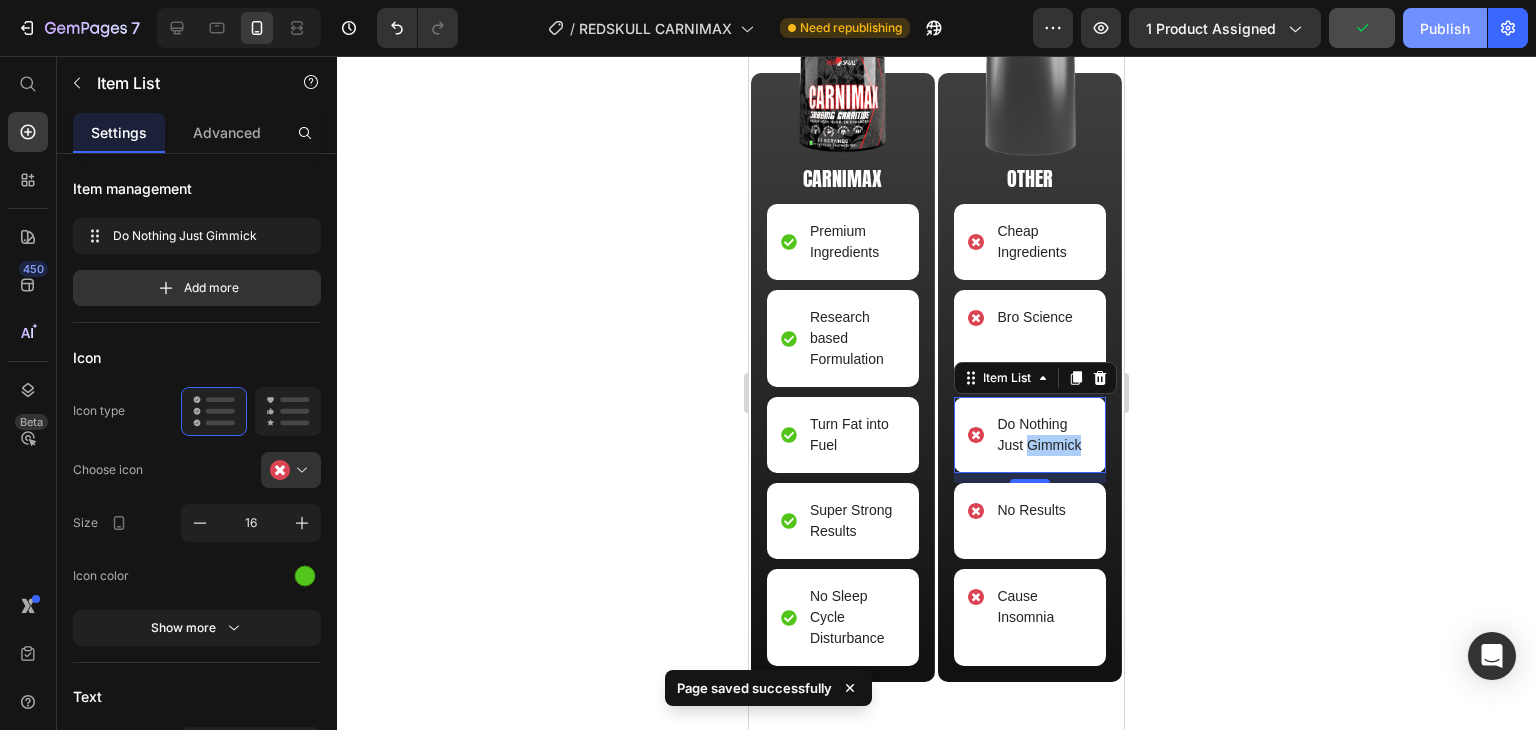 click on "Publish" at bounding box center (1445, 28) 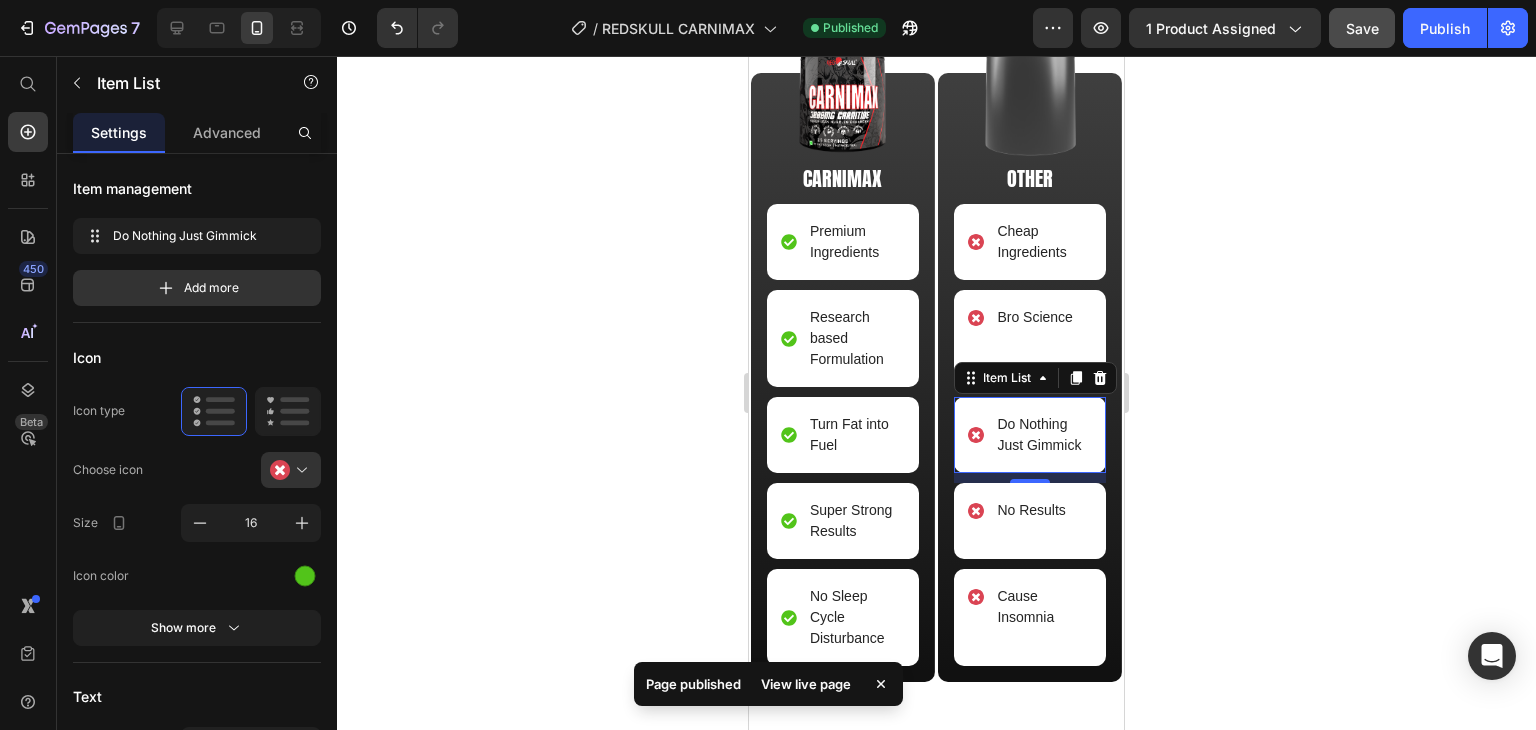 click 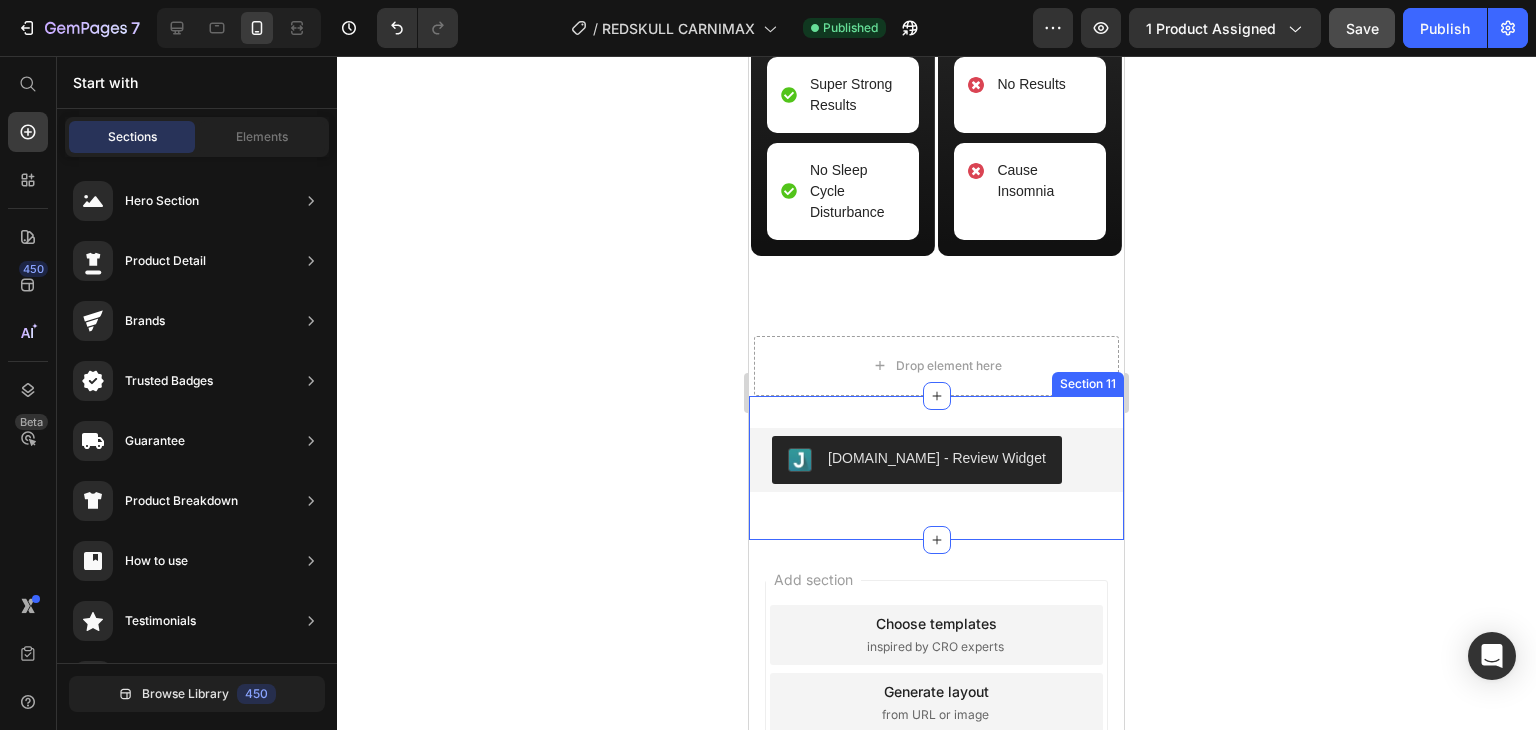 scroll, scrollTop: 3535, scrollLeft: 0, axis: vertical 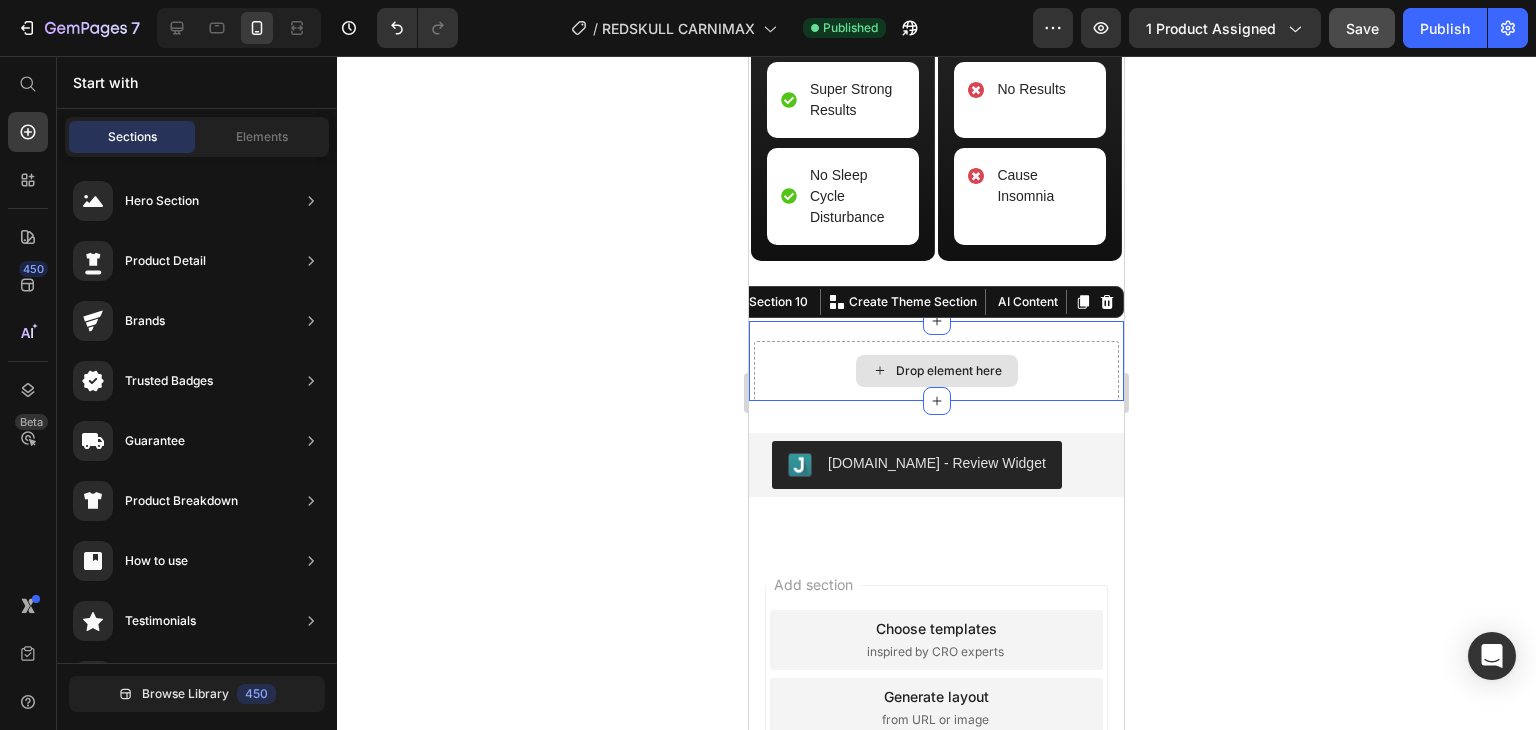 click on "Drop element here" at bounding box center (936, 371) 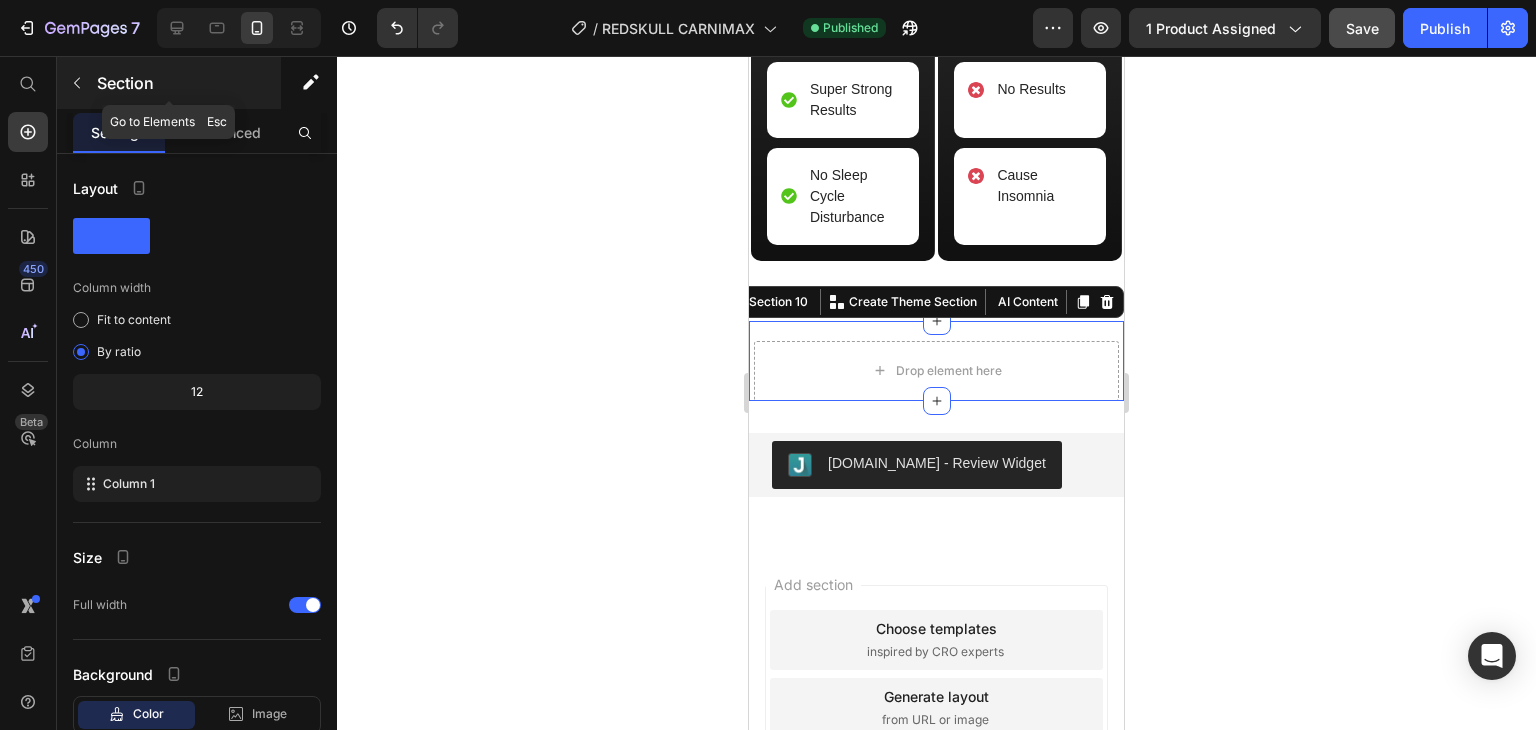 click 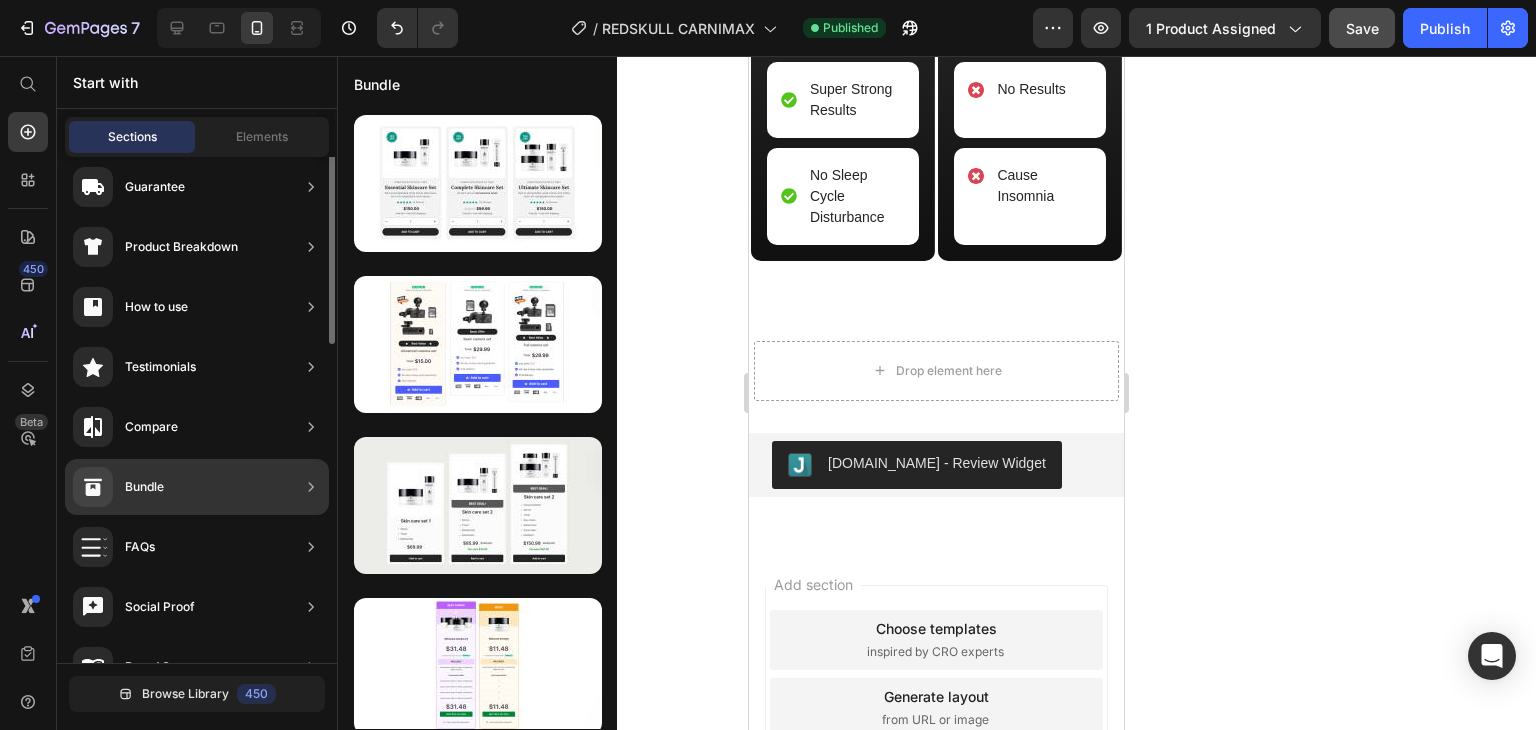 scroll, scrollTop: 54, scrollLeft: 0, axis: vertical 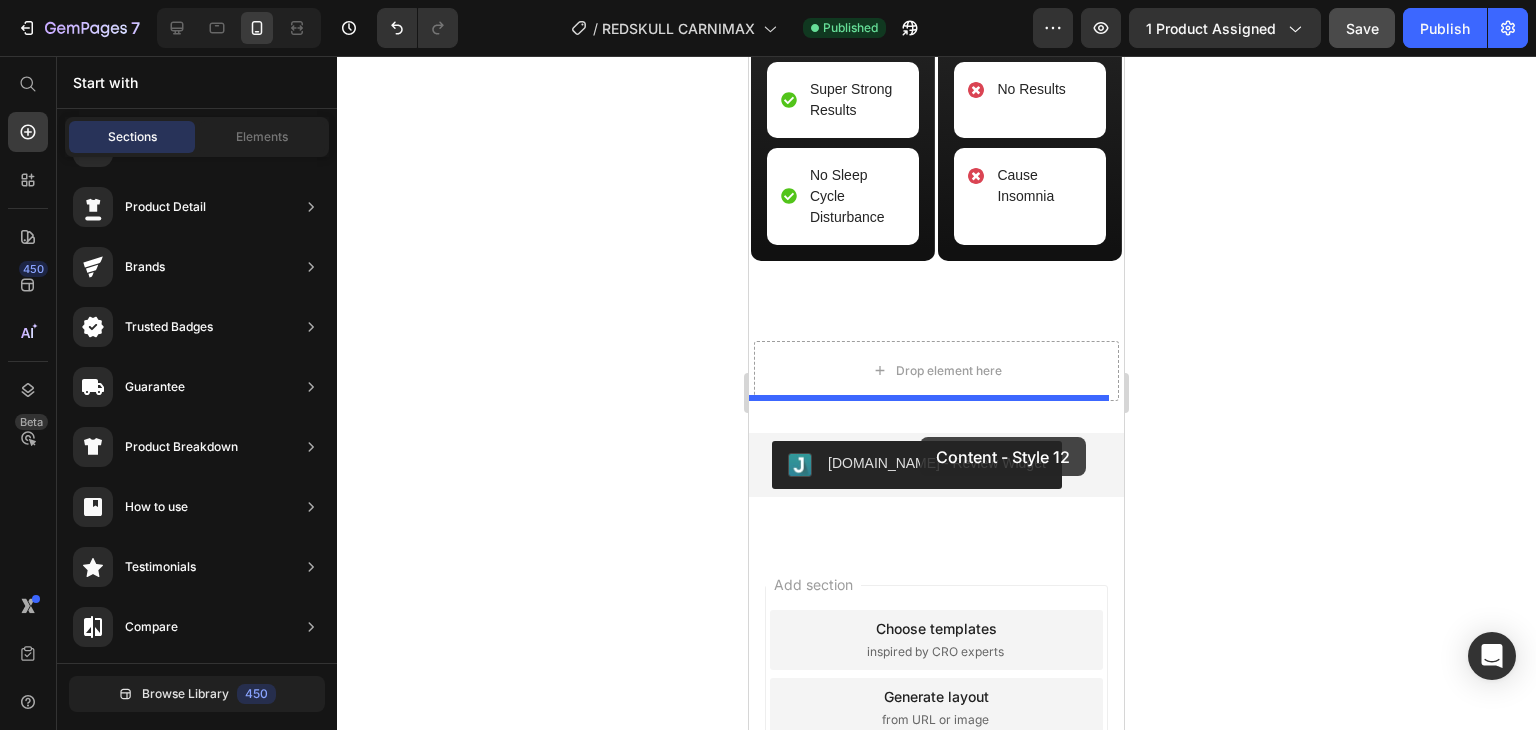 drag, startPoint x: 1187, startPoint y: 554, endPoint x: 920, endPoint y: 437, distance: 291.50986 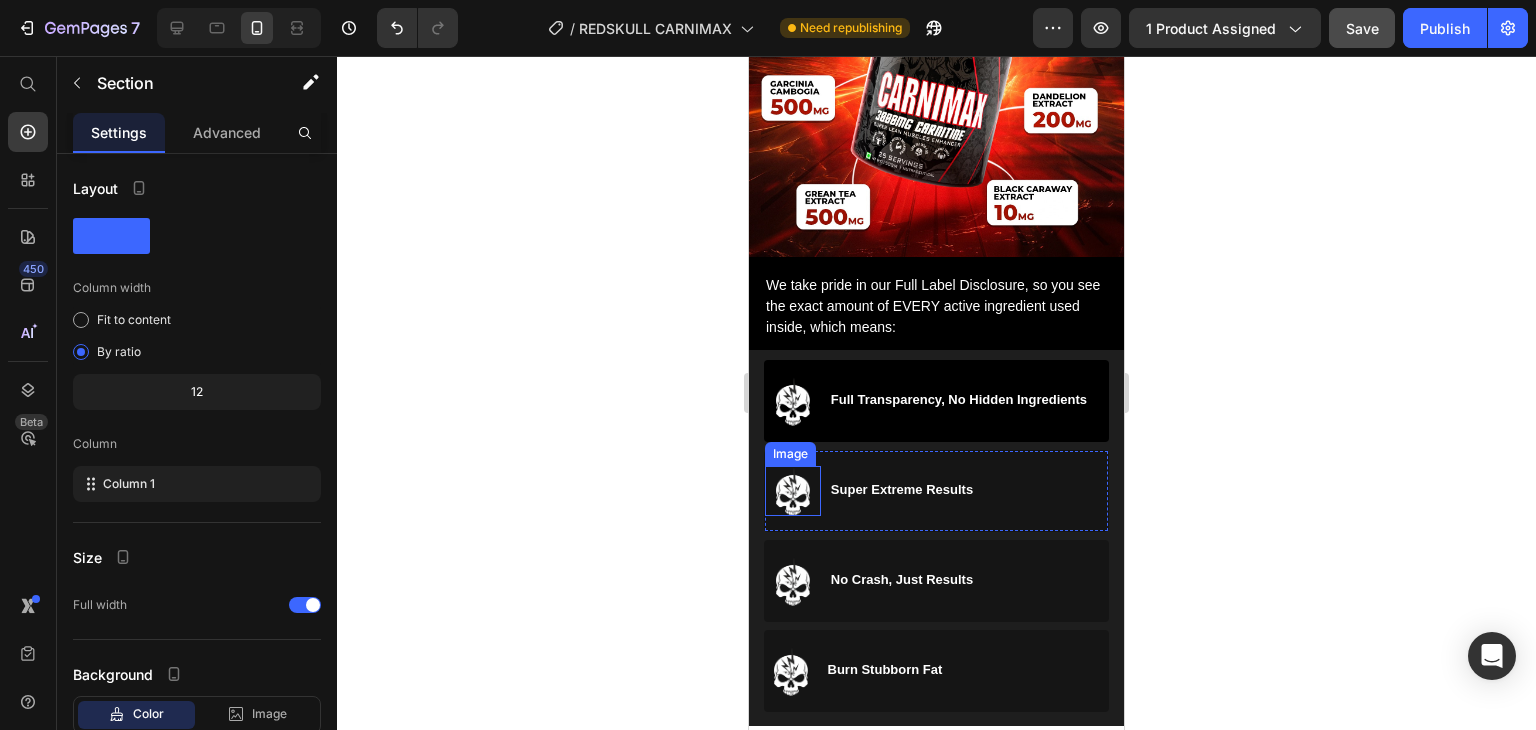 scroll, scrollTop: 2307, scrollLeft: 0, axis: vertical 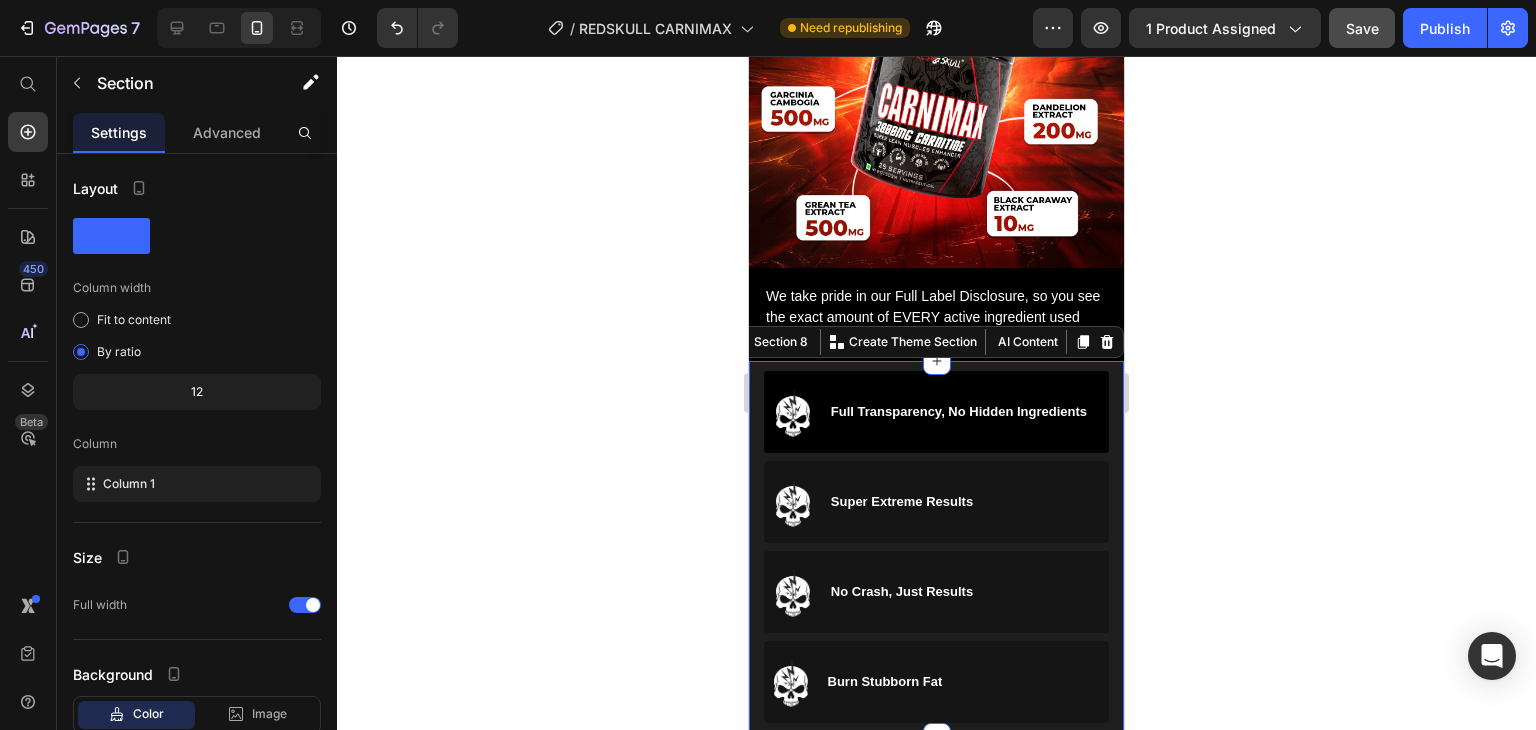 click on "Image Full Transparency, No Hidden Ingredients Heading Row Image Super Extreme Results Heading Row Image No Crash, Just Results Heading Row Image Burn Stubborn Fat Heading Row Section 8   You can create reusable sections Create Theme Section AI Content Write with GemAI What would you like to describe here? Tone and Voice Persuasive Product REDSKULL CARNIMAX Show more Generate" at bounding box center (936, 549) 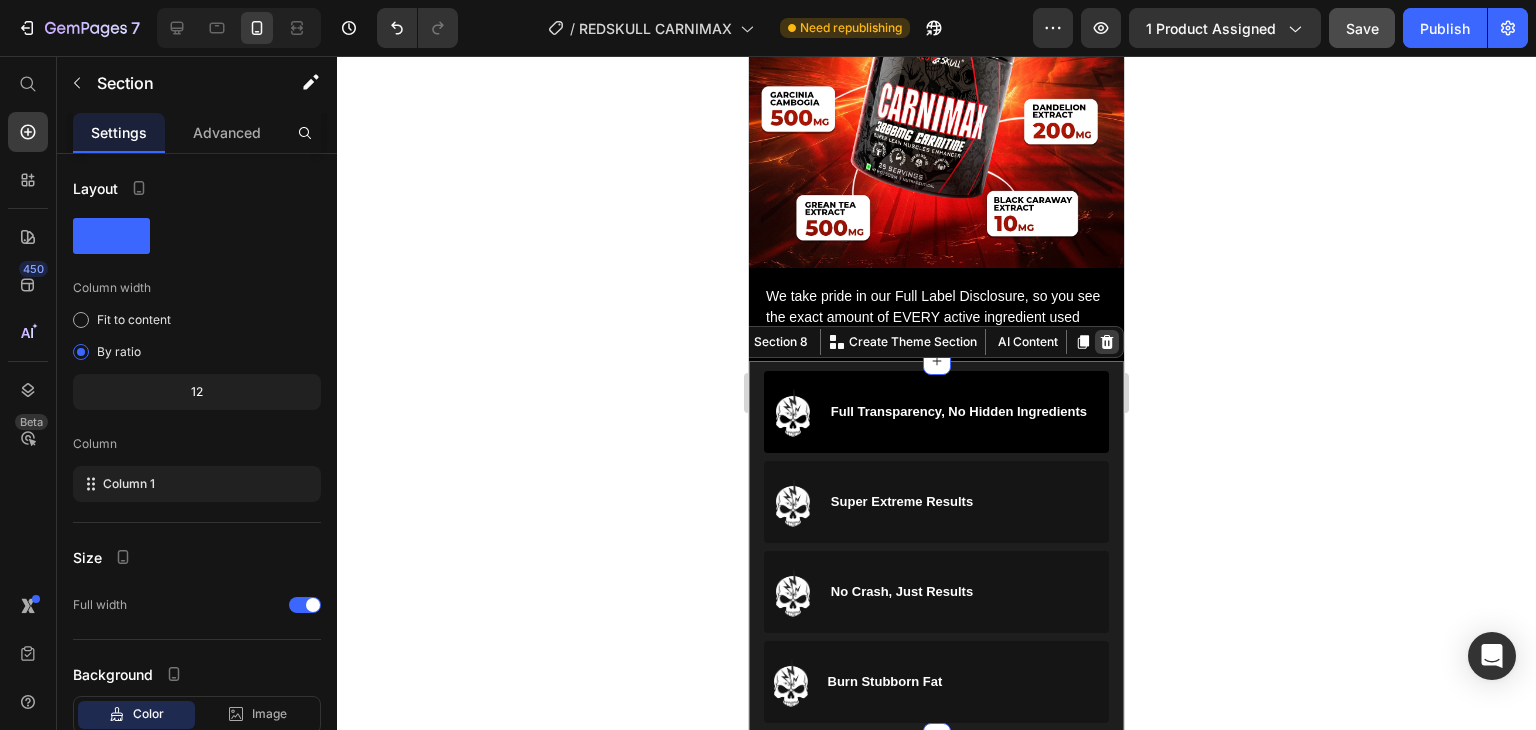 click 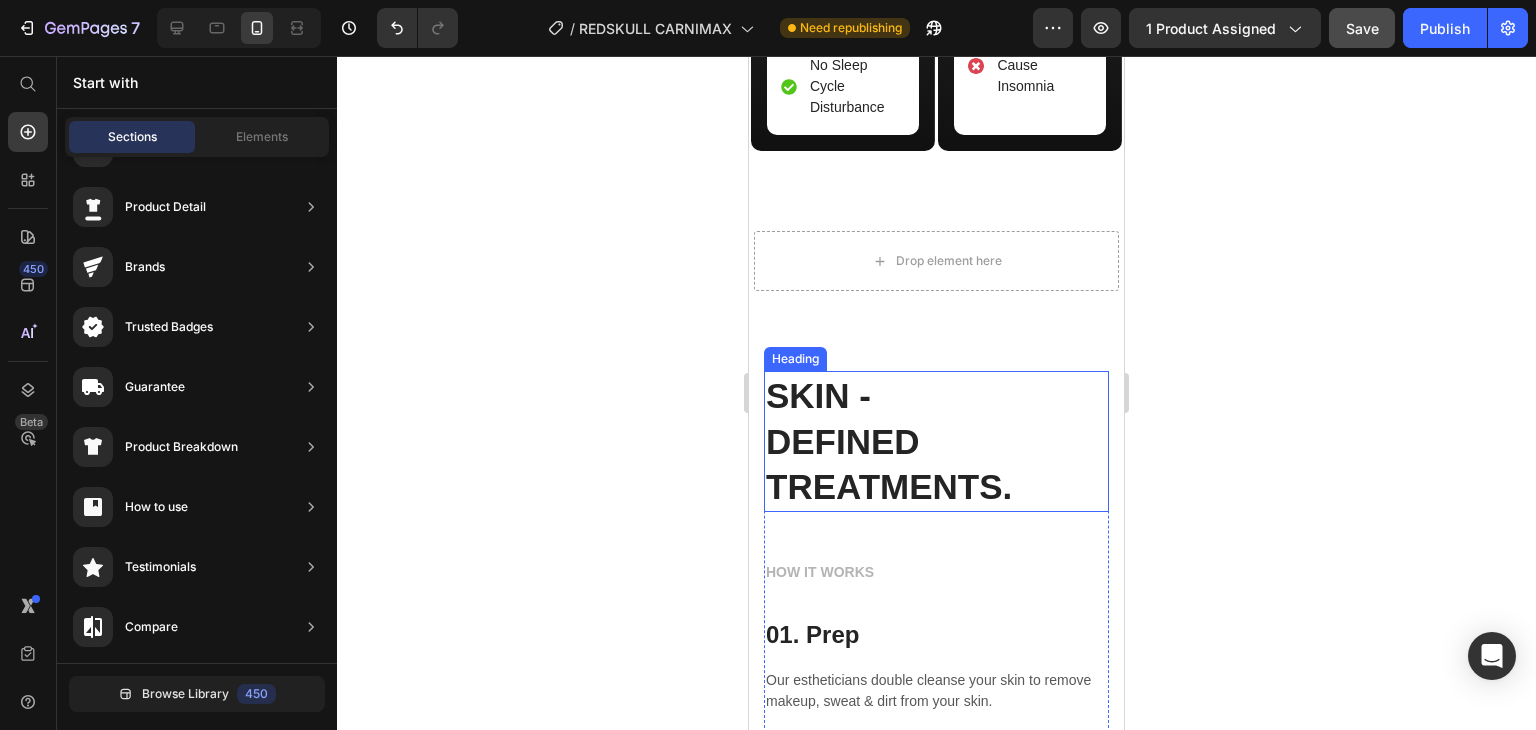 scroll, scrollTop: 3307, scrollLeft: 0, axis: vertical 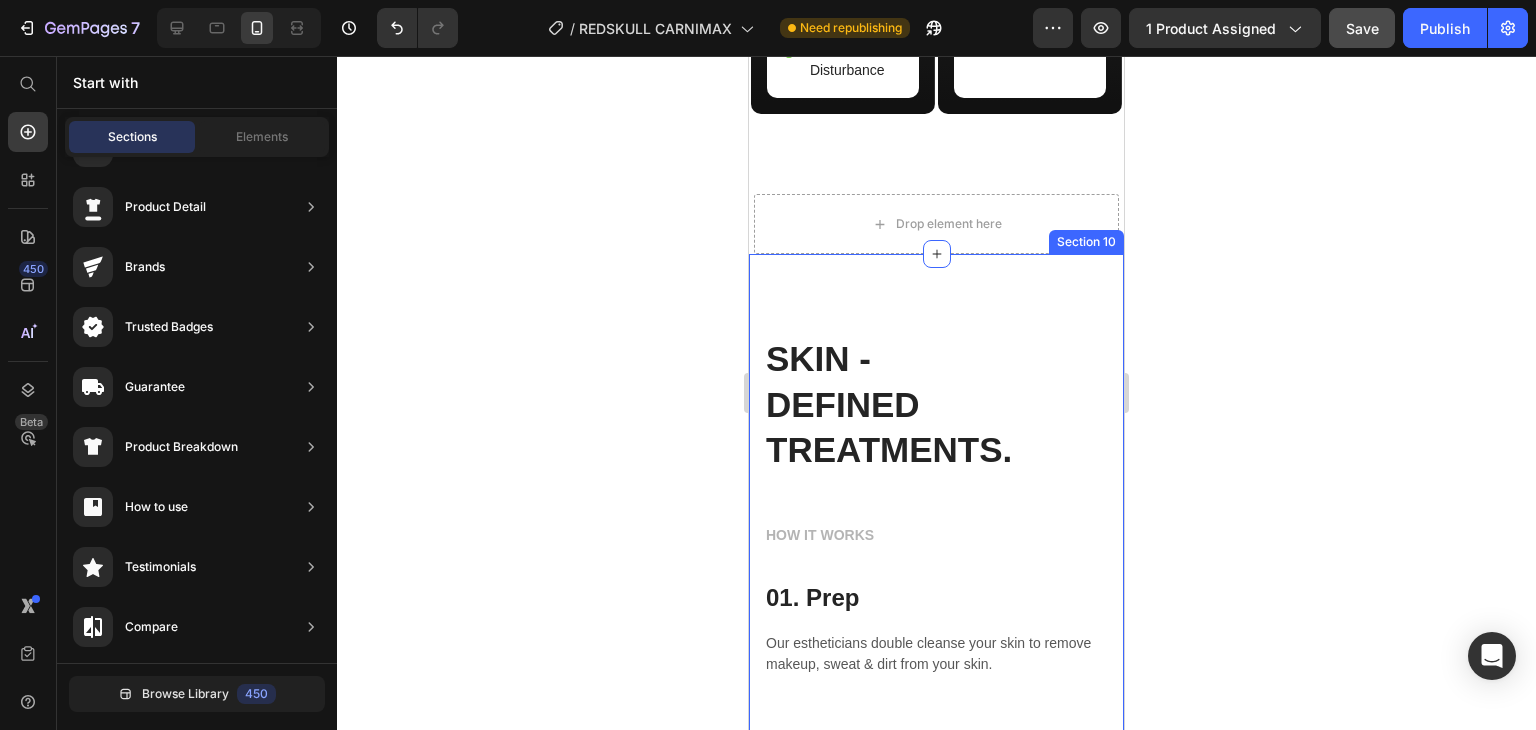 click on "SKIN -  DEFINED  TREATMENTS. Heading HOW IT WORKS Text block 01. Prep Heading Our estheticians double cleanse your skin to remove makeup, sweat & dirt from your skin. Text block Row 02. Assess Heading We perform a skin analysis to determine your main skin concerns. Text block Row 03. Treat Heading We’ll take it from here - the rest of your service is all inclusive and customized based on your skin analysis. Text block Row Image Row Section 10" at bounding box center [936, 674] 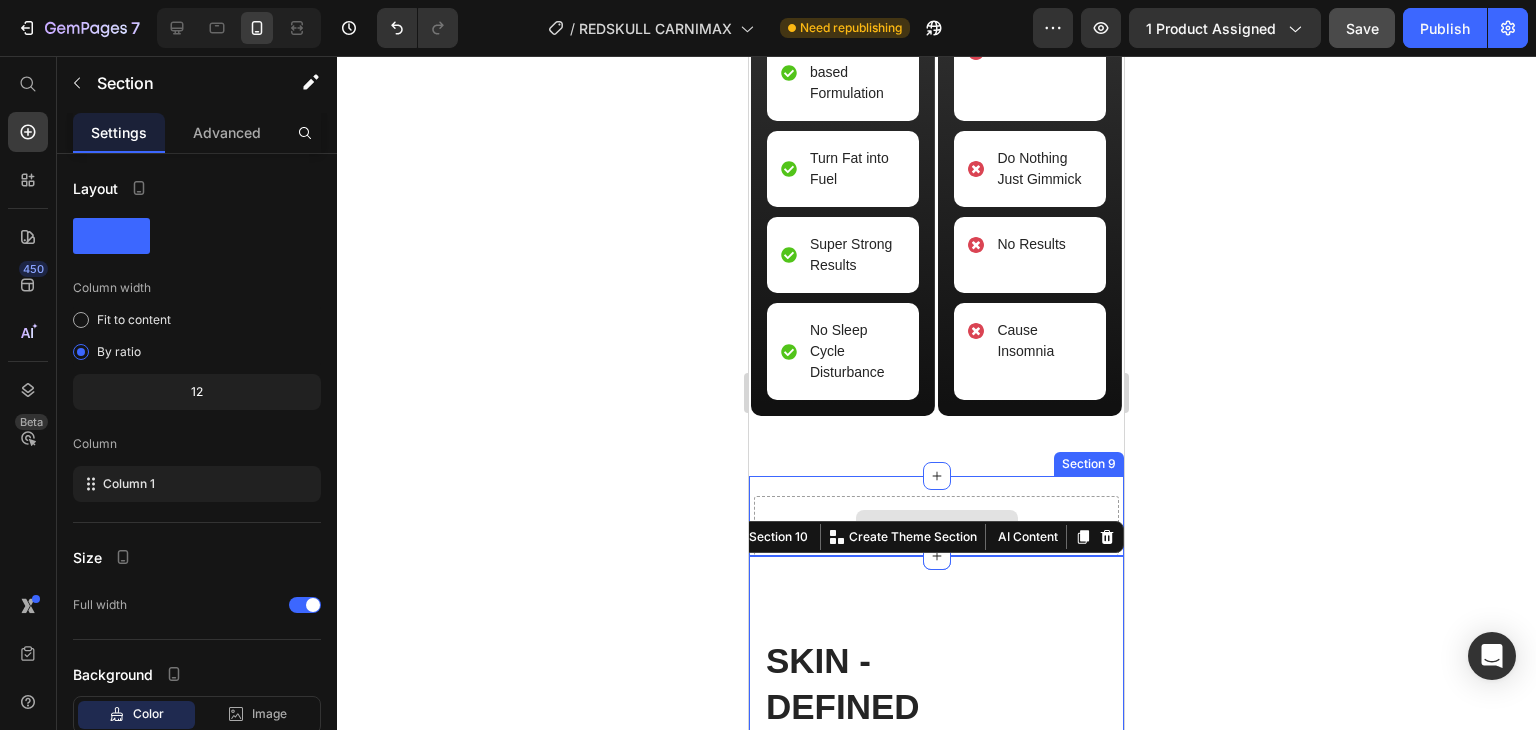 scroll, scrollTop: 3007, scrollLeft: 0, axis: vertical 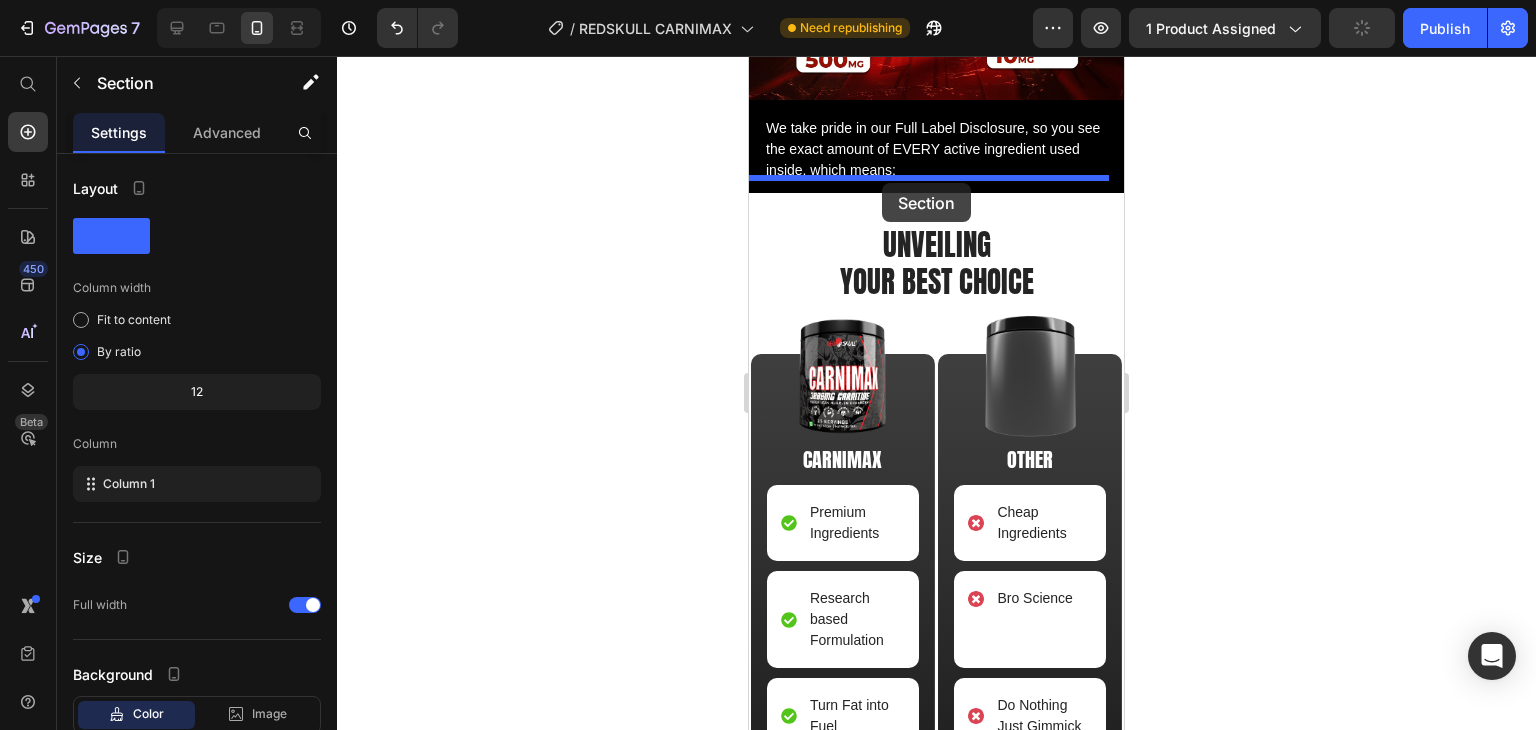 drag, startPoint x: 878, startPoint y: 564, endPoint x: 882, endPoint y: 183, distance: 381.021 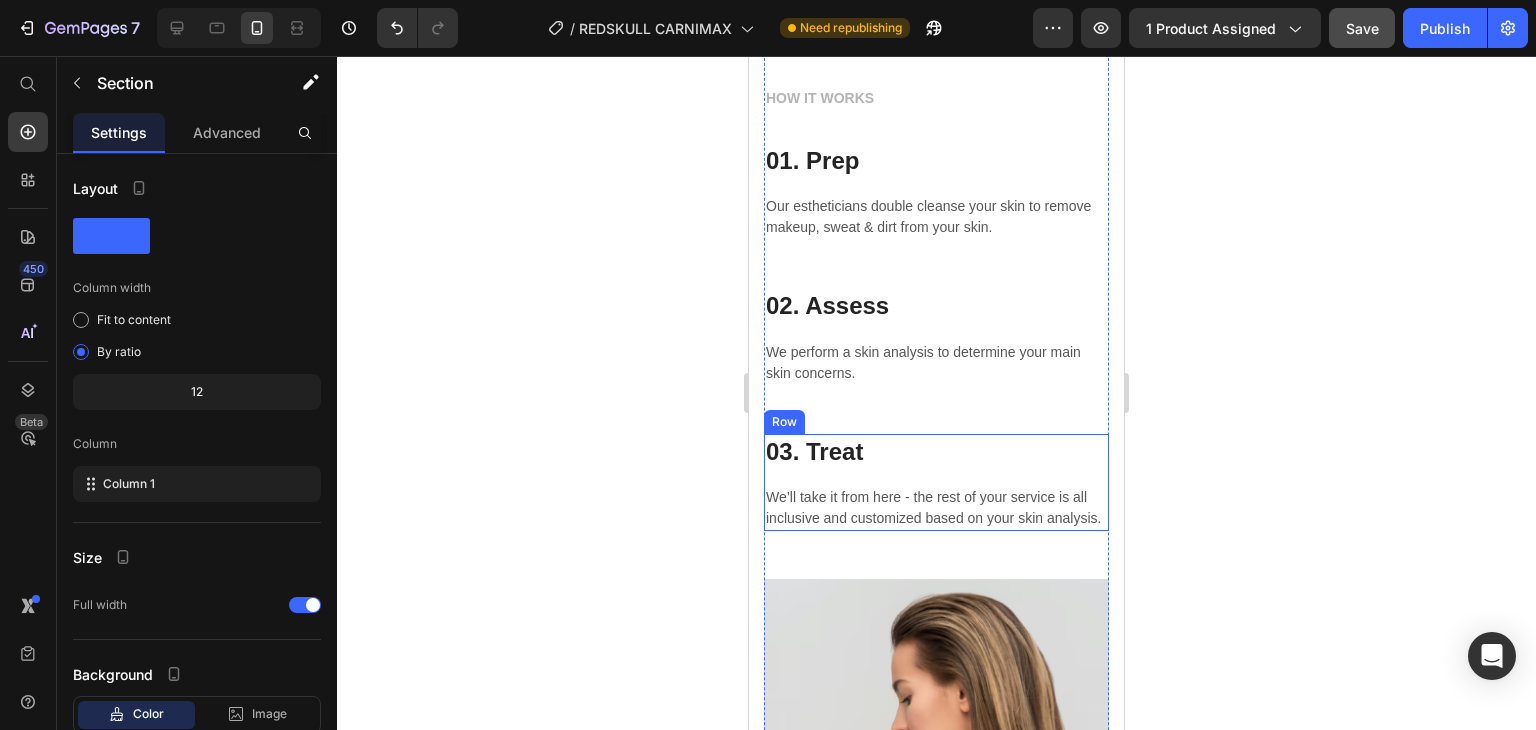 scroll, scrollTop: 2773, scrollLeft: 0, axis: vertical 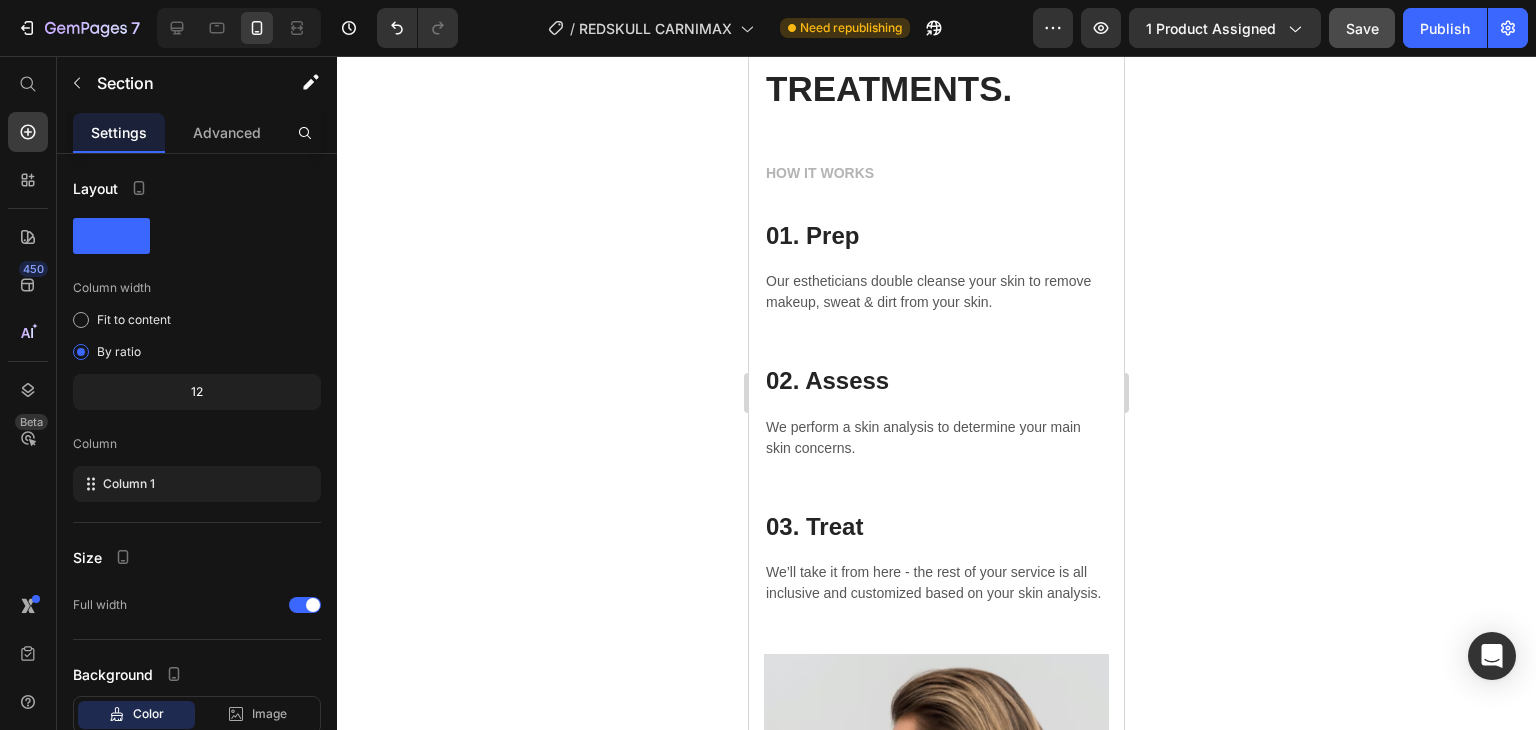 click on "Save" 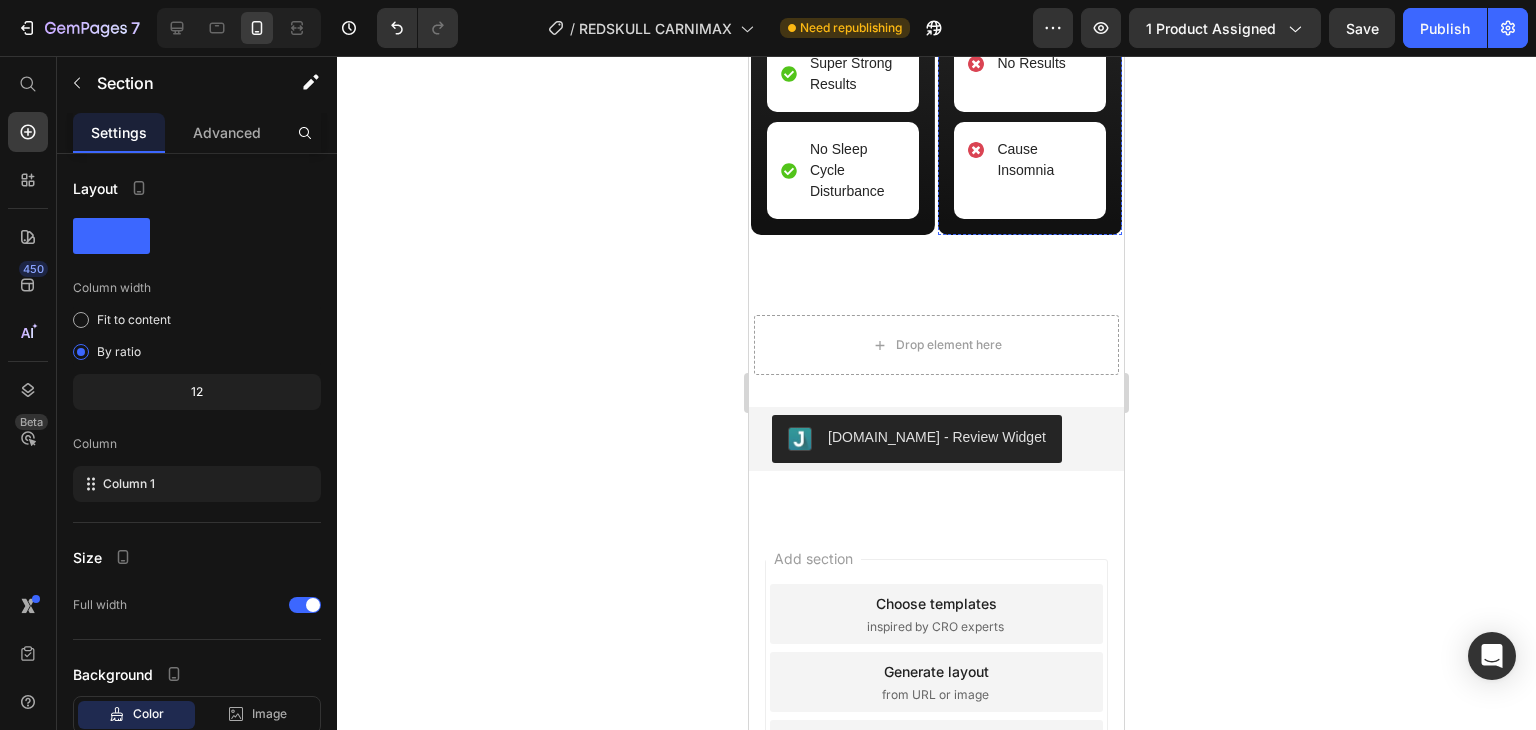 scroll, scrollTop: 4473, scrollLeft: 0, axis: vertical 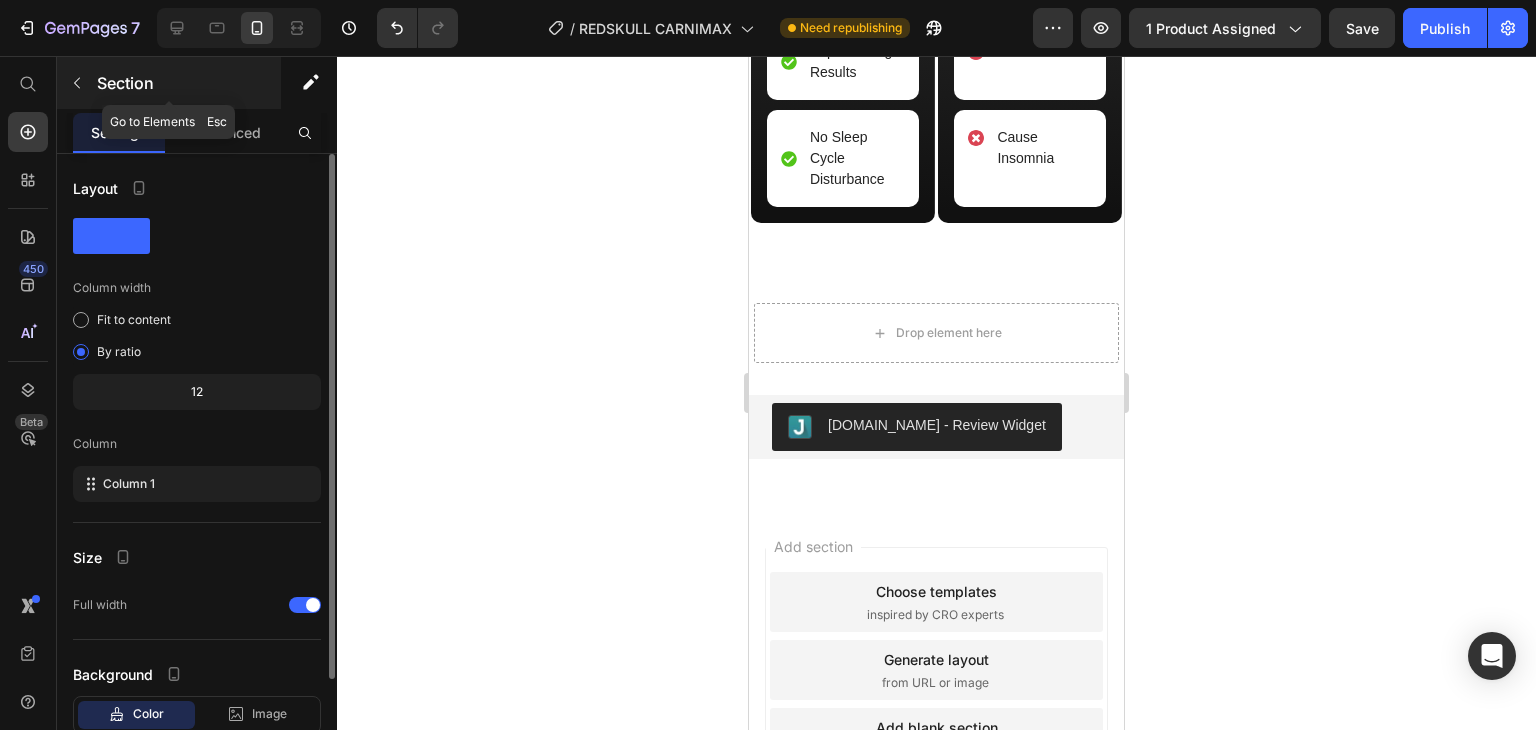 click 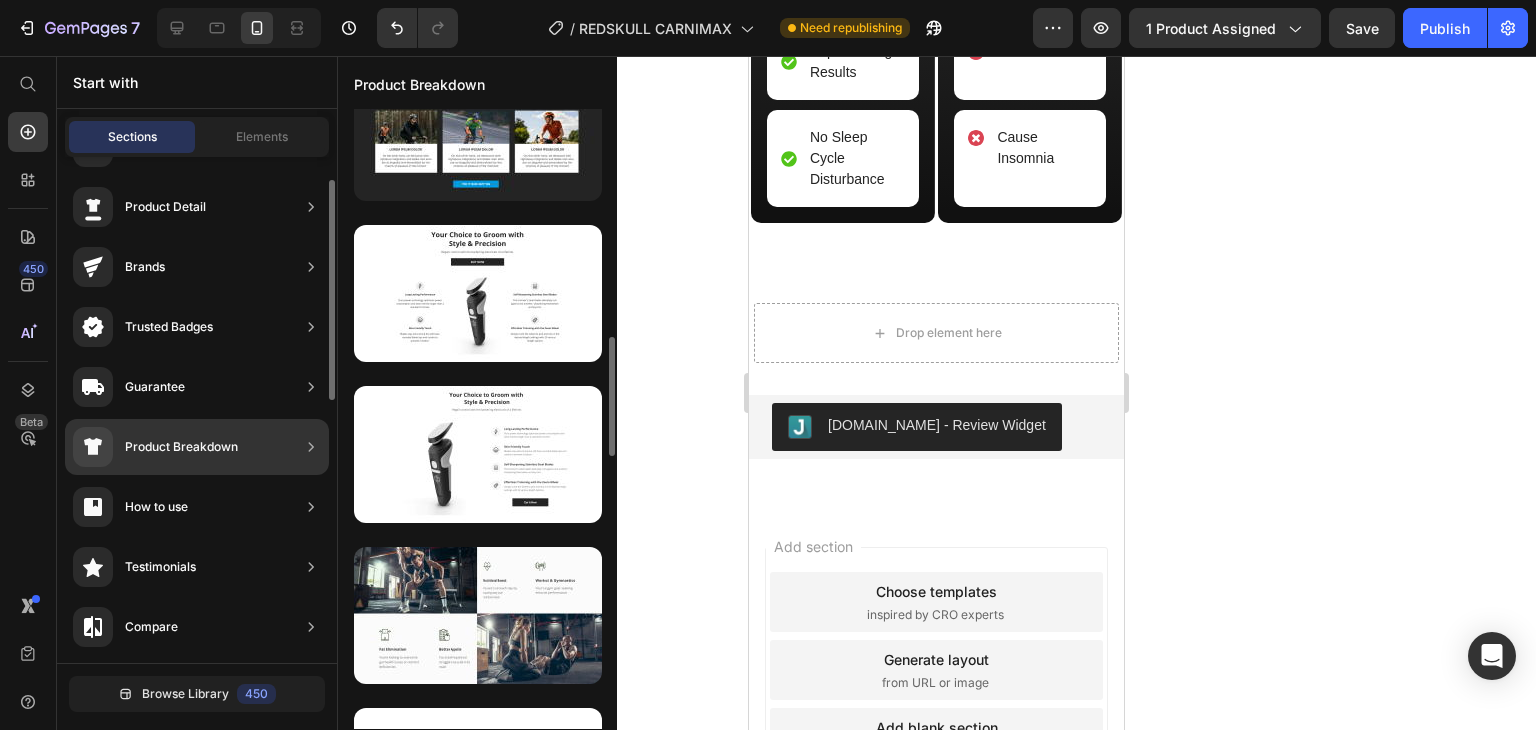 scroll, scrollTop: 978, scrollLeft: 0, axis: vertical 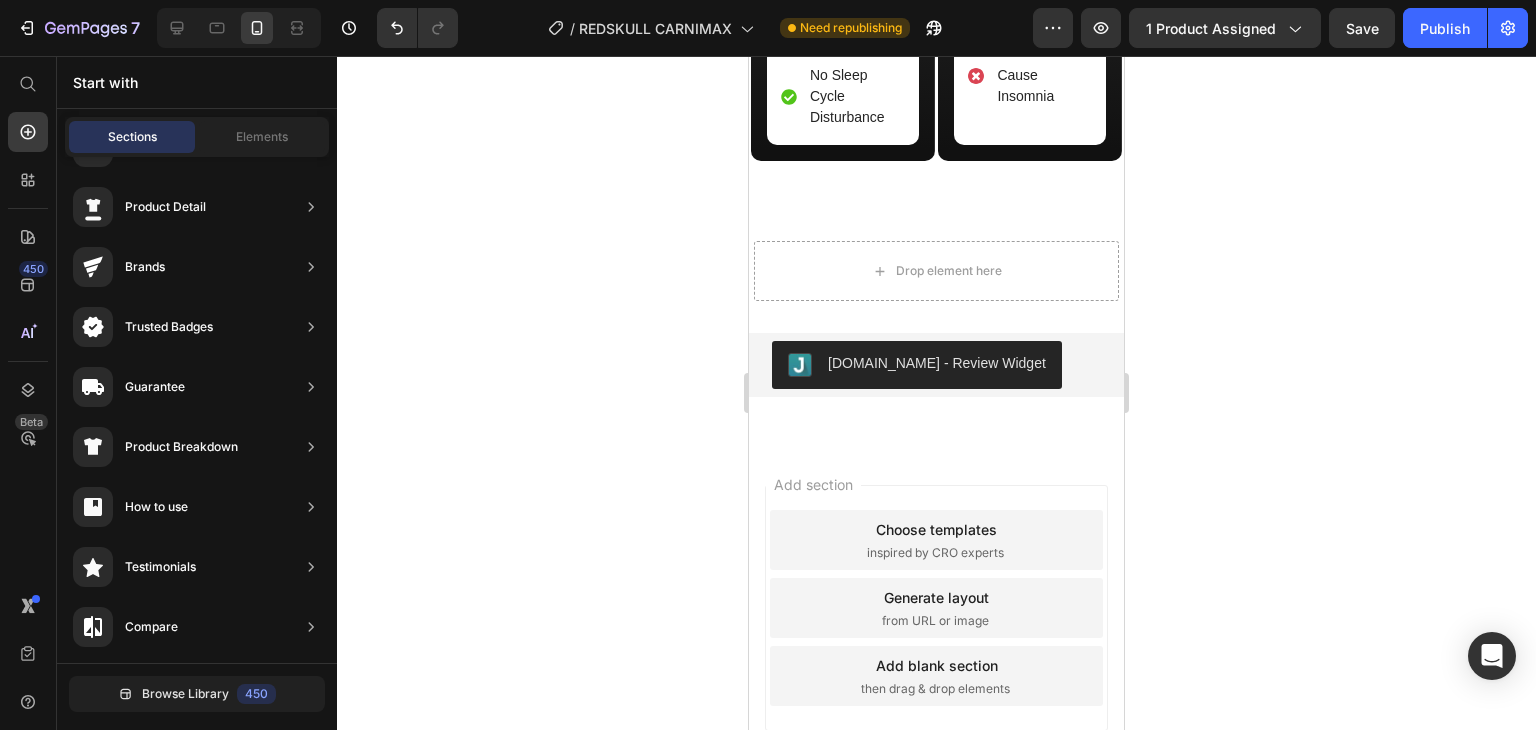 click on "Footer" at bounding box center (936, 848) 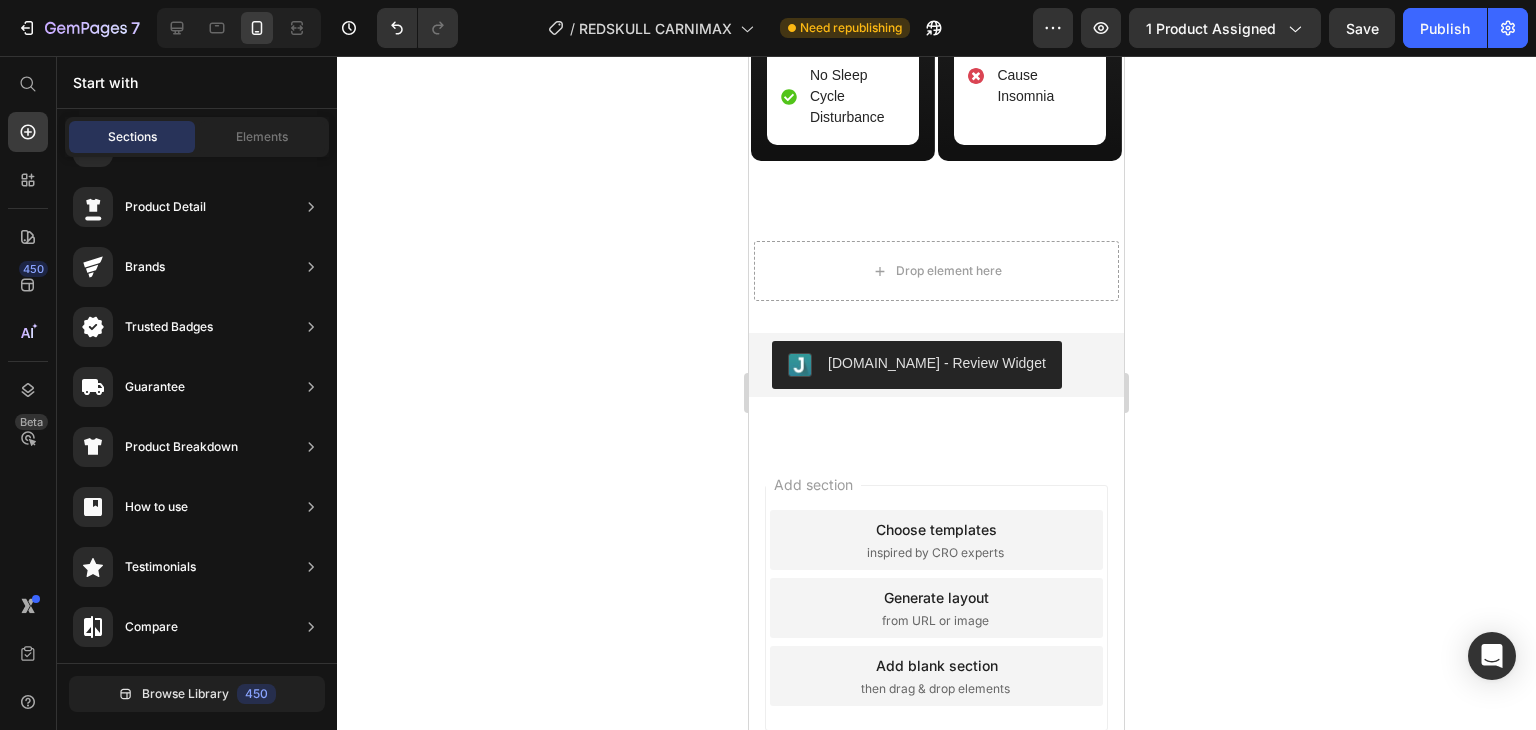 click 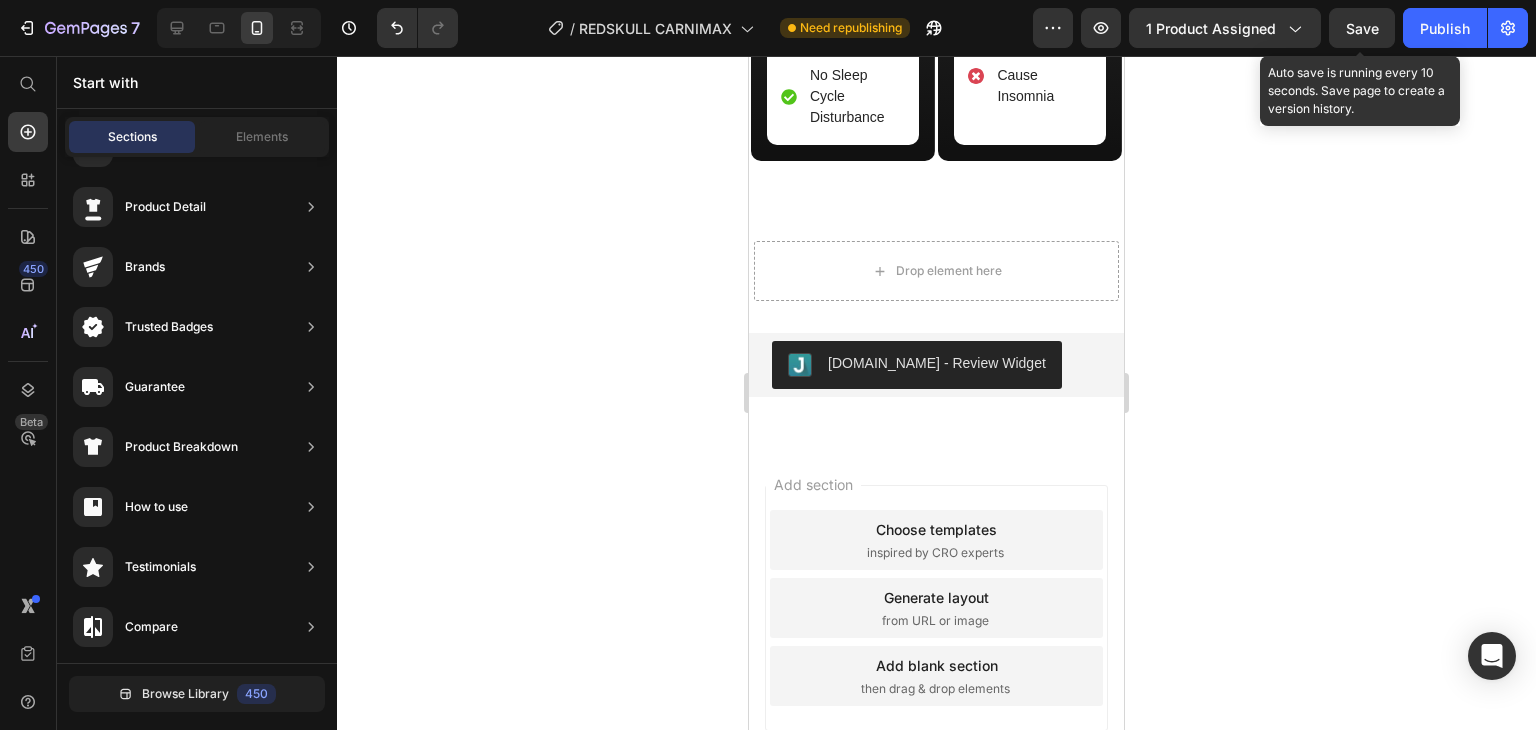 click on "Save" at bounding box center [1362, 28] 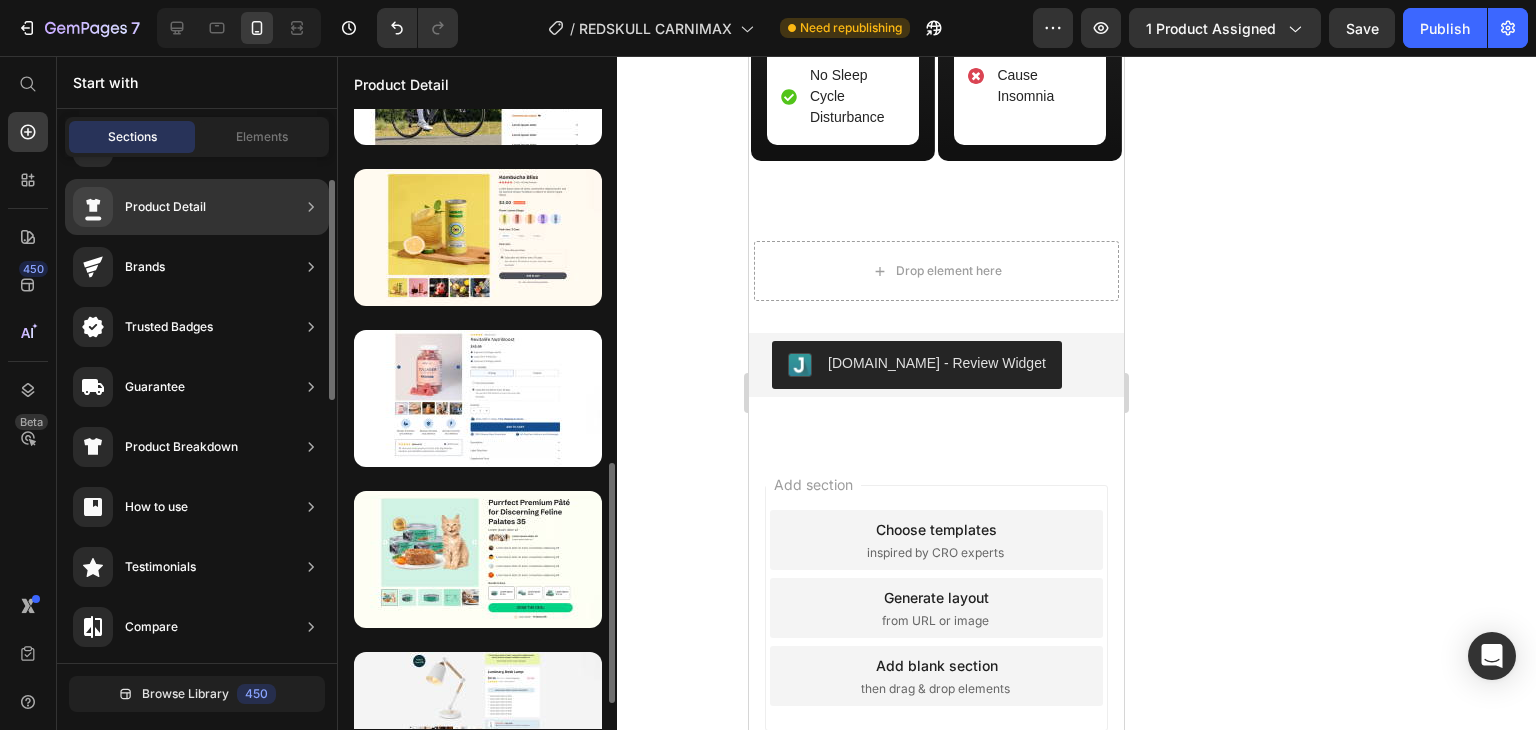 scroll, scrollTop: 334, scrollLeft: 0, axis: vertical 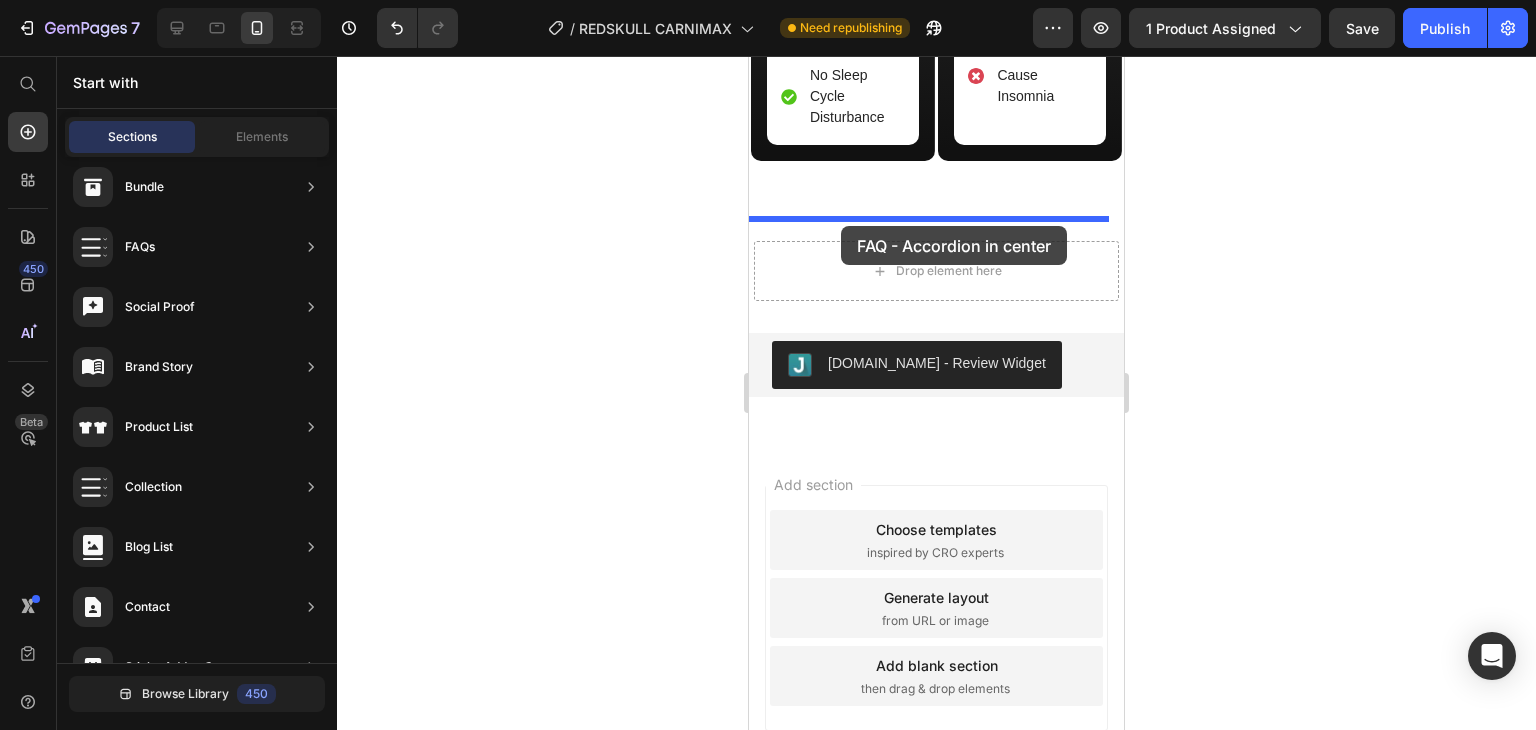 drag, startPoint x: 1231, startPoint y: 385, endPoint x: 841, endPoint y: 226, distance: 421.16623 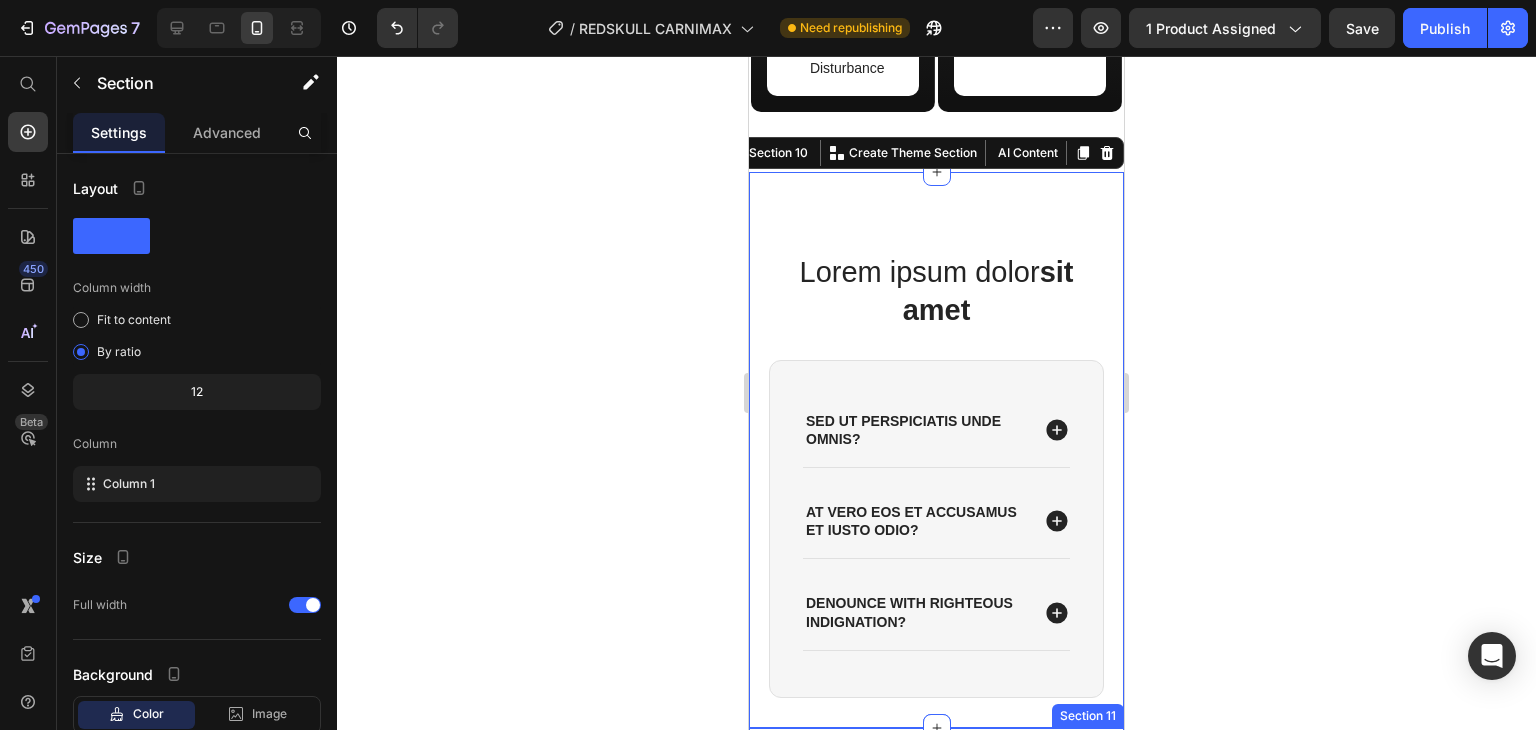 scroll, scrollTop: 4535, scrollLeft: 0, axis: vertical 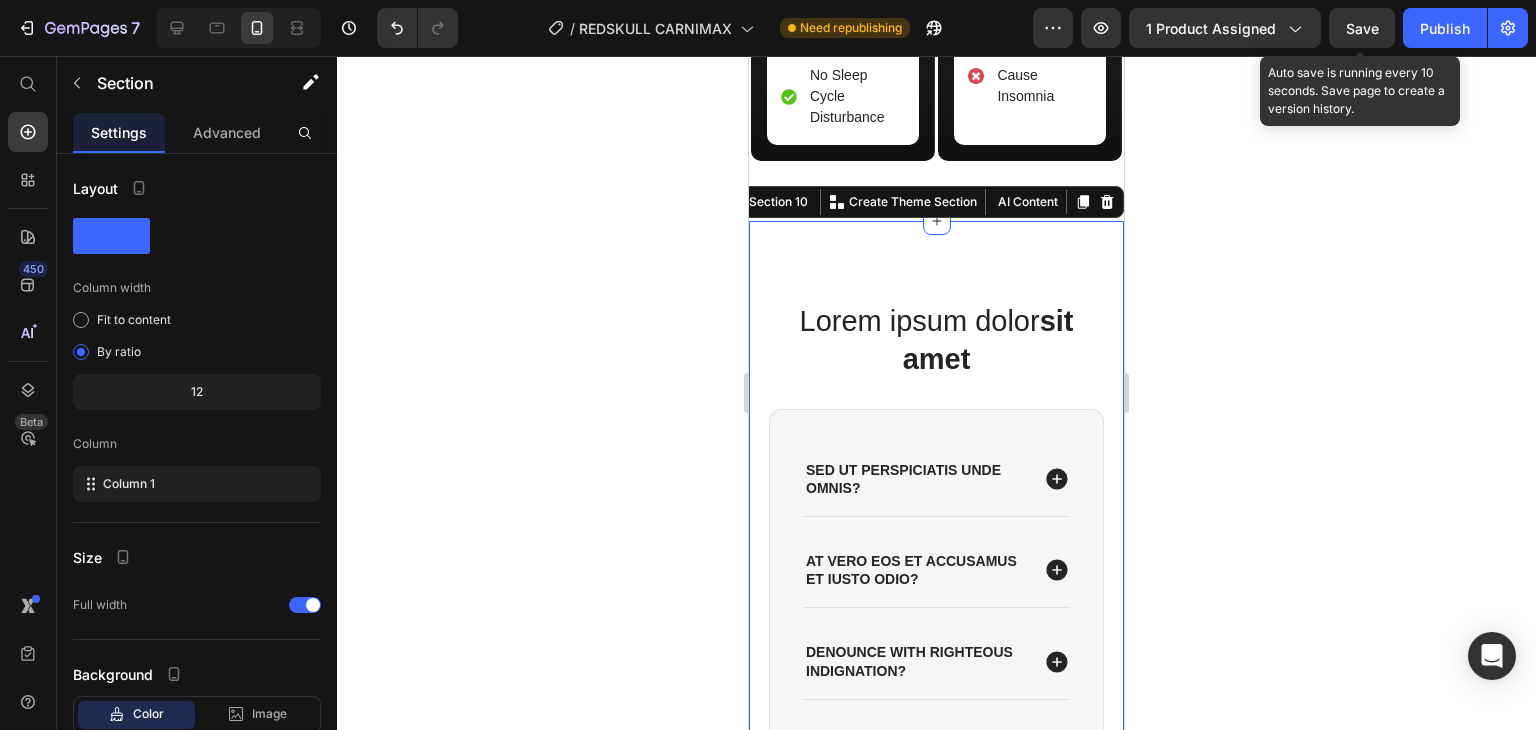 click on "Save" at bounding box center [1362, 28] 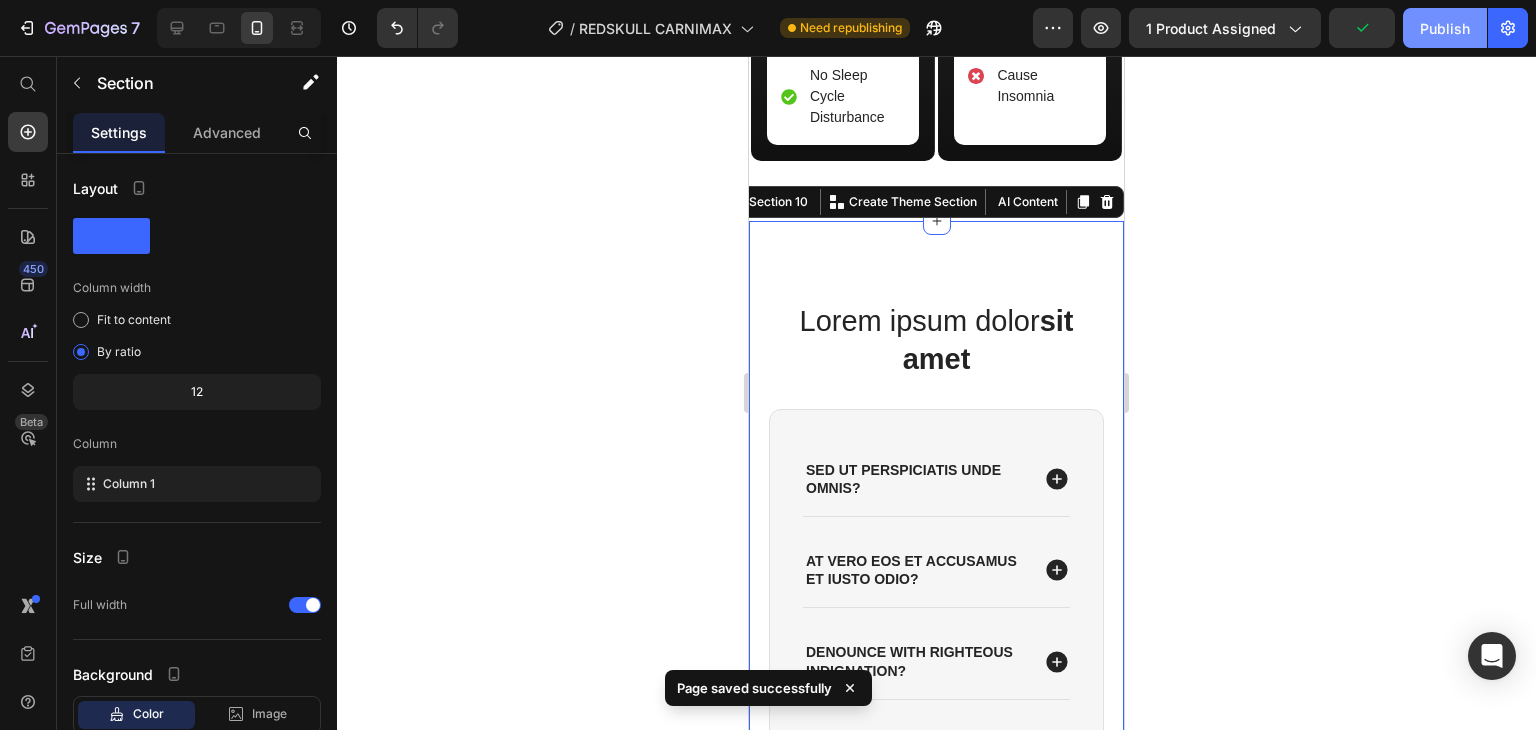 click on "Publish" at bounding box center [1445, 28] 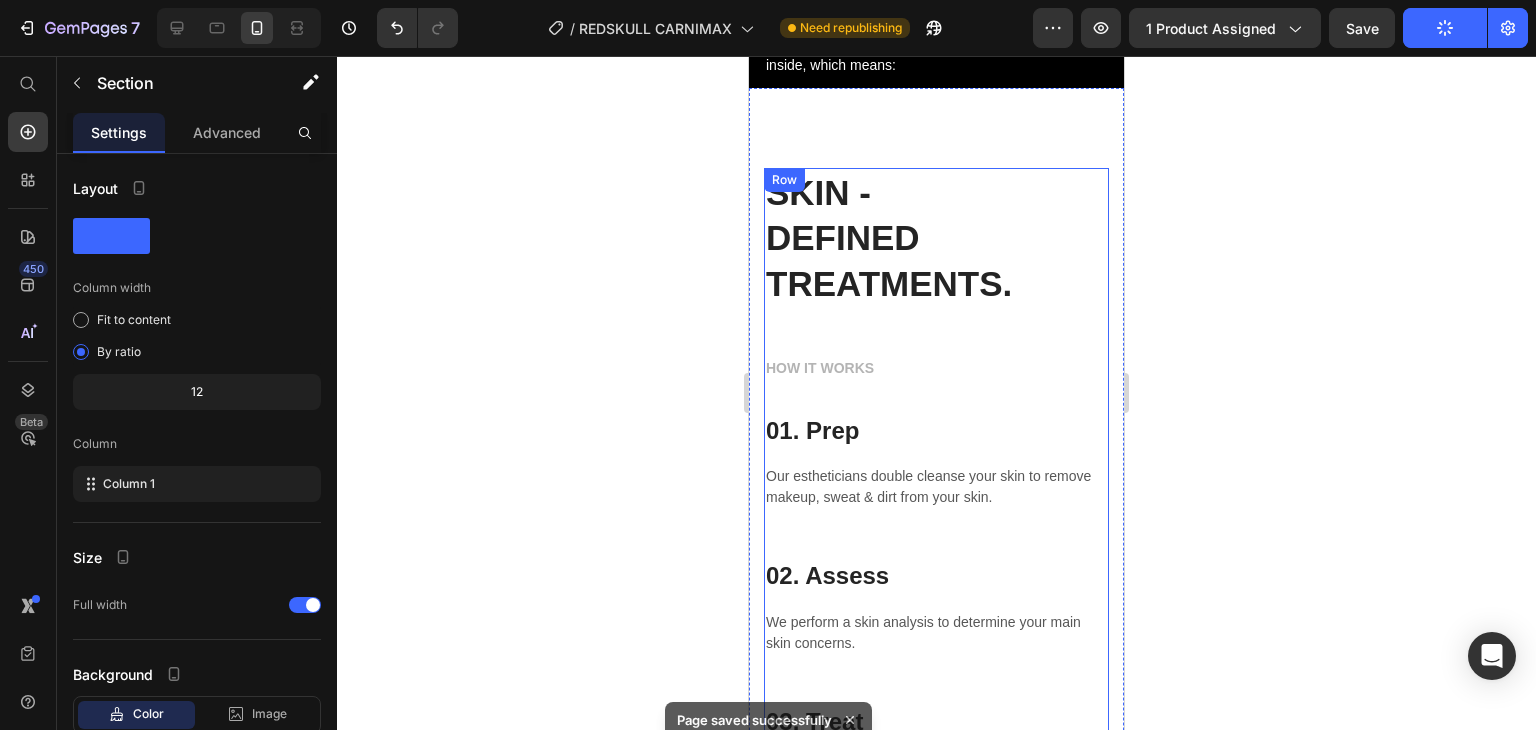 scroll, scrollTop: 2435, scrollLeft: 0, axis: vertical 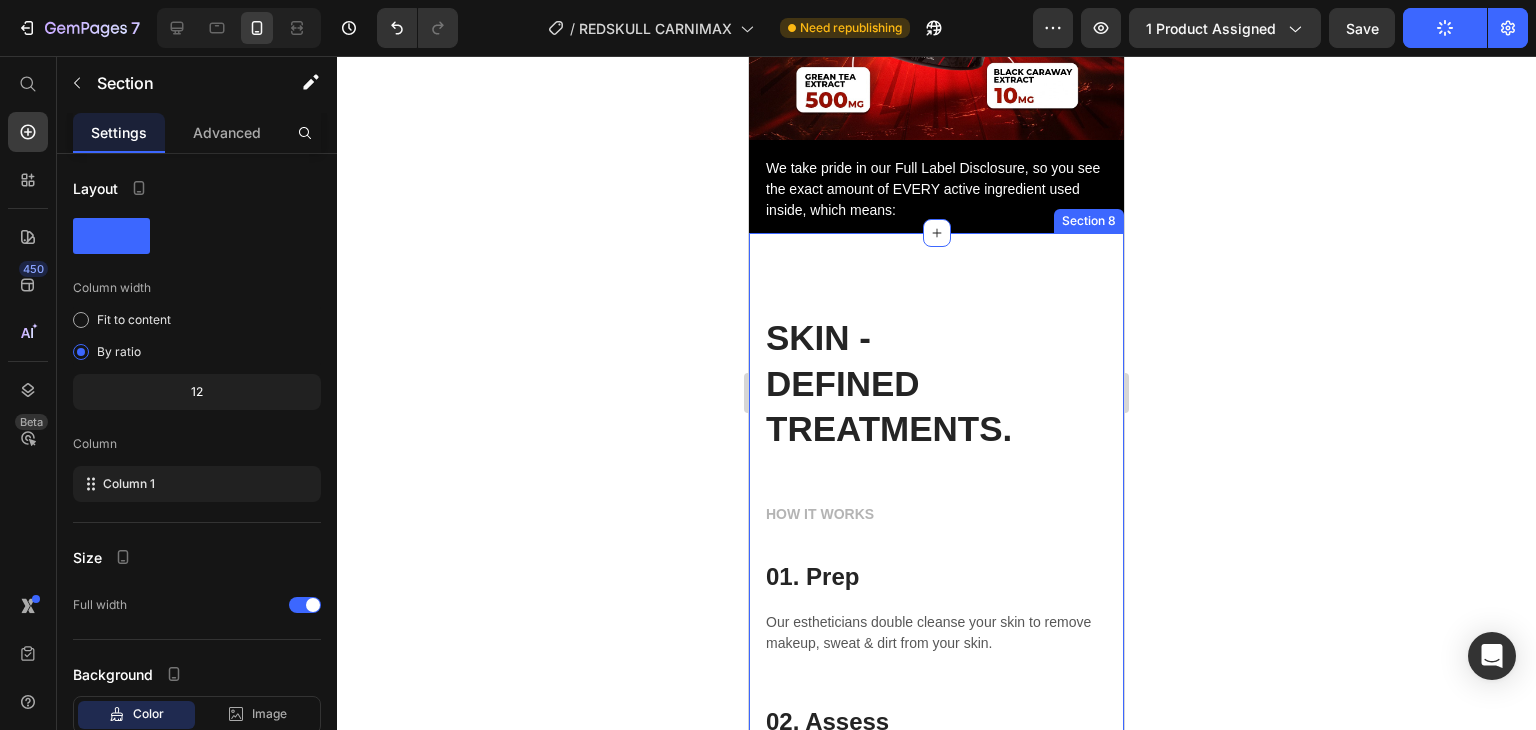 click on "SKIN -  DEFINED  TREATMENTS. Heading HOW IT WORKS Text block 01. Prep Heading Our estheticians double cleanse your skin to remove makeup, sweat & dirt from your skin. Text block Row 02. Assess Heading We perform a skin analysis to determine your main skin concerns. Text block Row 03. Treat Heading We’ll take it from here - the rest of your service is all inclusive and customized based on your skin analysis. Text block Row Image Row Section 8" at bounding box center (936, 869) 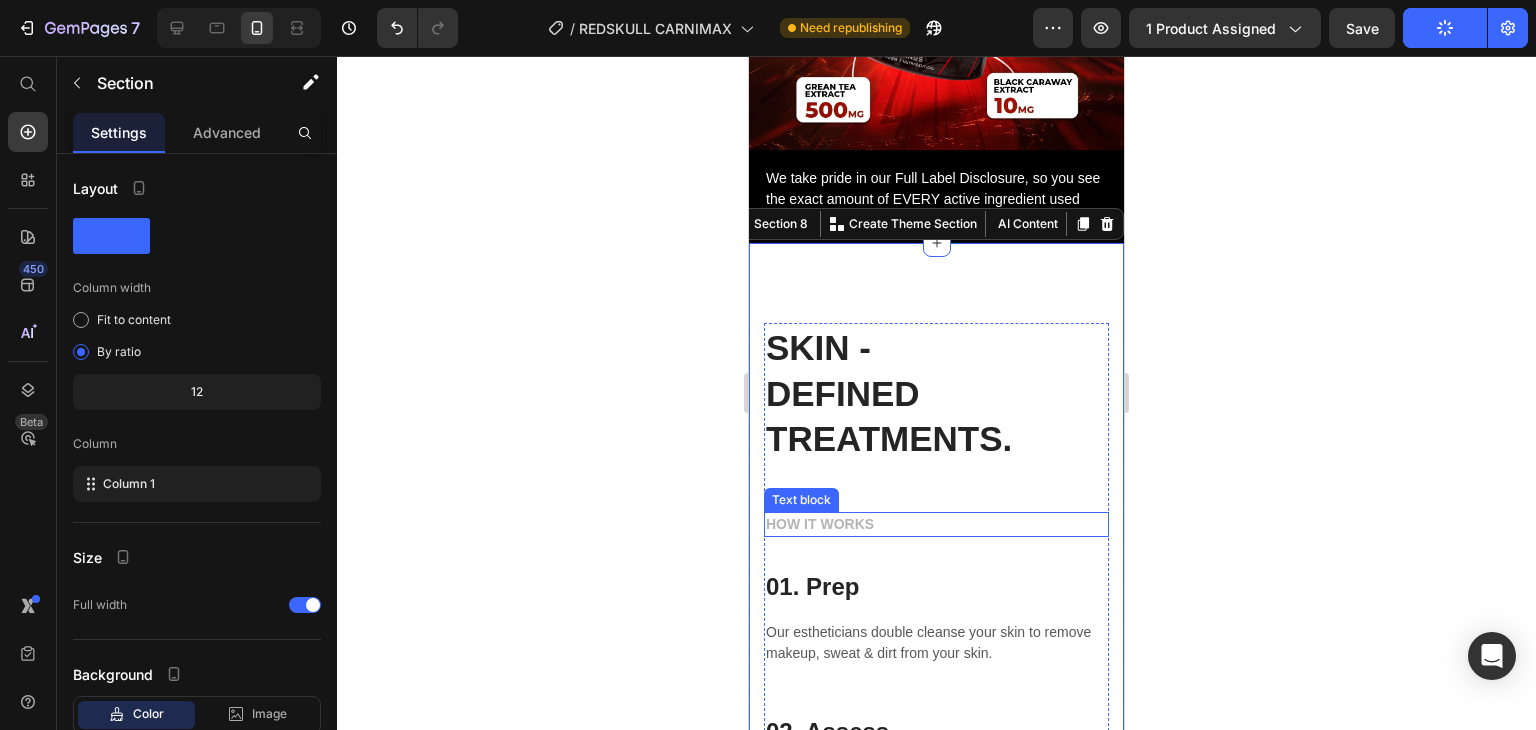 scroll, scrollTop: 2435, scrollLeft: 0, axis: vertical 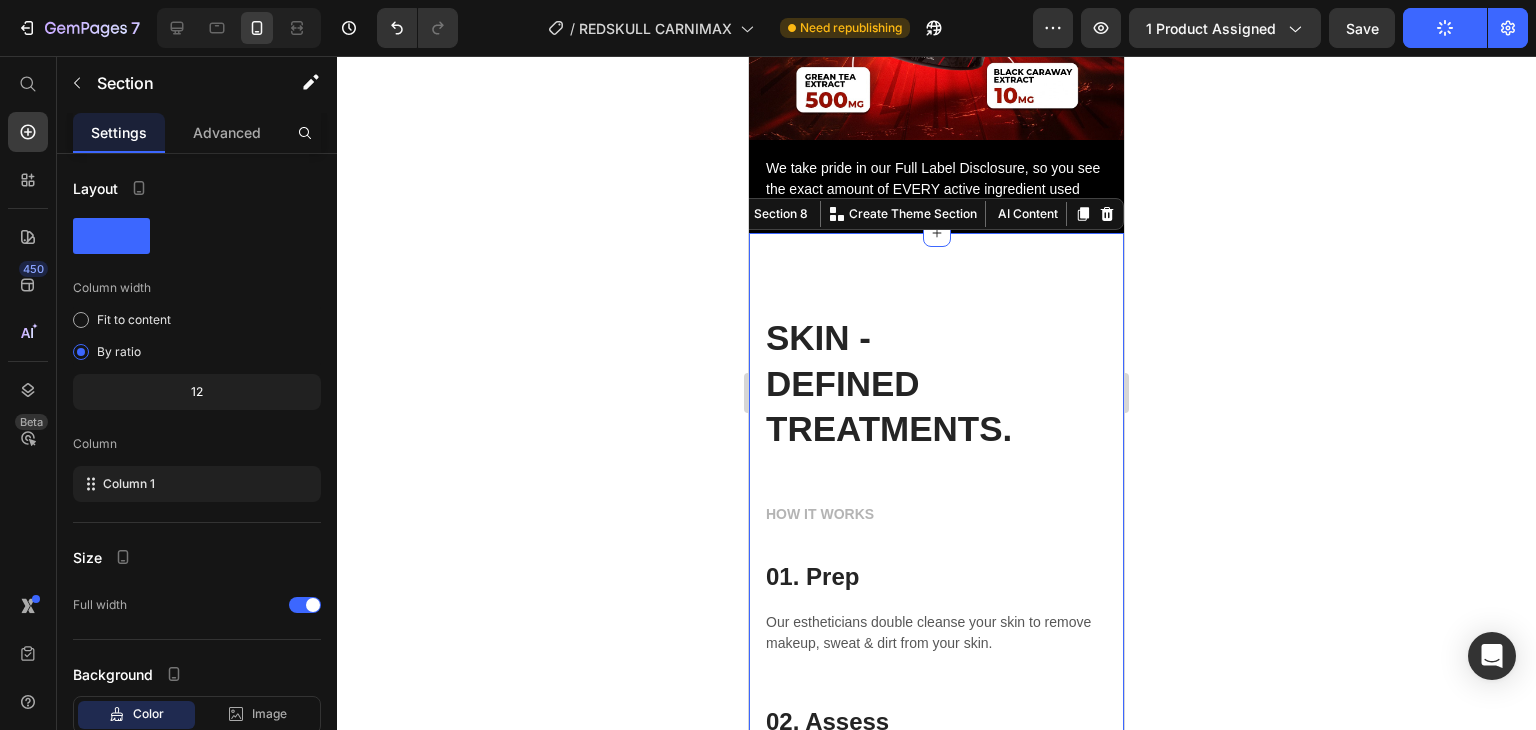click on "SKIN -  DEFINED  TREATMENTS. Heading HOW IT WORKS Text block 01. Prep Heading Our estheticians double cleanse your skin to remove makeup, sweat & dirt from your skin. Text block Row 02. Assess Heading We perform a skin analysis to determine your main skin concerns. Text block Row 03. Treat Heading We’ll take it from here - the rest of your service is all inclusive and customized based on your skin analysis. Text block Row Image Row Section 8   You can create reusable sections Create Theme Section AI Content Write with GemAI What would you like to describe here? Tone and Voice Persuasive Product REDSKULL CARNIMAX Show more Generate" at bounding box center [936, 869] 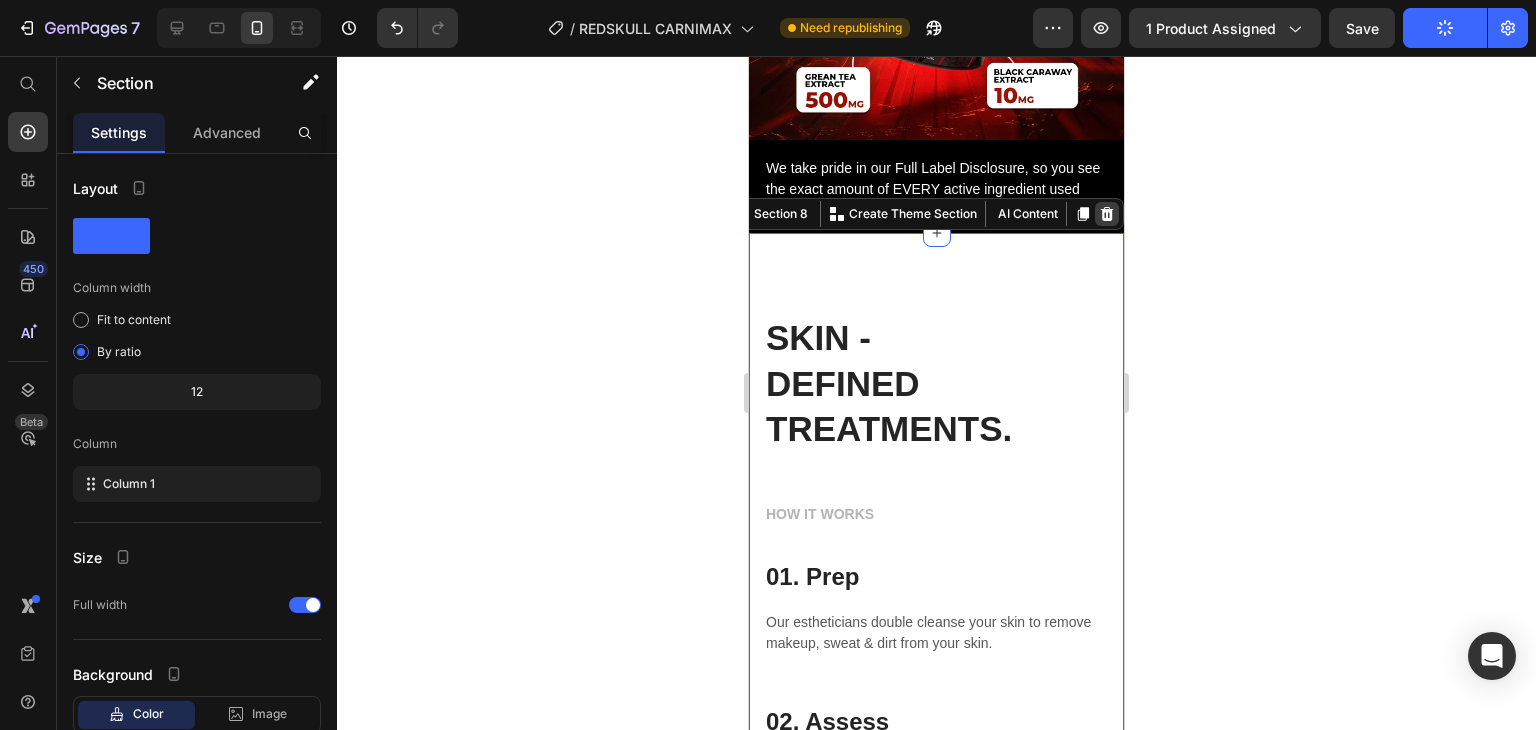 click 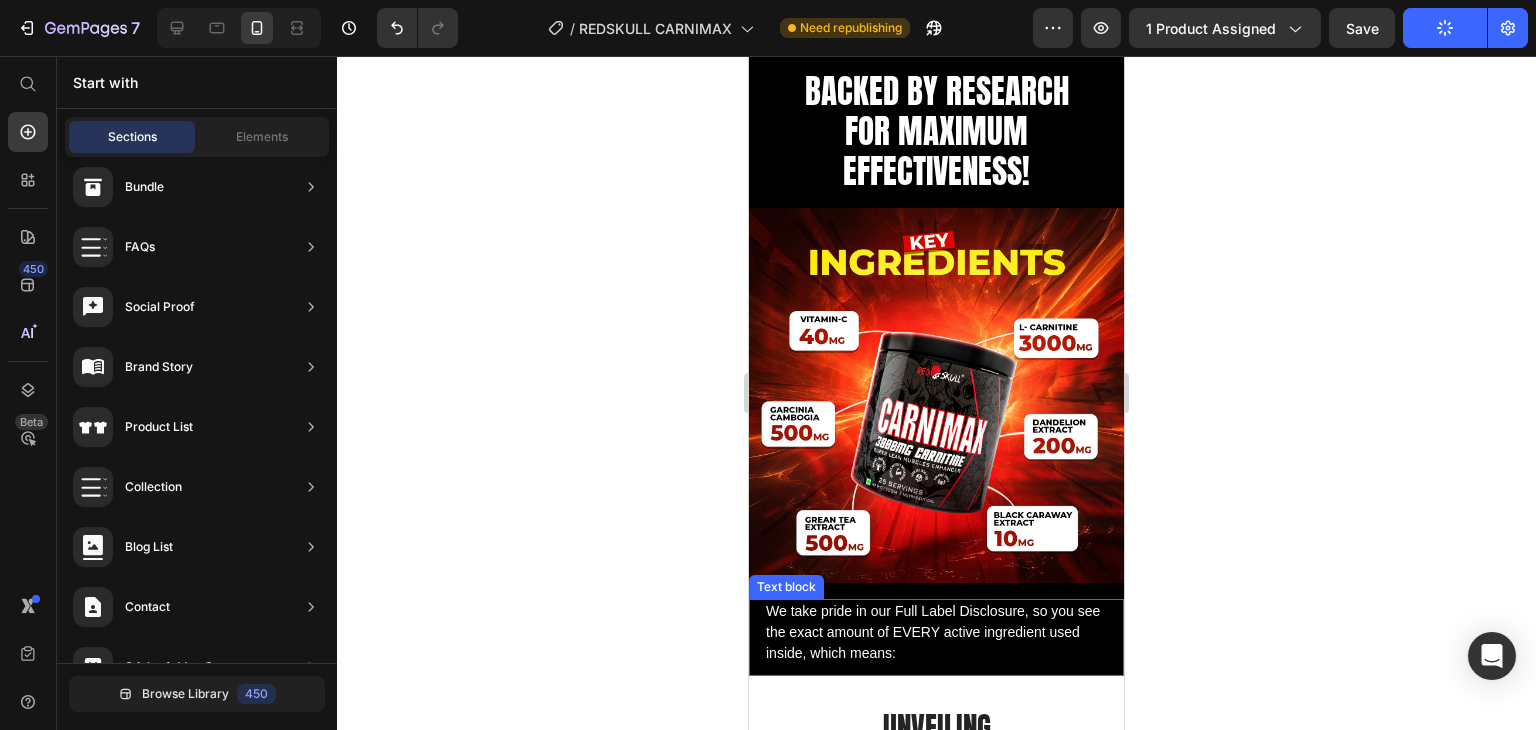 scroll, scrollTop: 1935, scrollLeft: 0, axis: vertical 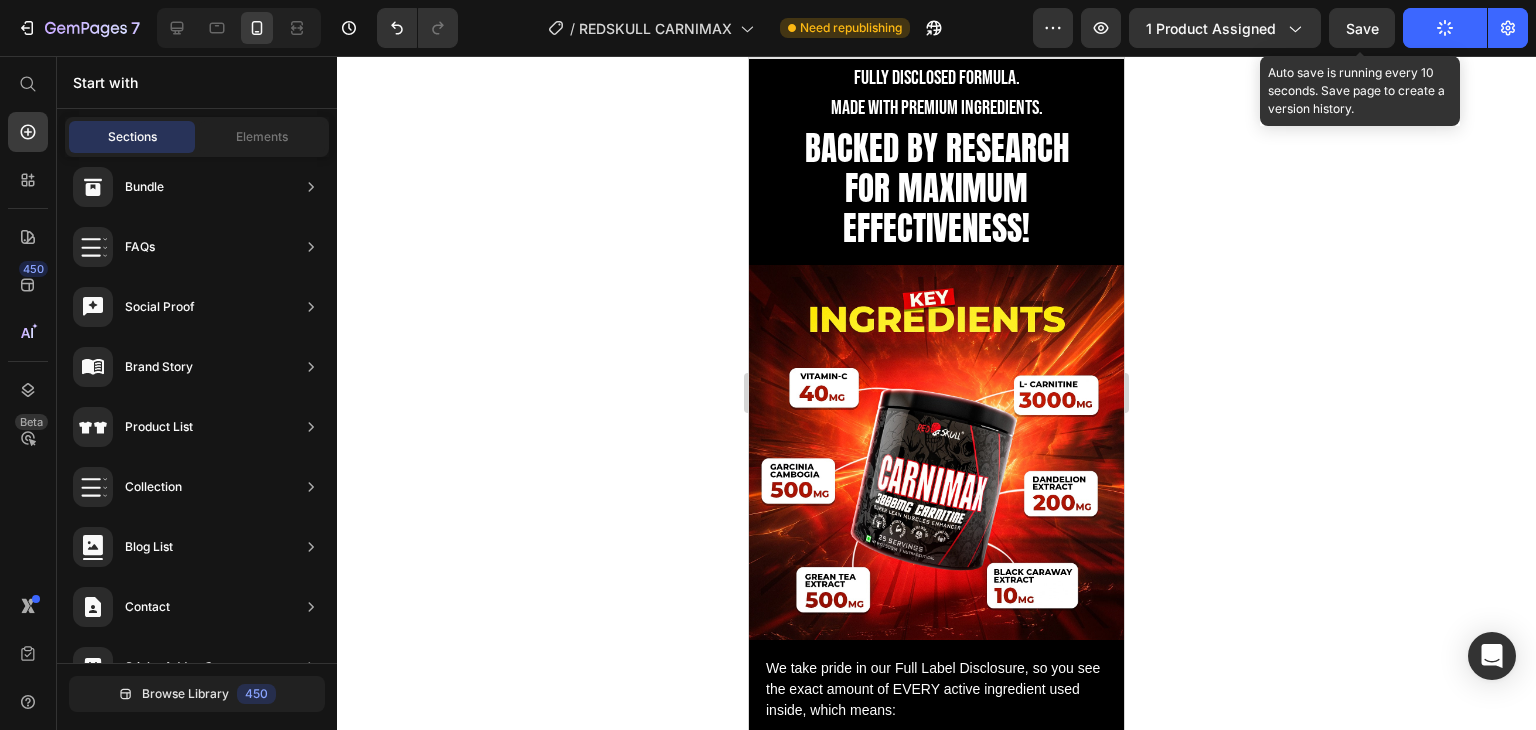 click on "Save" 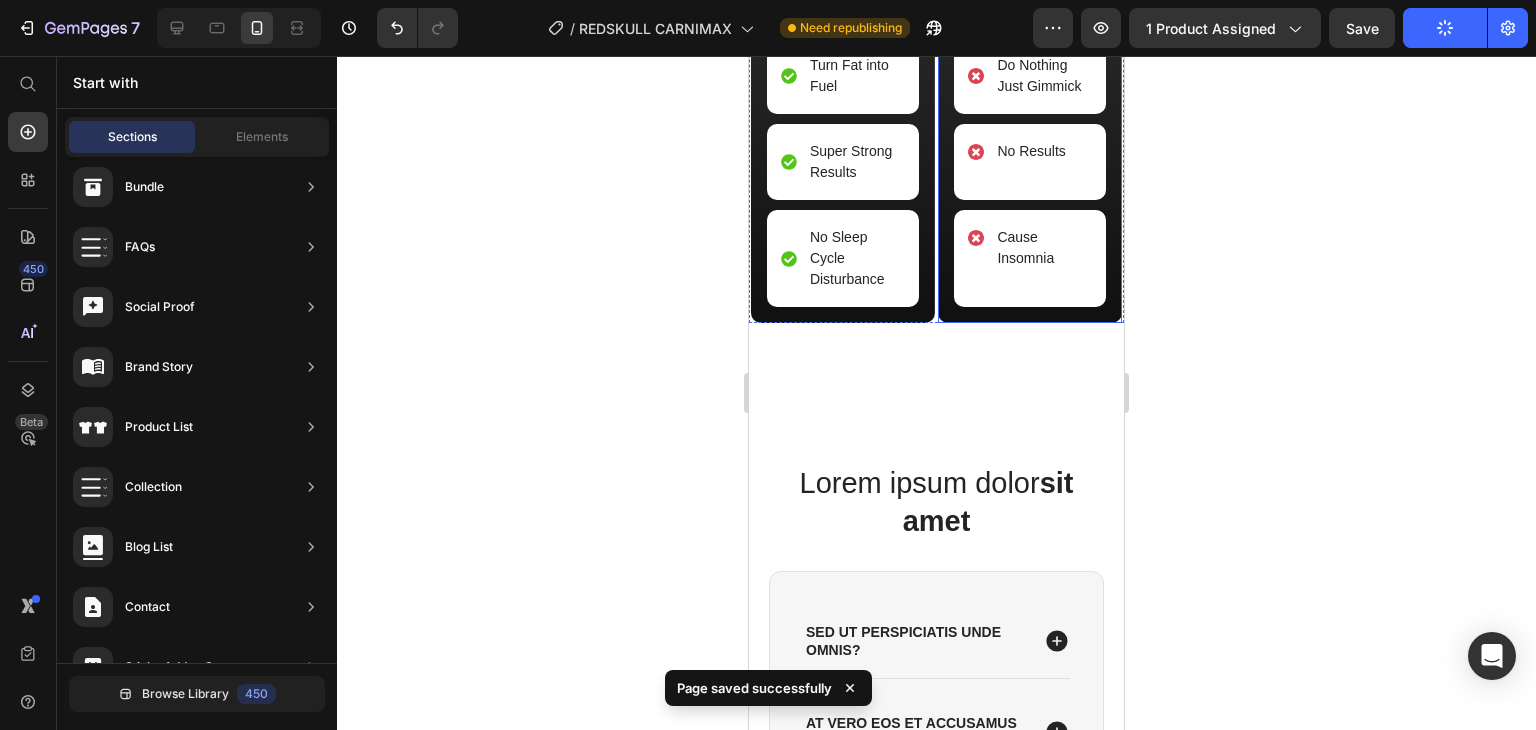 scroll, scrollTop: 3235, scrollLeft: 0, axis: vertical 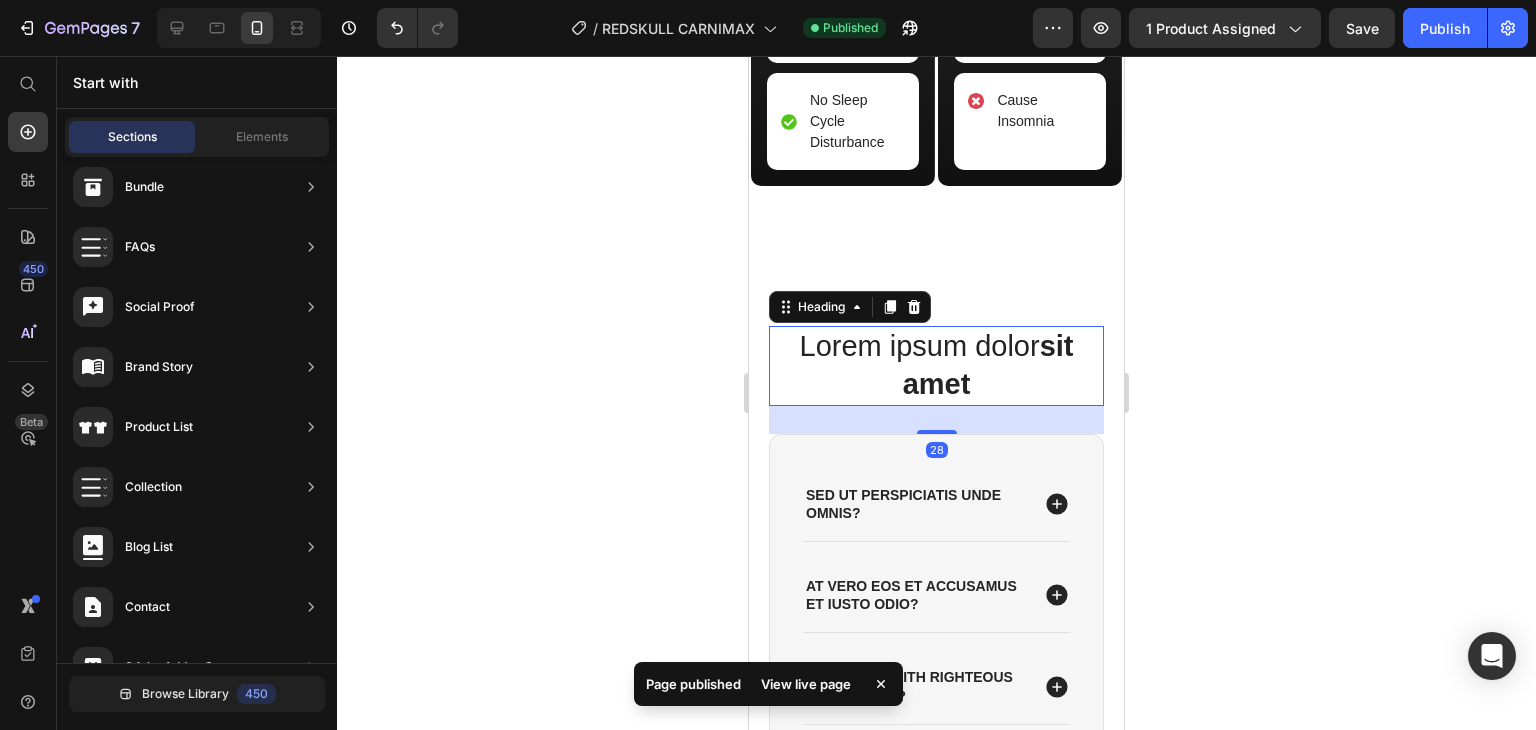 click on "Lorem ipsum dolor  sit amet" at bounding box center (936, 365) 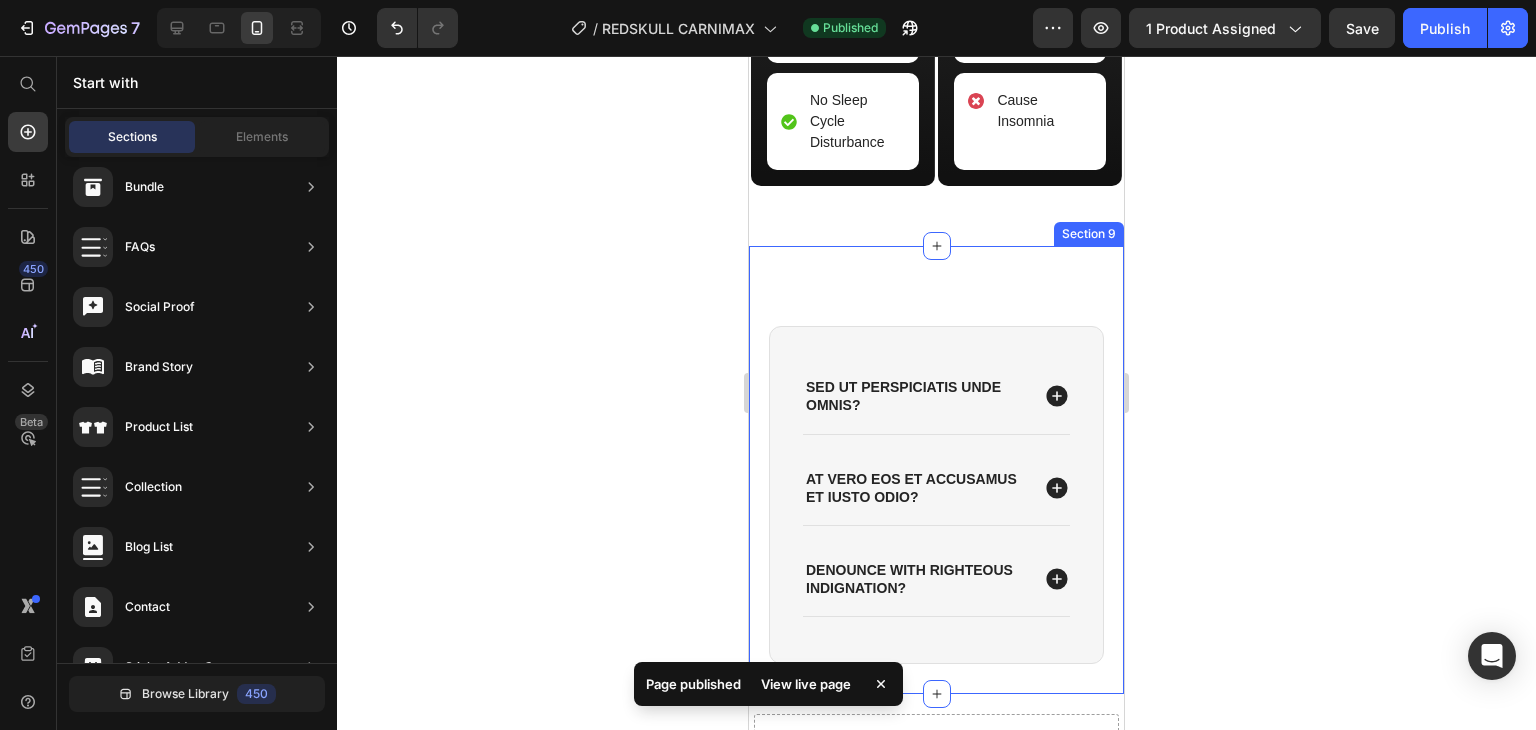 click on "Sed ut perspiciatis unde omnis?
At vero eos et accusamus et iusto odio?
denounce with righteous indignation? Accordion Row Row Section 9" at bounding box center [936, 470] 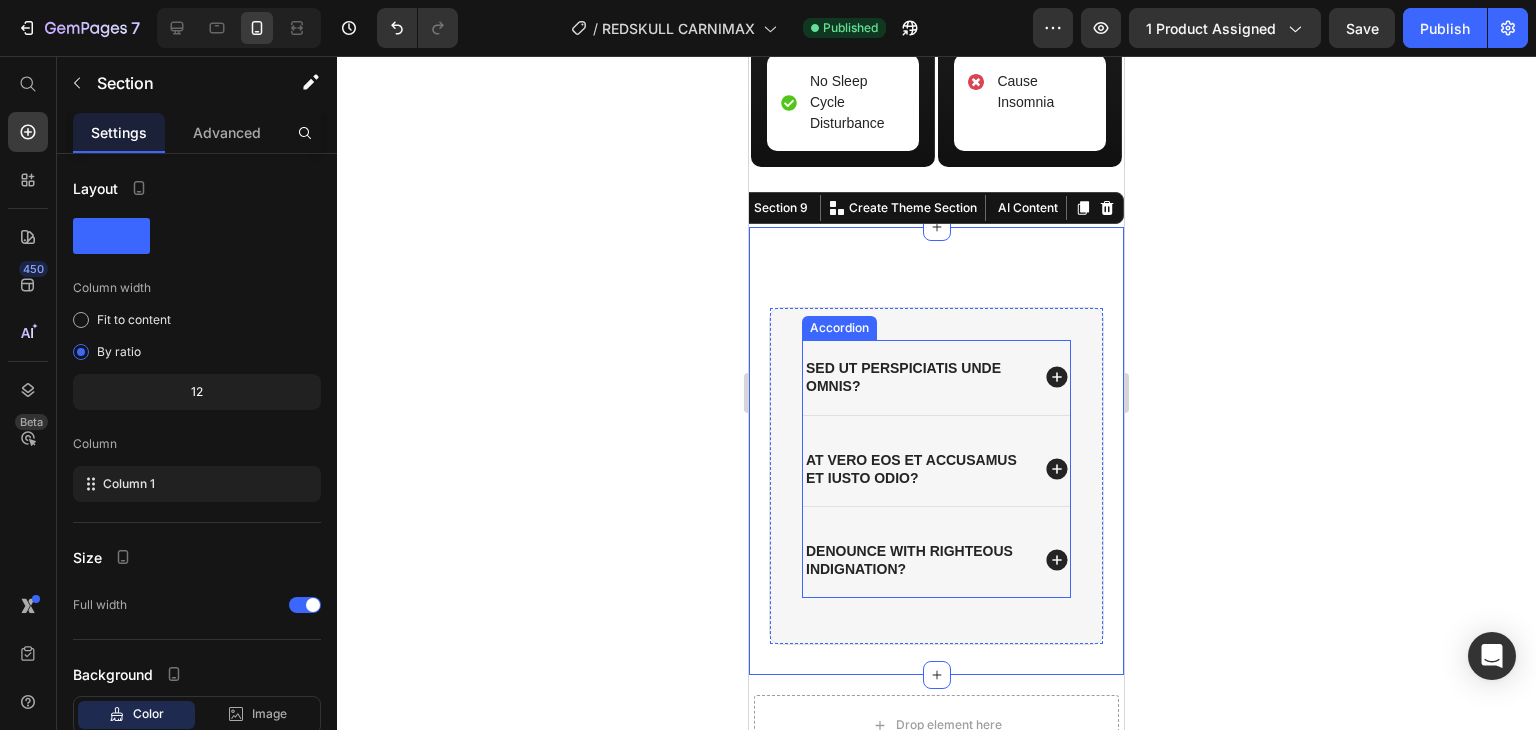 scroll, scrollTop: 3235, scrollLeft: 0, axis: vertical 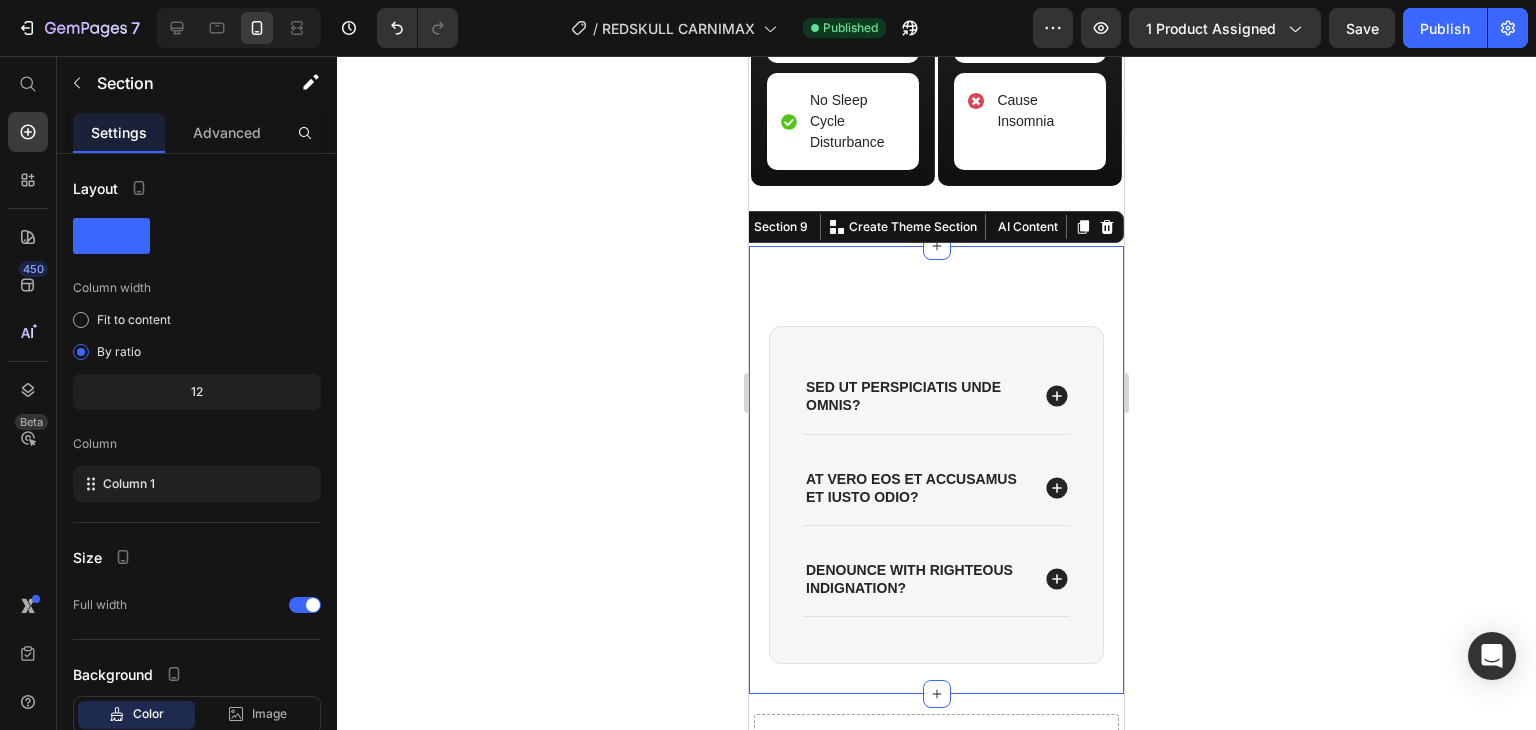 click on "Sed ut perspiciatis unde omnis?
At vero eos et accusamus et iusto odio?
denounce with righteous indignation? Accordion Row Row Section 9   You can create reusable sections Create Theme Section AI Content Write with GemAI What would you like to describe here? Tone and Voice Persuasive Product REDSKULL CARNIMAX Show more Generate" at bounding box center [936, 470] 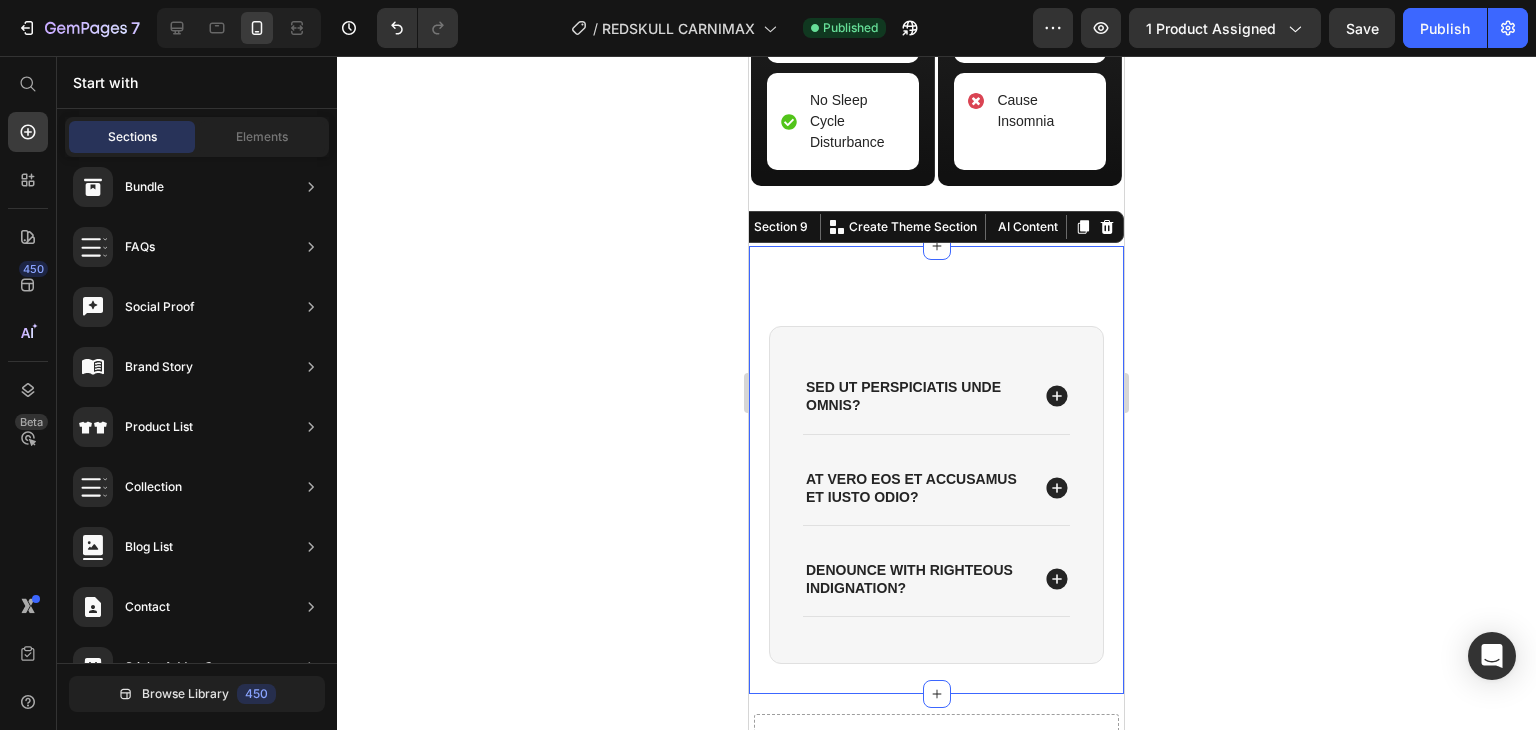 click on "Sed ut perspiciatis unde omnis?
At vero eos et accusamus et iusto odio?
denounce with righteous indignation? Accordion Row Row Section 9   You can create reusable sections Create Theme Section AI Content Write with GemAI What would you like to describe here? Tone and Voice Persuasive Product REDSKULL CARNIMAX Show more Generate" at bounding box center (936, 470) 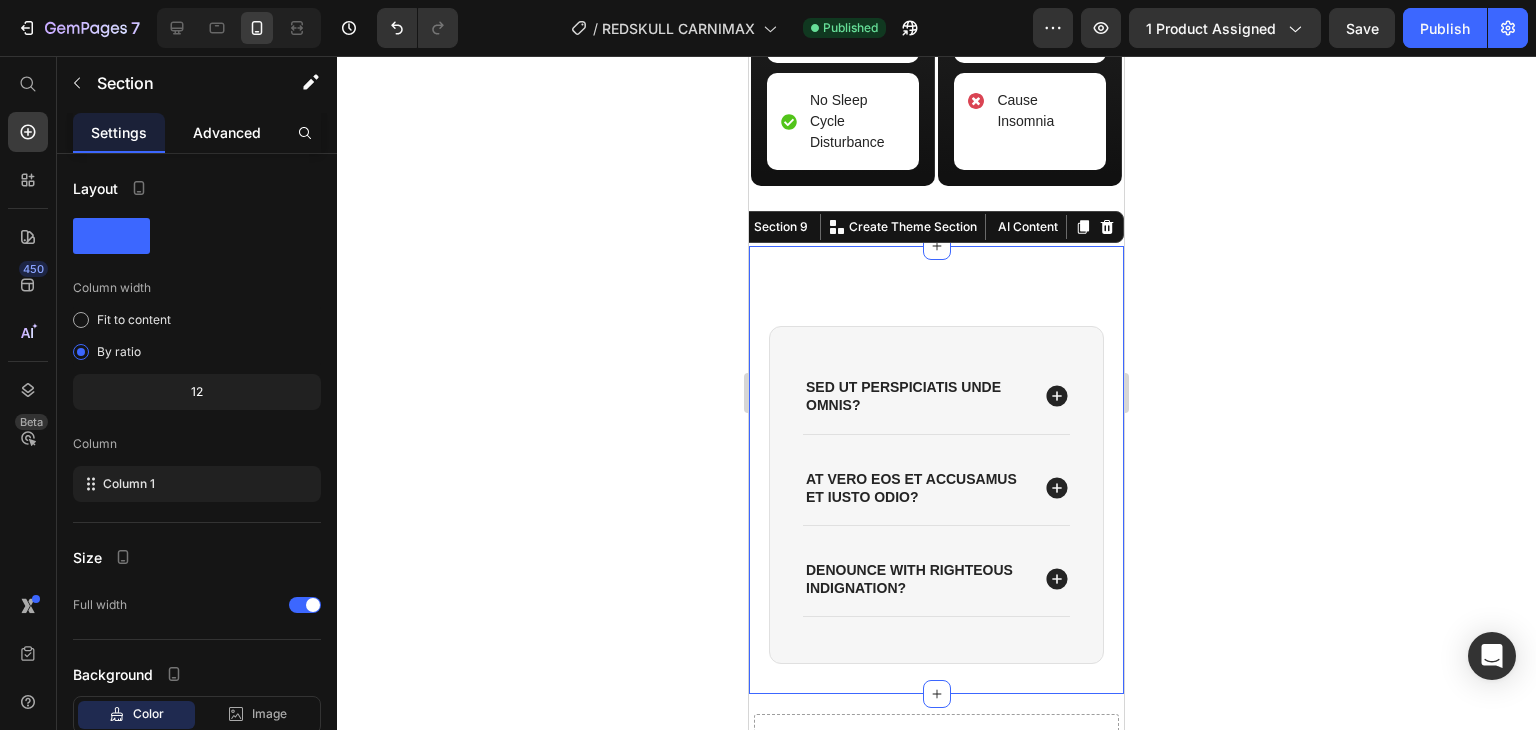 click on "Advanced" at bounding box center (227, 132) 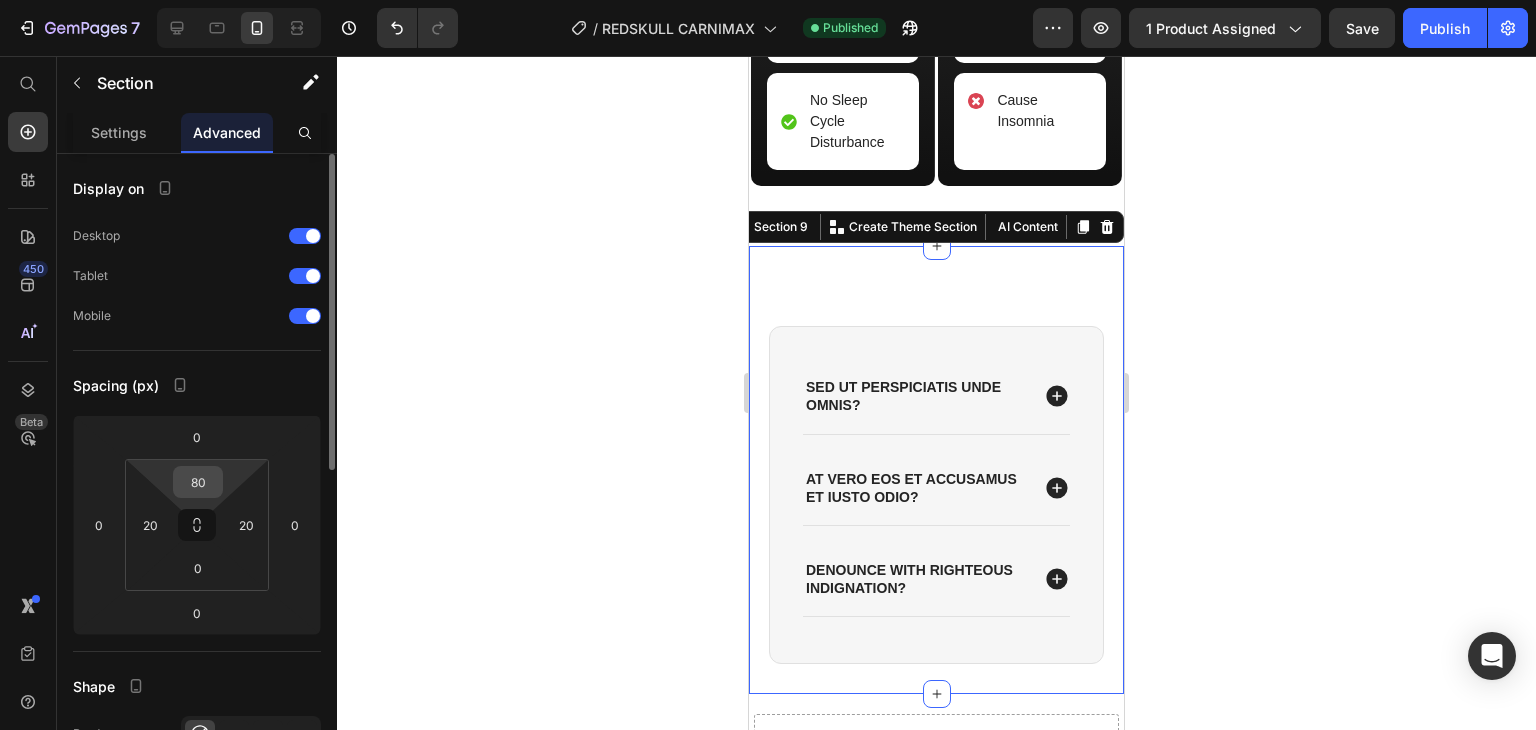 click on "80" at bounding box center [198, 482] 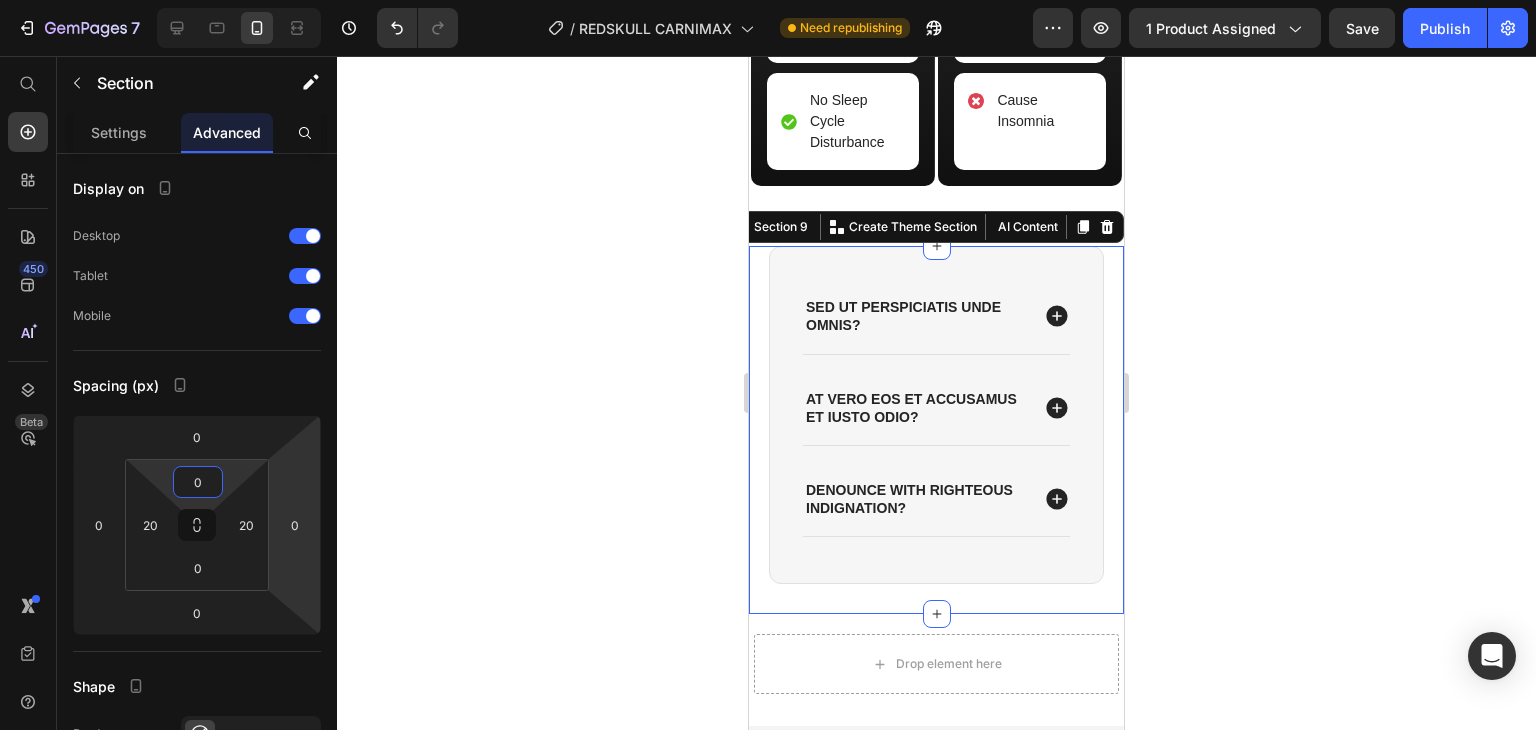 type on "0" 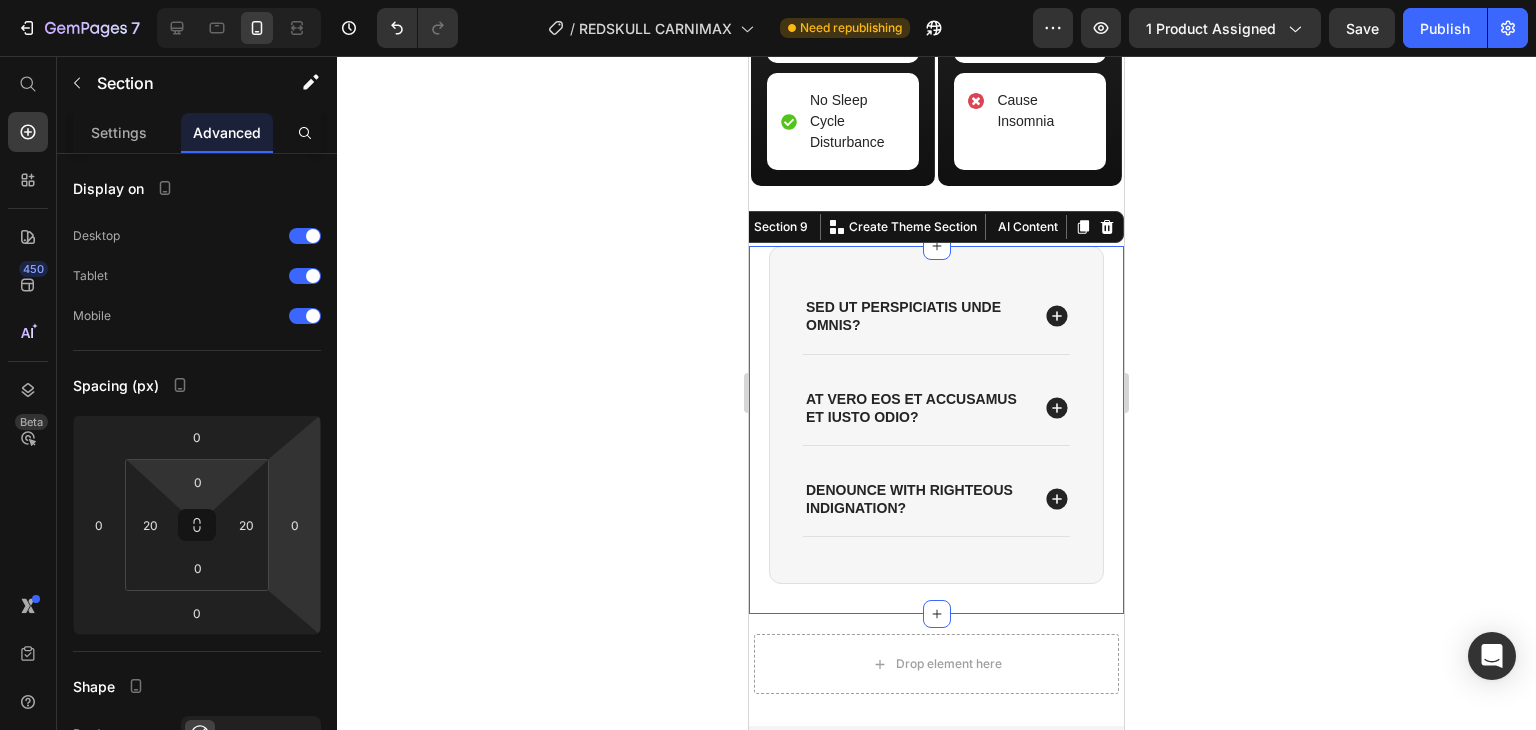 click 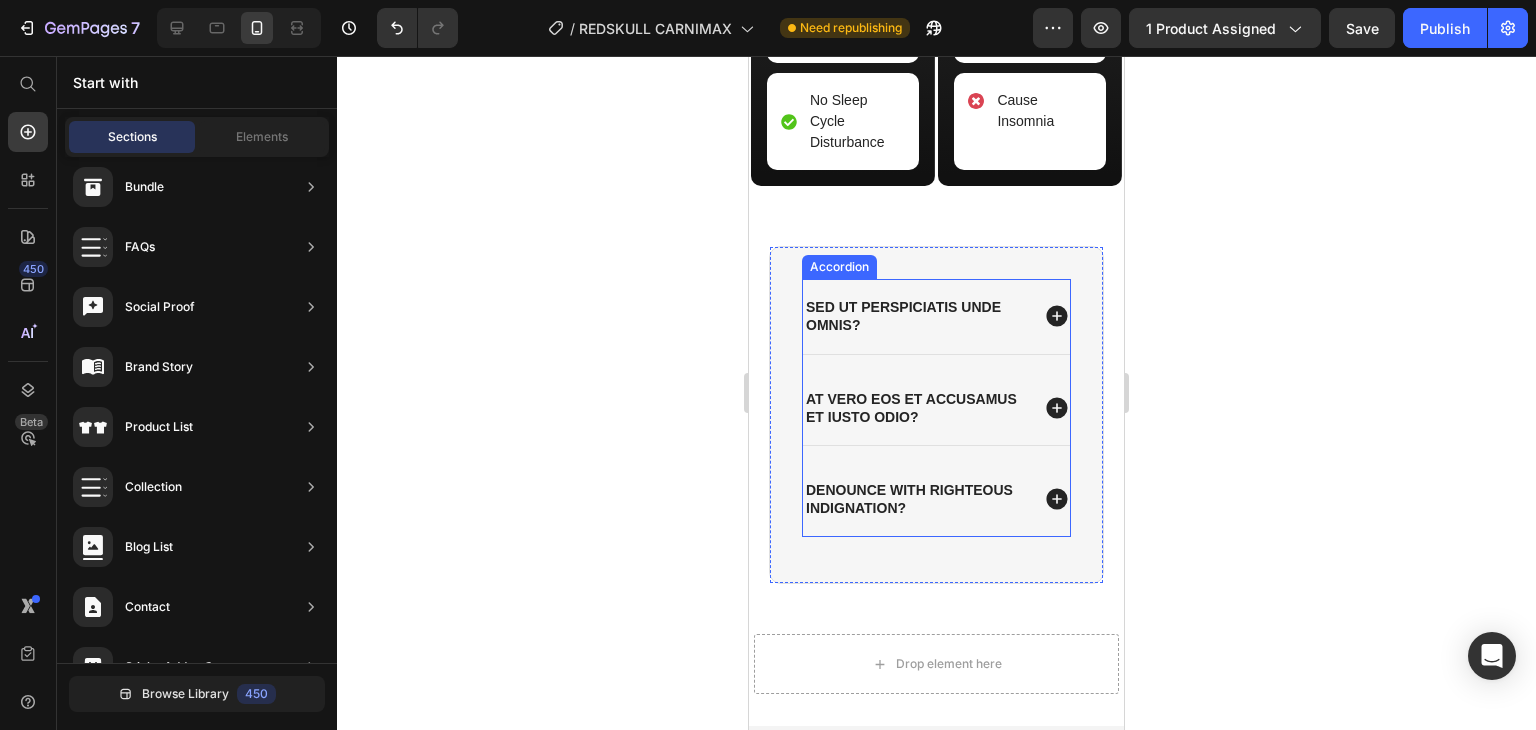 click on "Sed ut perspiciatis unde omnis?" at bounding box center (915, 316) 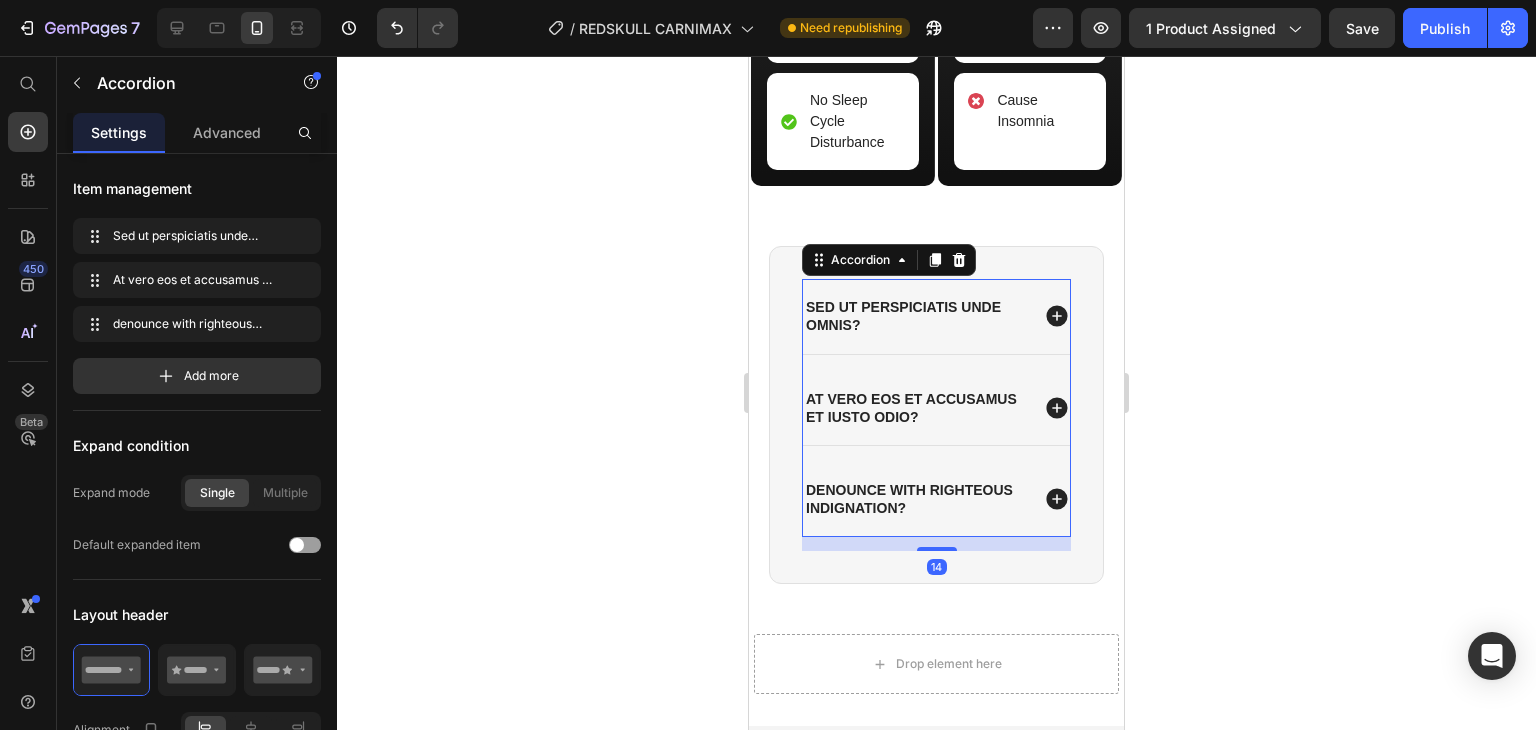 click on "Sed ut perspiciatis unde omnis?" at bounding box center [915, 316] 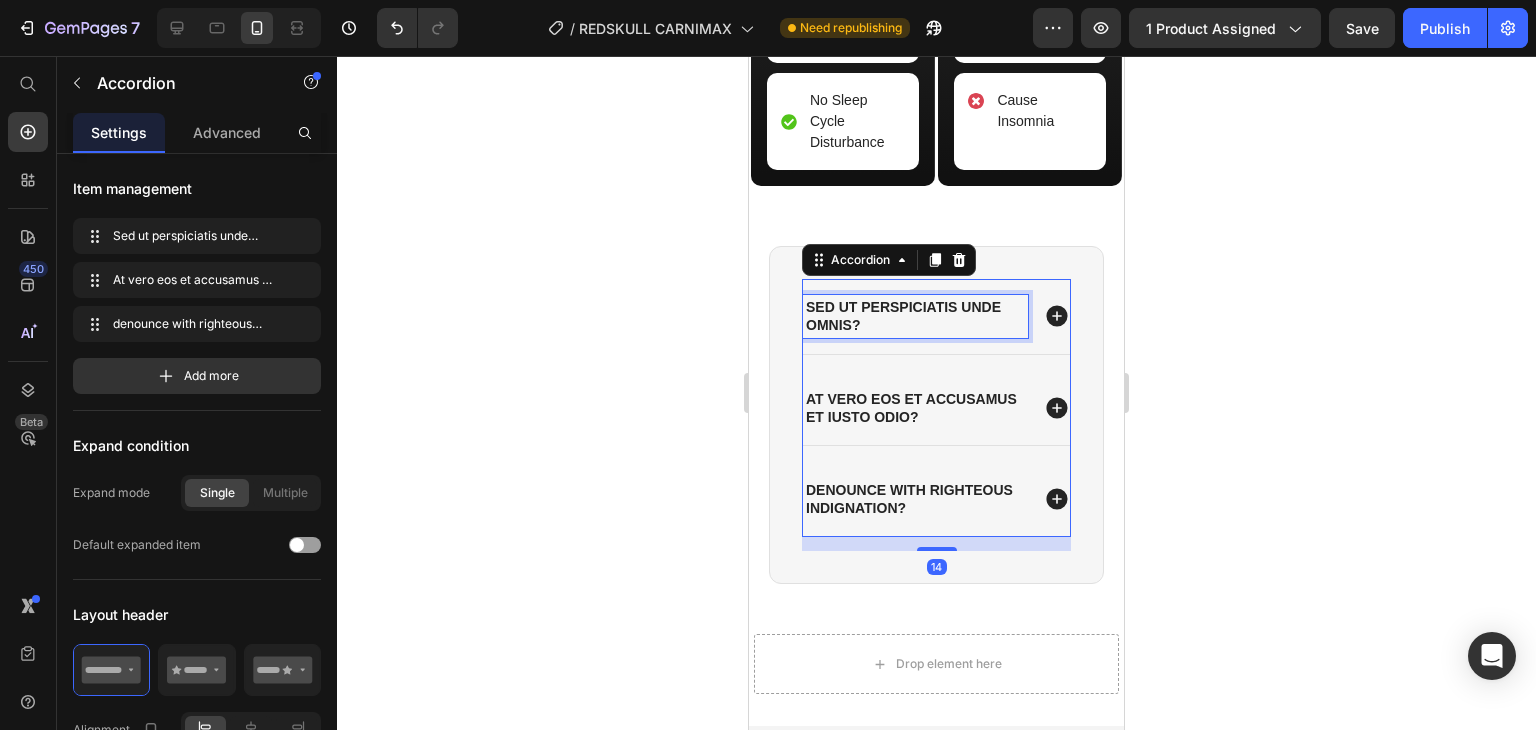 click on "Sed ut perspiciatis unde omnis?" at bounding box center (915, 316) 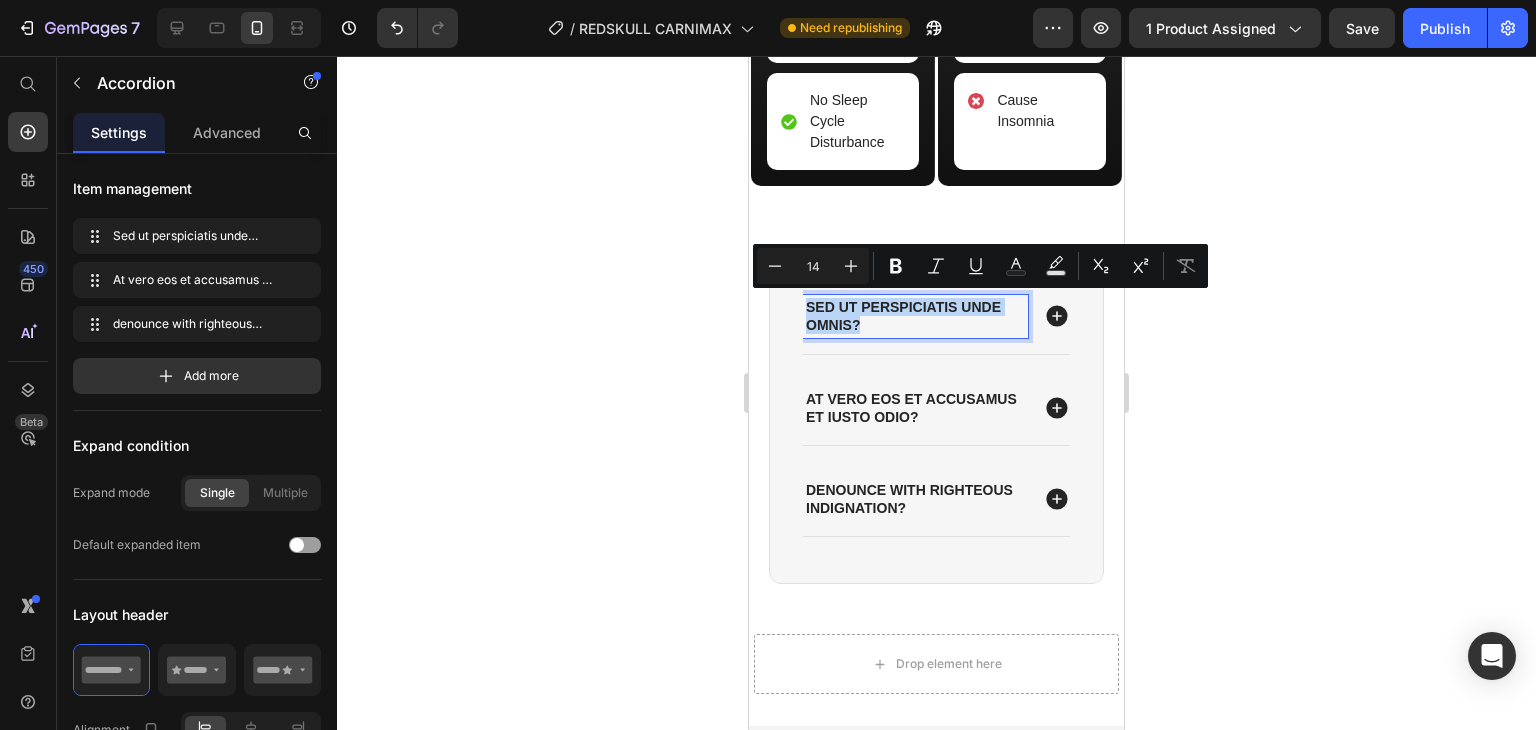 drag, startPoint x: 872, startPoint y: 320, endPoint x: 720, endPoint y: 305, distance: 152.73834 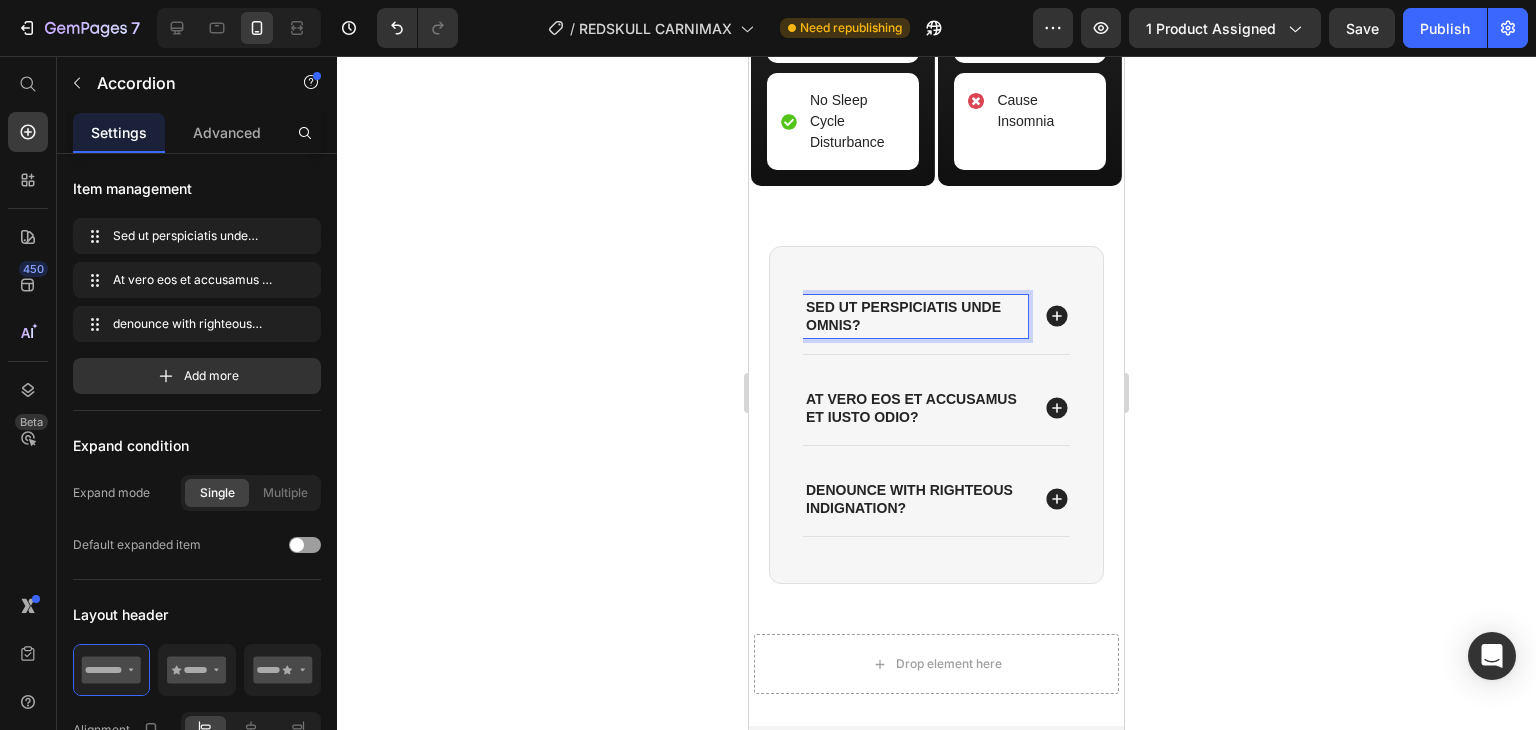 scroll, scrollTop: 3236, scrollLeft: 0, axis: vertical 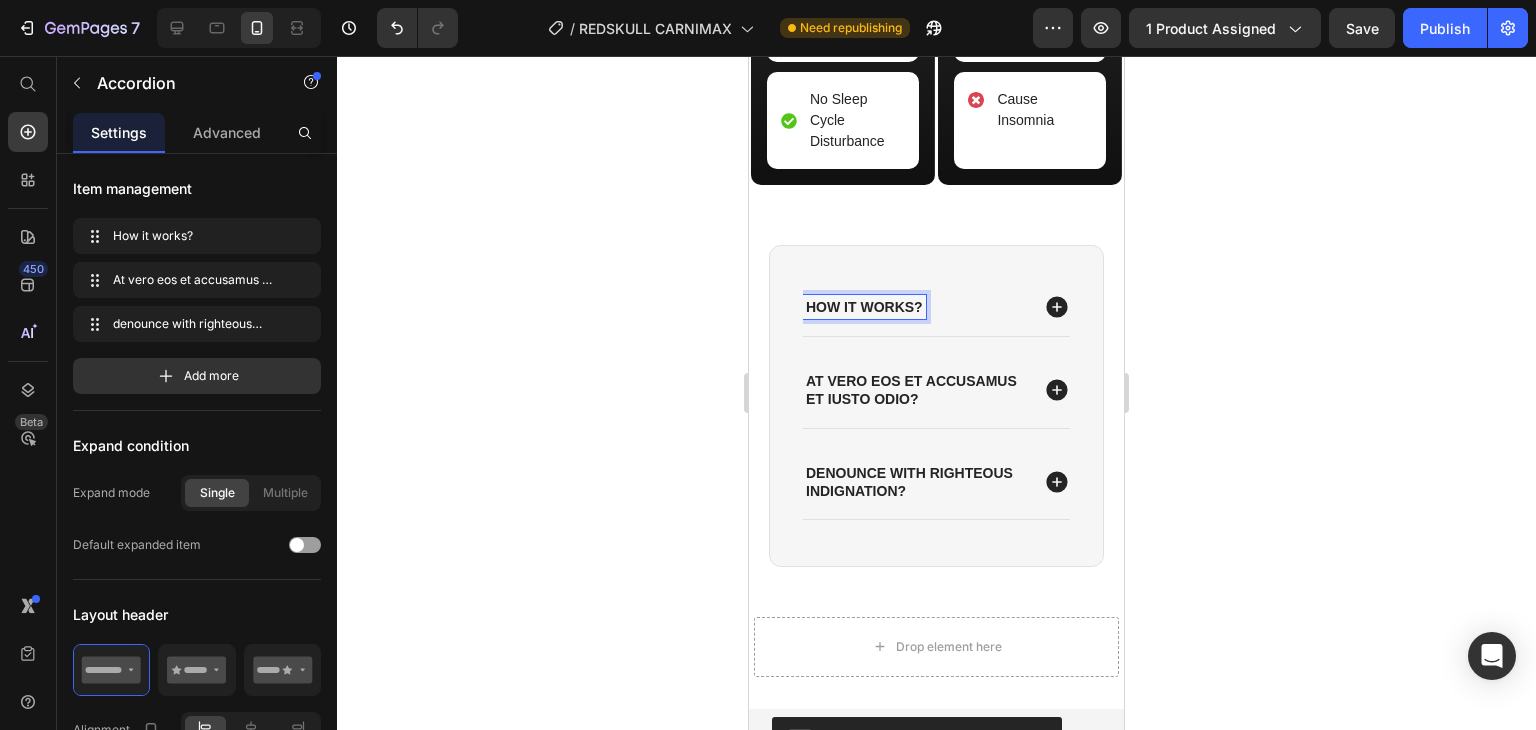 click on "At vero eos et accusamus et iusto odio?" at bounding box center [915, 390] 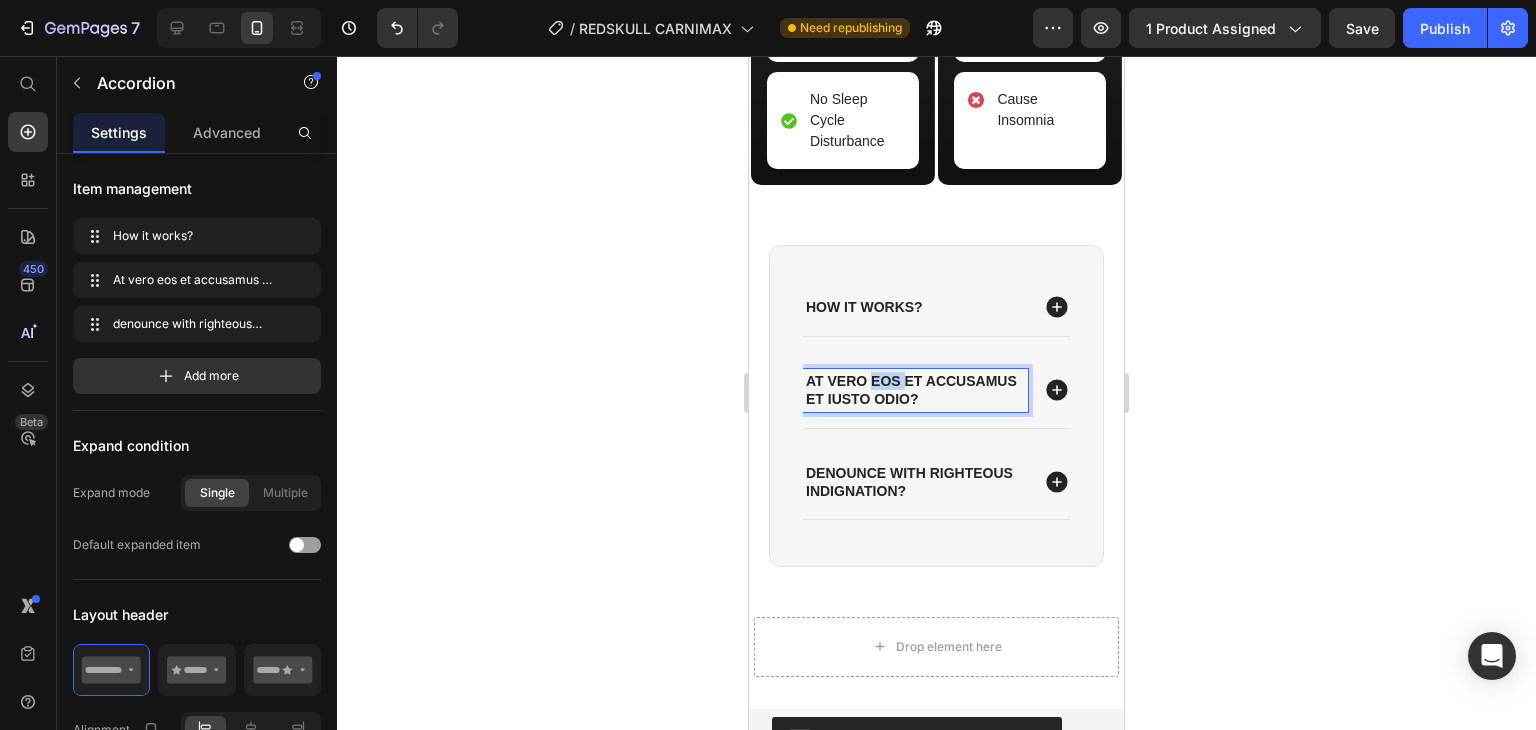 click on "At vero eos et accusamus et iusto odio?" at bounding box center (915, 390) 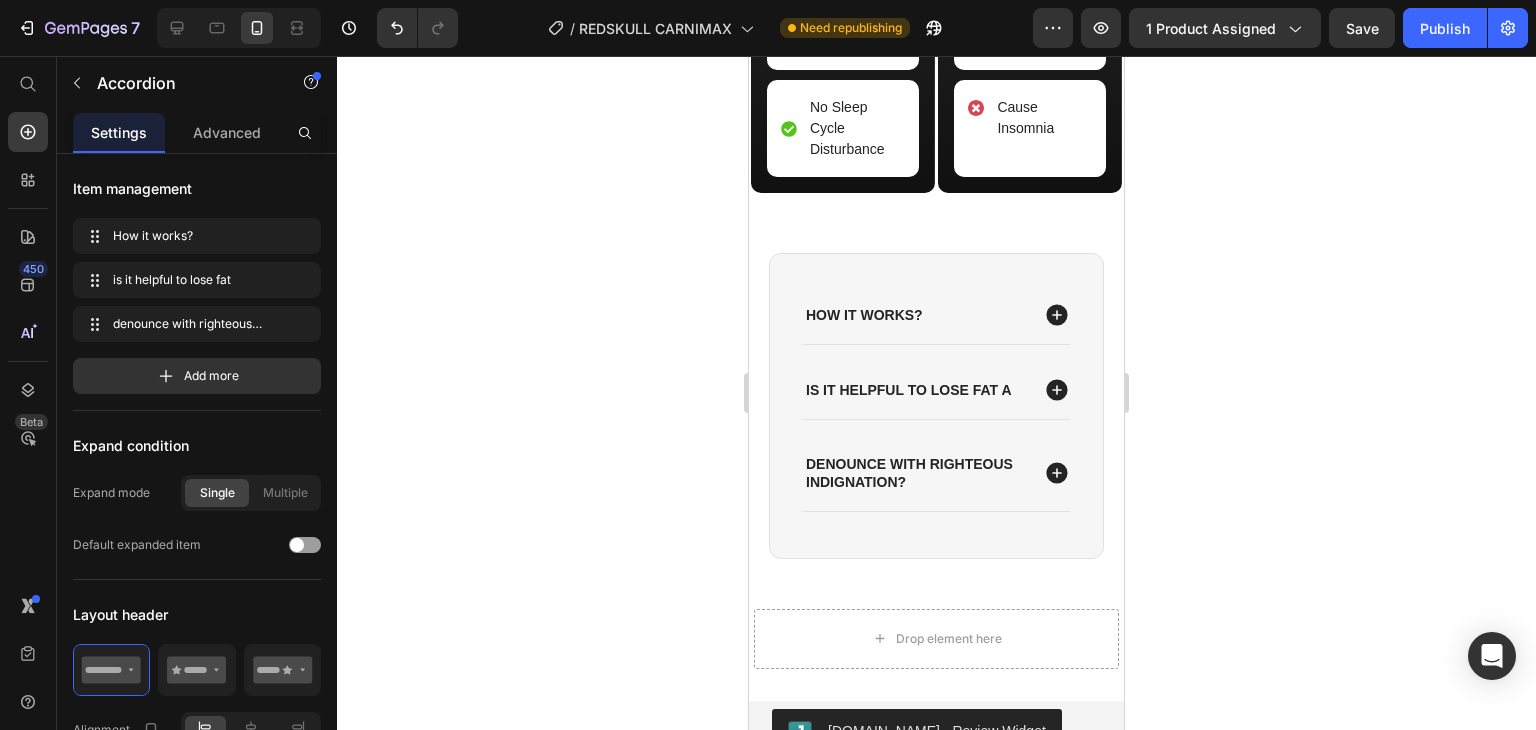 scroll, scrollTop: 3227, scrollLeft: 0, axis: vertical 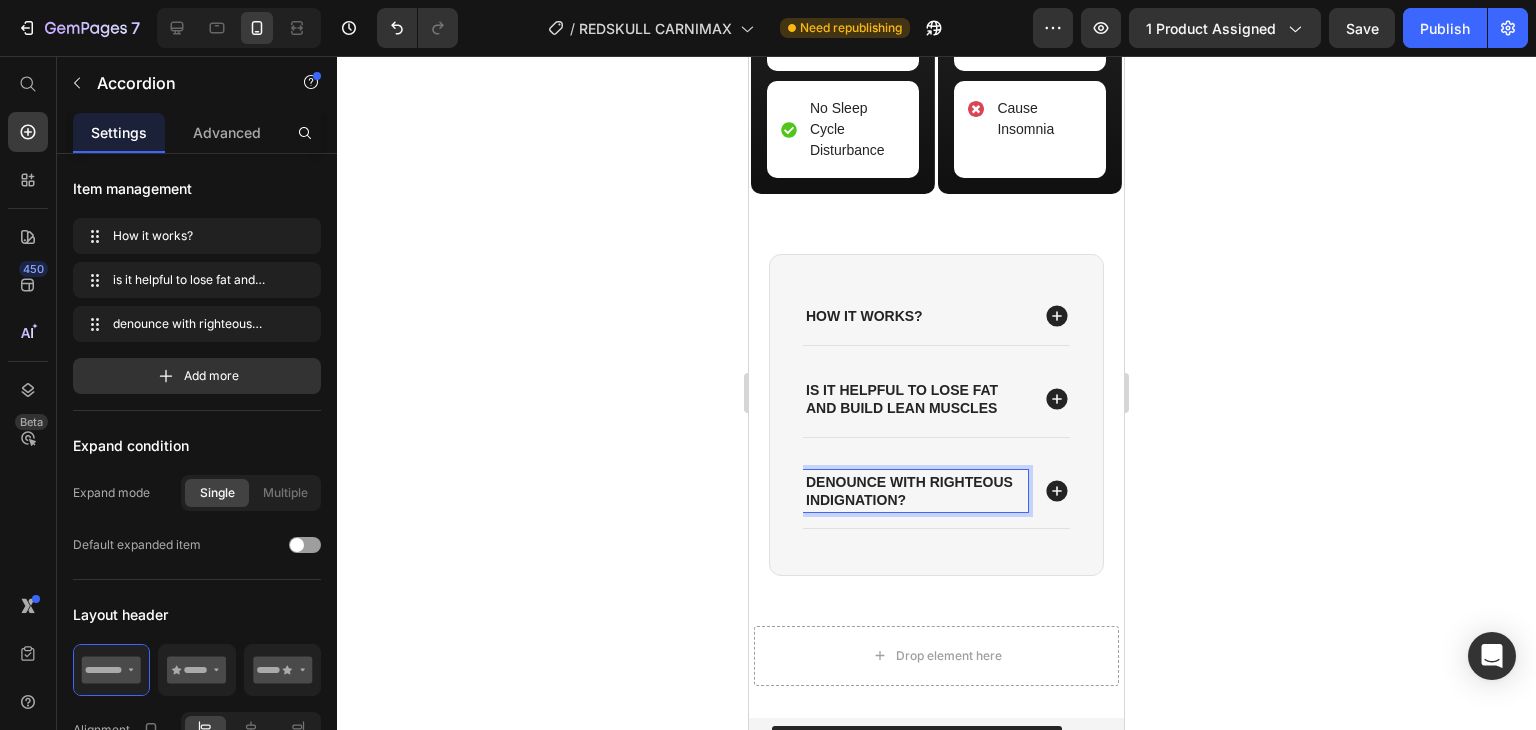 click on "denounce with righteous indignation?" at bounding box center (915, 491) 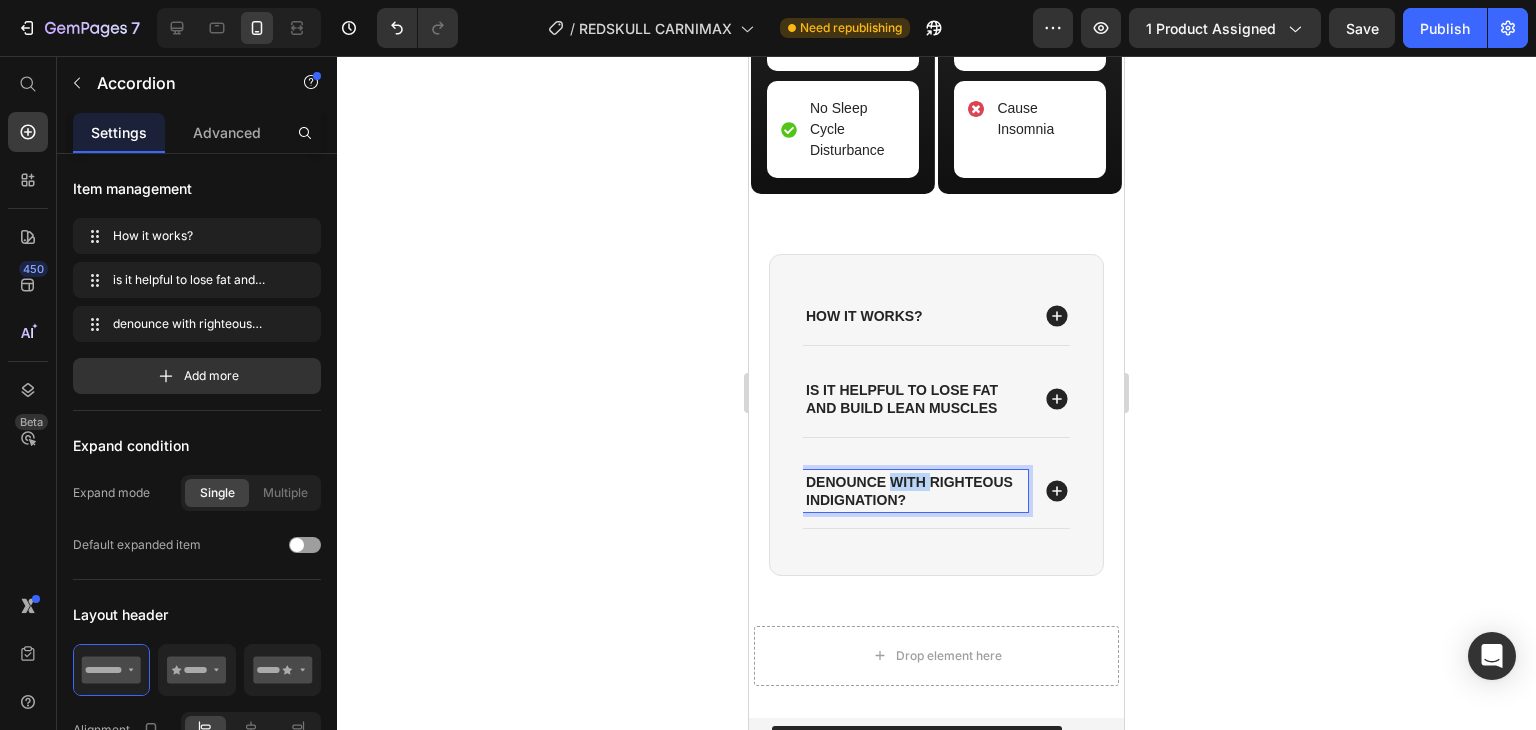 click on "denounce with righteous indignation?" at bounding box center (915, 491) 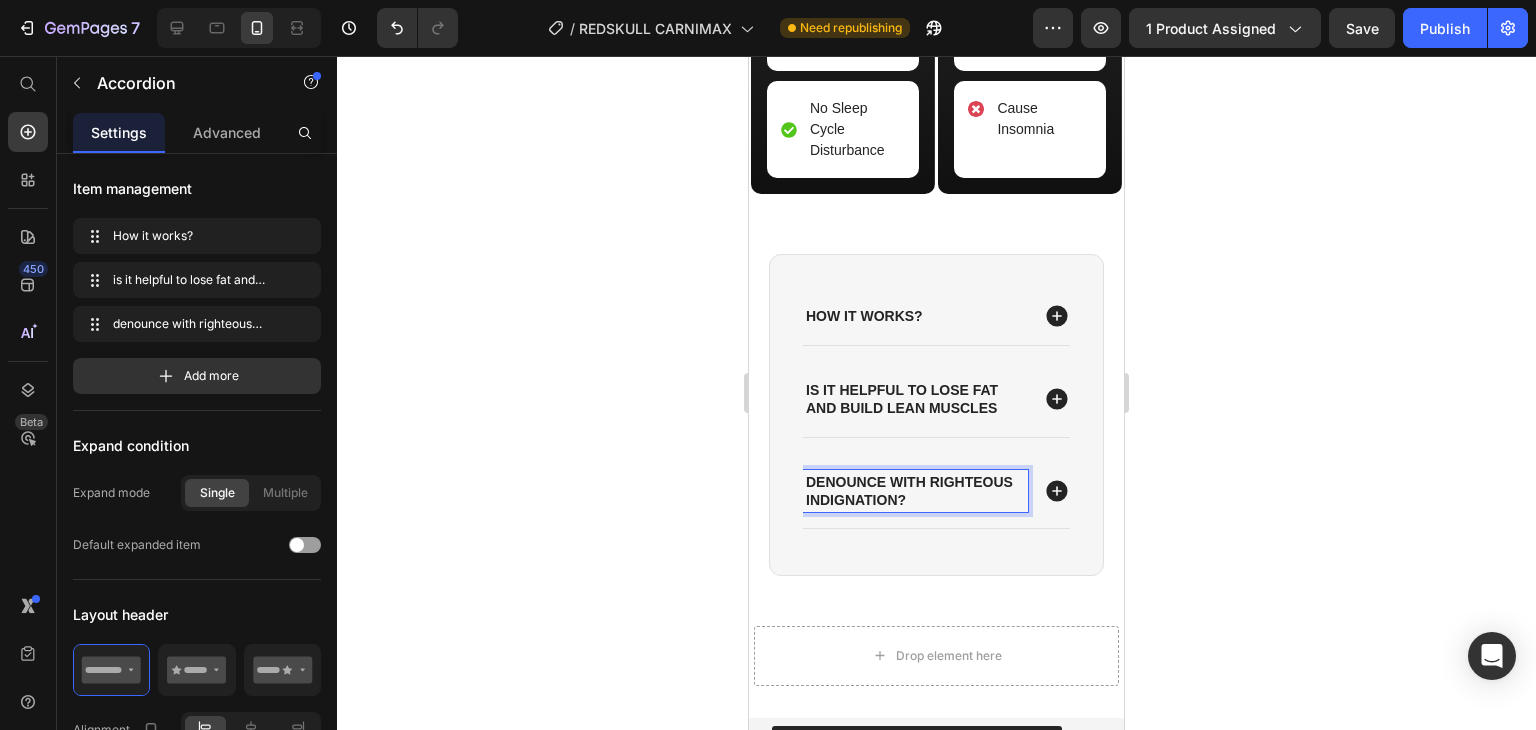 scroll, scrollTop: 3228, scrollLeft: 0, axis: vertical 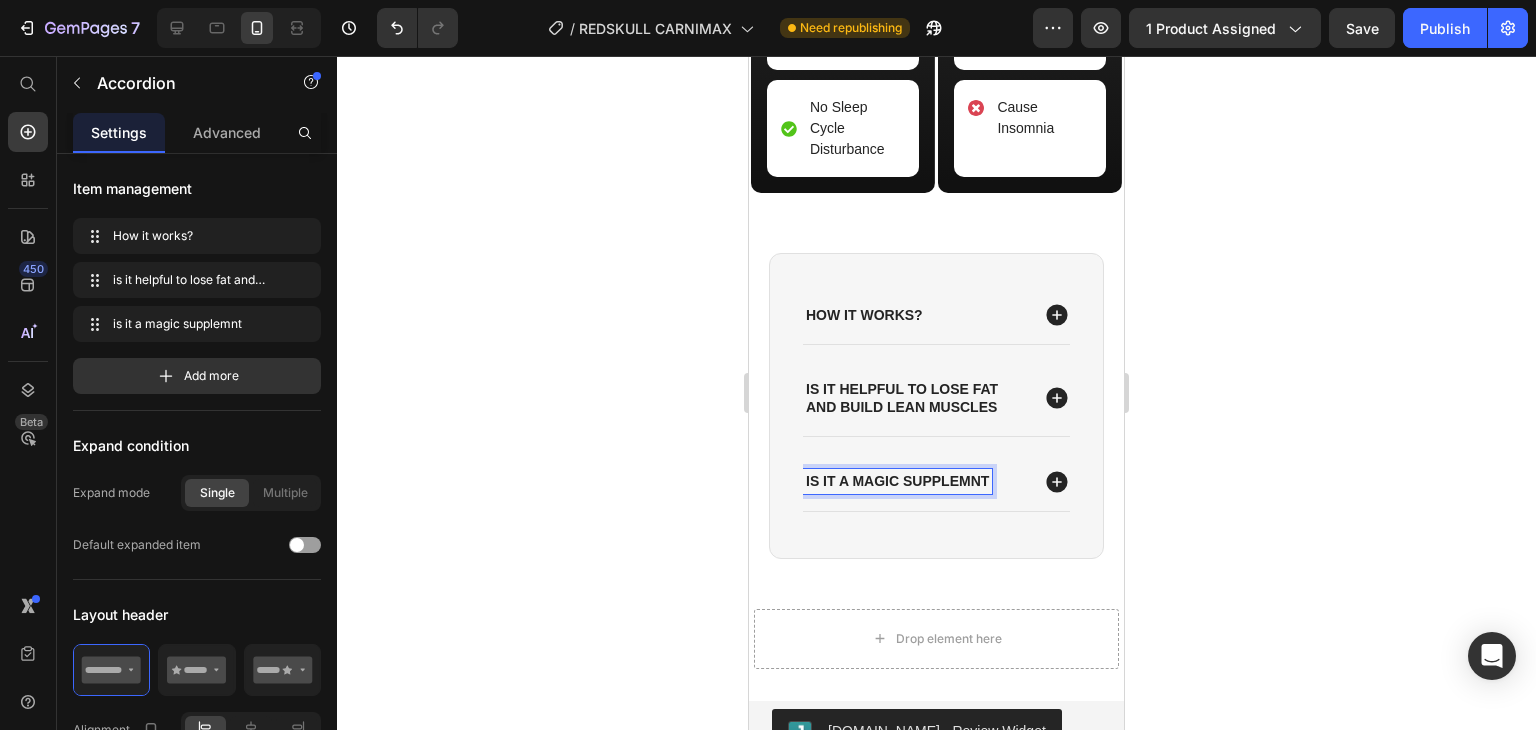 click on "is it a magic supplemnt" at bounding box center [897, 481] 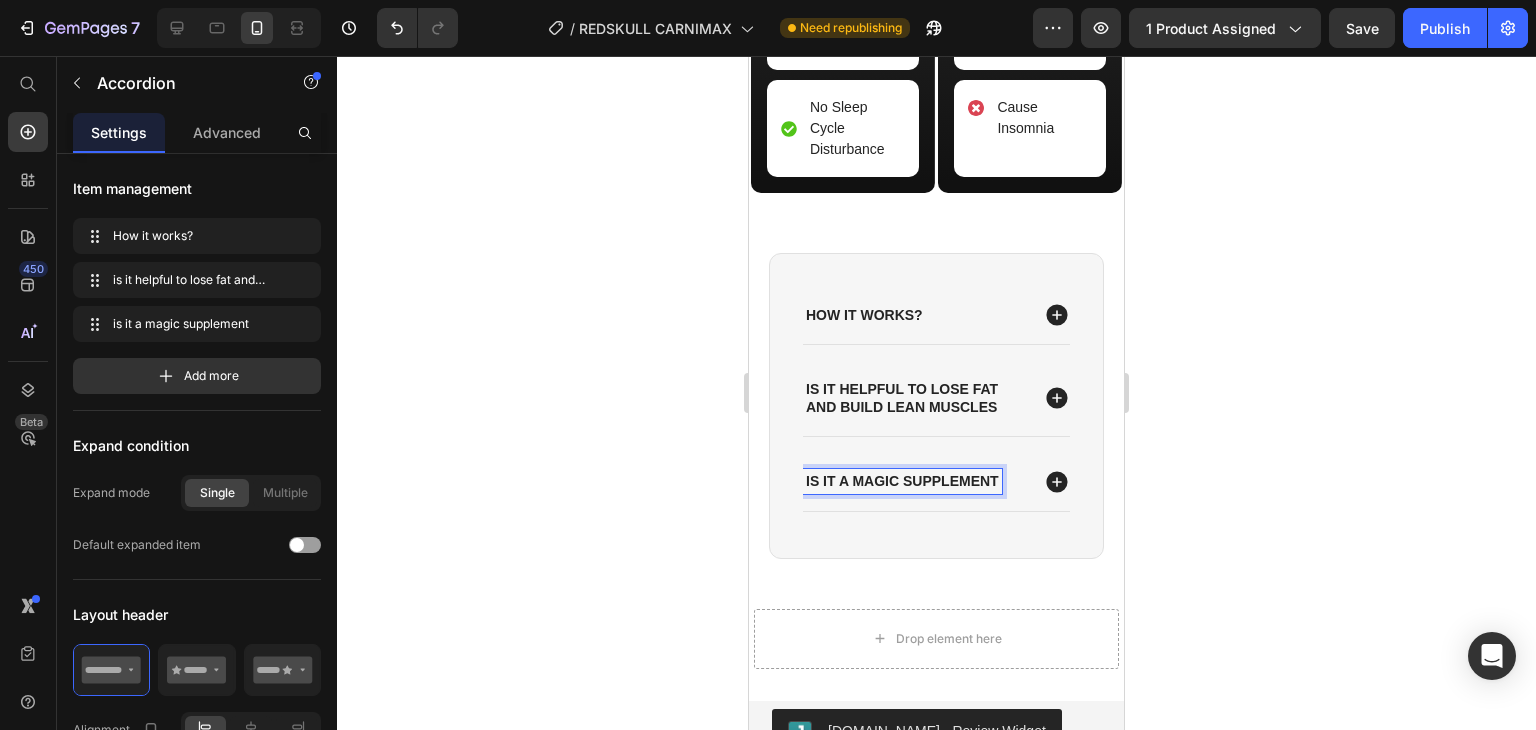 click 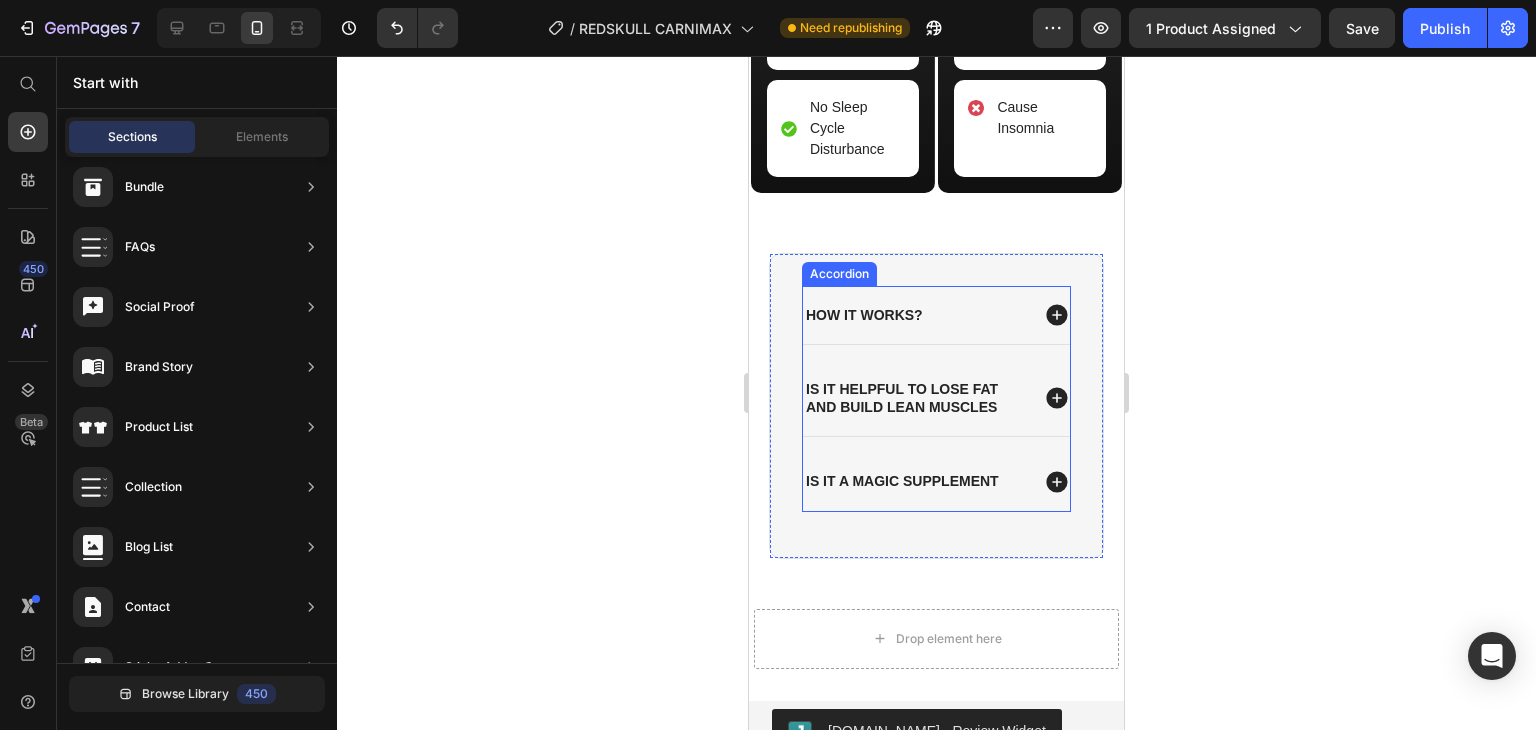 click on "How it works?
is it helpful to lose fat and build lean muscles
is it a magic supplement" at bounding box center (936, 398) 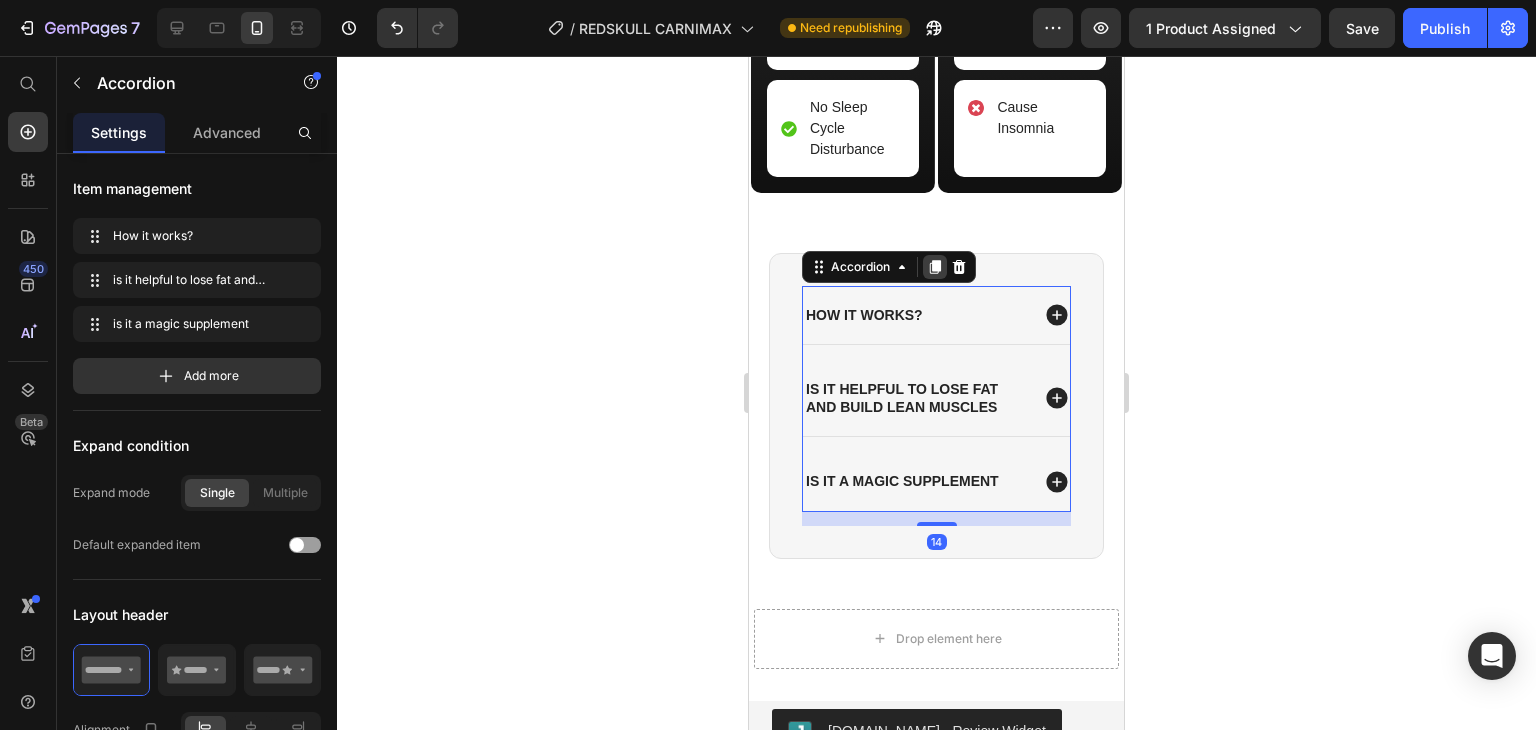click 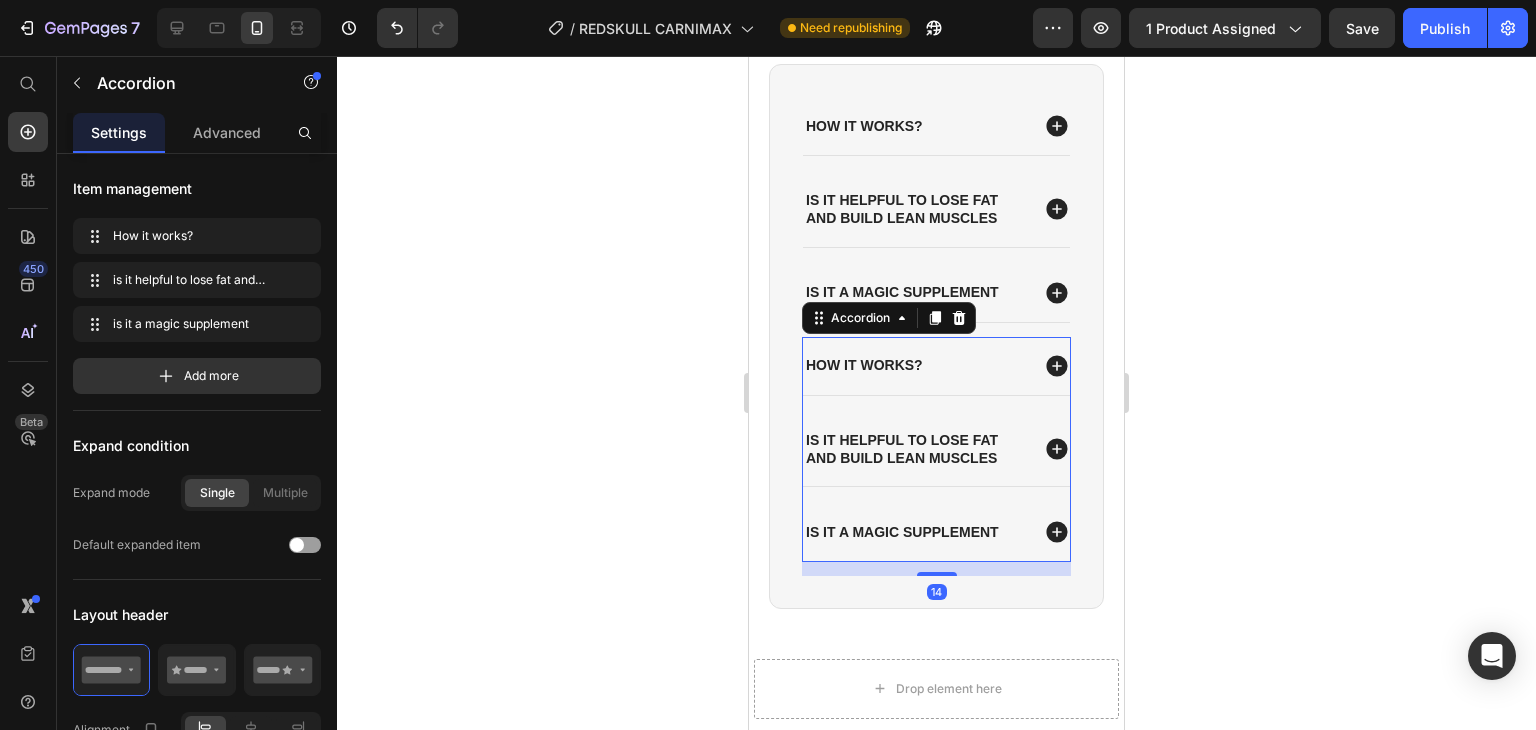 scroll, scrollTop: 3428, scrollLeft: 0, axis: vertical 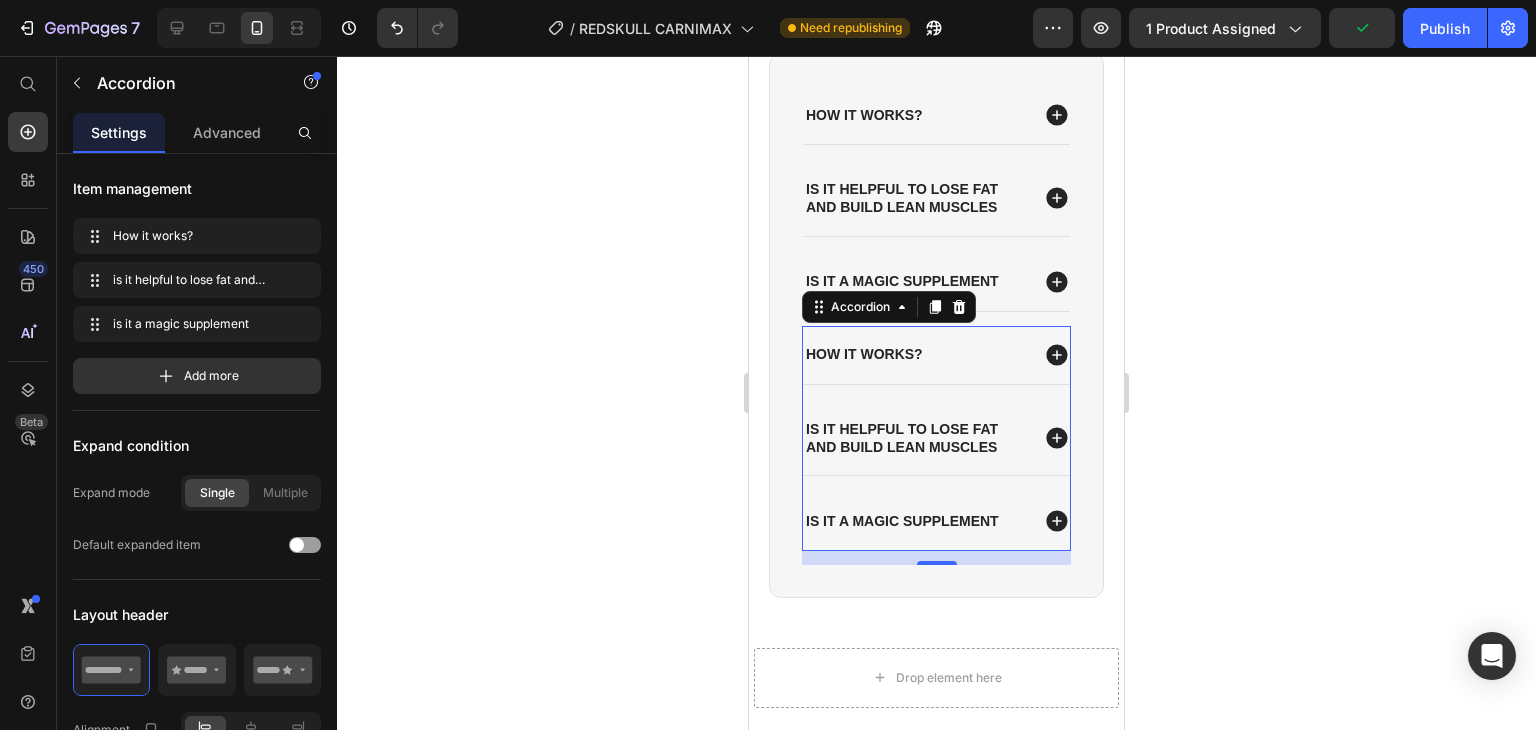 click on "How it works?
is it helpful to lose fat and build lean muscles
is it a magic supplement" at bounding box center [936, 438] 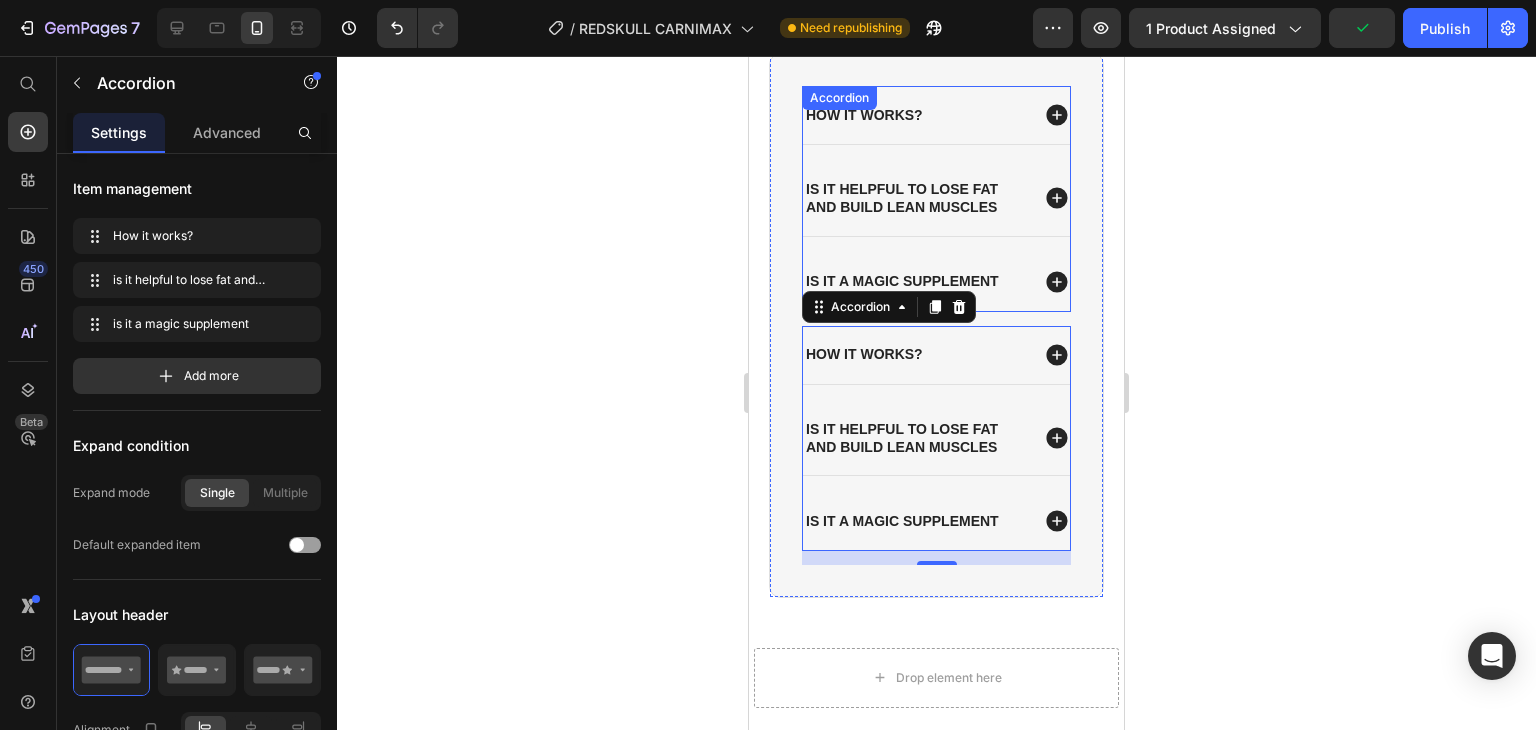 click on "is it a magic supplement" at bounding box center (936, 282) 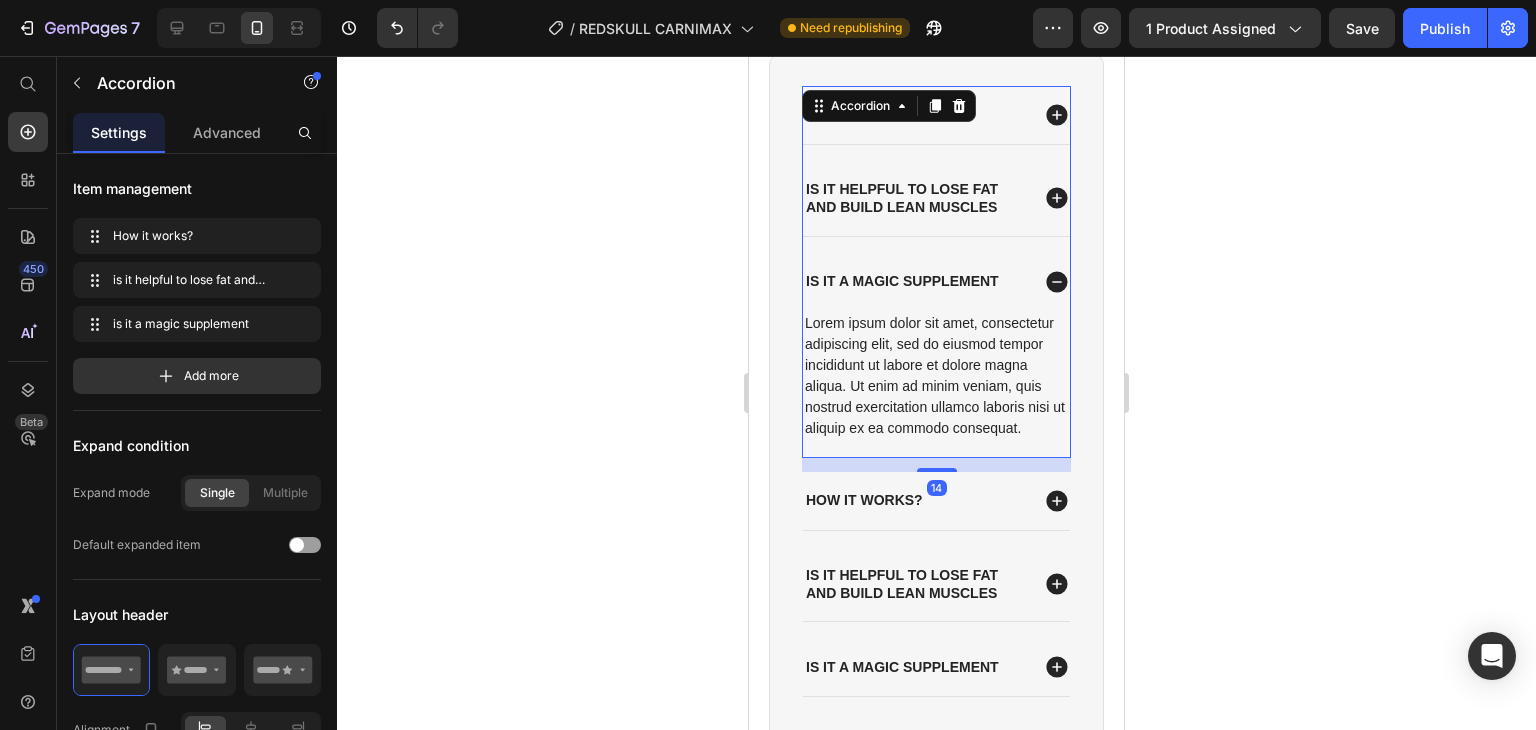 click on "Add more" at bounding box center [211, 376] 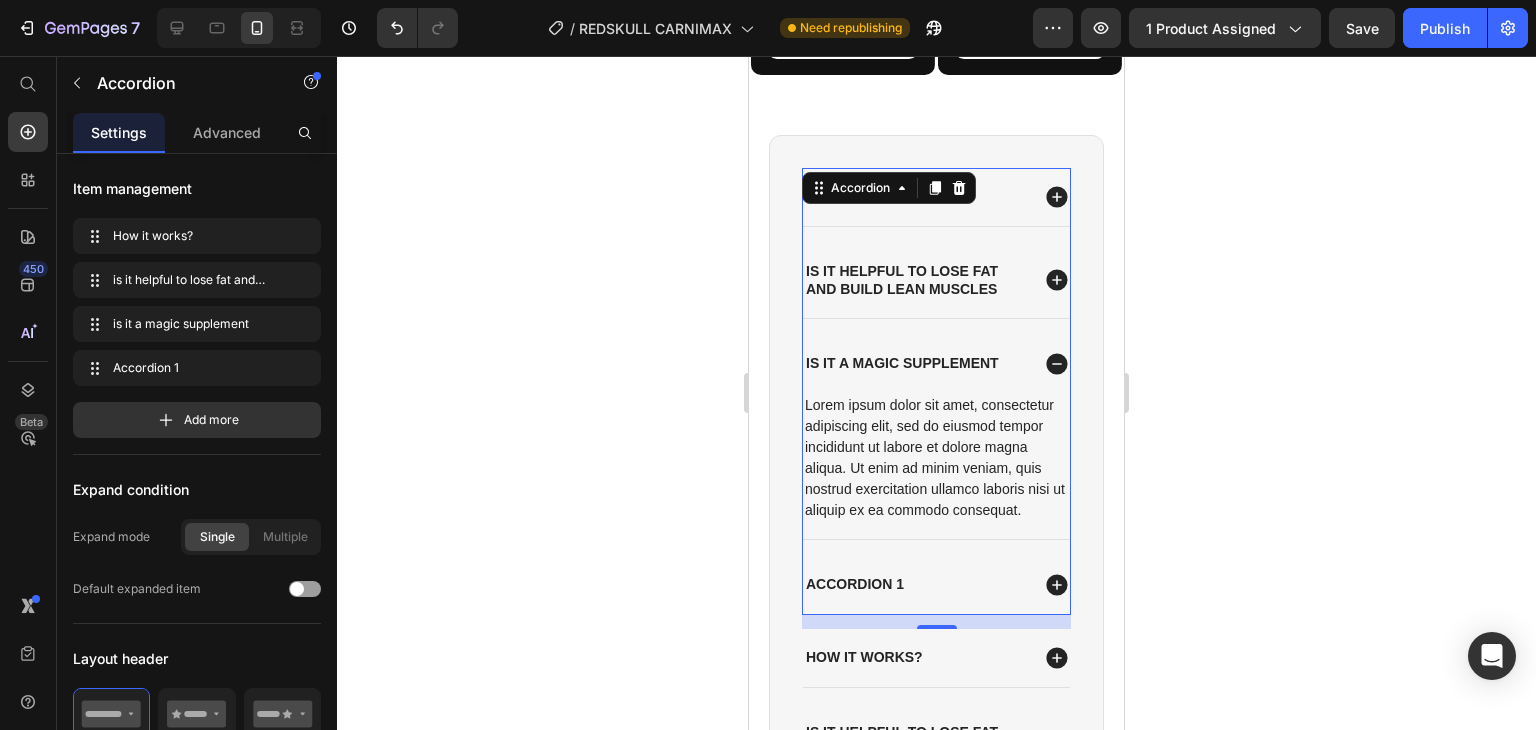 scroll, scrollTop: 3328, scrollLeft: 0, axis: vertical 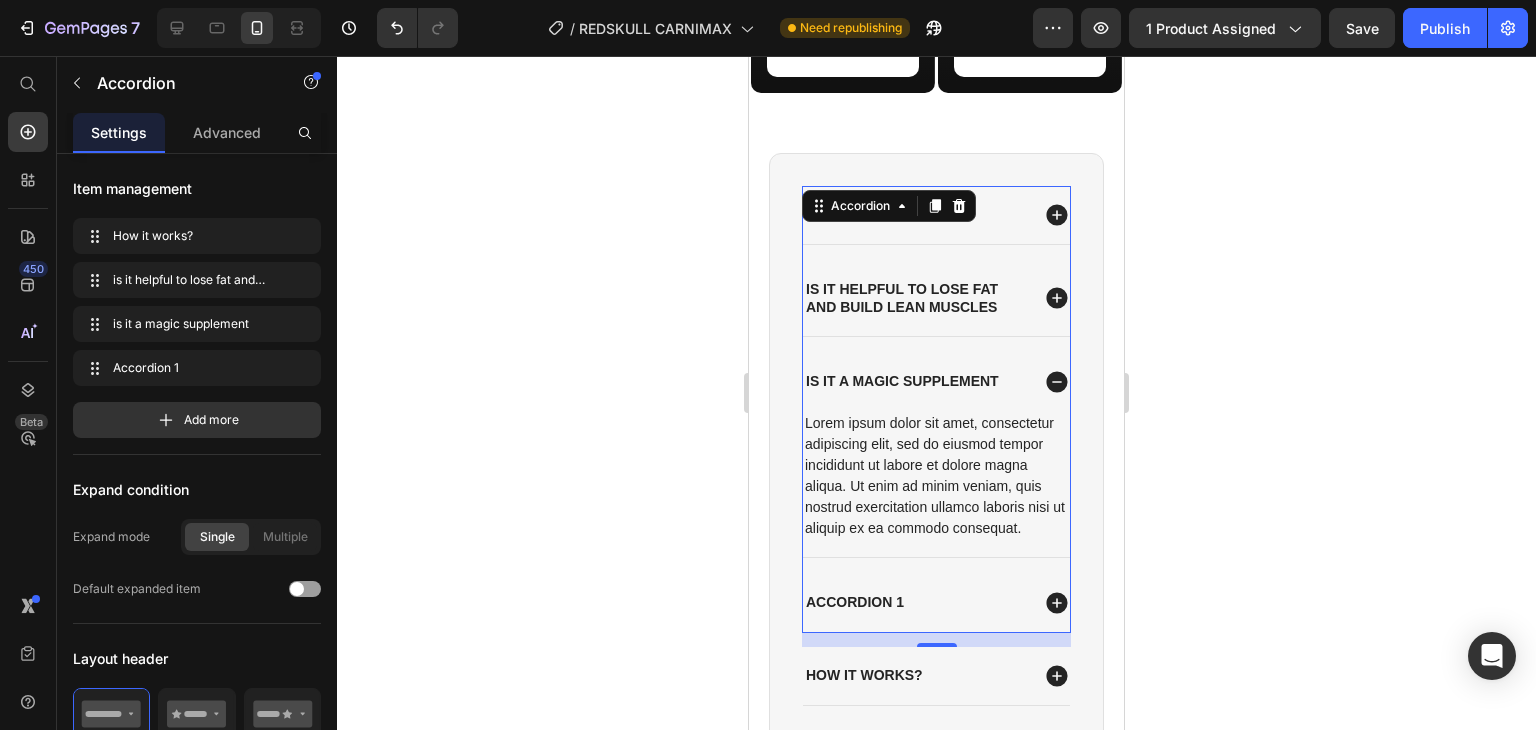 click 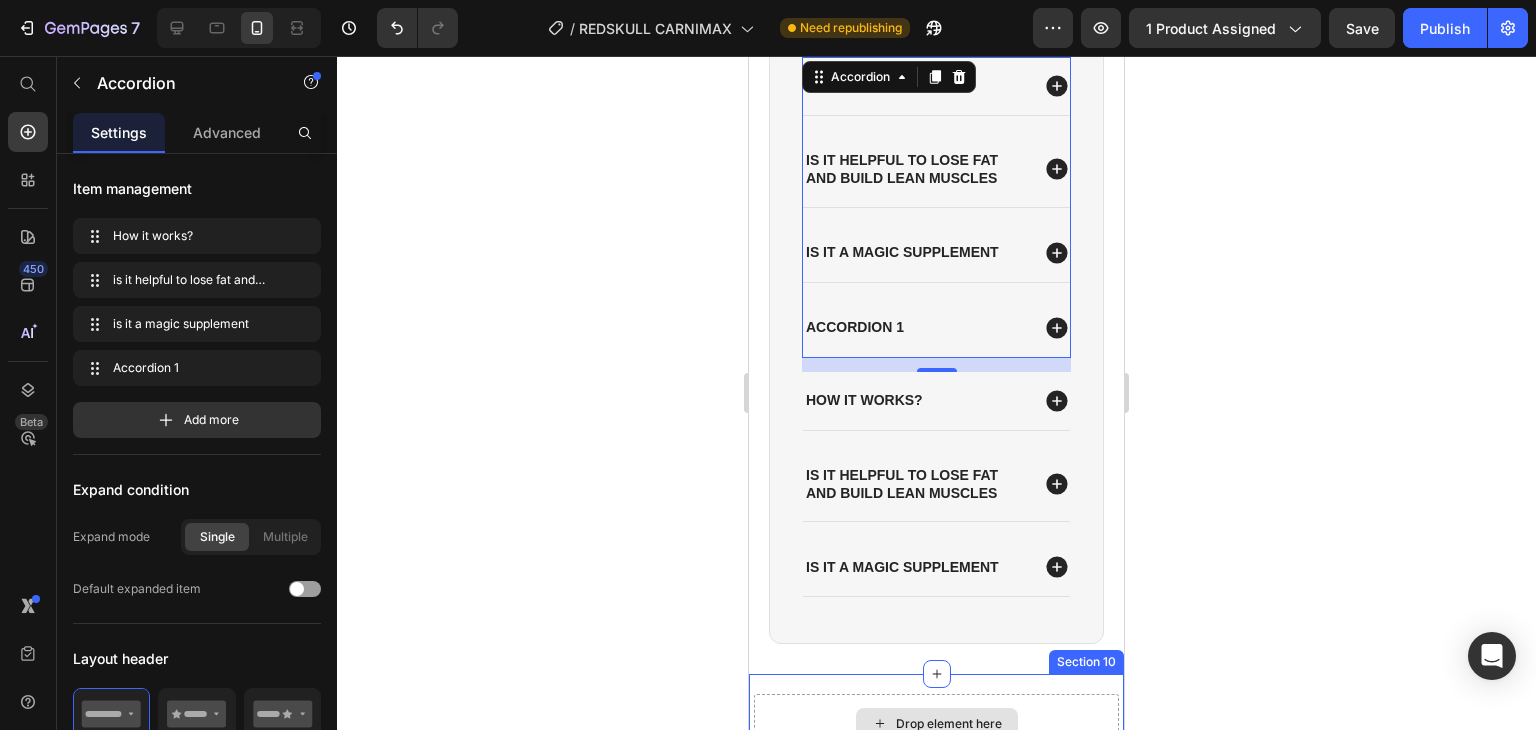 scroll, scrollTop: 3528, scrollLeft: 0, axis: vertical 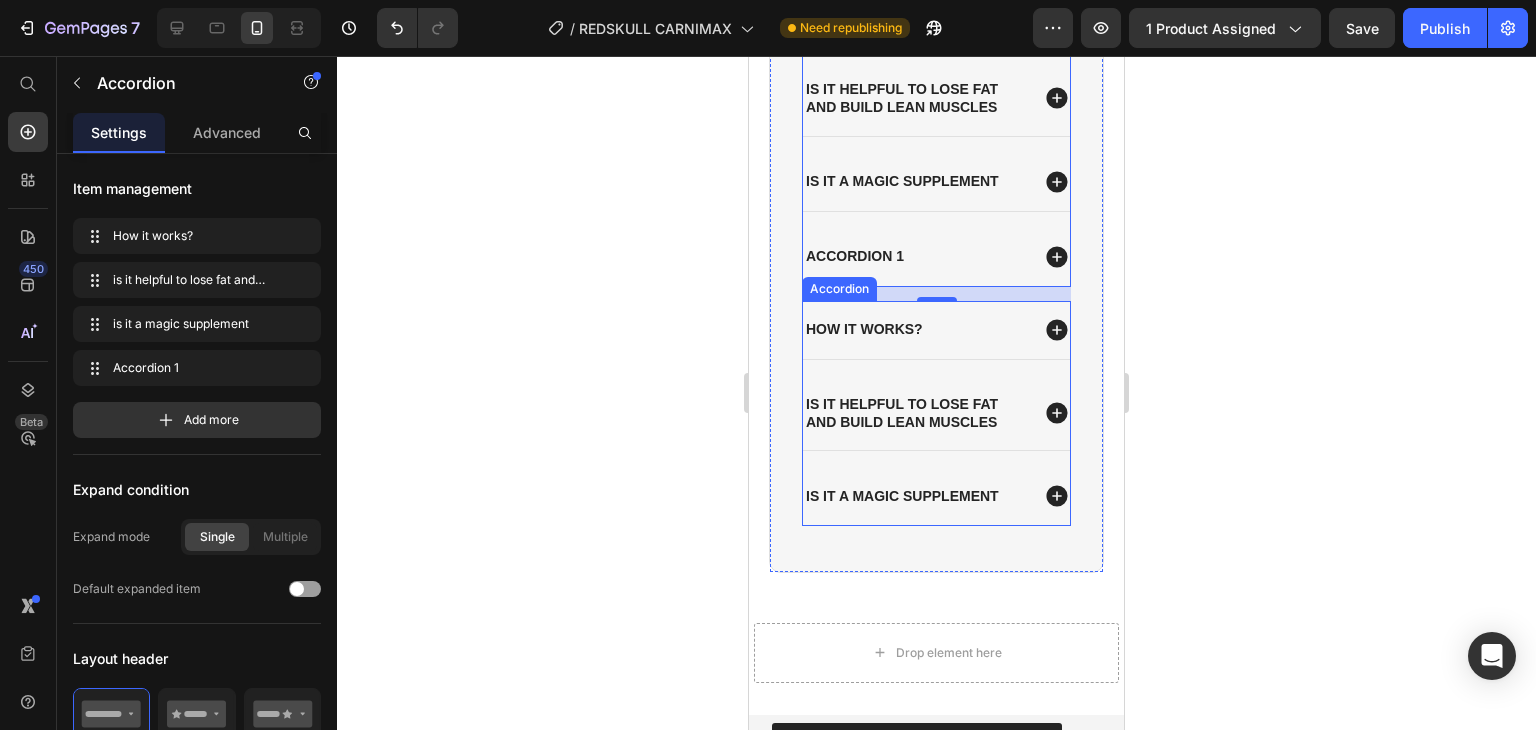 click on "is it a magic supplement" at bounding box center (936, 496) 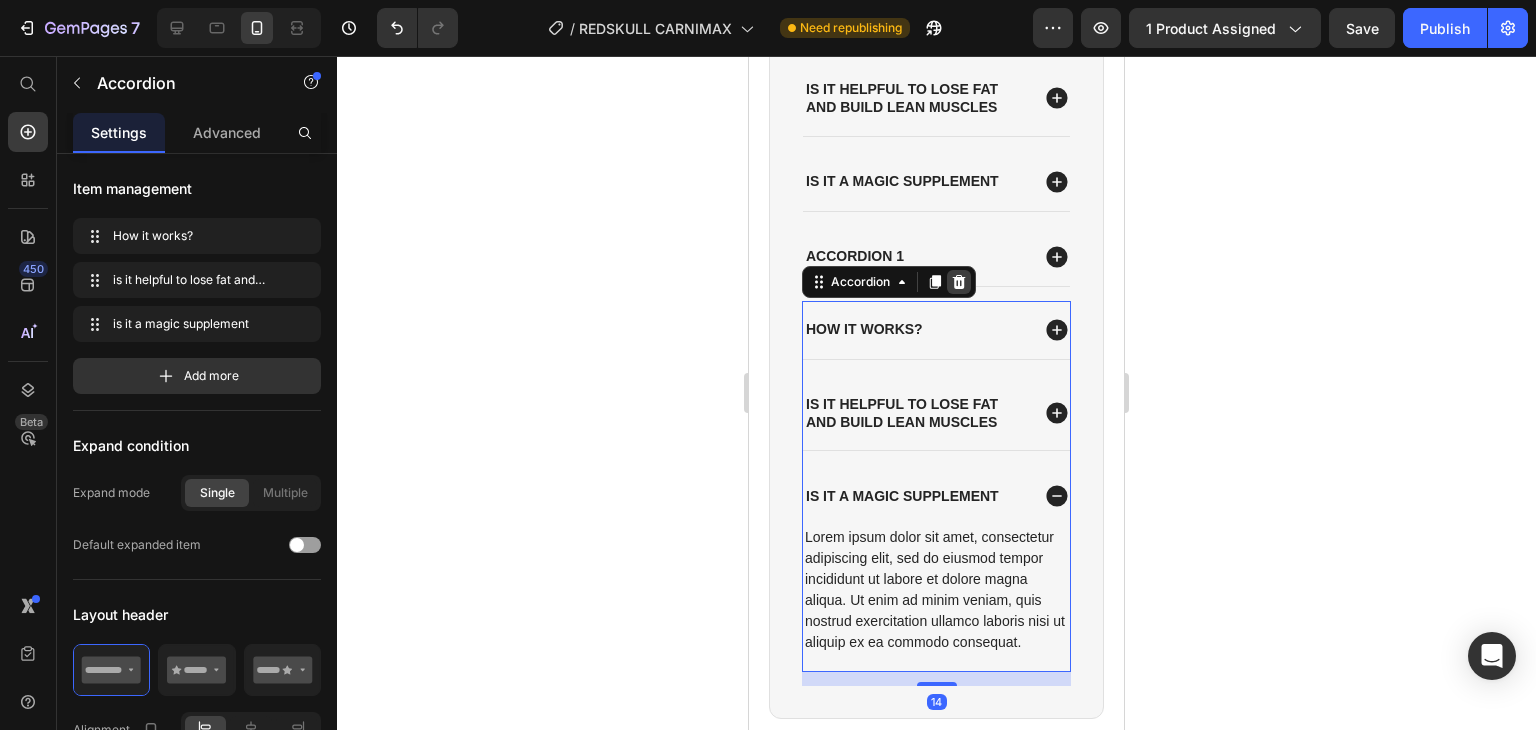 click 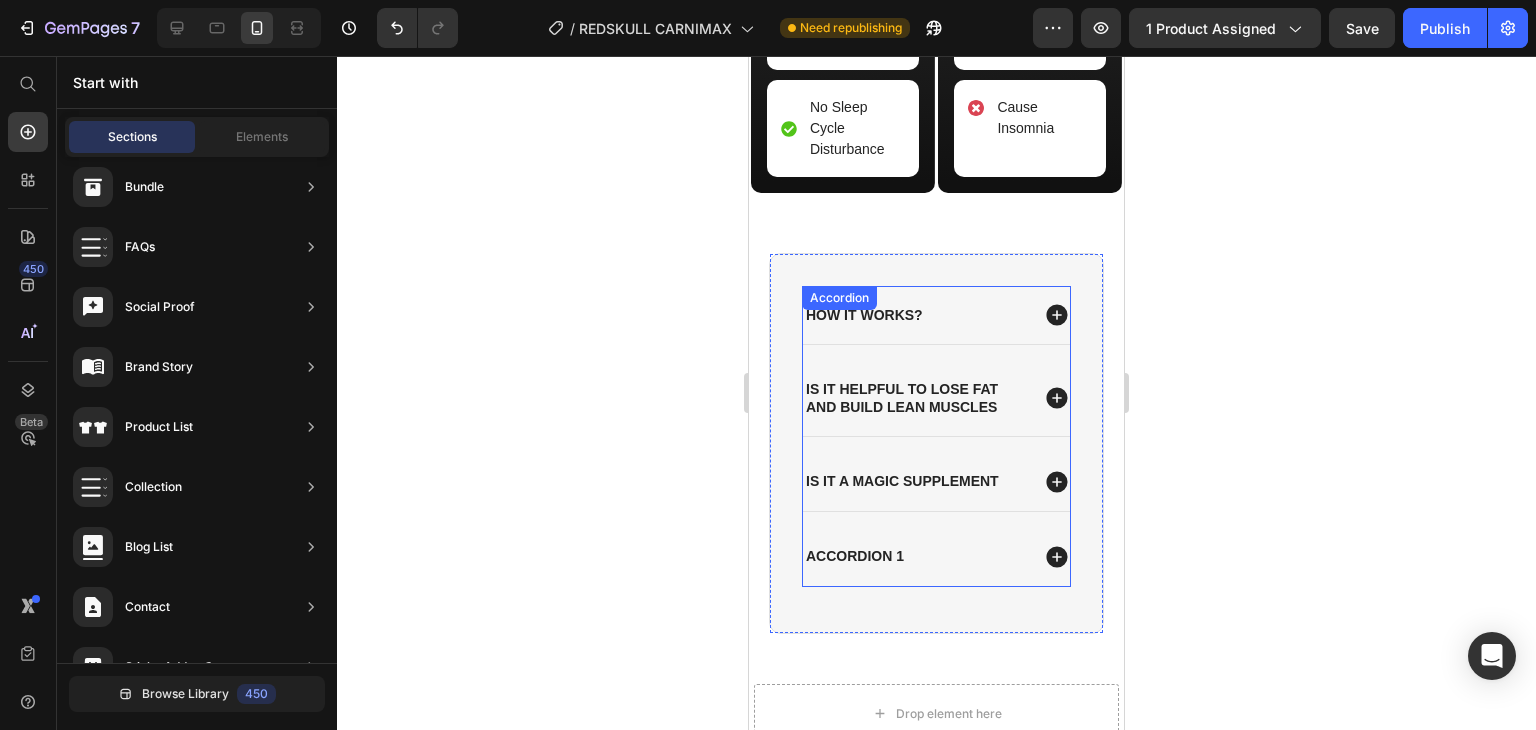 scroll, scrollTop: 3228, scrollLeft: 0, axis: vertical 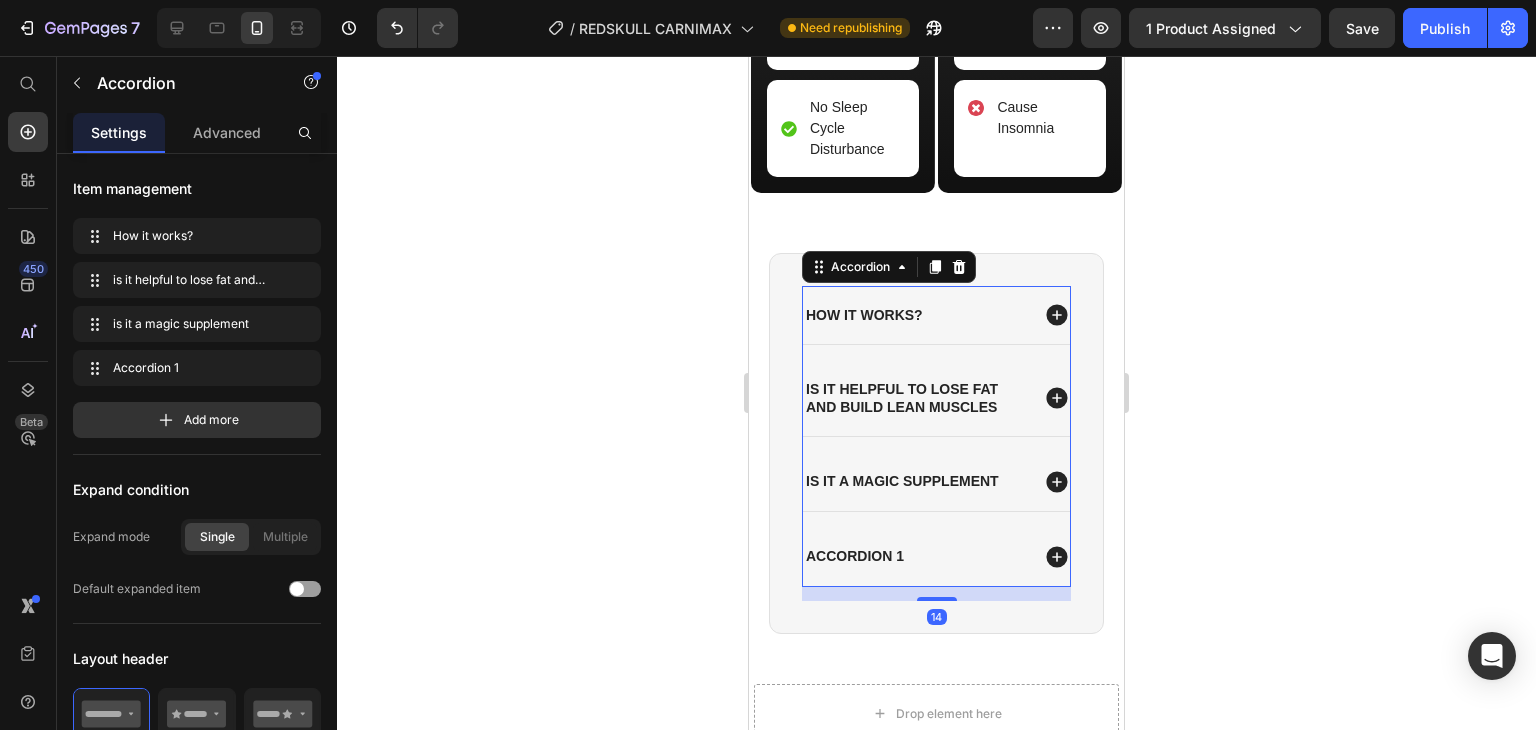 click on "is it a magic supplement" at bounding box center [915, 481] 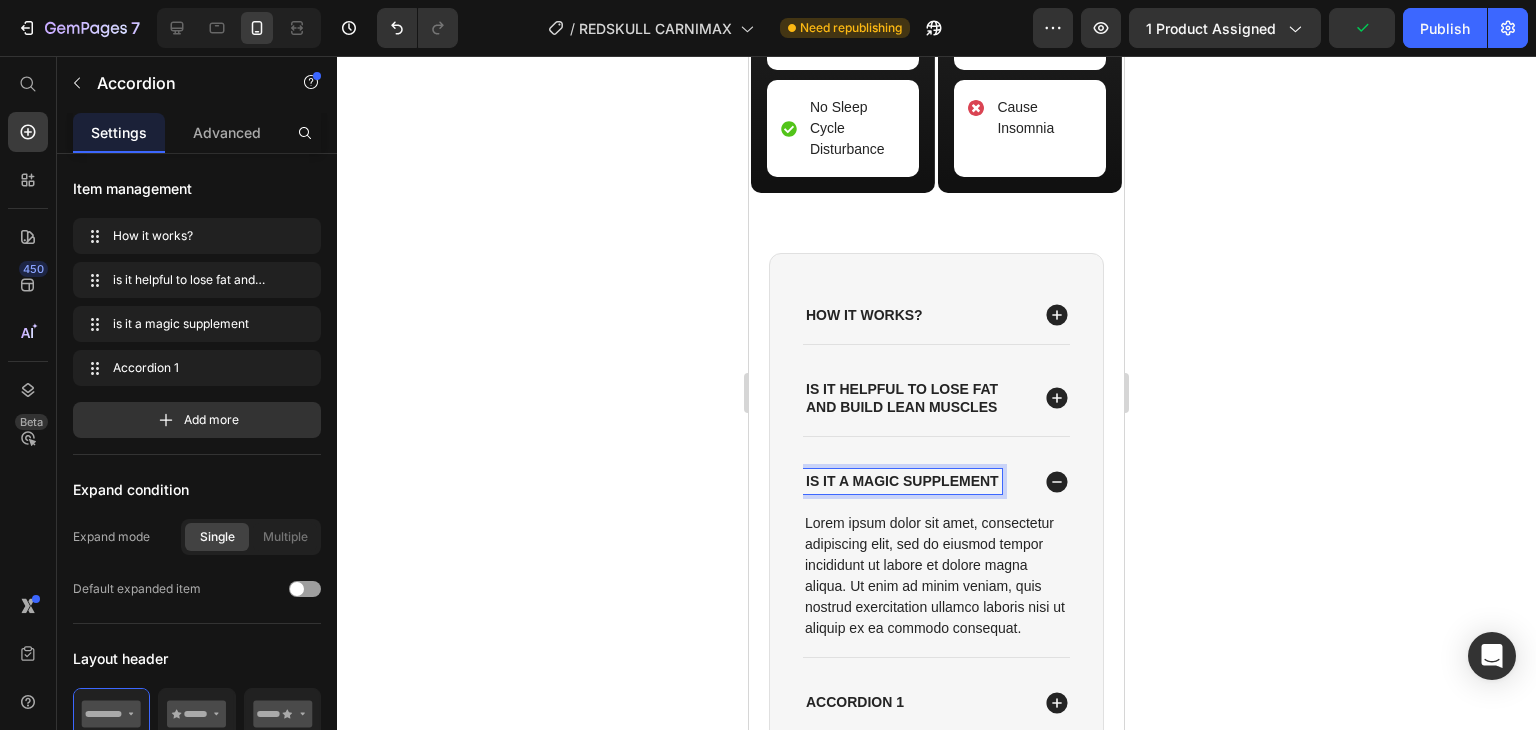click on "How it works?" at bounding box center (864, 315) 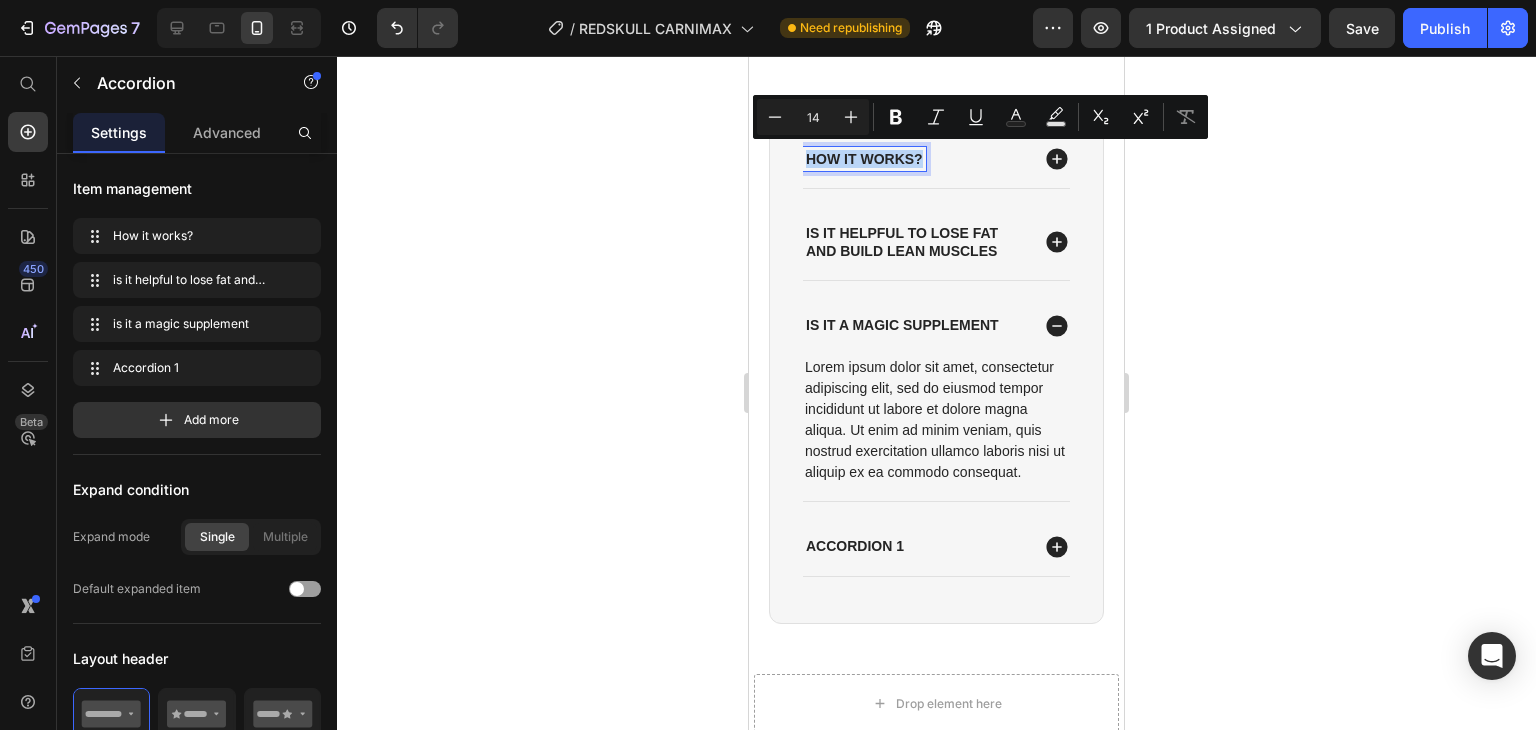 scroll, scrollTop: 3428, scrollLeft: 0, axis: vertical 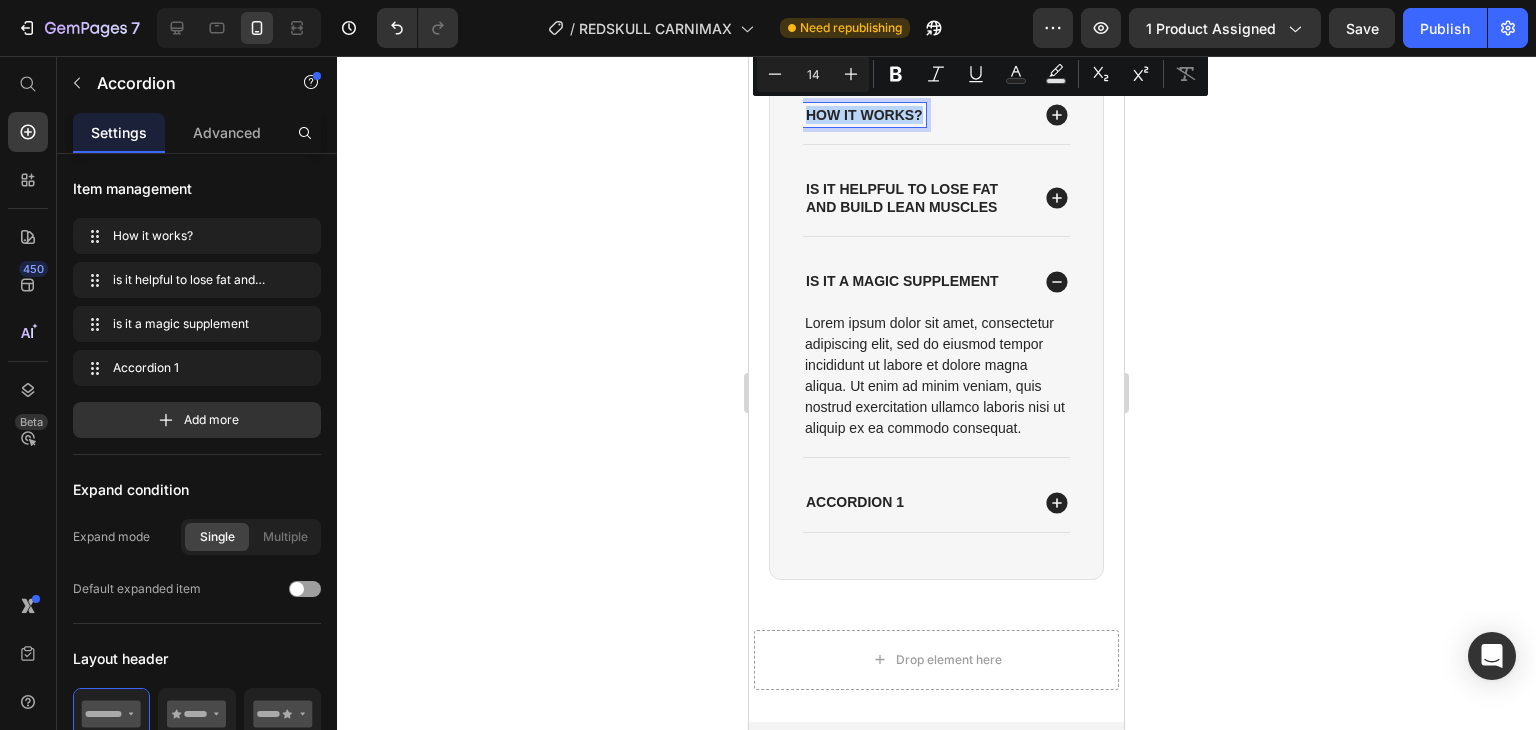 click 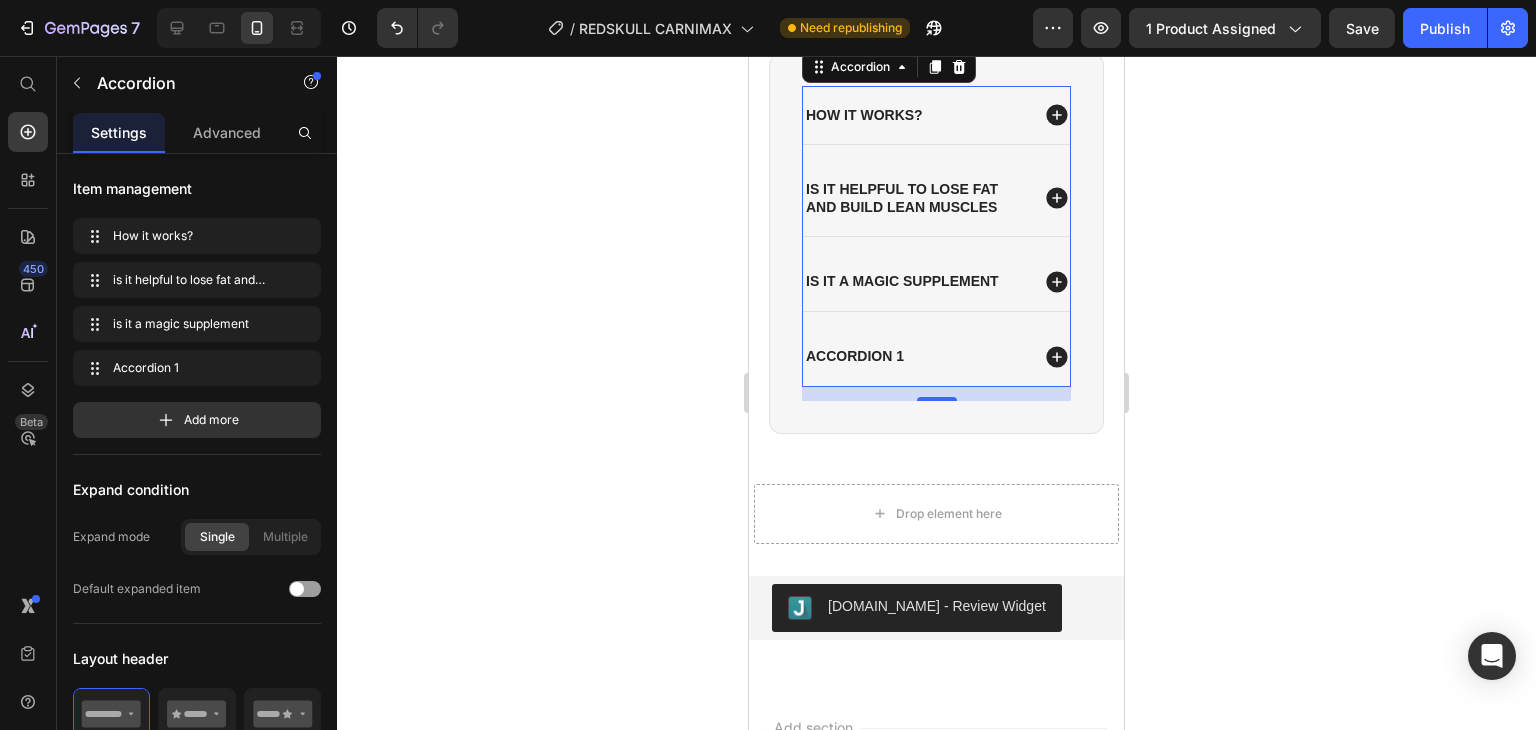 click on "Accordion 1" at bounding box center [855, 356] 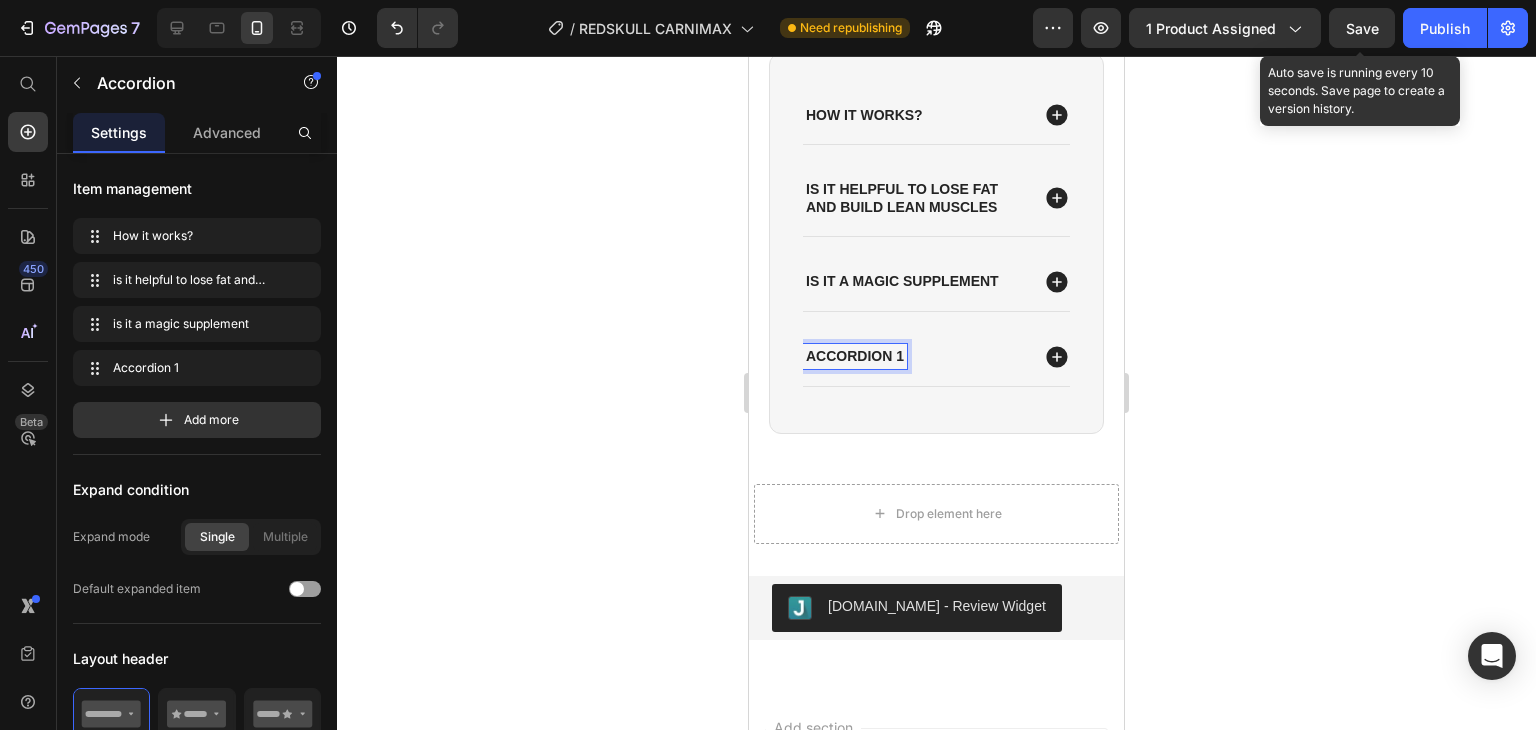 click on "Save" 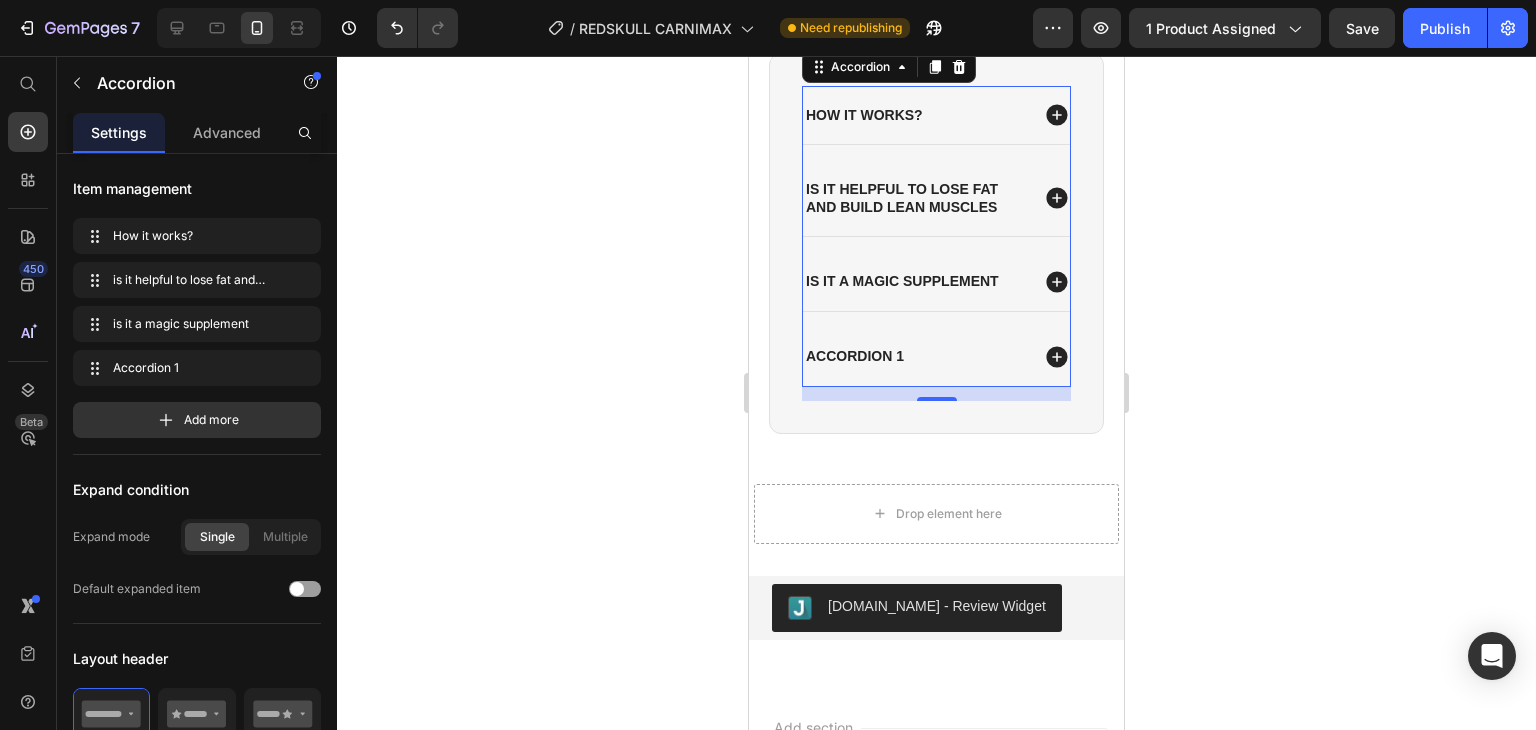 click on "is it helpful to lose fat and build lean muscles" at bounding box center (915, 198) 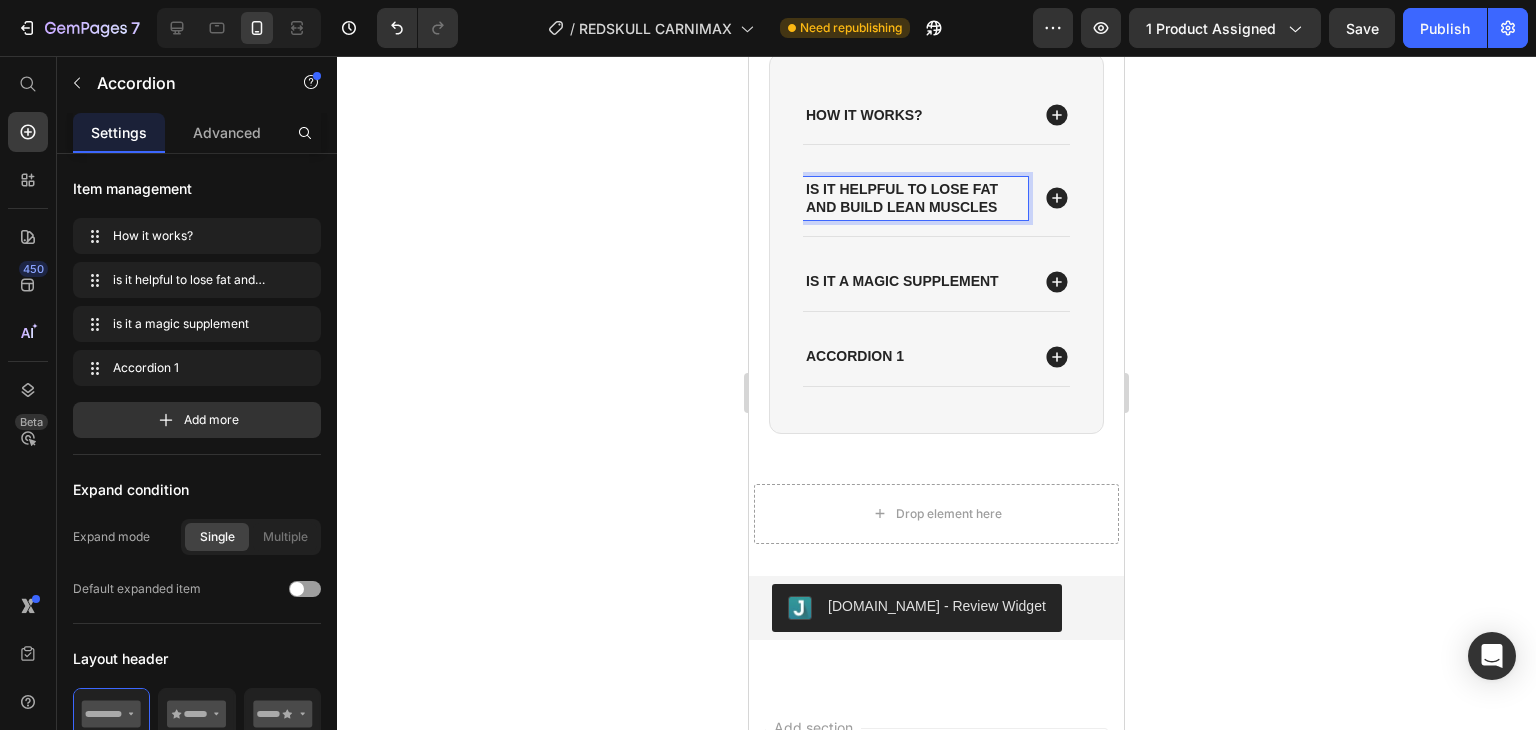 click on "is it helpful to lose fat and build lean muscles" at bounding box center [915, 198] 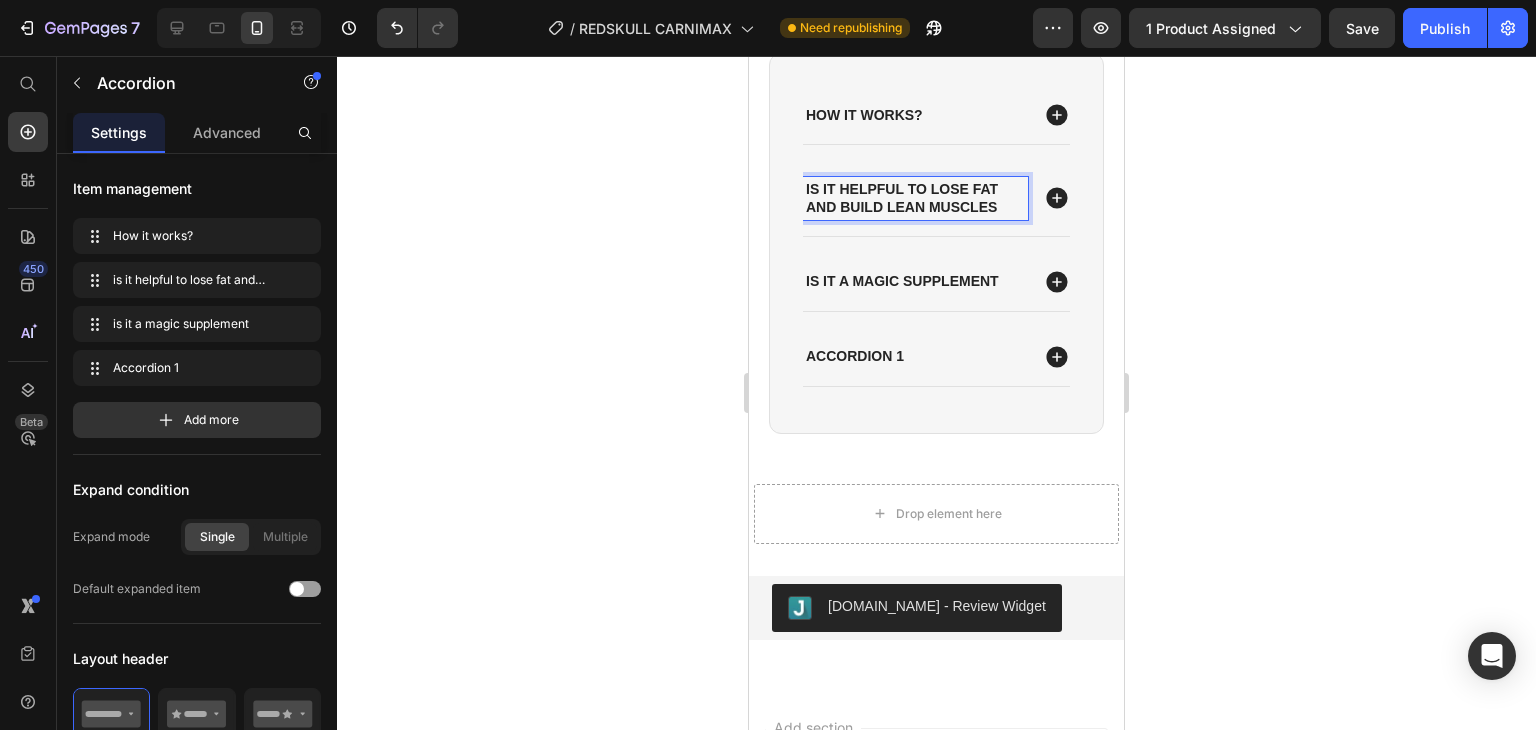 click on "is it helpful to lose fat and build lean muscles" at bounding box center [915, 198] 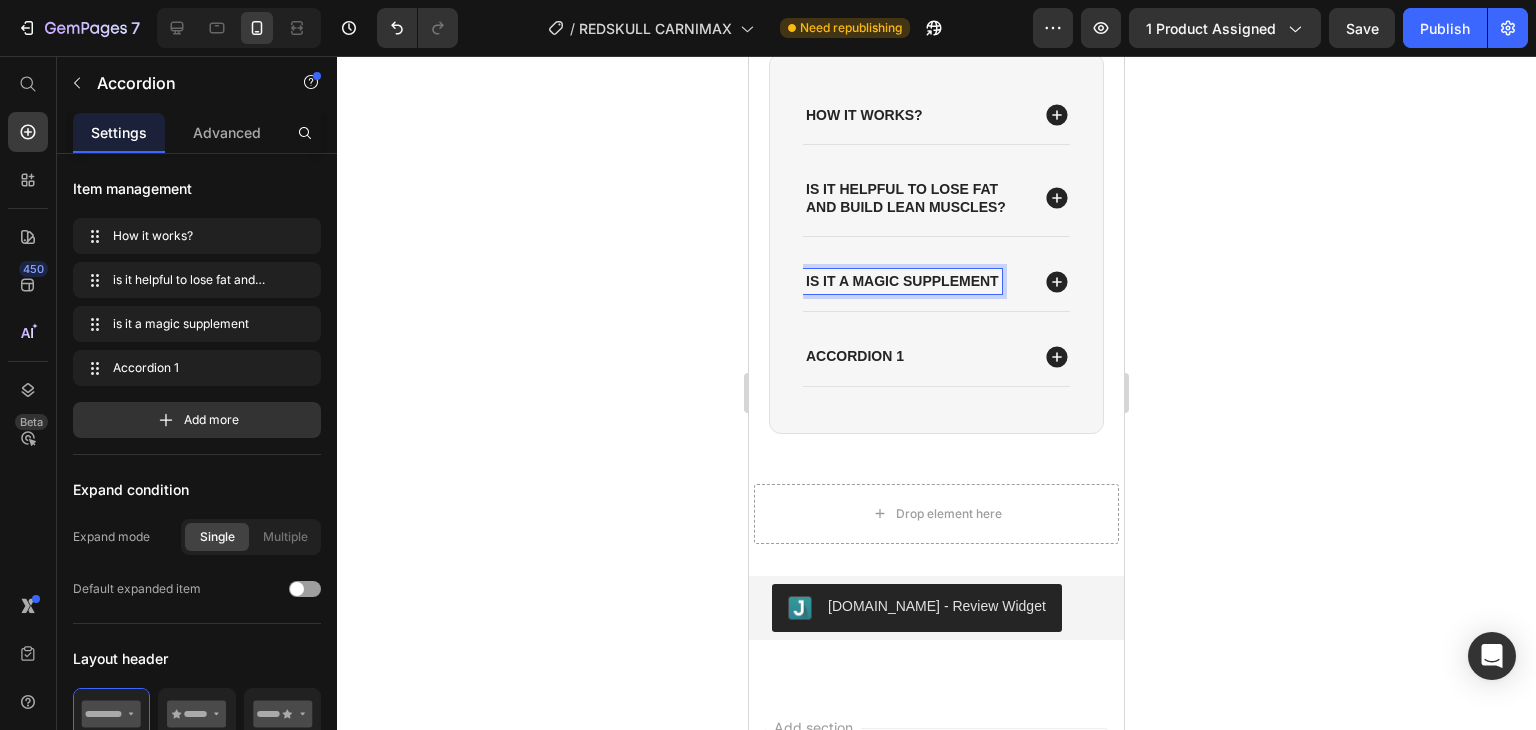 click on "is it a magic supplement" at bounding box center (902, 281) 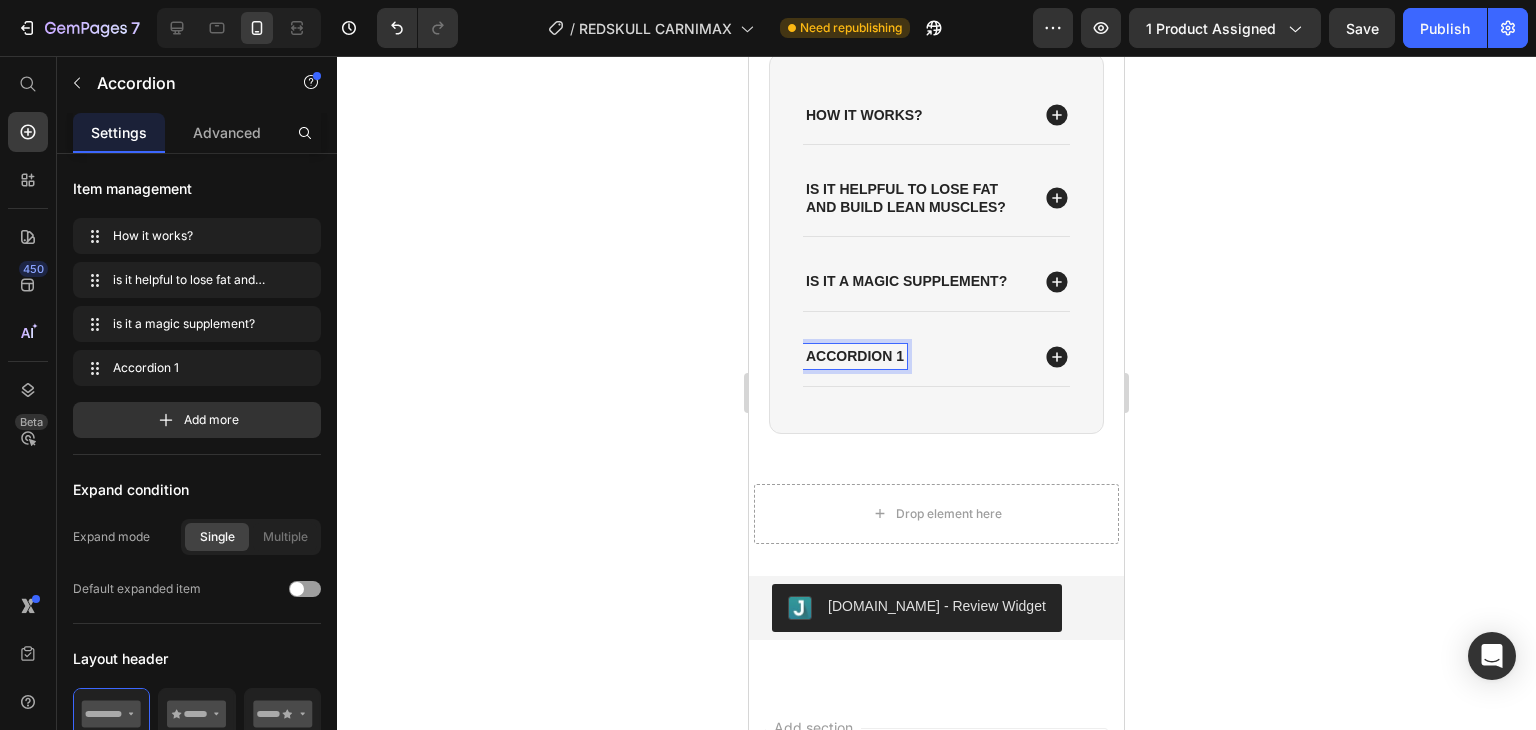 click on "Accordion 1" at bounding box center [855, 356] 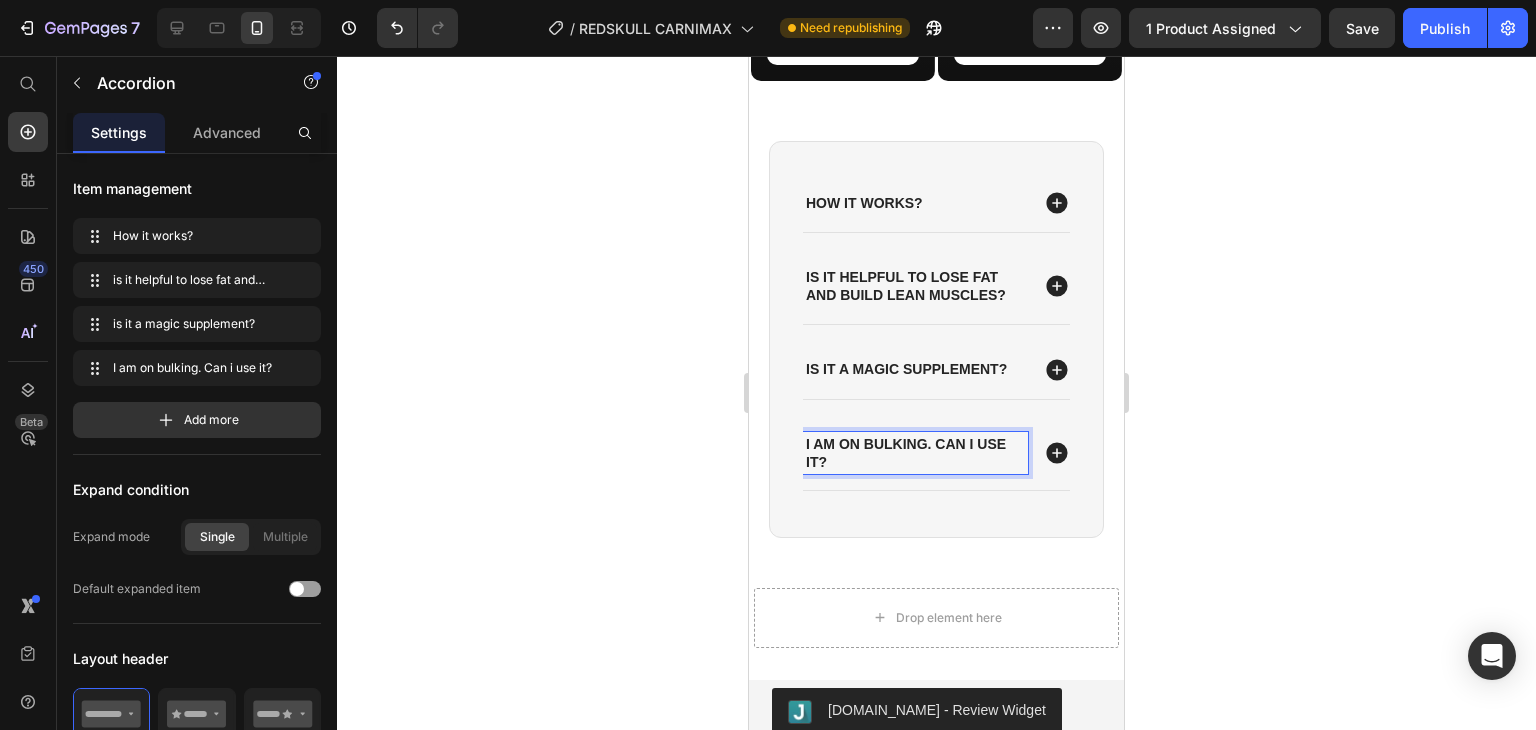 scroll, scrollTop: 3326, scrollLeft: 0, axis: vertical 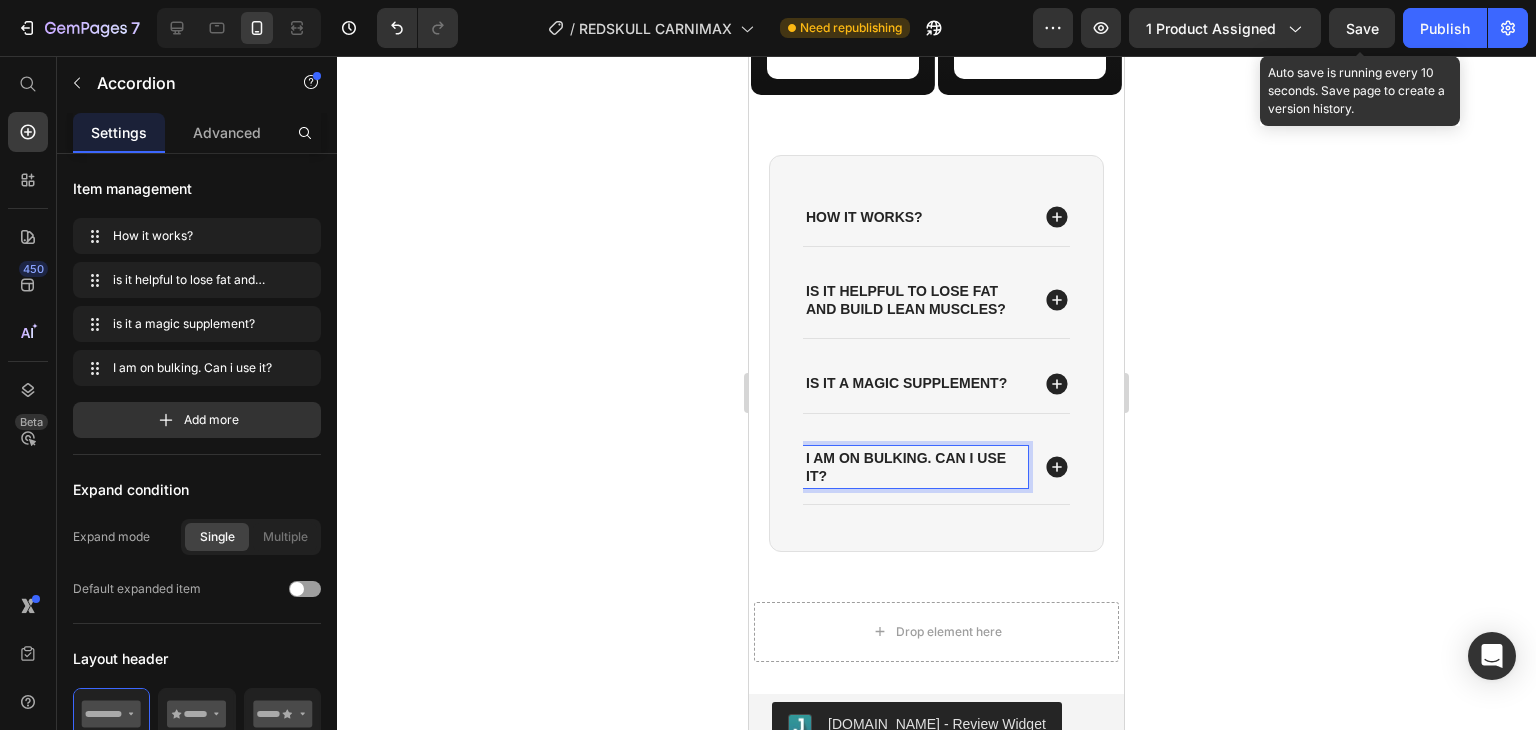 click on "Save" at bounding box center [1362, 28] 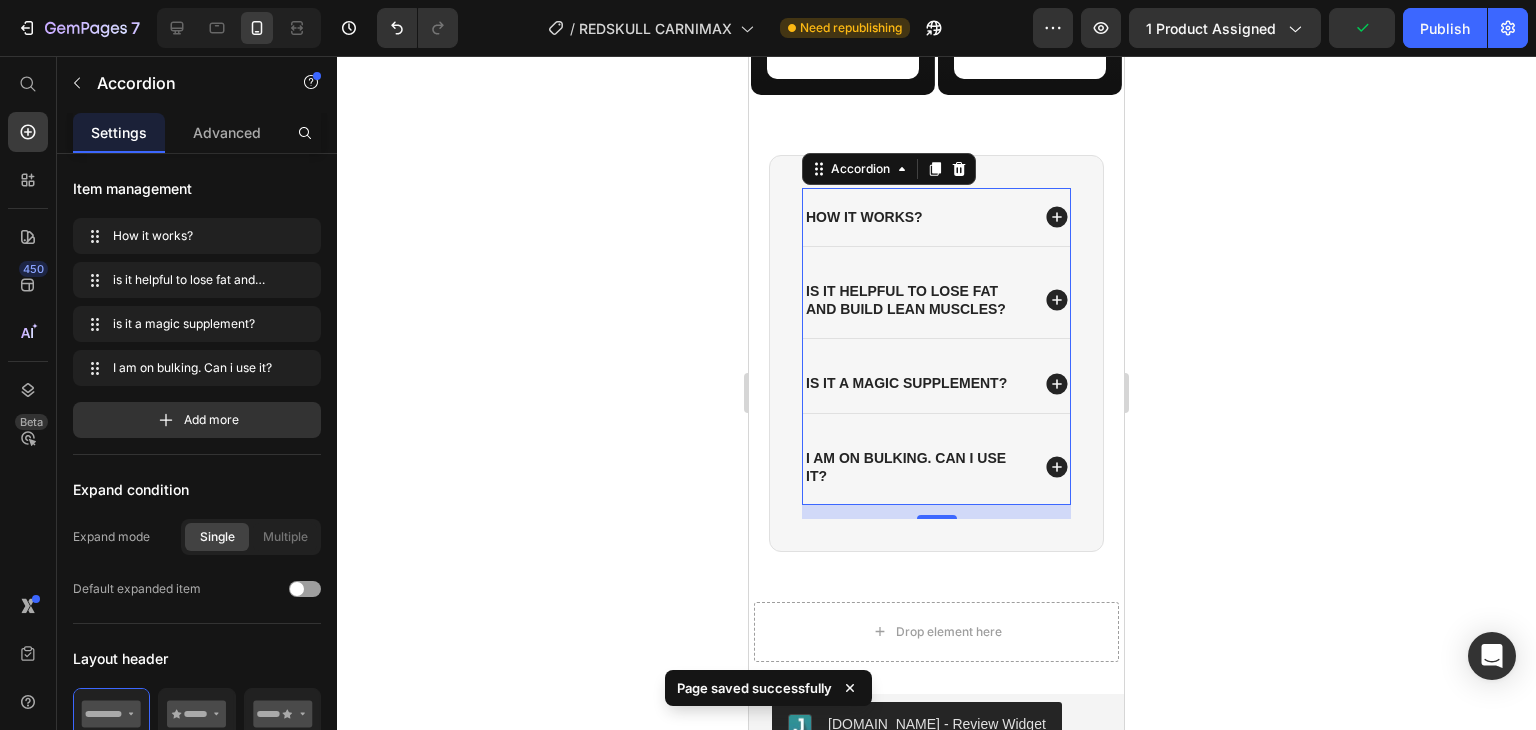 click on "How it works?" at bounding box center [915, 217] 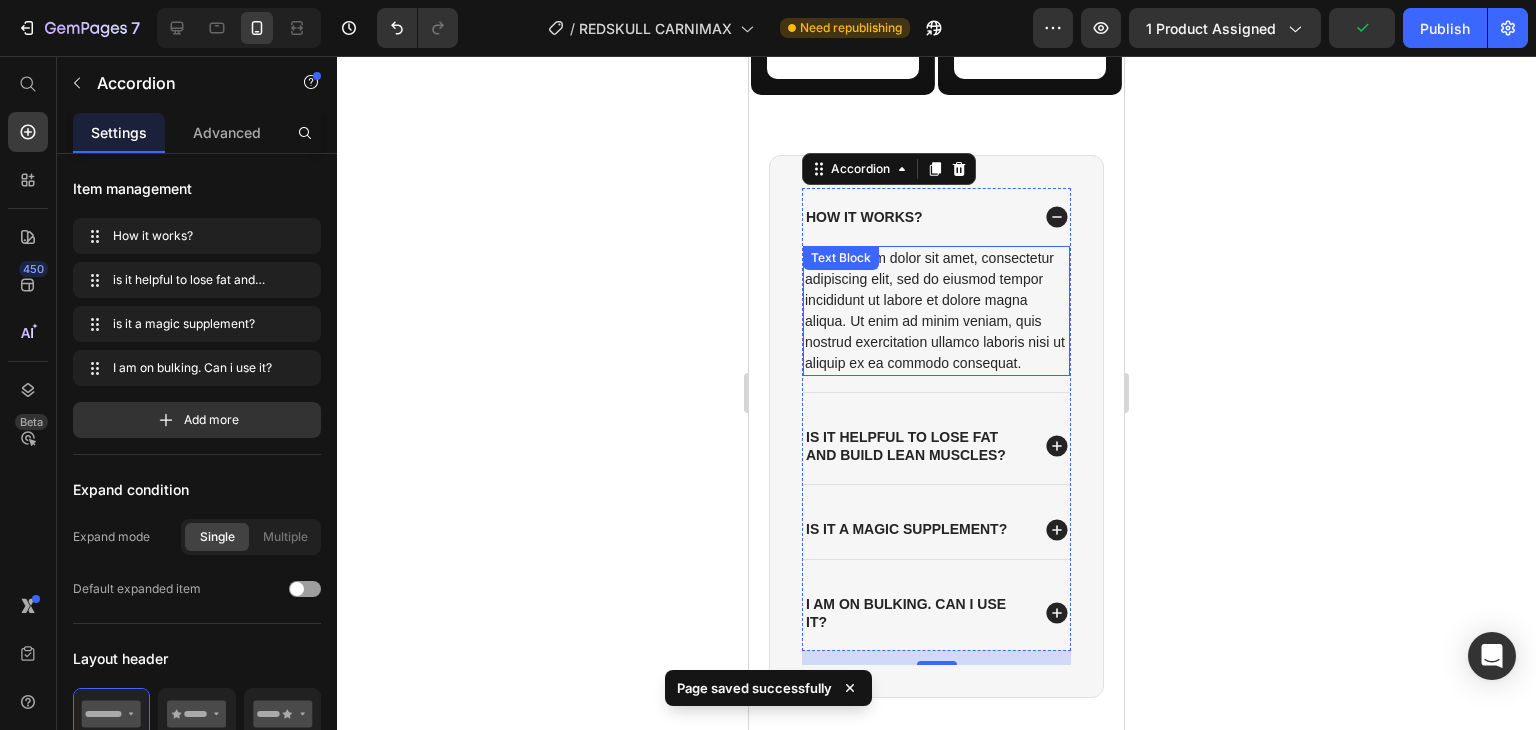click on "Lorem ipsum dolor sit amet, consectetur adipiscing elit, sed do eiusmod tempor incididunt ut labore et dolore magna aliqua. Ut enim ad minim veniam, quis nostrud exercitation ullamco laboris nisi ut aliquip ex ea commodo consequat. Text Block" at bounding box center [936, 311] 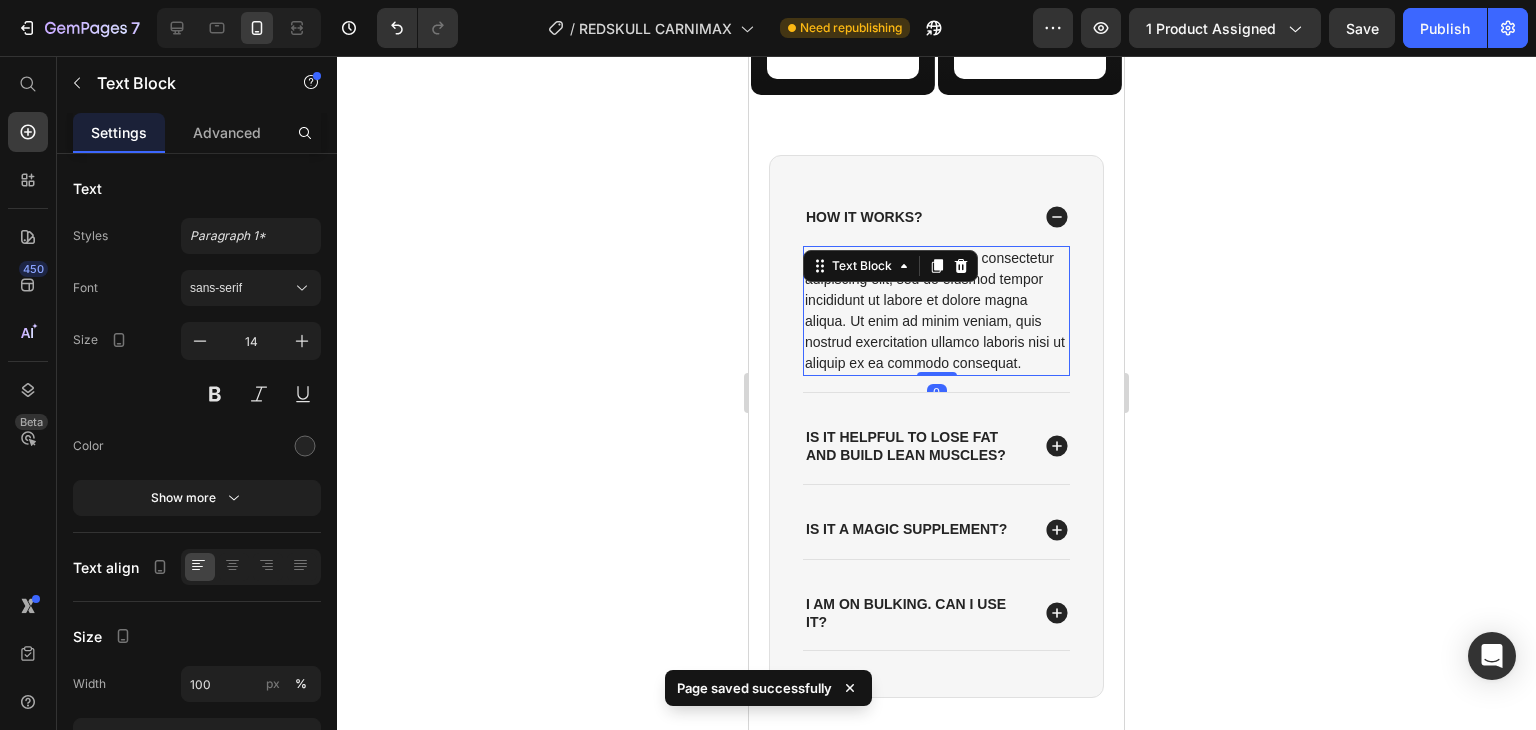 click on "Lorem ipsum dolor sit amet, consectetur adipiscing elit, sed do eiusmod tempor incididunt ut labore et dolore magna aliqua. Ut enim ad minim veniam, quis nostrud exercitation ullamco laboris nisi ut aliquip ex ea commodo consequat." at bounding box center (936, 311) 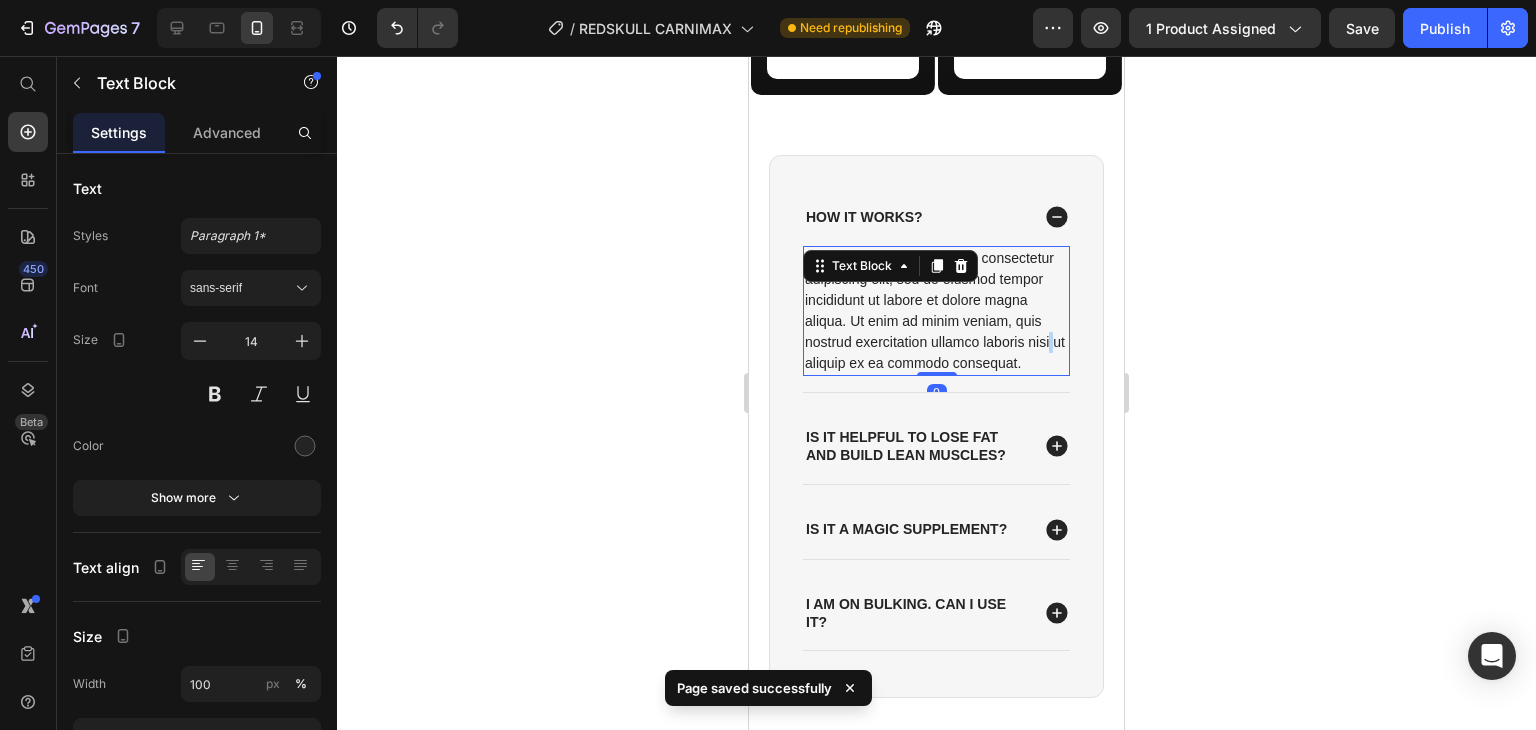 click on "Lorem ipsum dolor sit amet, consectetur adipiscing elit, sed do eiusmod tempor incididunt ut labore et dolore magna aliqua. Ut enim ad minim veniam, quis nostrud exercitation ullamco laboris nisi ut aliquip ex ea commodo consequat." at bounding box center [936, 311] 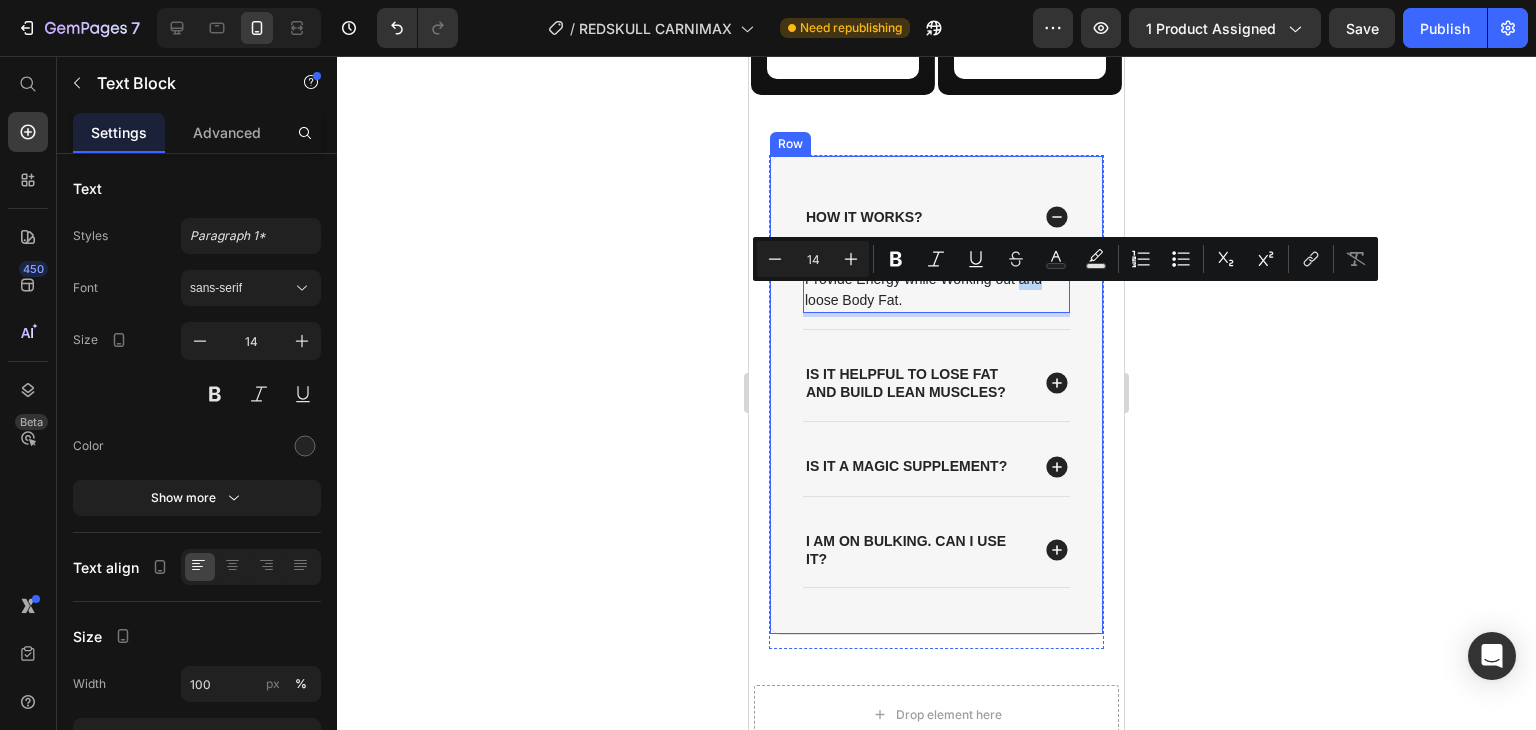 drag, startPoint x: 828, startPoint y: 294, endPoint x: 796, endPoint y: 296, distance: 32.06244 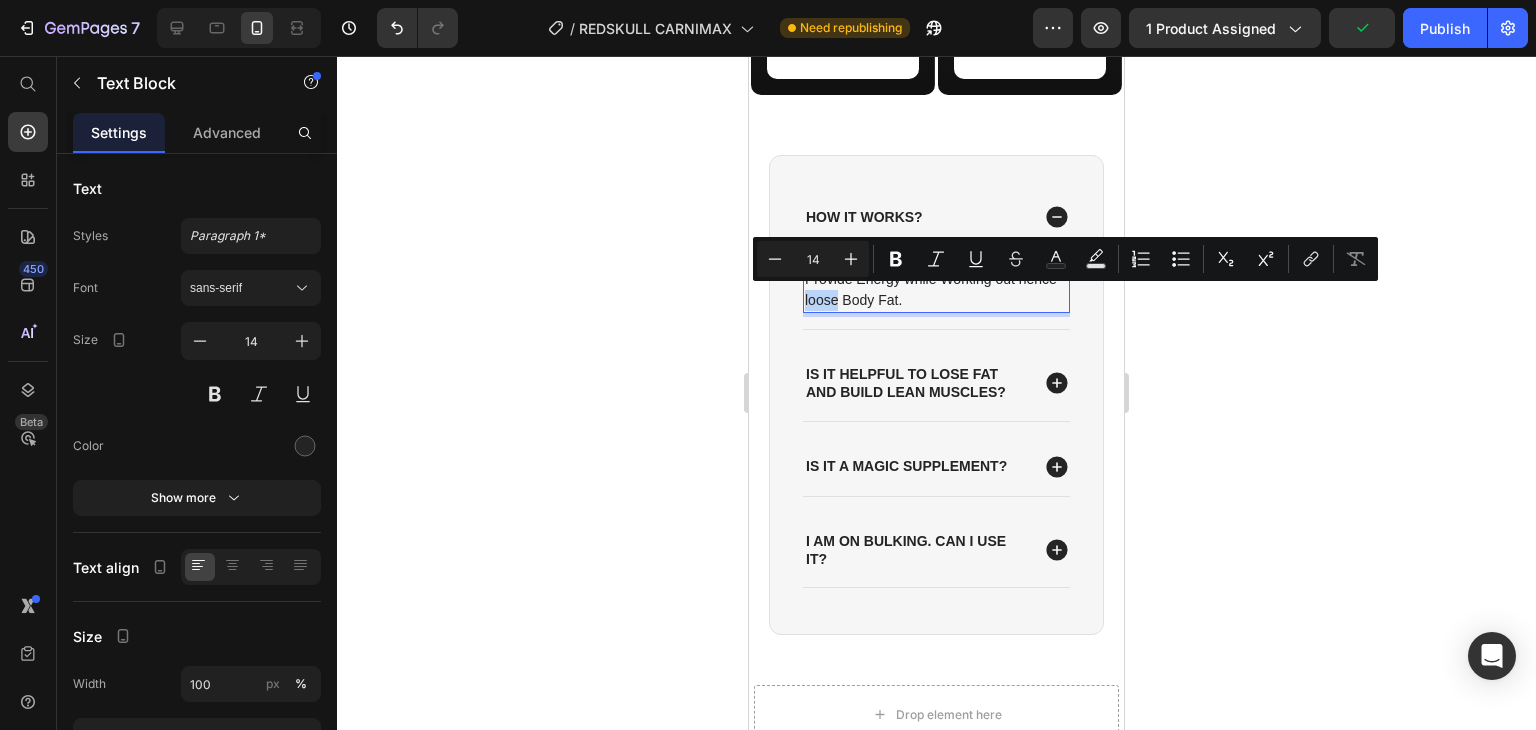 drag, startPoint x: 845, startPoint y: 294, endPoint x: 880, endPoint y: 297, distance: 35.128338 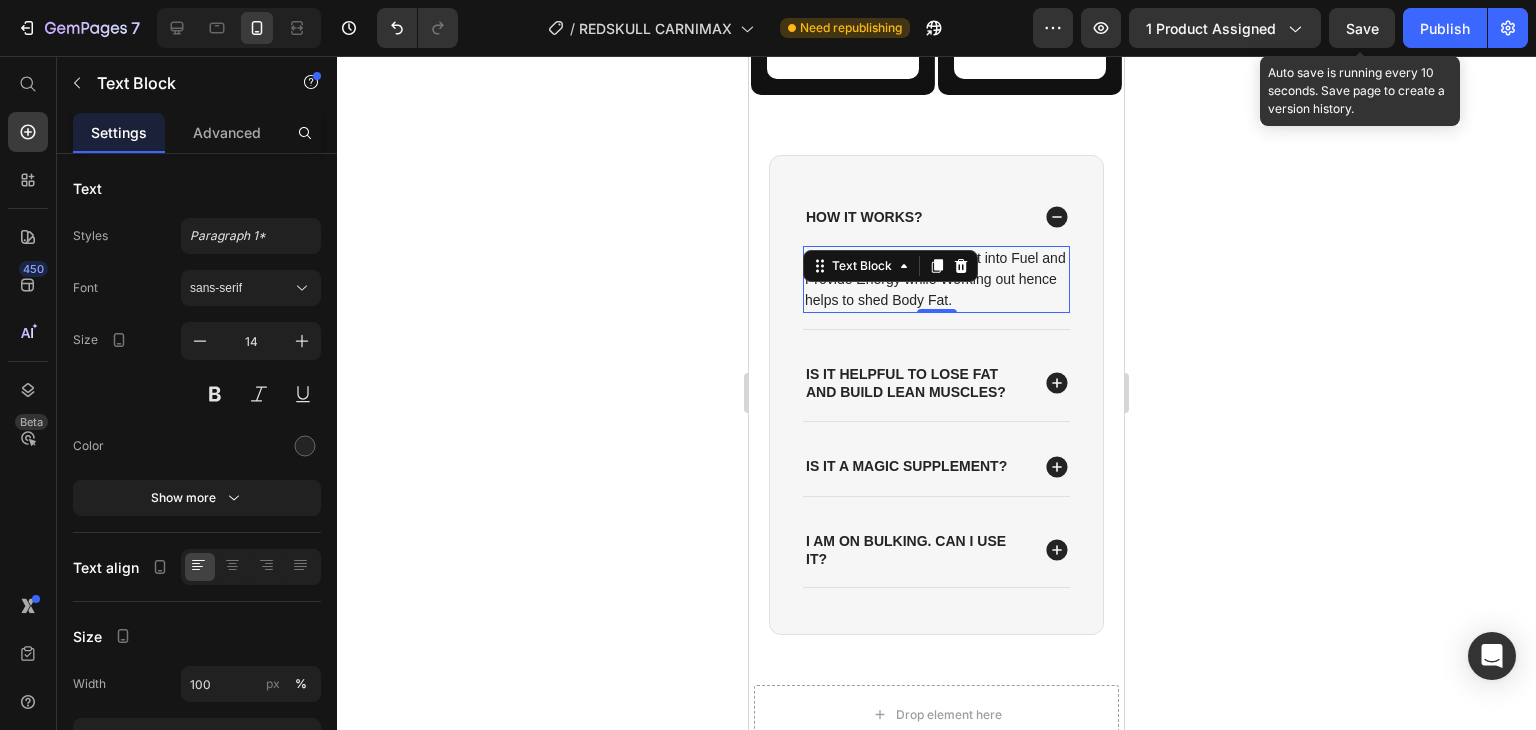 click on "Save" at bounding box center (1362, 28) 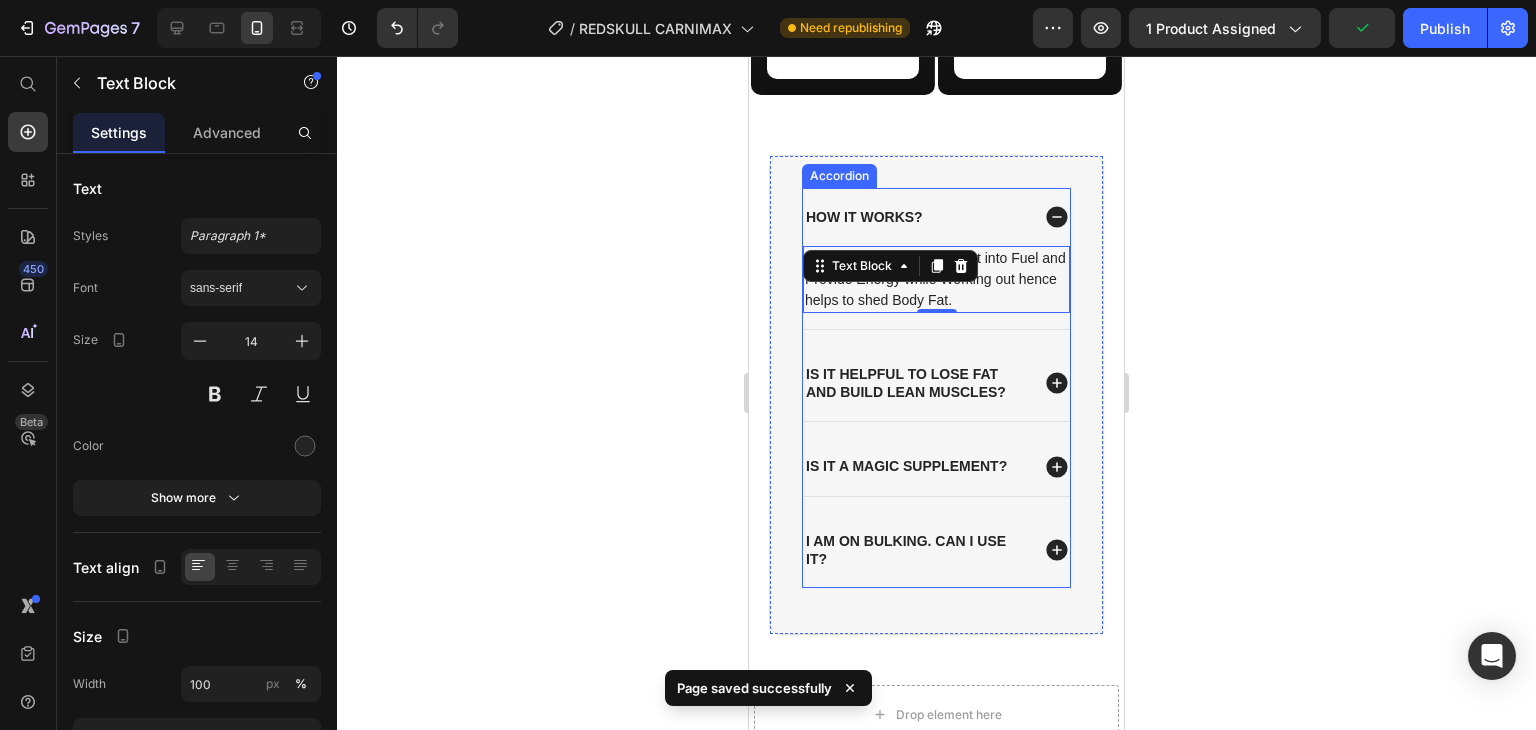 click 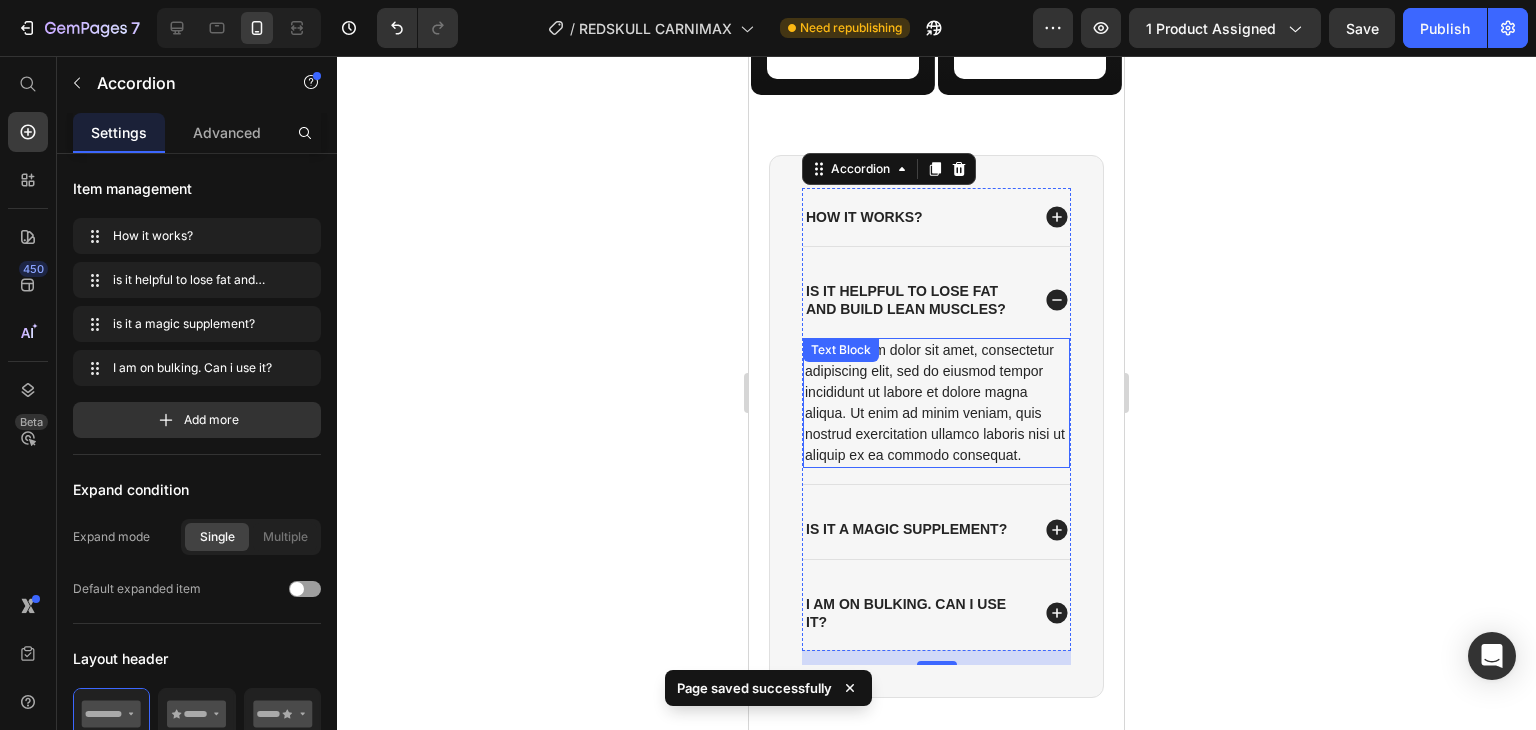 click on "Lorem ipsum dolor sit amet, consectetur adipiscing elit, sed do eiusmod tempor incididunt ut labore et dolore magna aliqua. Ut enim ad minim veniam, quis nostrud exercitation ullamco laboris nisi ut aliquip ex ea commodo consequat." at bounding box center (936, 403) 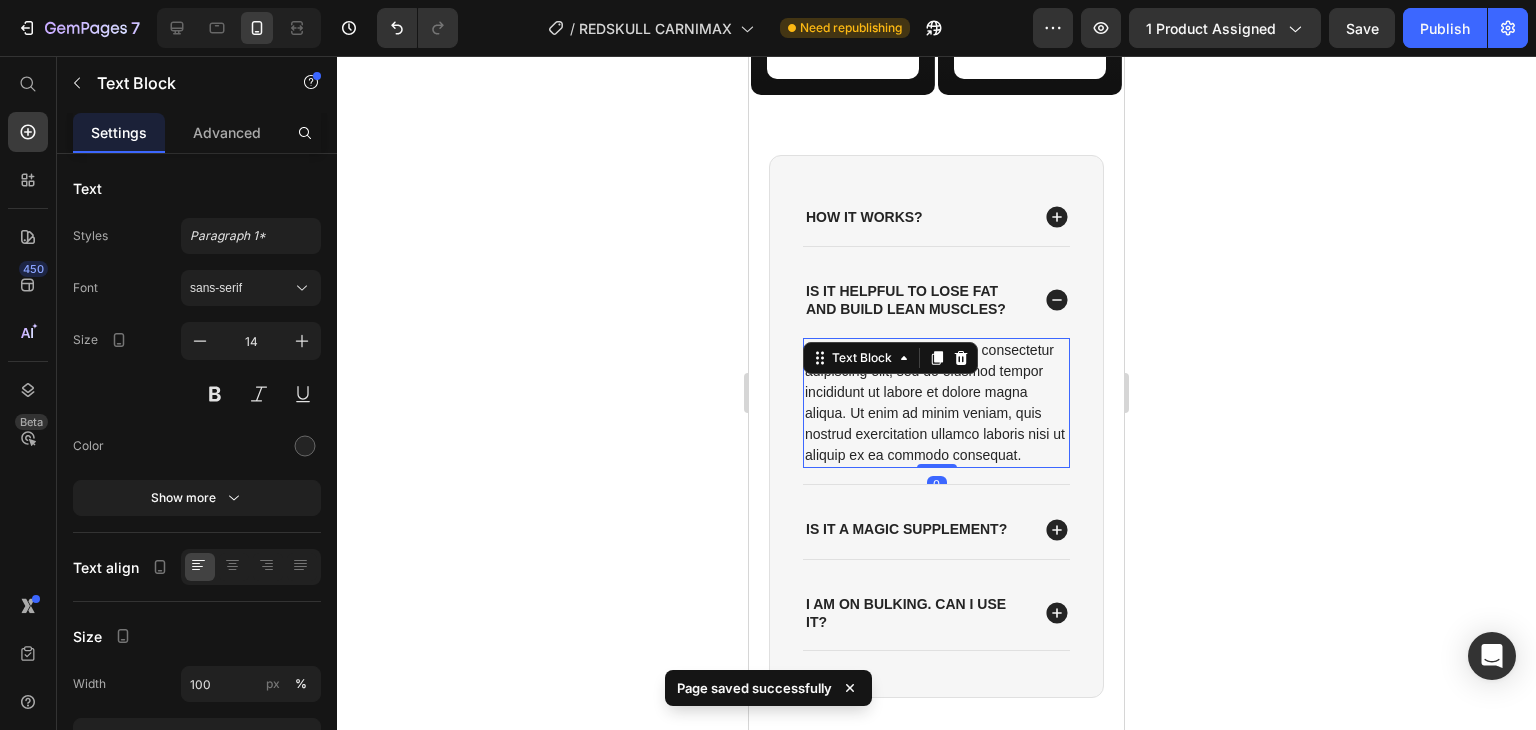 click on "Text Block" at bounding box center [862, 358] 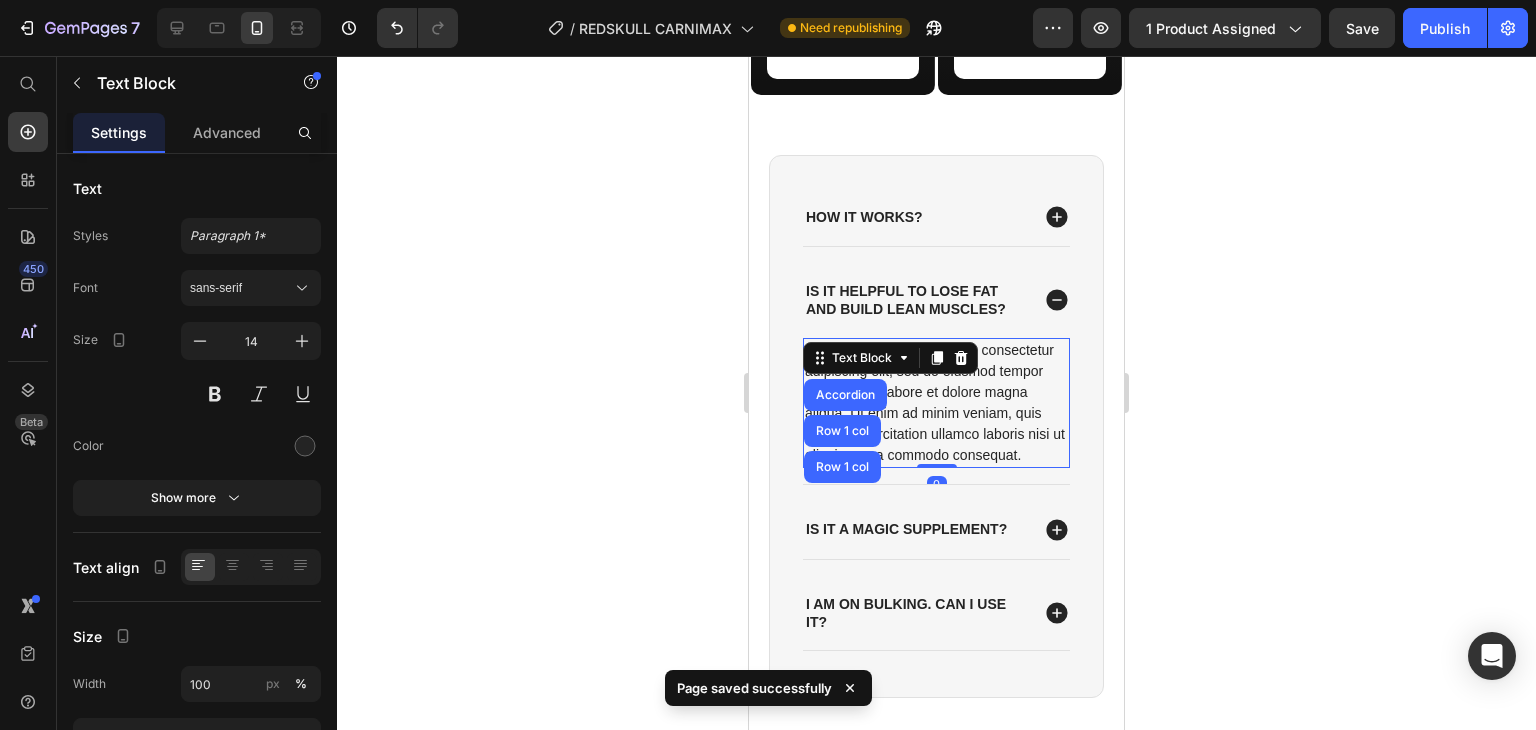 click on "Lorem ipsum dolor sit amet, consectetur adipiscing elit, sed do eiusmod tempor incididunt ut labore et dolore magna aliqua. Ut enim ad minim veniam, quis nostrud exercitation ullamco laboris nisi ut aliquip ex ea commodo consequat." at bounding box center (936, 403) 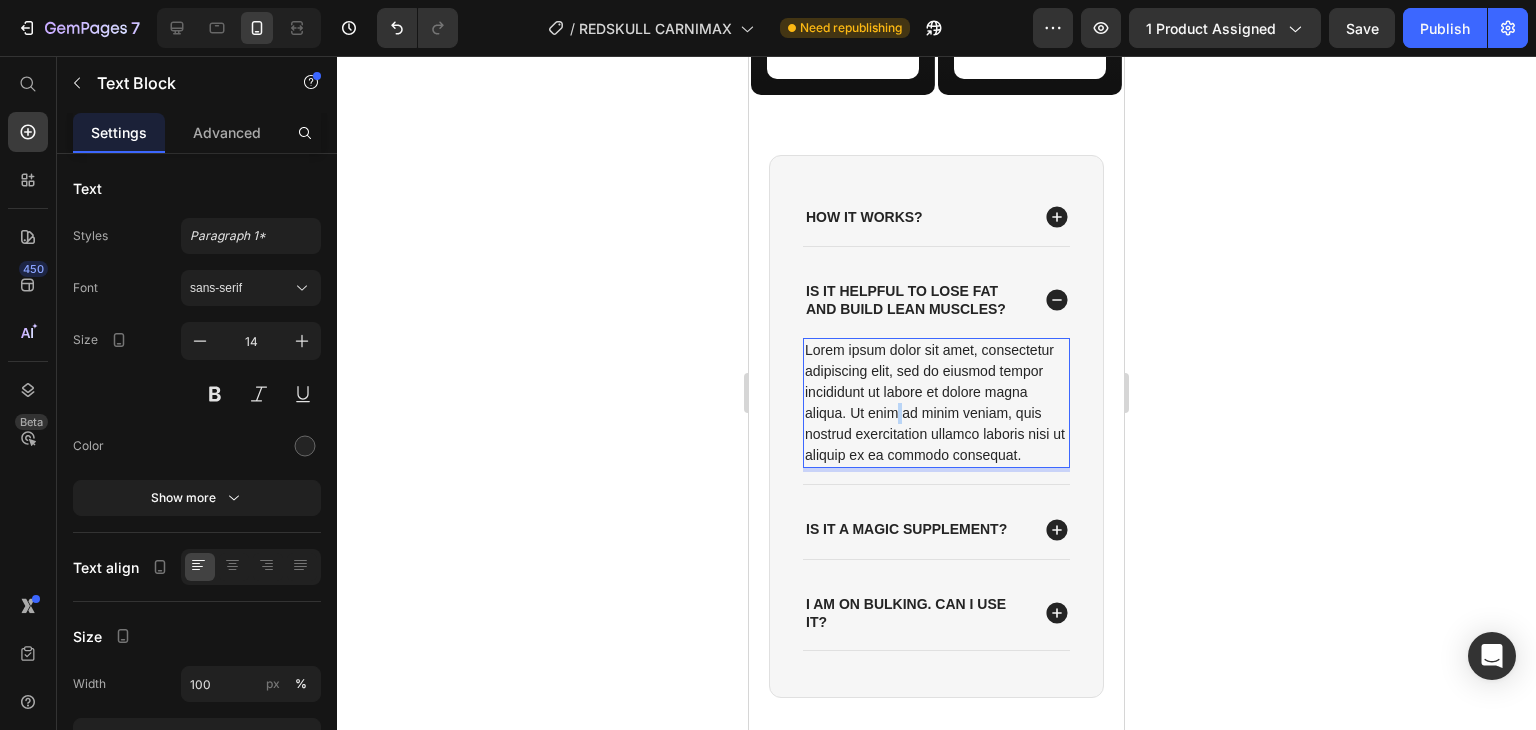 click on "Lorem ipsum dolor sit amet, consectetur adipiscing elit, sed do eiusmod tempor incididunt ut labore et dolore magna aliqua. Ut enim ad minim veniam, quis nostrud exercitation ullamco laboris nisi ut aliquip ex ea commodo consequat." at bounding box center (936, 403) 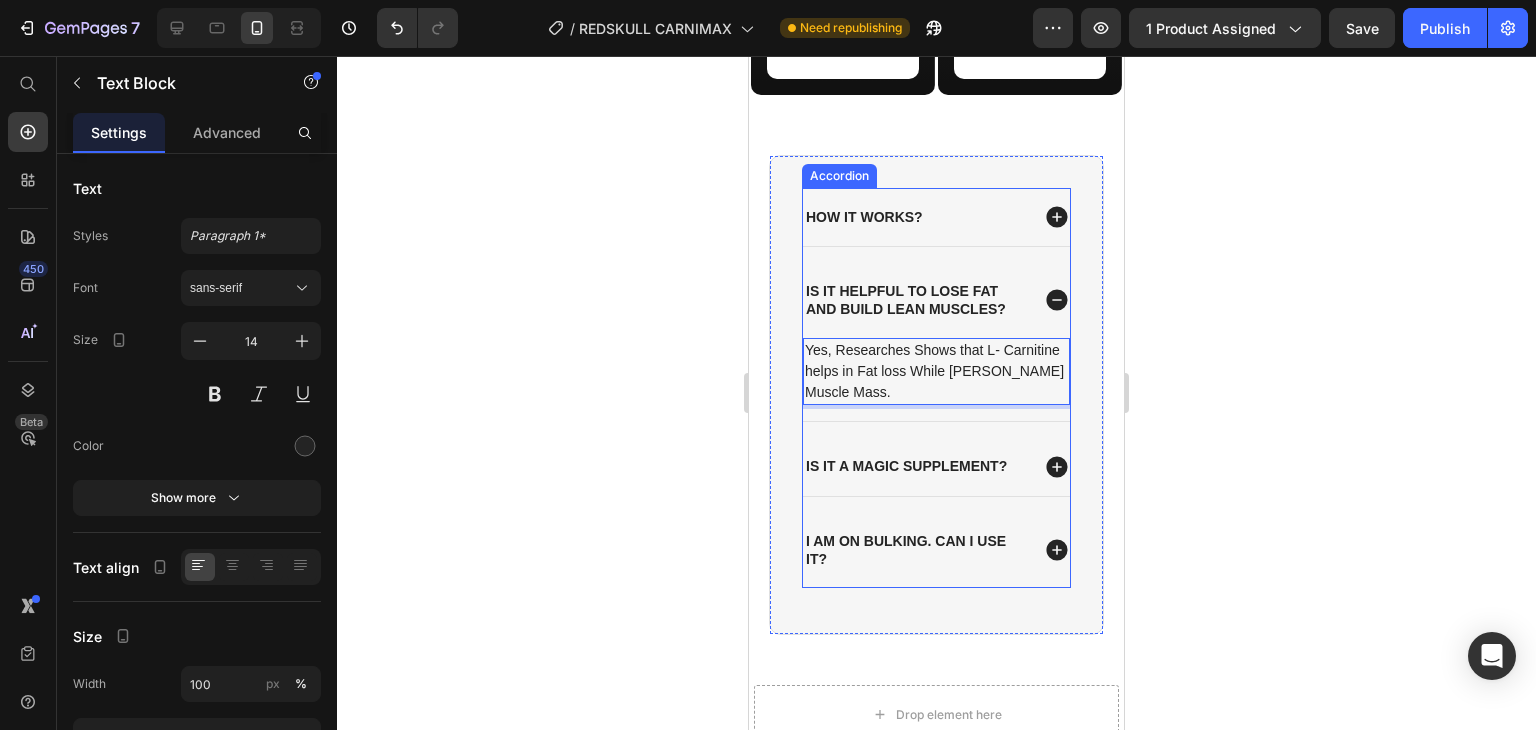 click on "is it a magic supplement?" at bounding box center (936, 467) 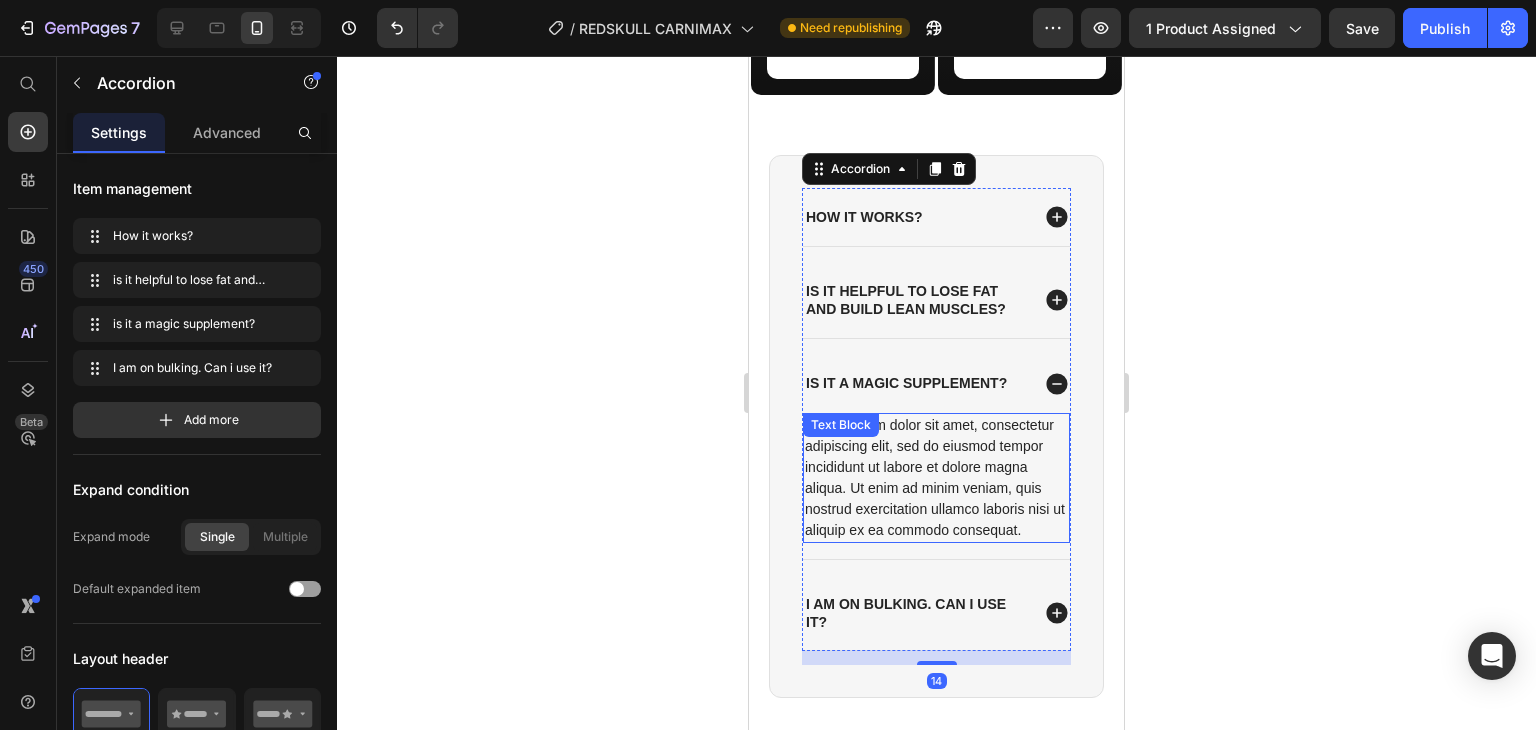 click on "Lorem ipsum dolor sit amet, consectetur adipiscing elit, sed do eiusmod tempor incididunt ut labore et dolore magna aliqua. Ut enim ad minim veniam, quis nostrud exercitation ullamco laboris nisi ut aliquip ex ea commodo consequat." at bounding box center (936, 478) 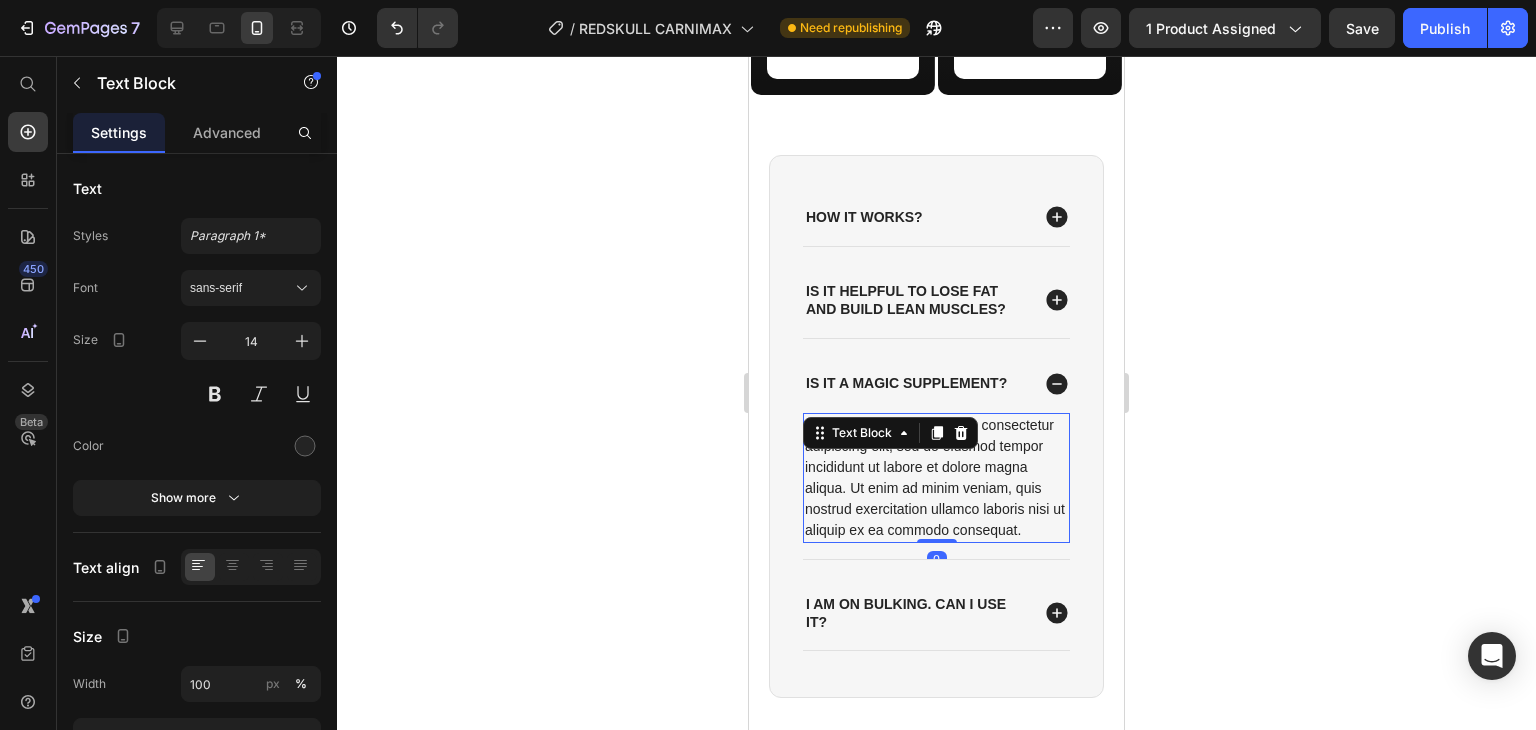click on "Lorem ipsum dolor sit amet, consectetur adipiscing elit, sed do eiusmod tempor incididunt ut labore et dolore magna aliqua. Ut enim ad minim veniam, quis nostrud exercitation ullamco laboris nisi ut aliquip ex ea commodo consequat." at bounding box center [936, 478] 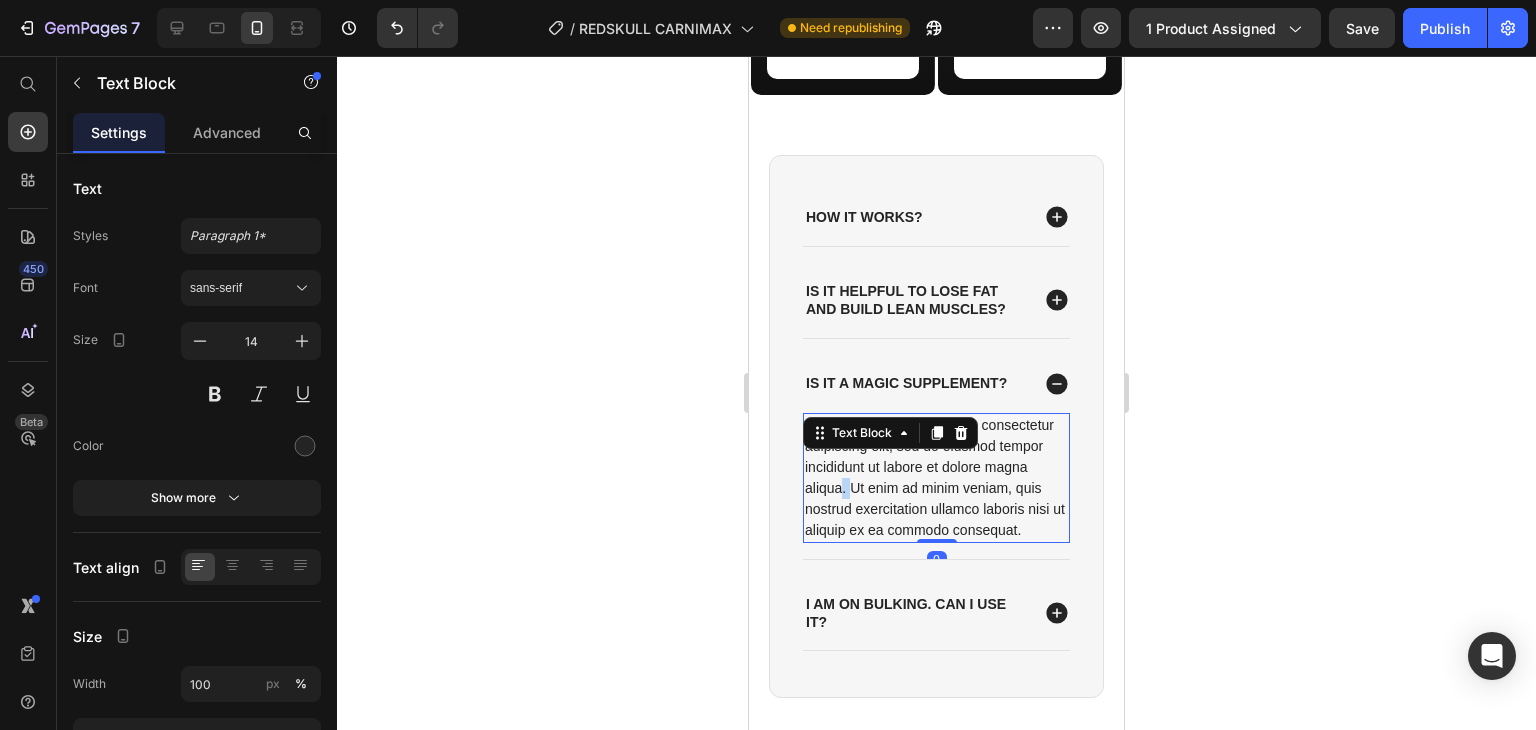 click on "Lorem ipsum dolor sit amet, consectetur adipiscing elit, sed do eiusmod tempor incididunt ut labore et dolore magna aliqua. Ut enim ad minim veniam, quis nostrud exercitation ullamco laboris nisi ut aliquip ex ea commodo consequat." at bounding box center [936, 478] 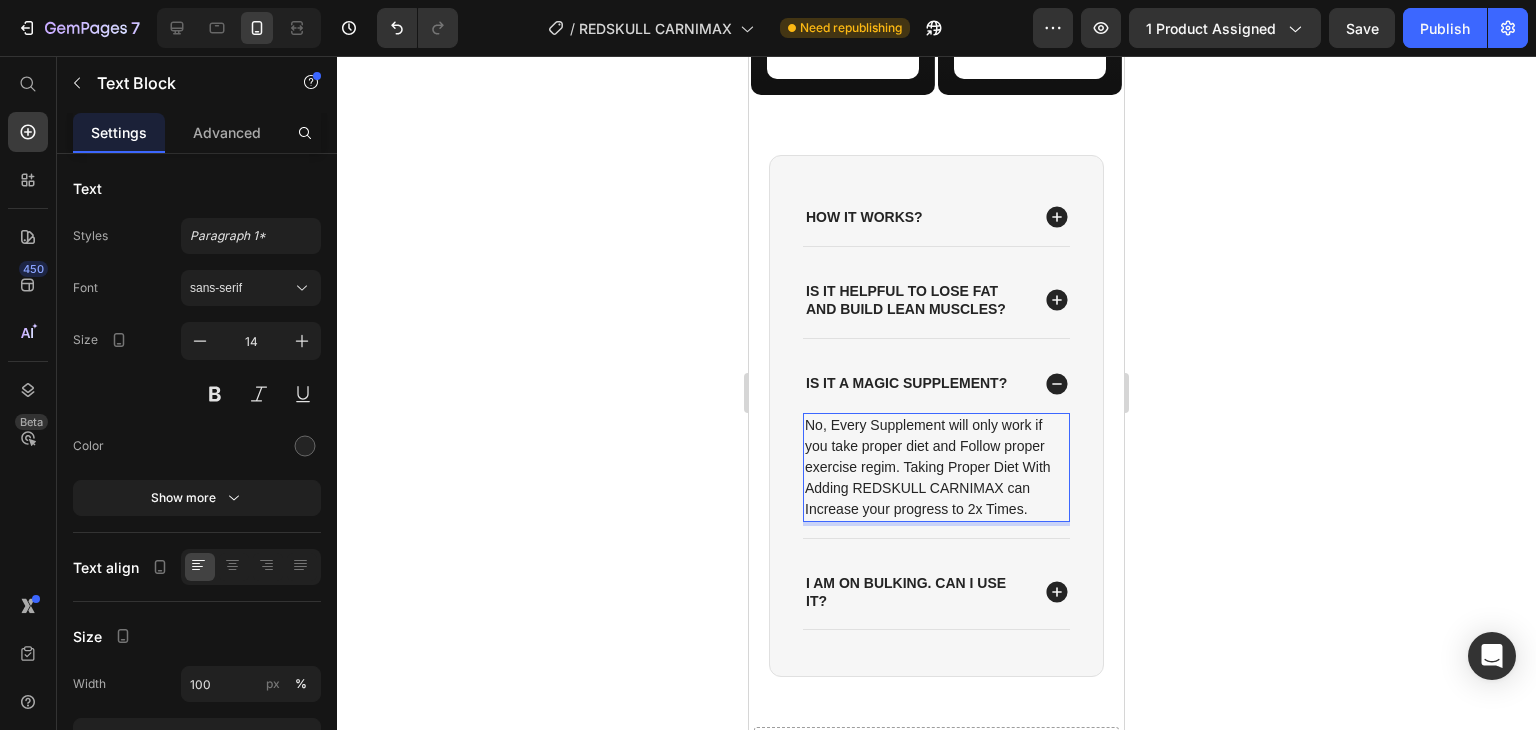 click on "No, Every Supplement will only work if you take proper diet and Follow proper exercise regim. Taking Proper Diet With Adding REDSKULL CARNIMAX can Increase your progress to 2x Times." at bounding box center [936, 467] 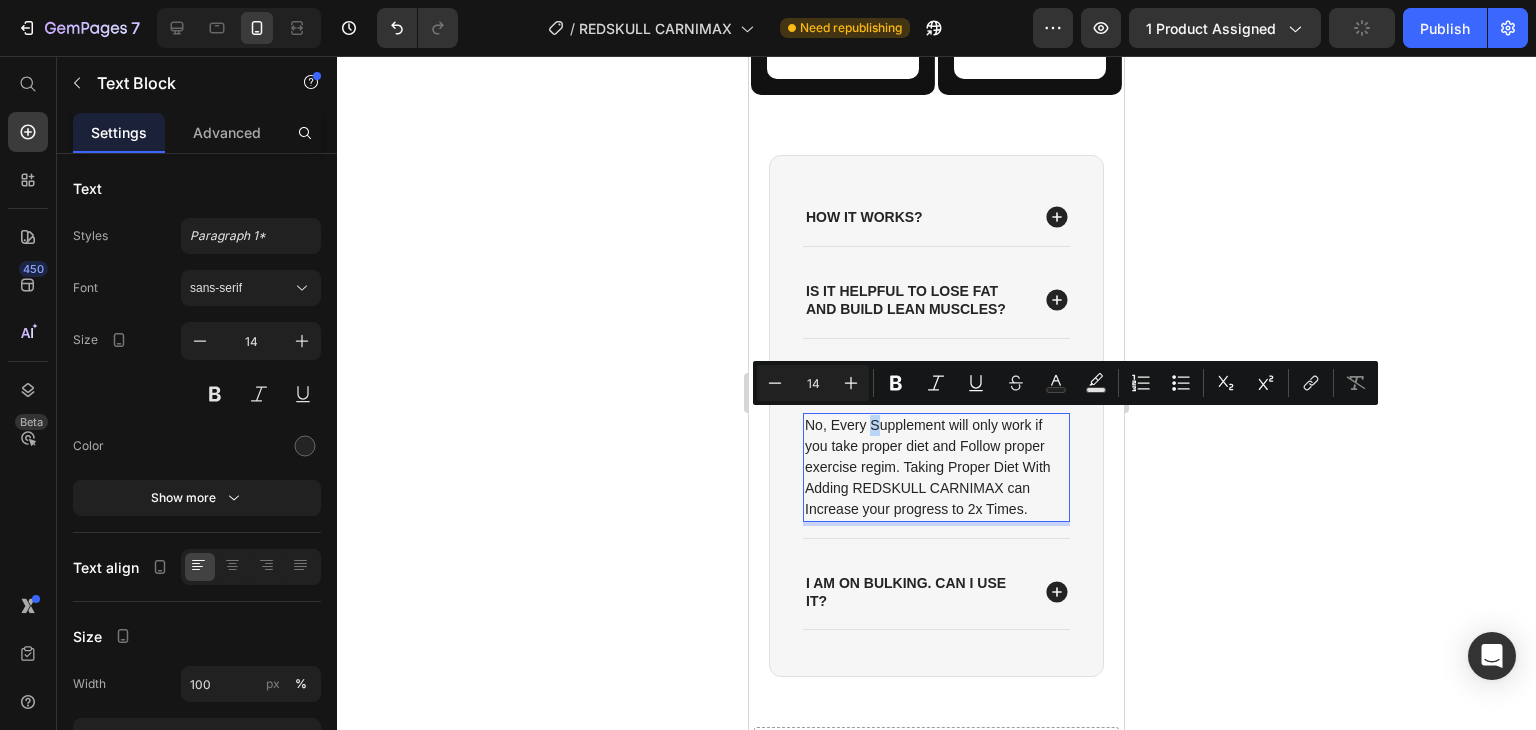 click on "No, Every Supplement will only work if you take proper diet and Follow proper exercise regim. Taking Proper Diet With Adding REDSKULL CARNIMAX can Increase your progress to 2x Times." at bounding box center (936, 467) 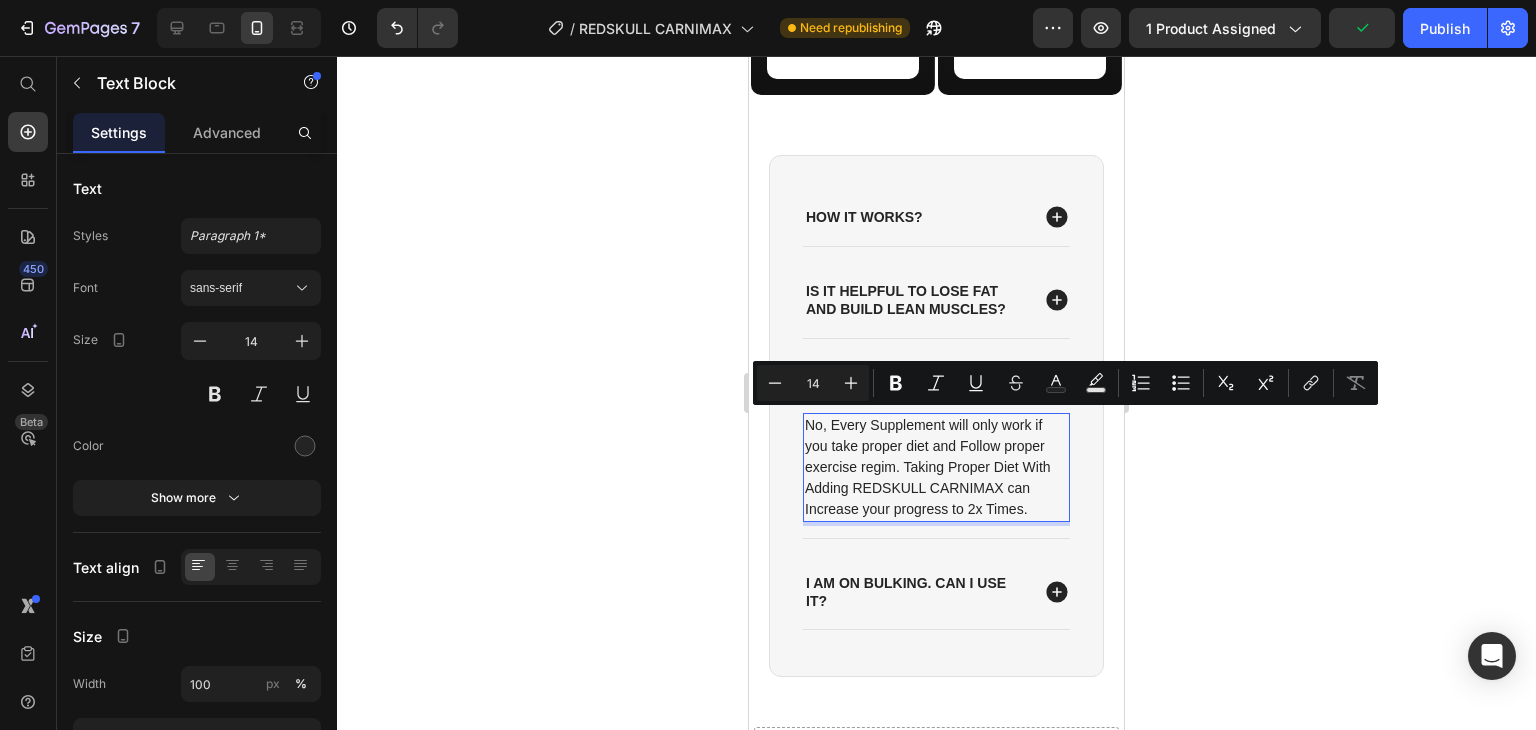 click on "No, Every Supplement will only work if you take proper diet and Follow proper exercise regim. Taking Proper Diet With Adding REDSKULL CARNIMAX can Increase your progress to 2x Times." at bounding box center (936, 467) 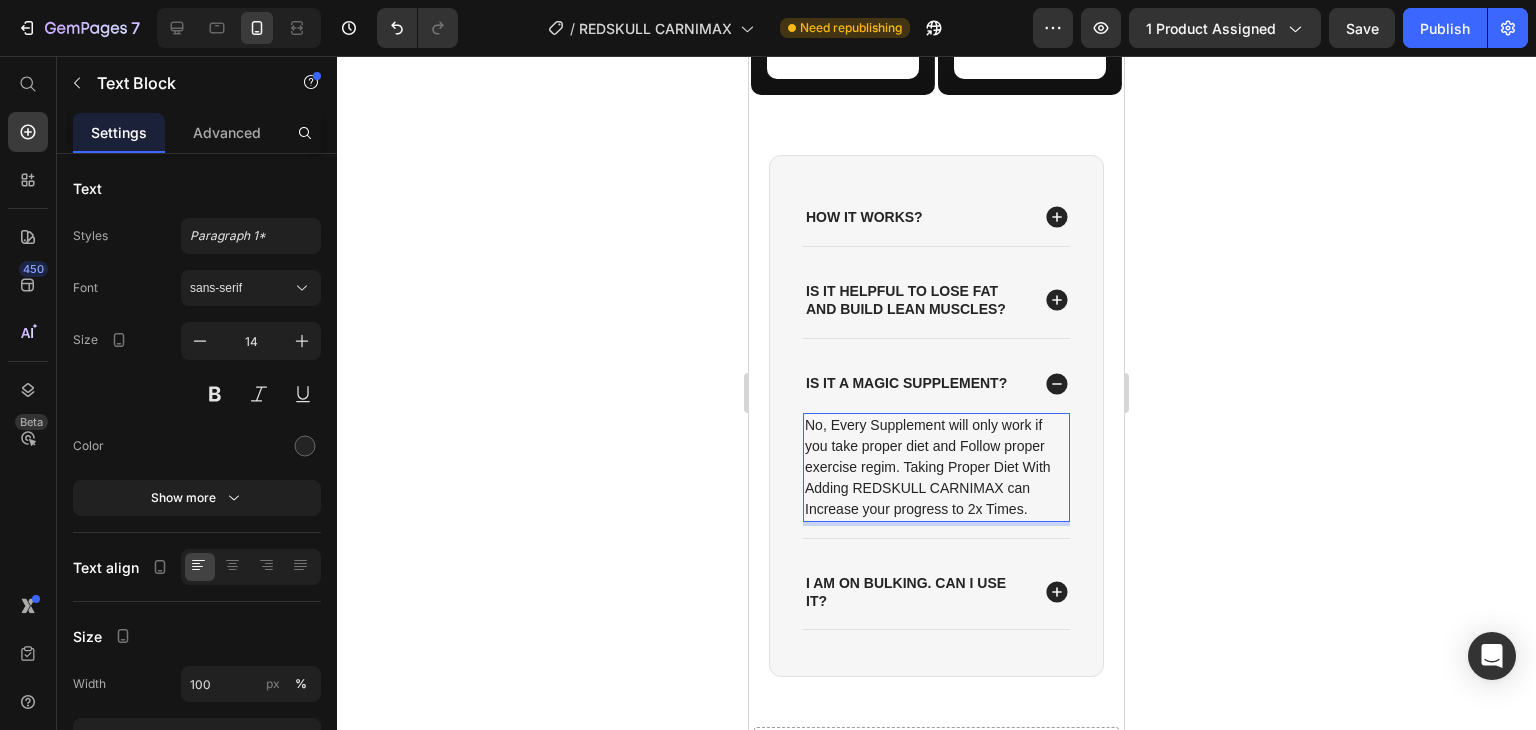 click on "No, Every Supplement will only work if you take proper diet and Follow proper exercise regim. Taking Proper Diet With Adding REDSKULL CARNIMAX can Increase your progress to 2x Times." at bounding box center [936, 467] 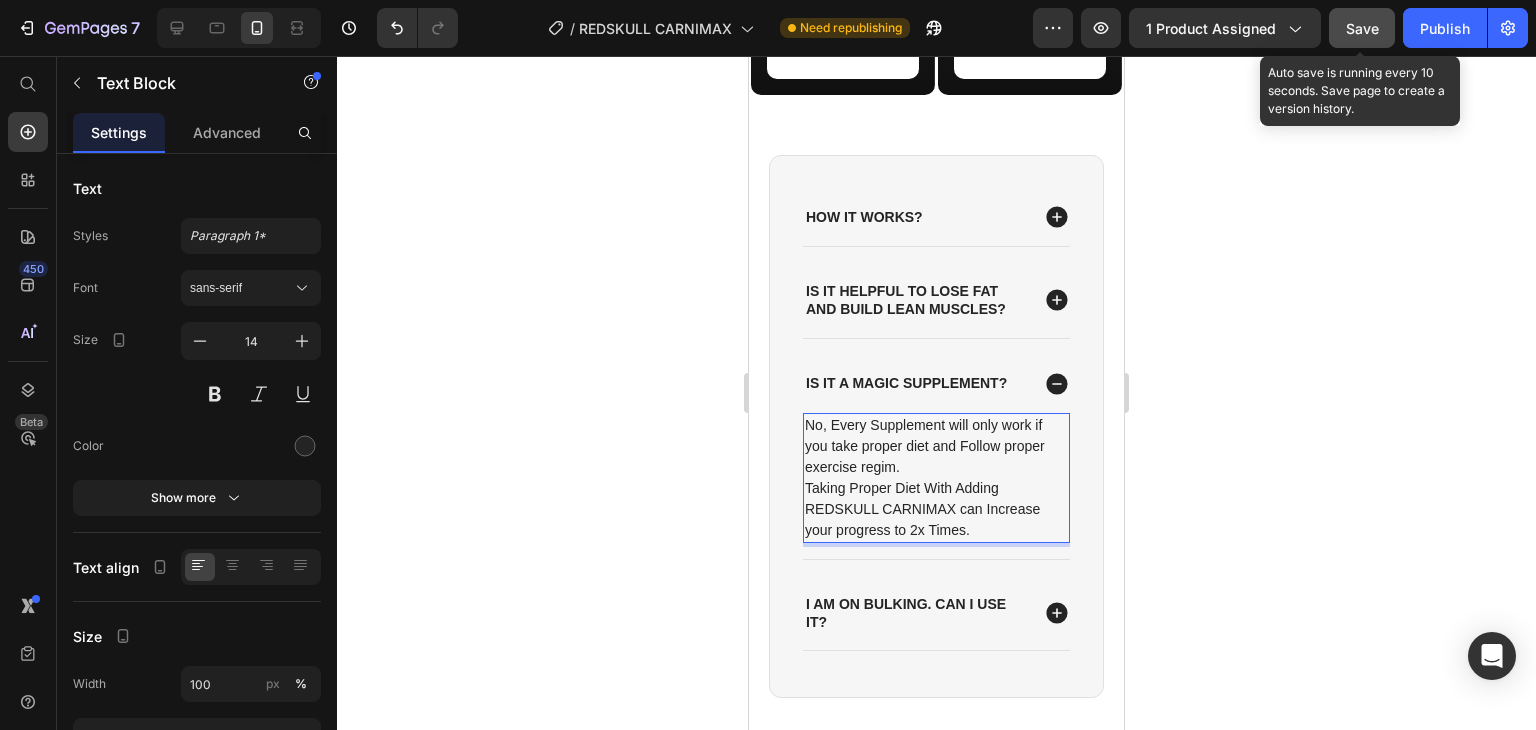 click on "Save" 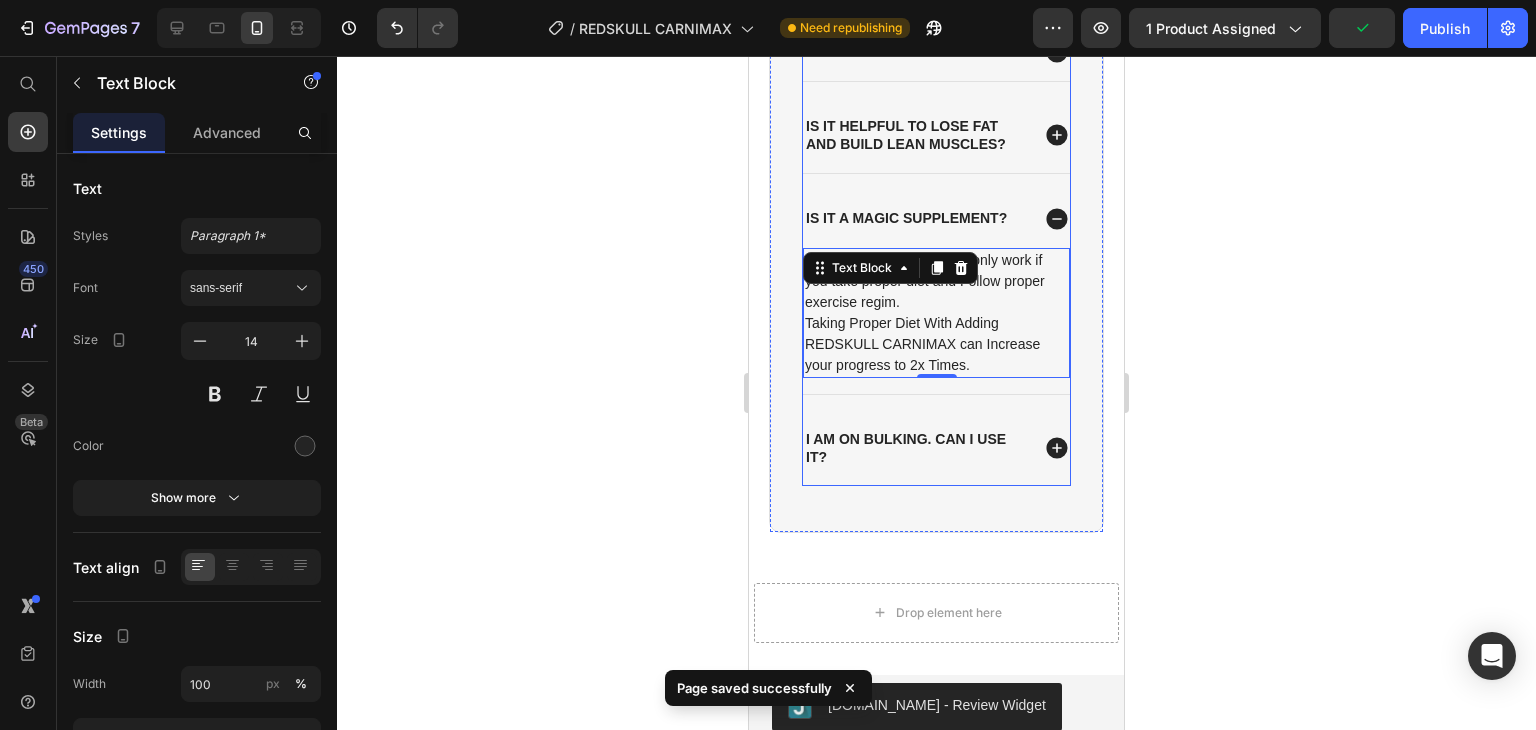 scroll, scrollTop: 3526, scrollLeft: 0, axis: vertical 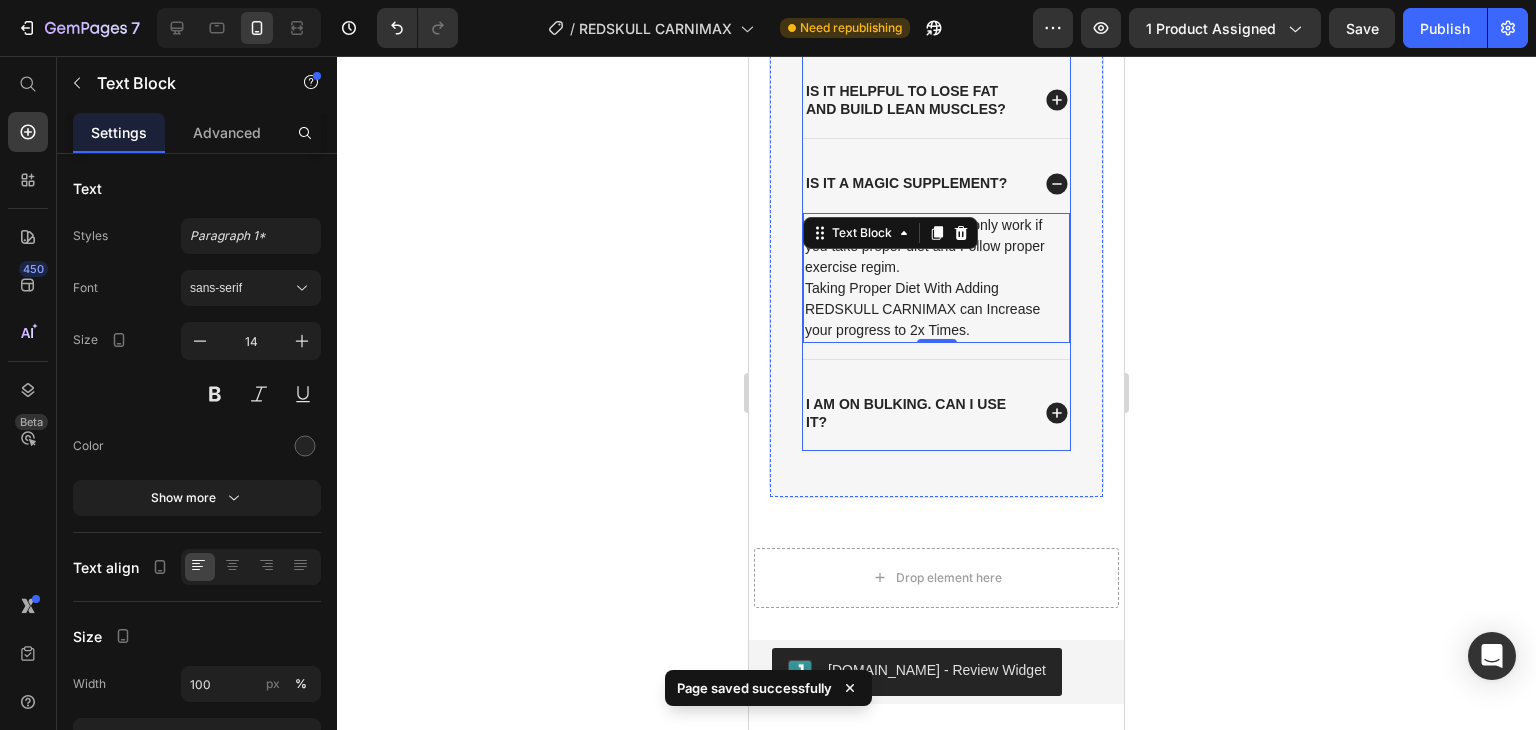 click on "I am on bulking. Can i use it?" at bounding box center [936, 413] 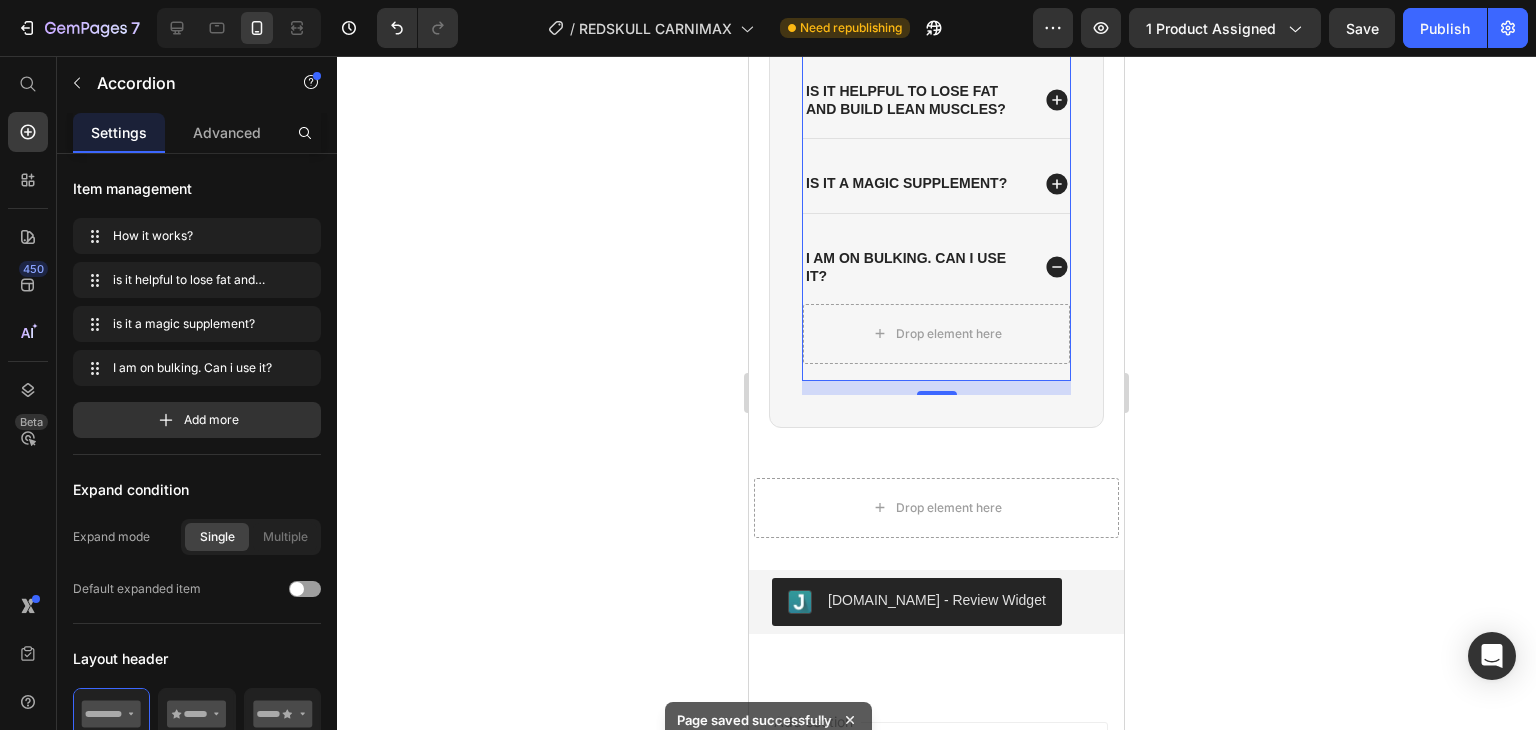 click on "is it a magic supplement?" at bounding box center [936, 184] 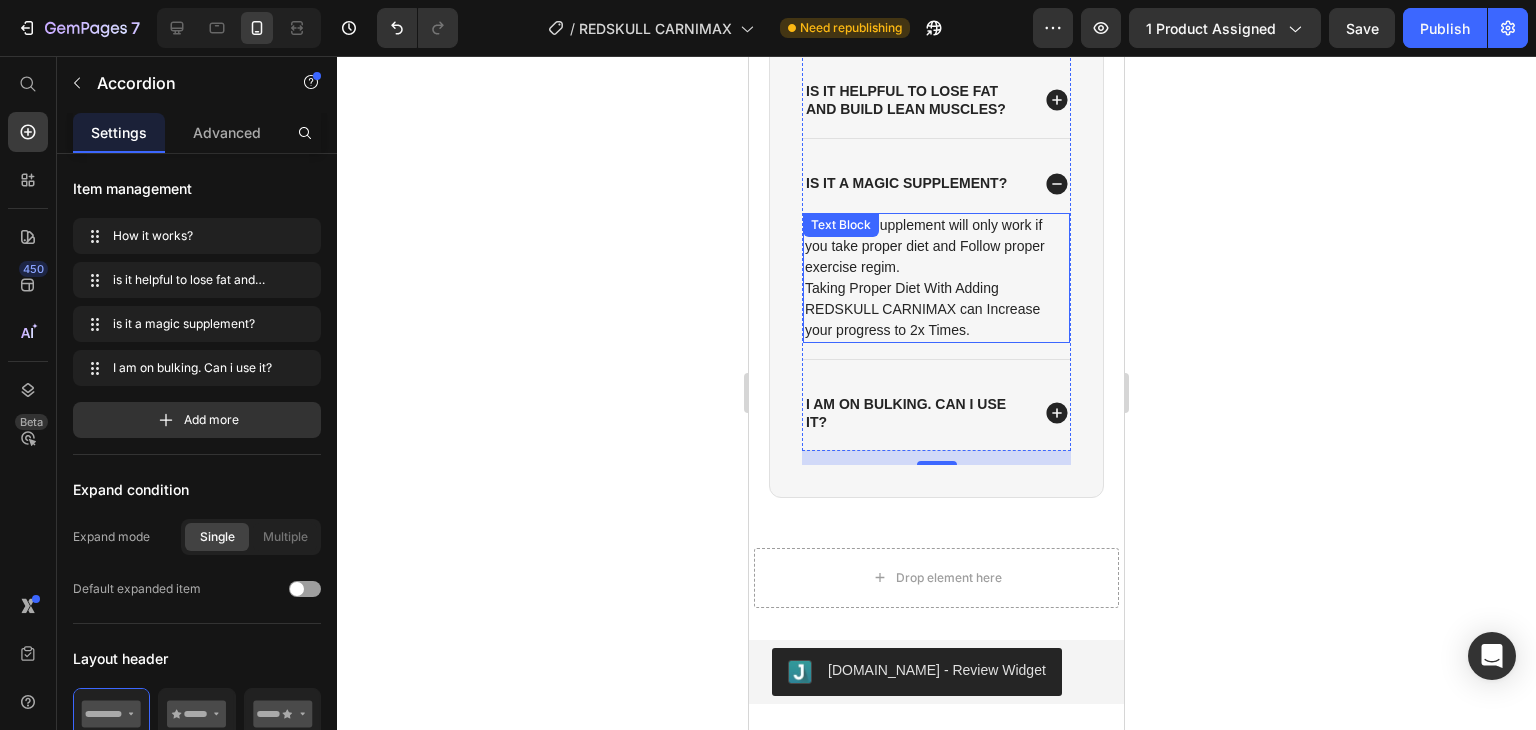 click on "No, Every Supplement will only work if you take proper diet and Follow proper exercise regim." at bounding box center [936, 246] 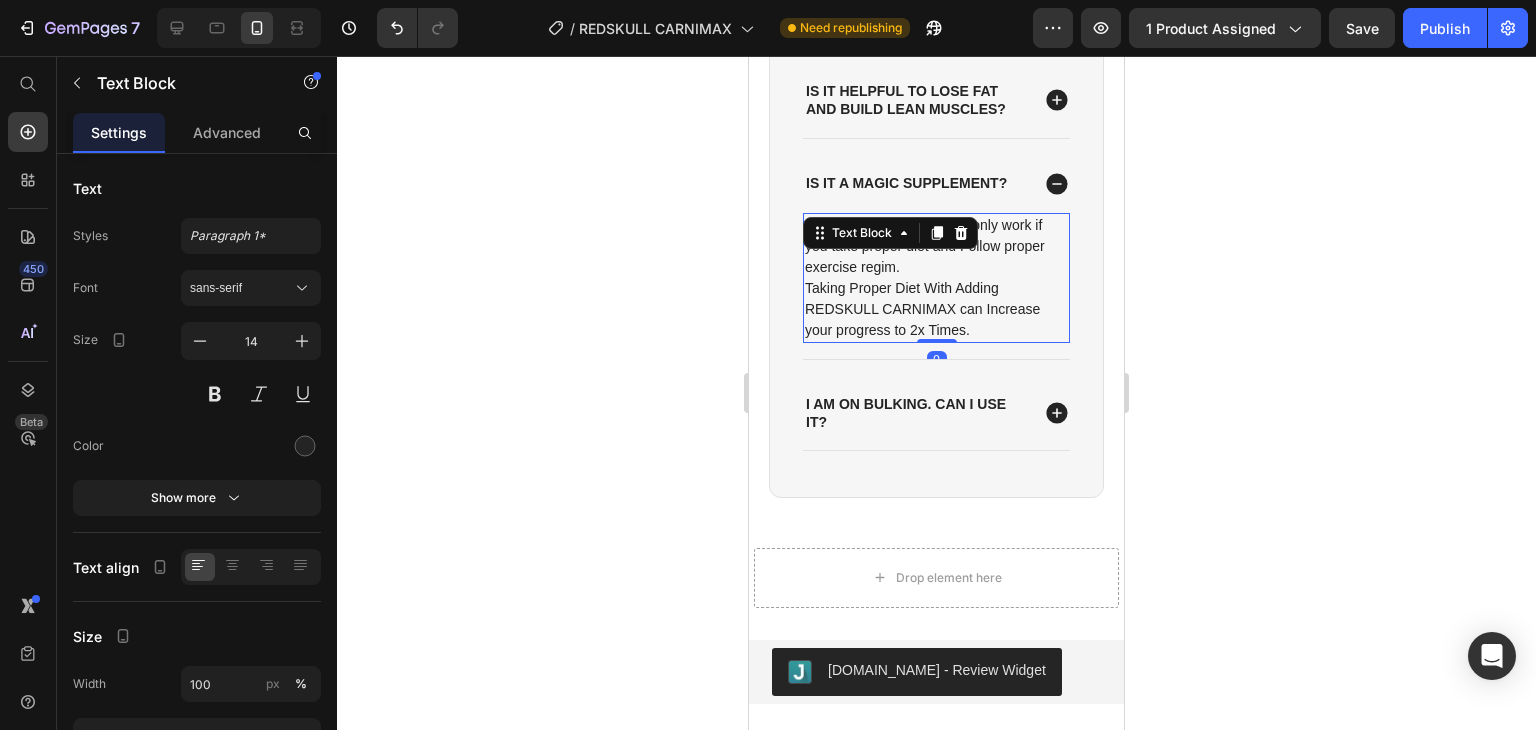 click 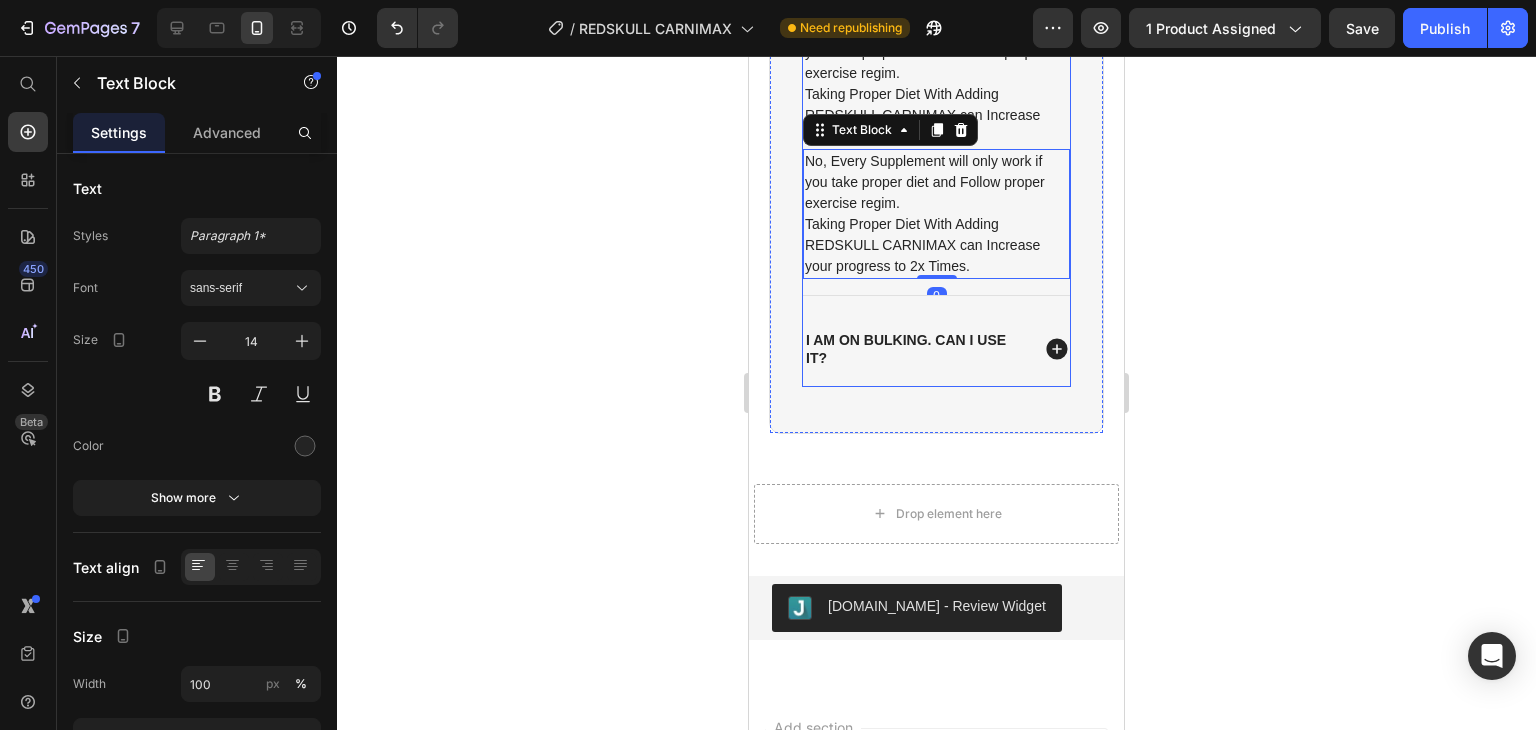 scroll, scrollTop: 3726, scrollLeft: 0, axis: vertical 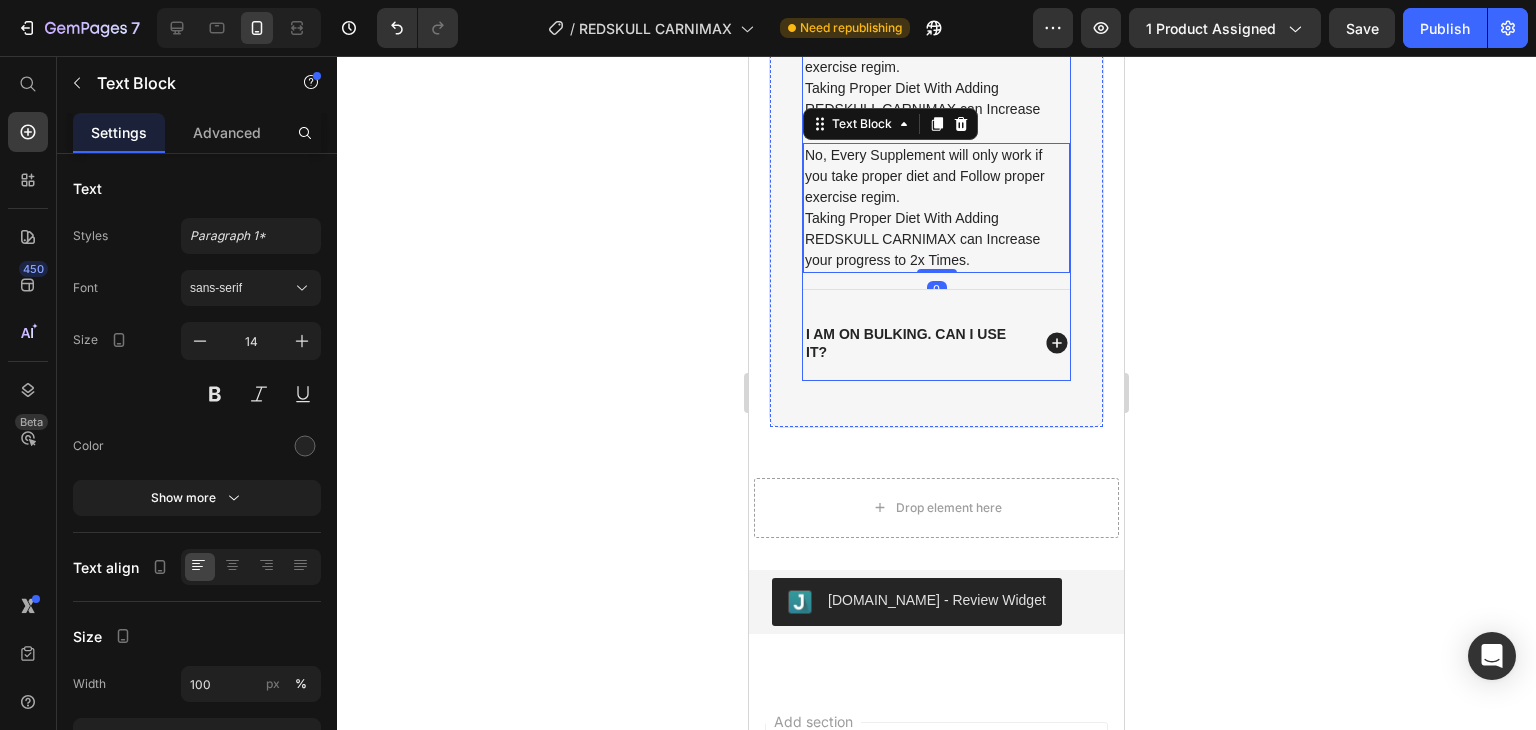 click on "I am on bulking. Can i use it?" at bounding box center (936, 343) 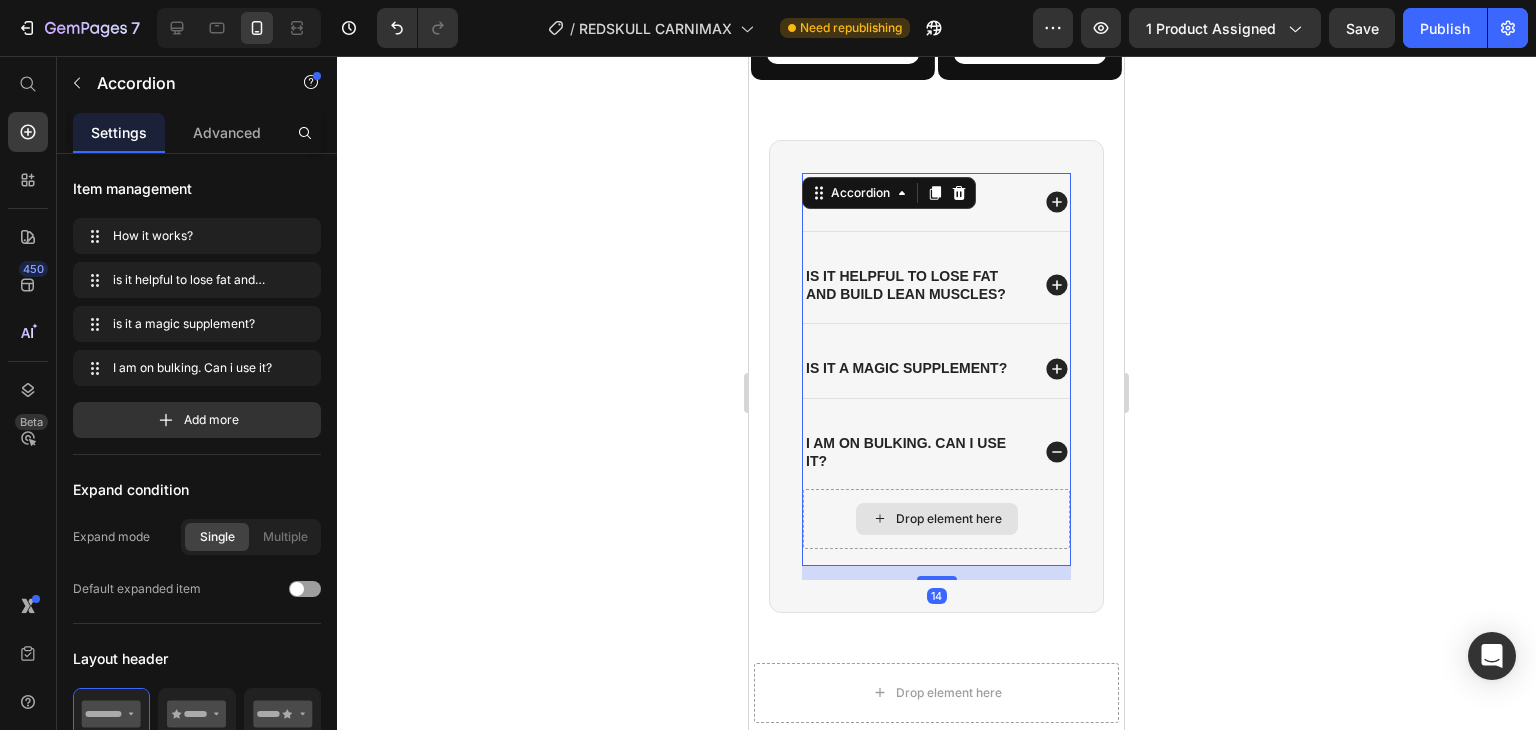 scroll, scrollTop: 3326, scrollLeft: 0, axis: vertical 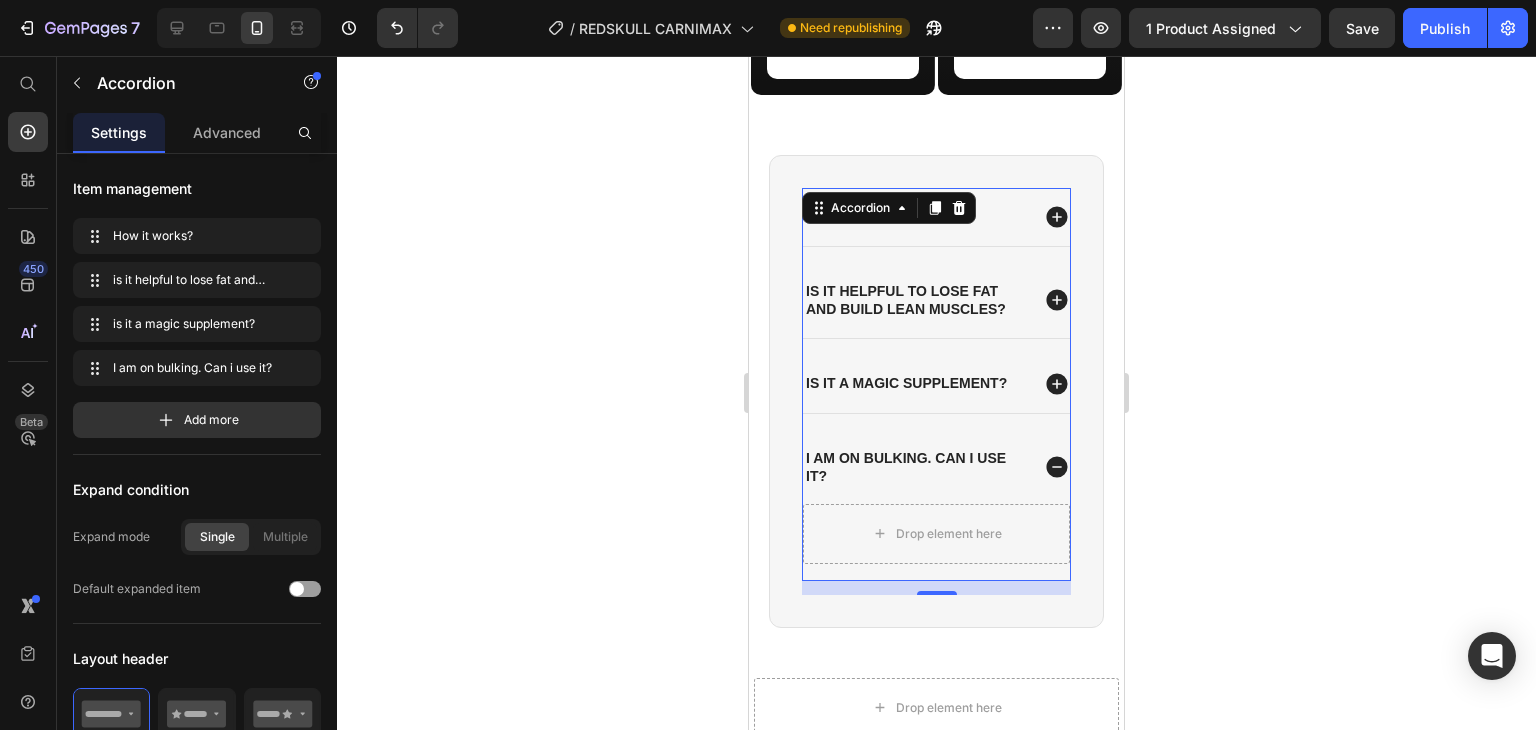 click on "is it a magic supplement?" at bounding box center (936, 384) 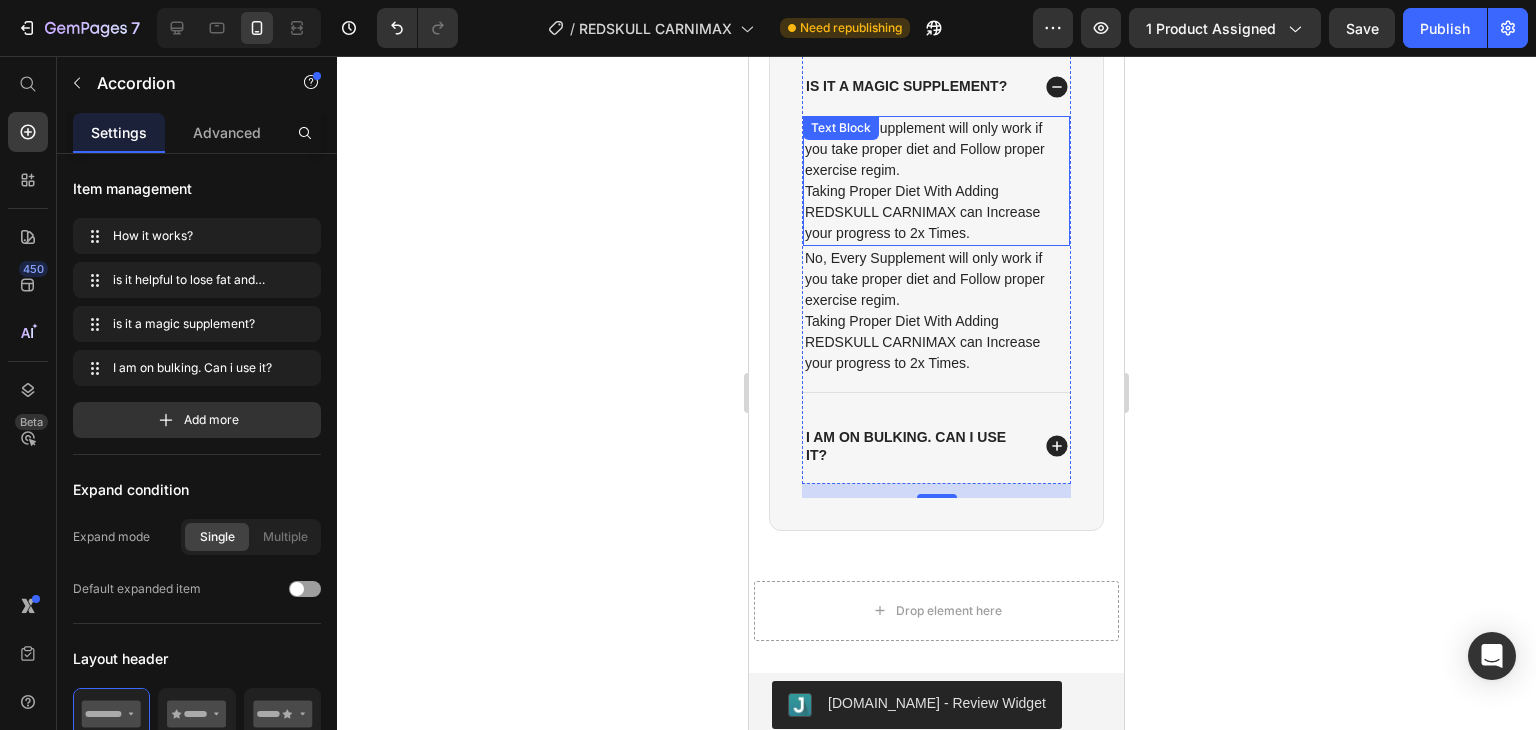 scroll, scrollTop: 3626, scrollLeft: 0, axis: vertical 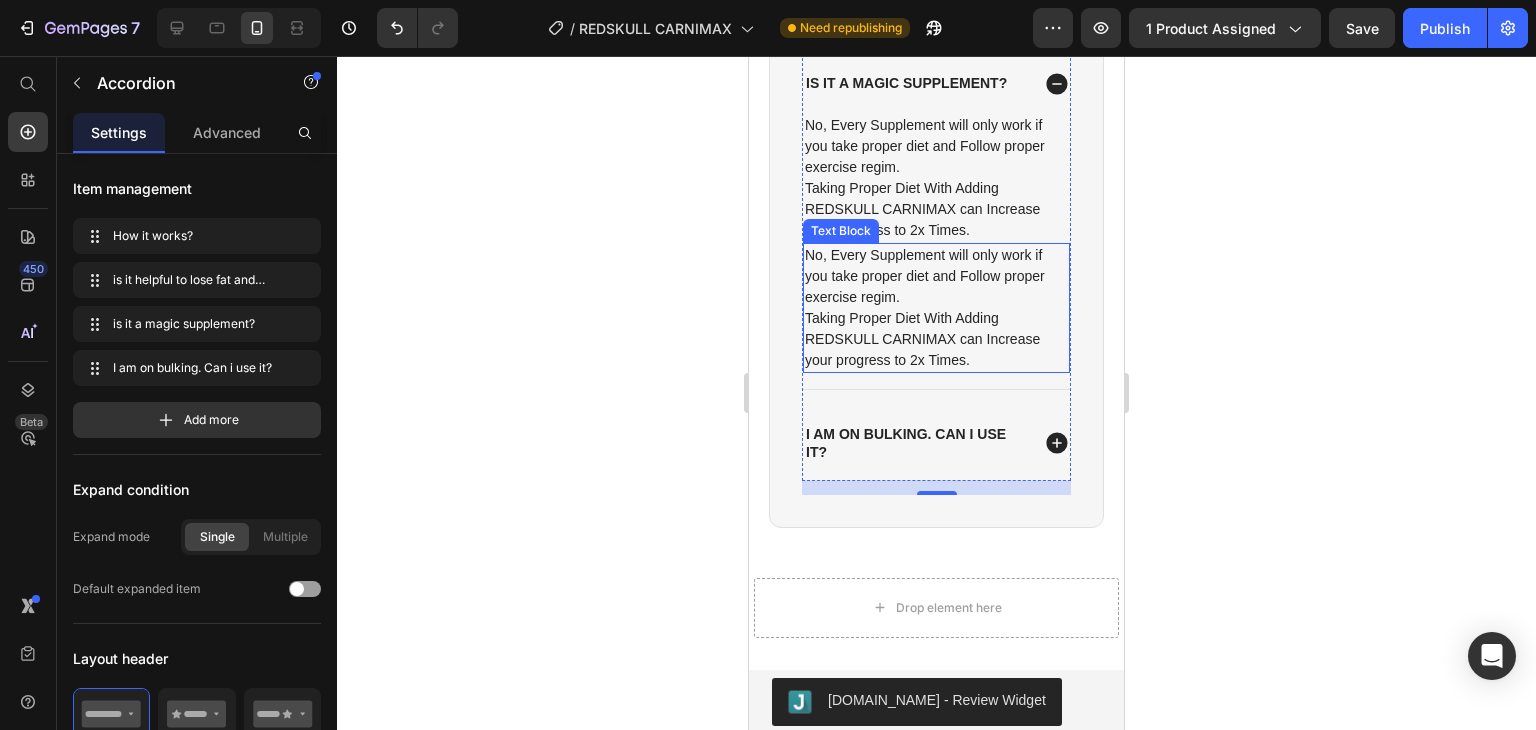 click on "No, Every Supplement will only work if you take proper diet and Follow proper exercise regim." at bounding box center [936, 276] 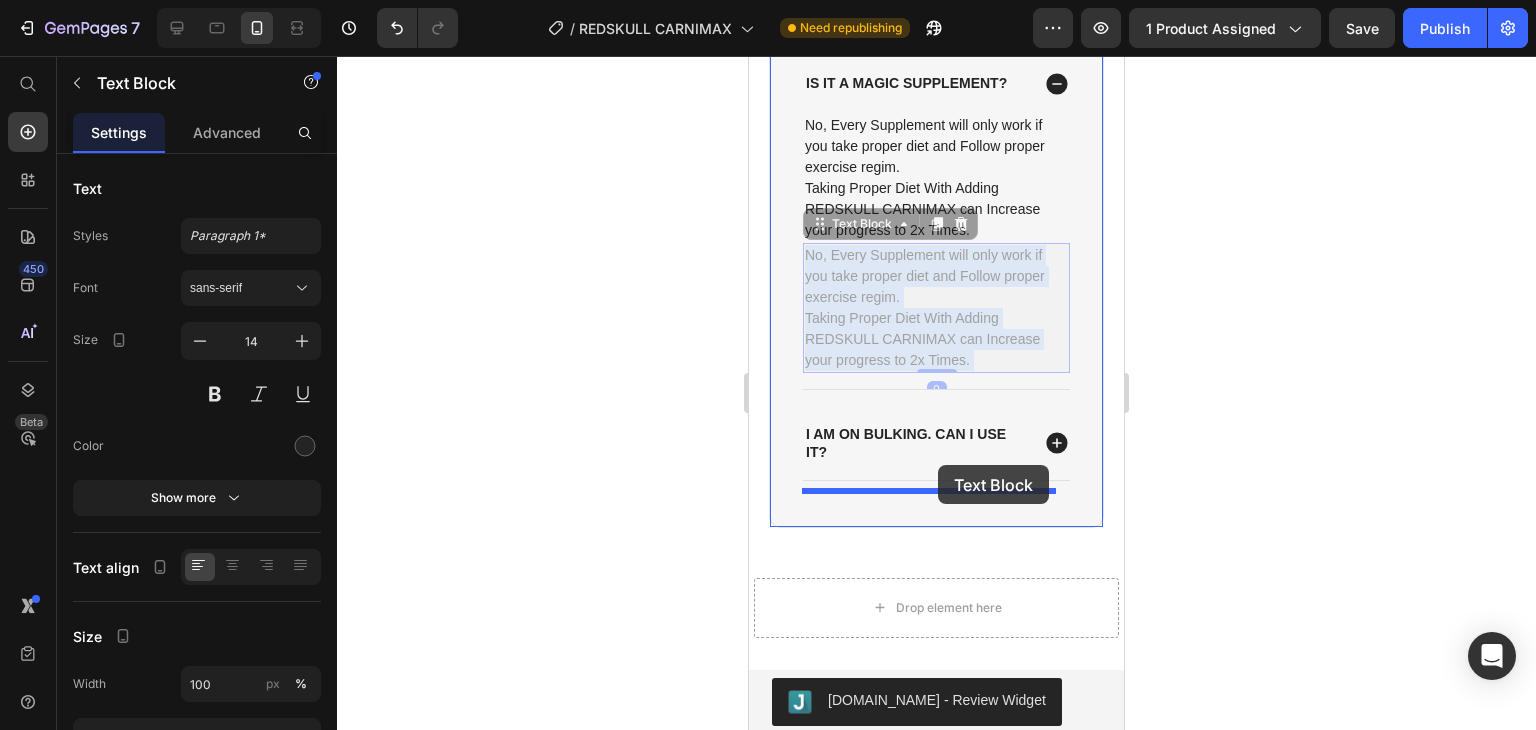 drag, startPoint x: 934, startPoint y: 281, endPoint x: 938, endPoint y: 465, distance: 184.04347 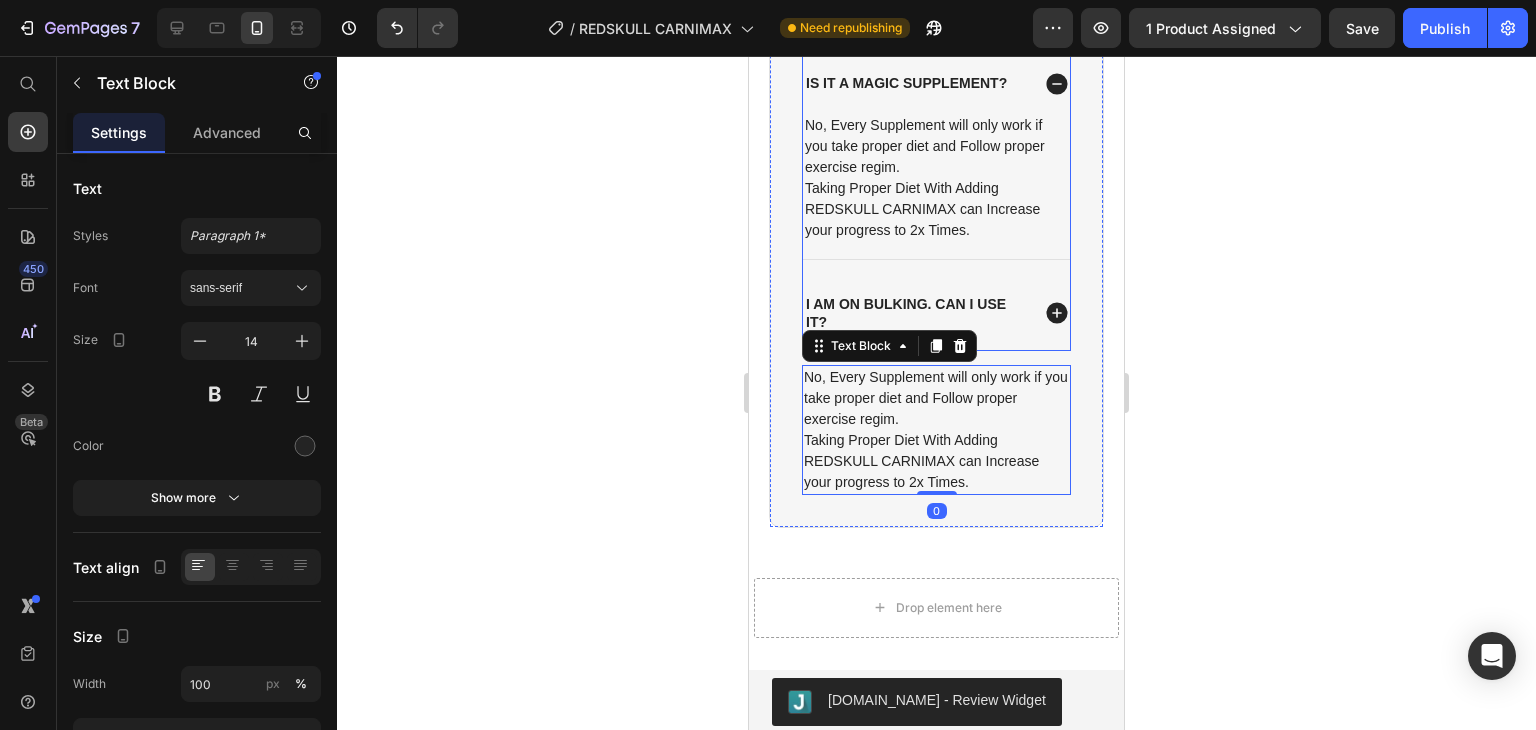 click on "I am on bulking. Can i use it?" at bounding box center (936, 313) 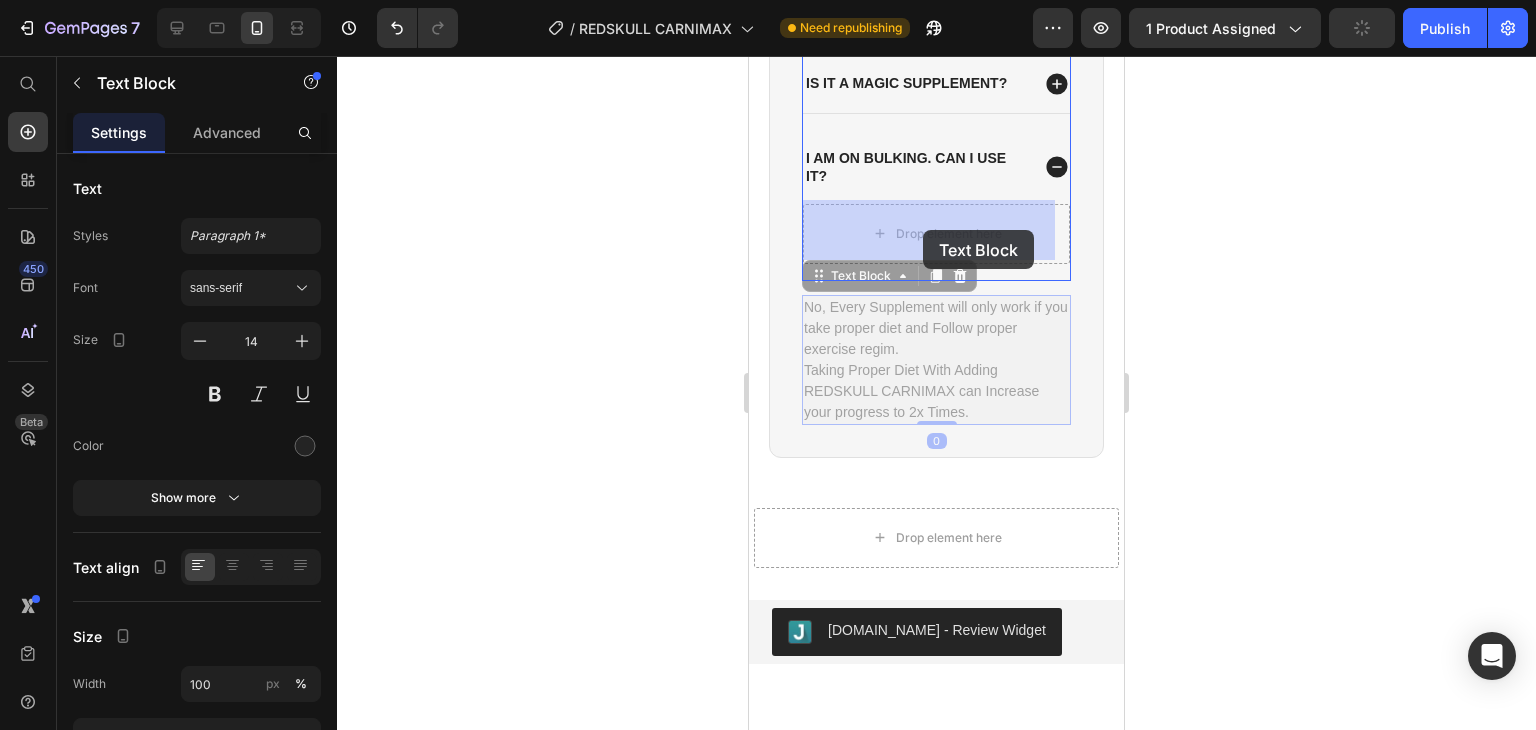 drag, startPoint x: 916, startPoint y: 343, endPoint x: 916, endPoint y: 243, distance: 100 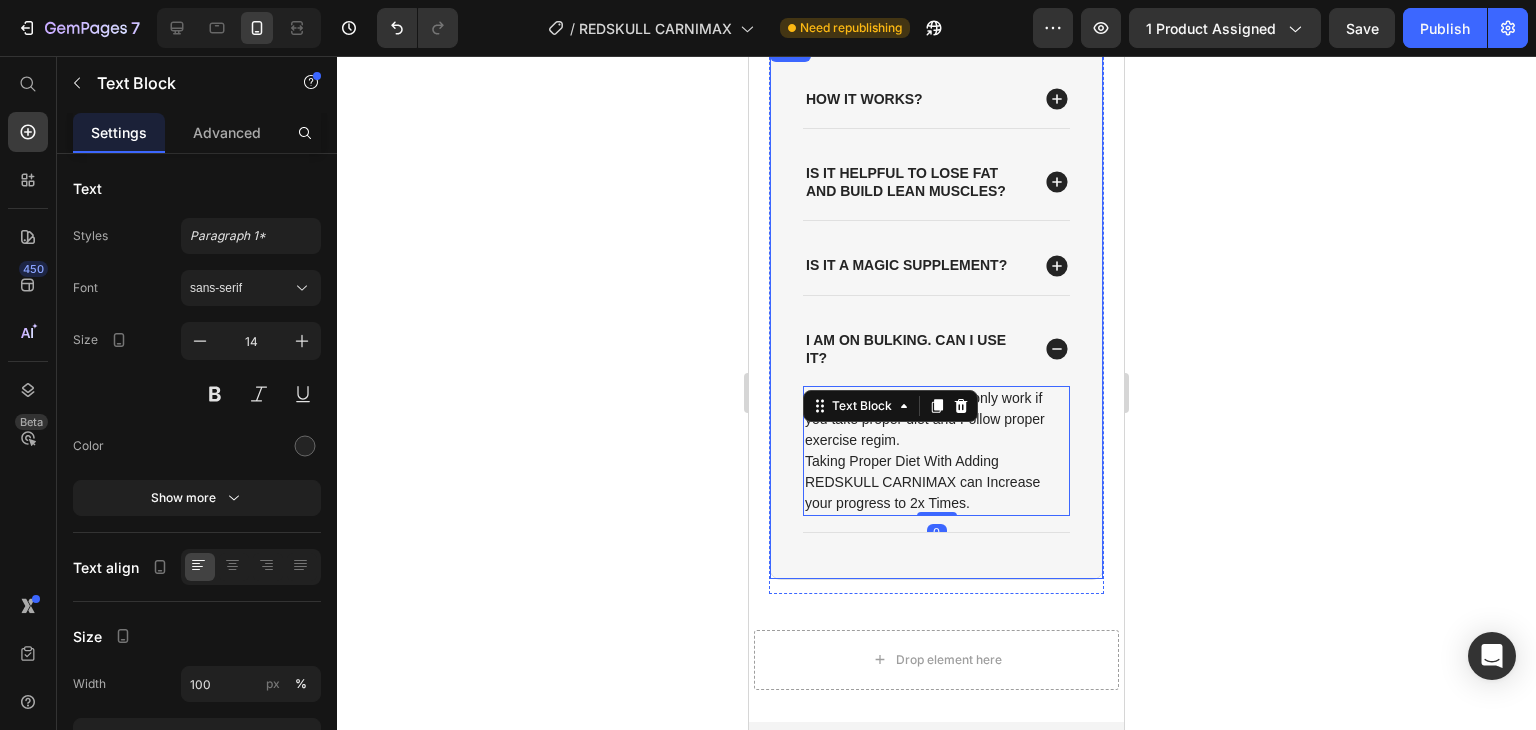 scroll, scrollTop: 3426, scrollLeft: 0, axis: vertical 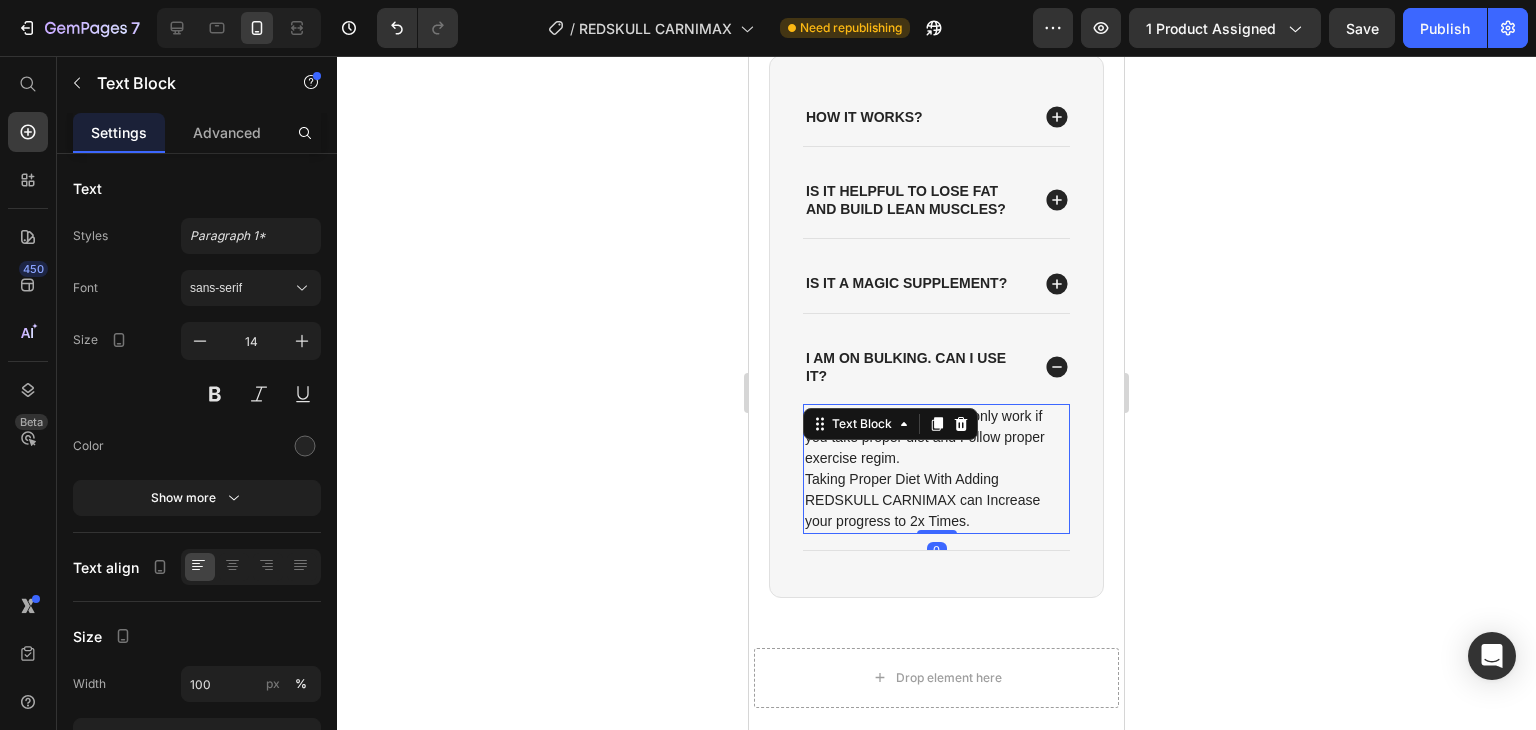 click on "Taking Proper Diet With Adding REDSKULL CARNIMAX can Increase your progress to 2x Times." at bounding box center [936, 500] 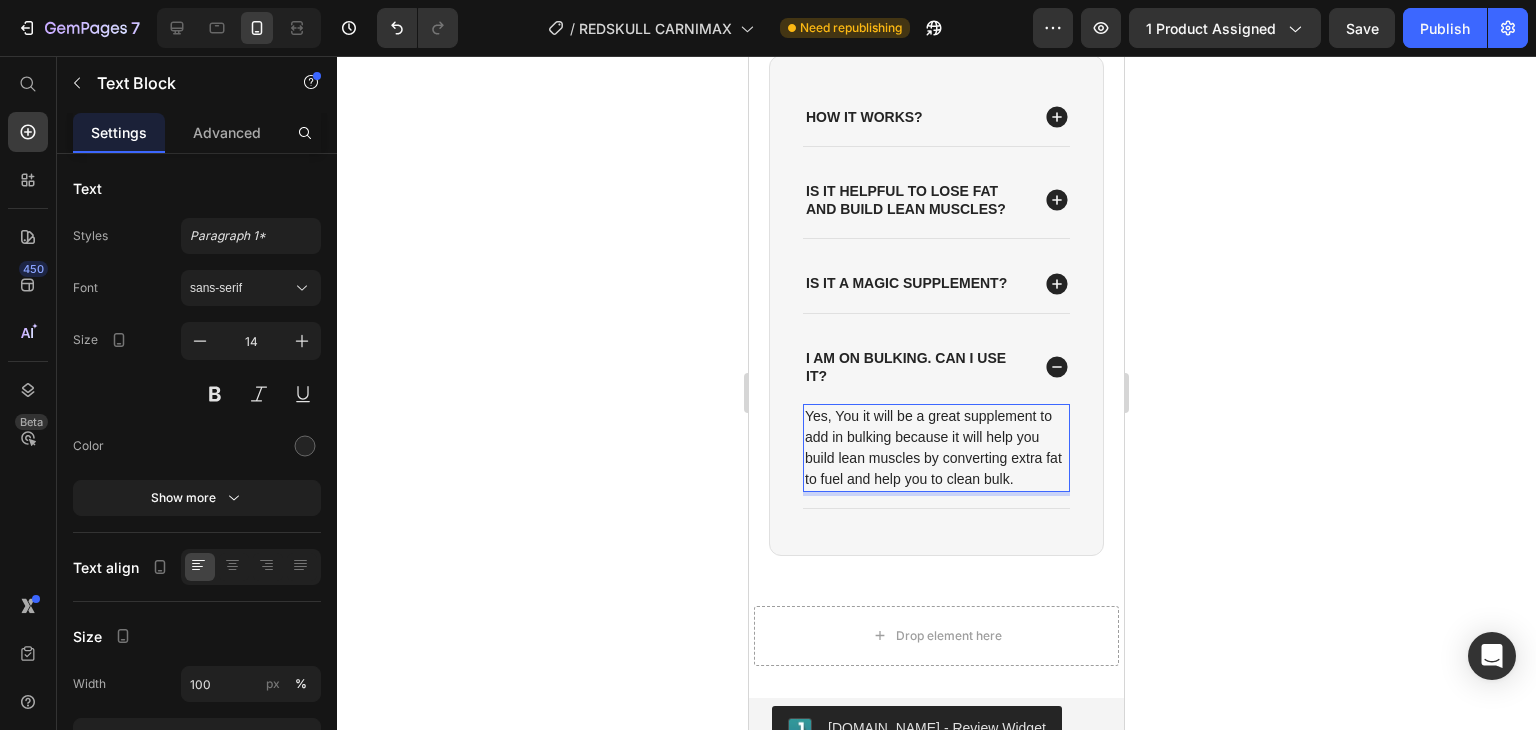 click 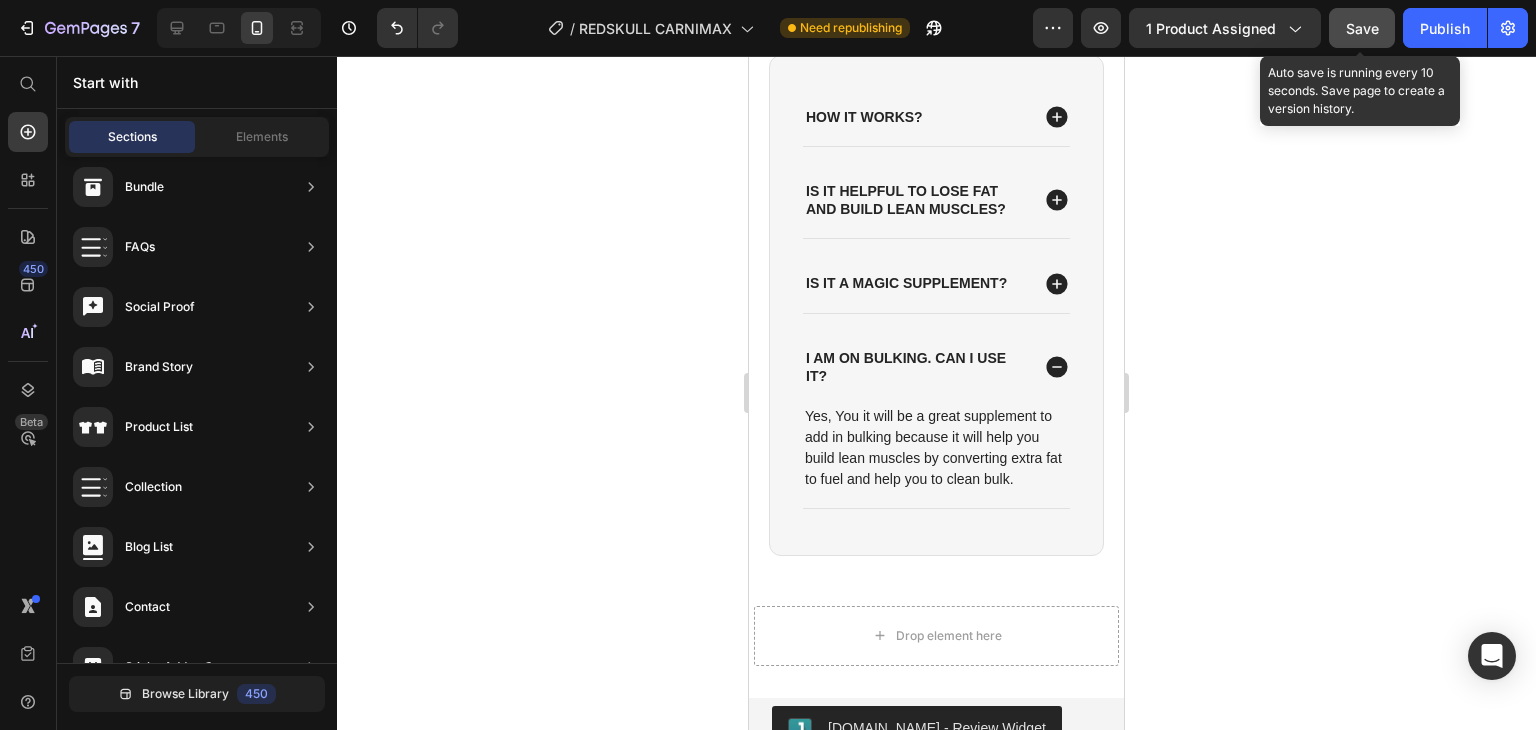 click on "Save" 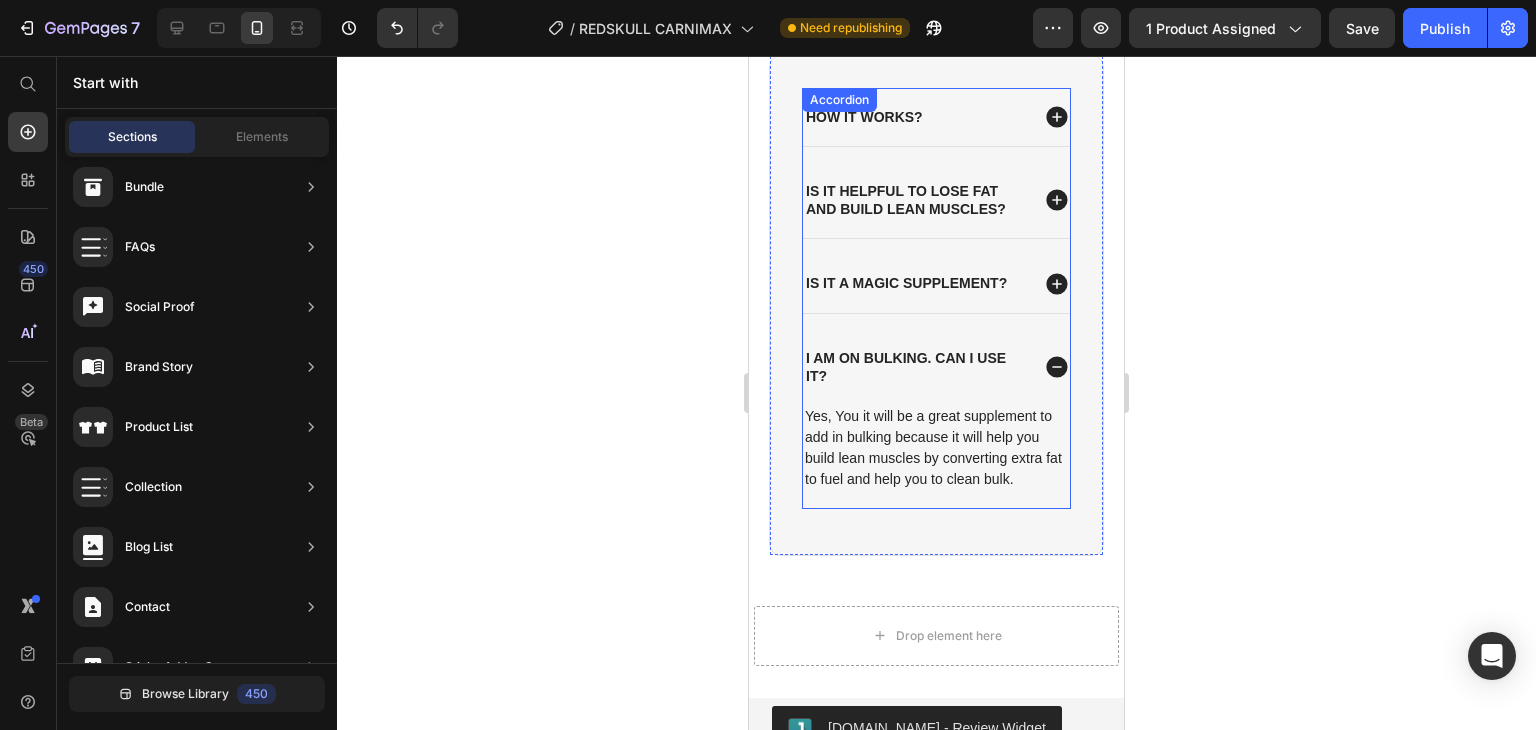click on "is it a magic supplement?" at bounding box center (936, 284) 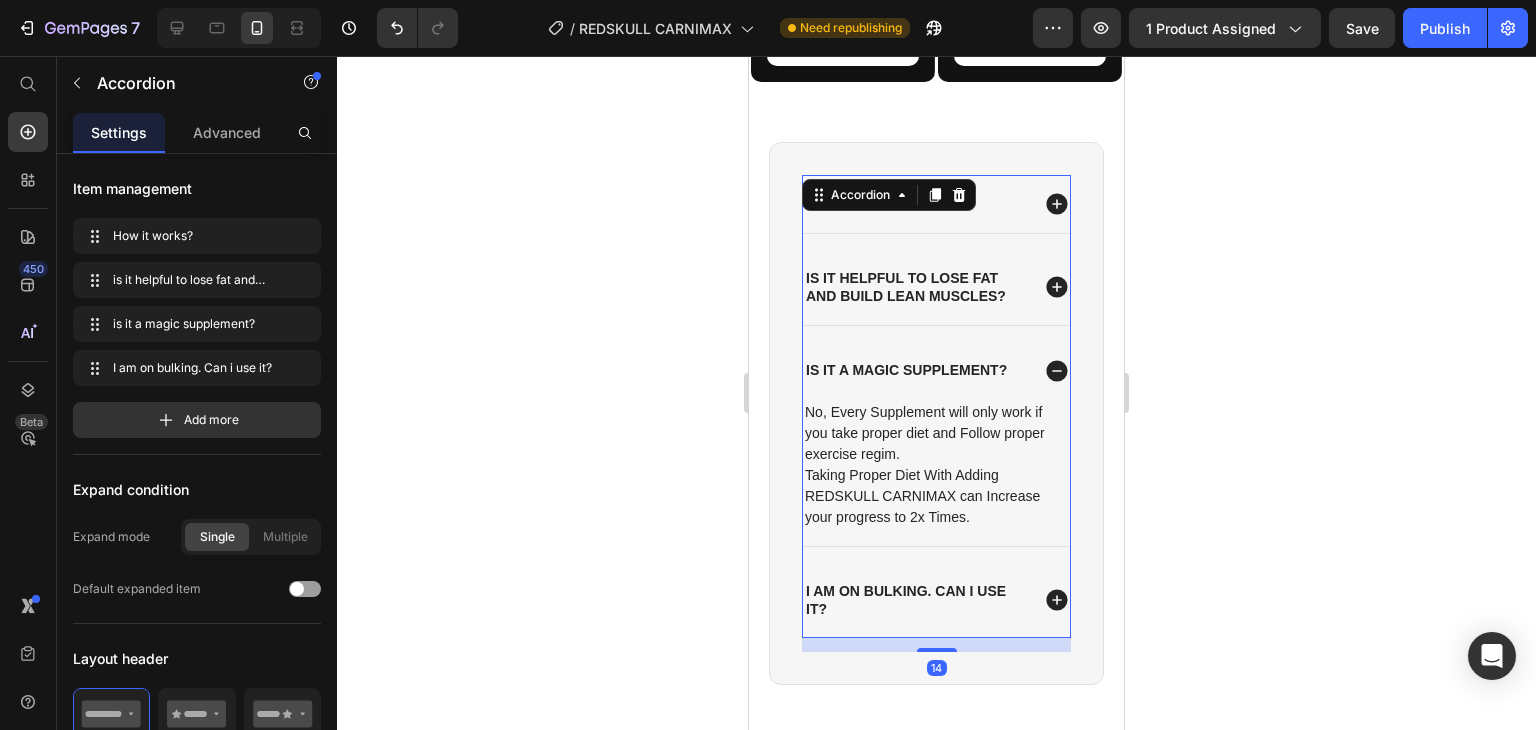 scroll, scrollTop: 3326, scrollLeft: 0, axis: vertical 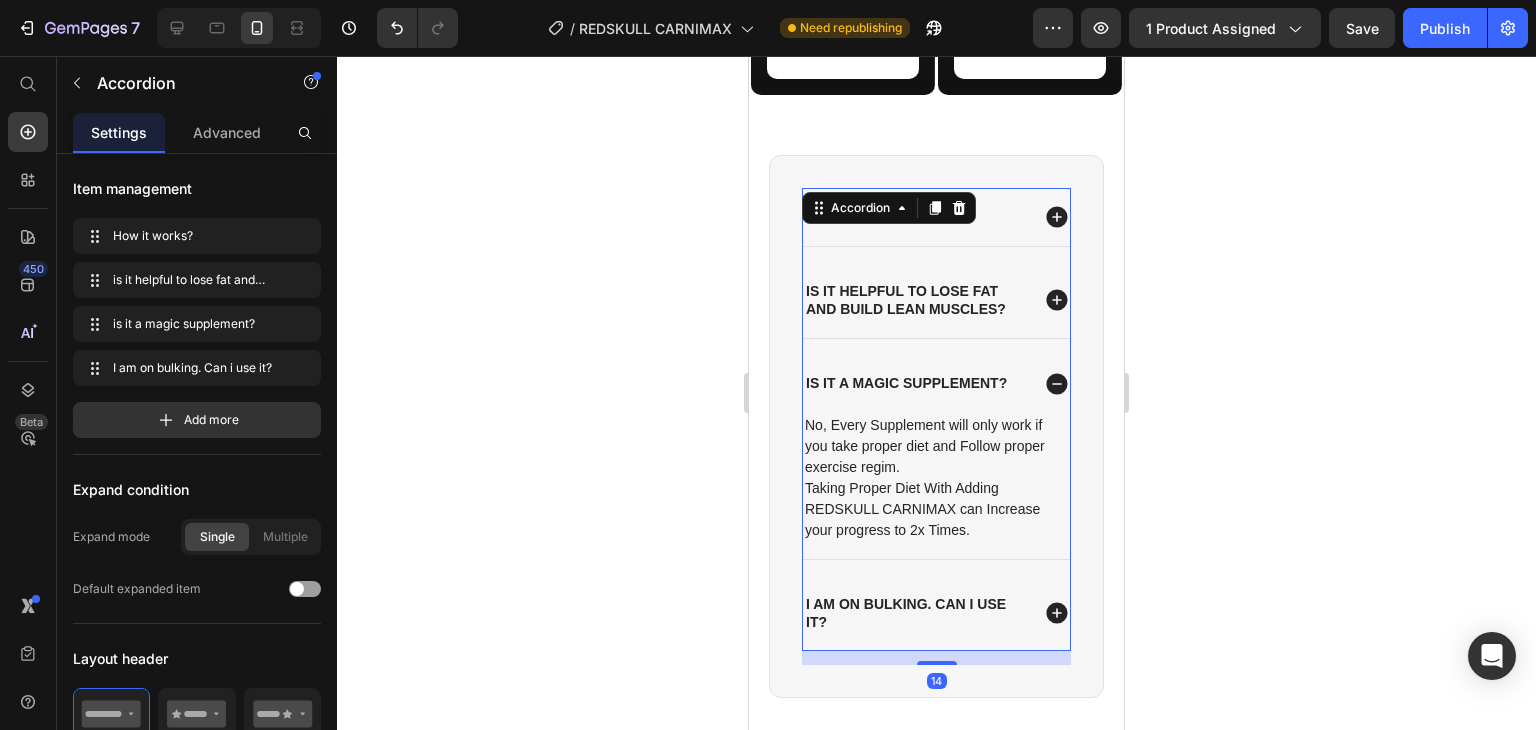 click on "is it helpful to lose fat and build lean muscles?" at bounding box center [936, 300] 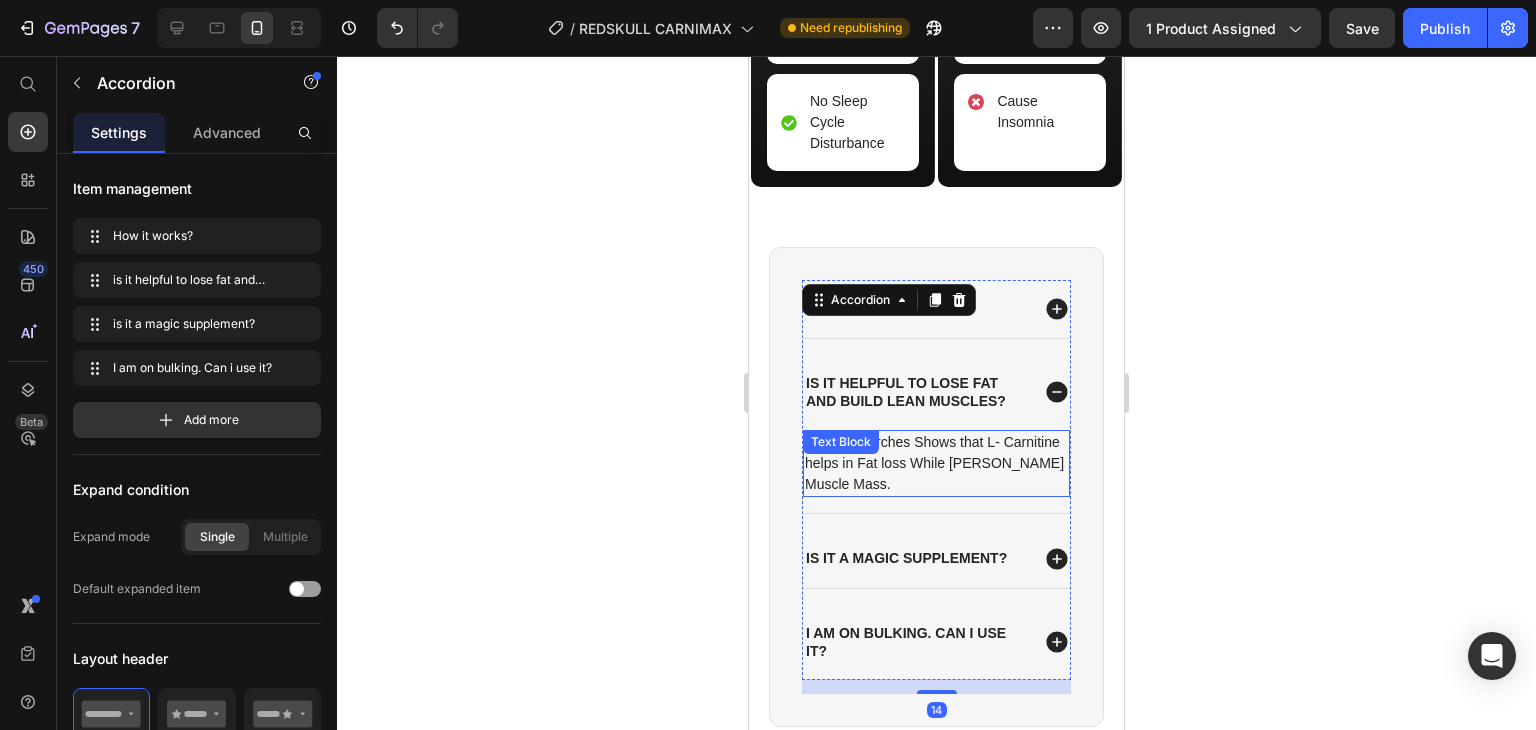 scroll, scrollTop: 3226, scrollLeft: 0, axis: vertical 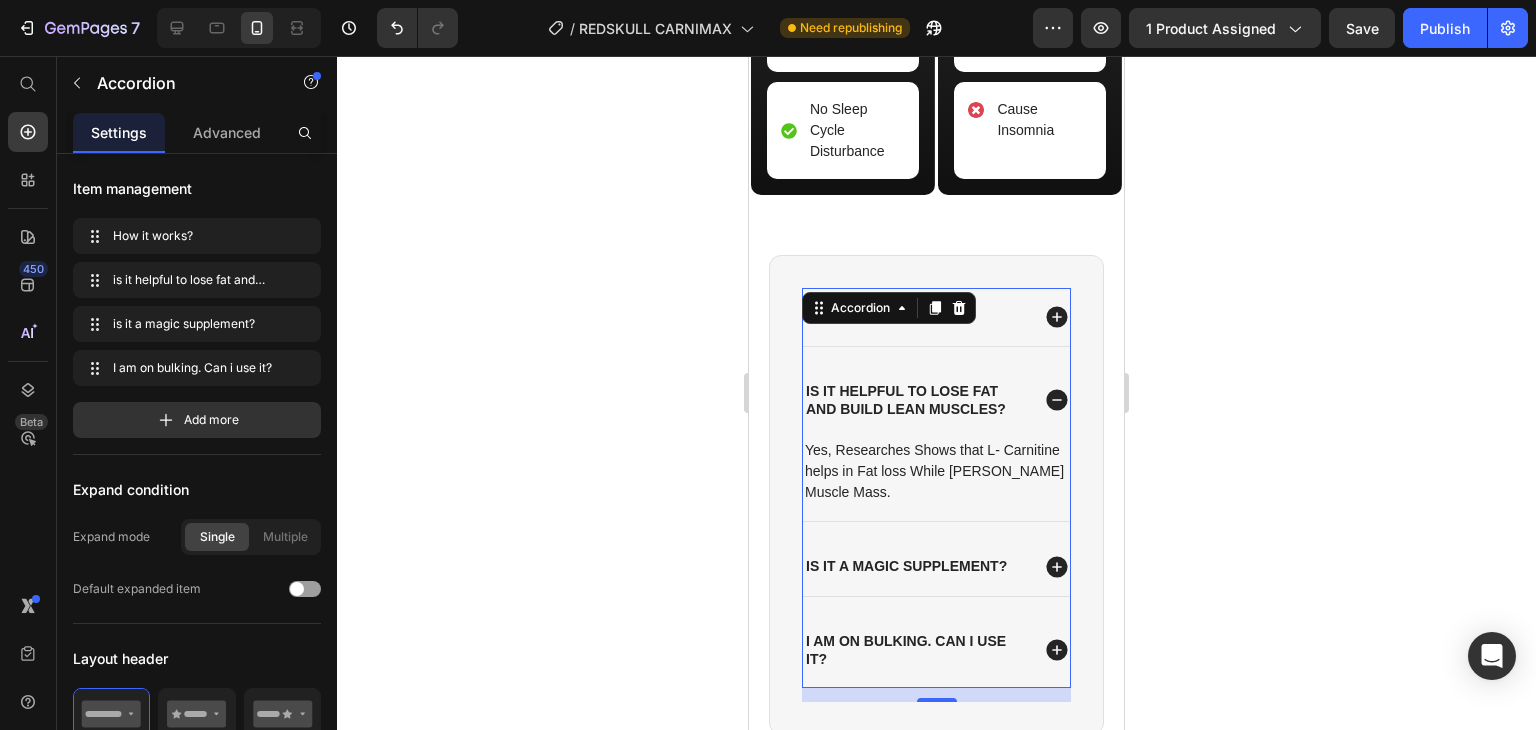 click on "How it works?" at bounding box center [936, 317] 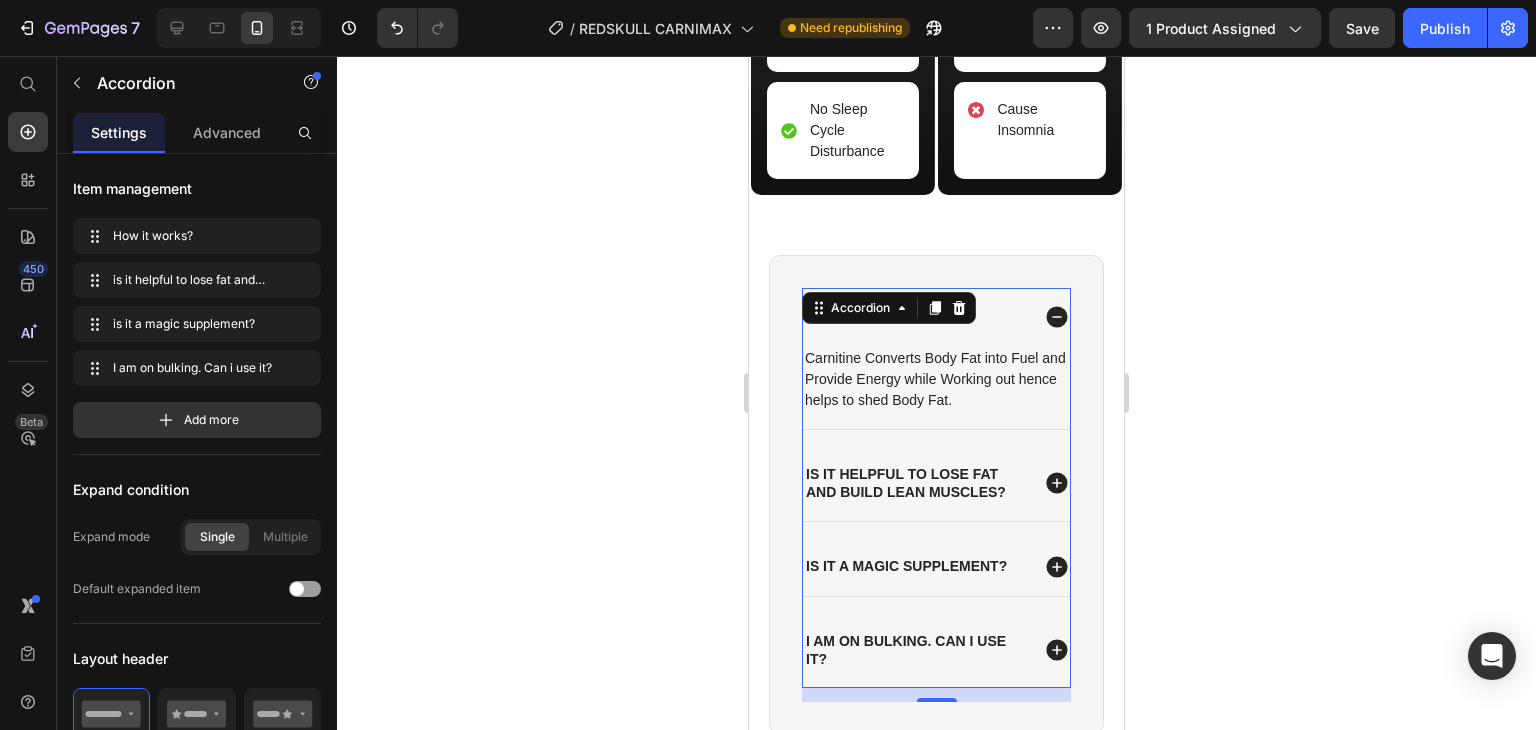 click on "How it works?" at bounding box center [936, 317] 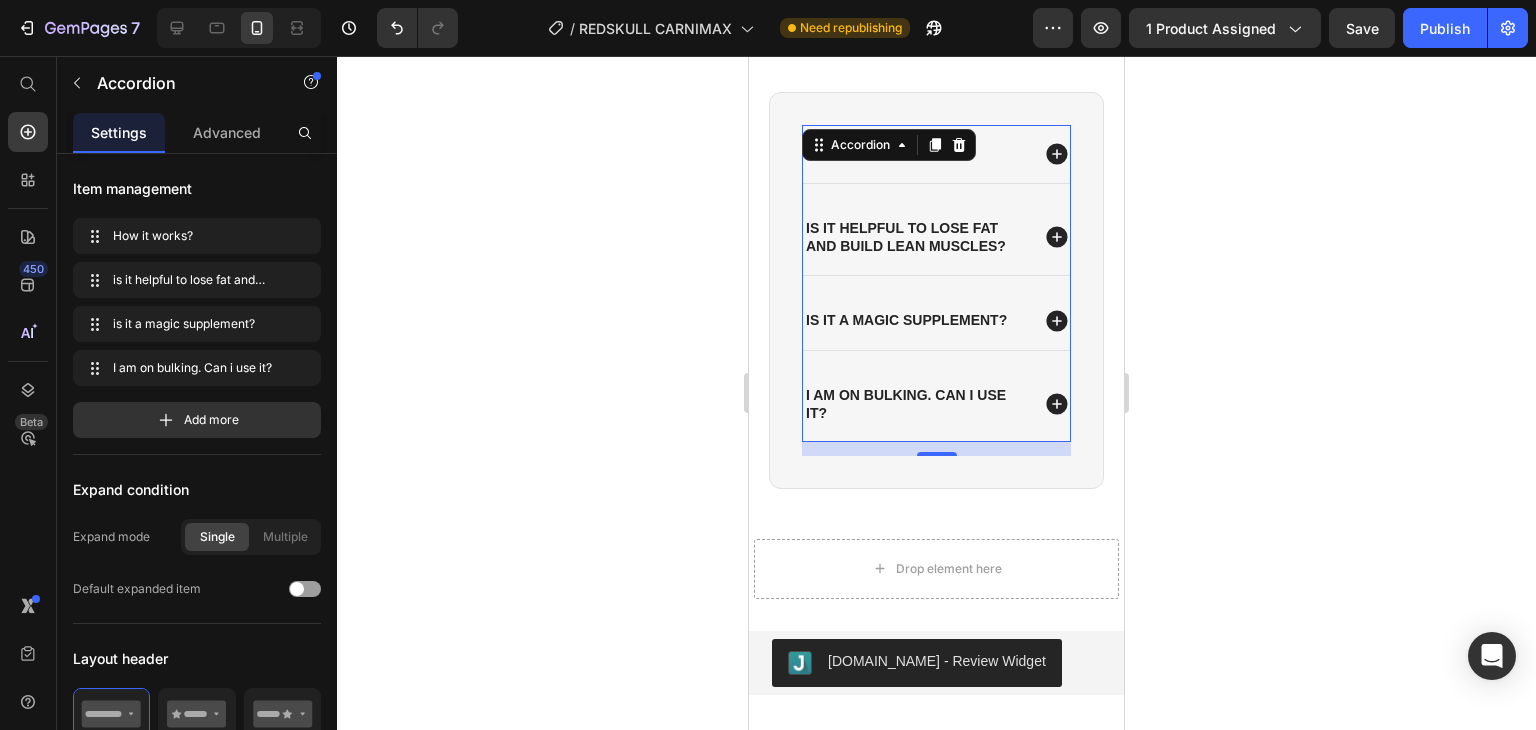 scroll, scrollTop: 3426, scrollLeft: 0, axis: vertical 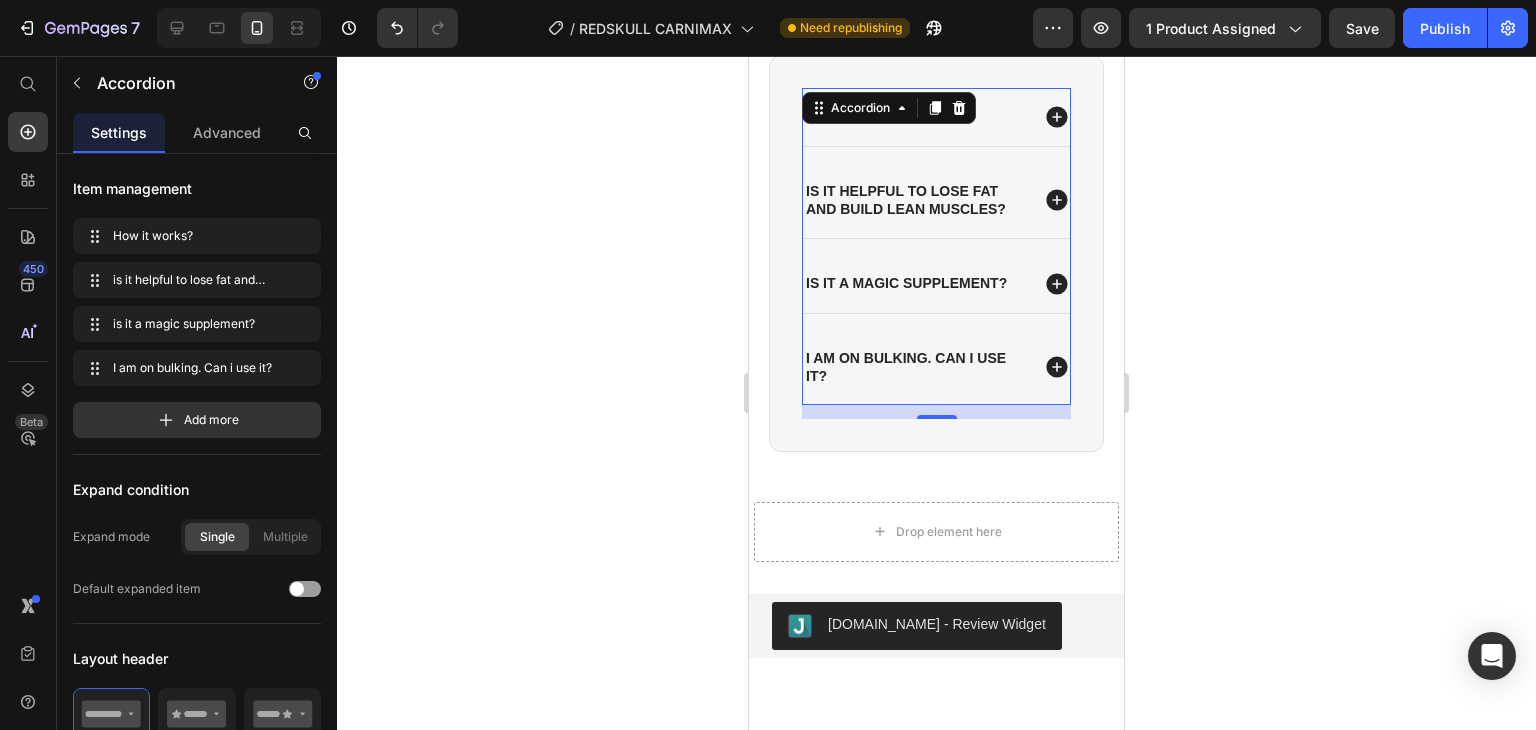 click on "I am on bulking. Can i use it?" at bounding box center (936, 367) 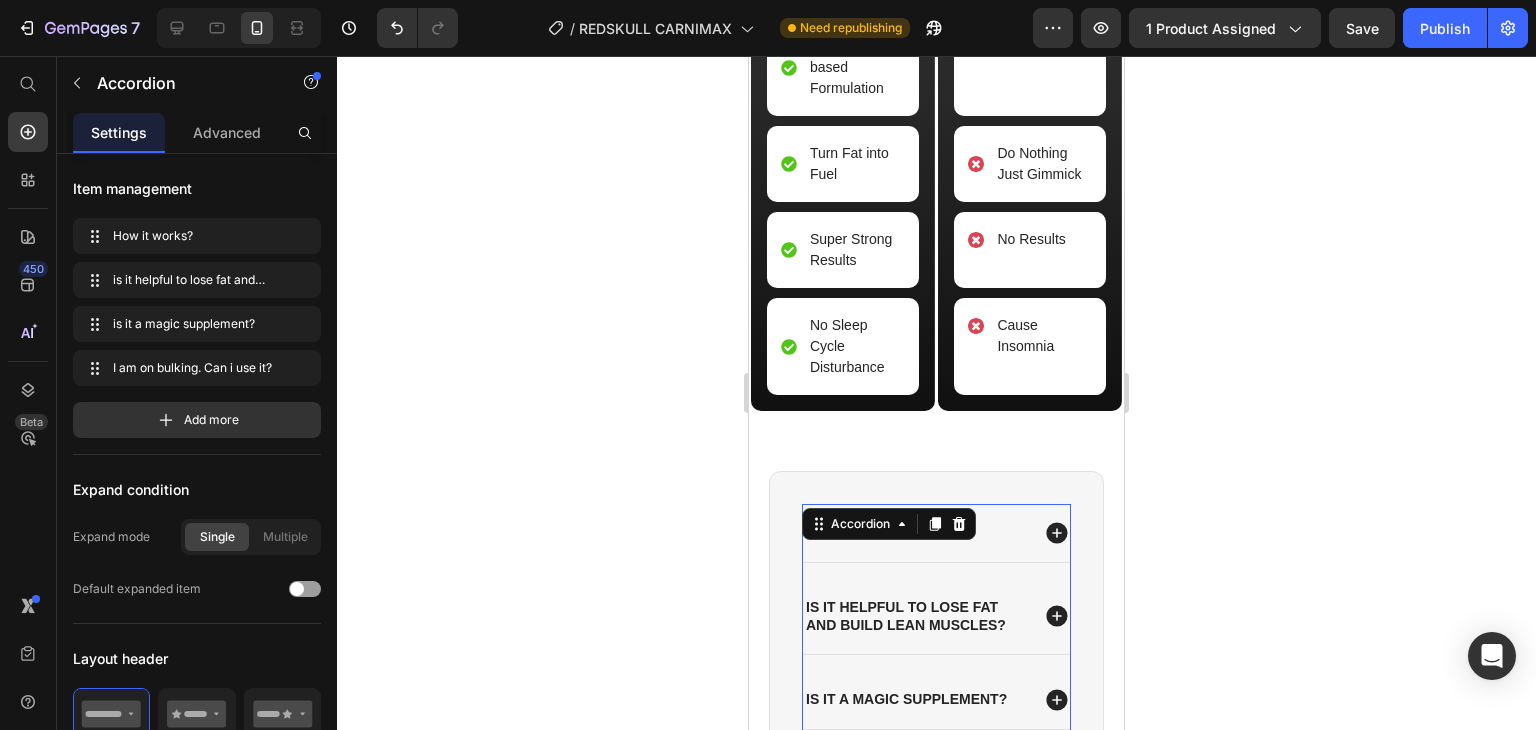 scroll, scrollTop: 3126, scrollLeft: 0, axis: vertical 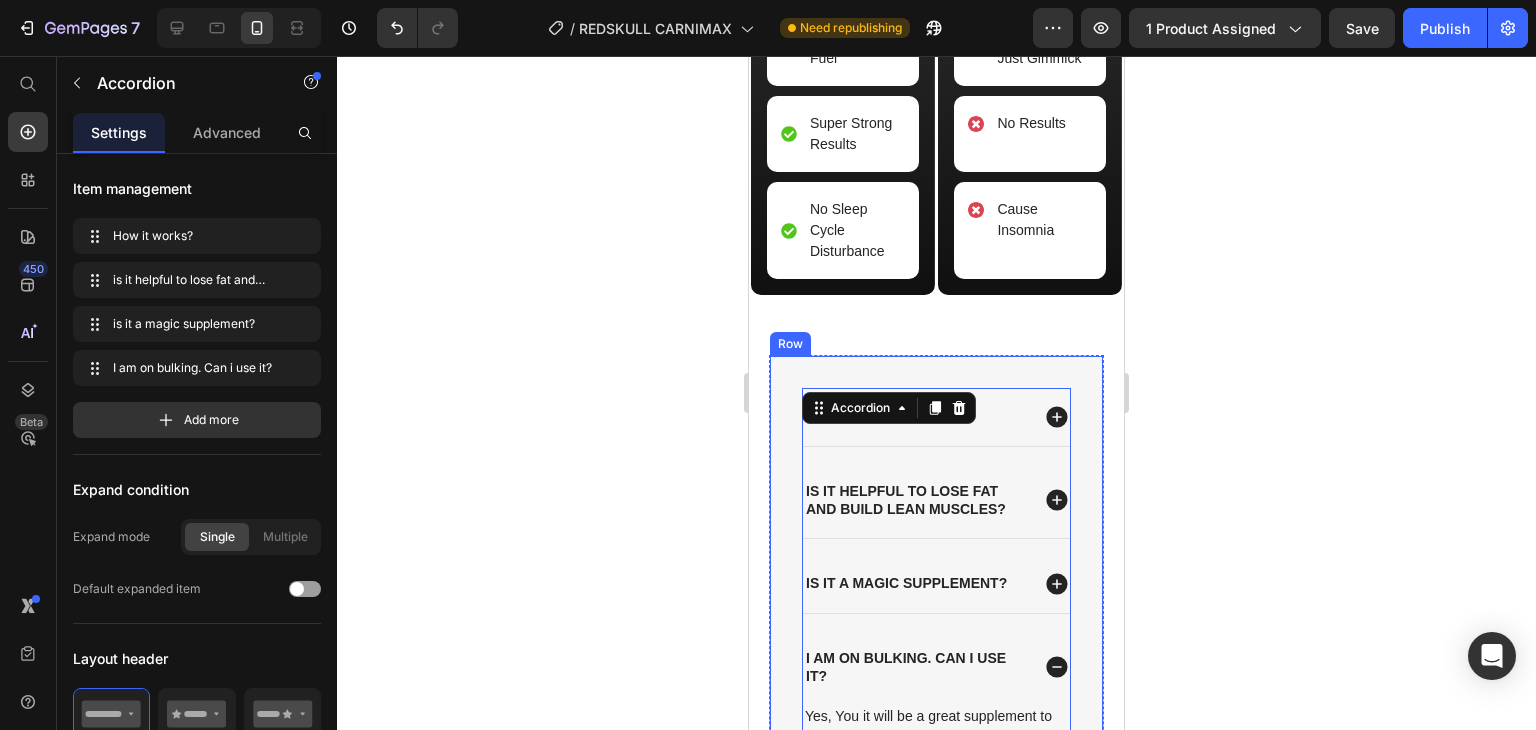 click on "How it works?
is it helpful to lose fat and build lean muscles?
is it a magic supplement?
I am on bulking. Can i use it? Yes, You it will be a great supplement to add in bulking because it will help you build lean muscles by converting extra fat to fuel and help you to clean bulk. Text Block Accordion   14 Row" at bounding box center [936, 605] 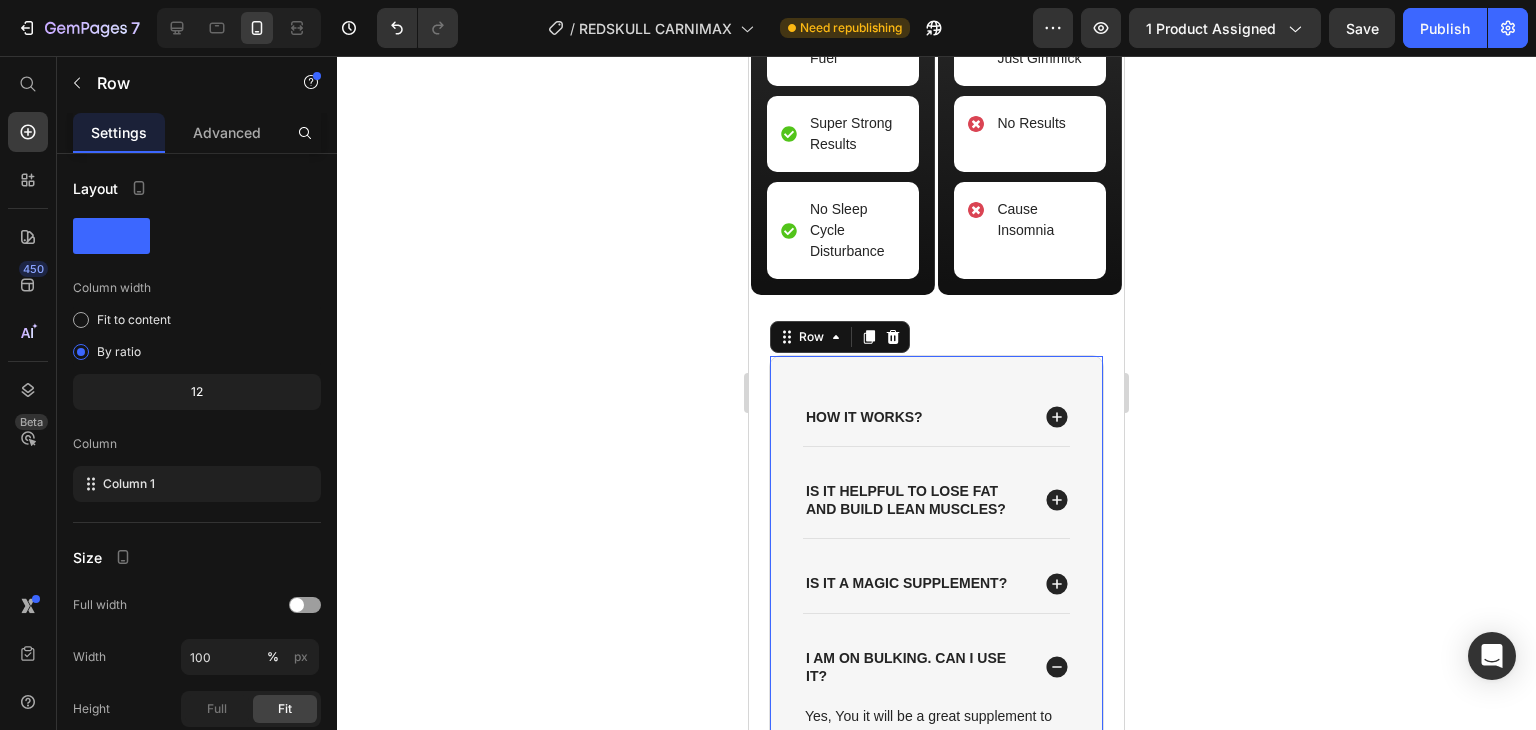 click 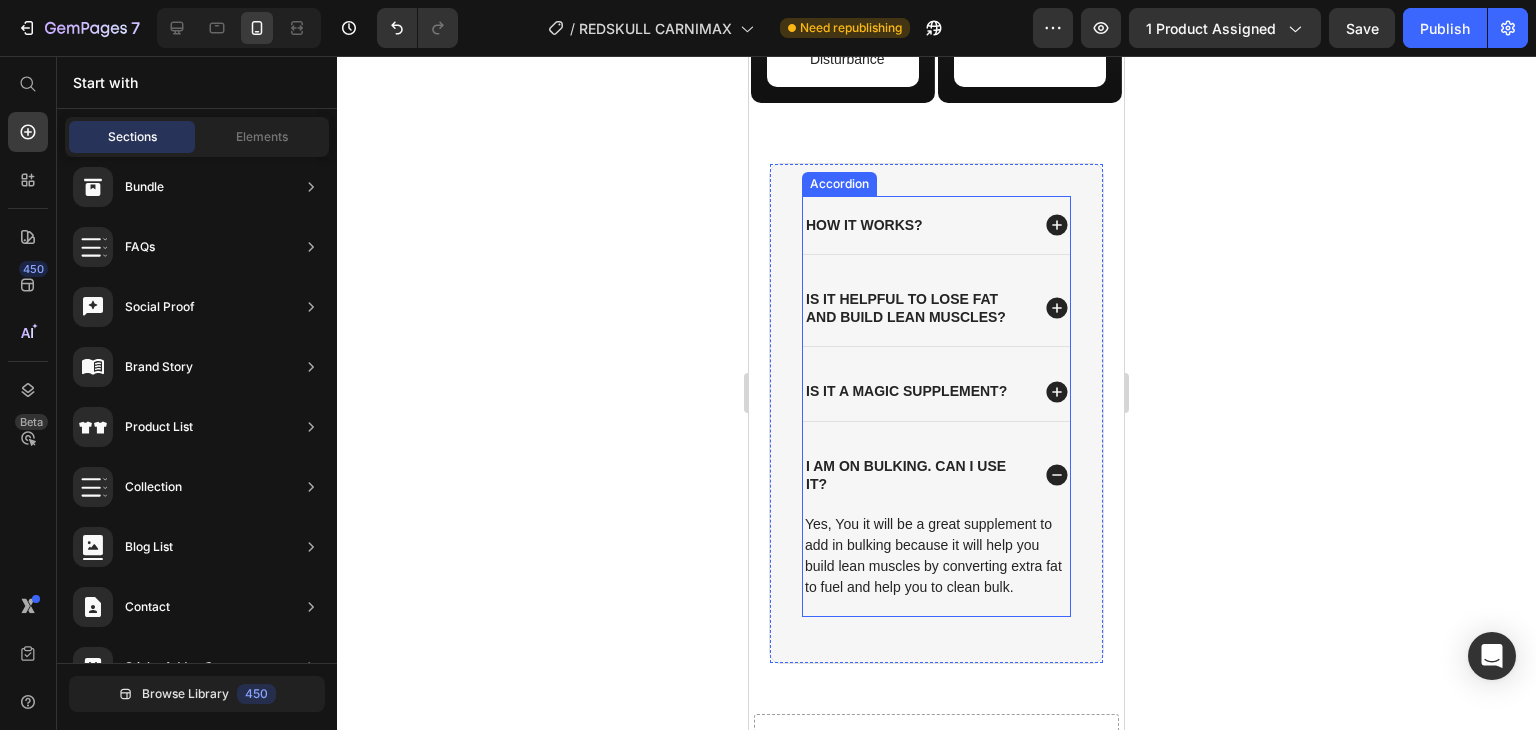 scroll, scrollTop: 3426, scrollLeft: 0, axis: vertical 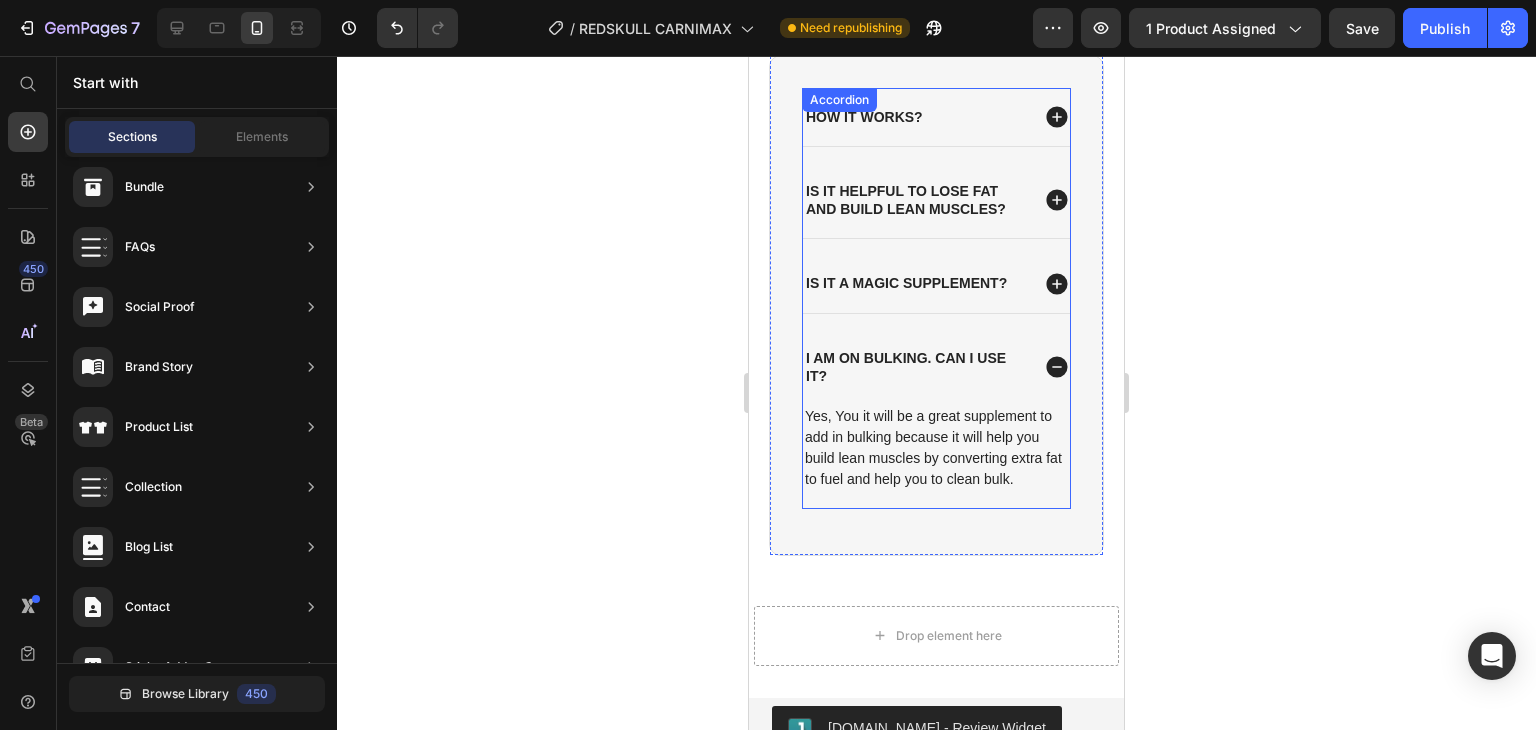 click 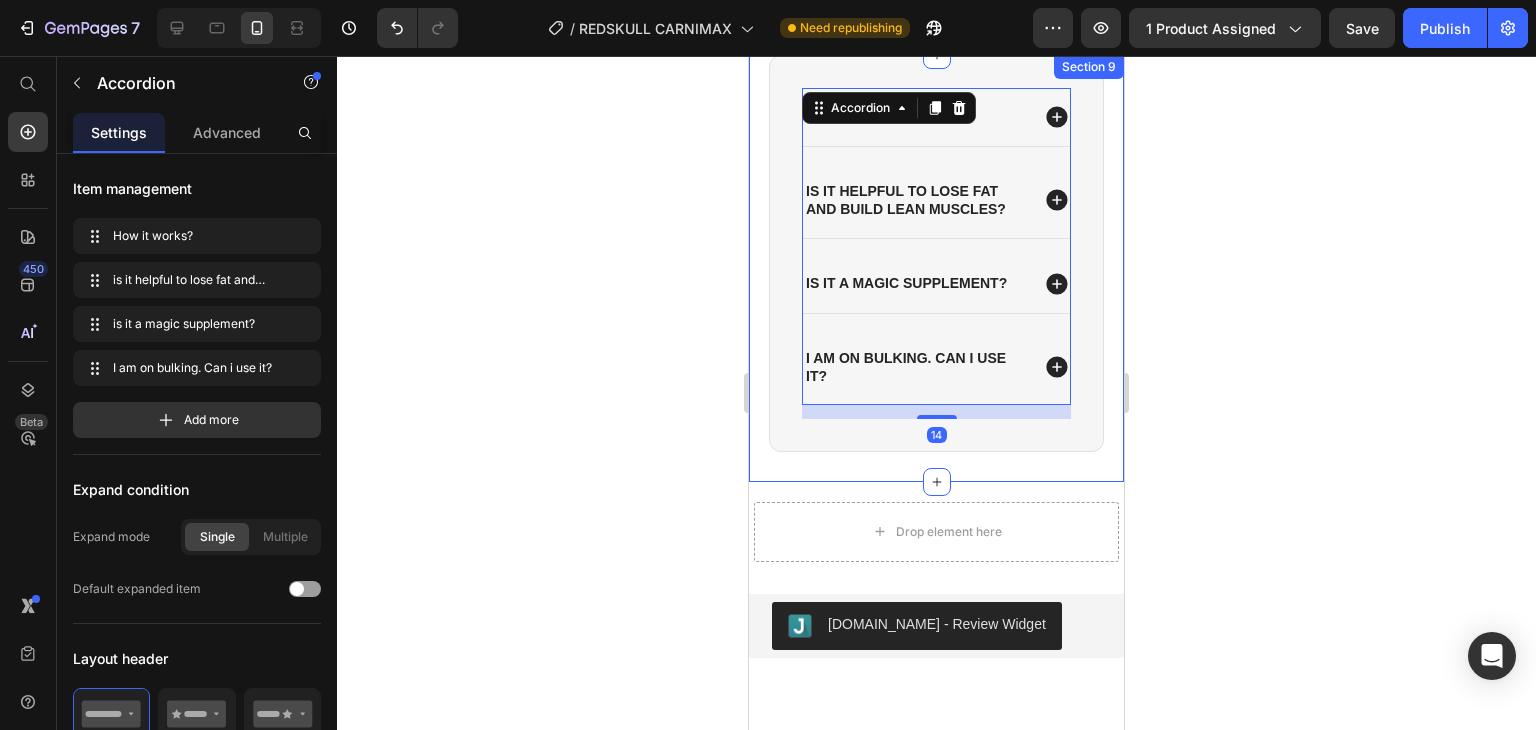 click 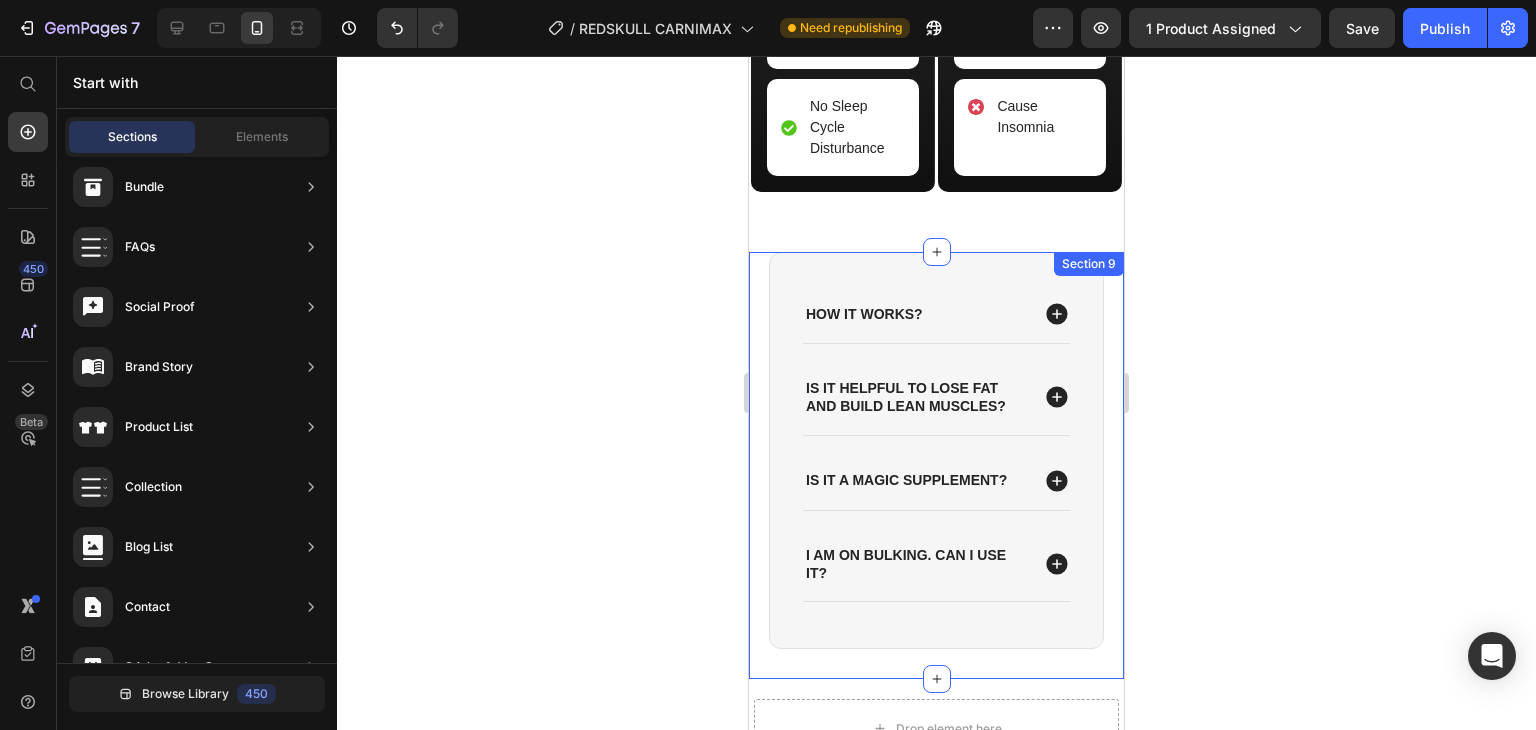 scroll, scrollTop: 3226, scrollLeft: 0, axis: vertical 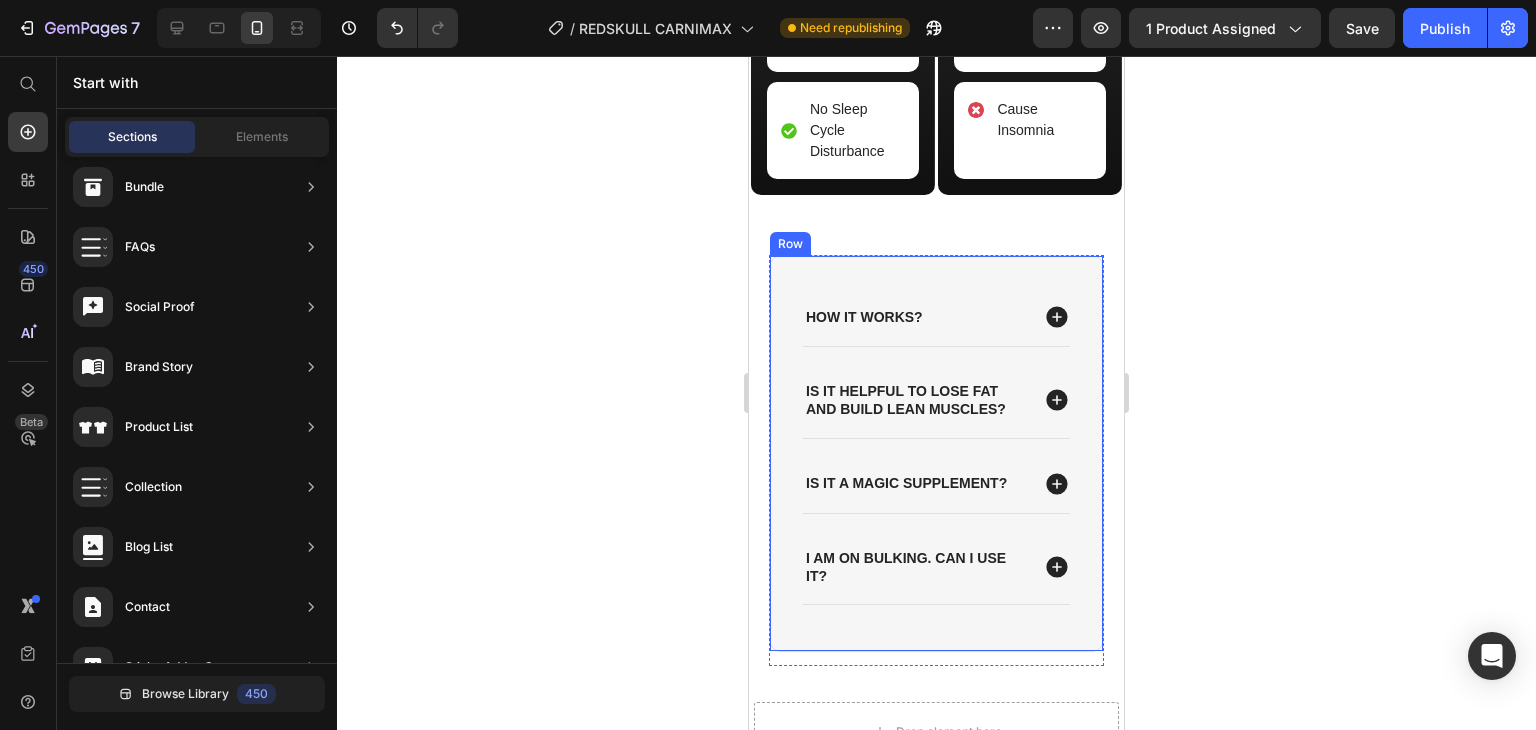 click on "How it works?
is it helpful to lose fat and build lean muscles?
is it a magic supplement?
I am on bulking. Can i use it? Accordion Row" at bounding box center (936, 453) 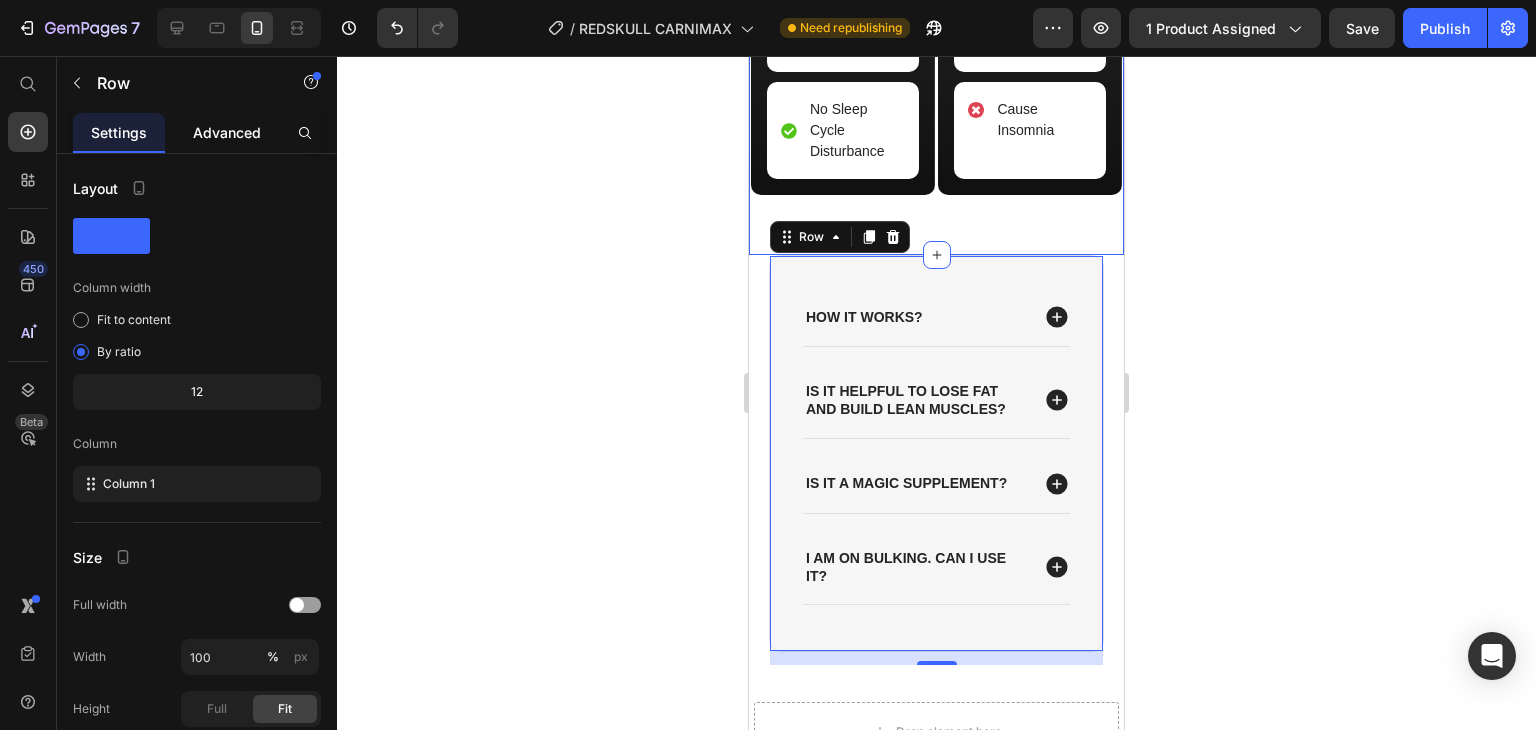 click on "Advanced" at bounding box center [227, 132] 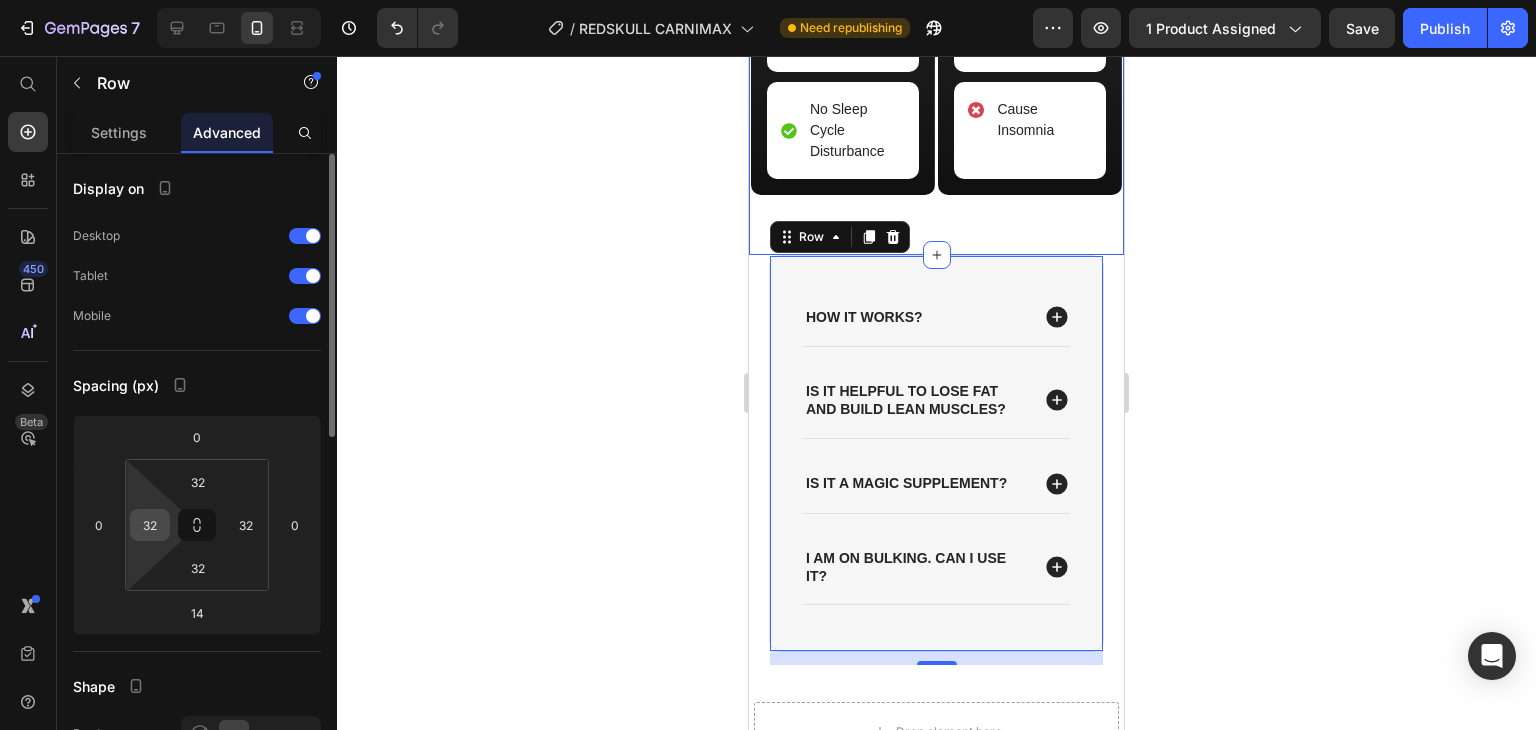 click on "32" at bounding box center [150, 525] 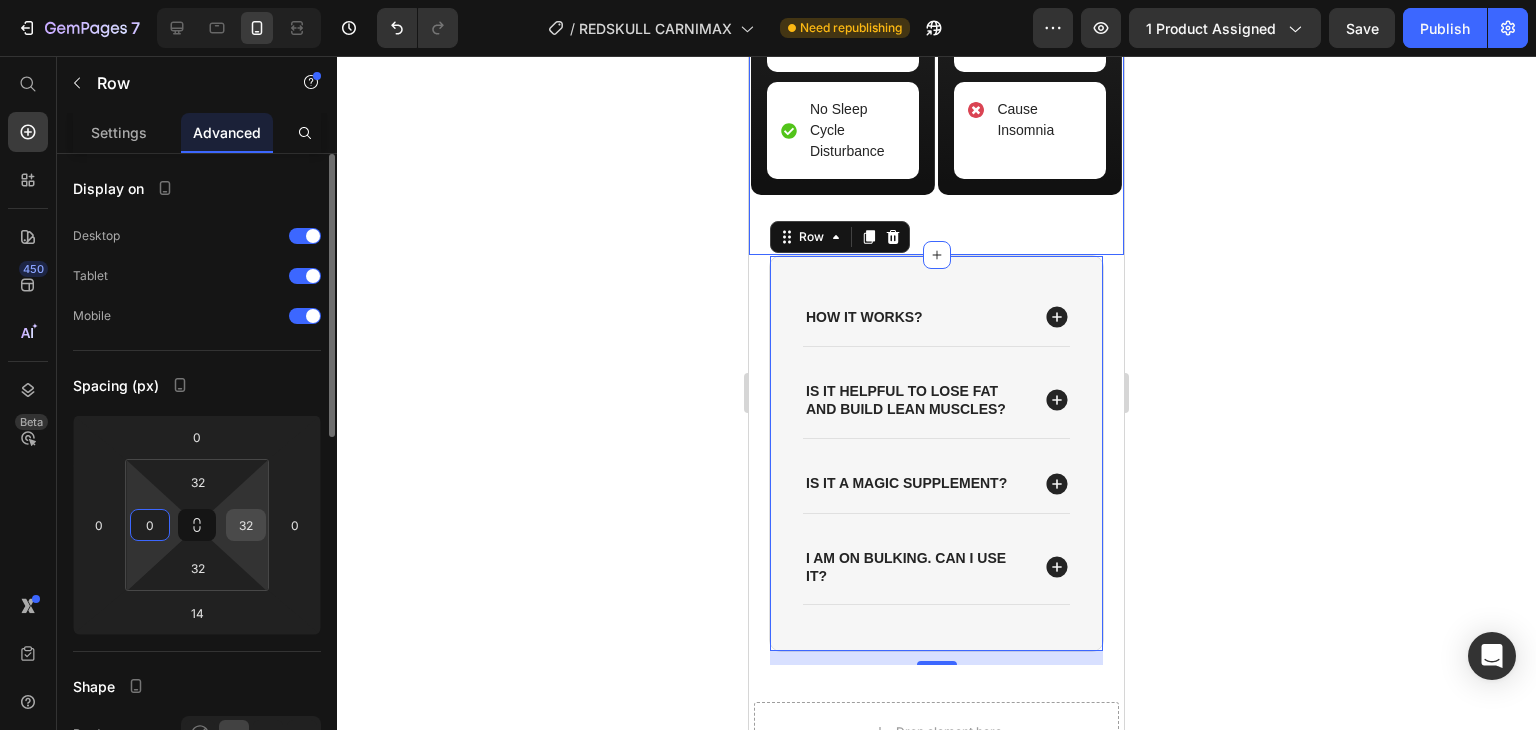 type on "0" 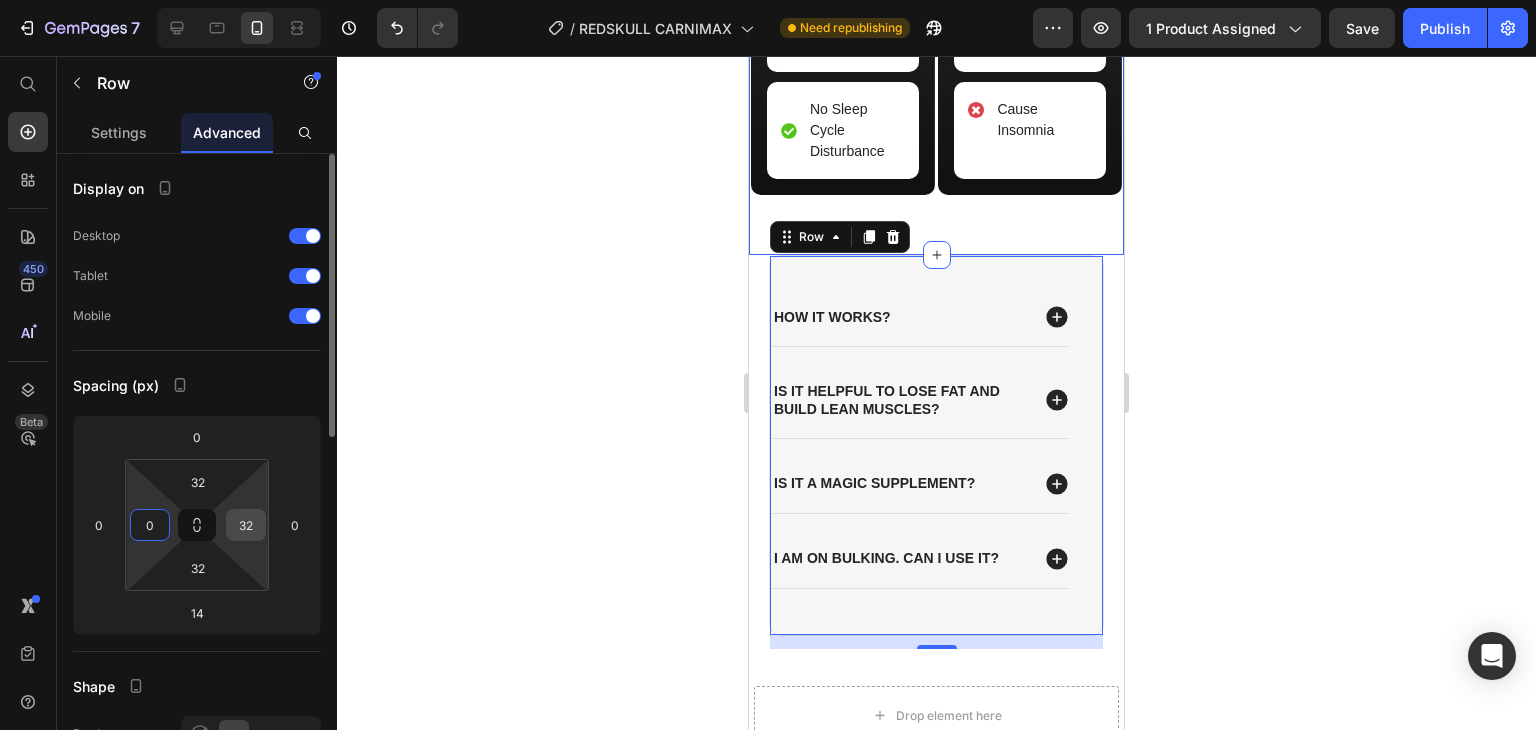 click on "32" at bounding box center [246, 525] 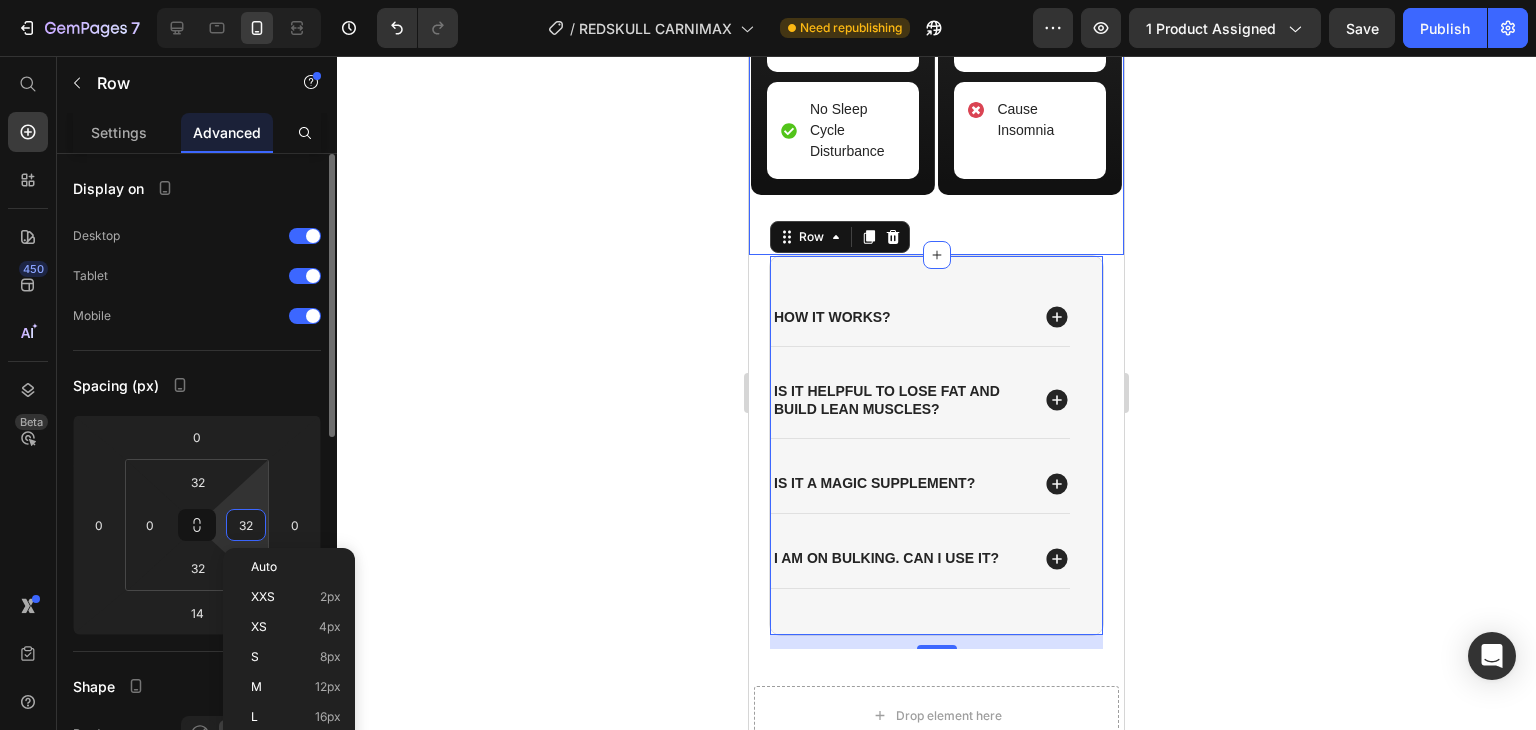 type on "0" 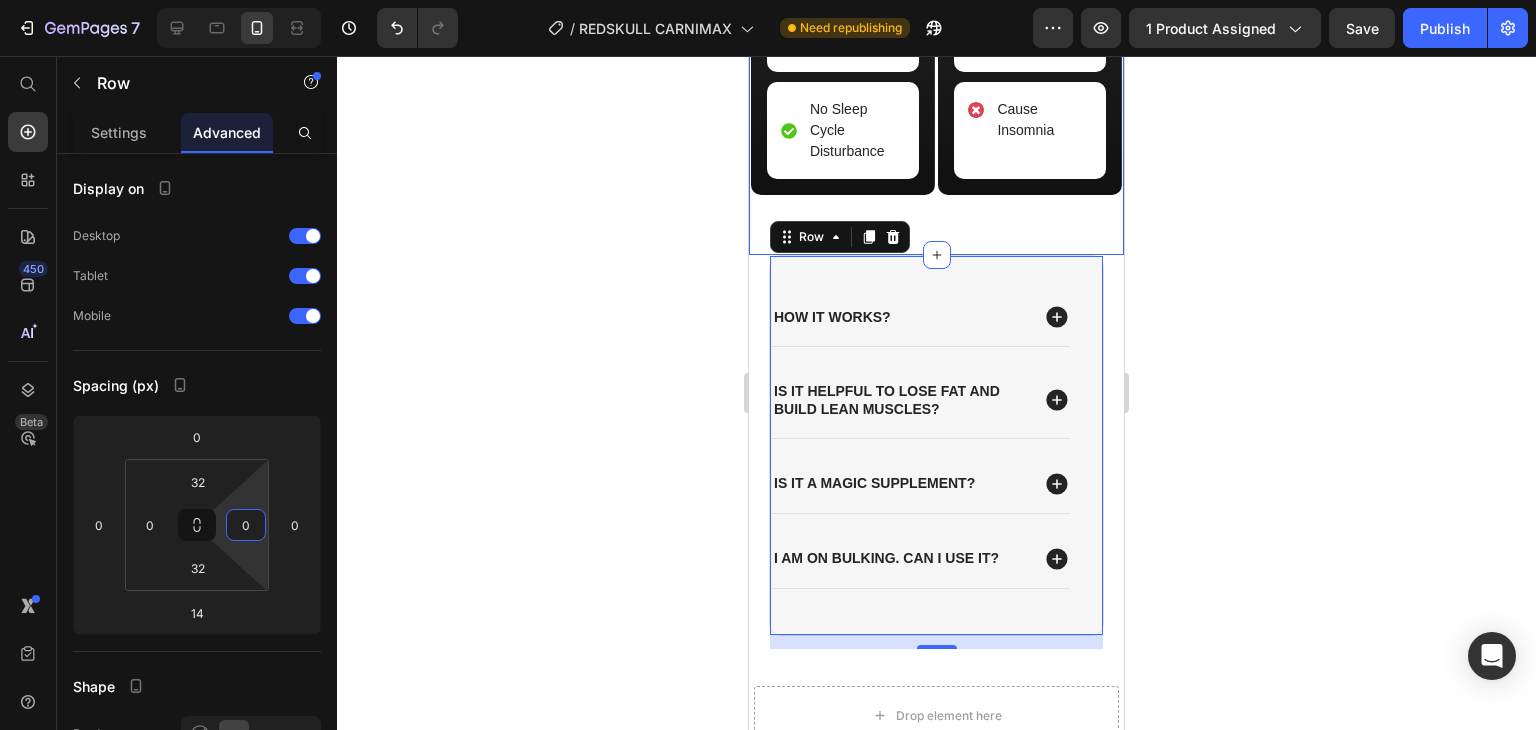 click 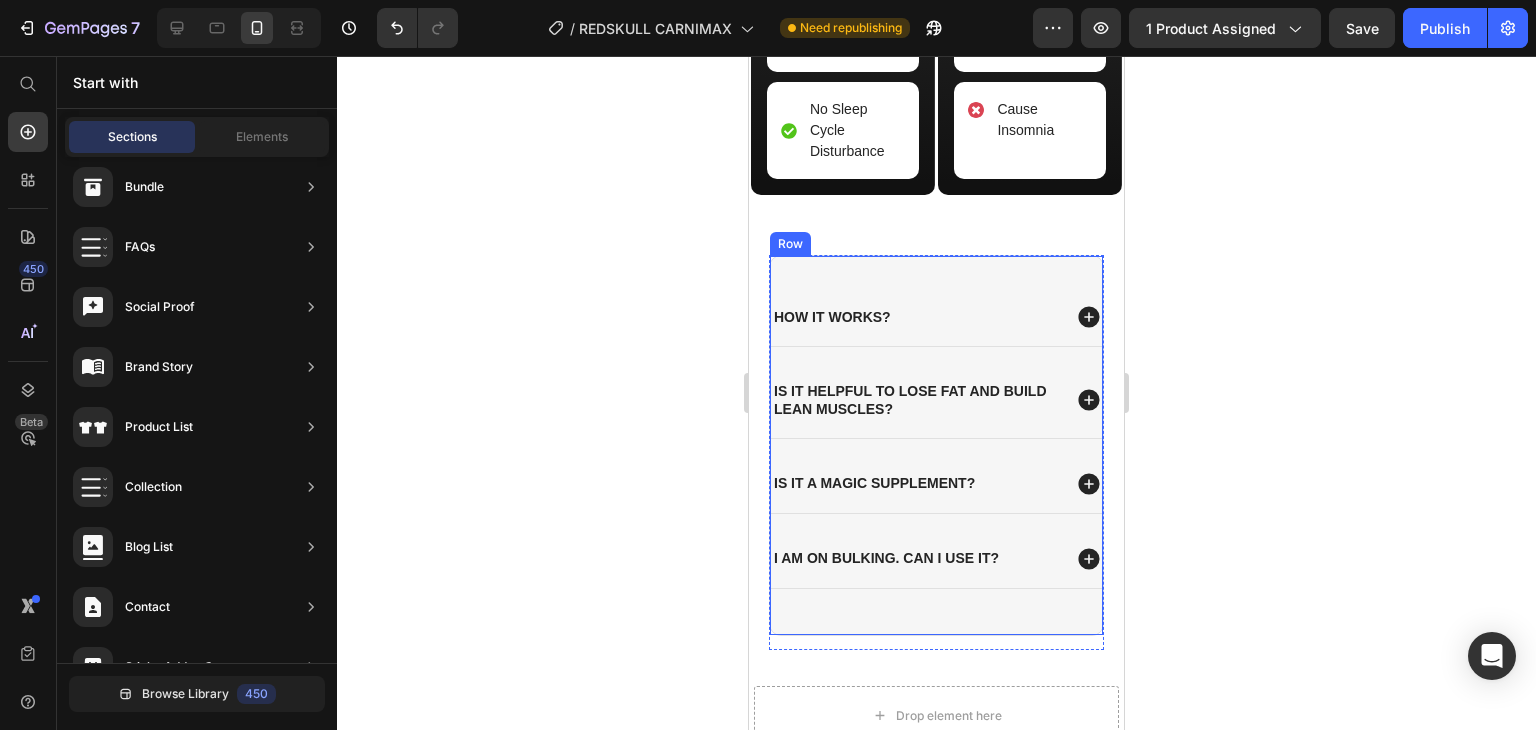 click on "How it works?
is it helpful to lose fat and build lean muscles?
is it a magic supplement?
I am on bulking. Can i use it? Accordion Row" at bounding box center [936, 445] 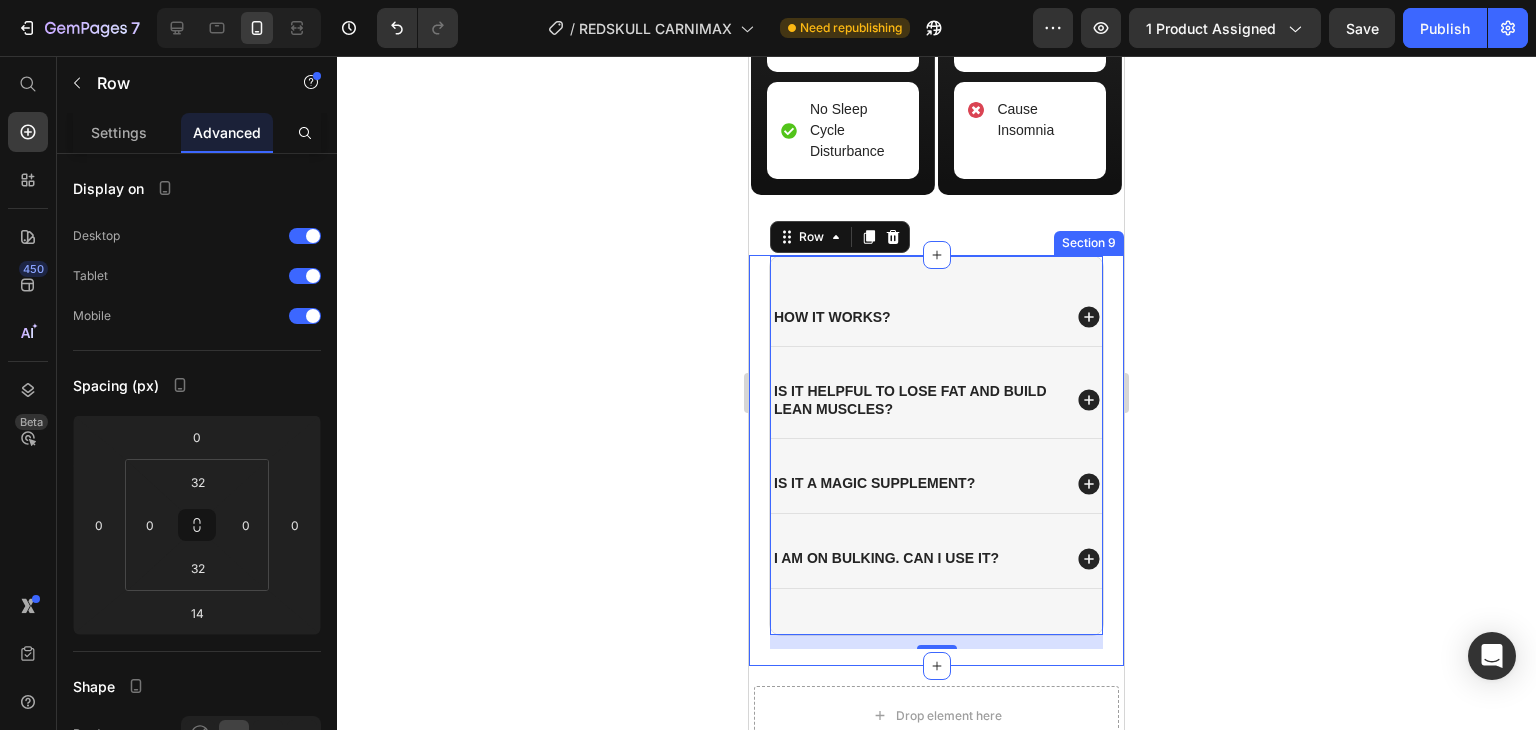 click on "How it works?
is it helpful to lose fat and build lean muscles?
is it a magic supplement?
I am on bulking. Can i use it? Accordion Row   14 Row Section 9" at bounding box center [936, 460] 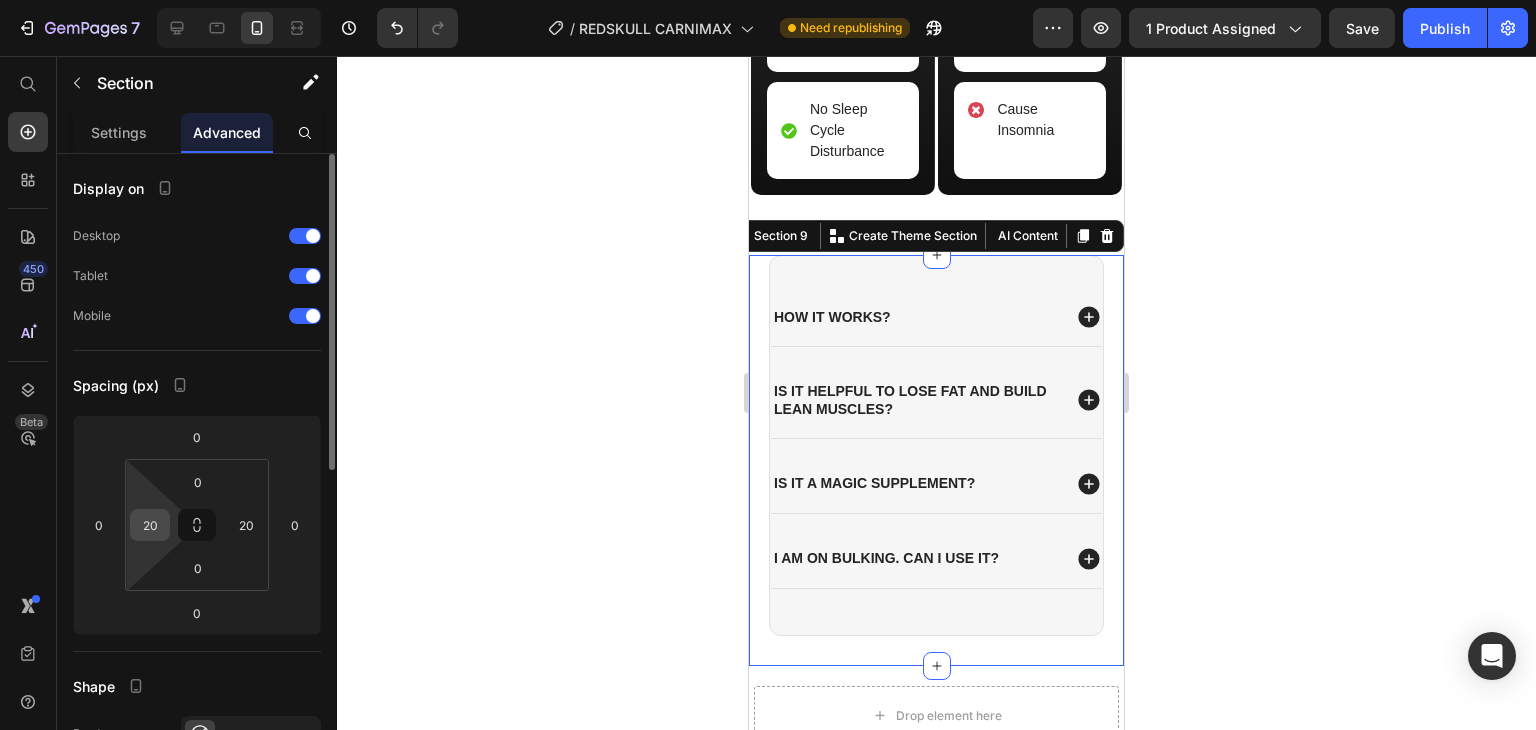 click on "20" at bounding box center (150, 525) 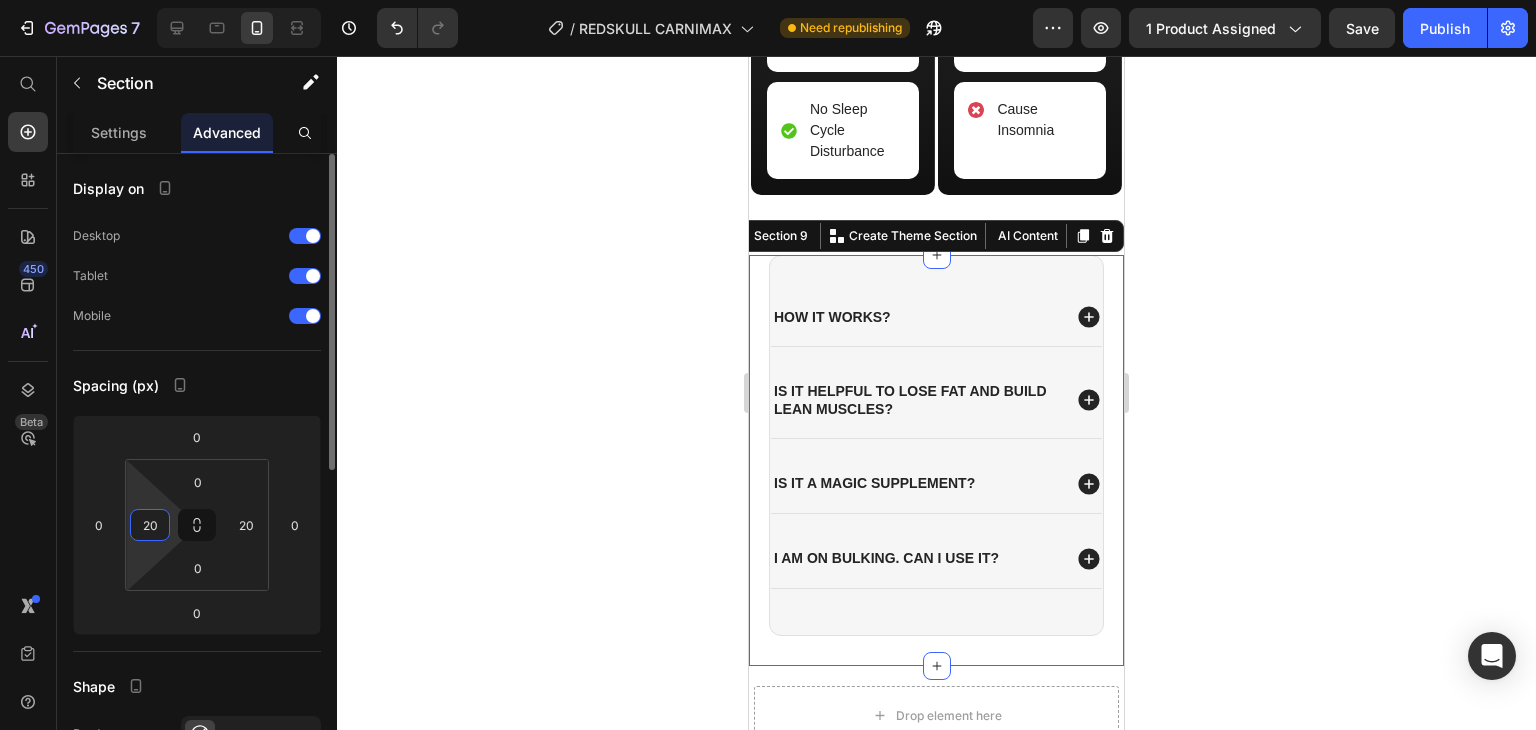 click on "20" at bounding box center [150, 525] 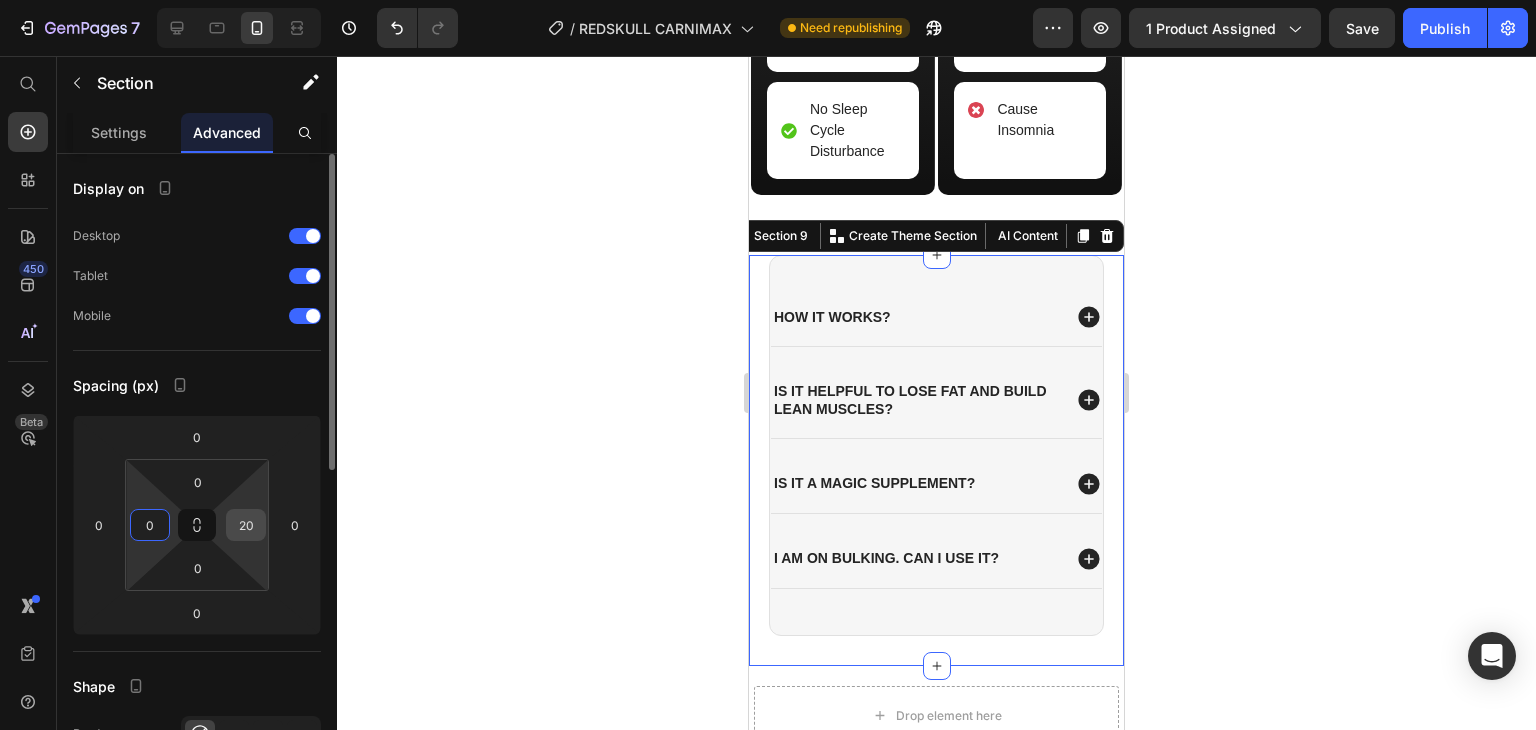 type on "0" 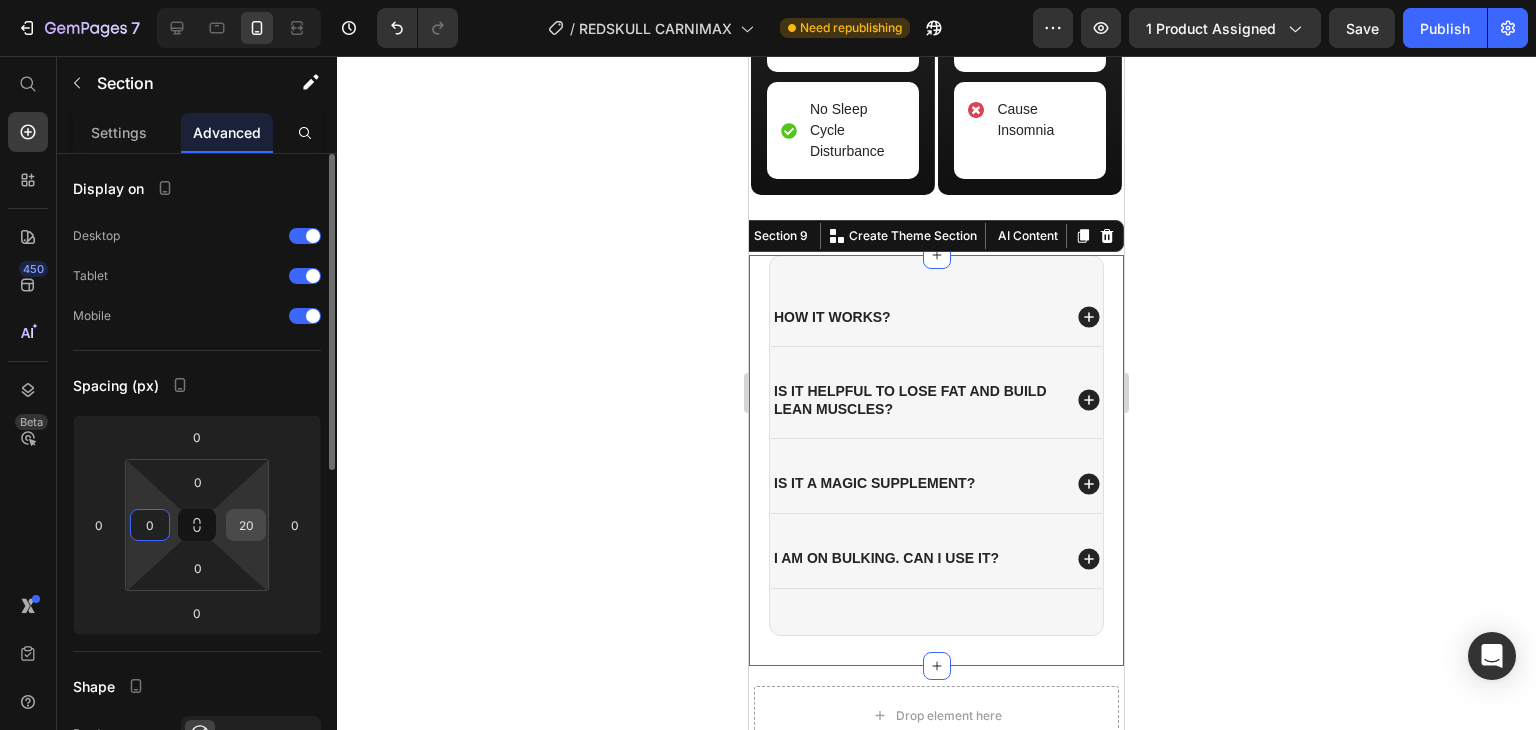 click on "20" at bounding box center (246, 525) 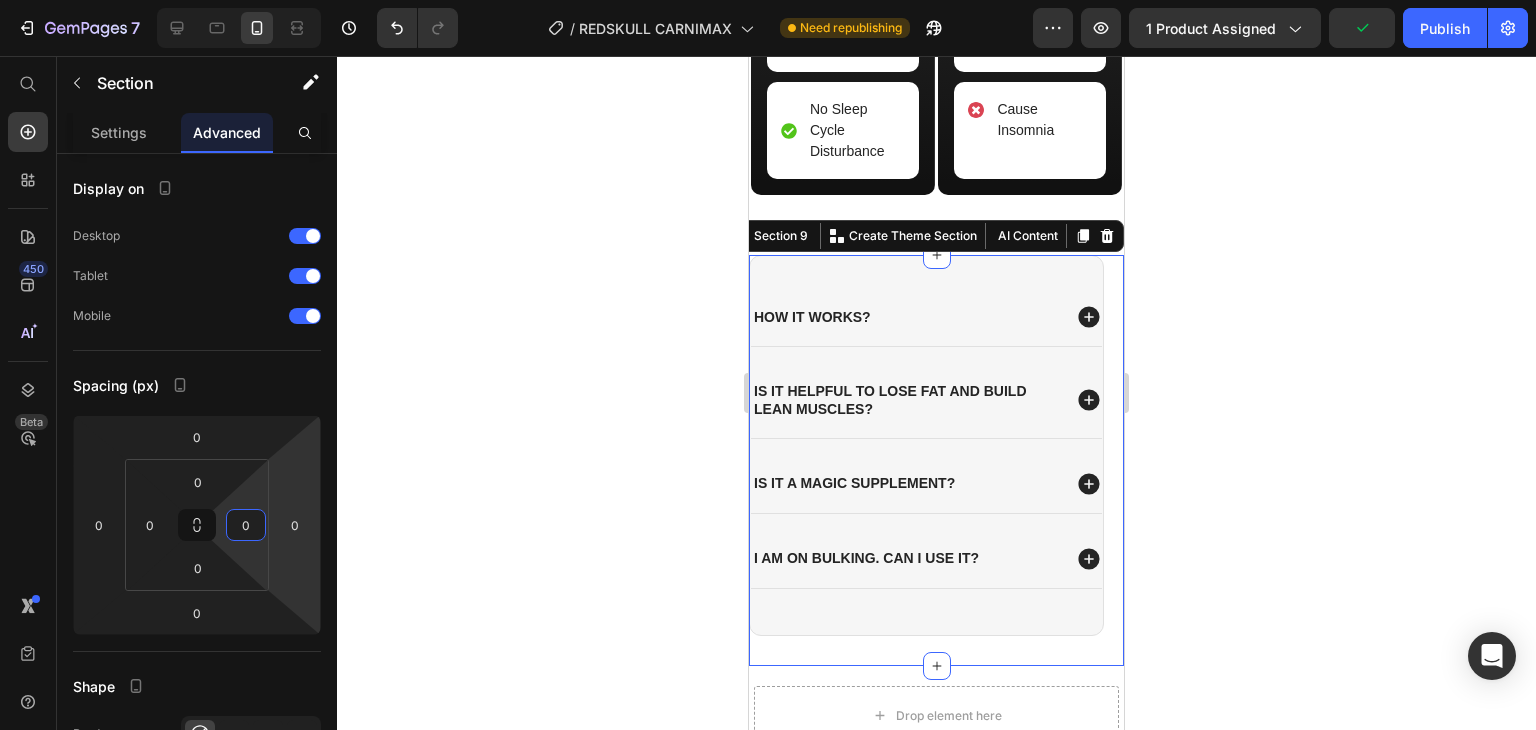 type on "0" 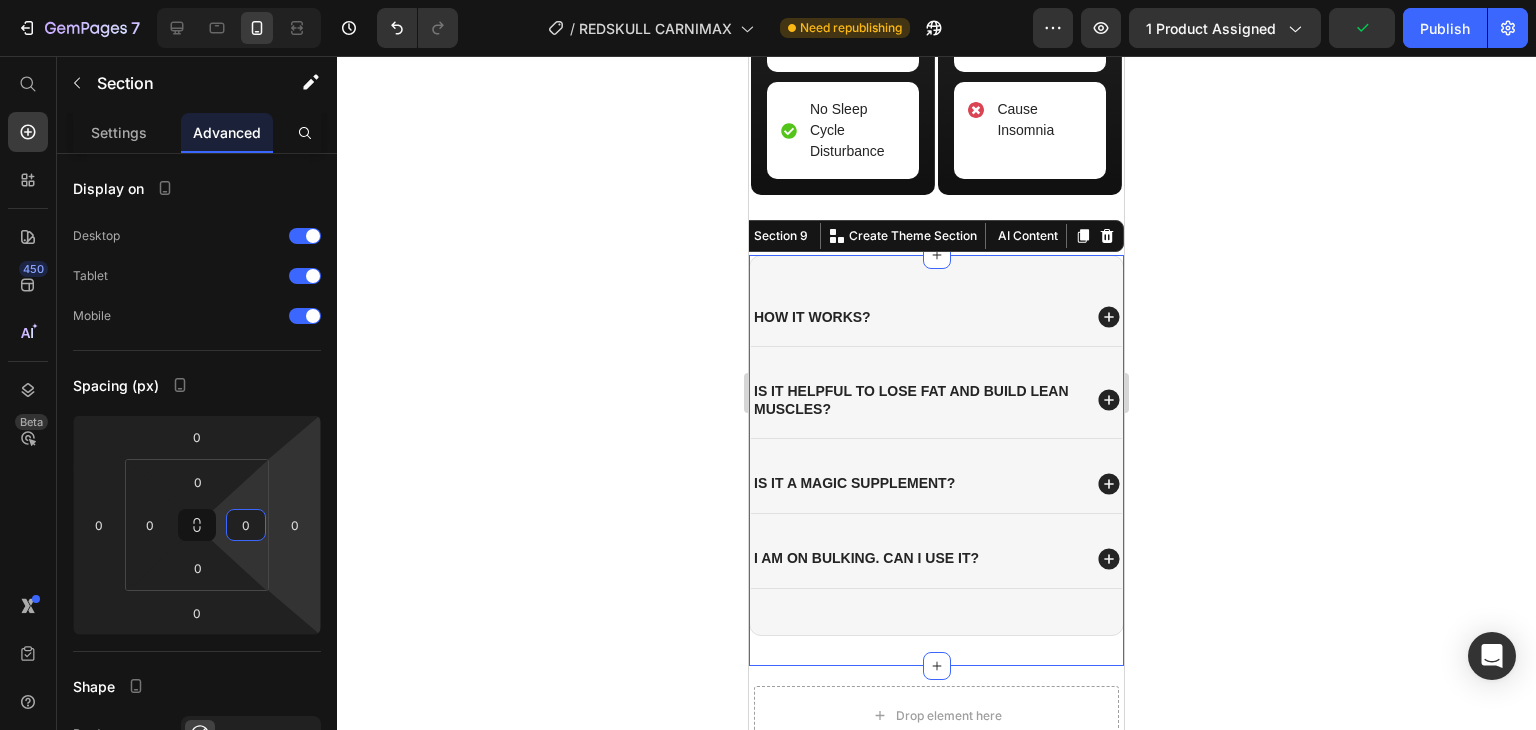click 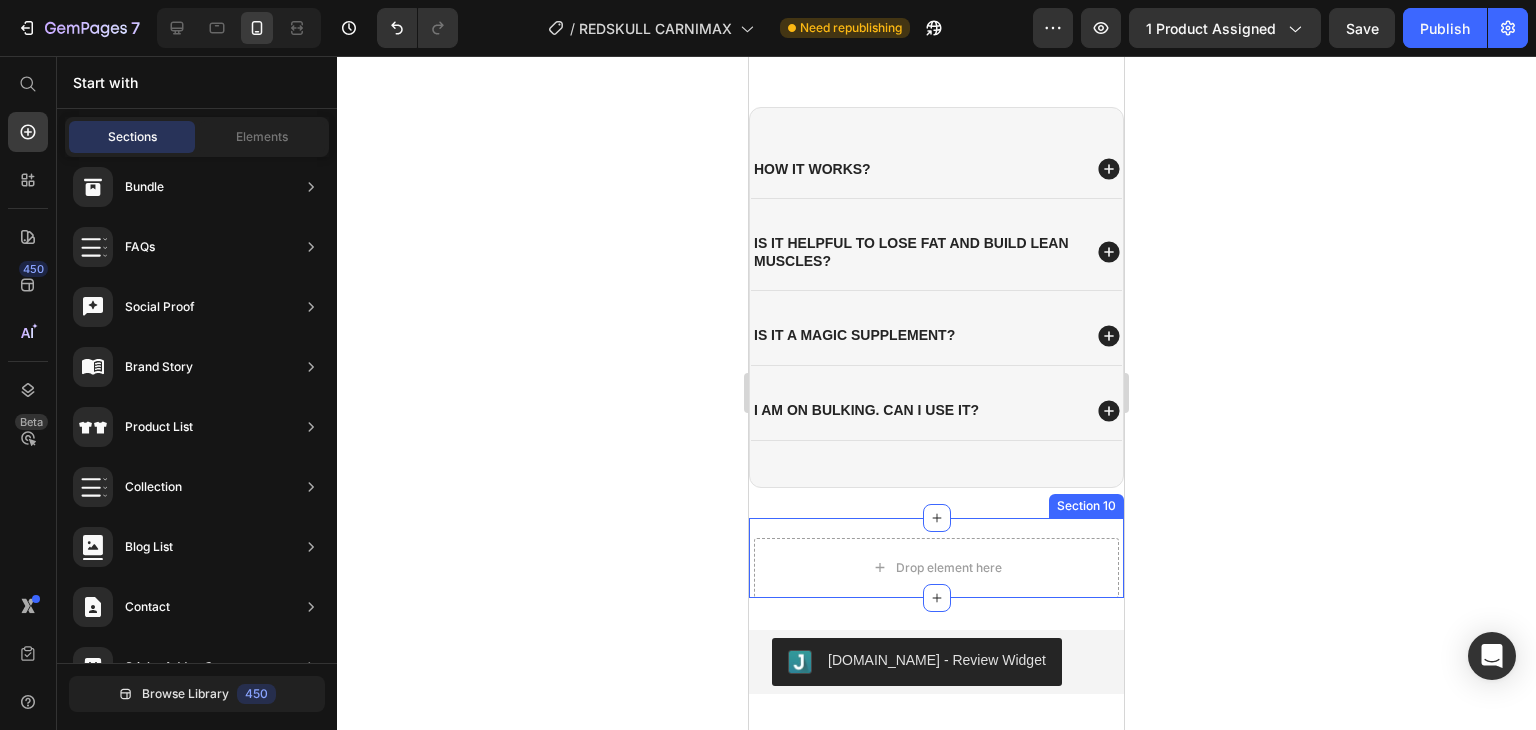 scroll, scrollTop: 3169, scrollLeft: 0, axis: vertical 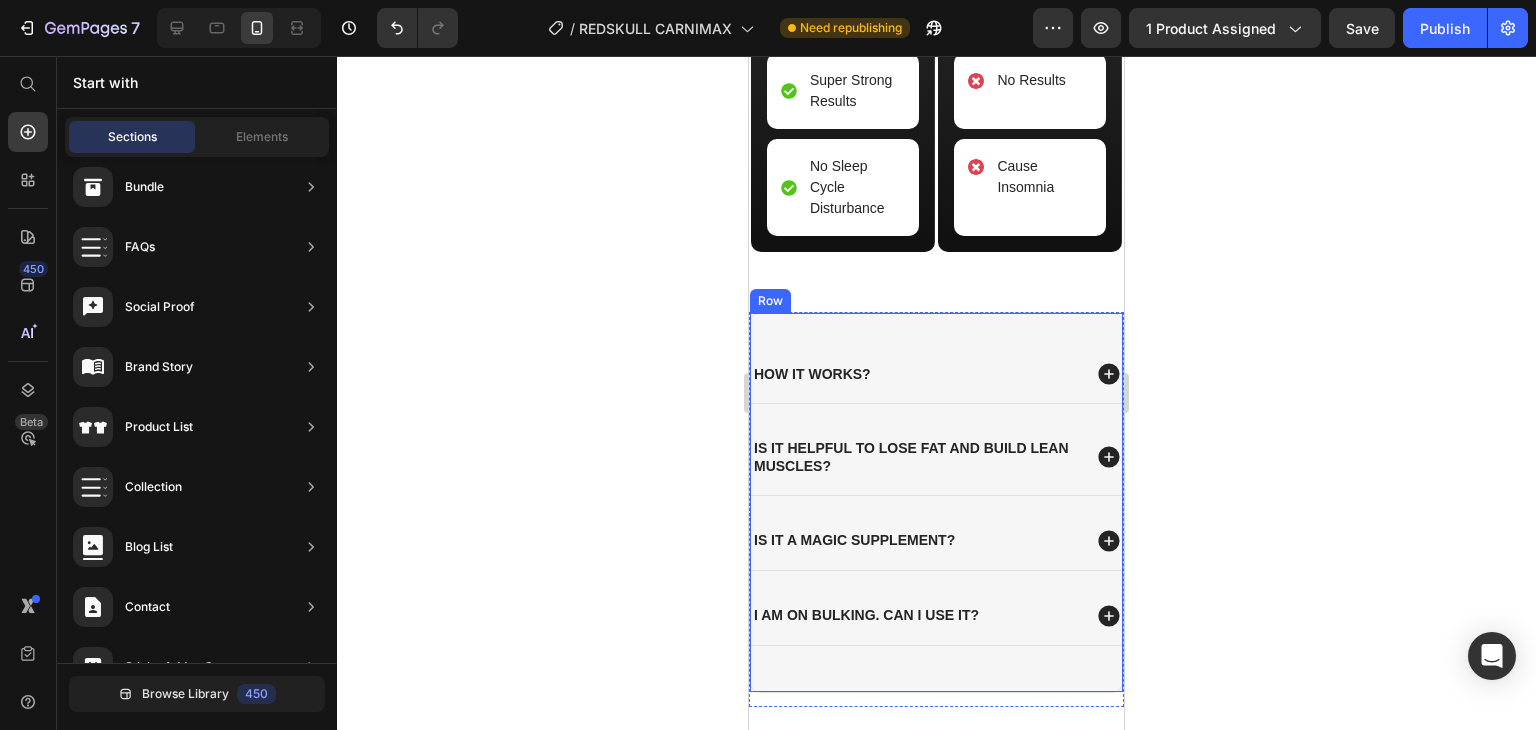 click on "How it works?
is it helpful to lose fat and build lean muscles?
is it a magic supplement?
I am on bulking. Can i use it? Accordion Row" at bounding box center (936, 502) 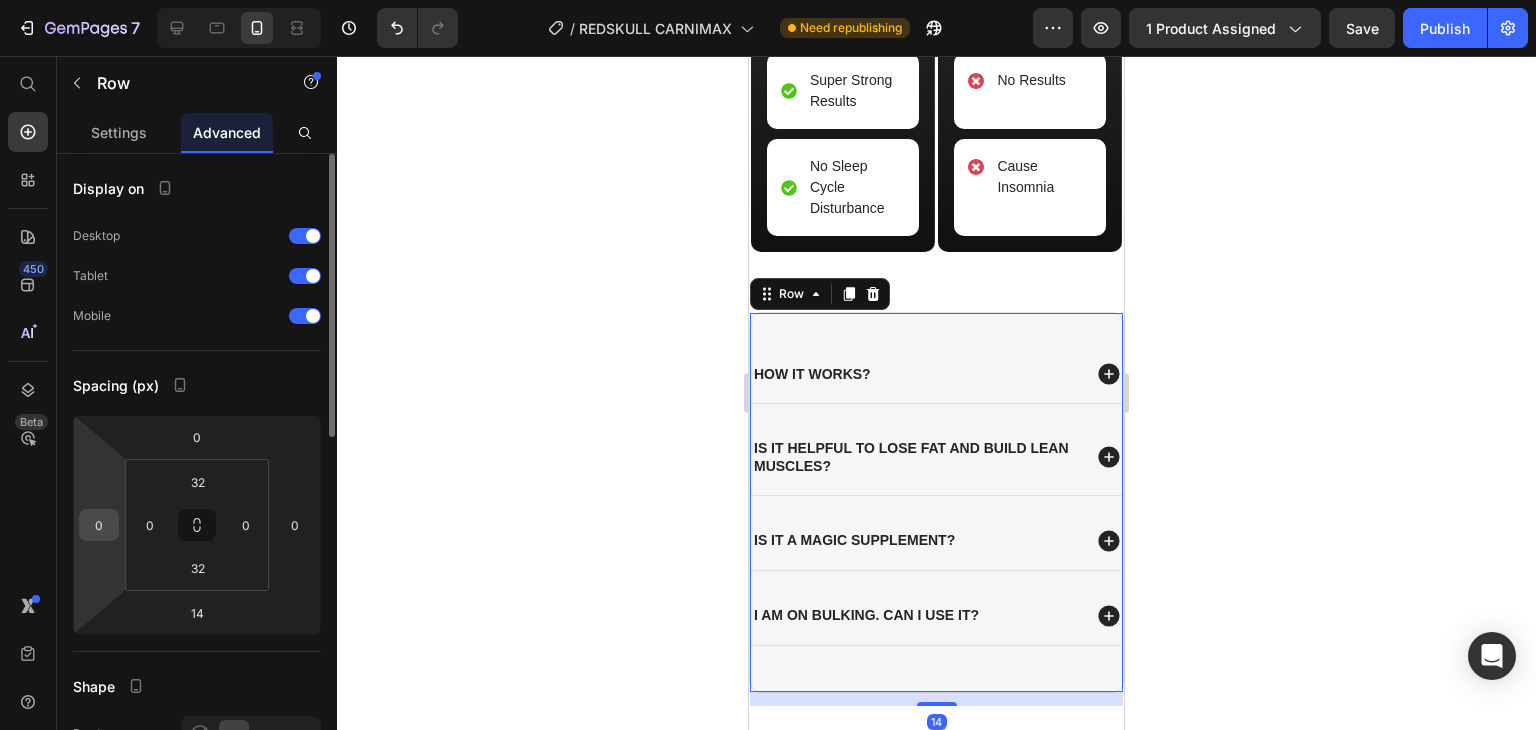 click on "0" at bounding box center [99, 525] 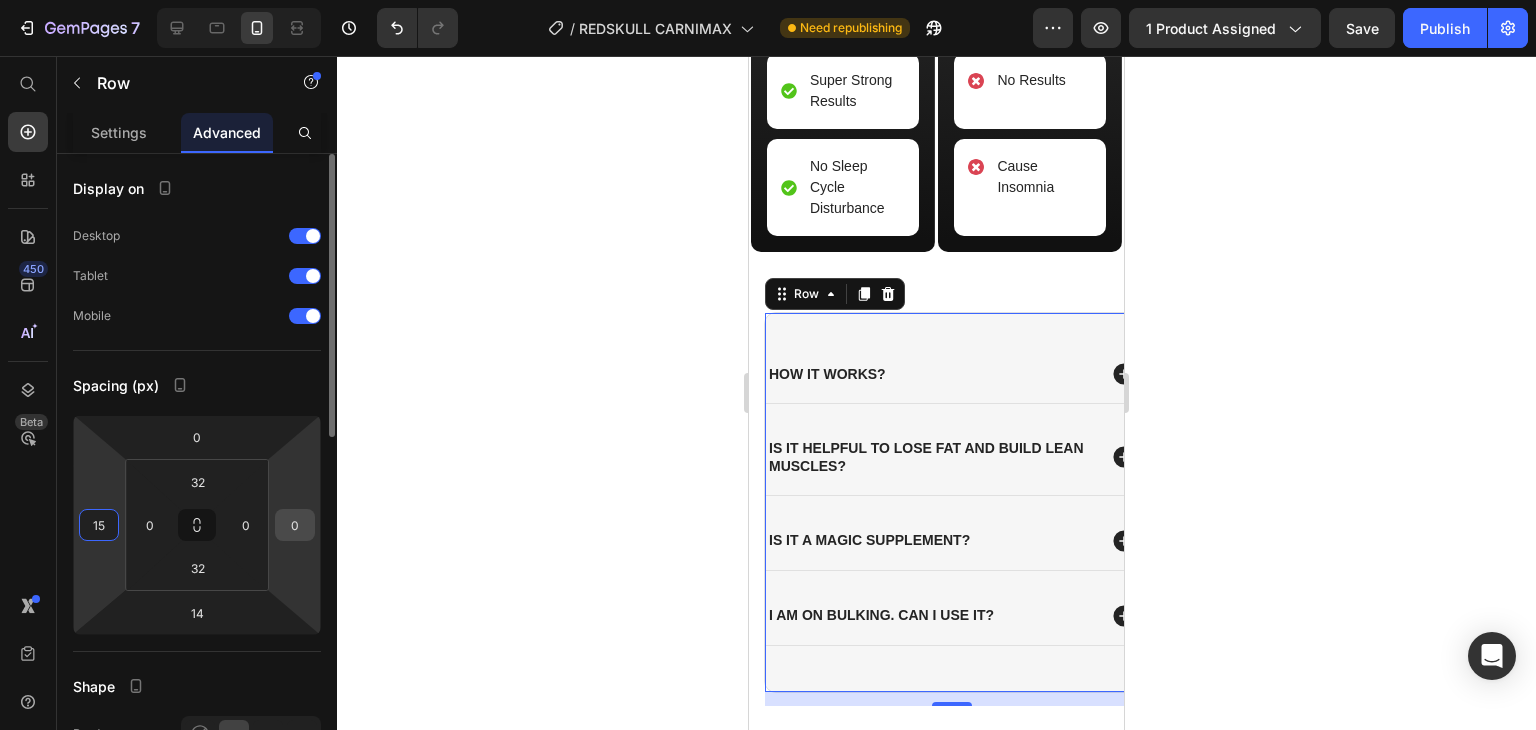 type on "15" 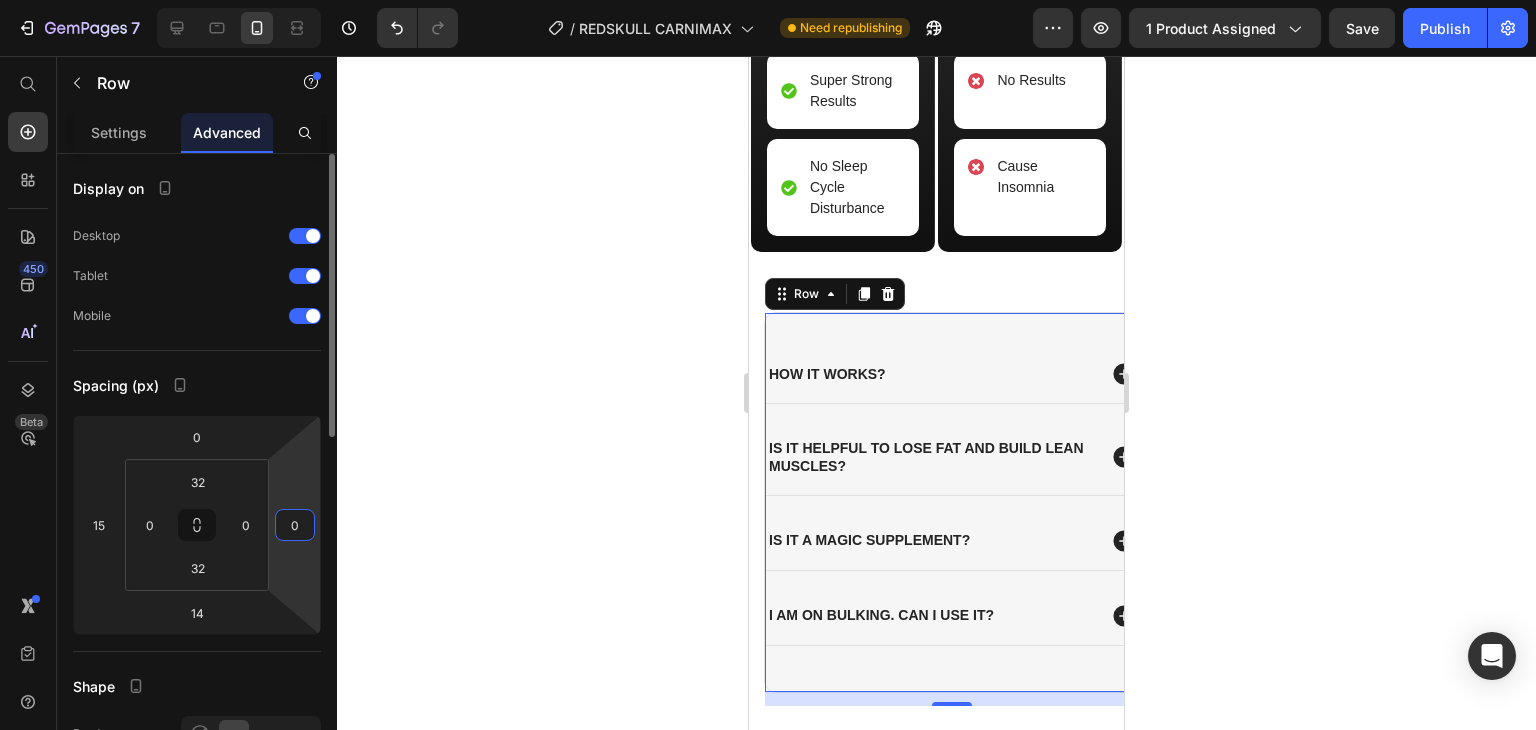 click on "0" at bounding box center (295, 525) 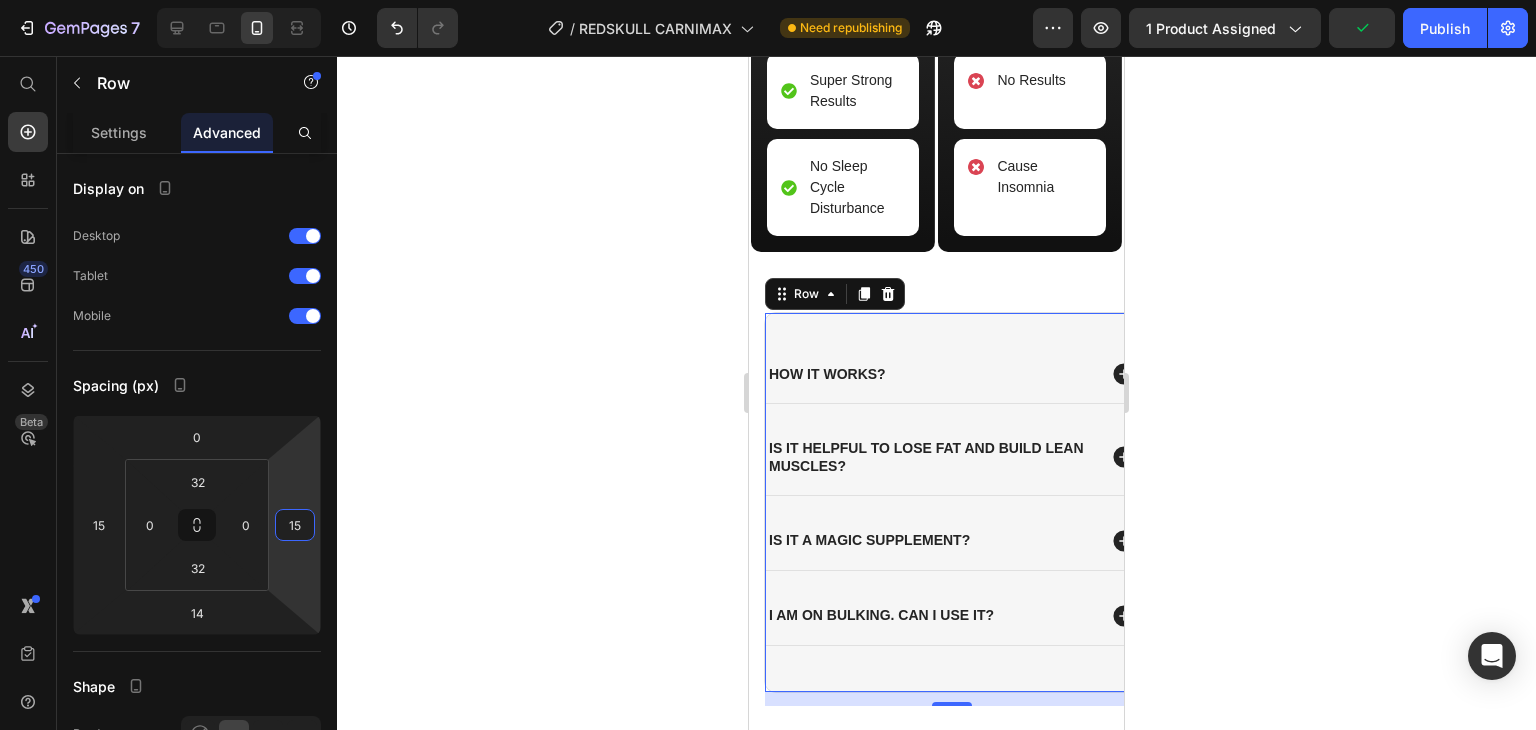 type on "15" 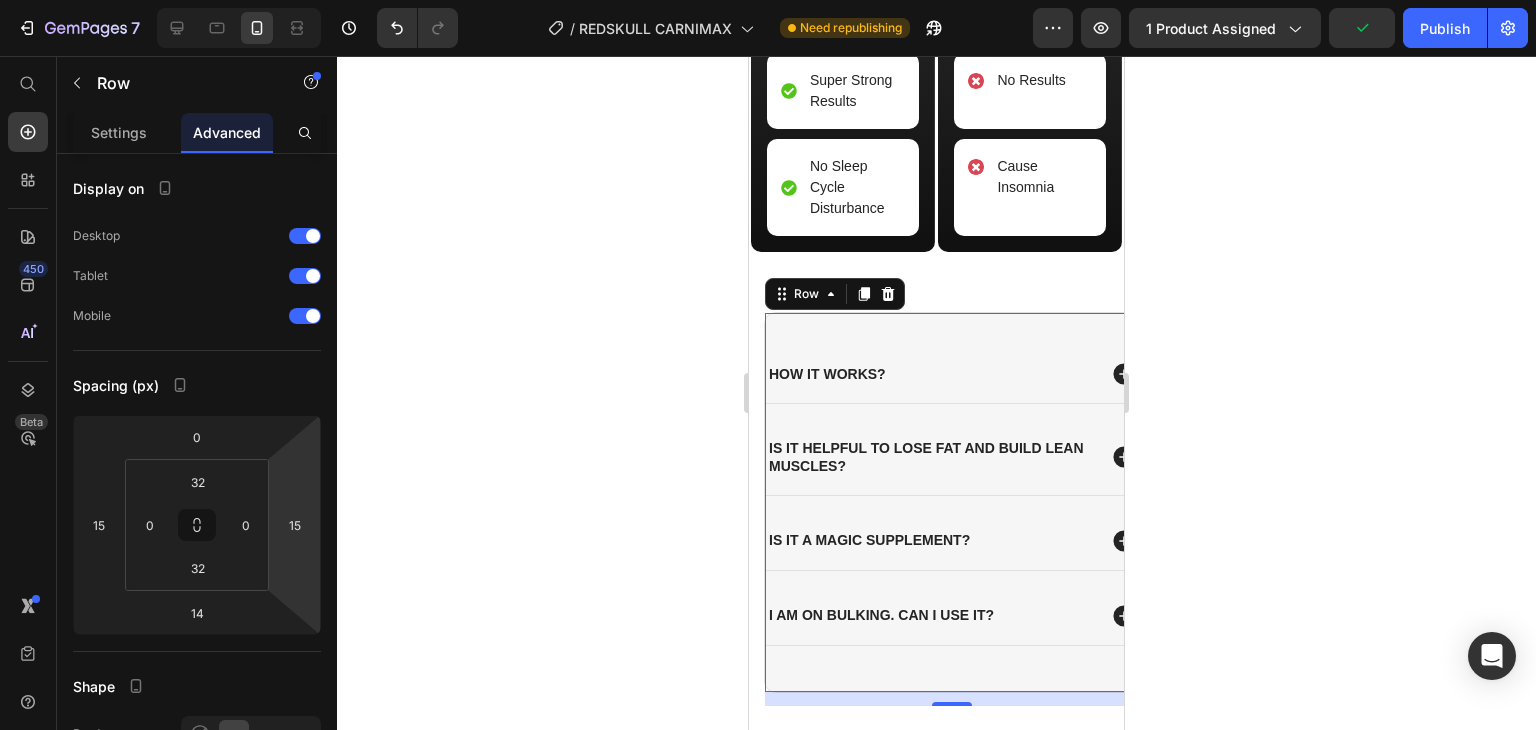 click 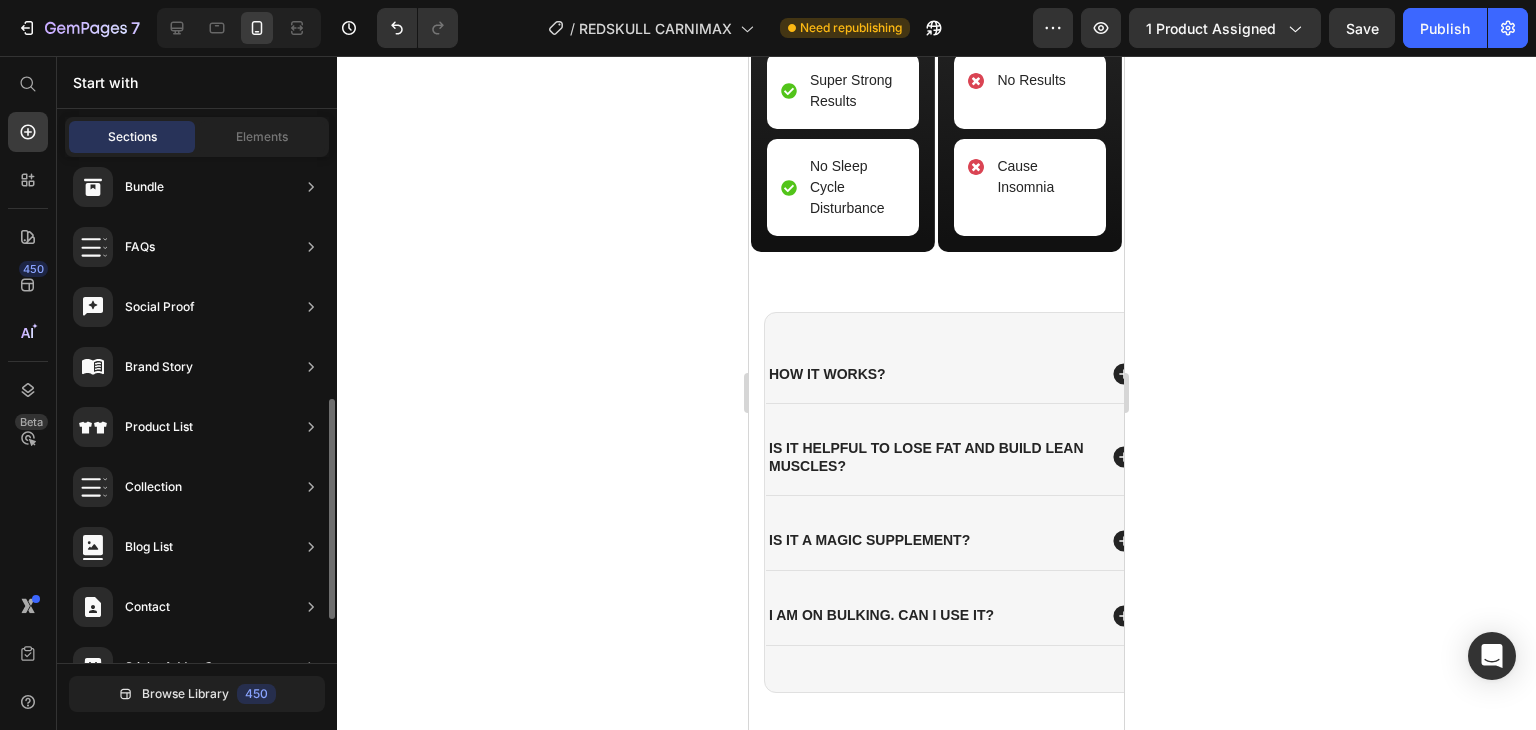 scroll, scrollTop: 0, scrollLeft: 0, axis: both 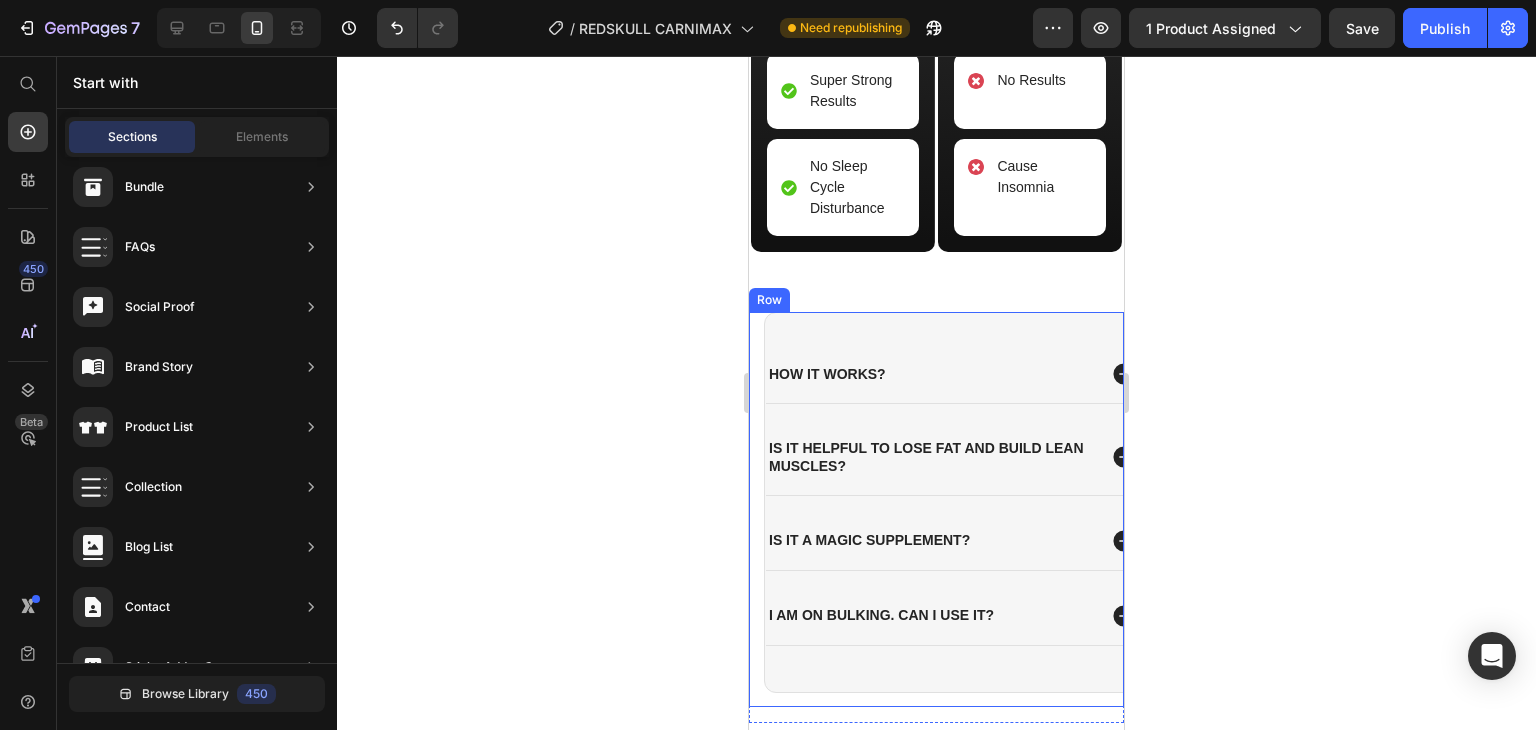 click on "How it works?
is it helpful to lose fat and build lean muscles?
is it a magic supplement?
I am on bulking. Can i use it? Accordion Row" at bounding box center (936, 509) 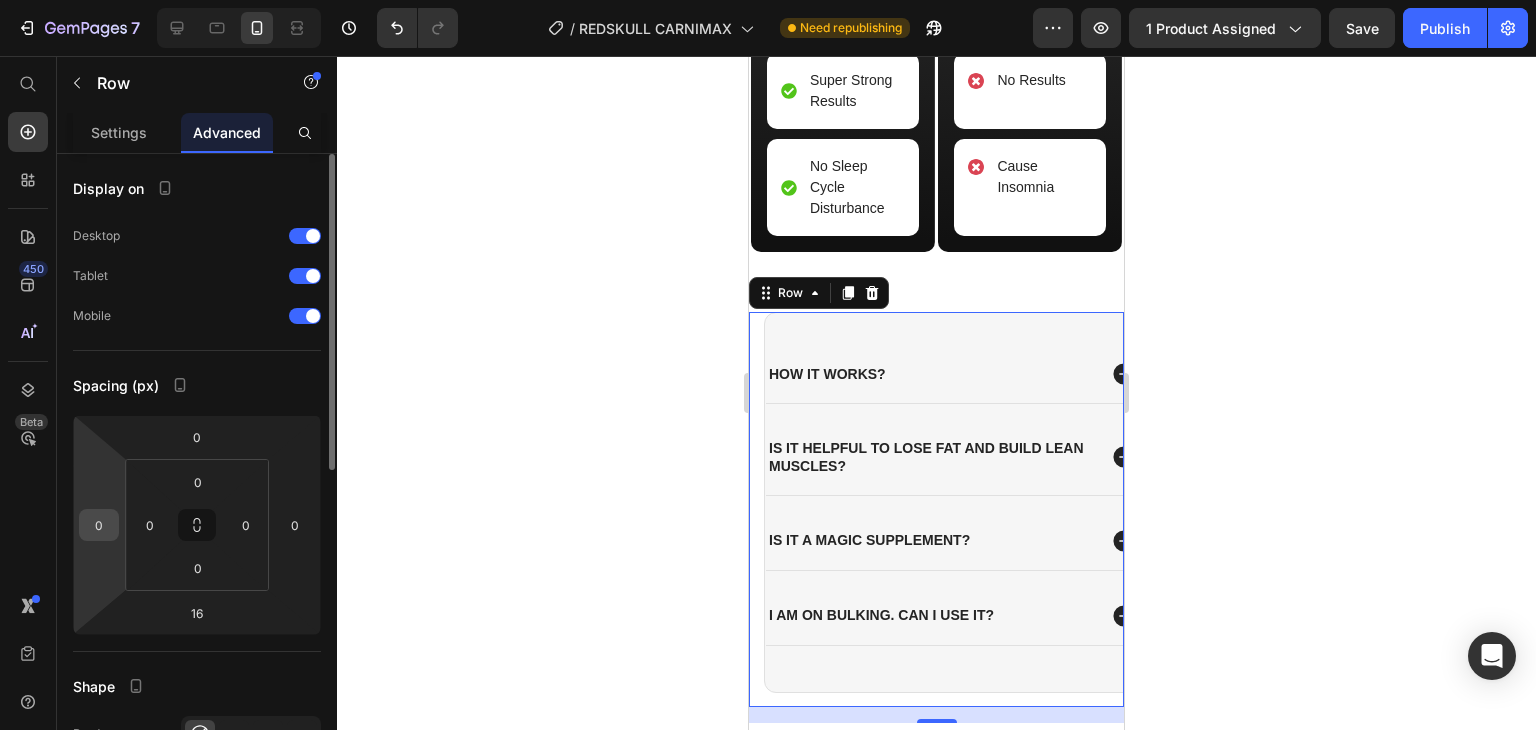 click on "0" at bounding box center [99, 525] 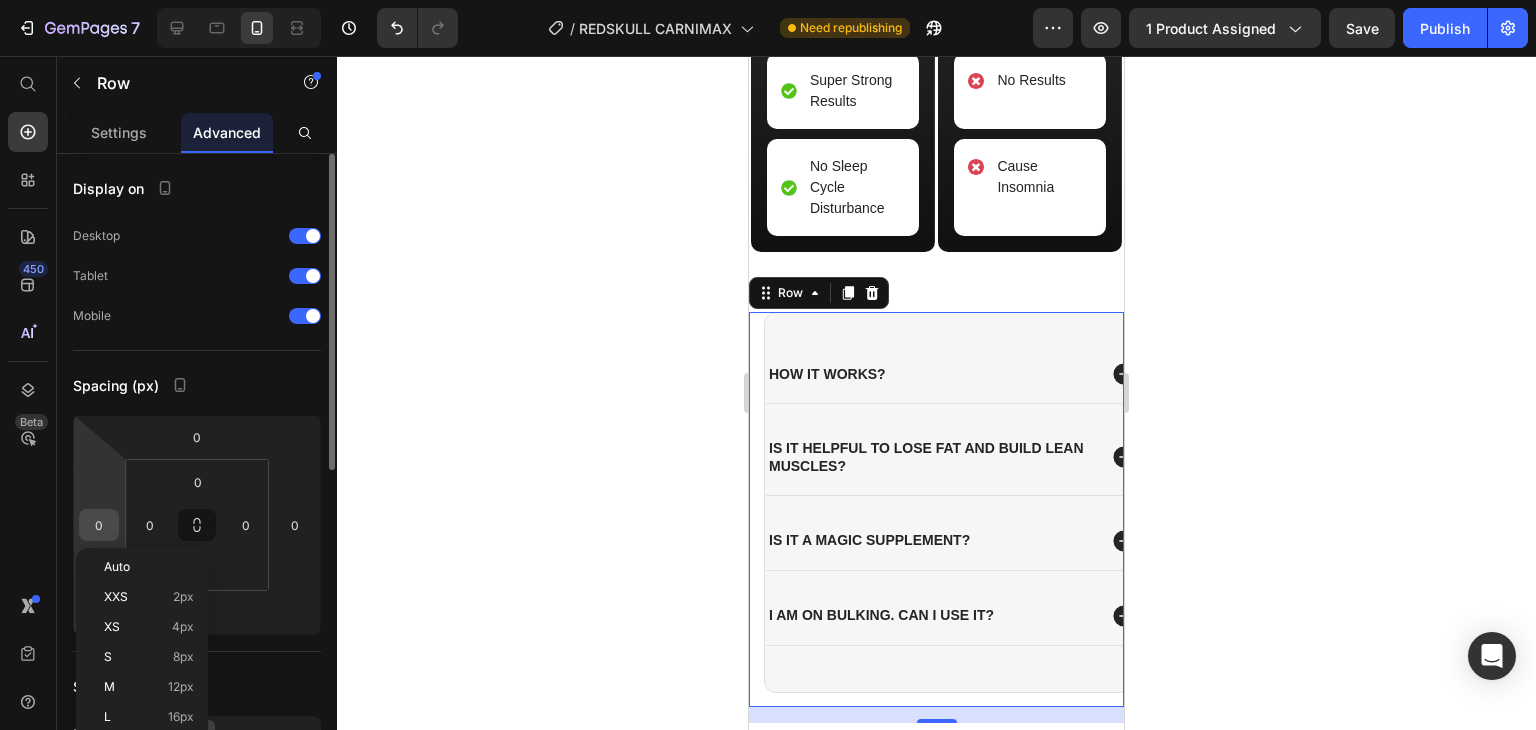 click on "0" at bounding box center [99, 525] 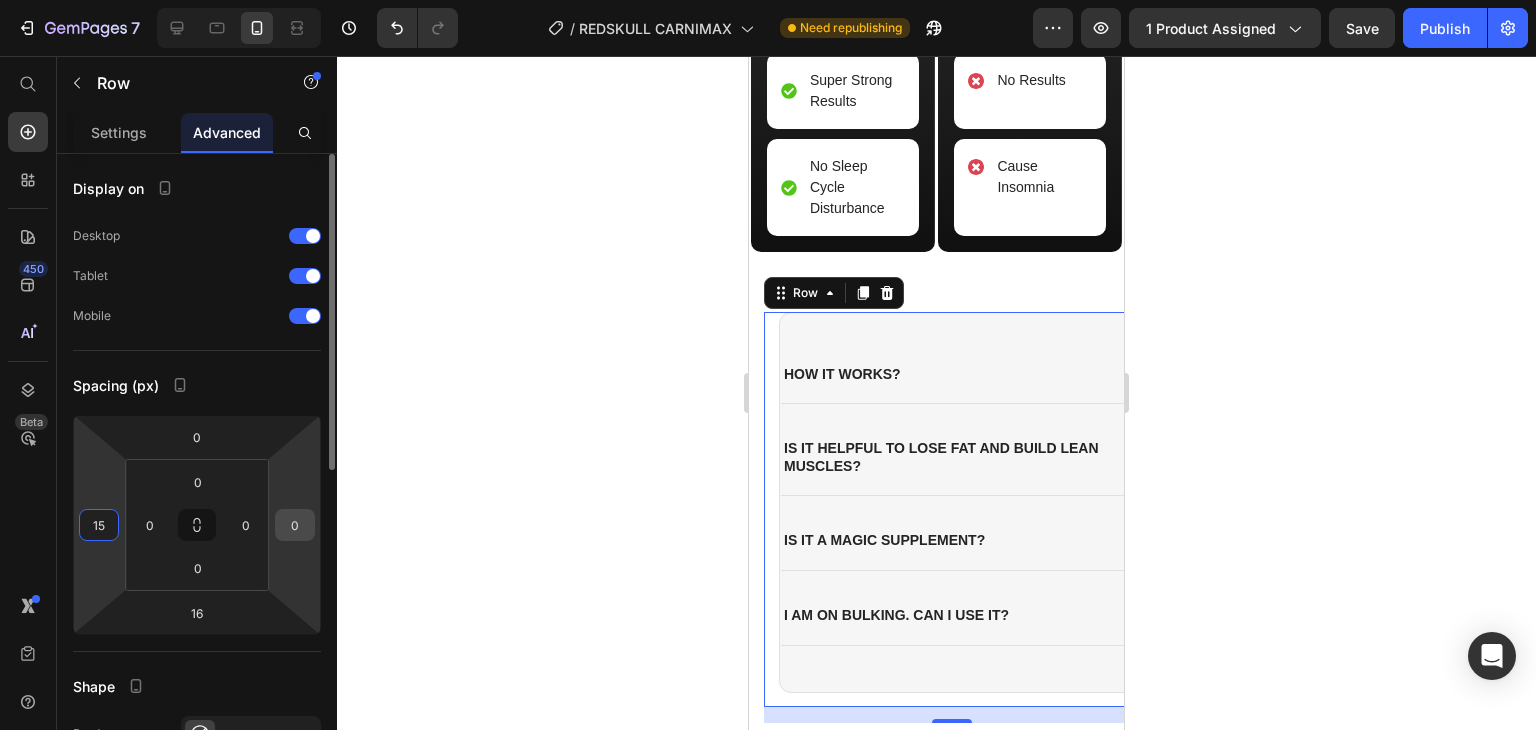 type on "15" 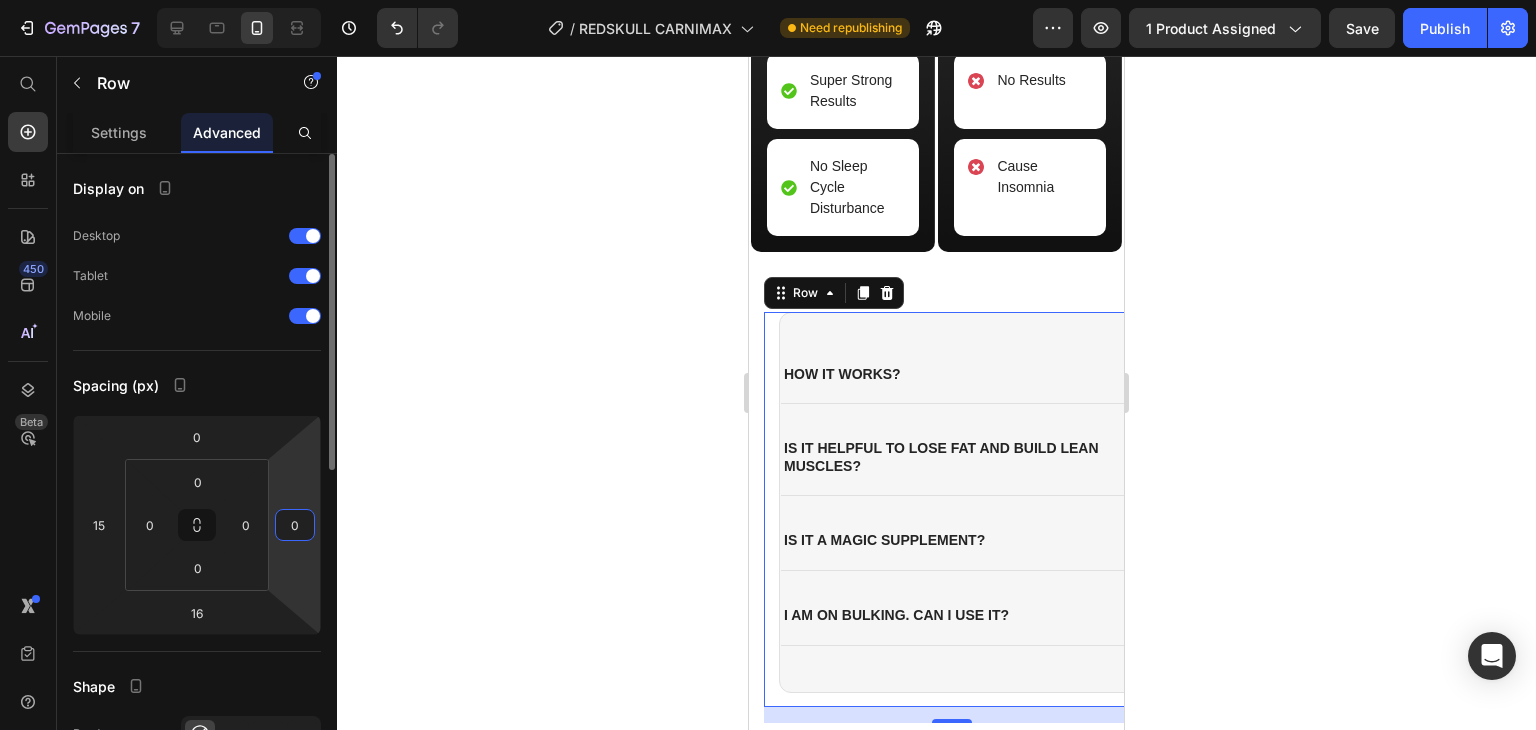 click on "0" at bounding box center (295, 525) 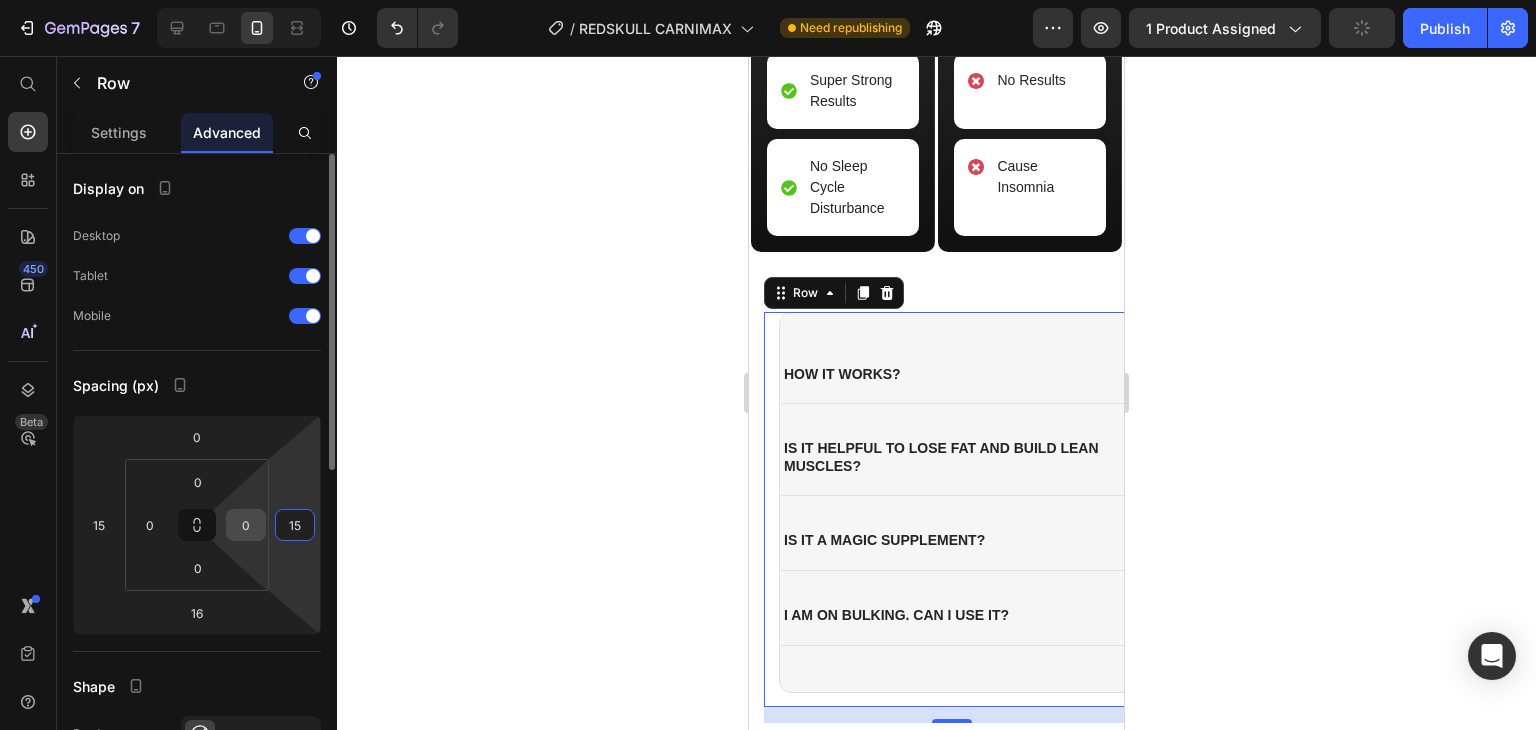 type on "15" 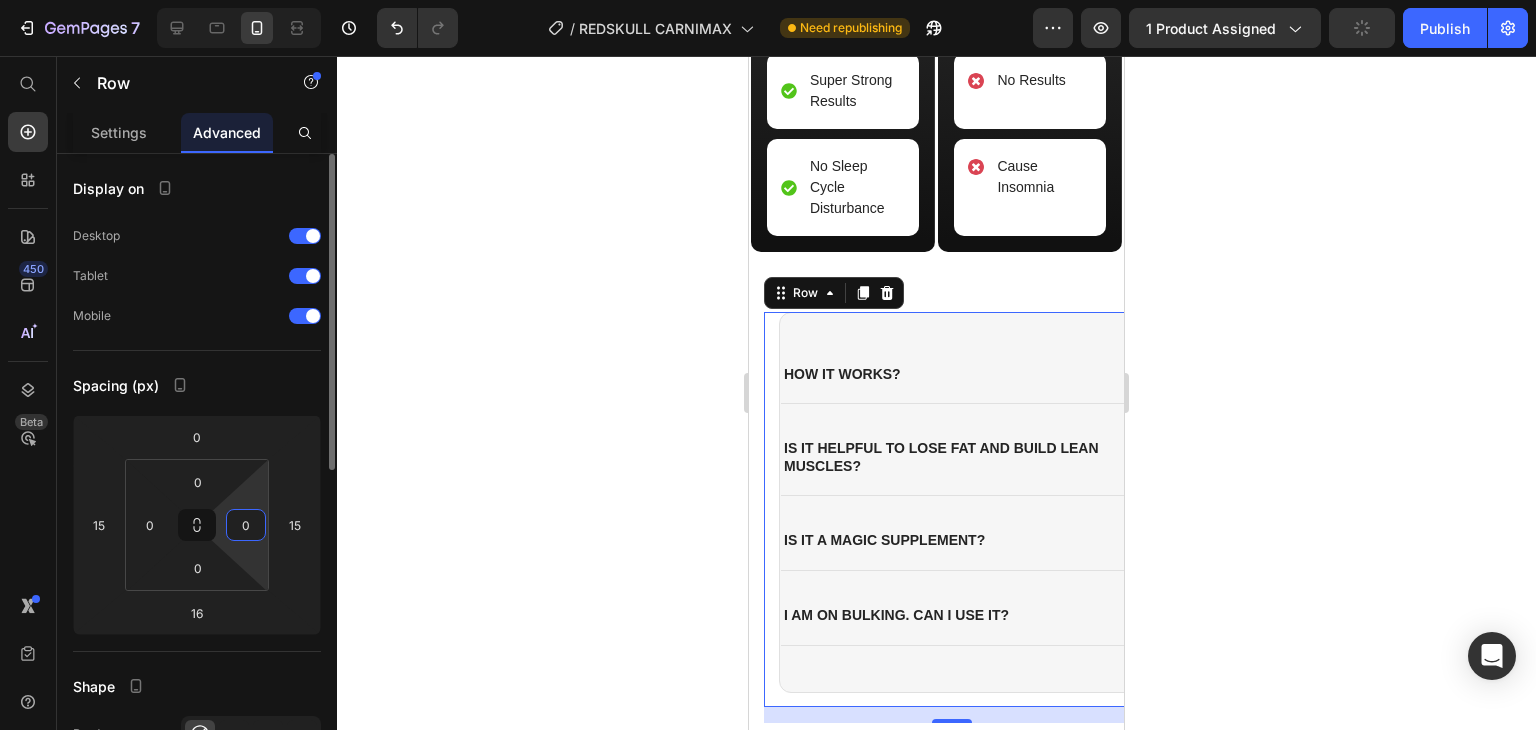 click on "0" at bounding box center (246, 525) 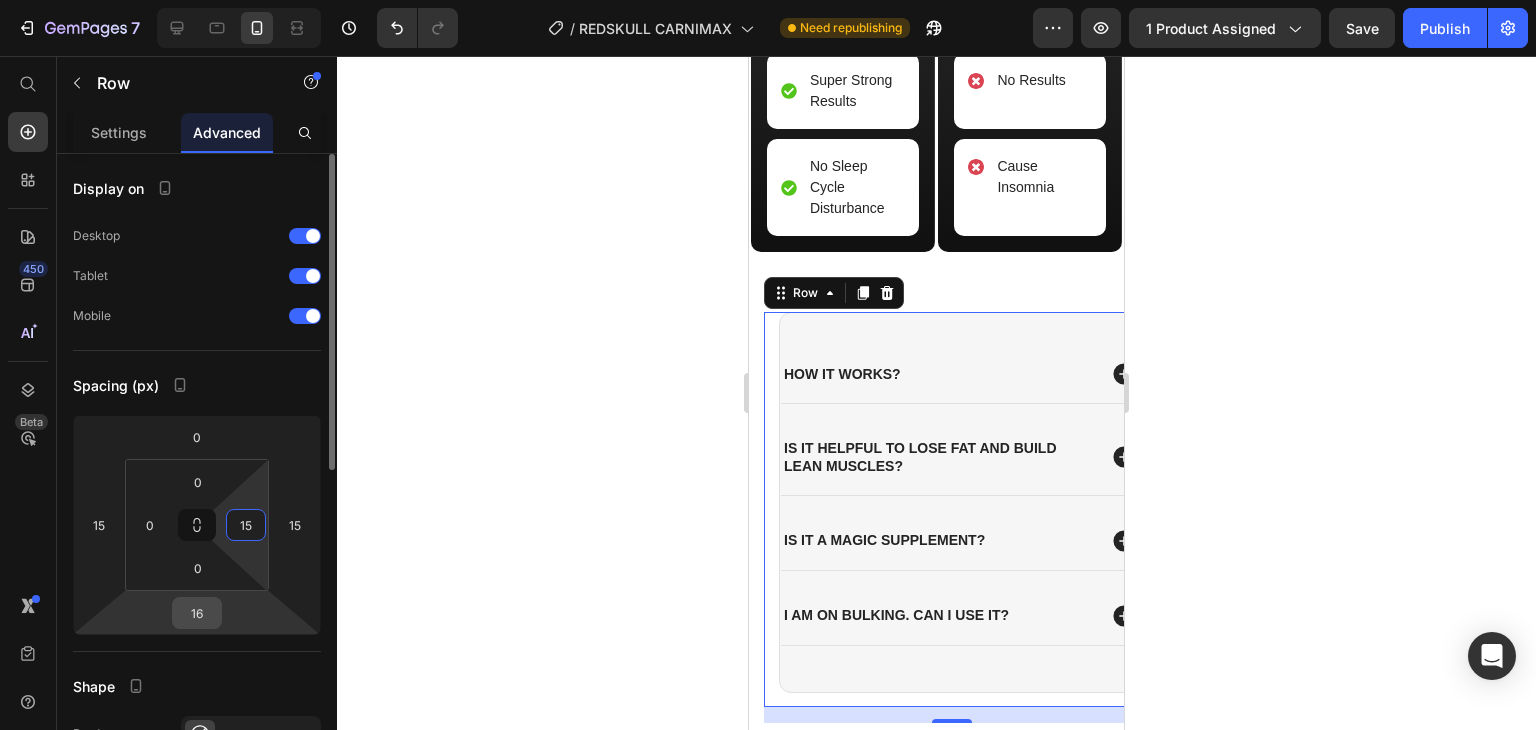 type on "15" 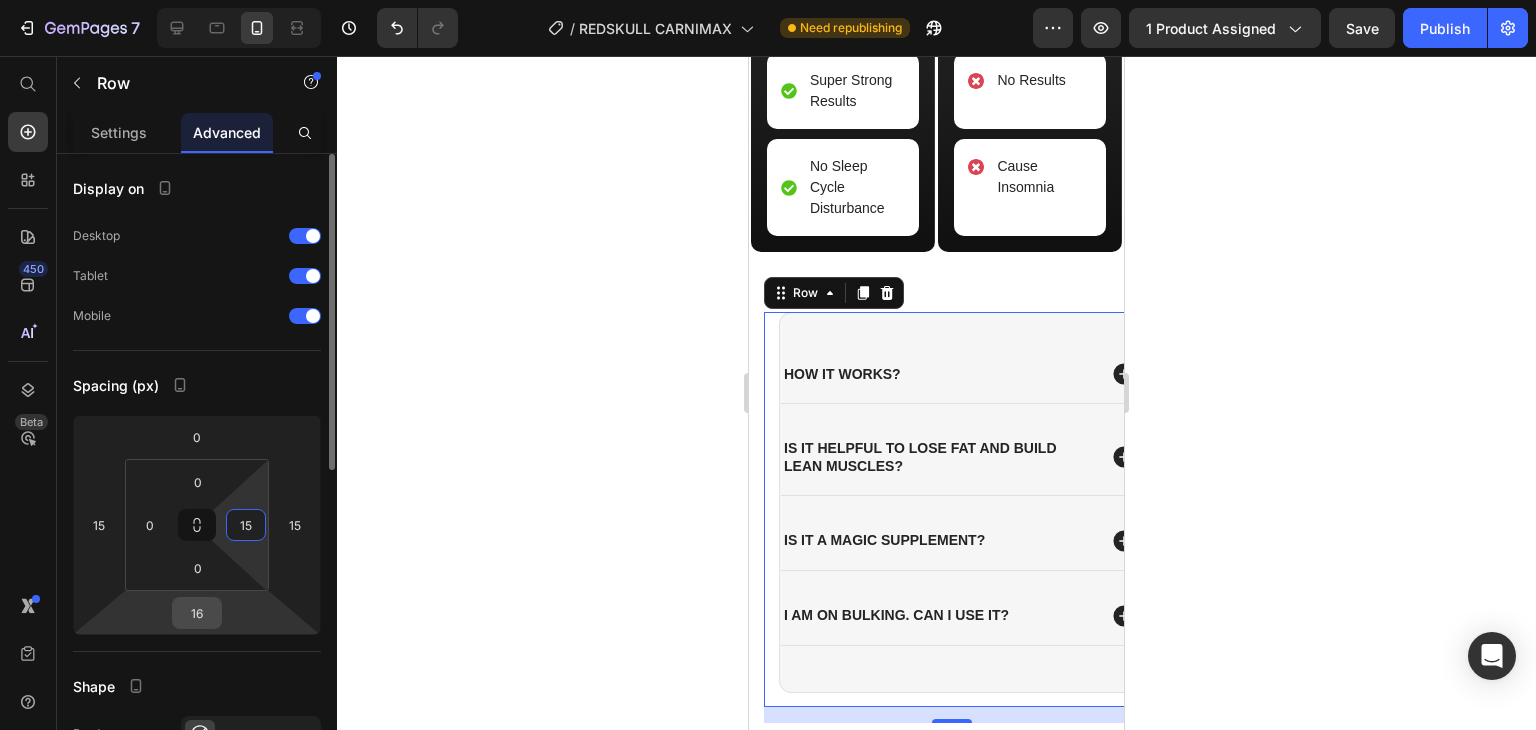 click on "16" at bounding box center (197, 613) 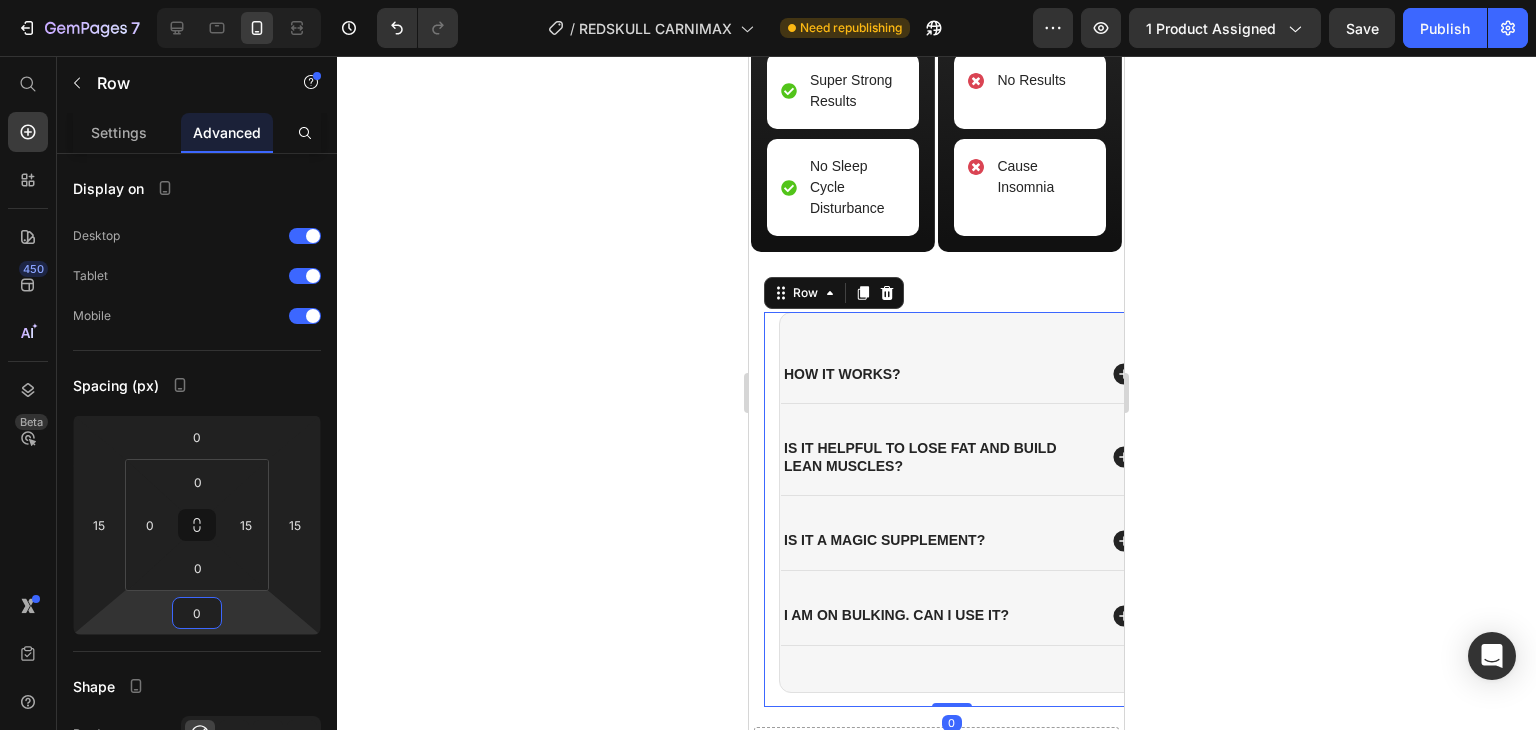 type on "0" 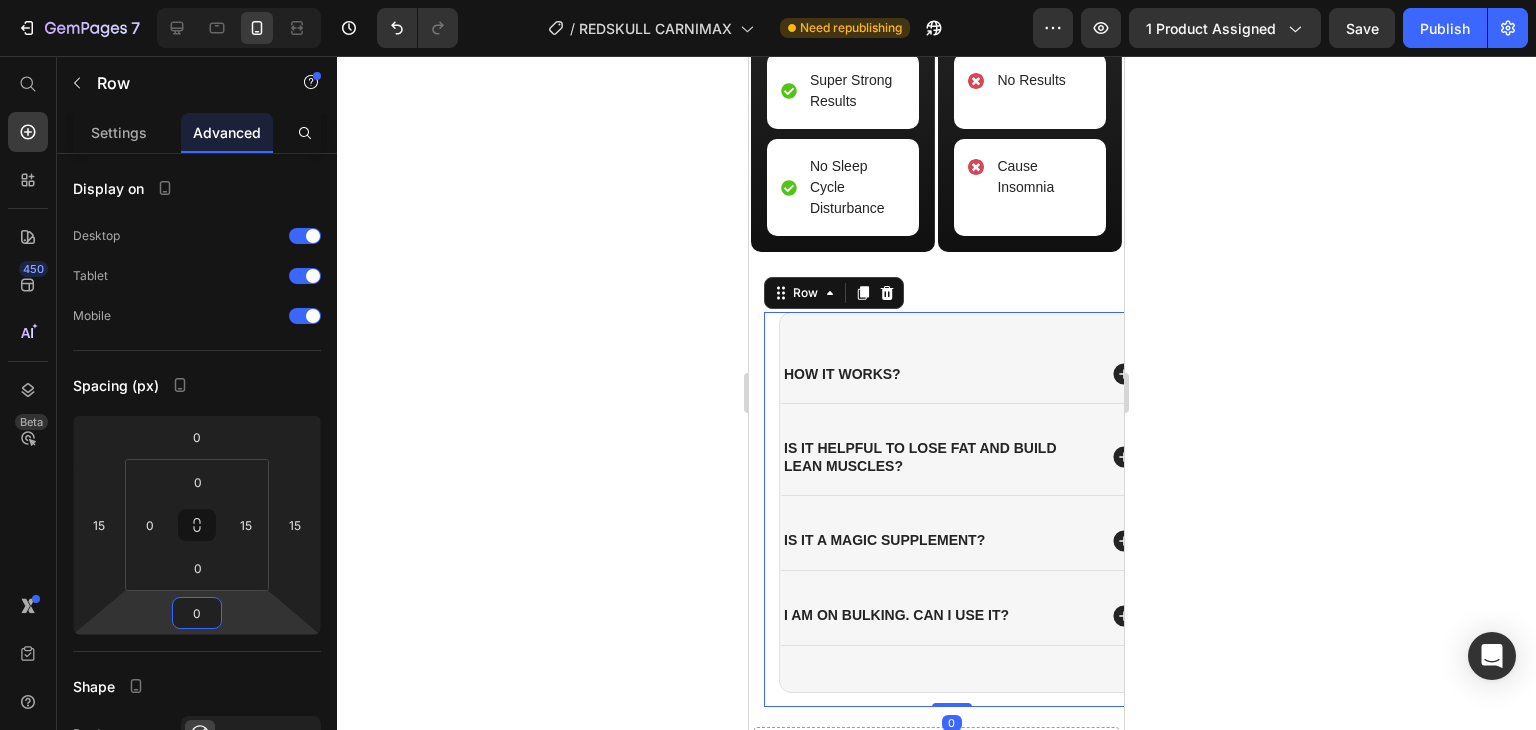 click 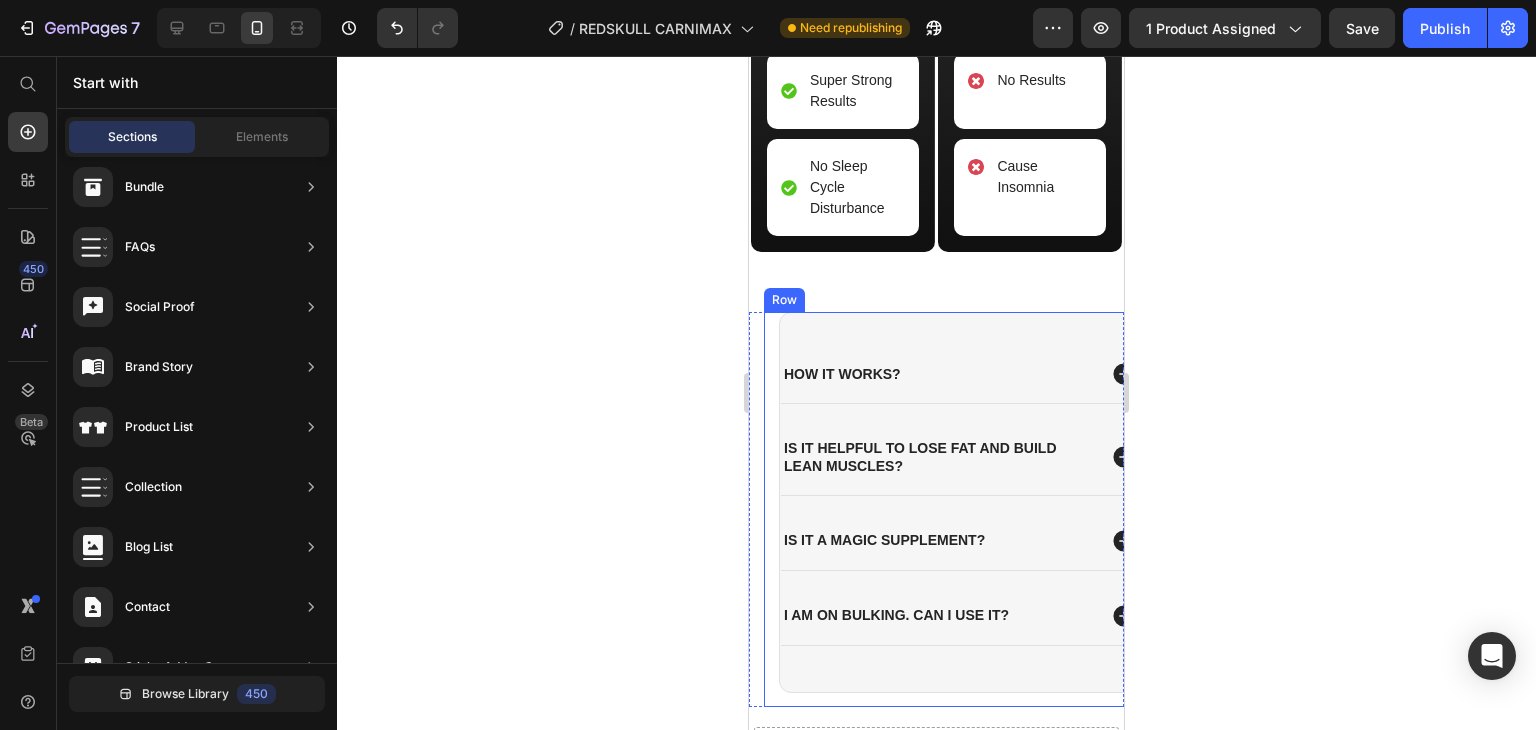 click on "How it works?
is it helpful to lose fat and build lean muscles?
is it a magic supplement?
I am on bulking. Can i use it? Accordion Row" at bounding box center (944, 509) 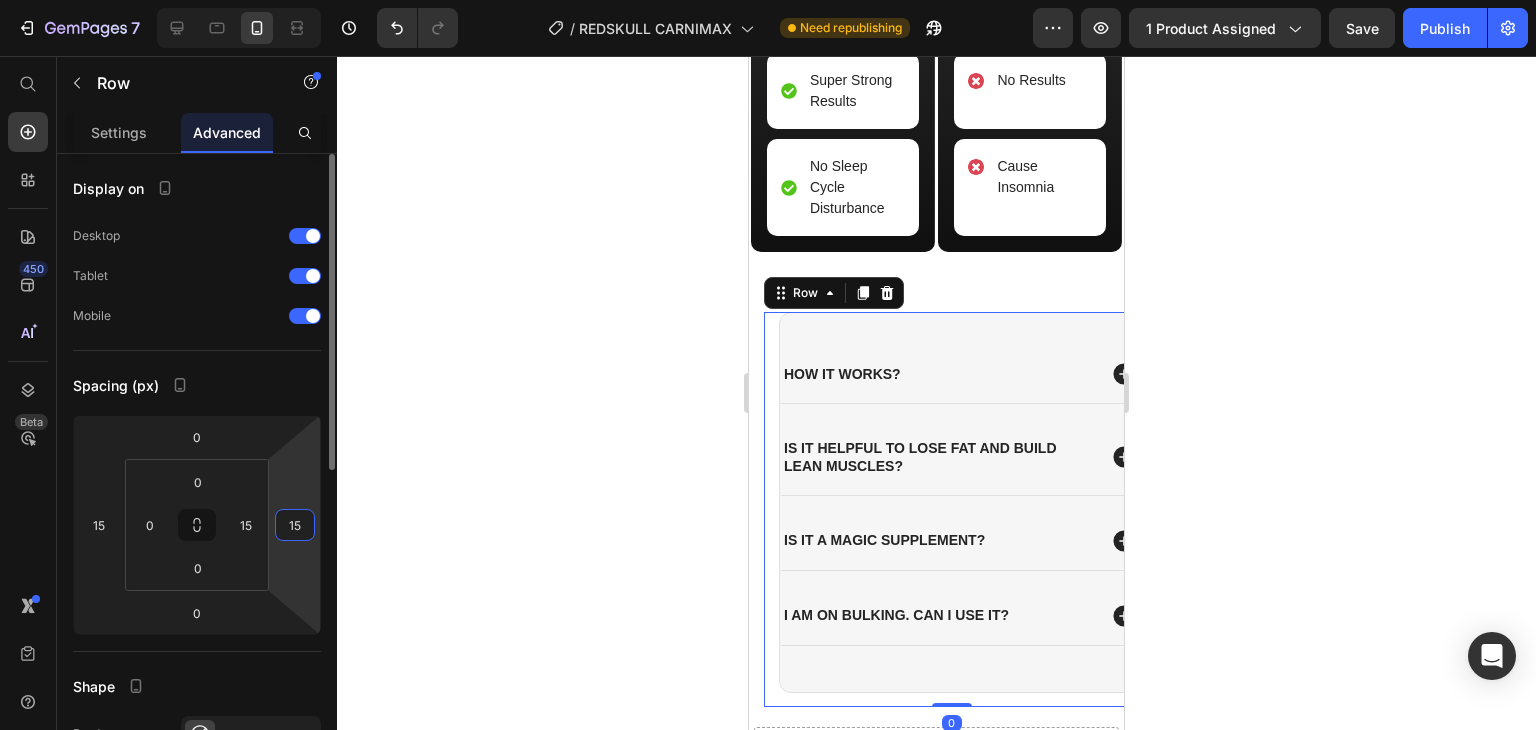 click on "15" at bounding box center [295, 525] 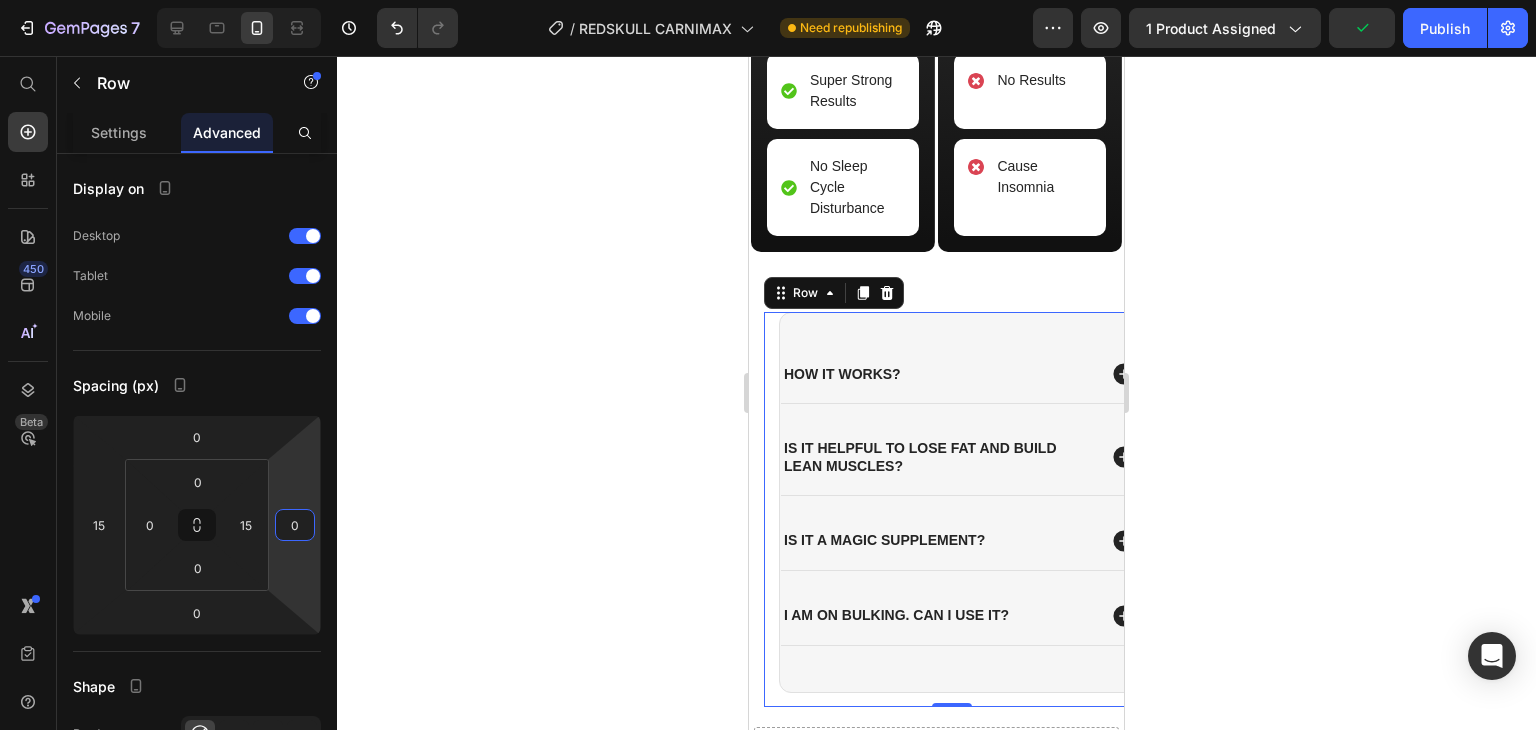 type on "0" 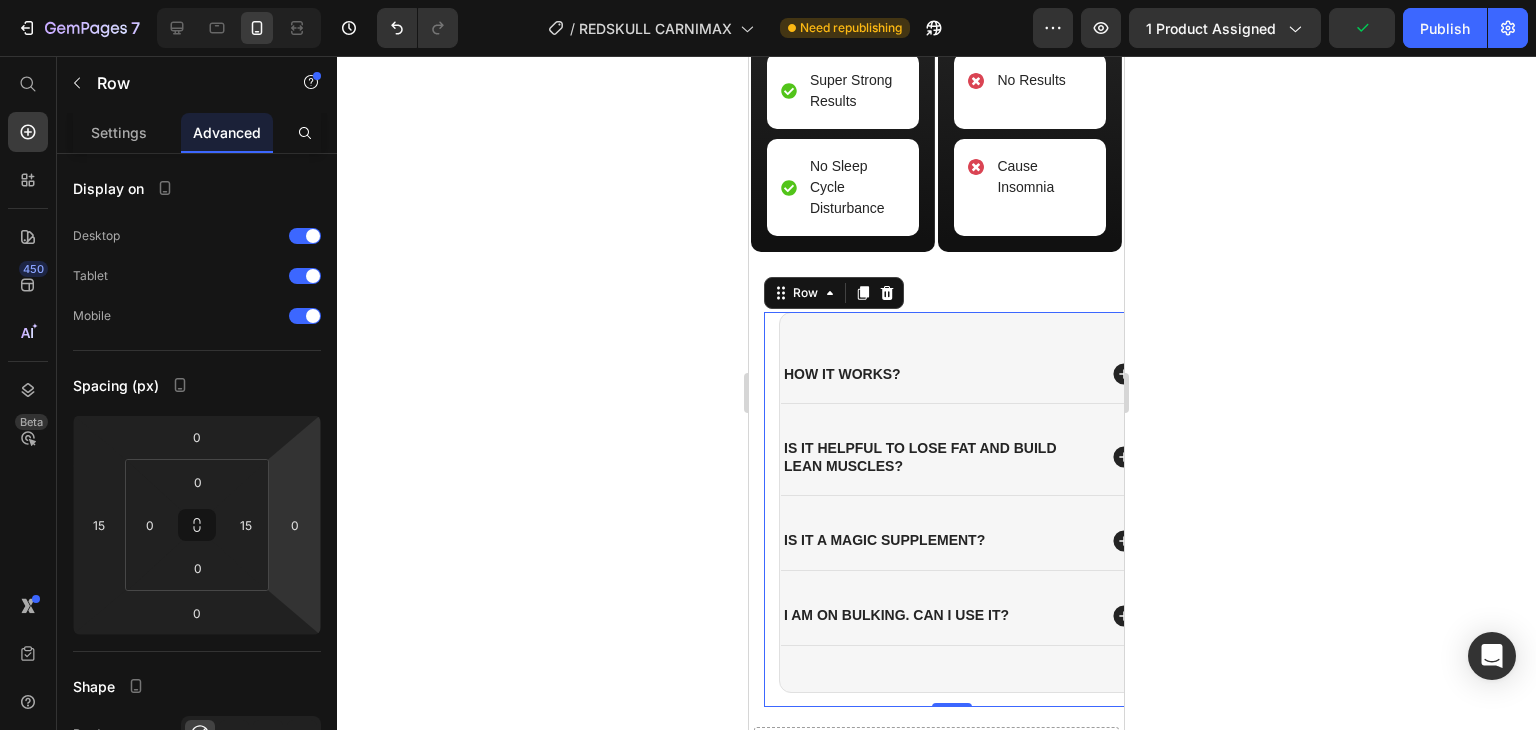 click 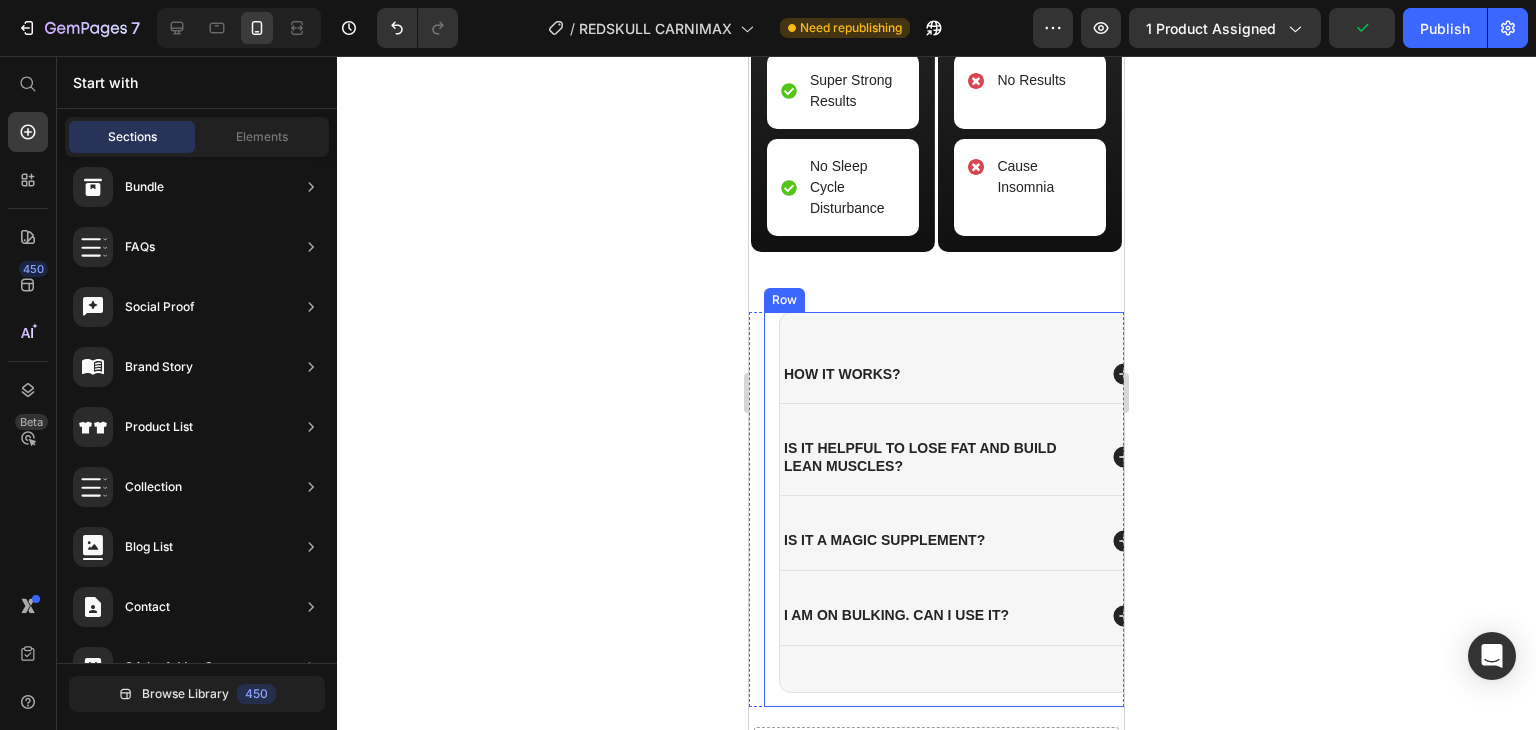 click on "How it works?
is it helpful to lose fat and build lean muscles?
is it a magic supplement?
I am on bulking. Can i use it? Accordion Row" at bounding box center [944, 509] 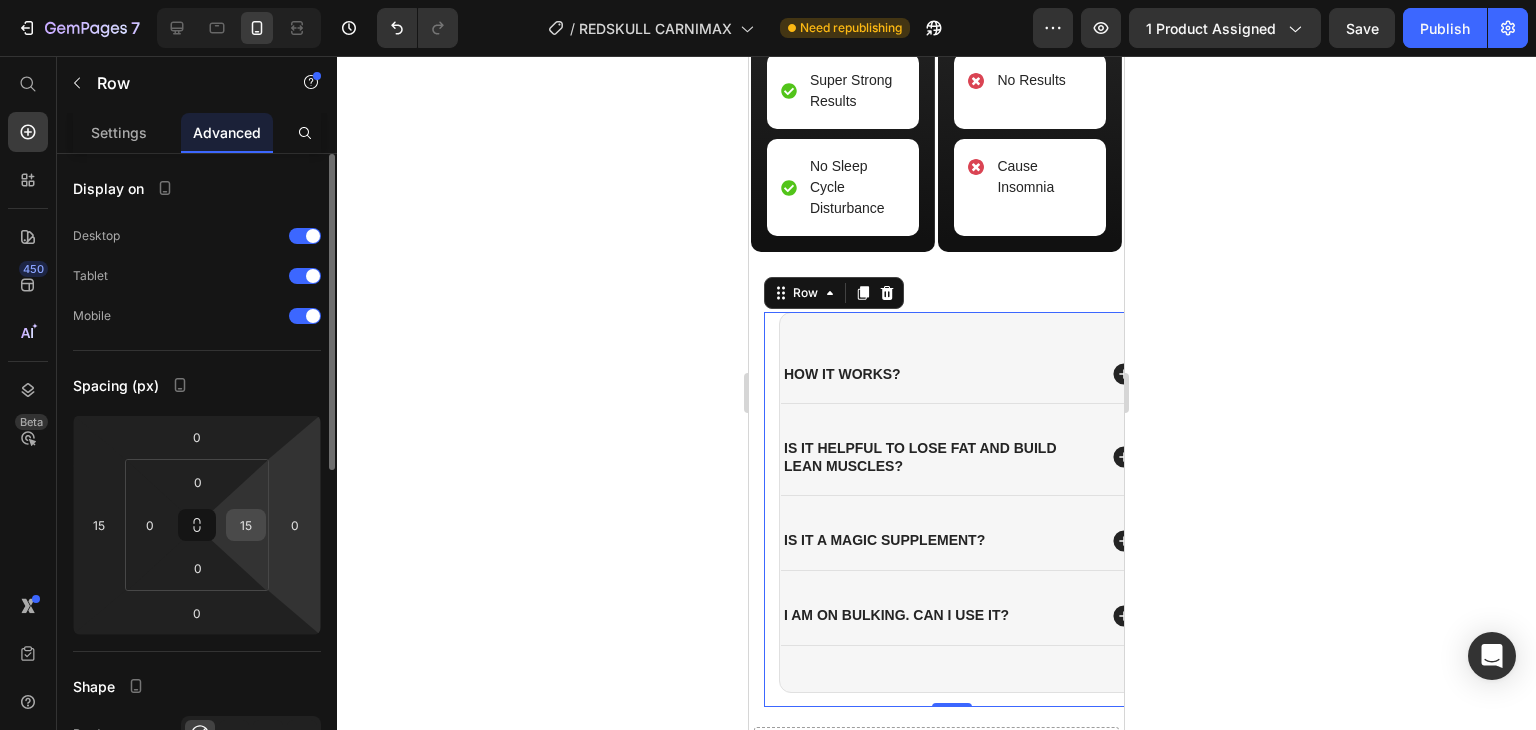 click on "15" at bounding box center (246, 525) 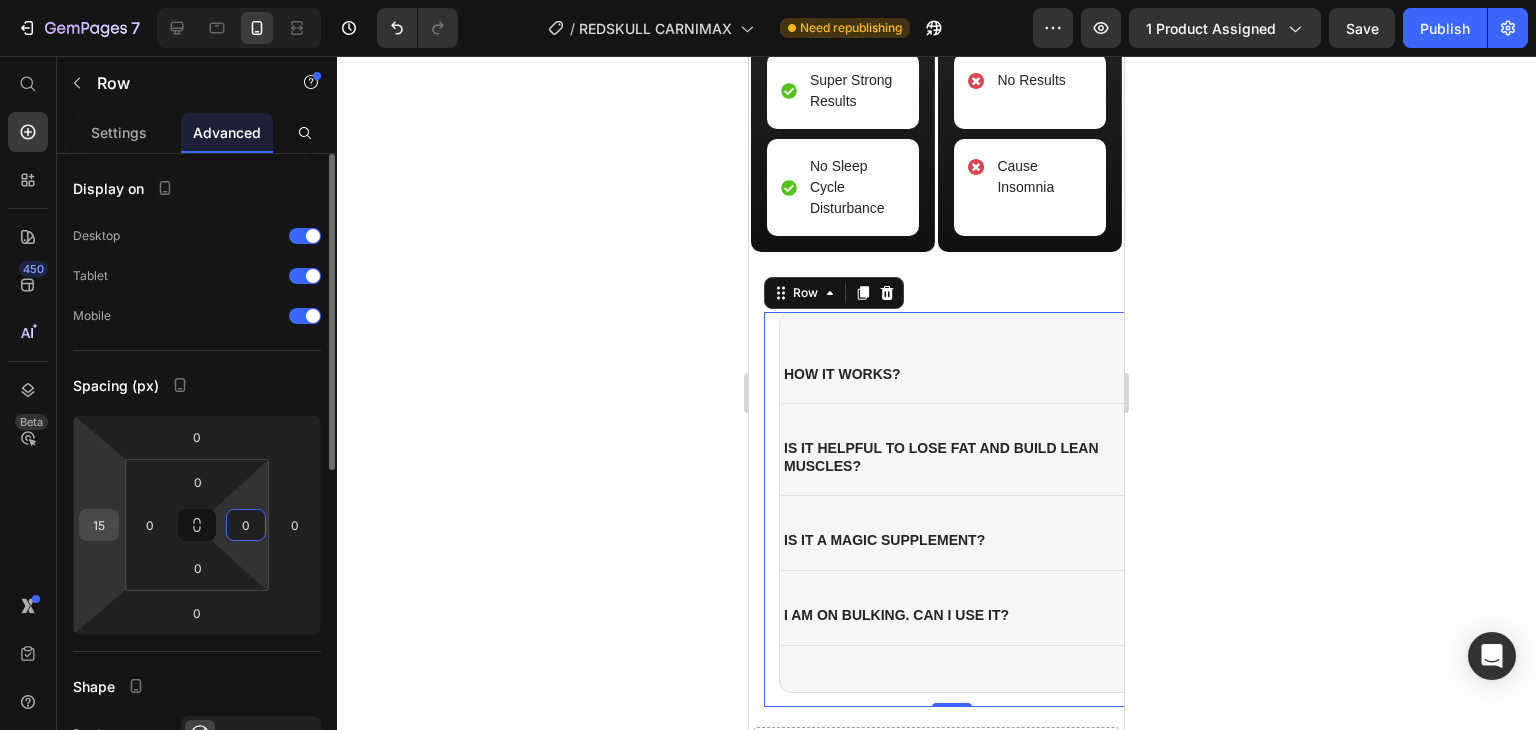 type on "0" 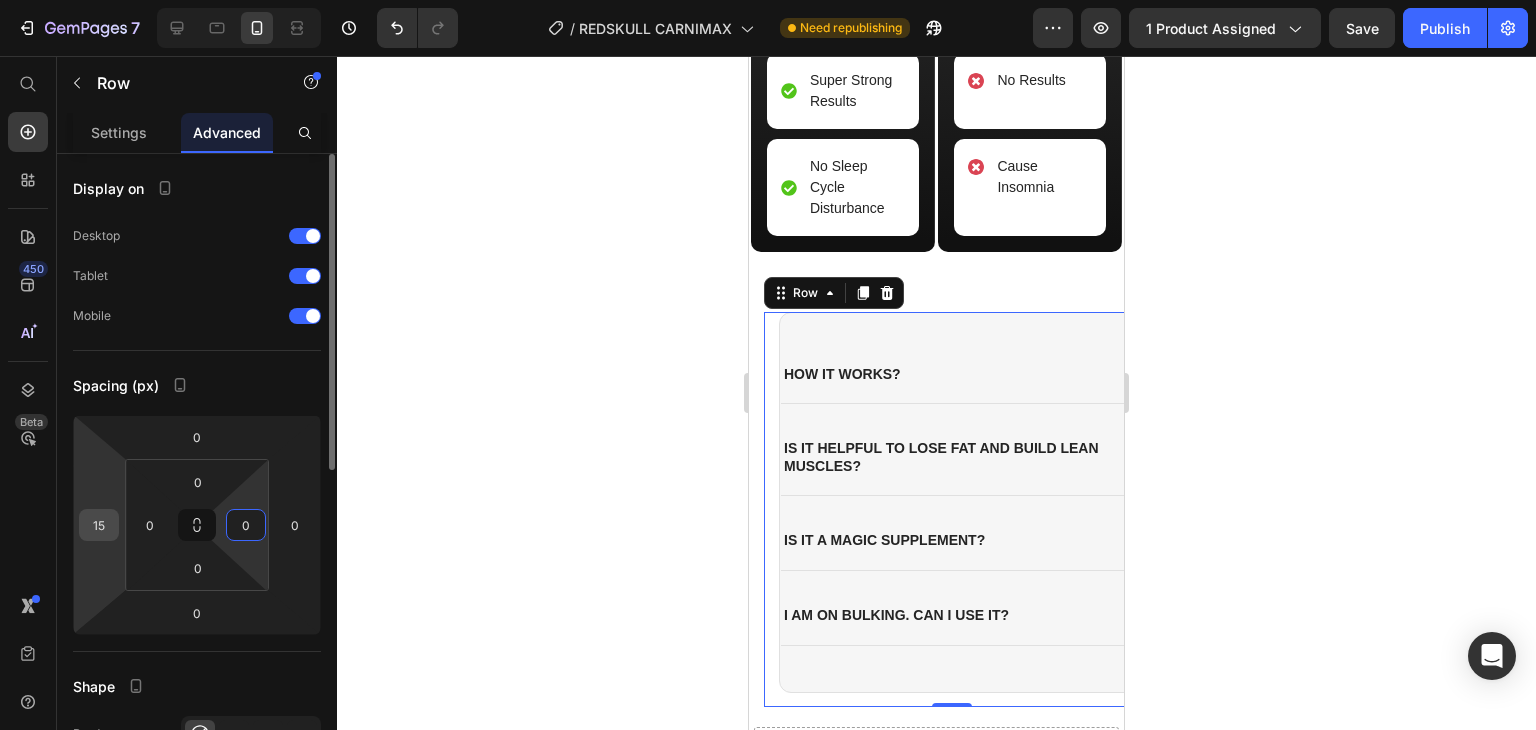 click on "15" at bounding box center (99, 525) 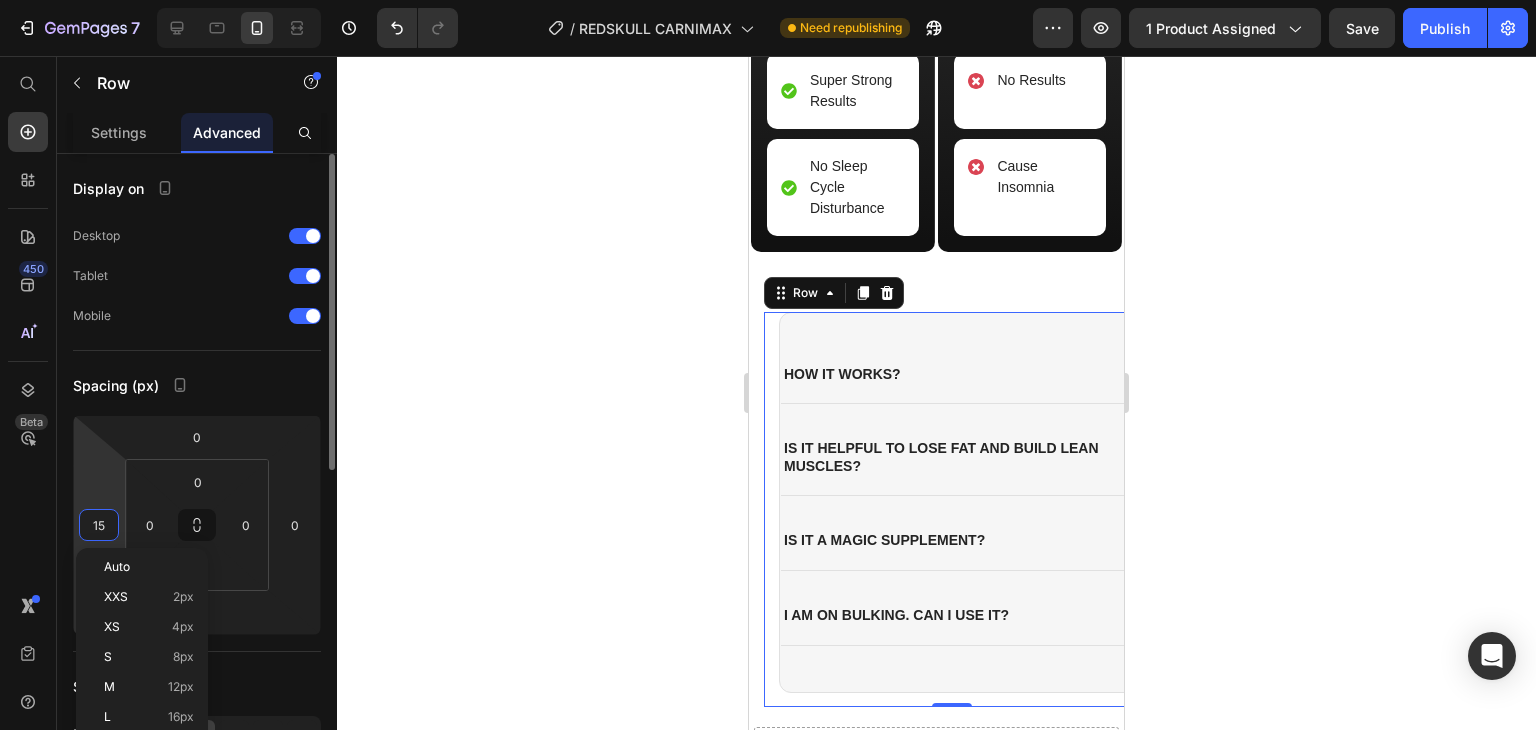 type on "0" 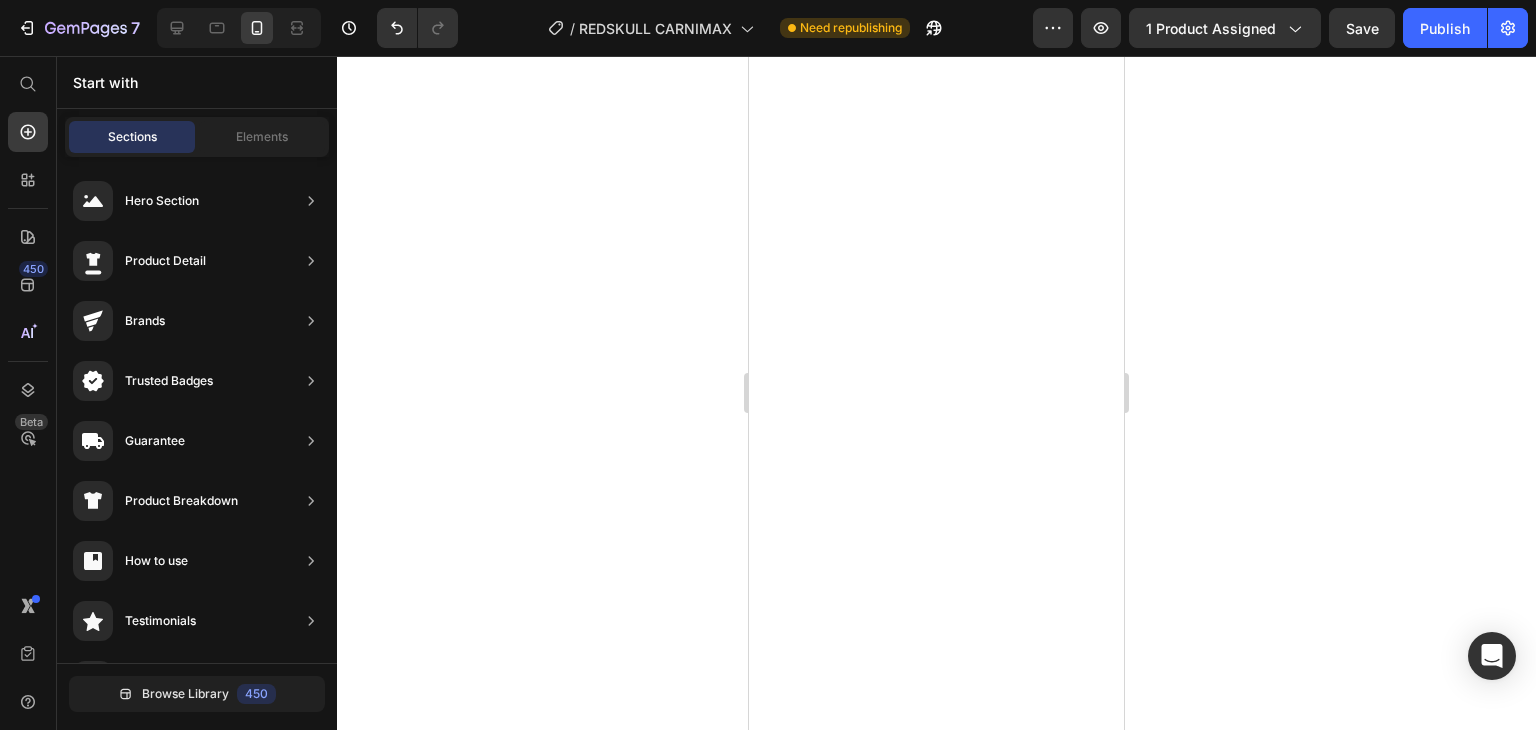 scroll, scrollTop: 0, scrollLeft: 0, axis: both 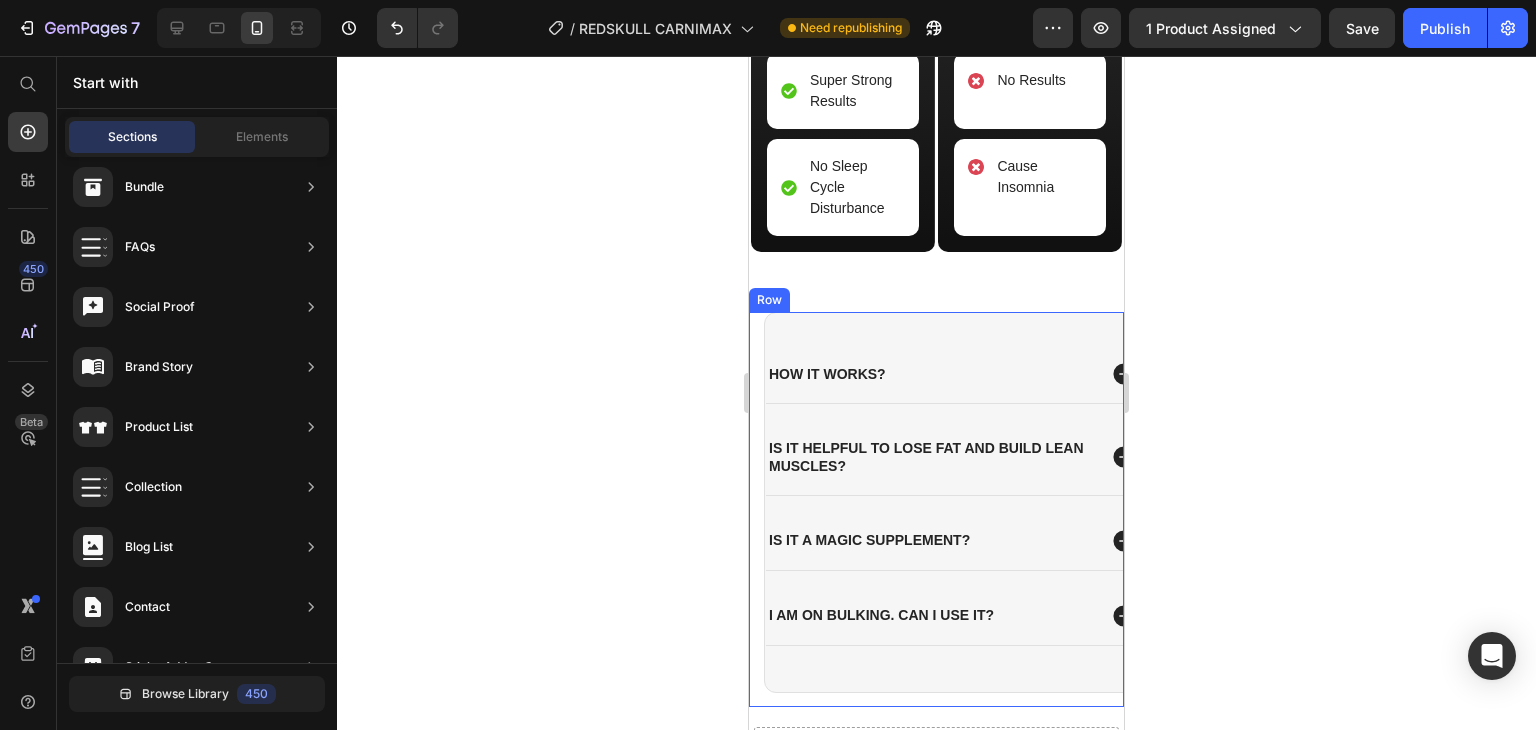 click on "How it works?
is it helpful to lose fat and build lean muscles?
is it a magic supplement?
I am on bulking. Can i use it? Accordion Row" at bounding box center [936, 509] 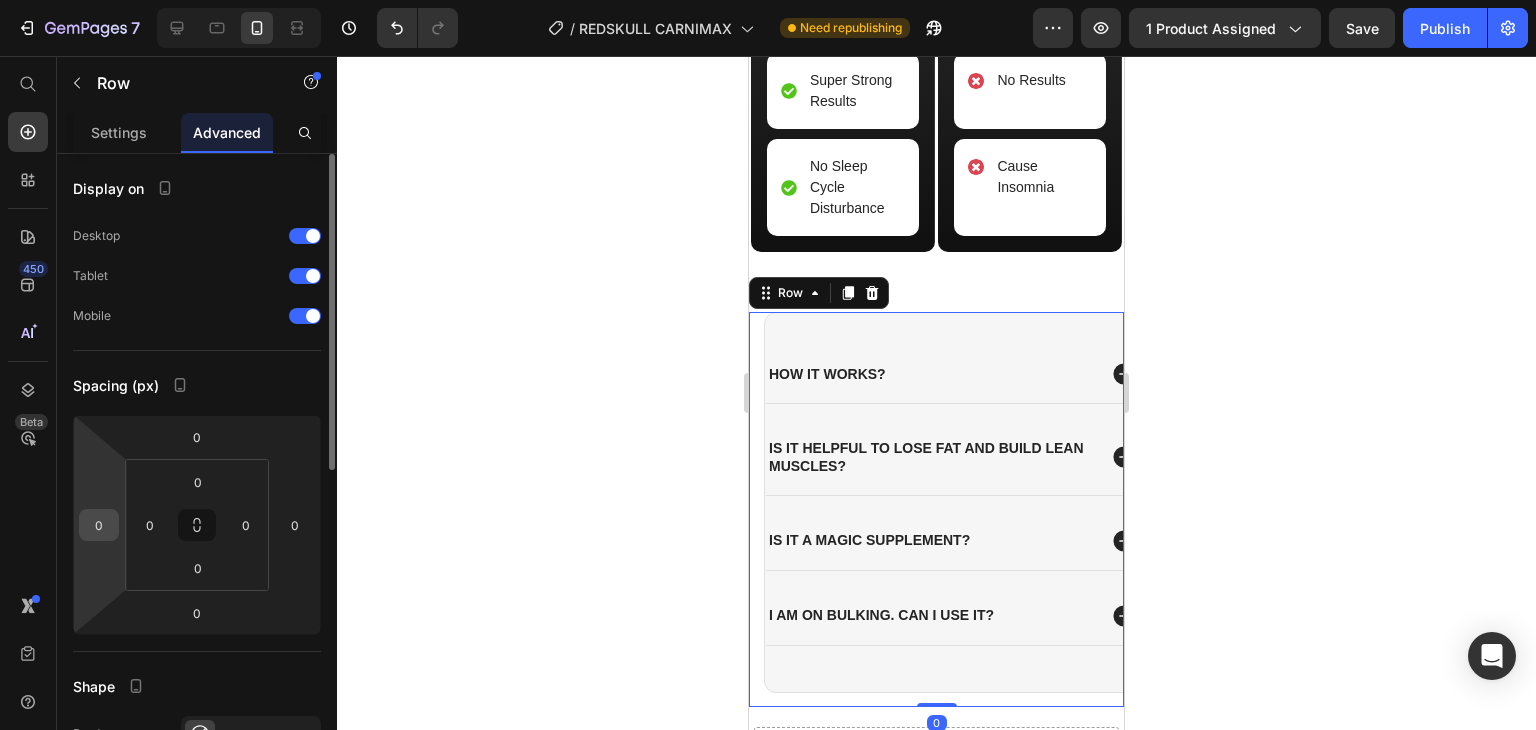 click on "0" at bounding box center [99, 525] 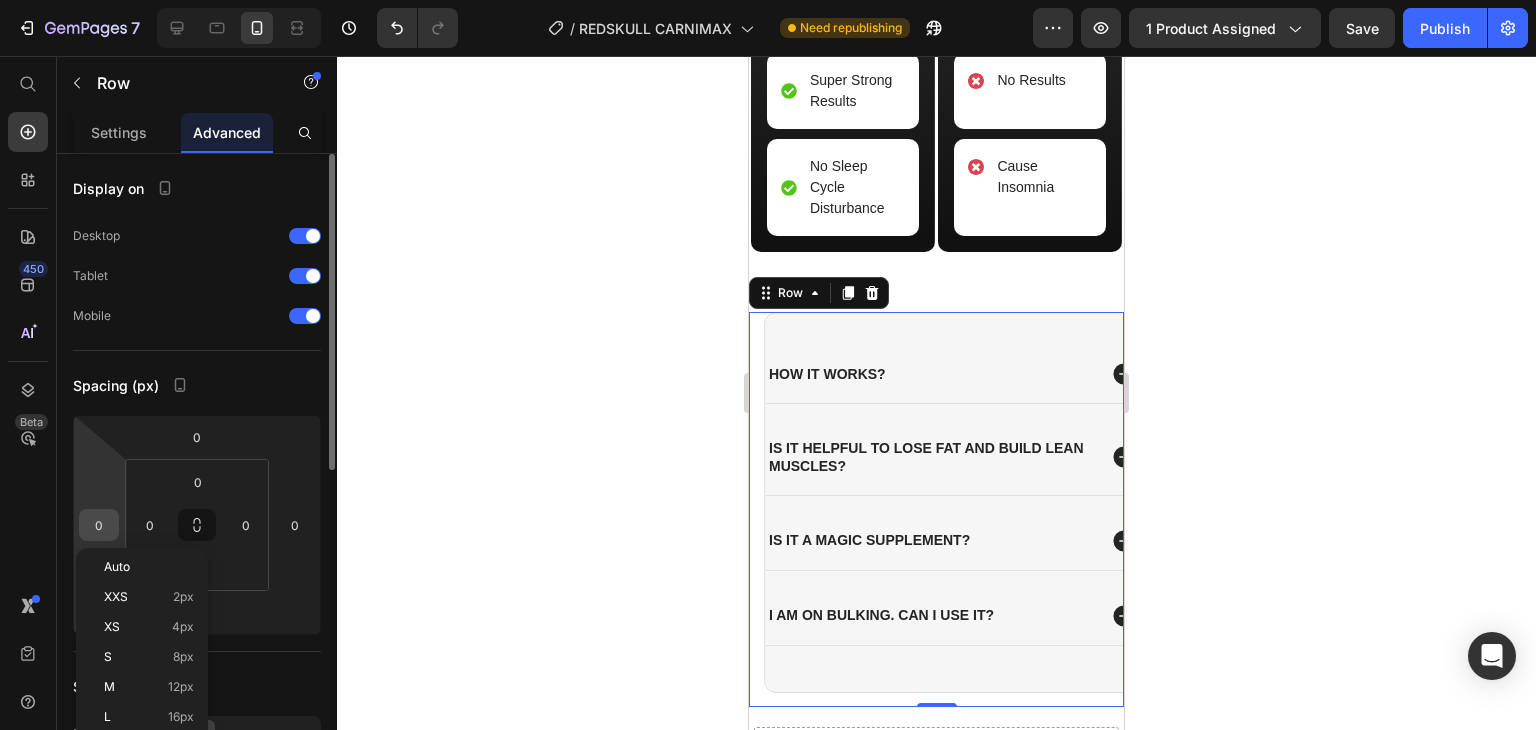 click on "0" at bounding box center (99, 525) 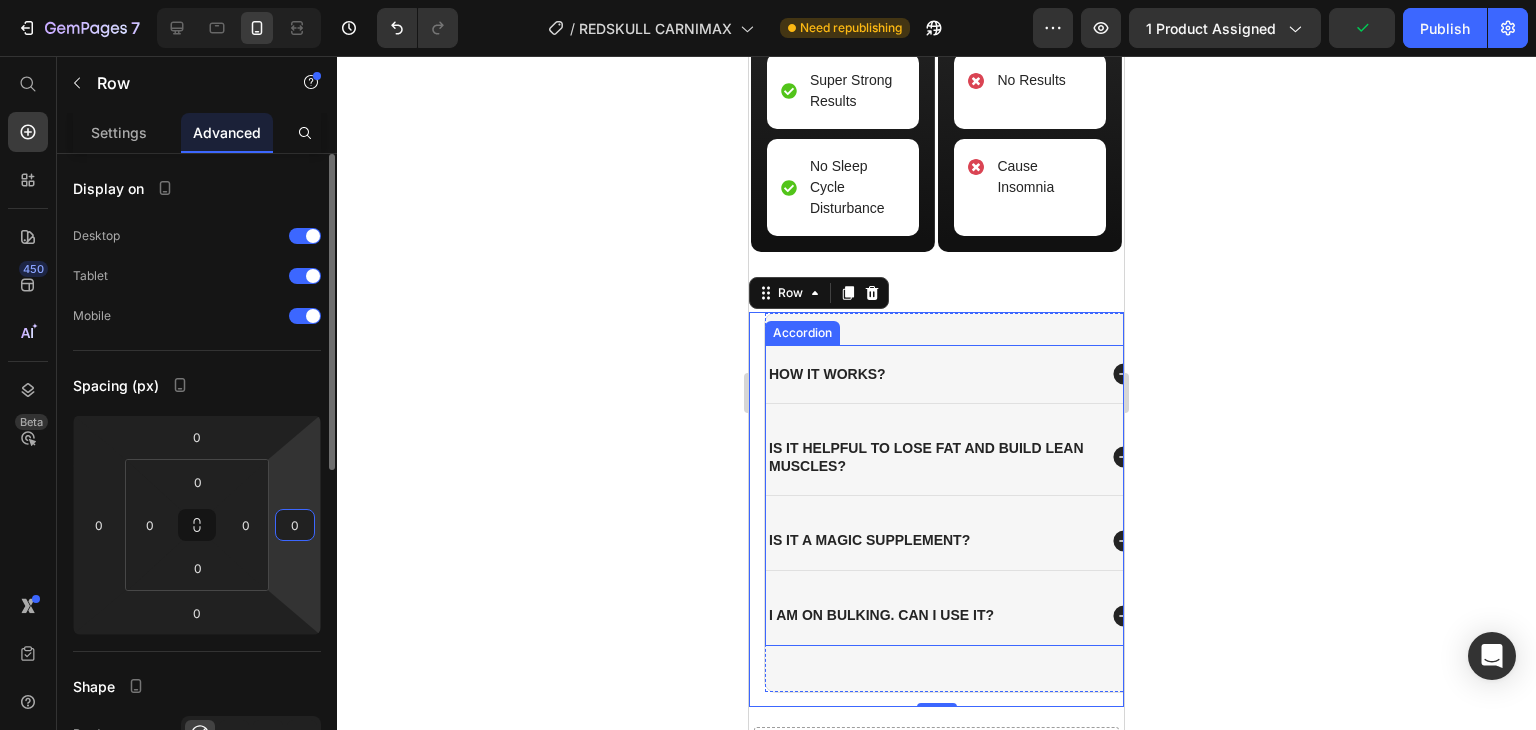 click on "0" at bounding box center [295, 525] 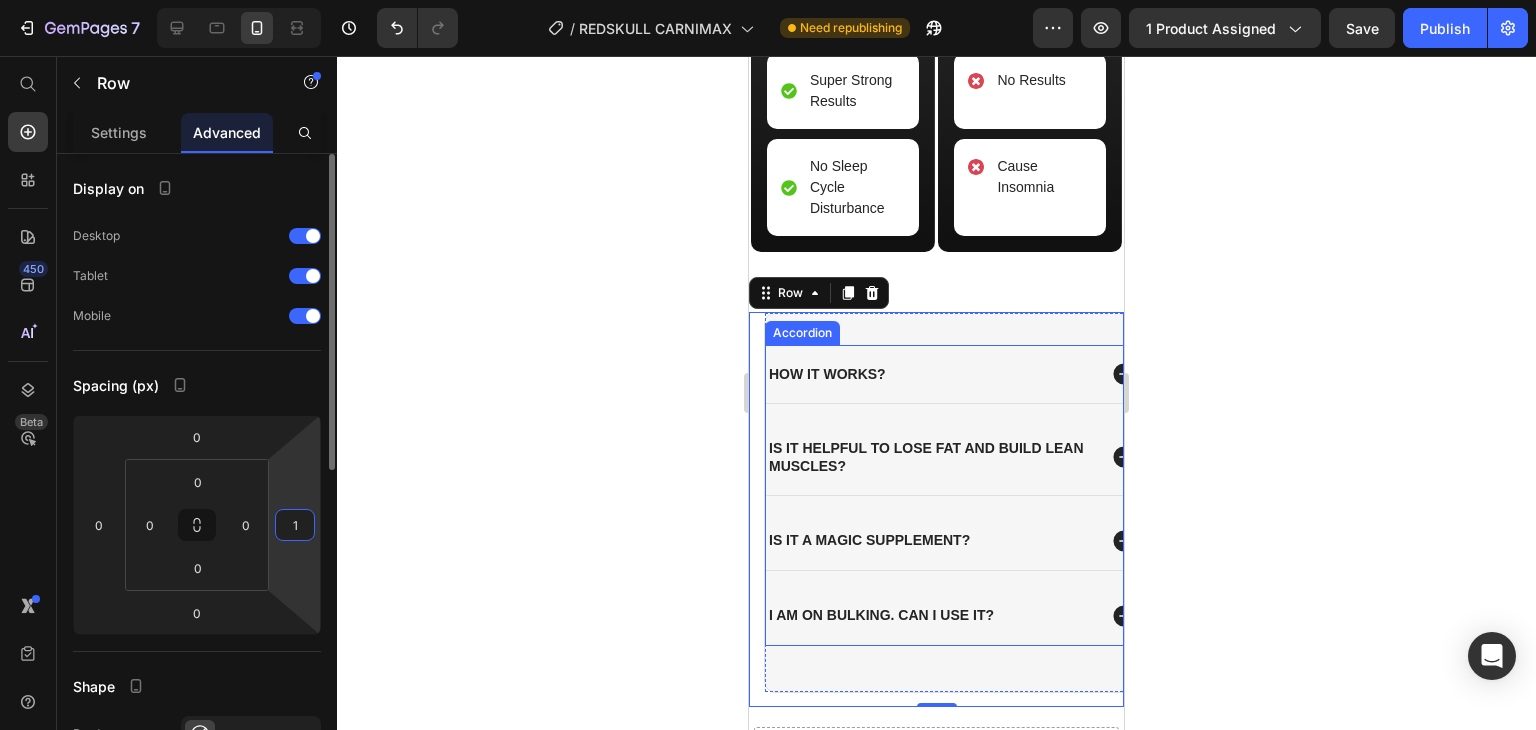 type on "15" 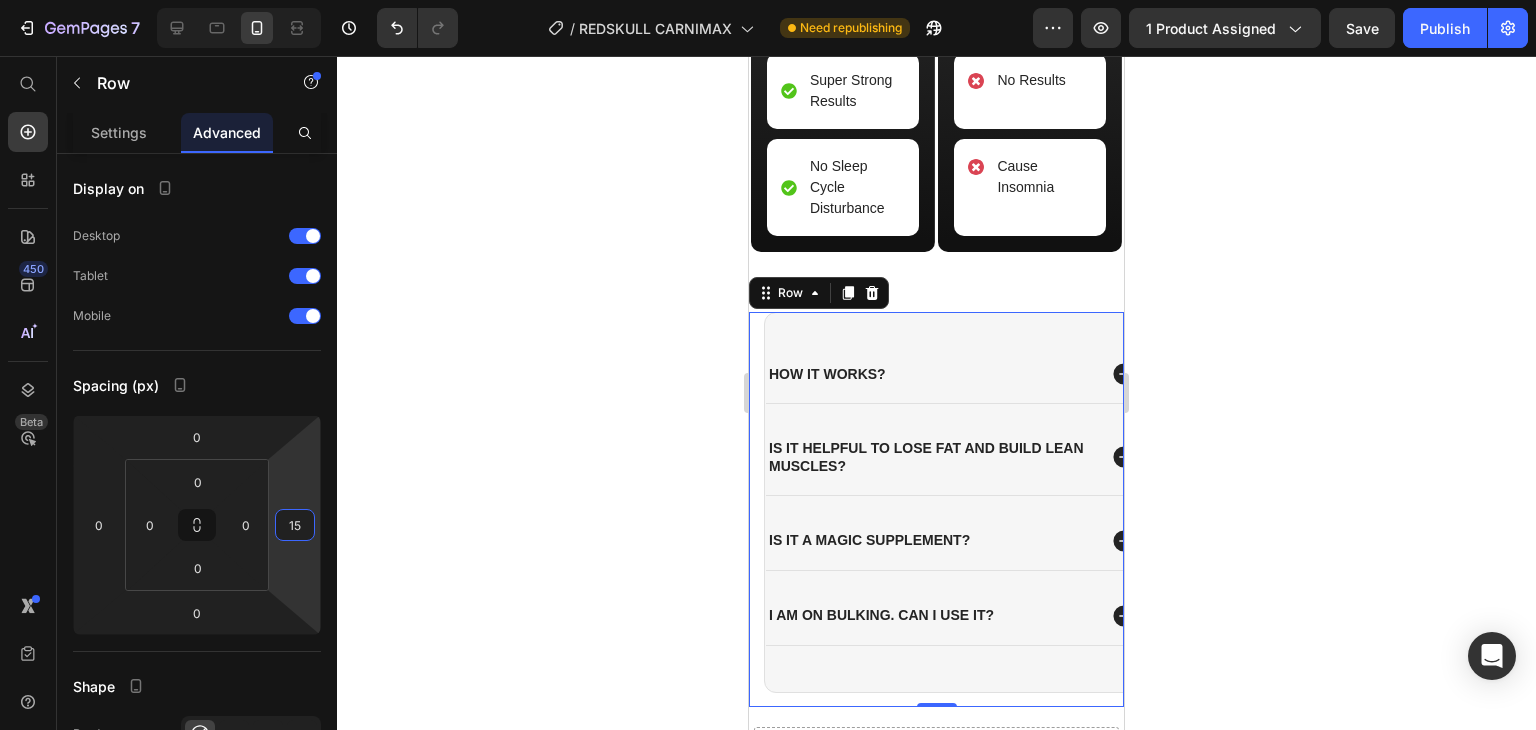 click 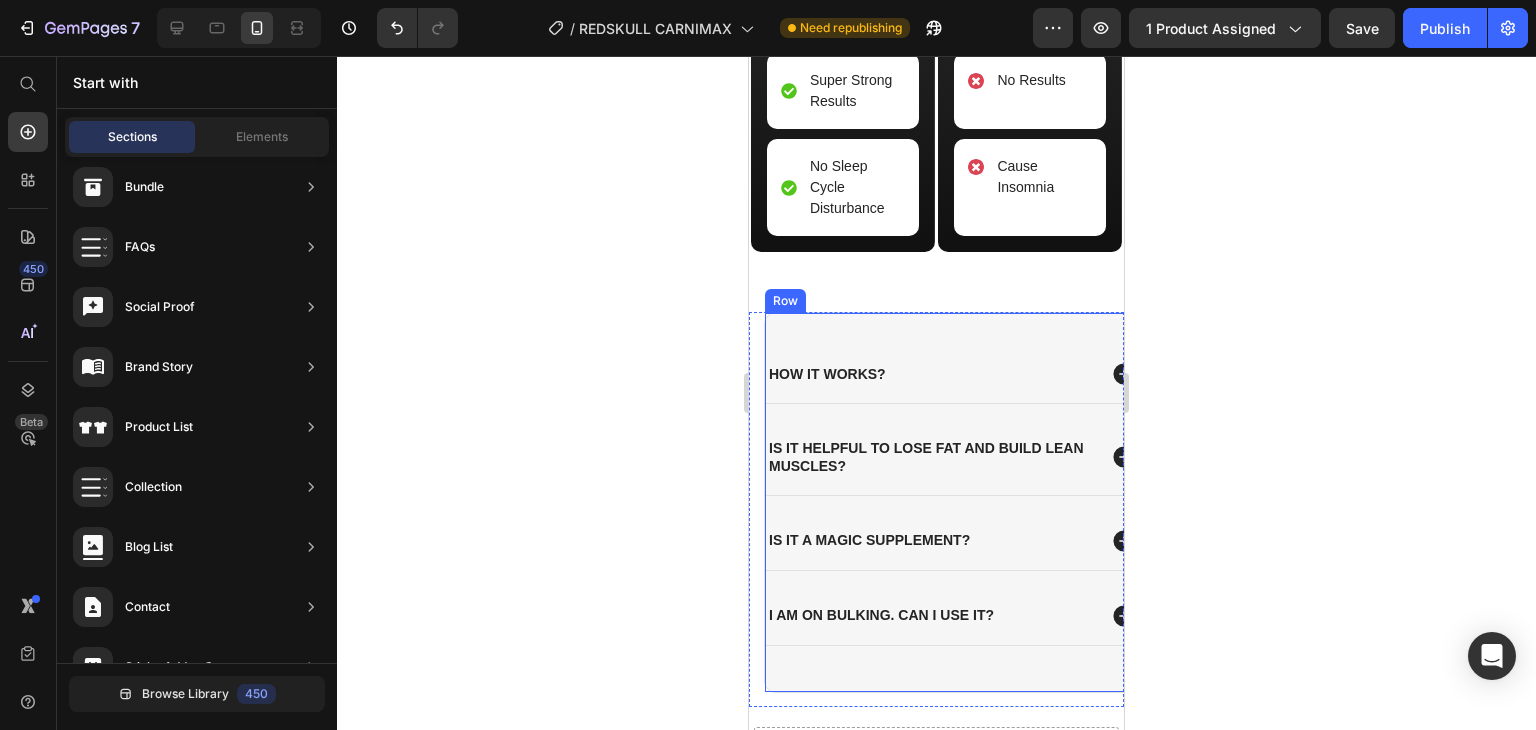 click on "How it works?
is it helpful to lose fat and build lean muscles?
is it a magic supplement?
I am on bulking. Can i use it? Accordion Row" at bounding box center (951, 502) 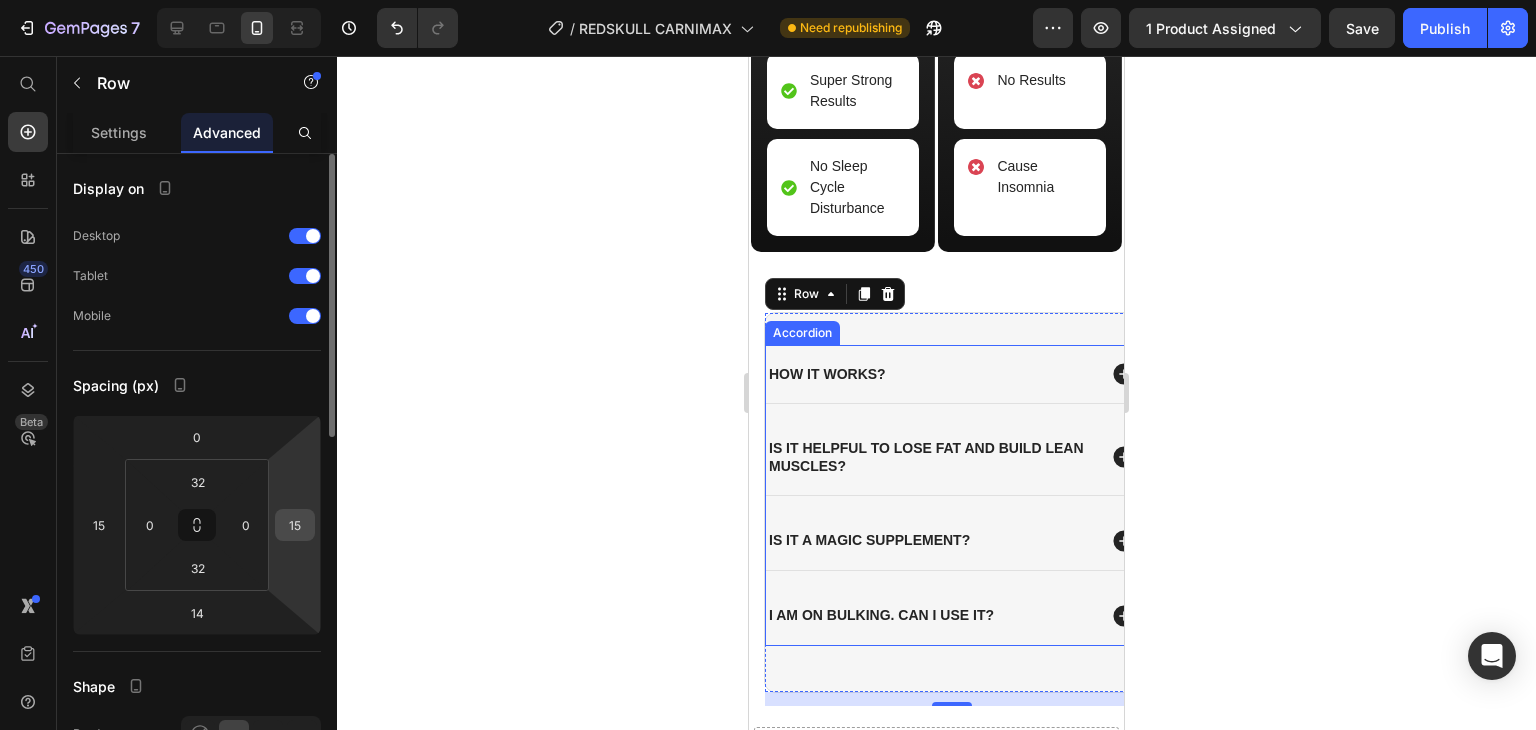 click on "15" at bounding box center [295, 525] 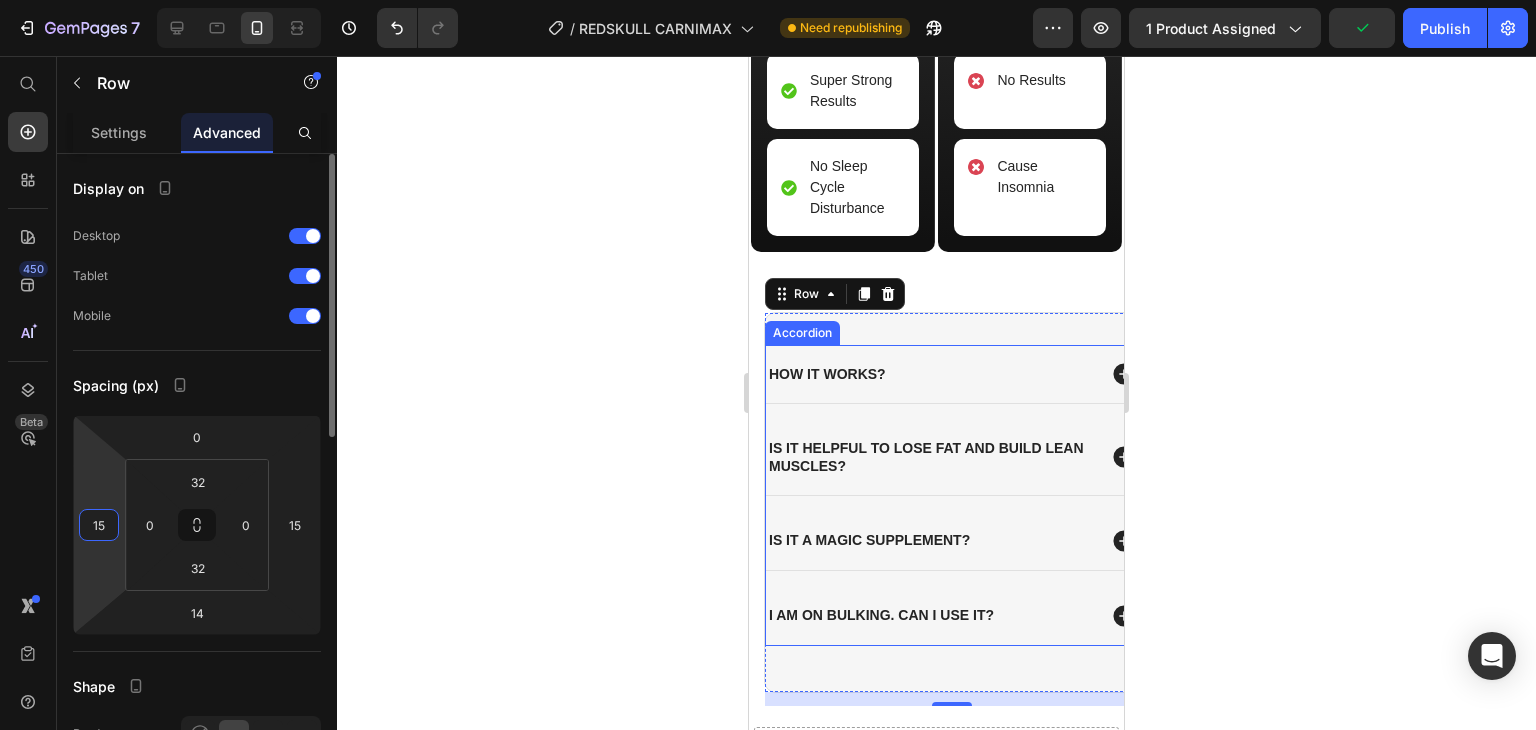 click on "15" at bounding box center [99, 525] 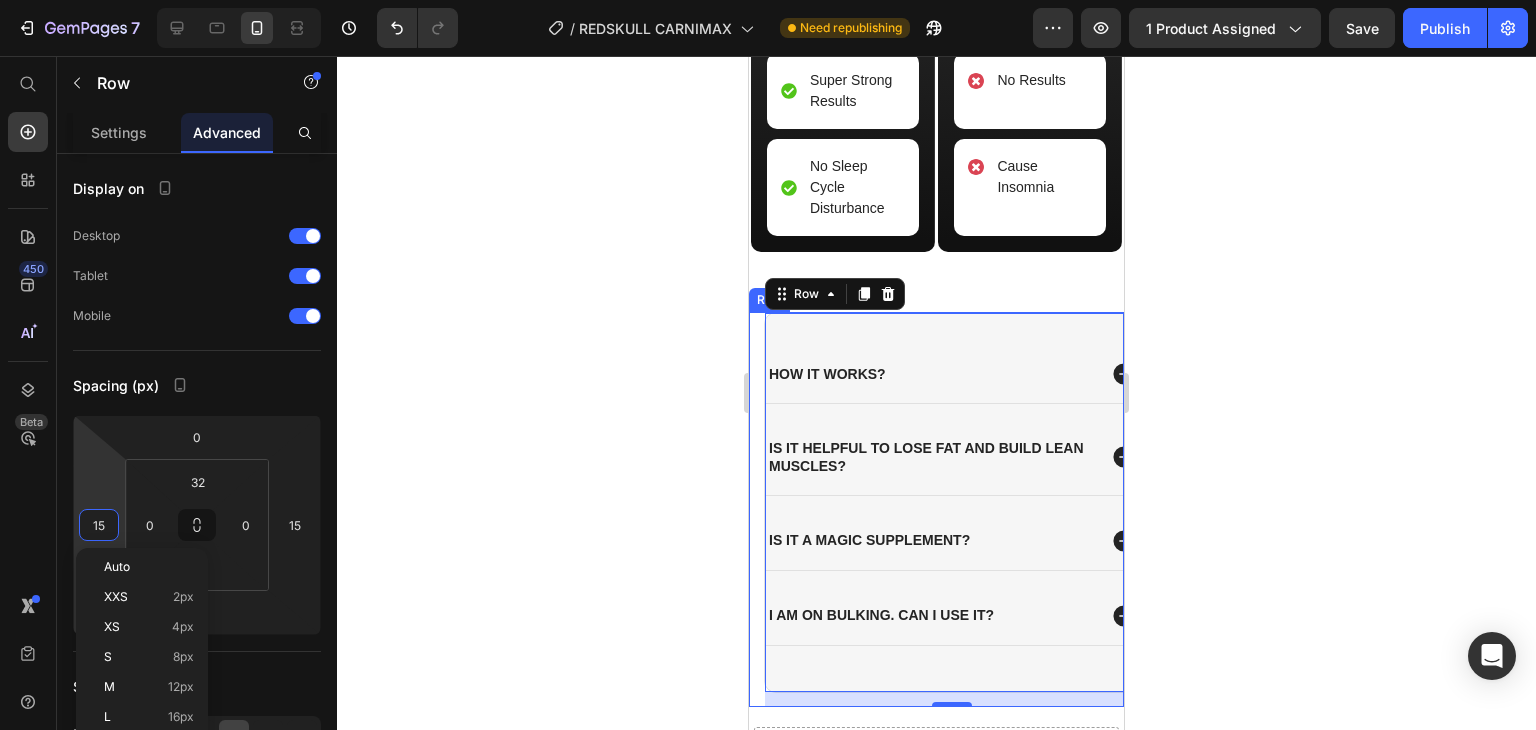 drag, startPoint x: 4, startPoint y: 496, endPoint x: 700, endPoint y: 554, distance: 698.4125 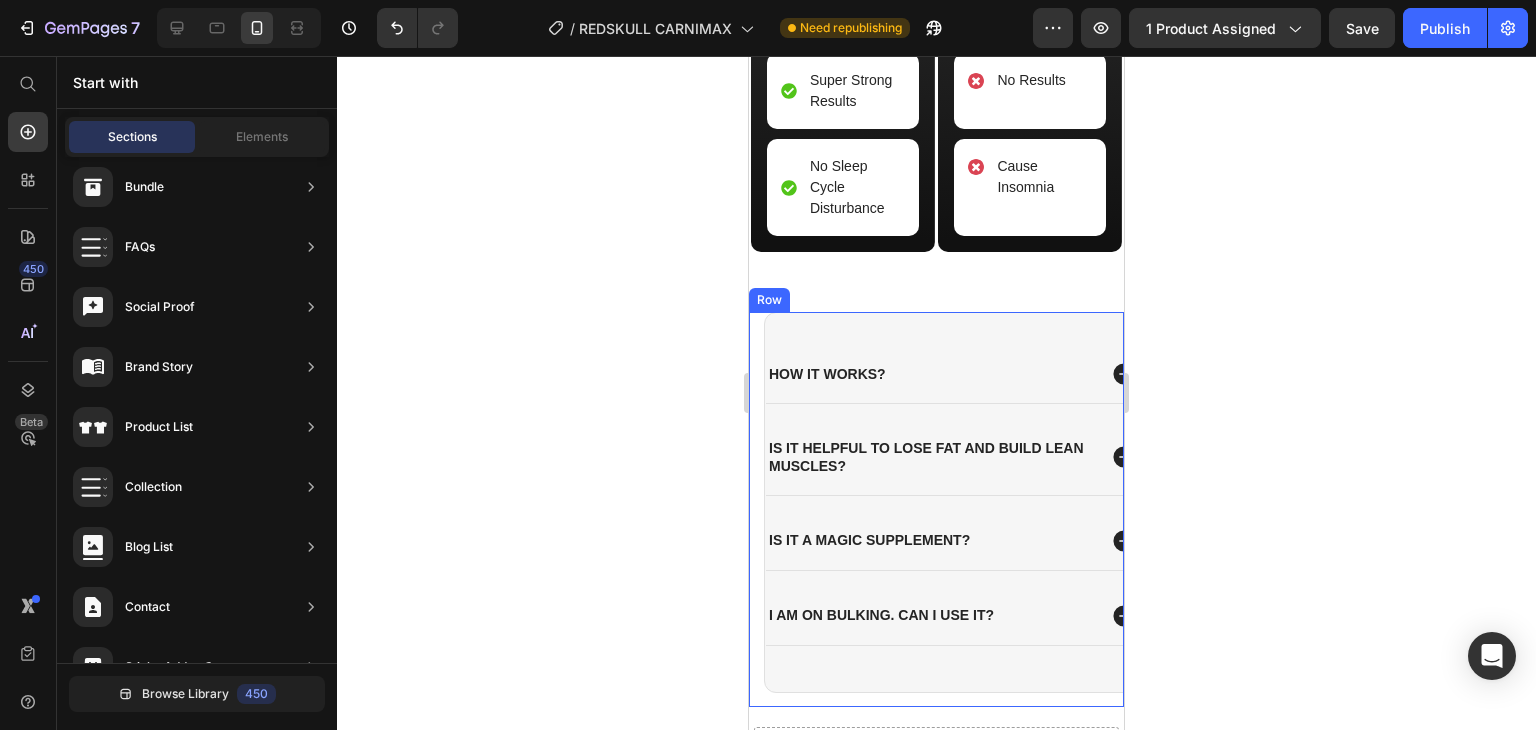 click on "How it works?
is it helpful to lose fat and build lean muscles?
is it a magic supplement?
I am on bulking. Can i use it? Accordion Row" at bounding box center (936, 509) 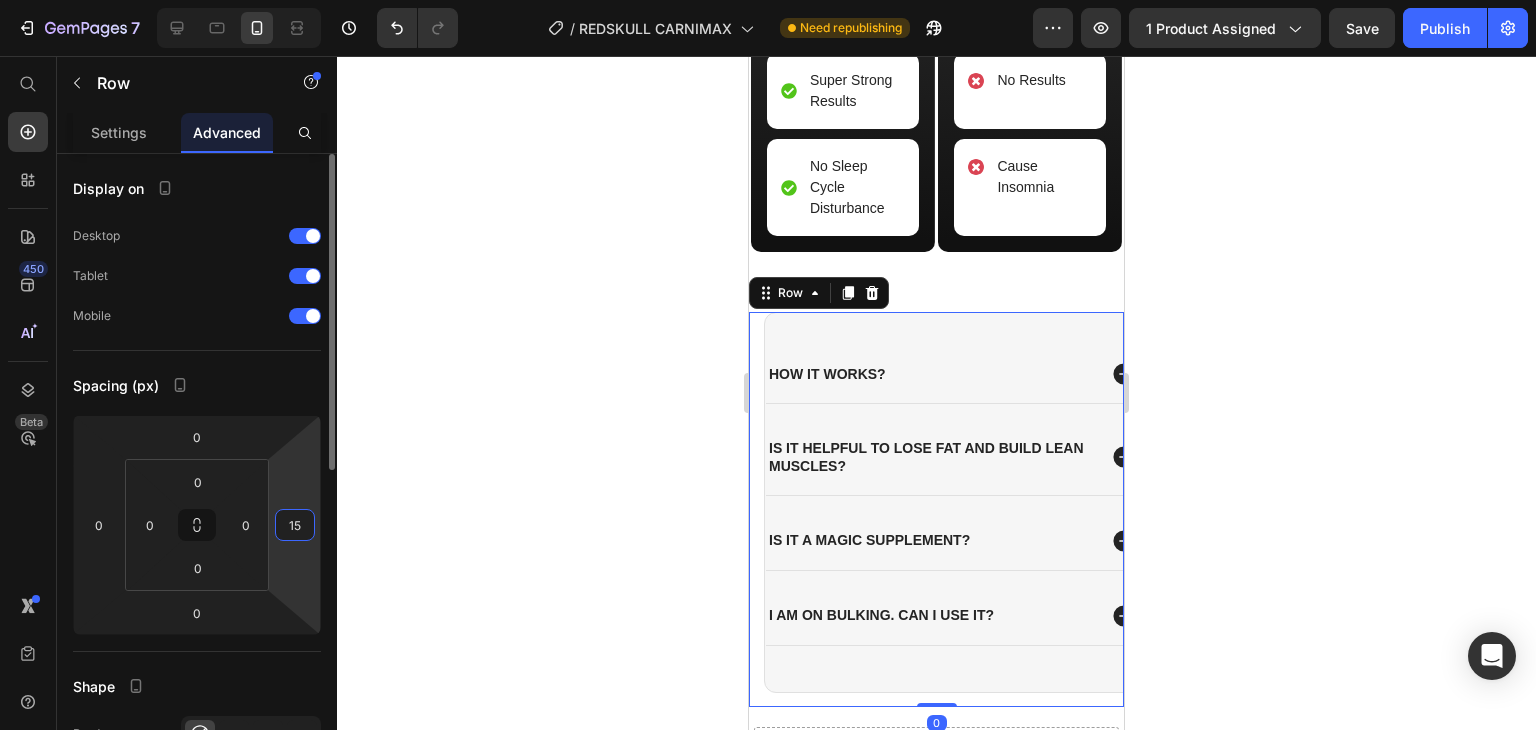 click on "15" at bounding box center (295, 525) 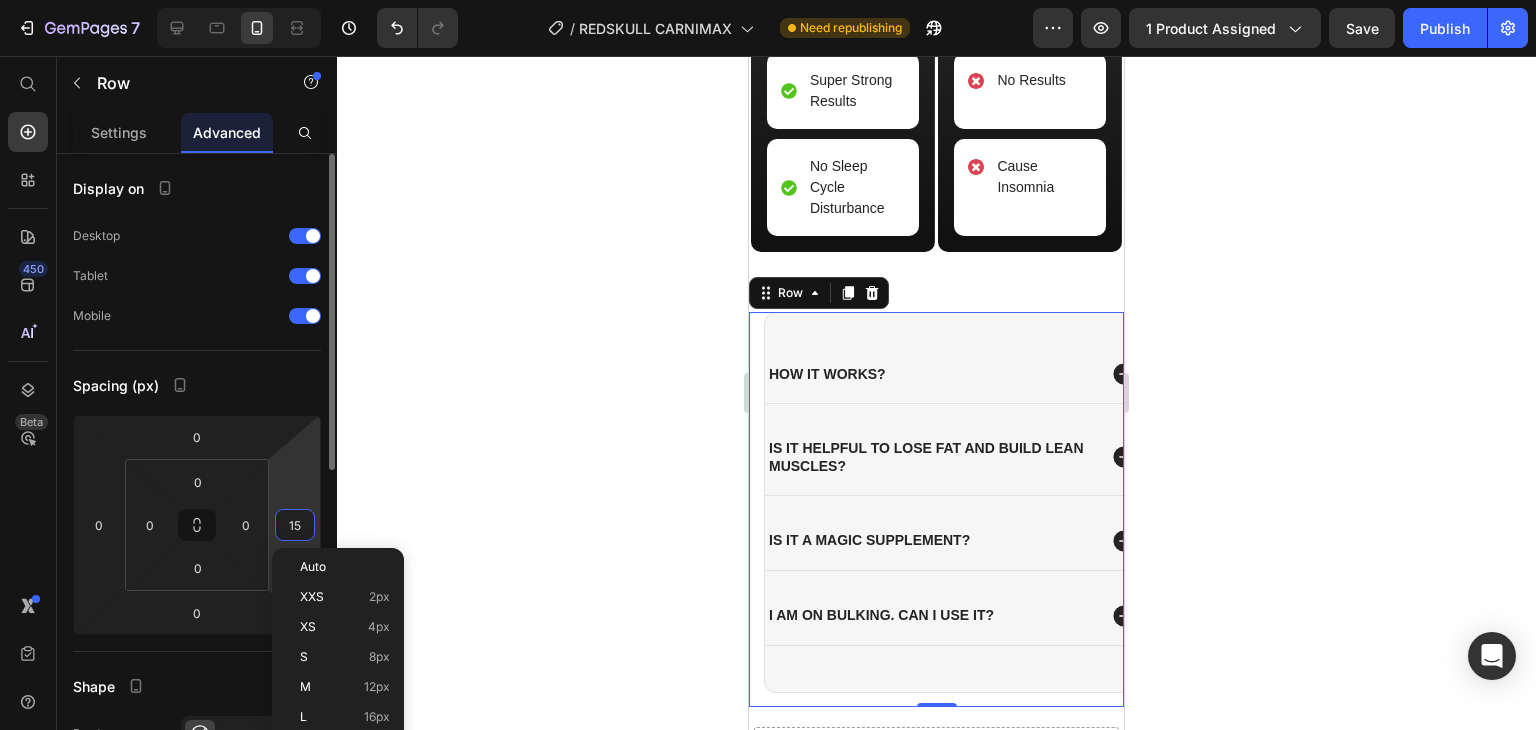 type on "0" 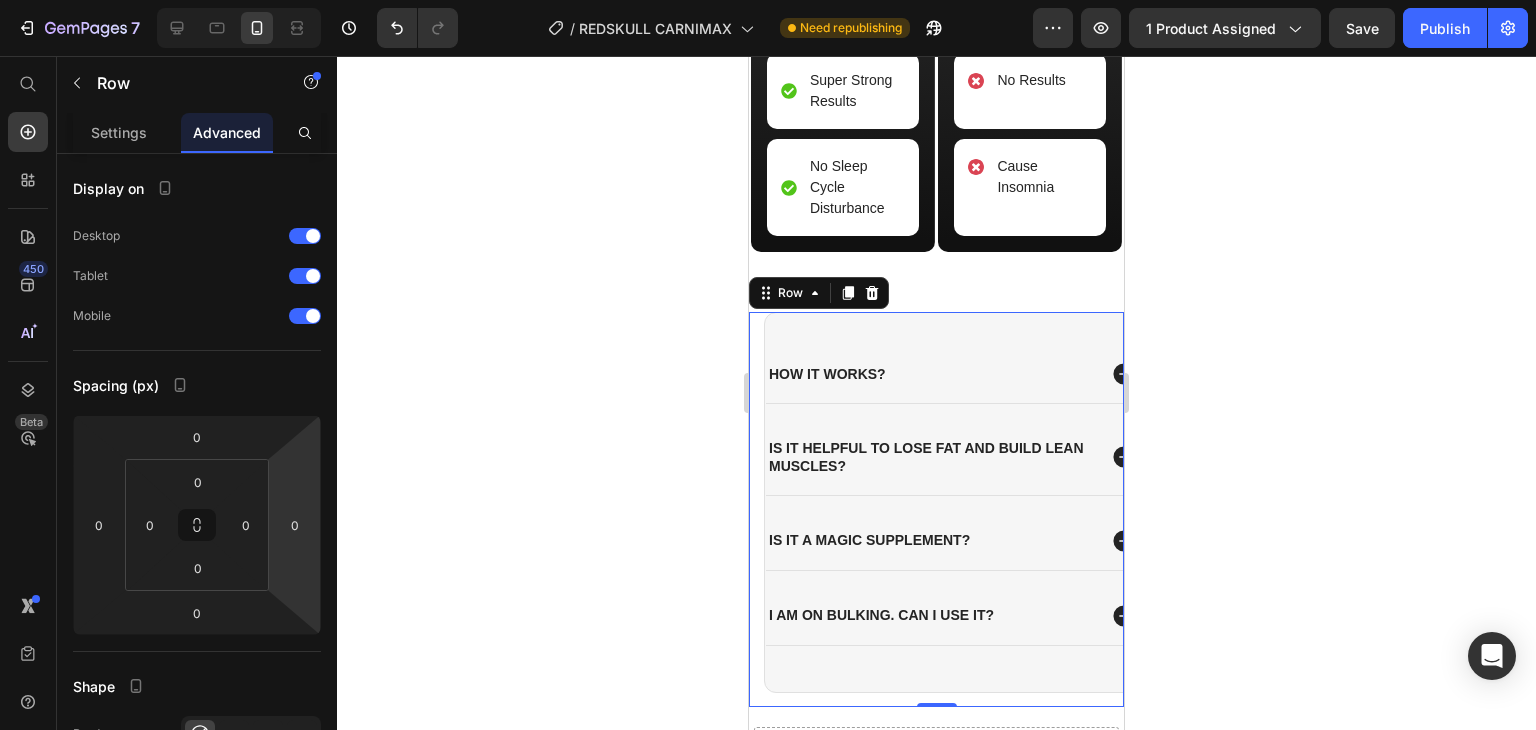click 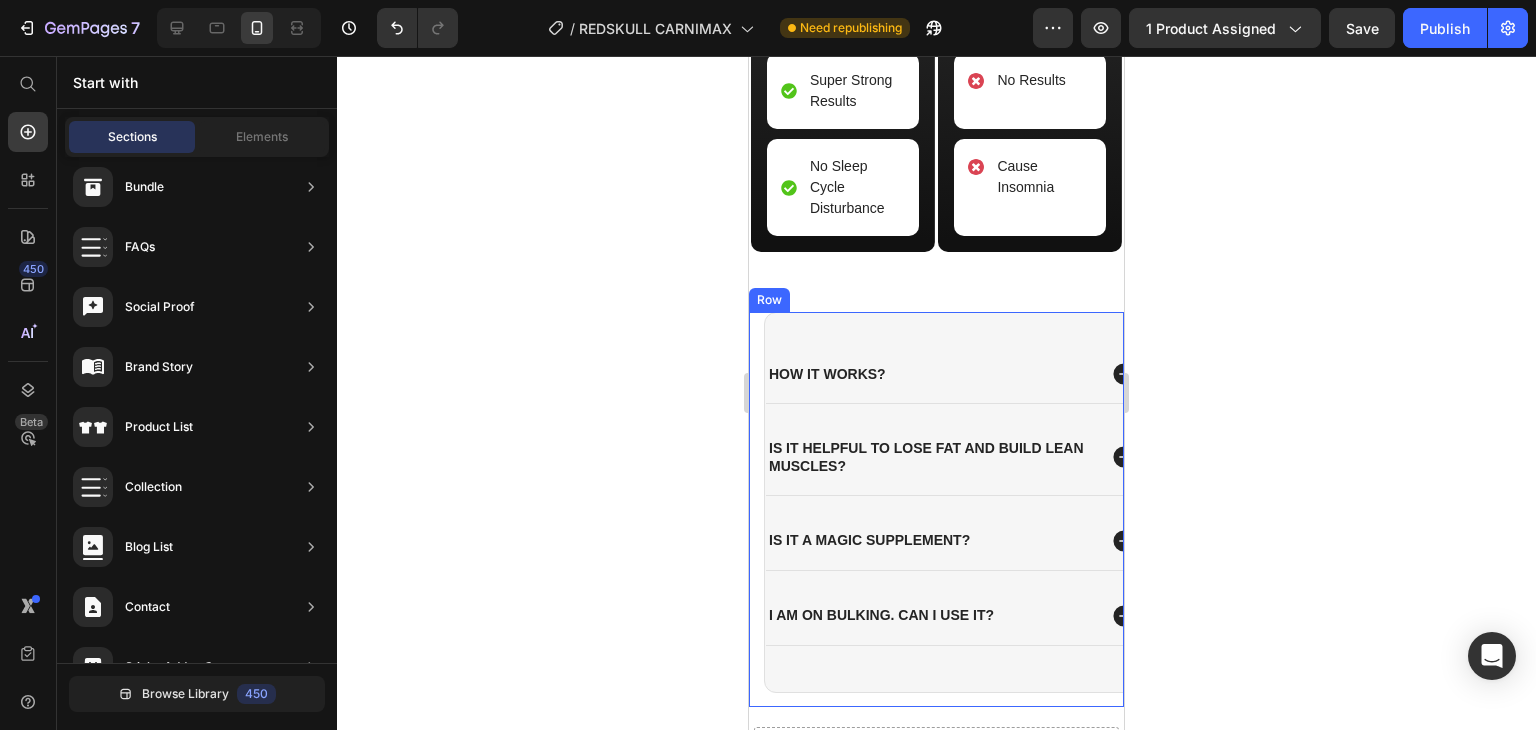 click on "How it works?
is it helpful to lose fat and build lean muscles?
is it a magic supplement?
I am on bulking. Can i use it? Accordion Row" at bounding box center (936, 509) 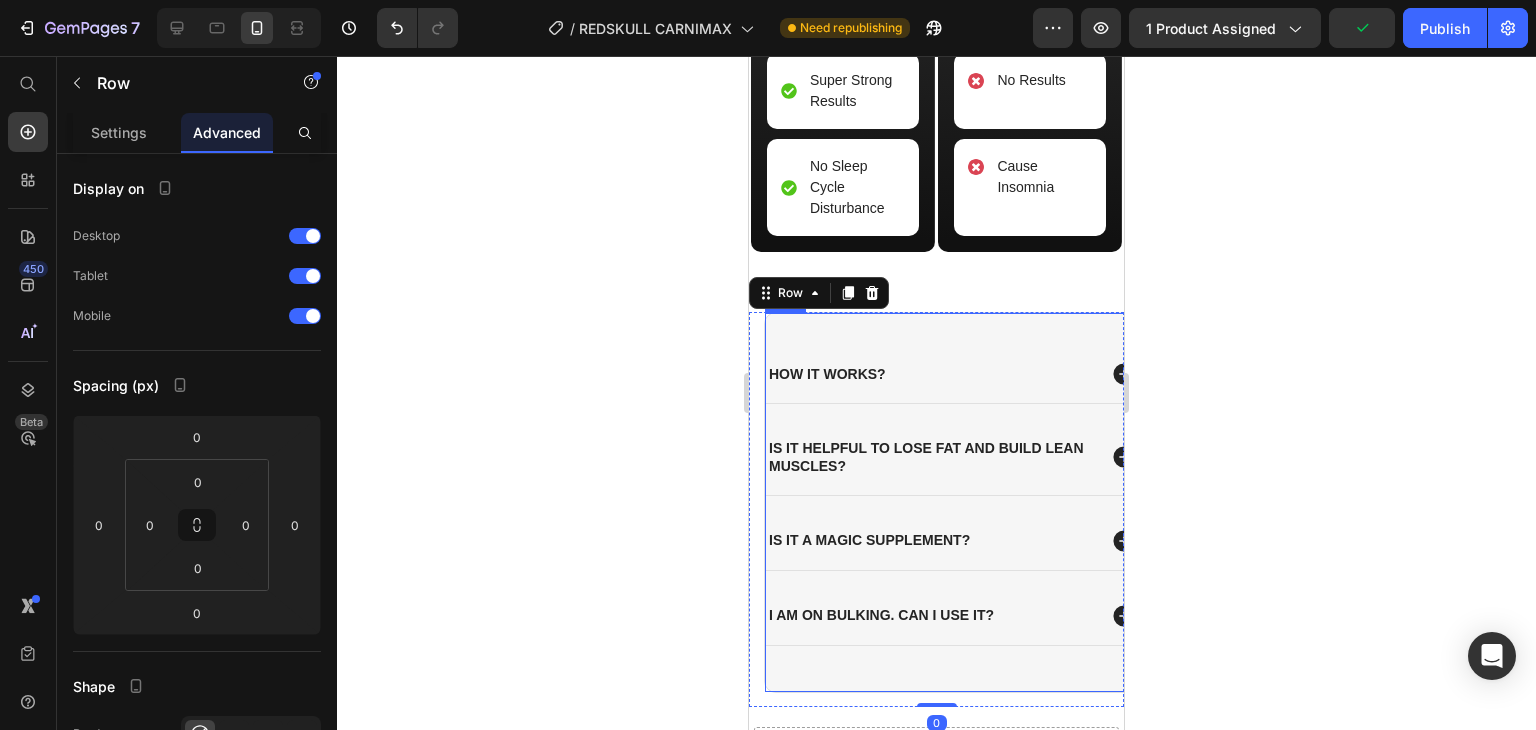 click on "How it works?
is it helpful to lose fat and build lean muscles?
is it a magic supplement?
I am on bulking. Can i use it? Accordion" at bounding box center [951, 502] 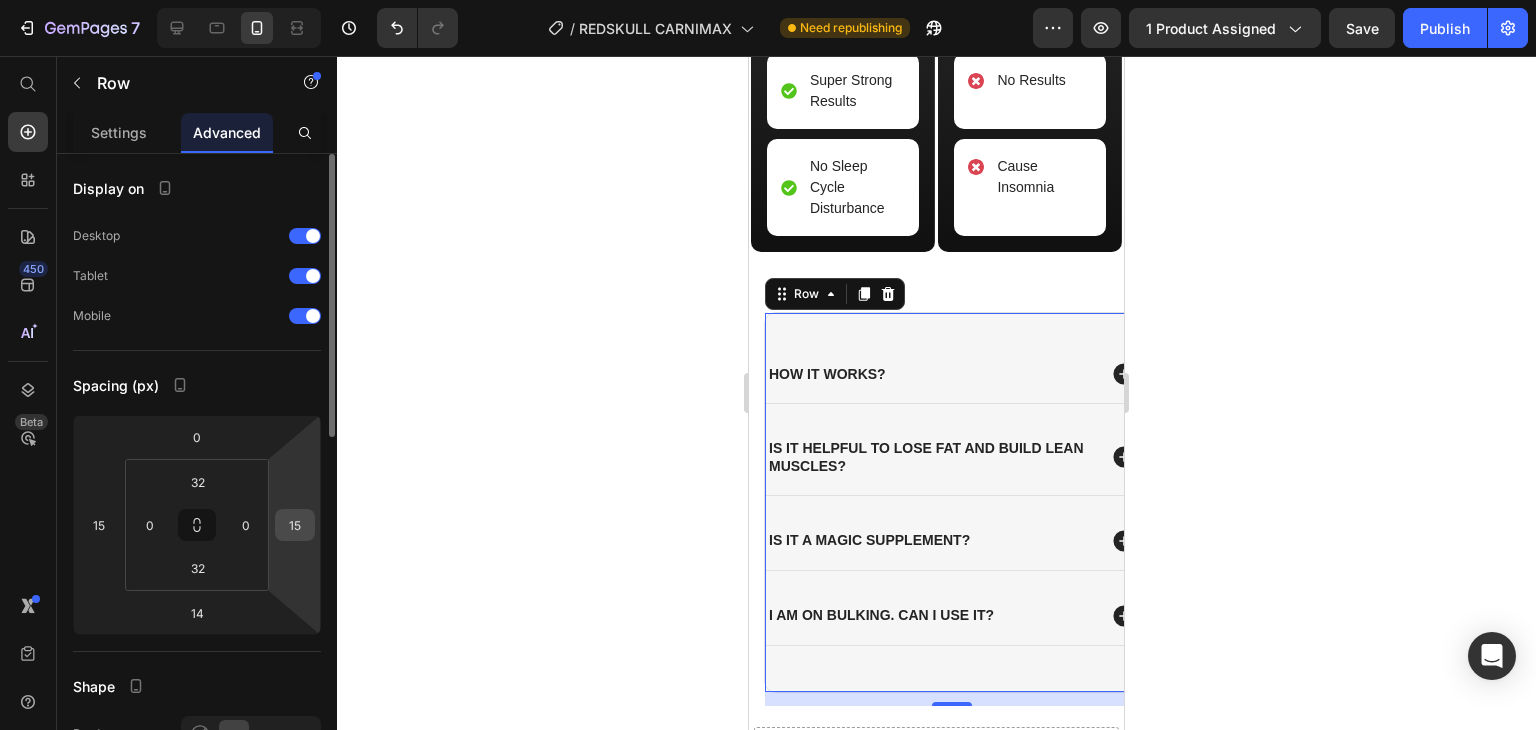 click on "15" at bounding box center (295, 525) 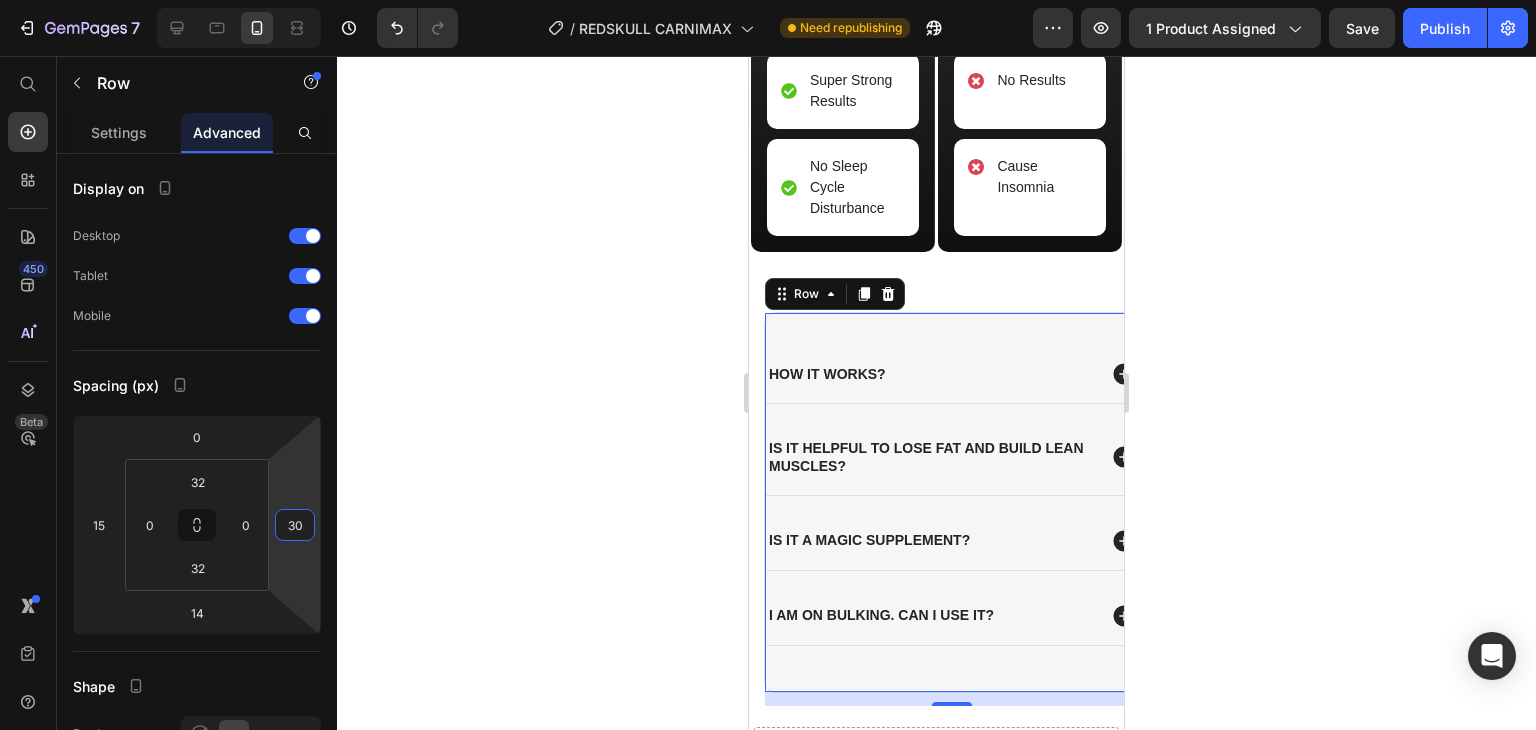 type on "30" 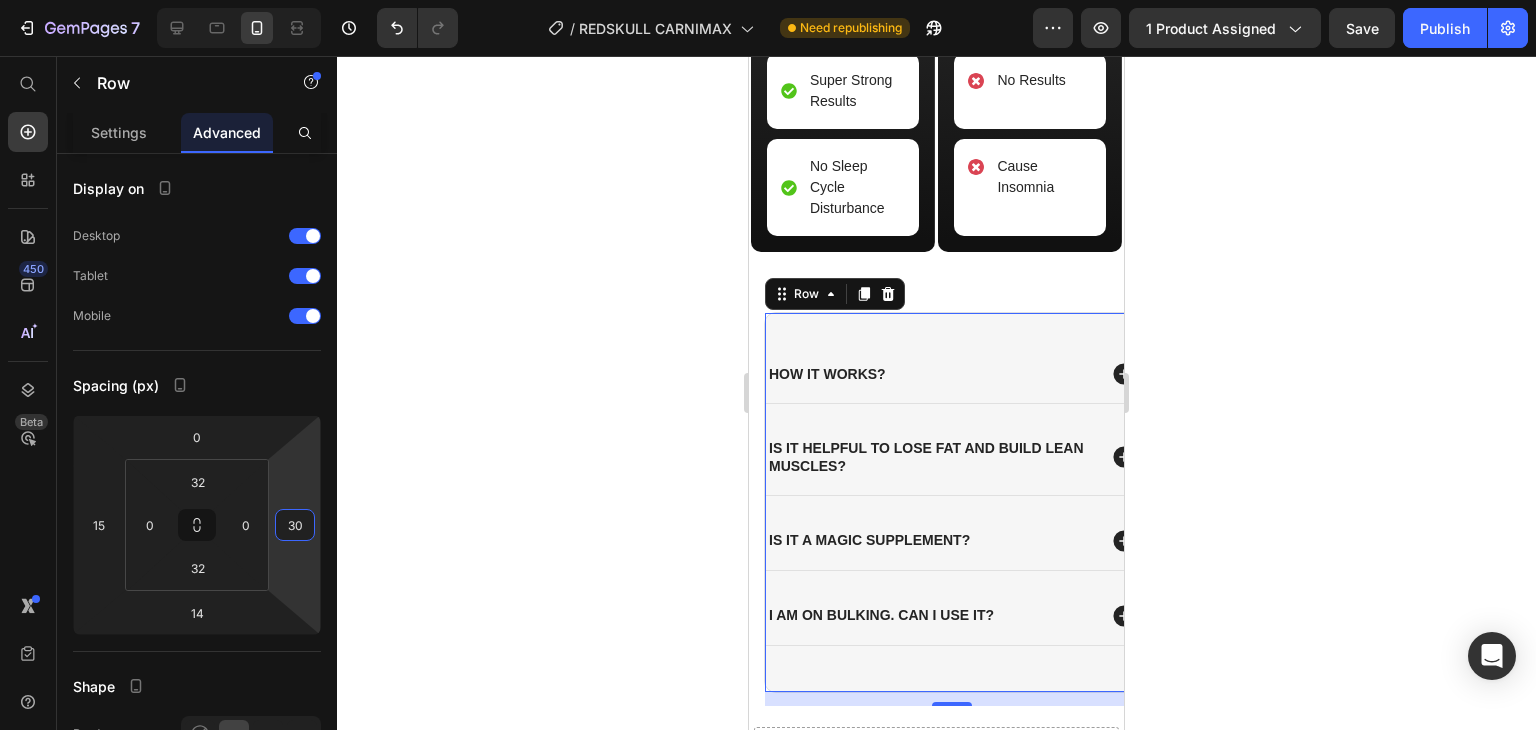 click 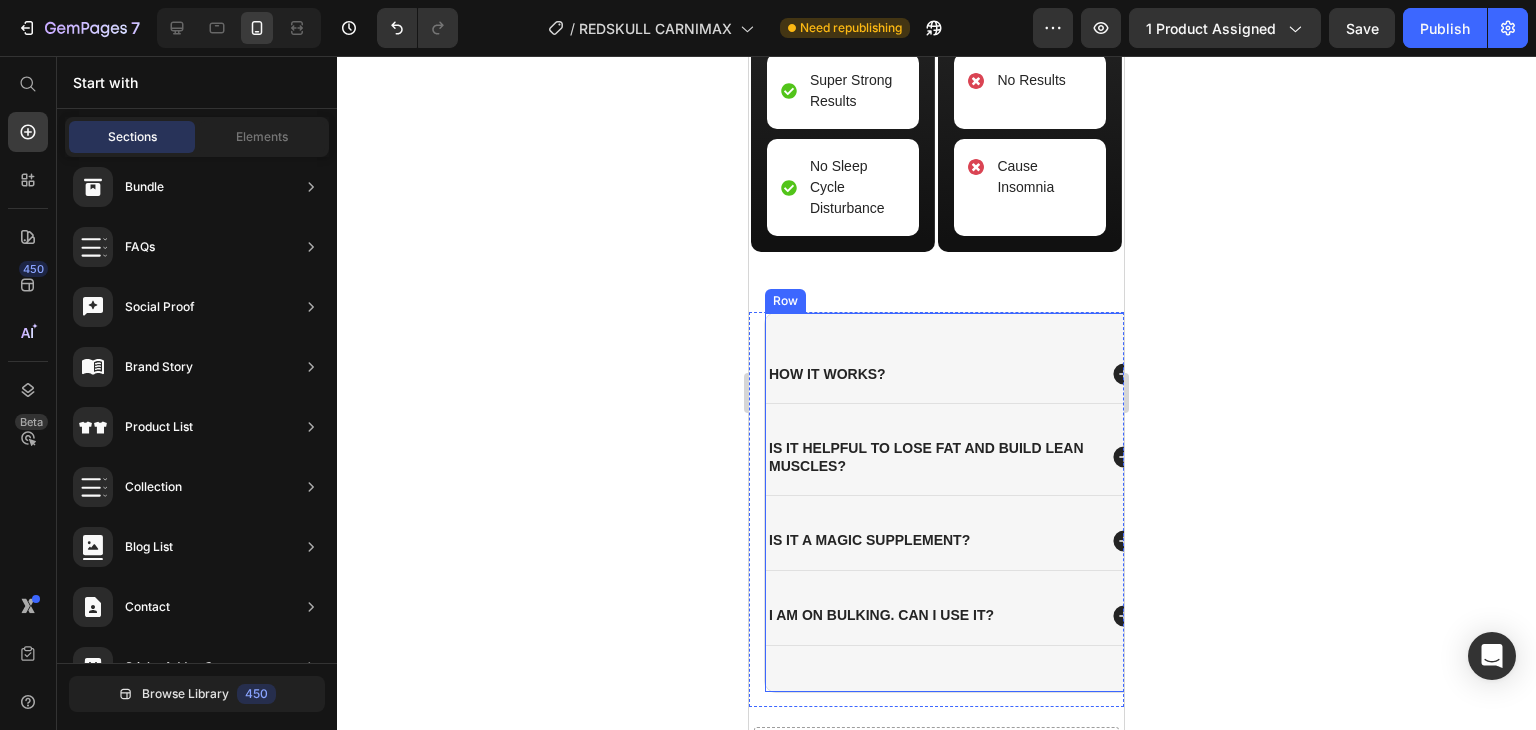 click on "How it works?
is it helpful to lose fat and build lean muscles?
is it a magic supplement?
I am on bulking. Can i use it? Accordion Row" at bounding box center [951, 502] 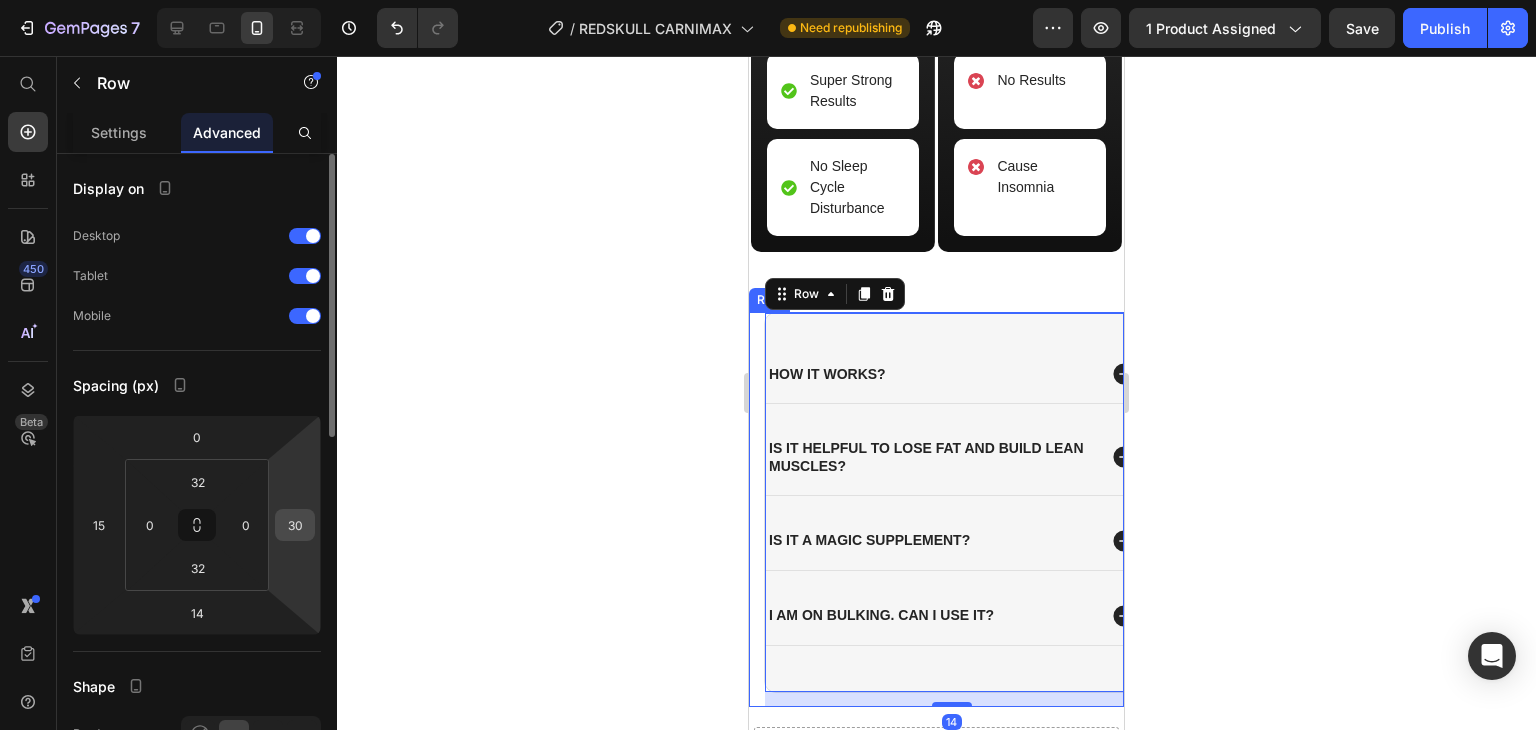 click on "30" at bounding box center (295, 525) 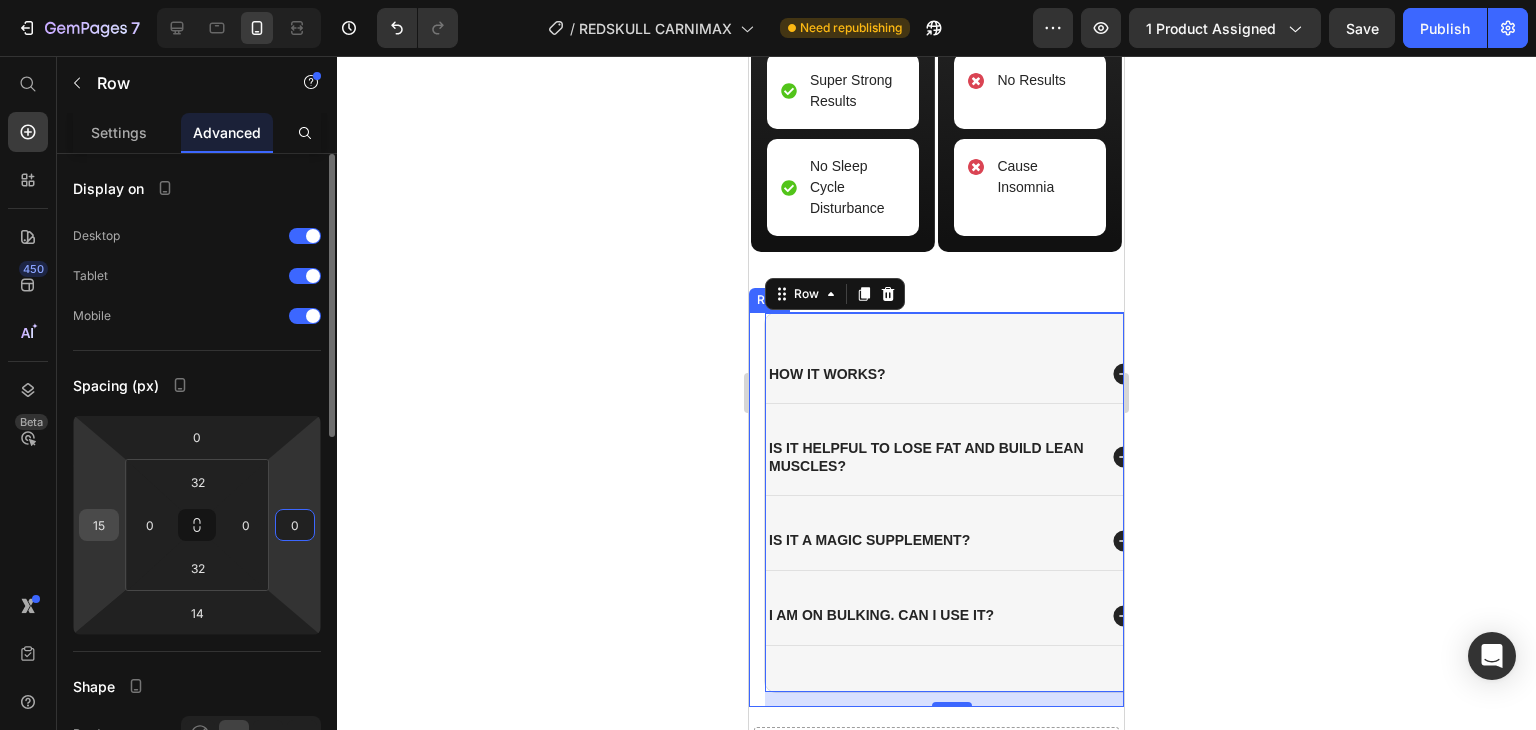 type on "0" 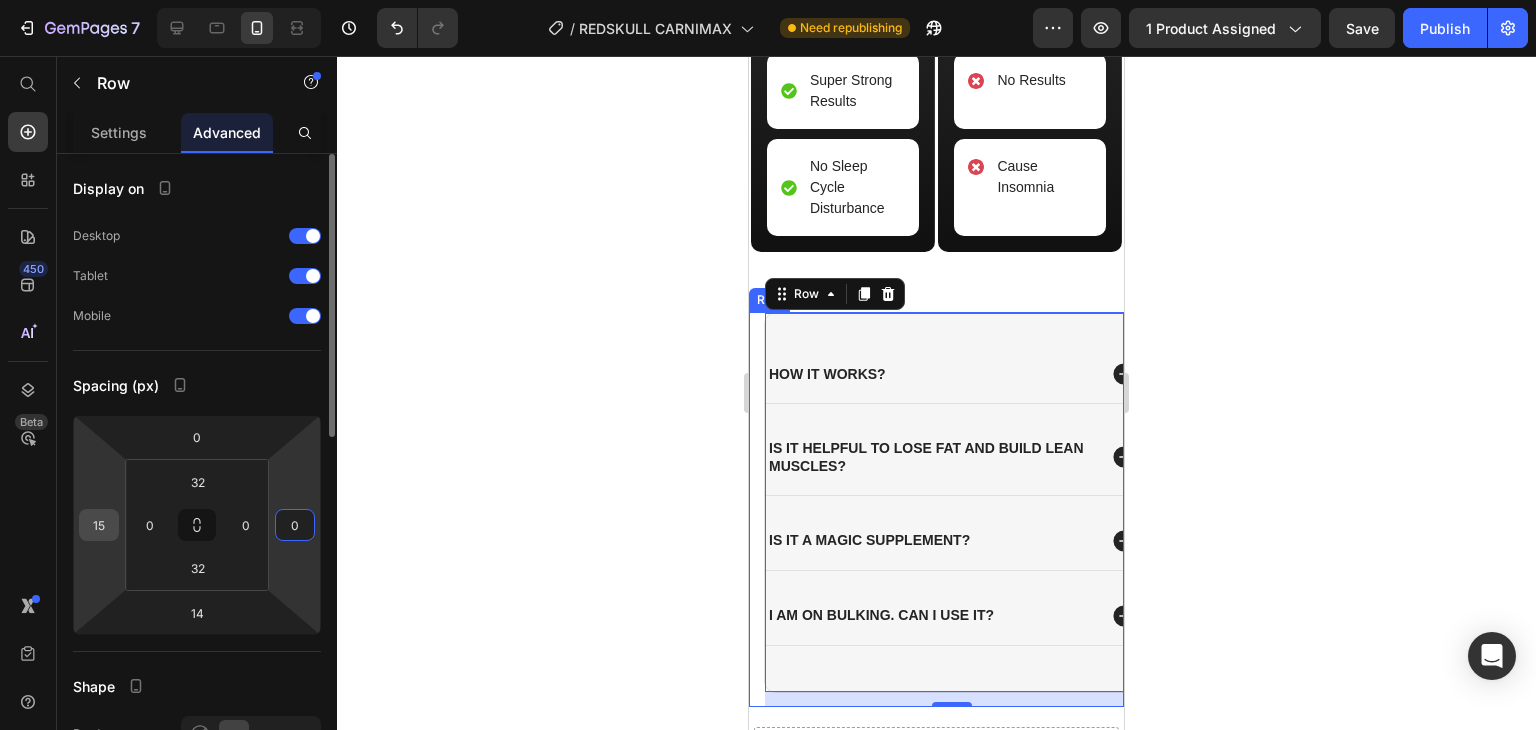 click on "15" at bounding box center (99, 525) 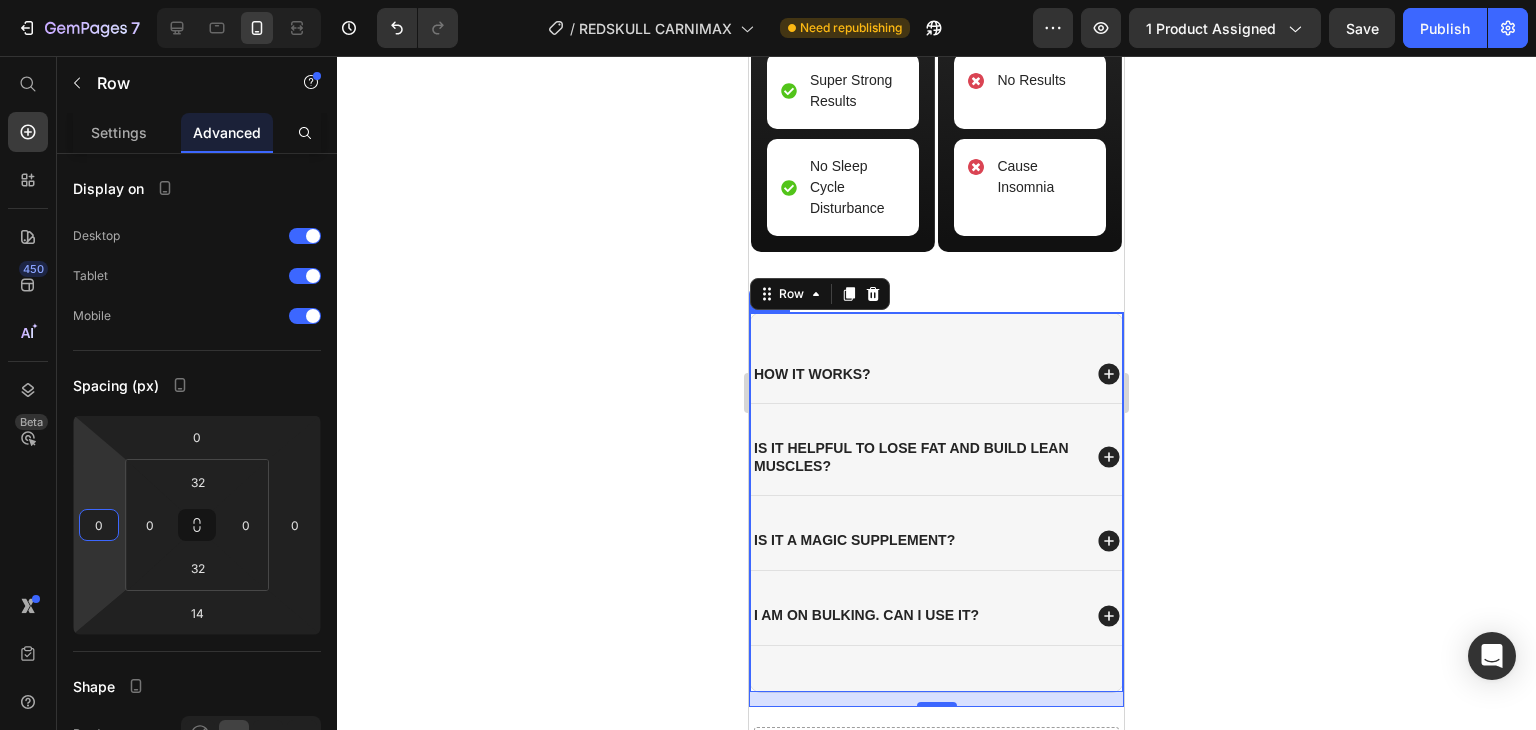 type on "0" 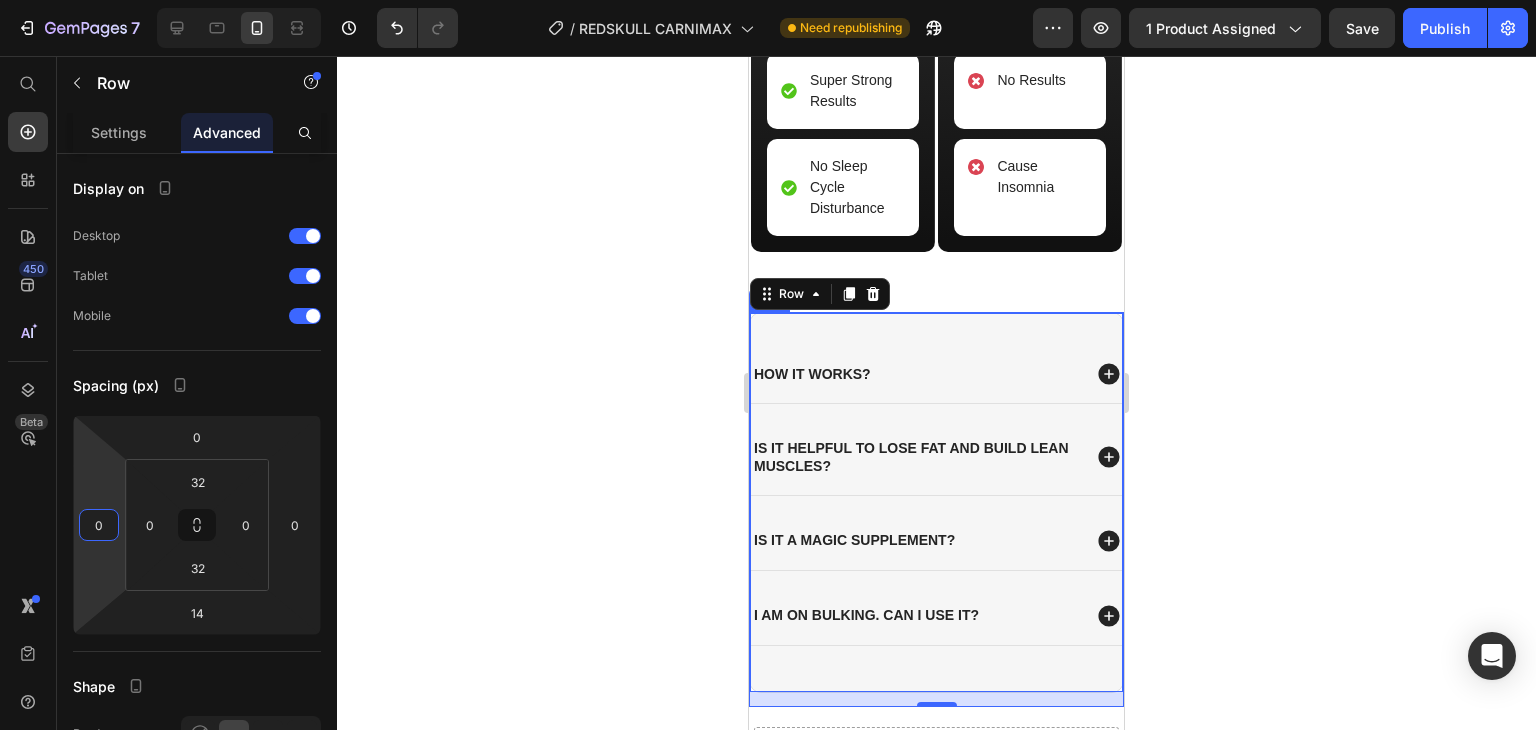 click 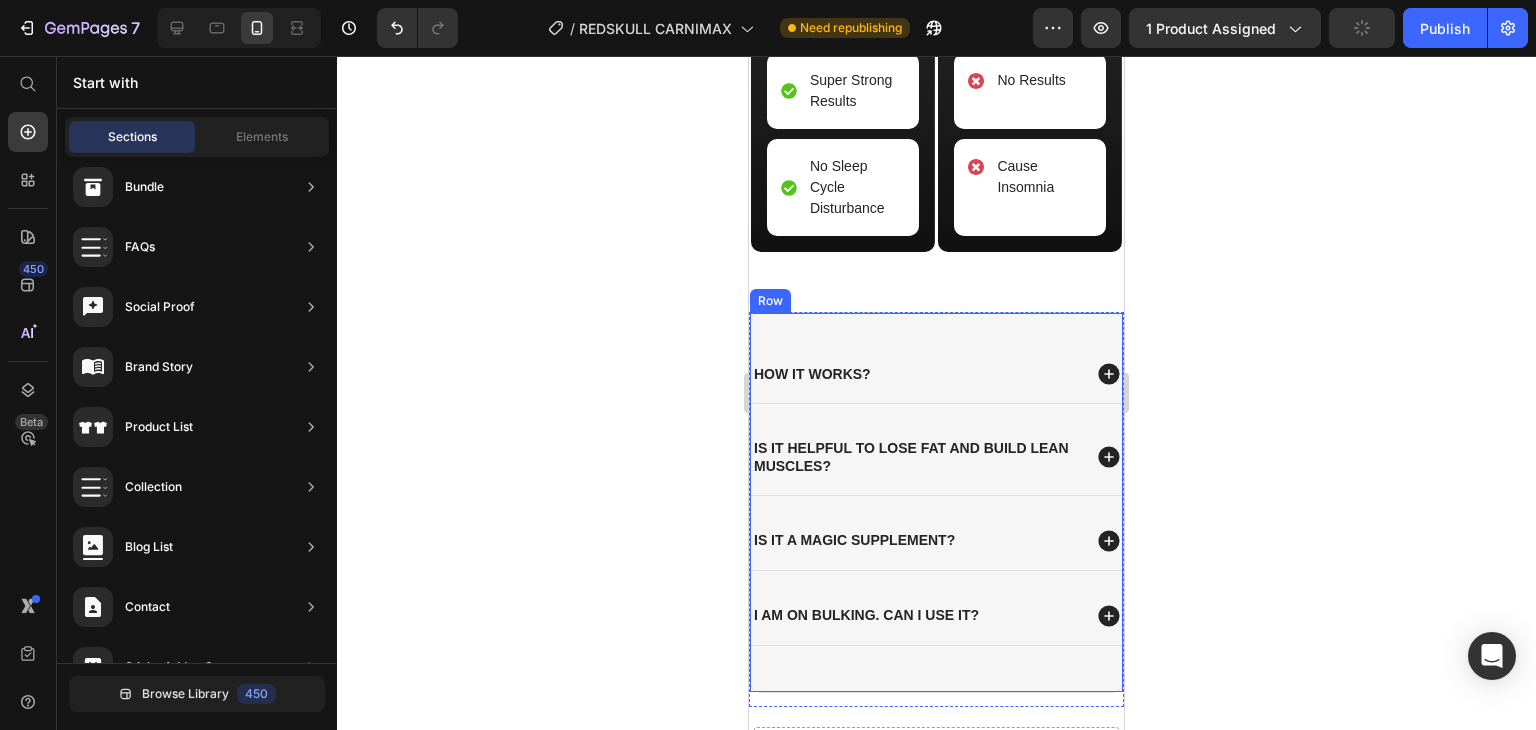 click on "How it works?
is it helpful to lose fat and build lean muscles?
is it a magic supplement?
I am on bulking. Can i use it? Accordion Row" at bounding box center [936, 502] 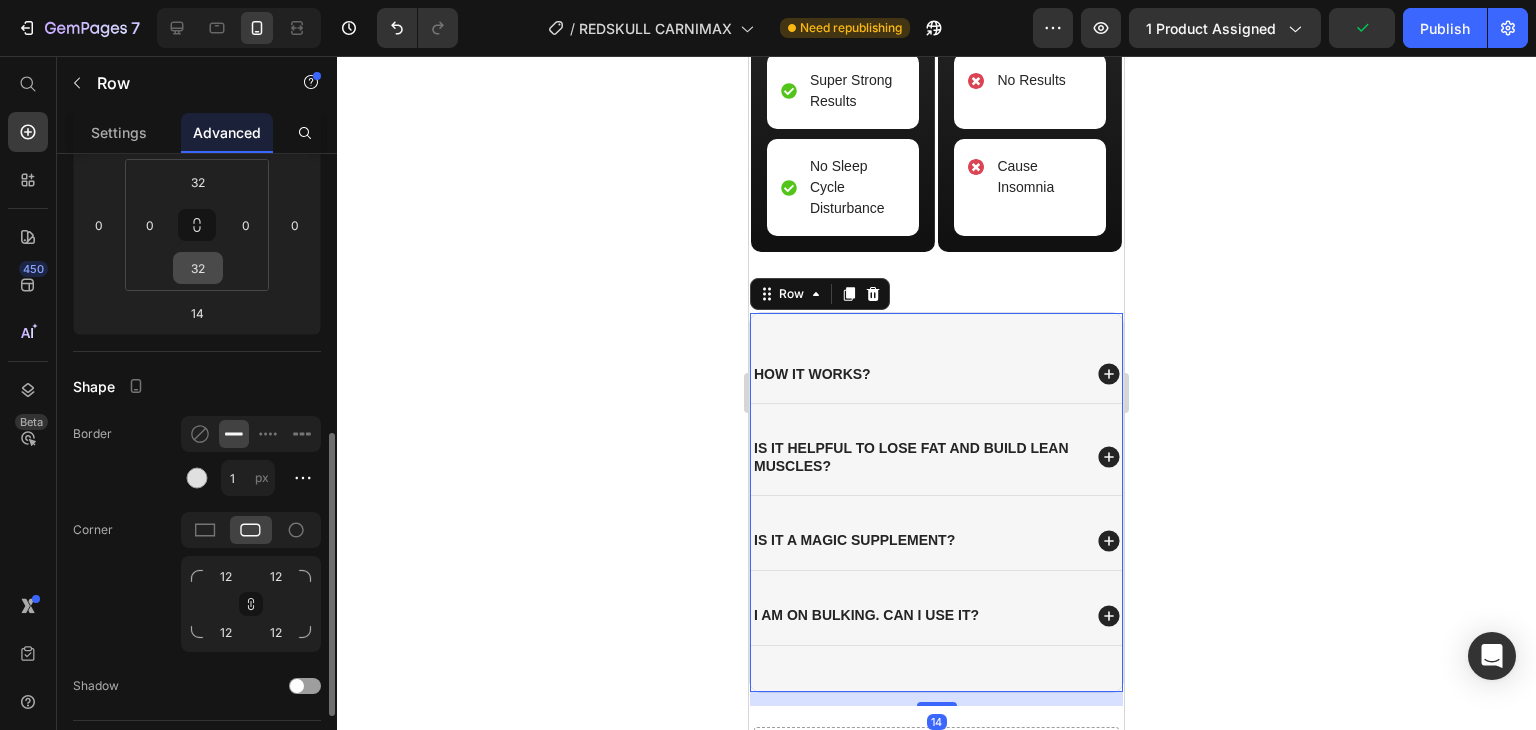 scroll, scrollTop: 500, scrollLeft: 0, axis: vertical 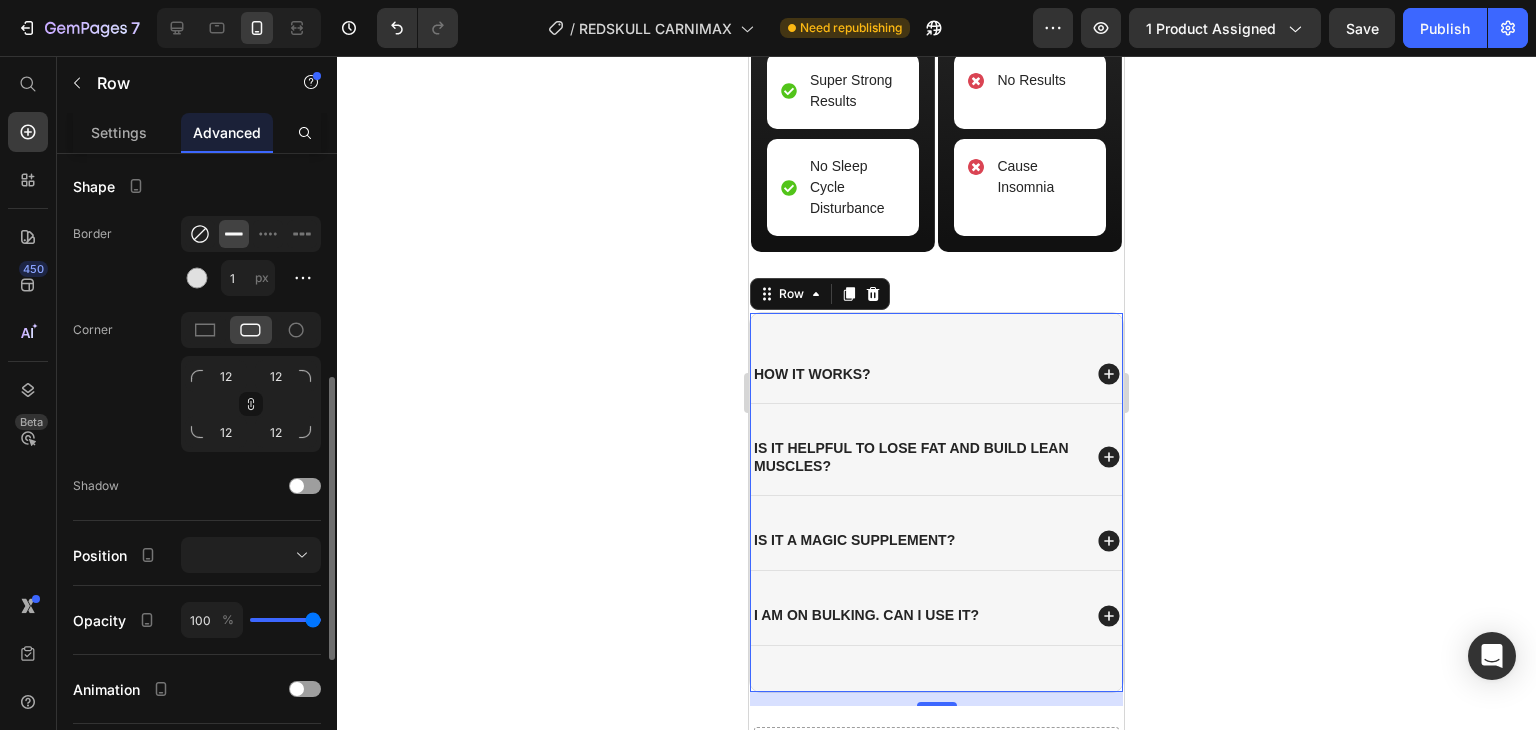 click 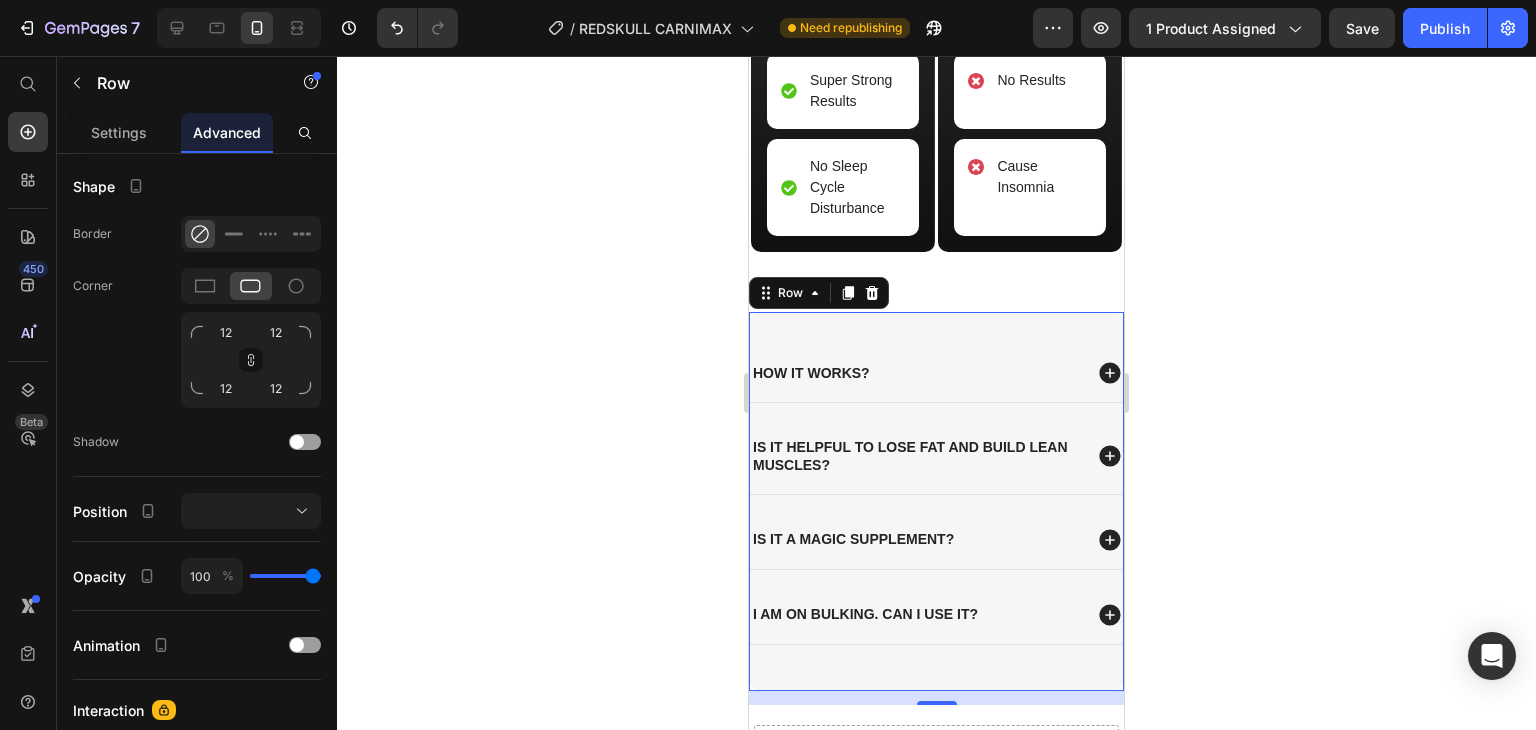 click 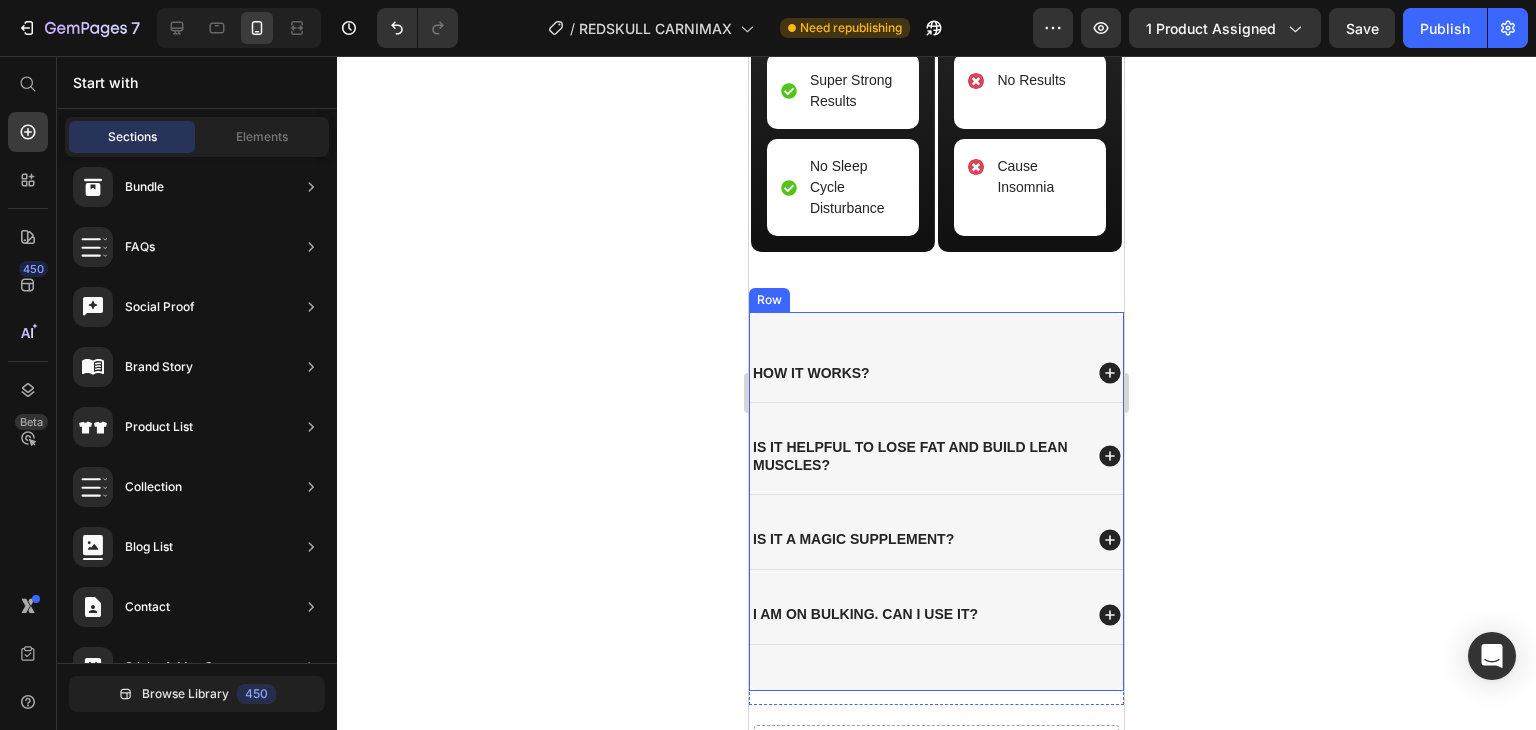 click on "How it works?
is it helpful to lose fat and build lean muscles?
is it a magic supplement?
I am on bulking. Can i use it? Accordion Row" at bounding box center (936, 501) 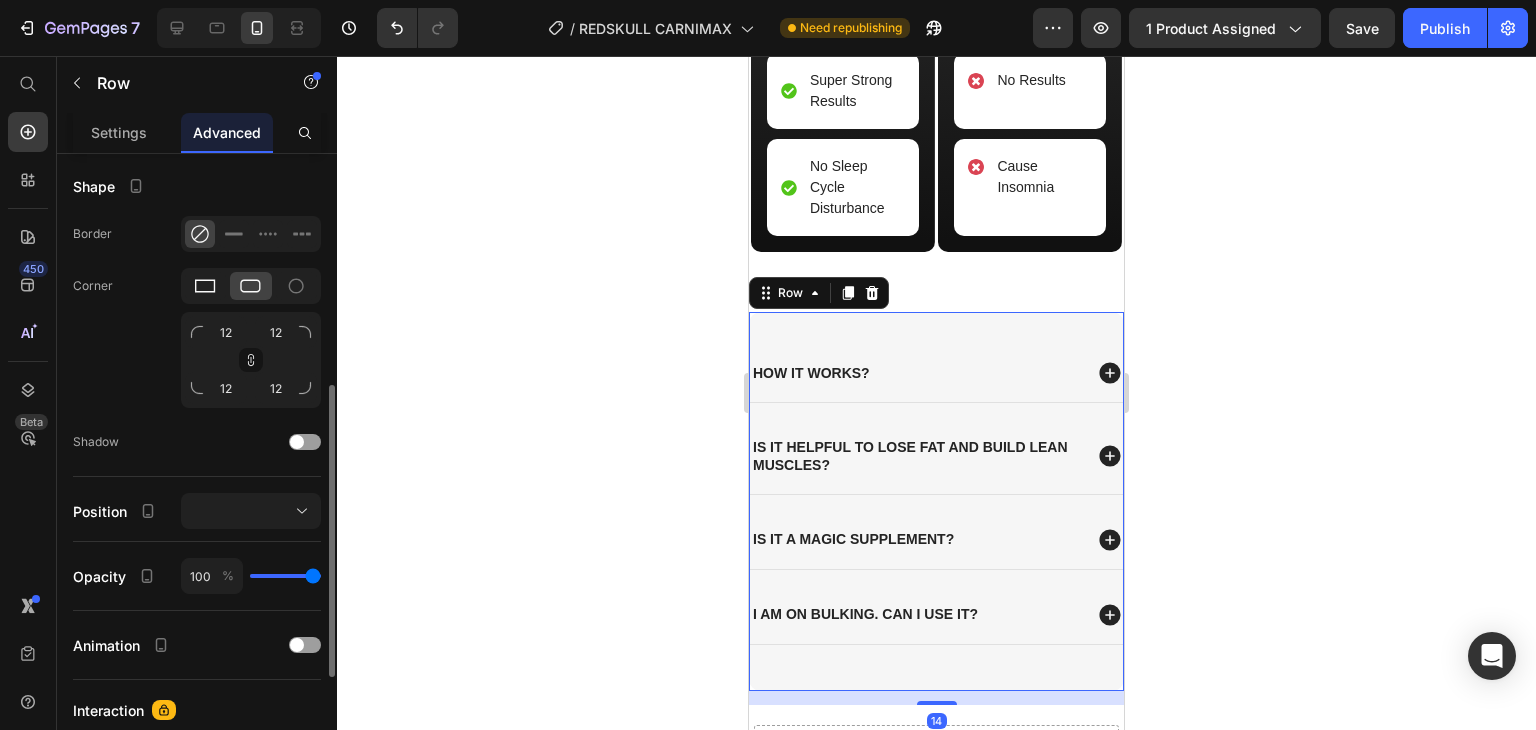click 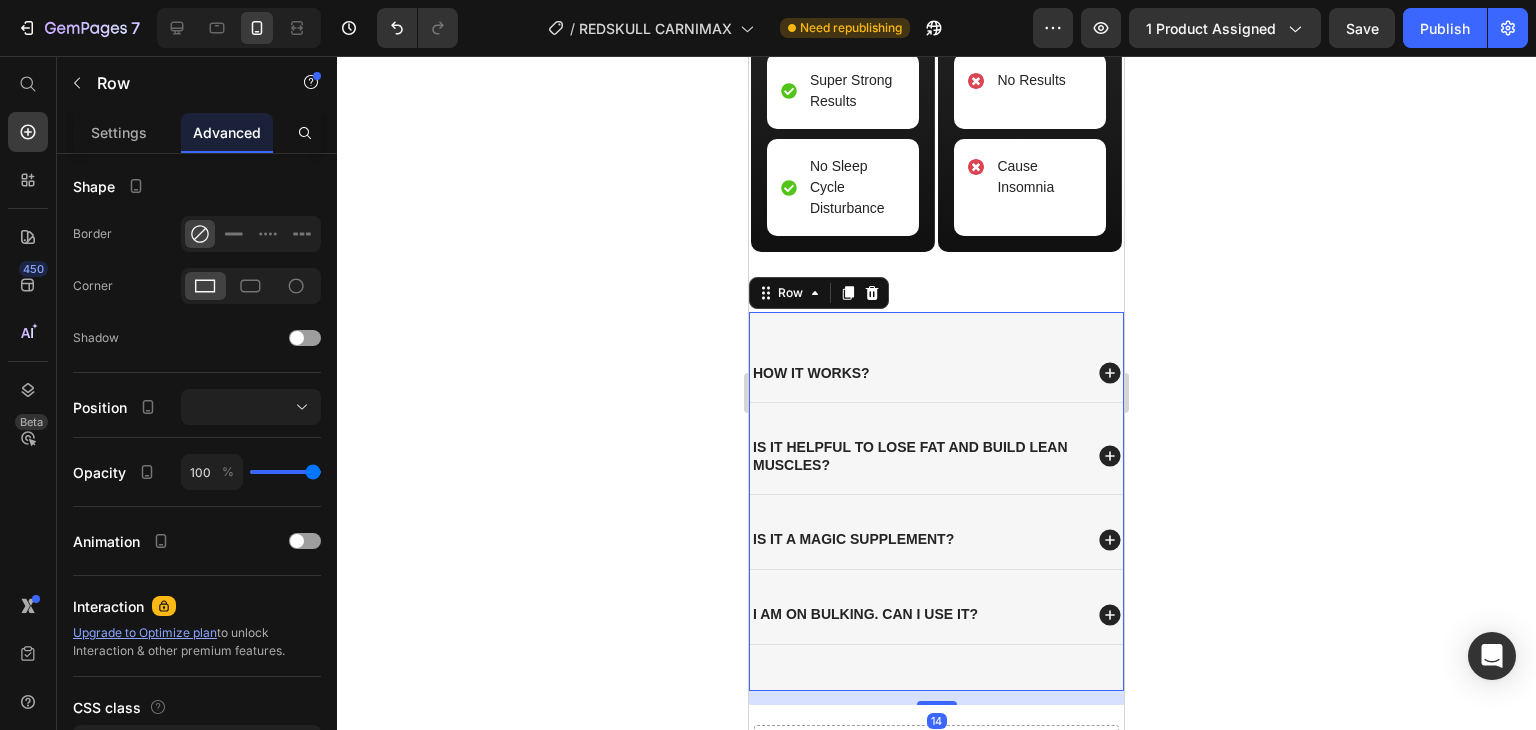 click 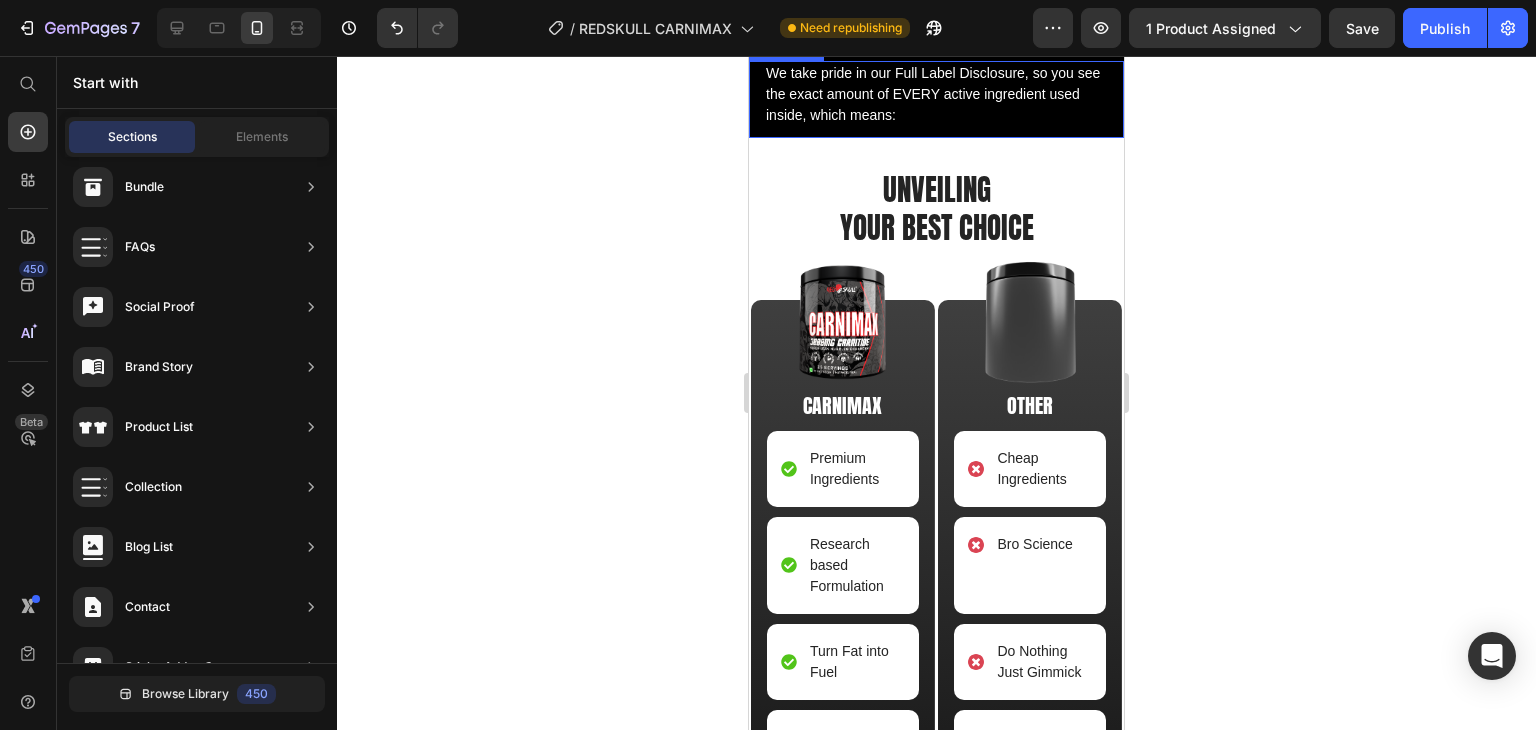 scroll, scrollTop: 2369, scrollLeft: 0, axis: vertical 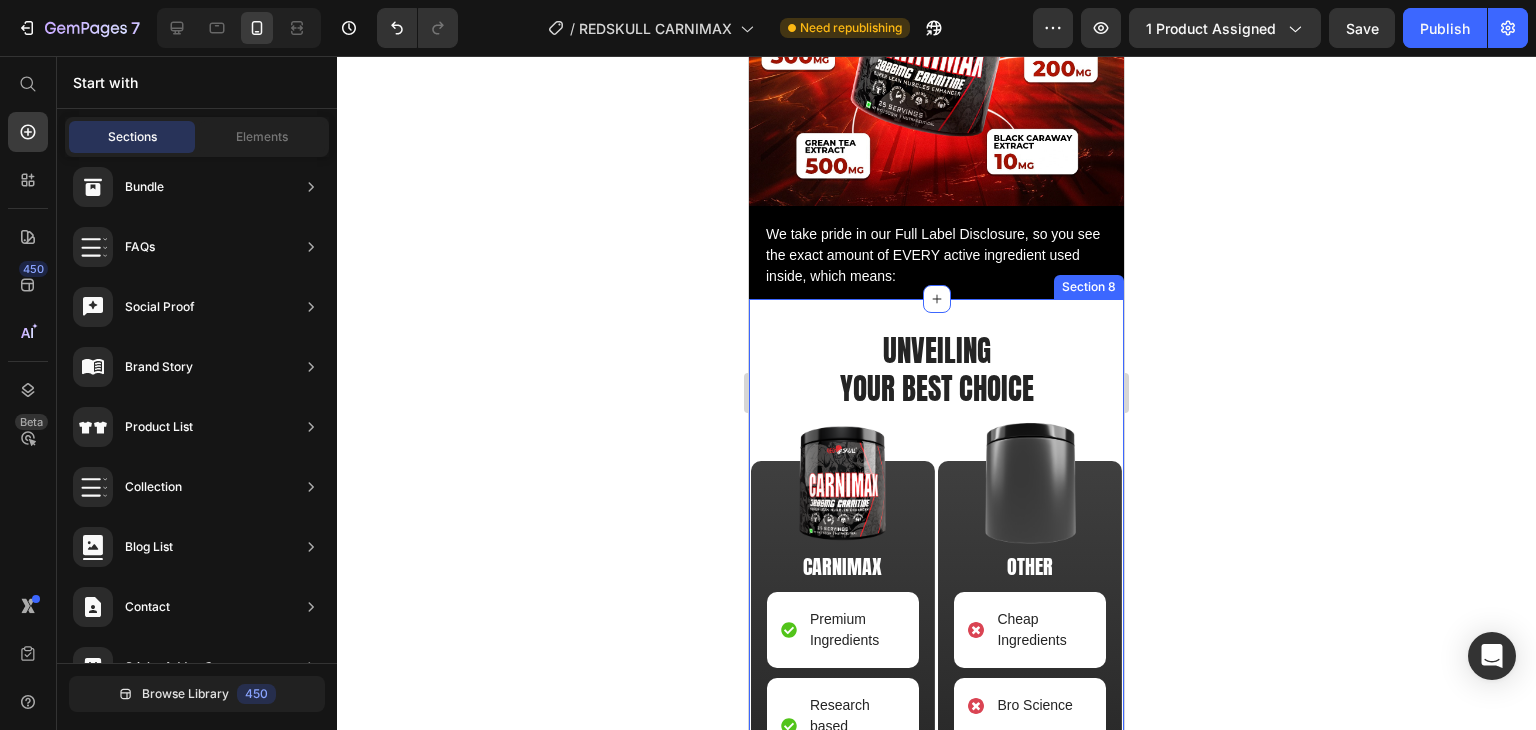 click on "UNVEILING YOUR BEST CHOICE Heading Image CARNIMAX Text Block Premium Ingredients Item List Research based Formulation Item List Turn Fat into Fuel Item List Super Strong Results Item List No Sleep Cycle Disturbance Item List Row Image OTHER Text Block Cheap Ingredients Item List Bro Science     Item List Do Nothing Just Gimmick Item List No Results   Item List Cause Insomnia   Item List Row Row Row Section 8" at bounding box center (936, 714) 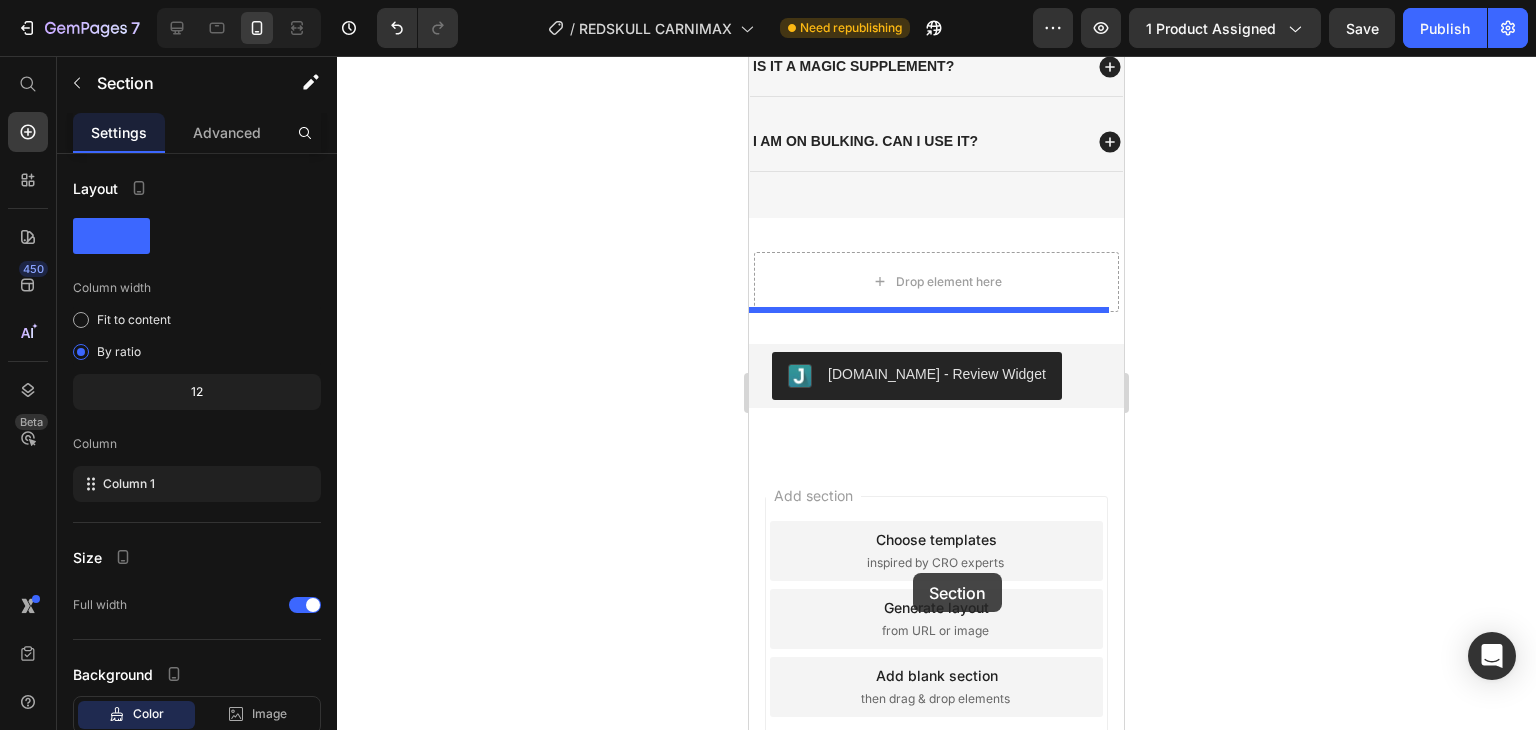 scroll, scrollTop: 3652, scrollLeft: 0, axis: vertical 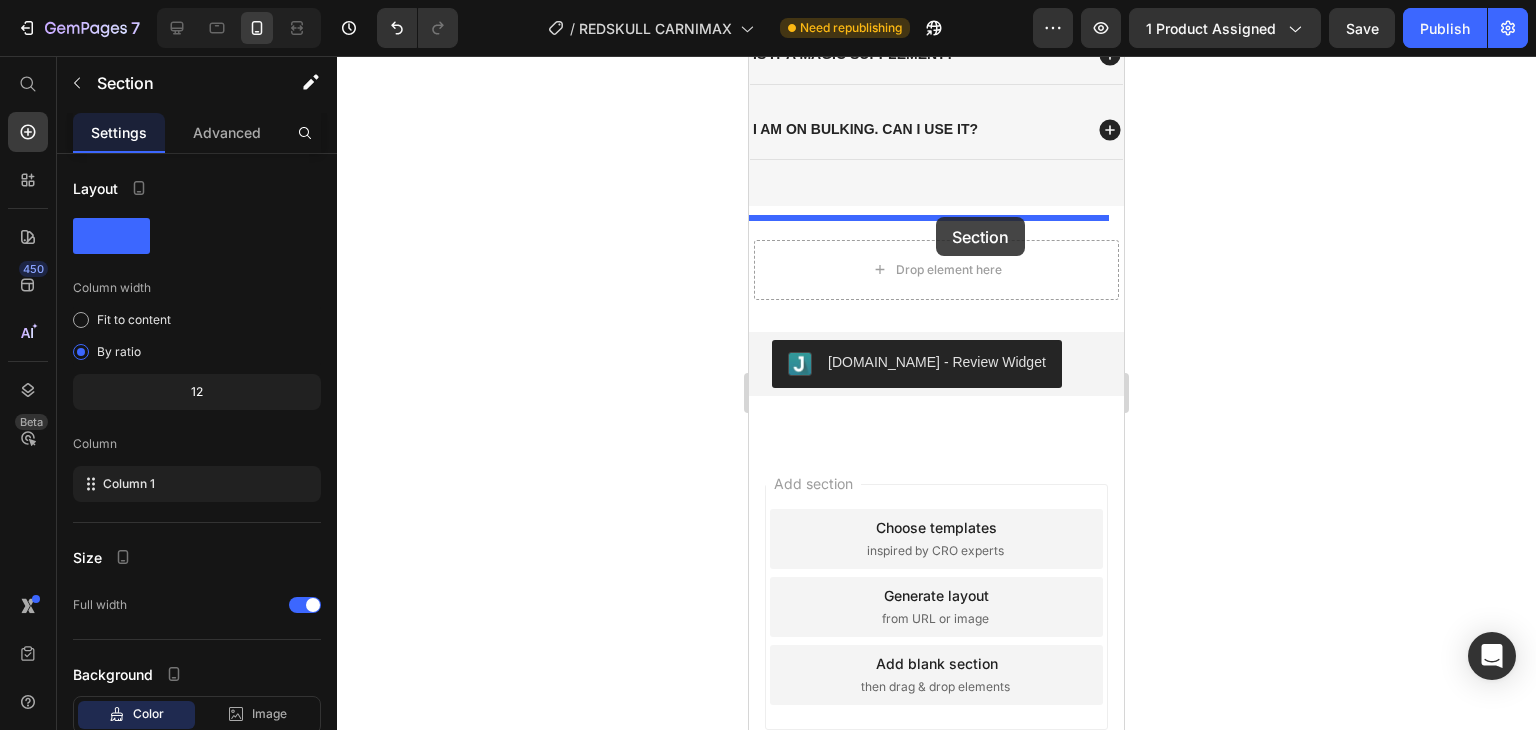 drag, startPoint x: 852, startPoint y: 93, endPoint x: 936, endPoint y: 219, distance: 151.43315 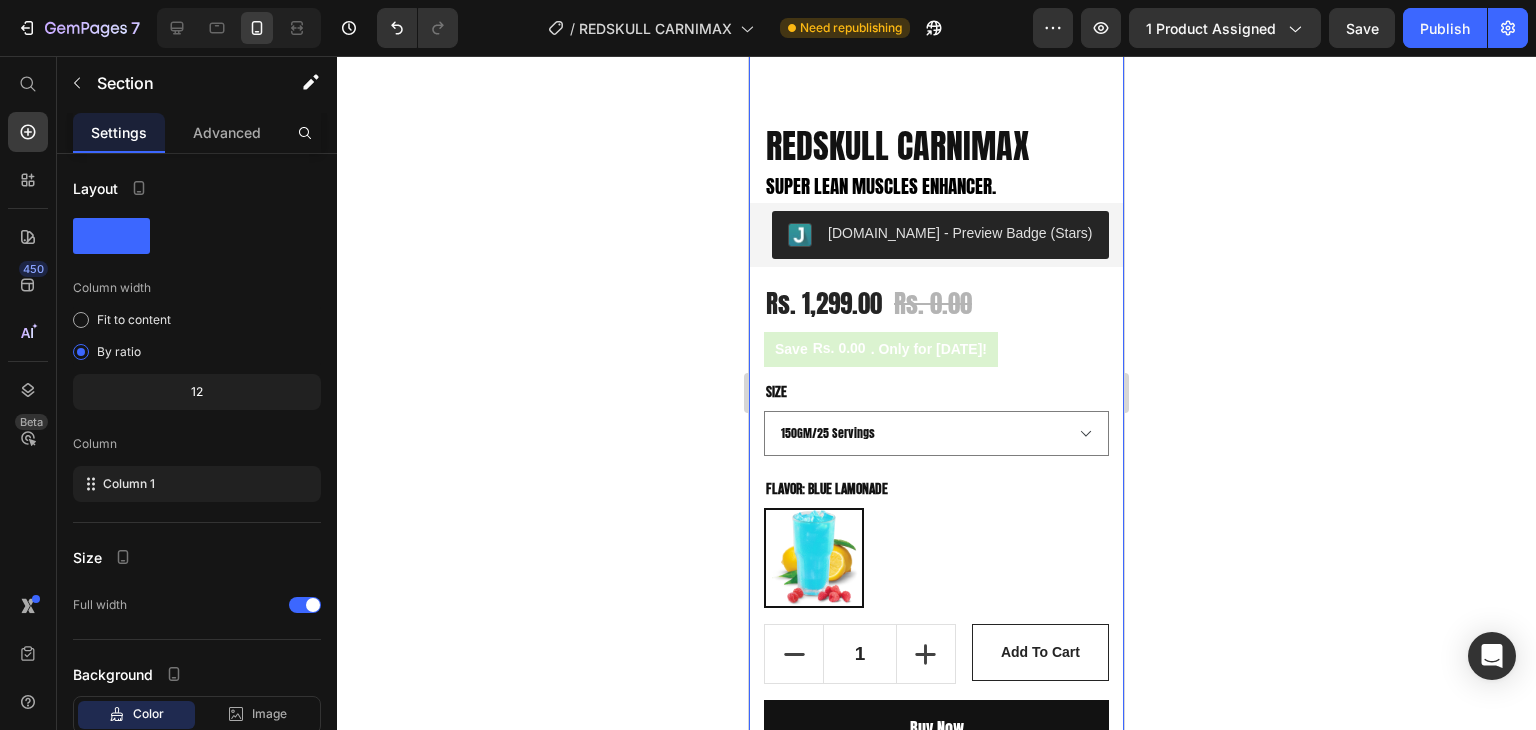 scroll, scrollTop: 323, scrollLeft: 0, axis: vertical 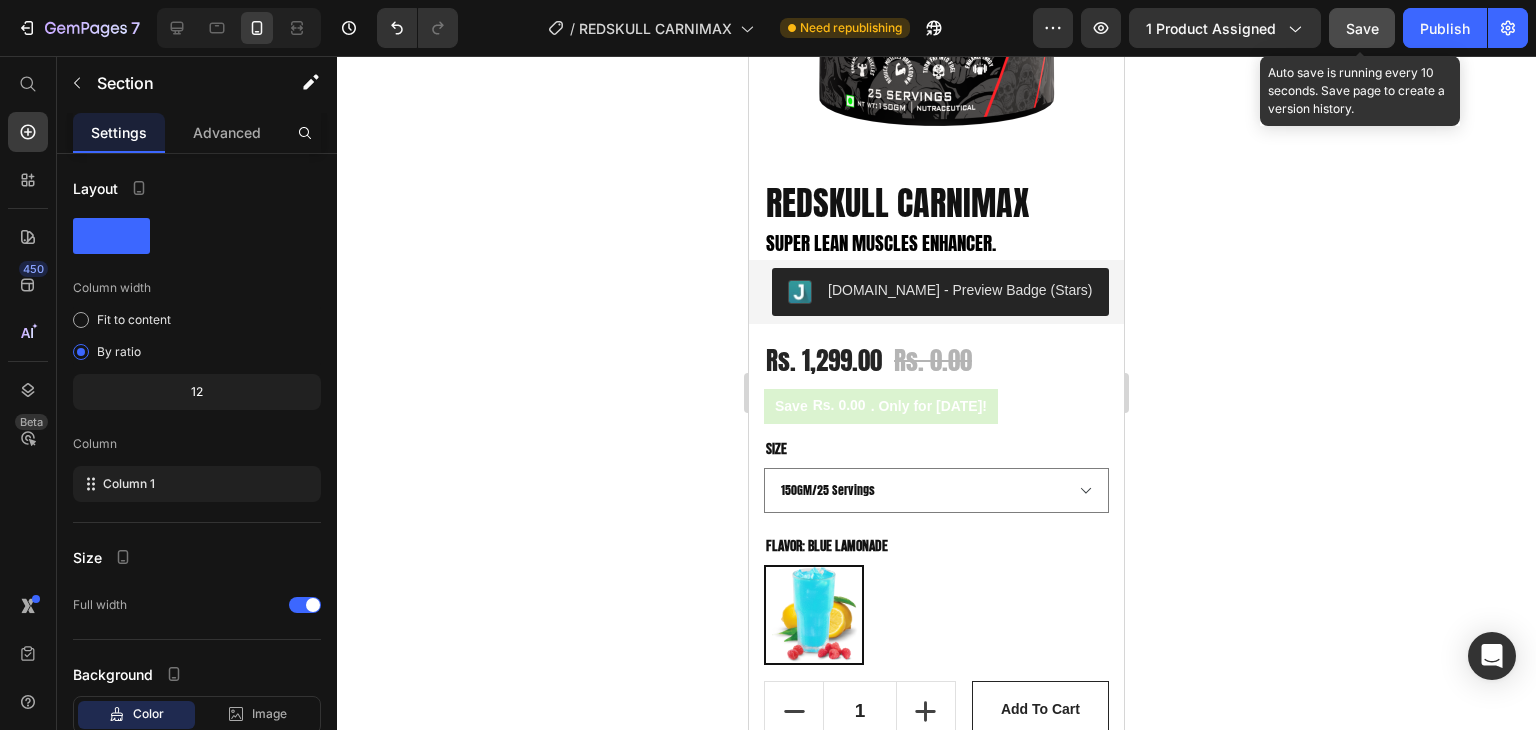 click on "Save" at bounding box center [1362, 28] 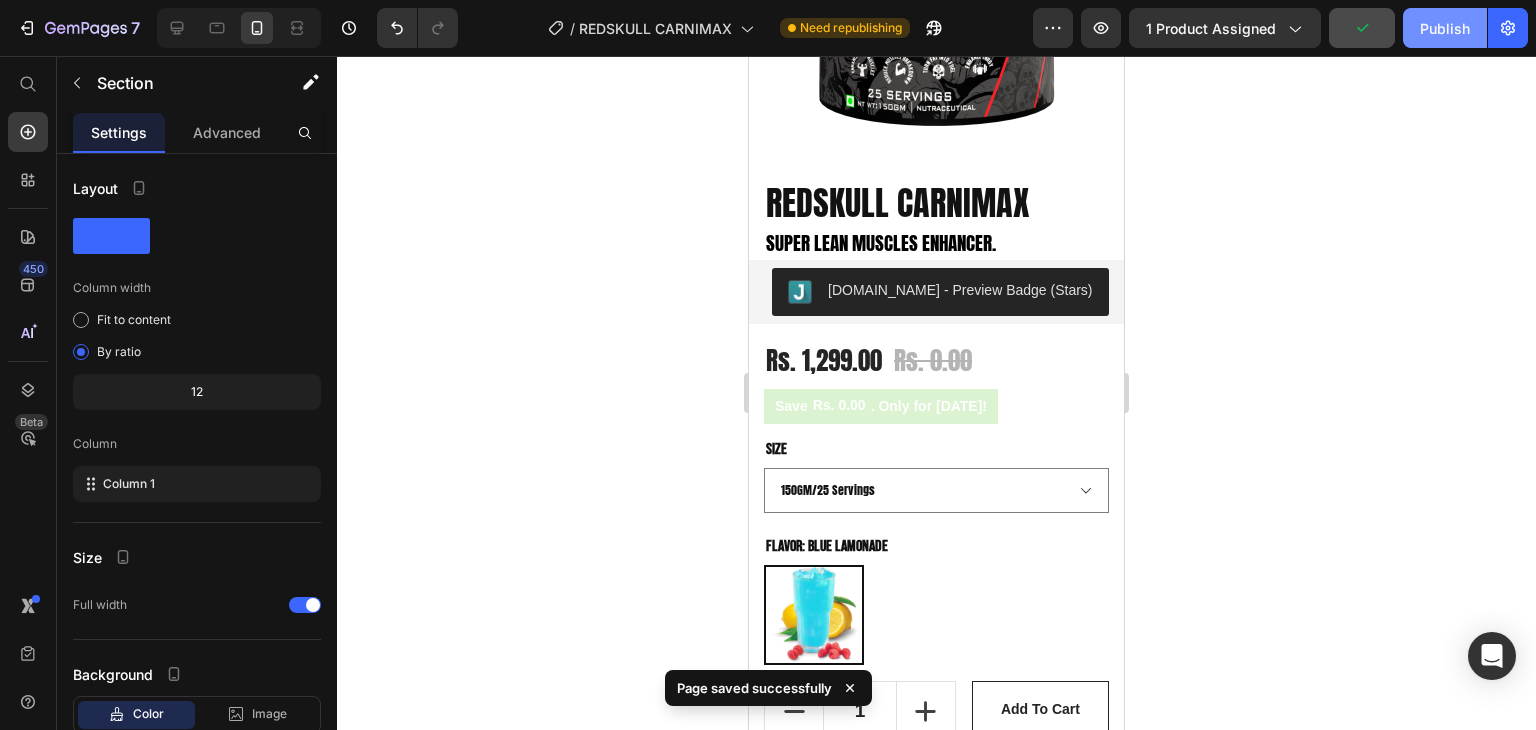 click on "Publish" at bounding box center [1445, 28] 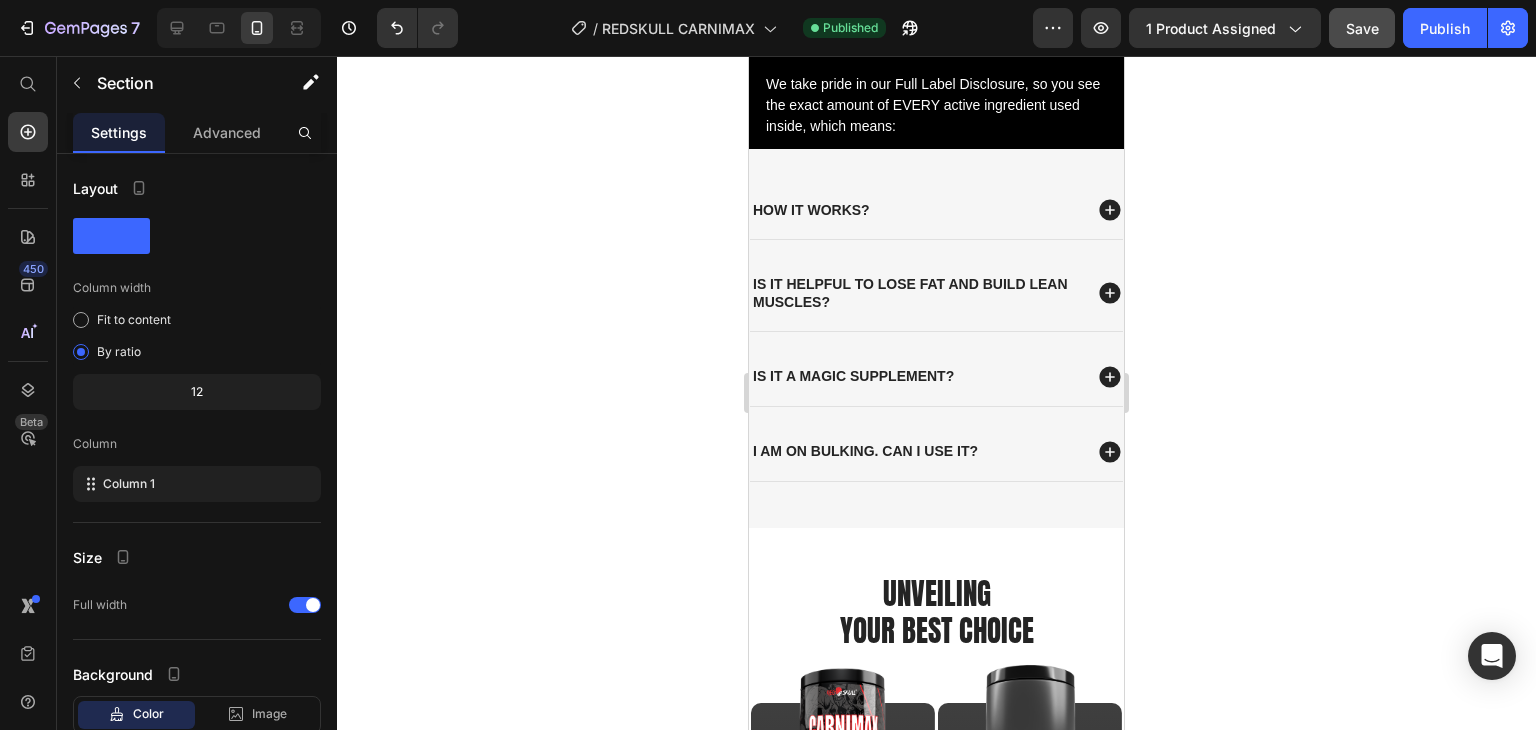 scroll, scrollTop: 2523, scrollLeft: 0, axis: vertical 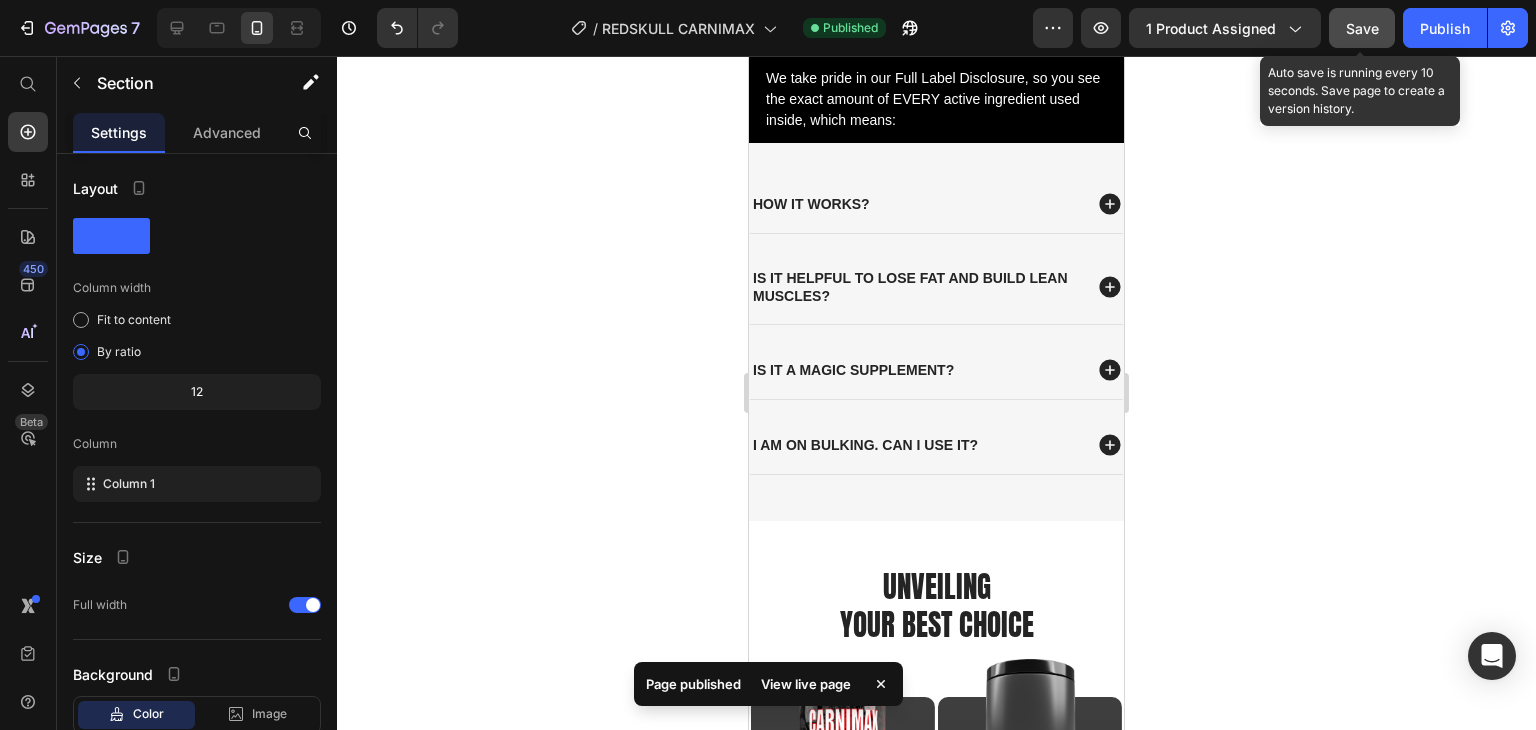 click on "Save" at bounding box center [1362, 28] 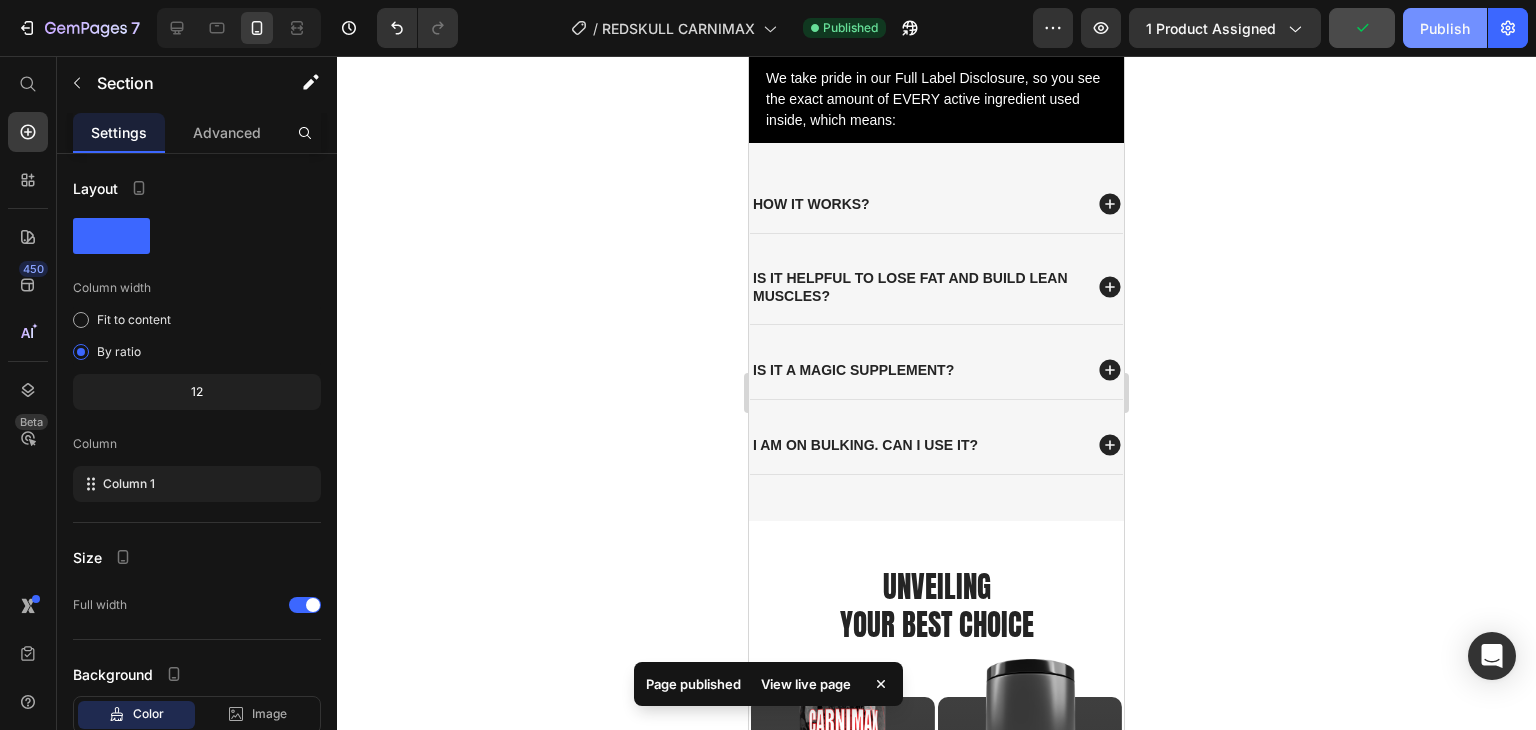 click on "Publish" at bounding box center (1445, 28) 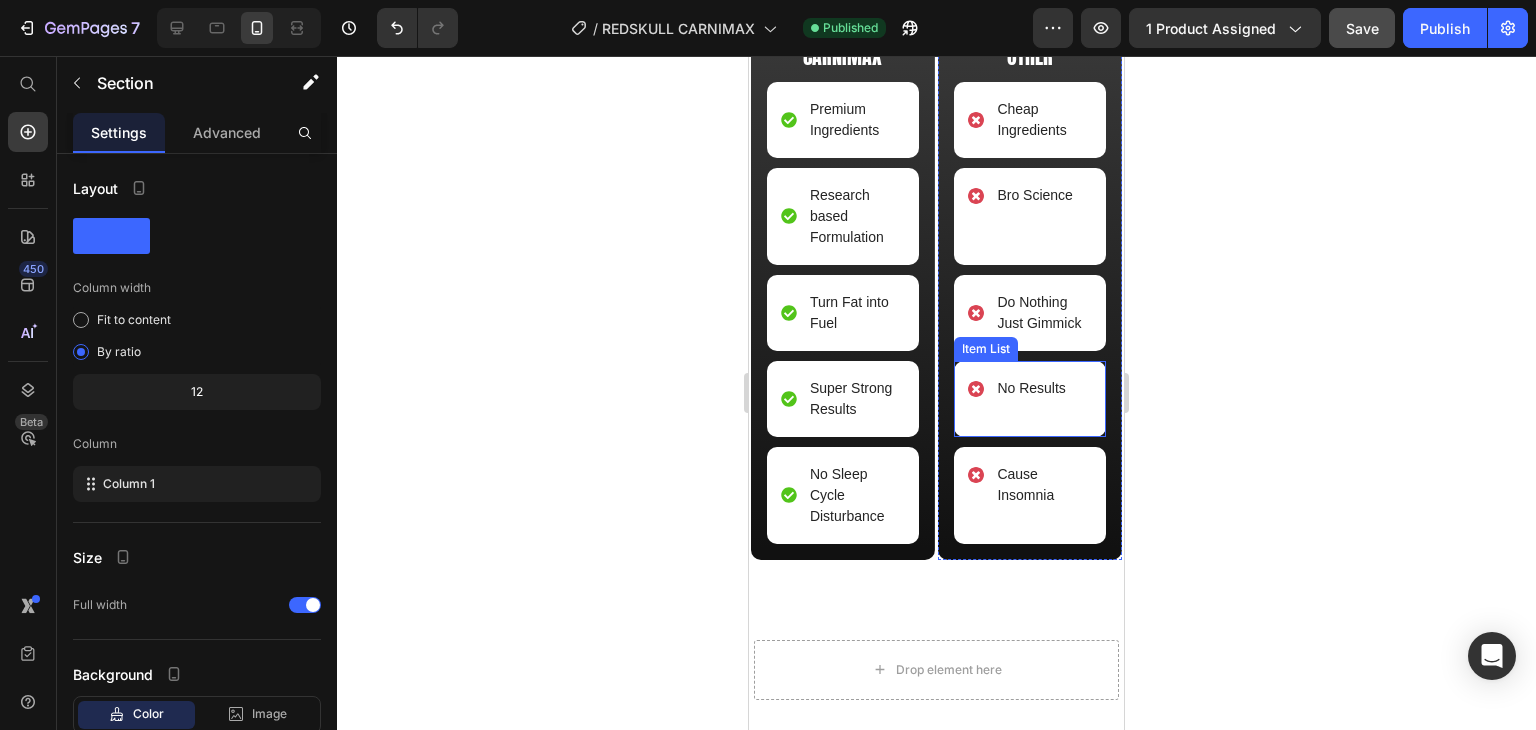 scroll, scrollTop: 3323, scrollLeft: 0, axis: vertical 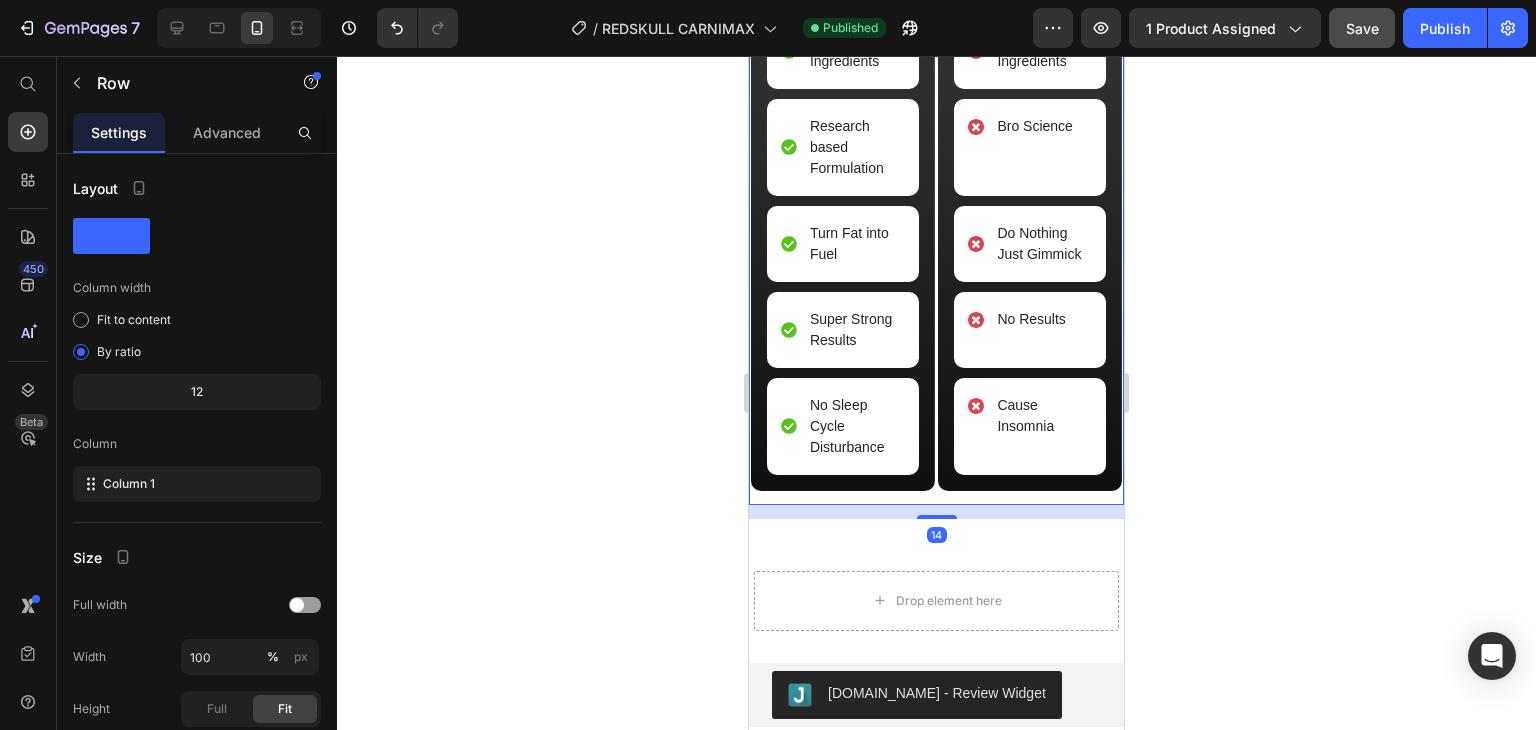 click on "UNVEILING YOUR BEST CHOICE Heading Image CARNIMAX Text Block Premium Ingredients Item List Research based Formulation Item List Turn Fat into Fuel Item List Super Strong Results Item List No Sleep Cycle Disturbance Item List Row Image OTHER Text Block Cheap Ingredients Item List Bro Science     Item List Do Nothing Just Gimmick Item List No Results   Item List Cause Insomnia   Item List Row Row" at bounding box center (936, 128) 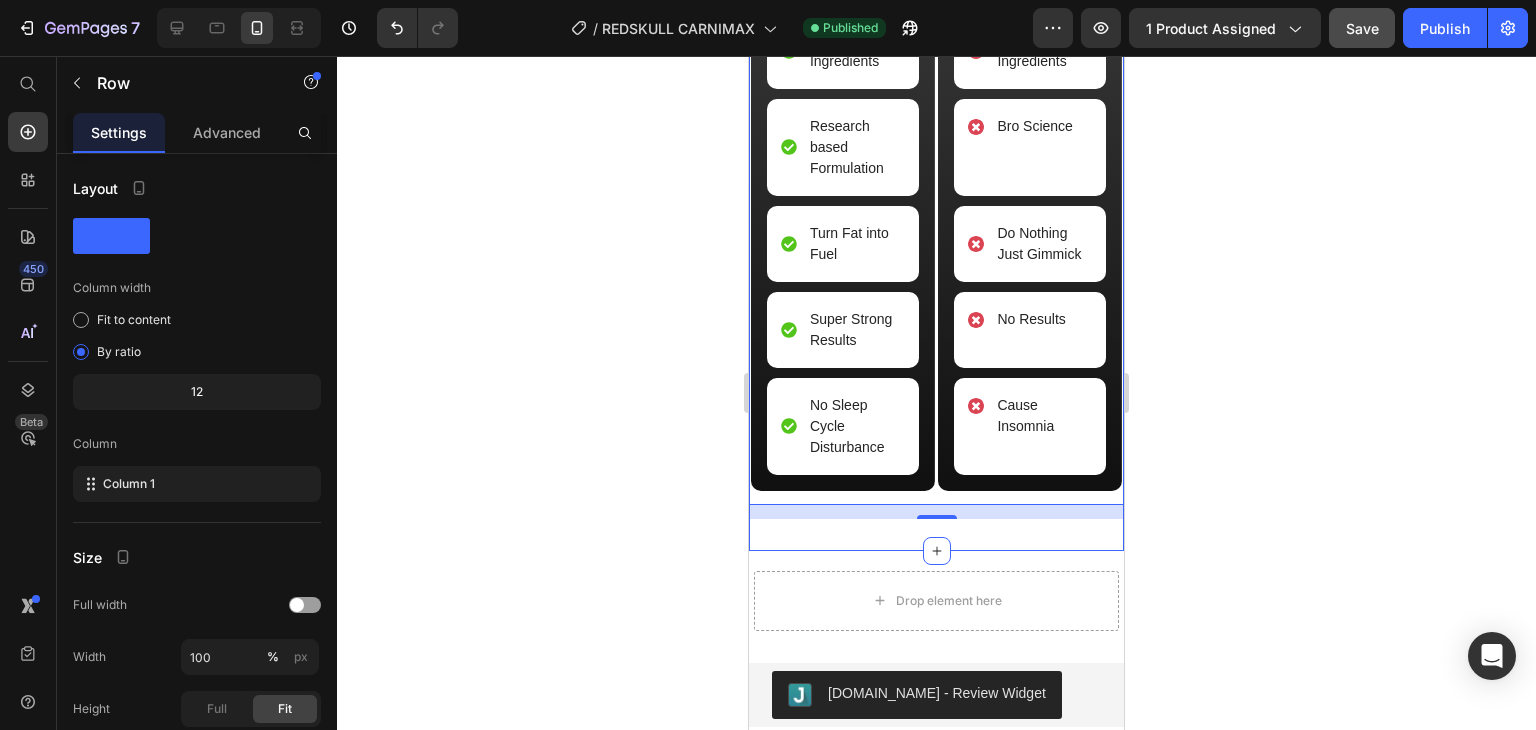 click on "UNVEILING YOUR BEST CHOICE Heading Image CARNIMAX Text Block Premium Ingredients Item List Research based Formulation Item List Turn Fat into Fuel Item List Super Strong Results Item List No Sleep Cycle Disturbance Item List Row Image OTHER Text Block Cheap Ingredients Item List Bro Science     Item List Do Nothing Just Gimmick Item List No Results   Item List Cause Insomnia   Item List Row Row Row   14 Section 9" at bounding box center (936, 135) 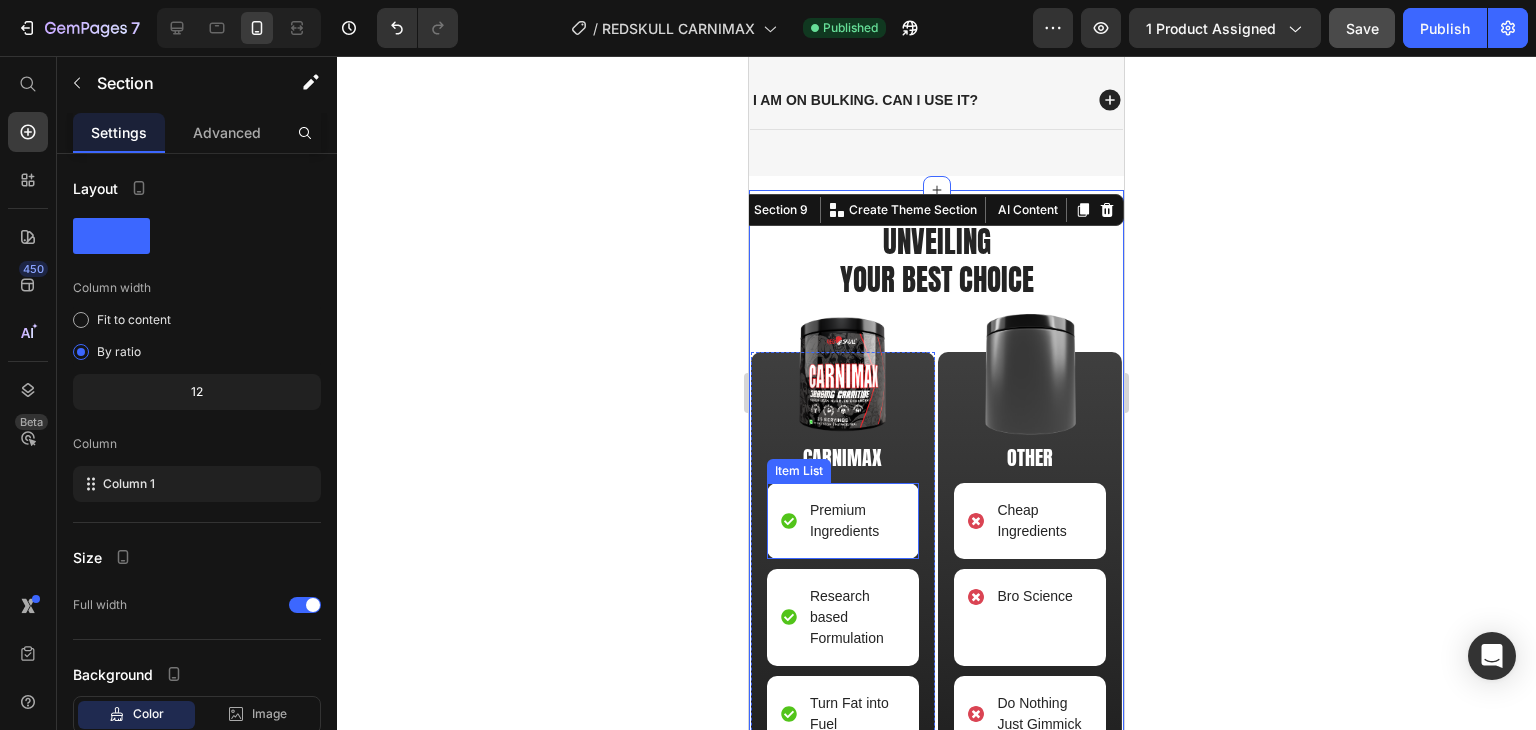 scroll, scrollTop: 2923, scrollLeft: 0, axis: vertical 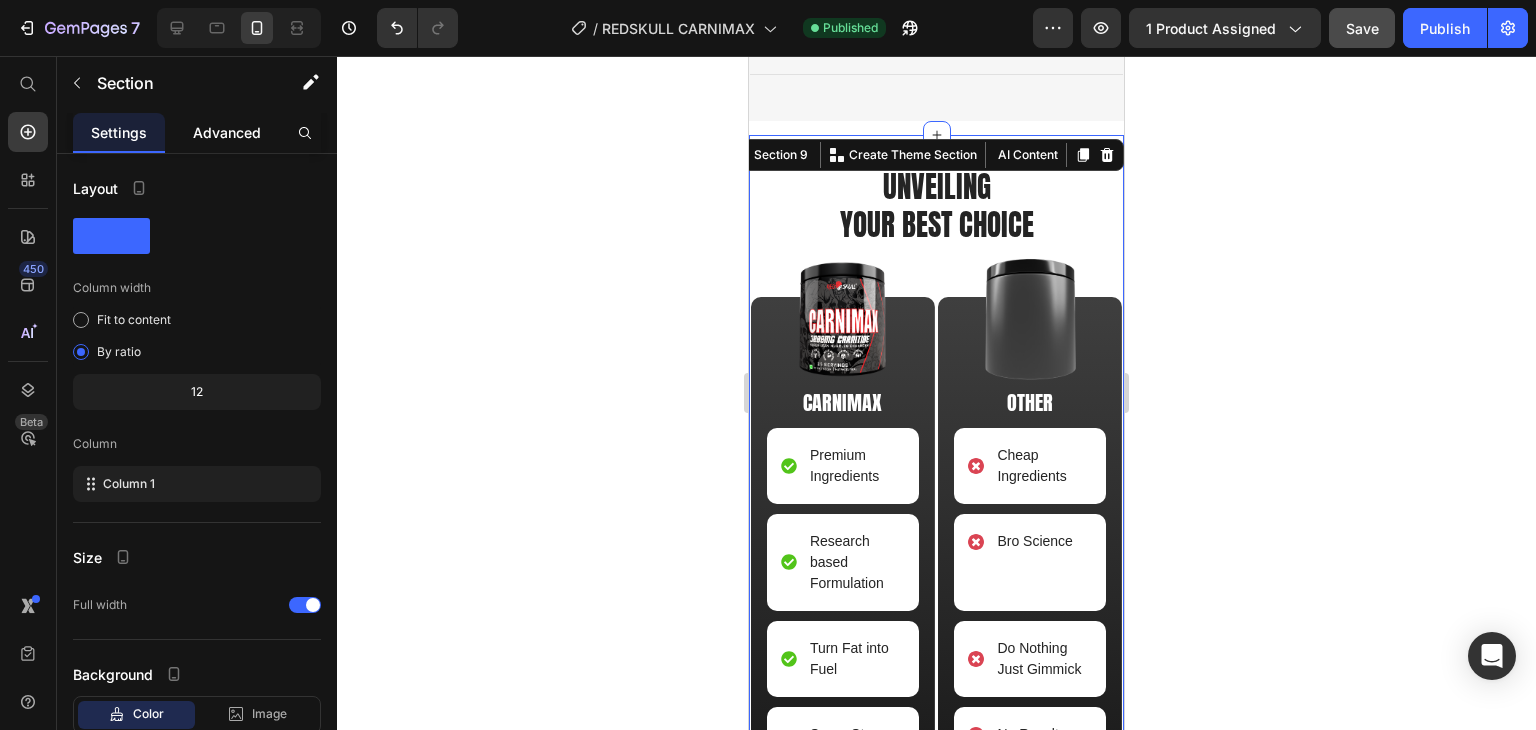 click on "Advanced" at bounding box center (227, 132) 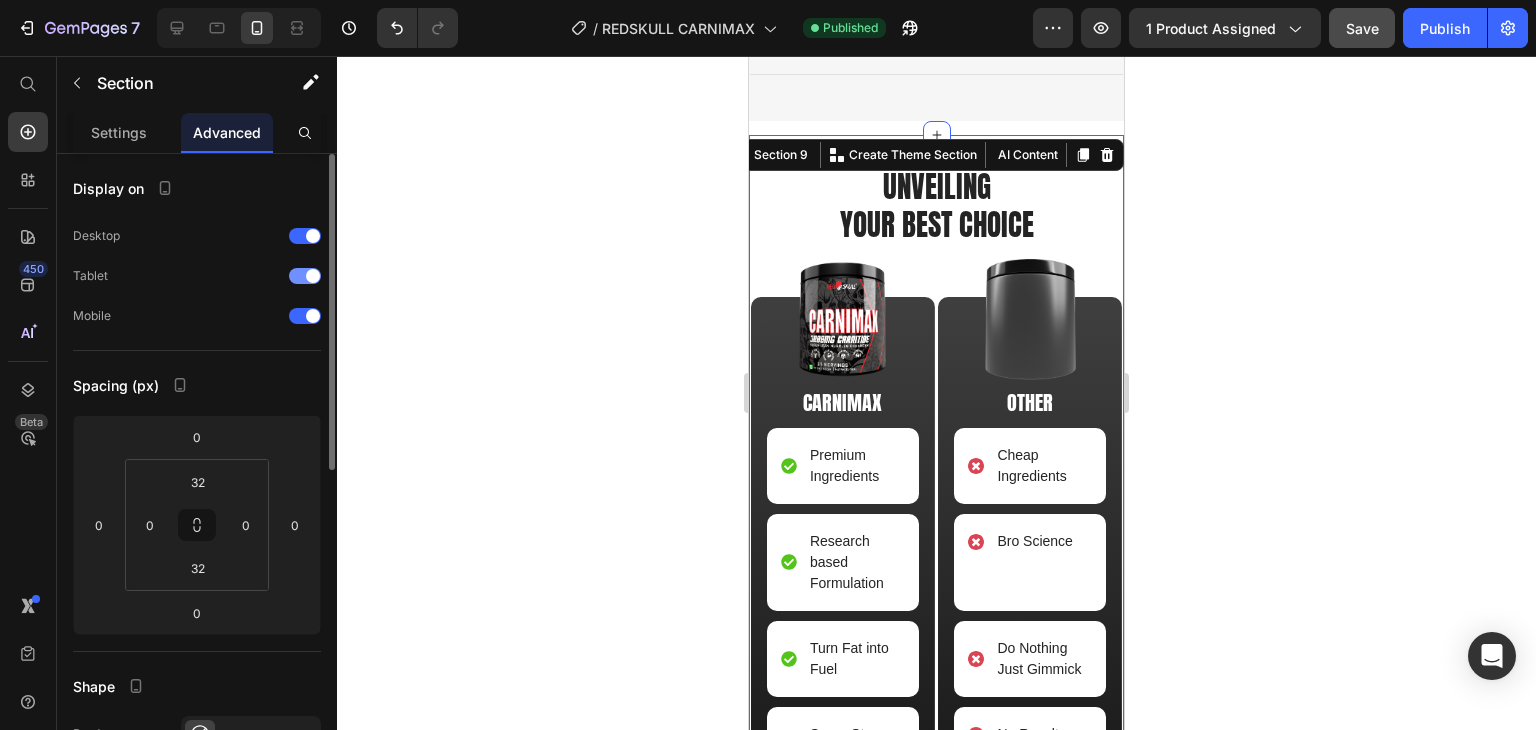 click at bounding box center [305, 276] 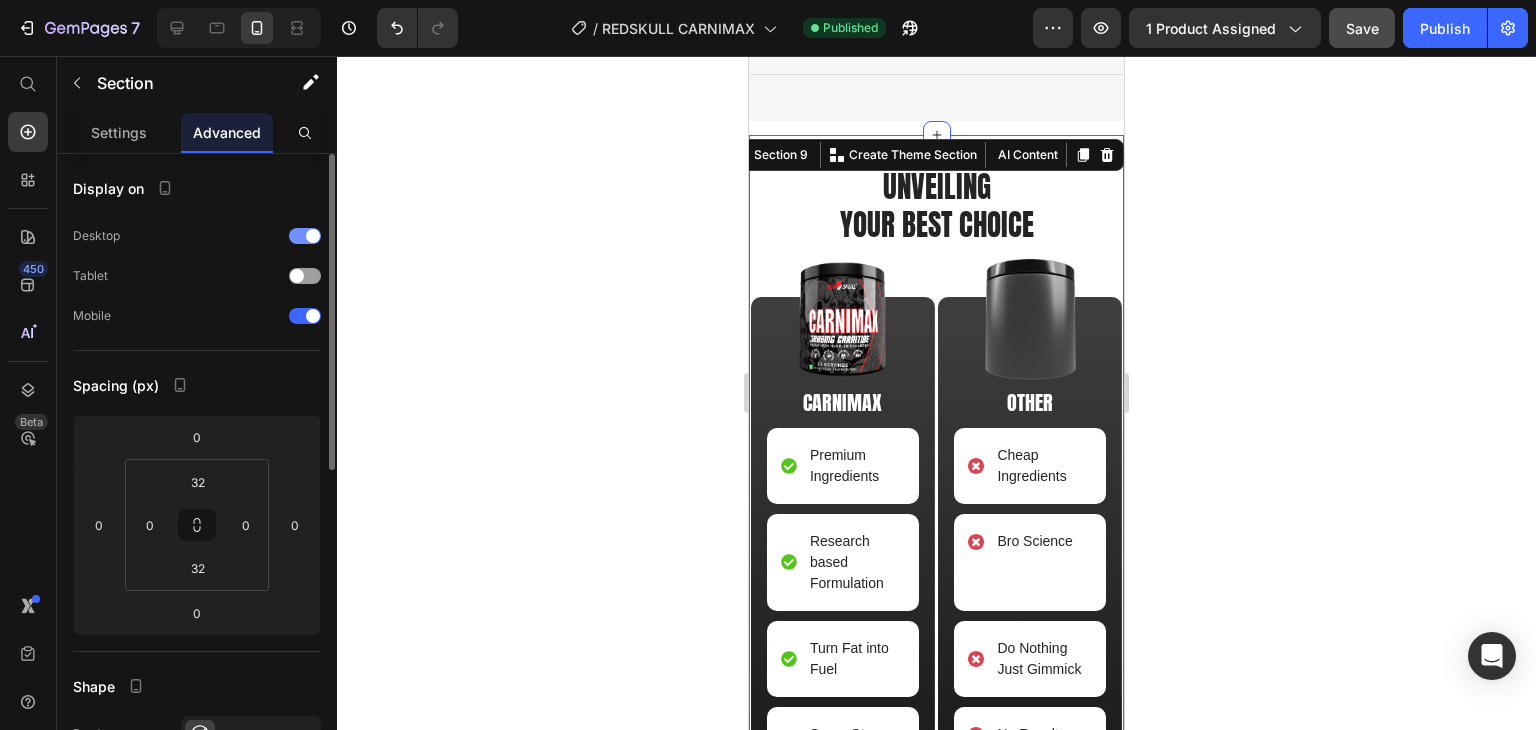 click at bounding box center [305, 236] 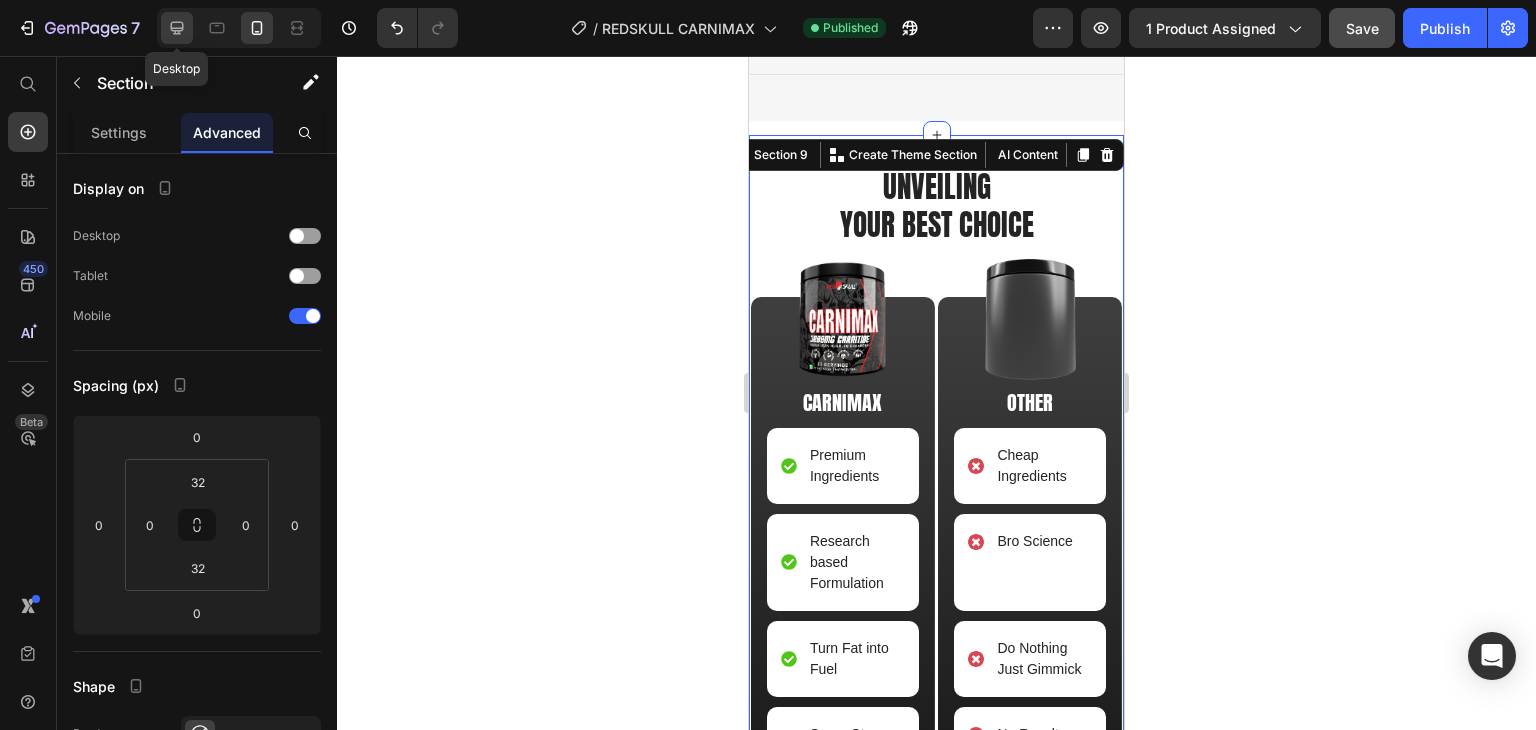 click 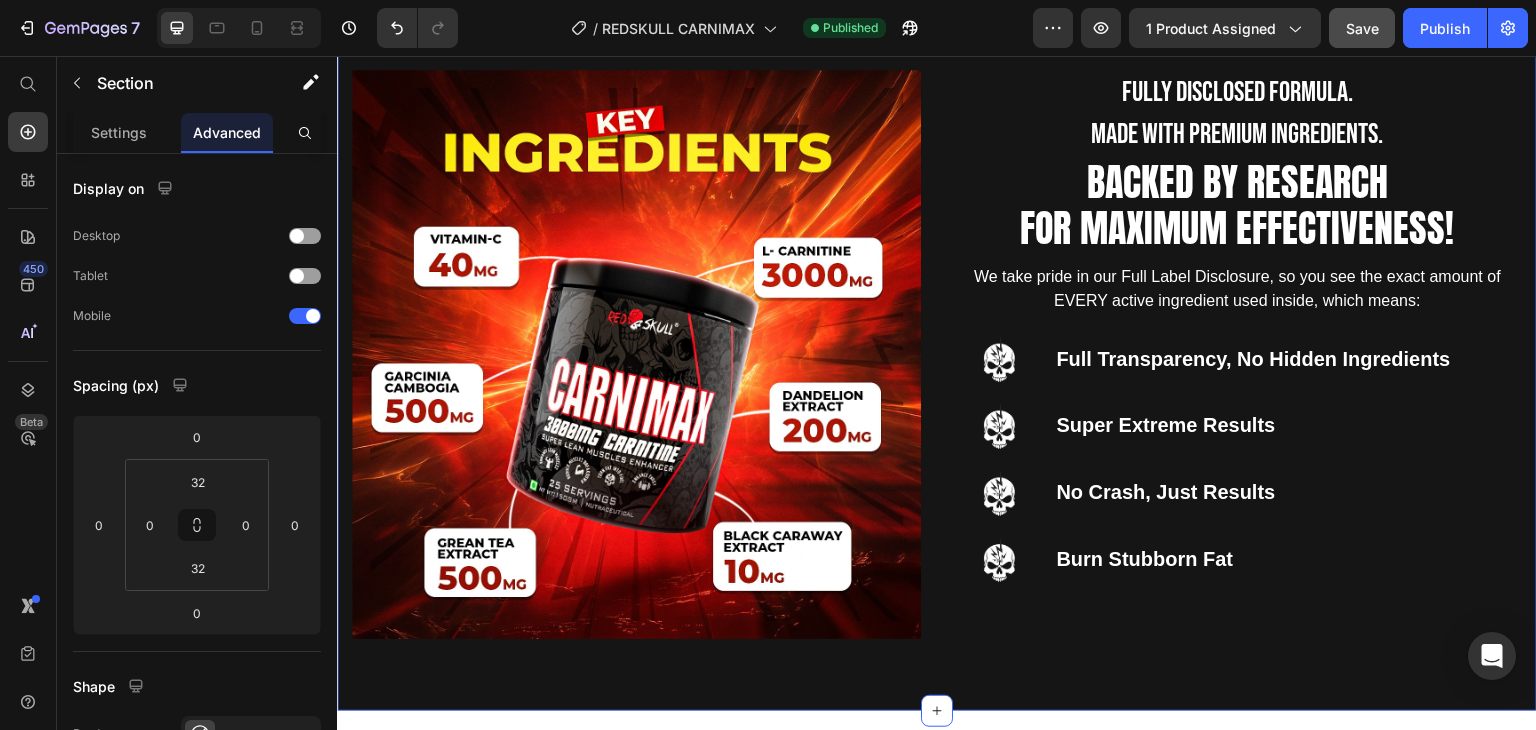 scroll, scrollTop: 2166, scrollLeft: 0, axis: vertical 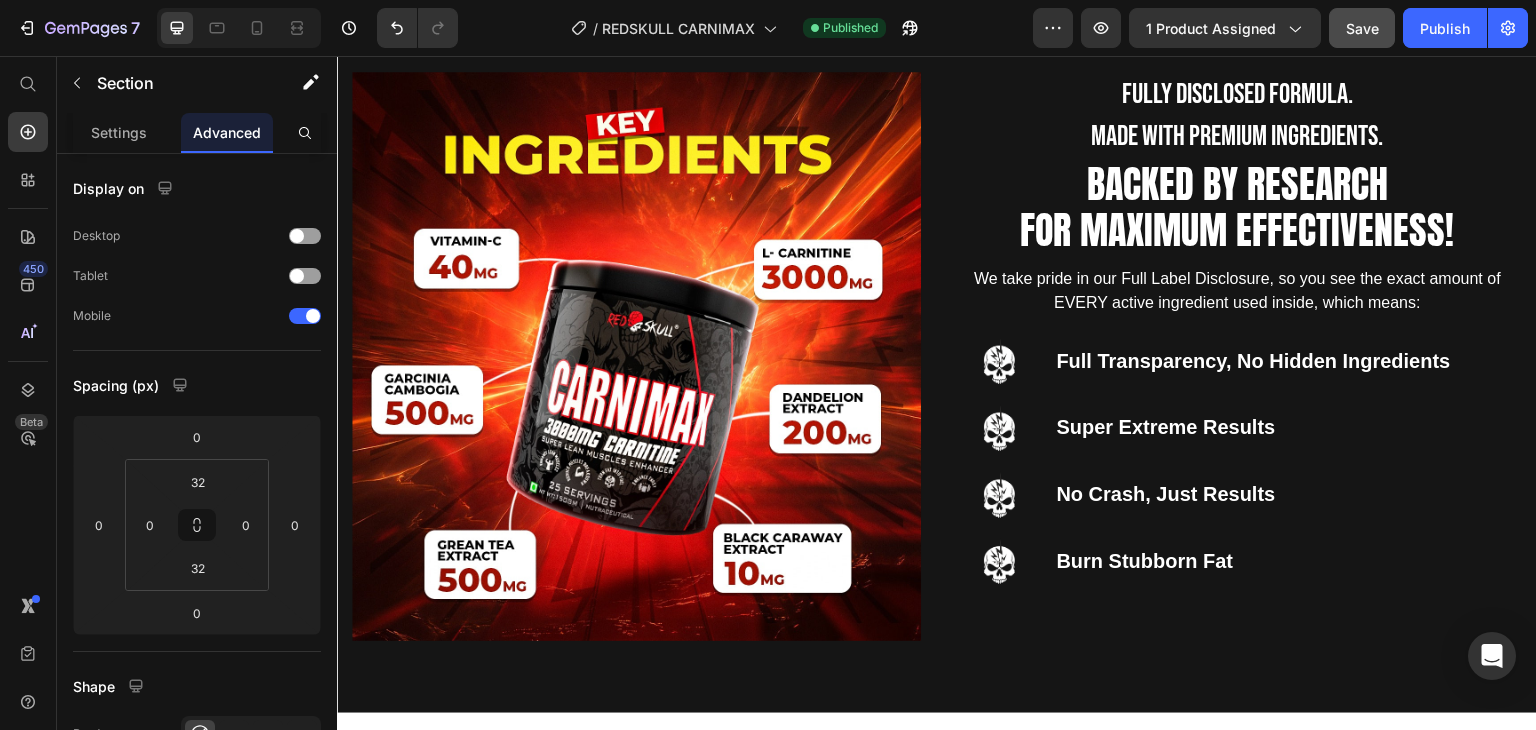 click on "Save" 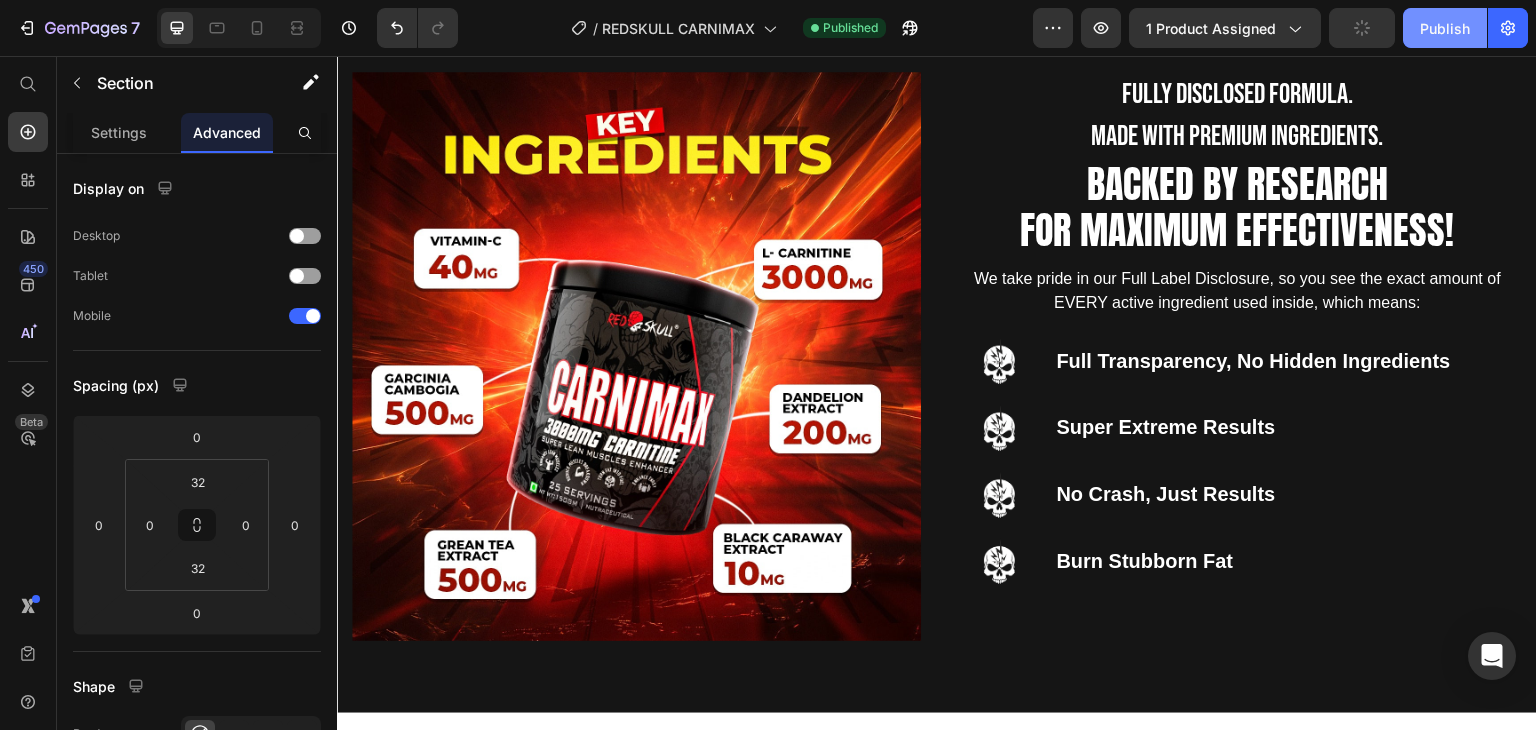click on "Publish" at bounding box center (1445, 28) 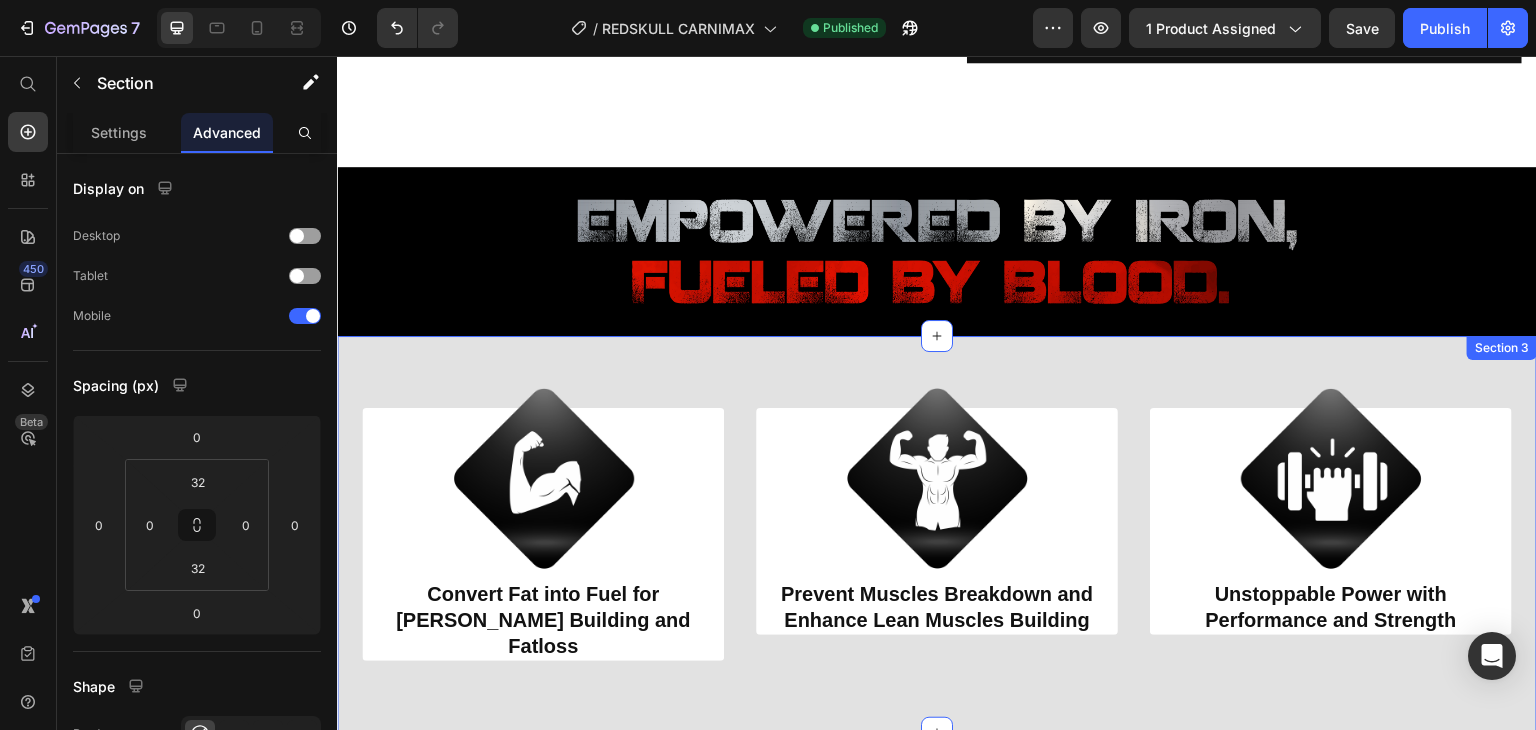 scroll, scrollTop: 900, scrollLeft: 0, axis: vertical 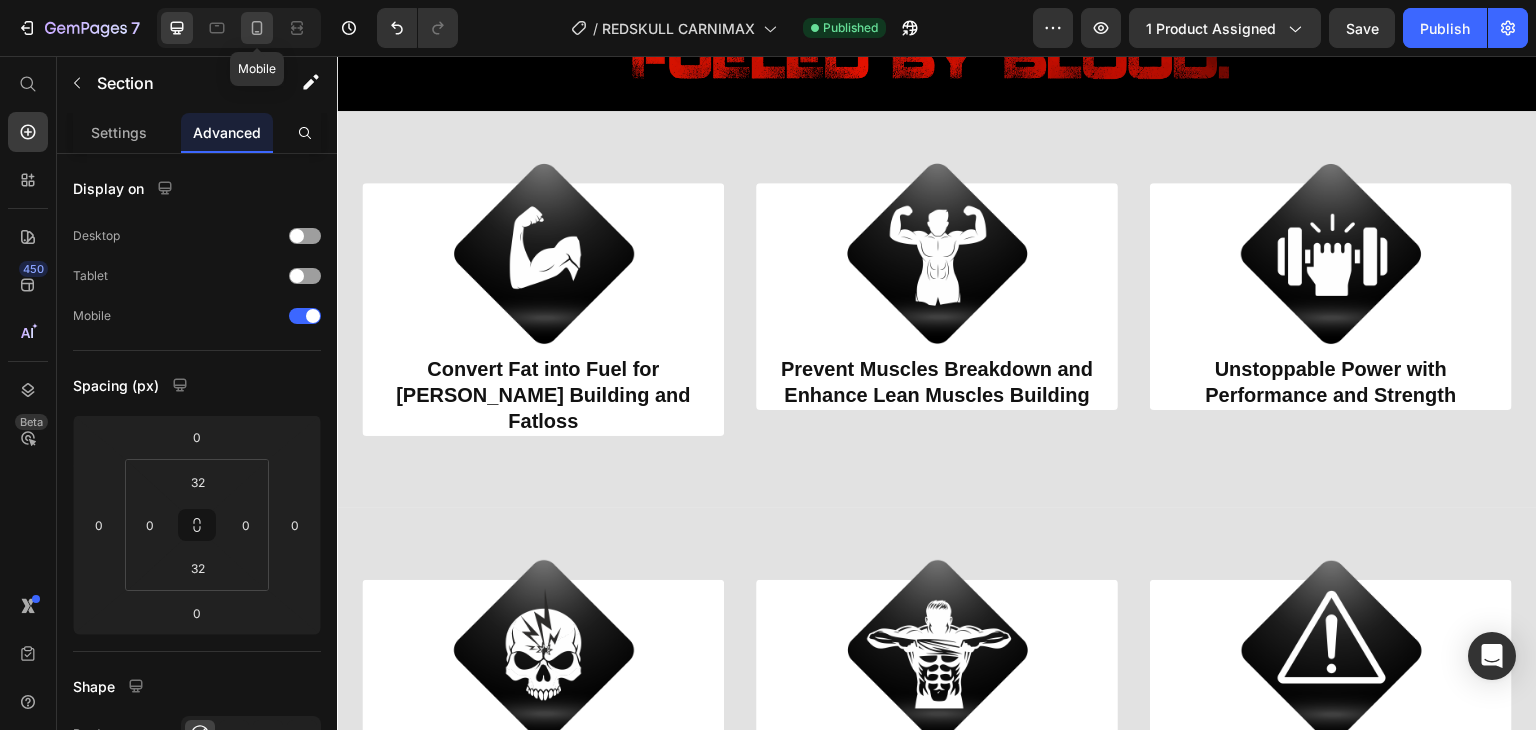 click 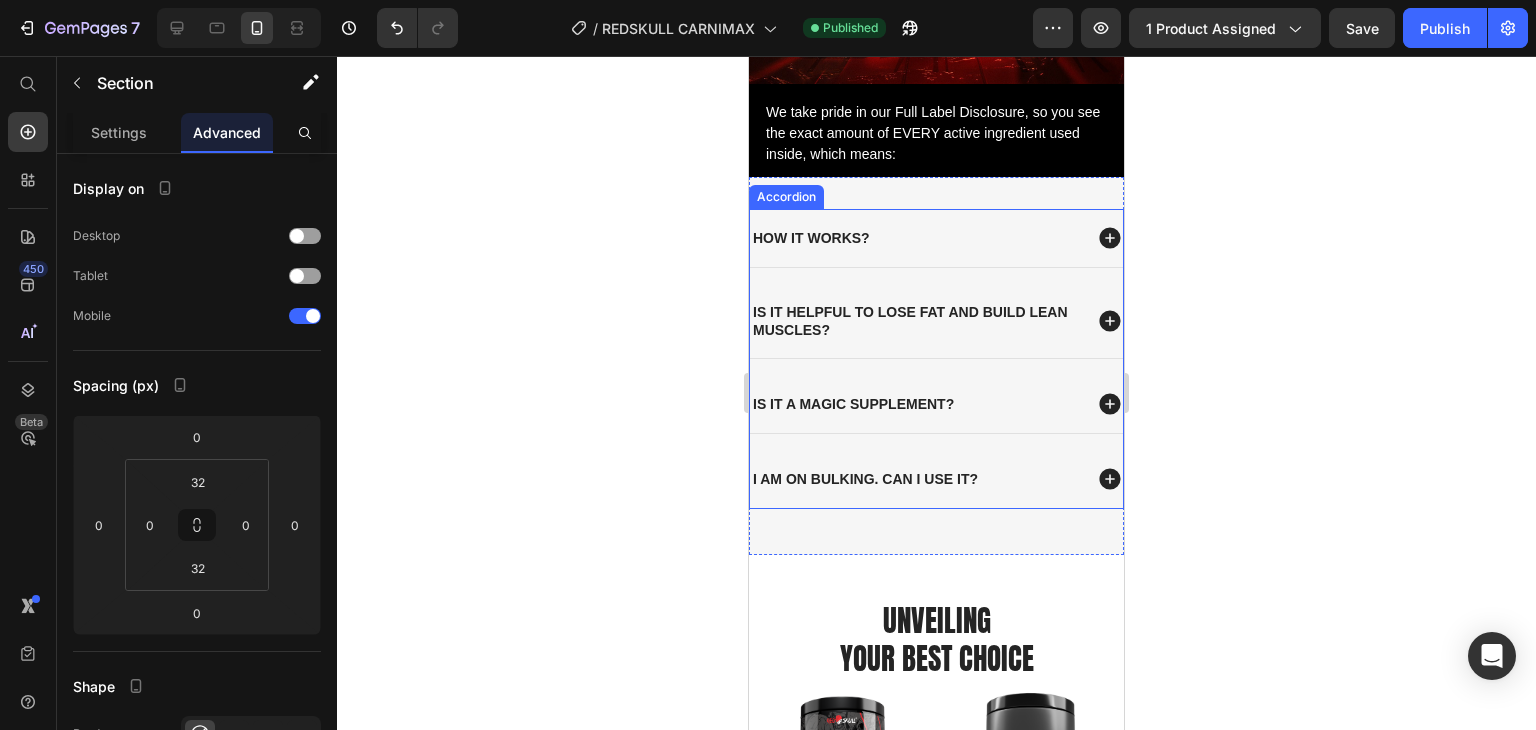 scroll, scrollTop: 2452, scrollLeft: 0, axis: vertical 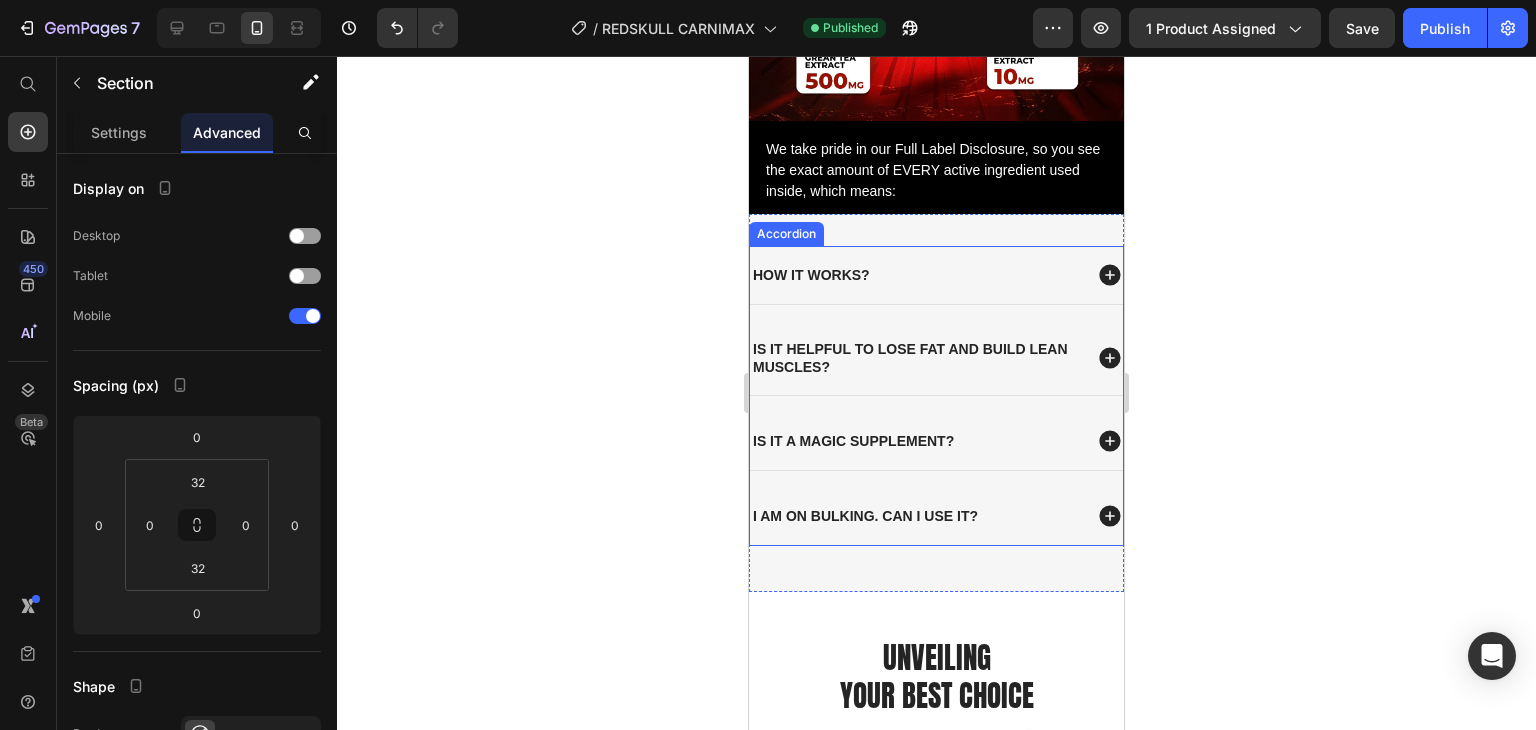 click on "How it works?" at bounding box center (915, 275) 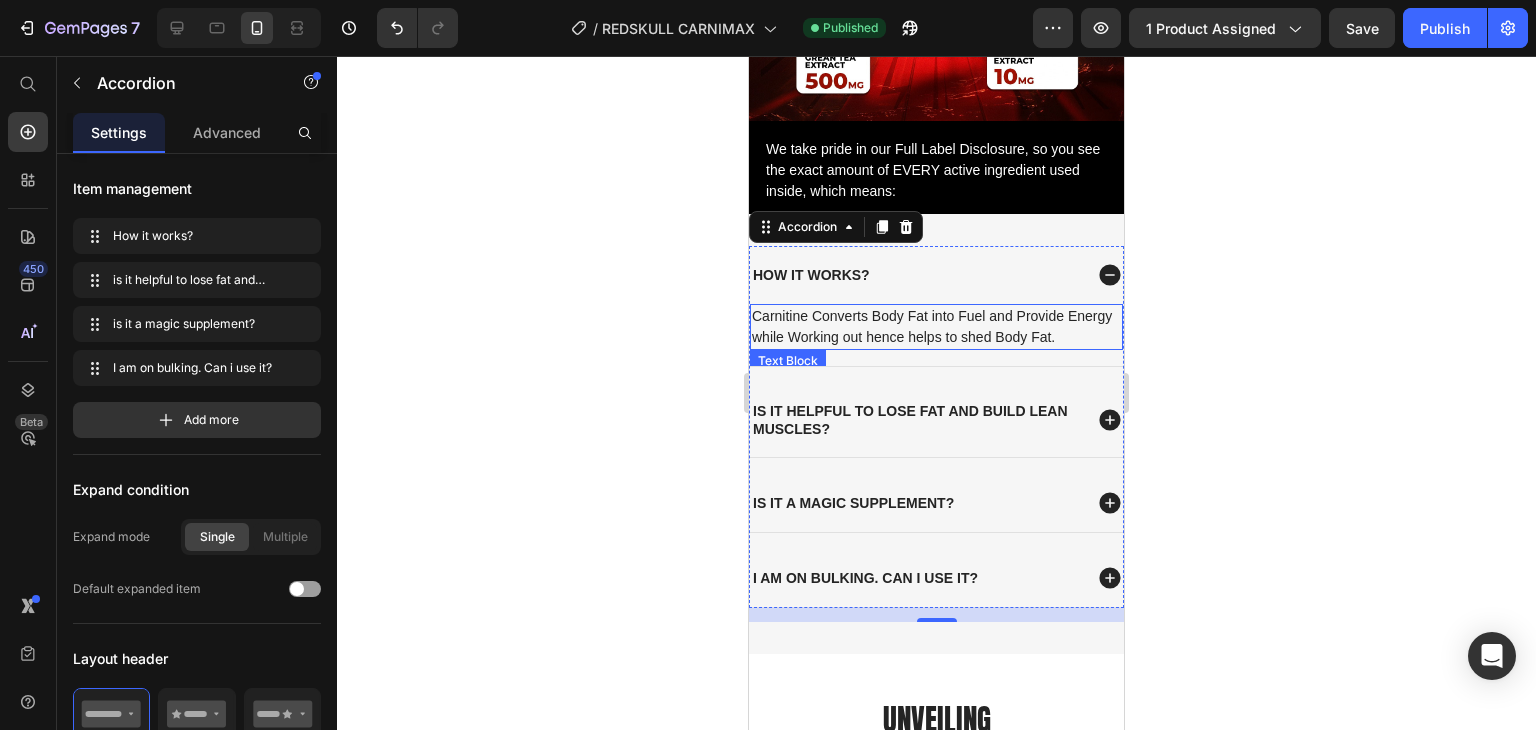 click on "Carnitine Converts Body Fat into Fuel and Provide Energy while Working out hence helps to shed Body Fat." at bounding box center (936, 327) 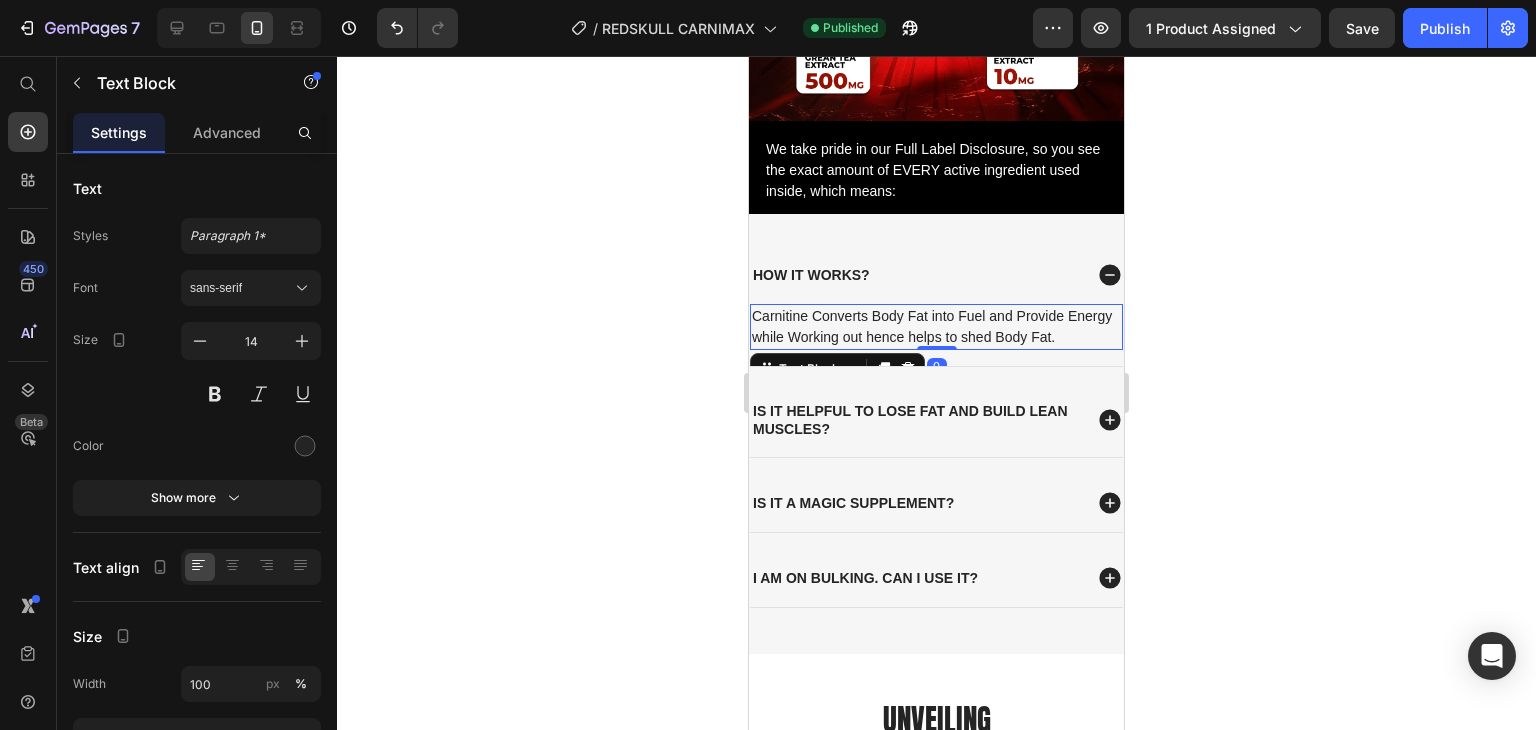 click on "Carnitine Converts Body Fat into Fuel and Provide Energy while Working out hence helps to shed Body Fat." at bounding box center (936, 327) 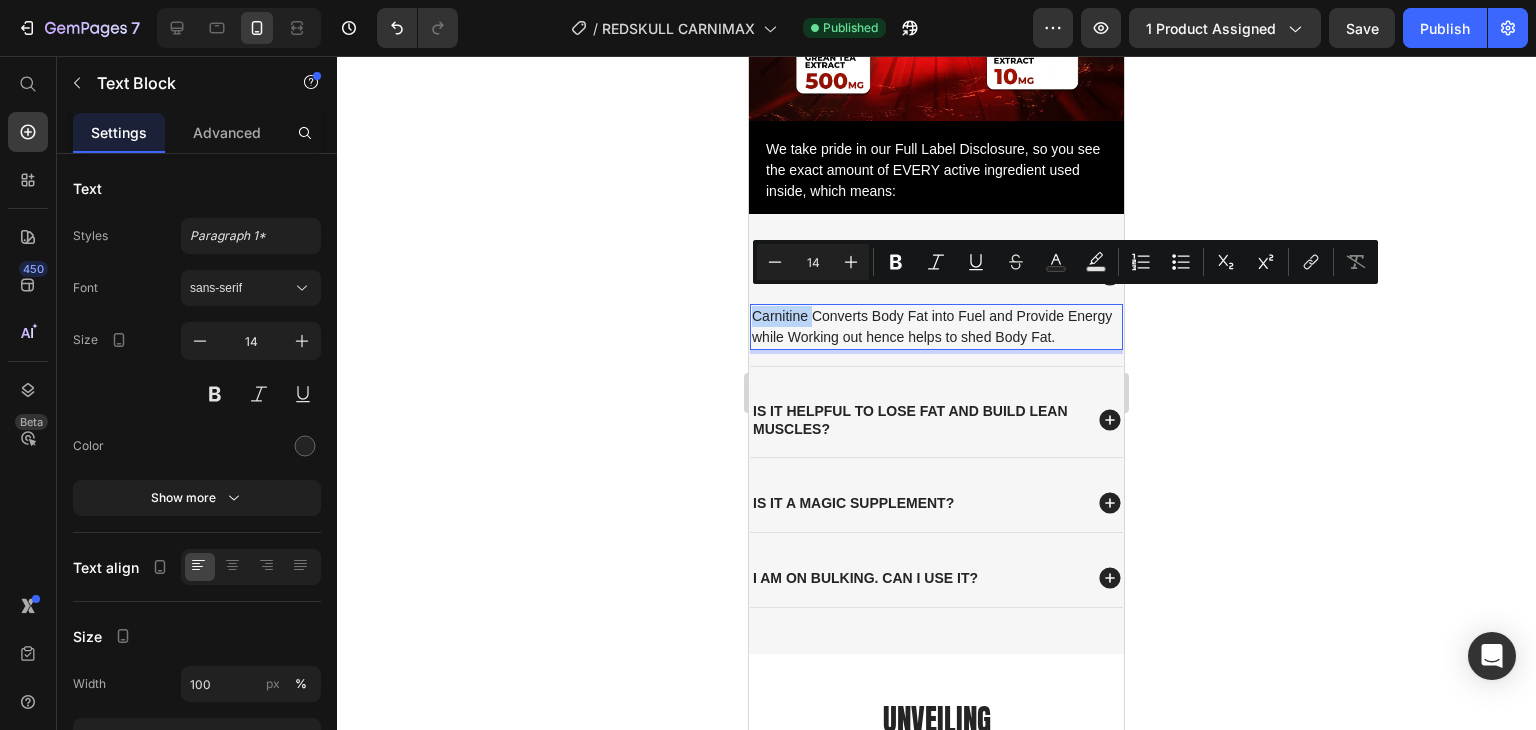 click on "Carnitine Converts Body Fat into Fuel and Provide Energy while Working out hence helps to shed Body Fat." at bounding box center (936, 327) 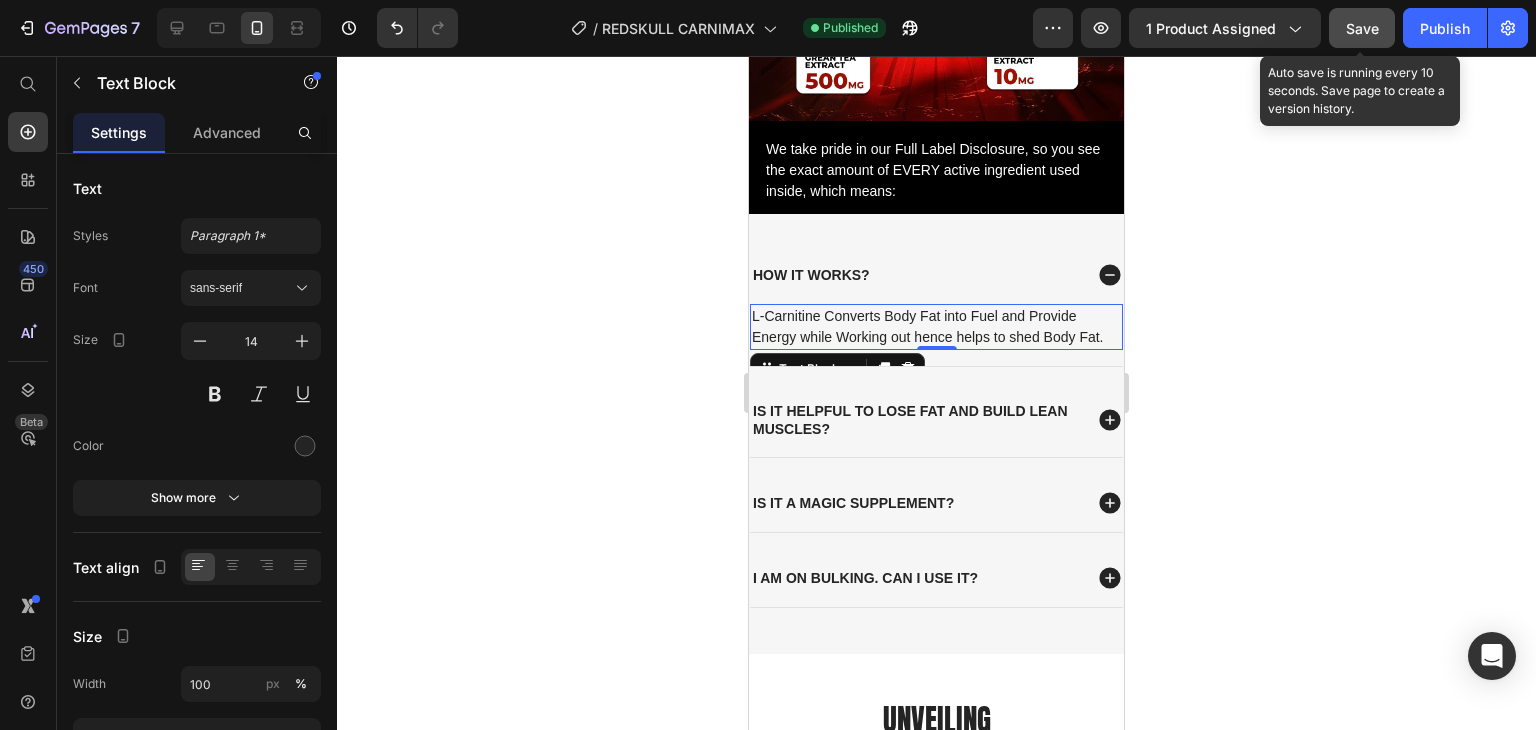 click on "Save" 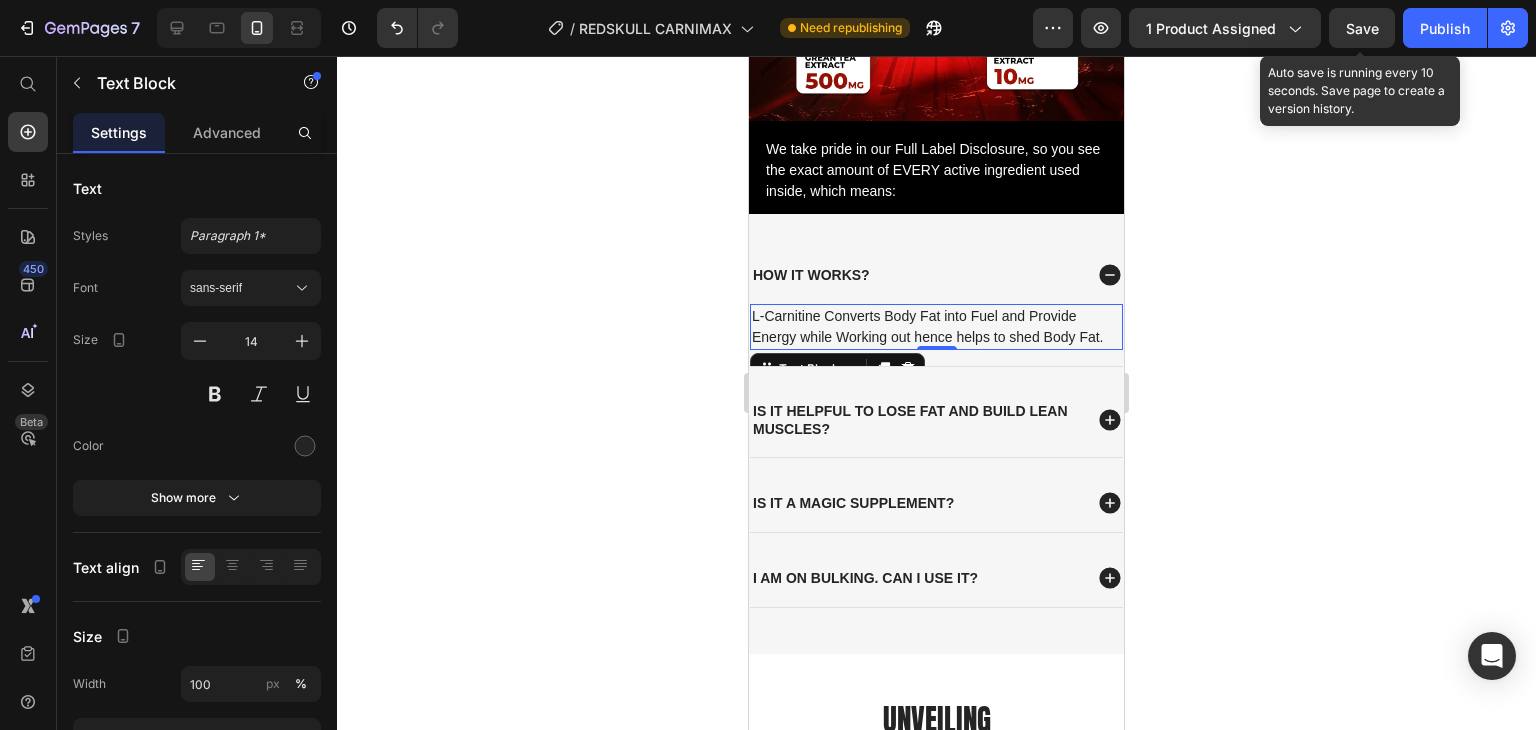 click on "Save" at bounding box center (1362, 28) 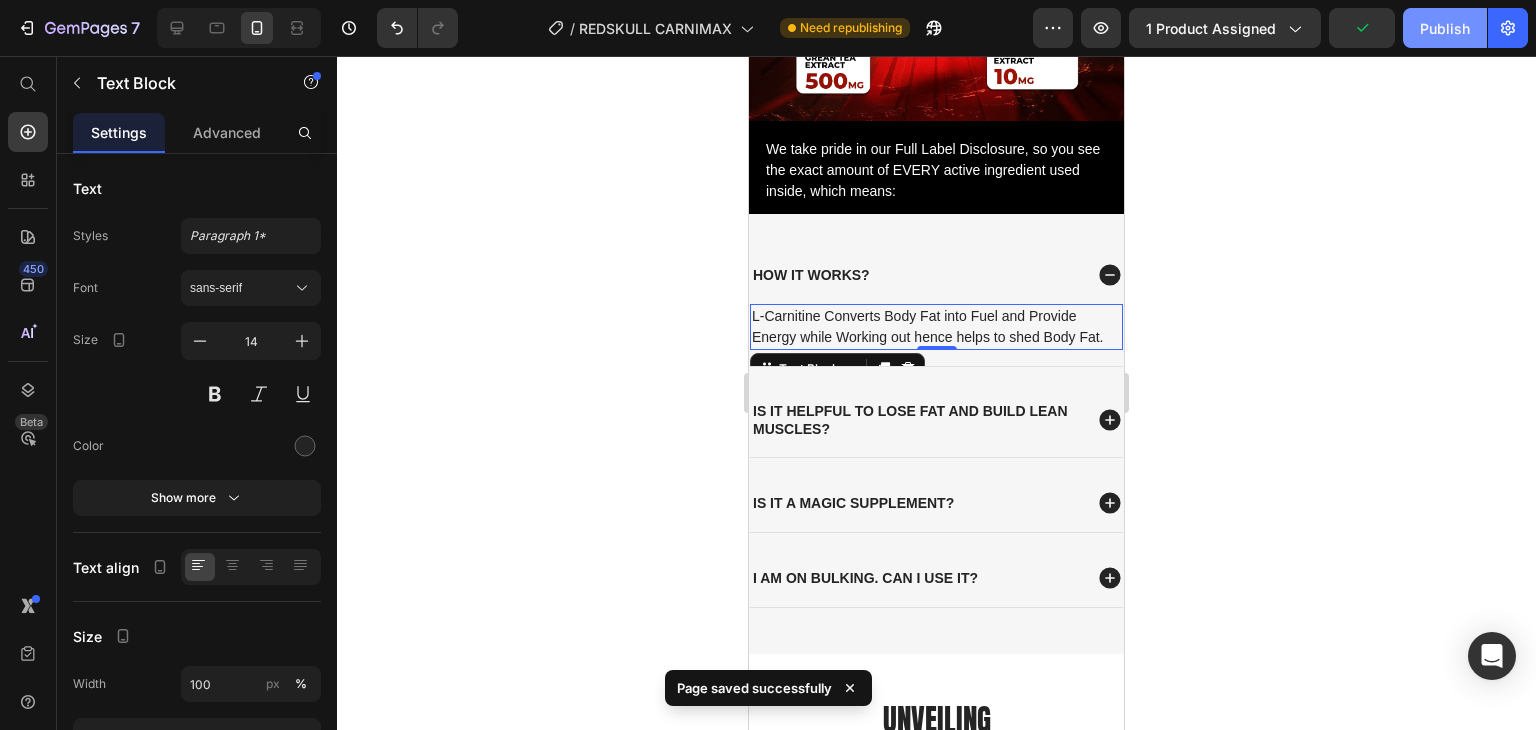 click on "Publish" at bounding box center (1445, 28) 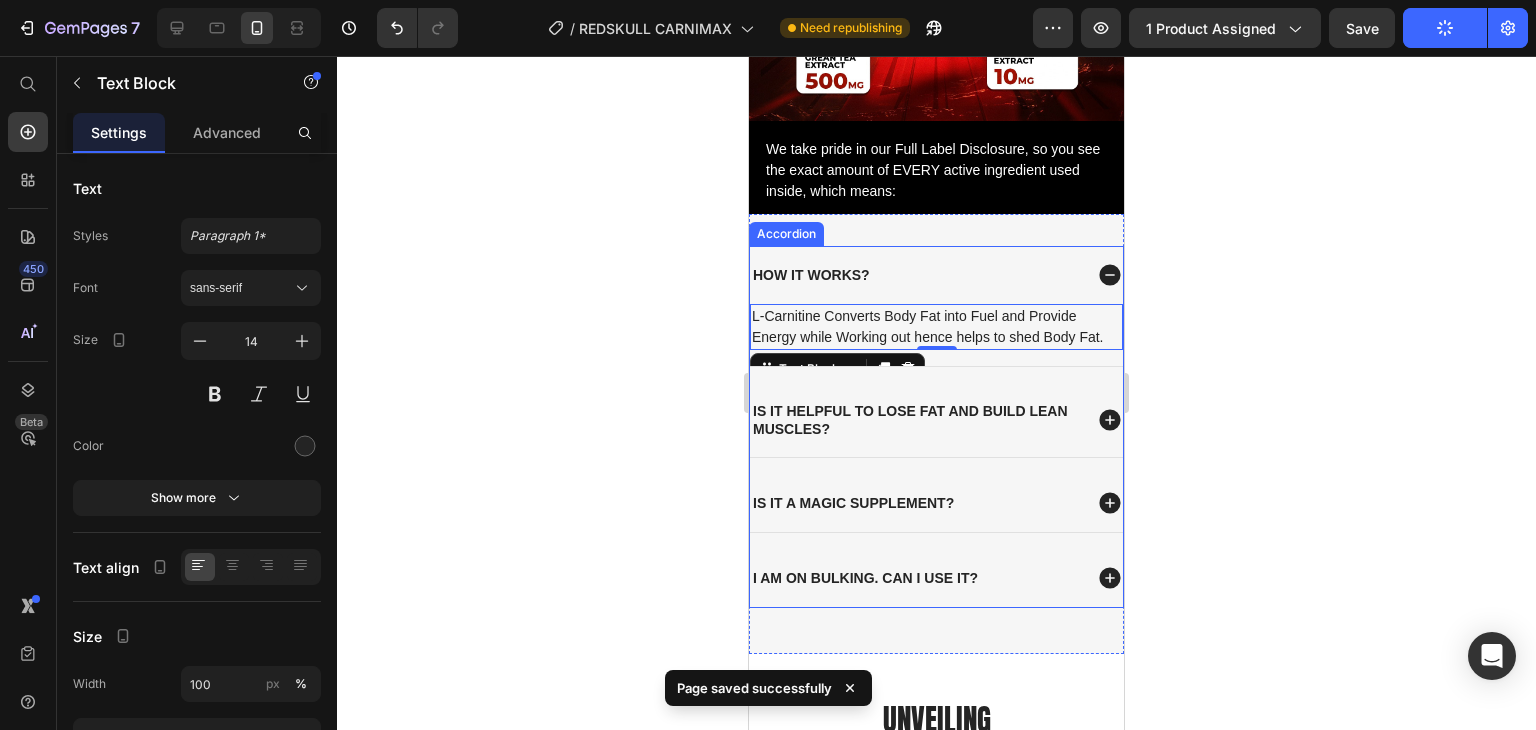 click on "is it helpful to lose fat and build lean muscles?" at bounding box center (936, 420) 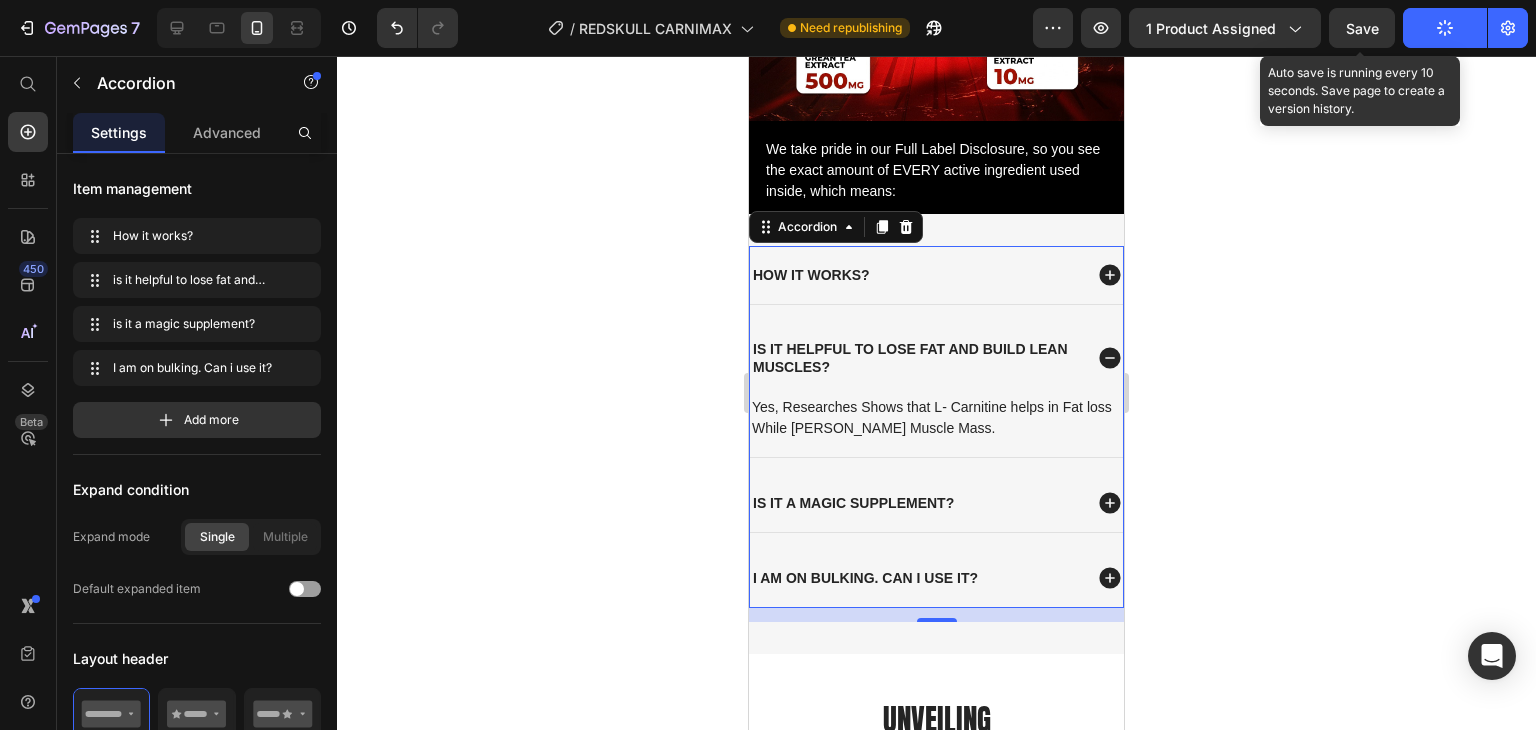 click on "Save" at bounding box center [1362, 28] 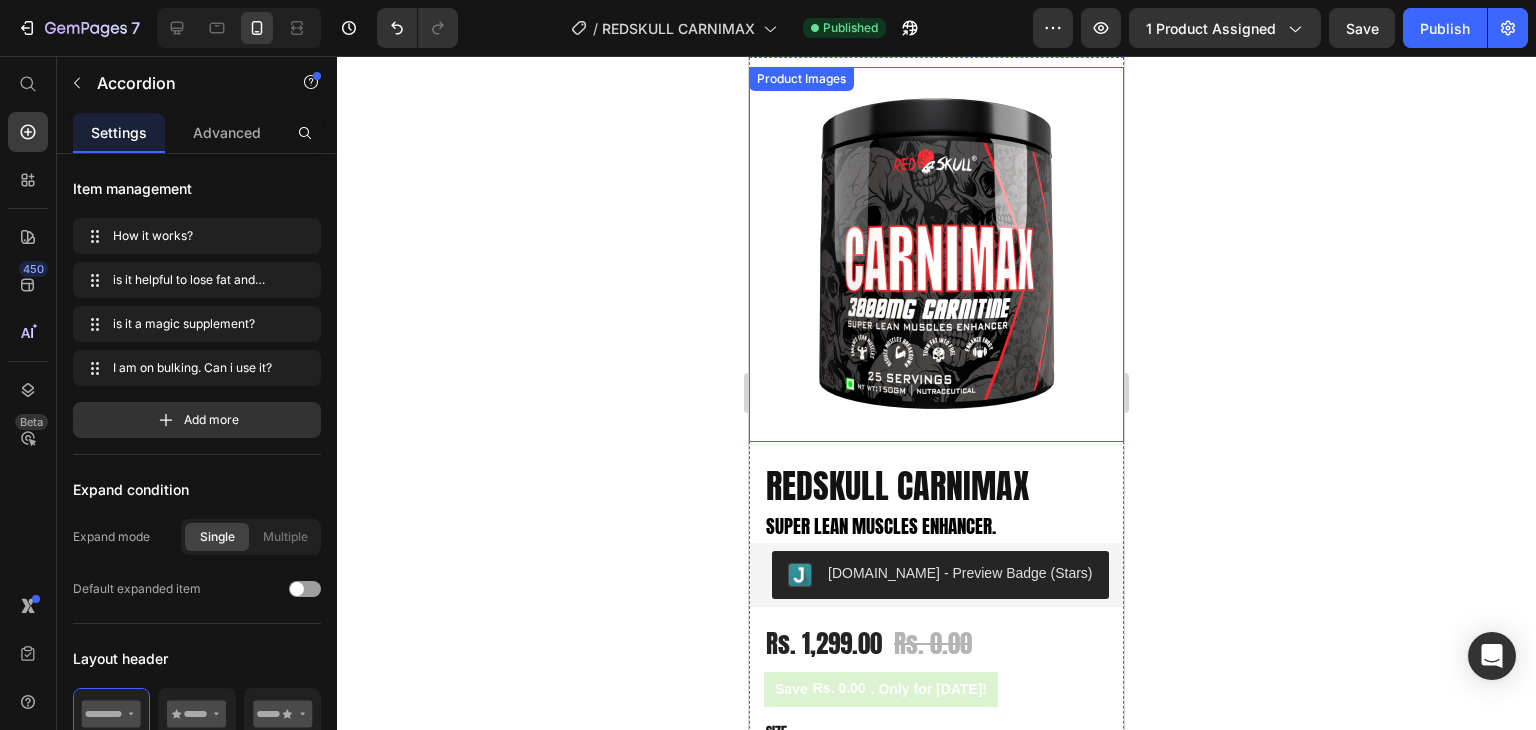 scroll, scrollTop: 400, scrollLeft: 0, axis: vertical 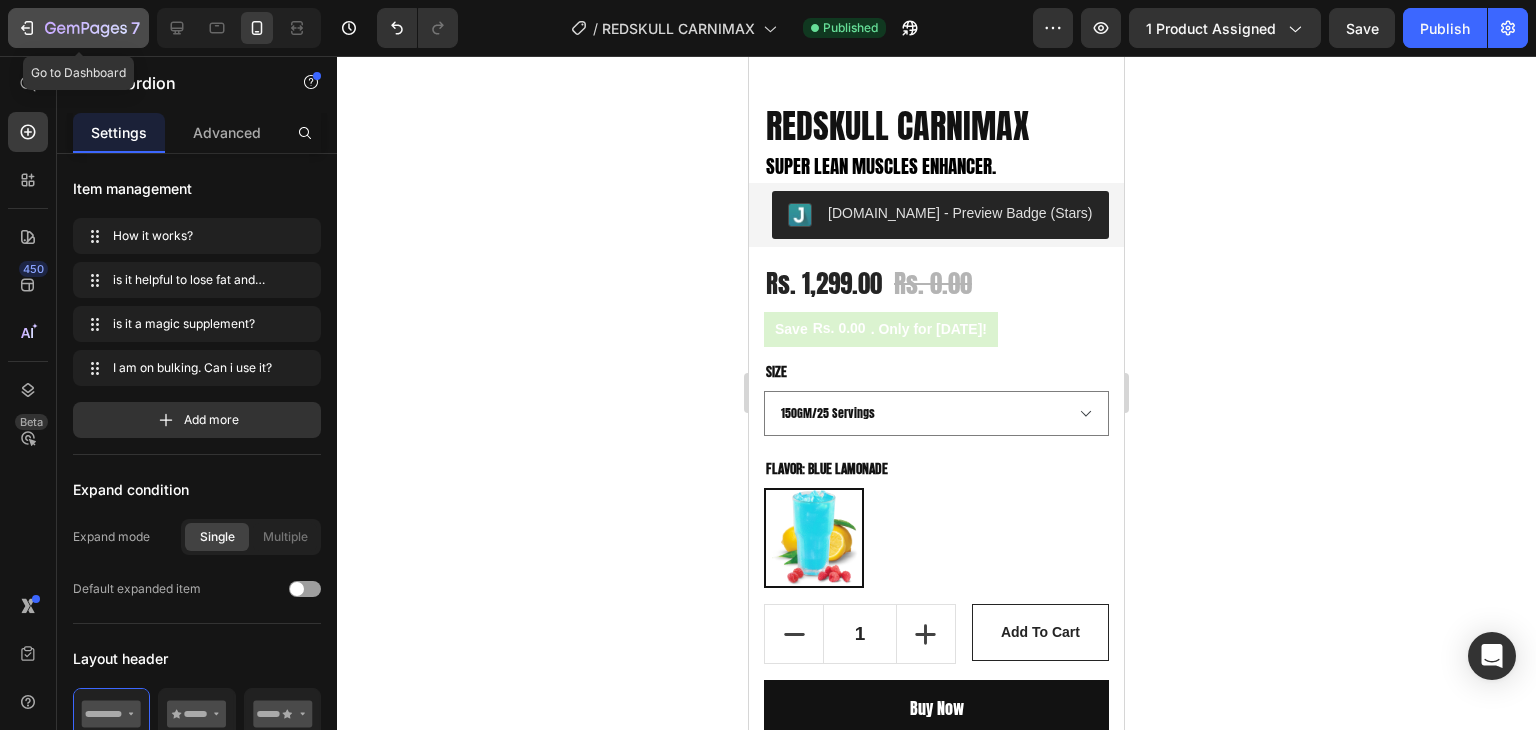 click 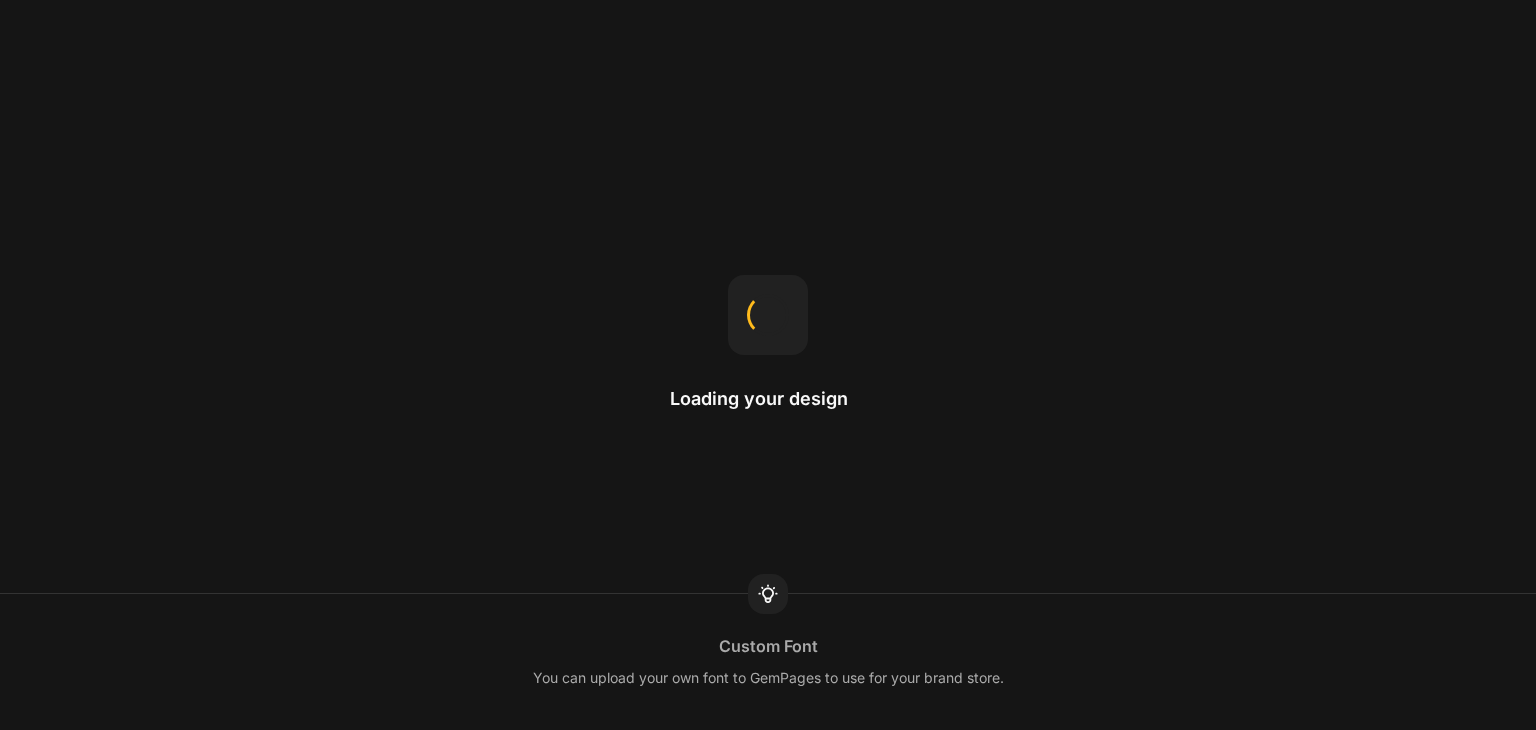 scroll, scrollTop: 0, scrollLeft: 0, axis: both 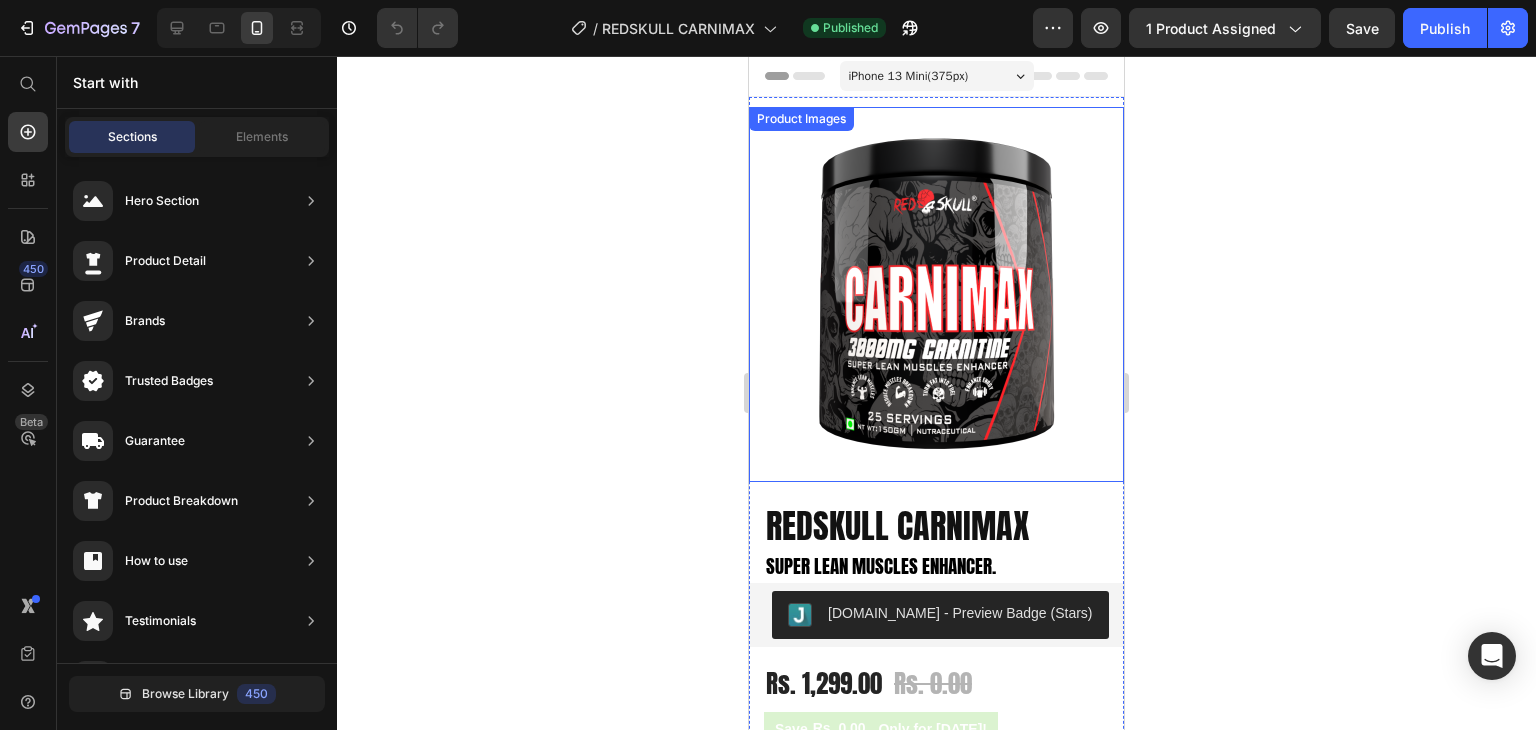 click at bounding box center (936, 294) 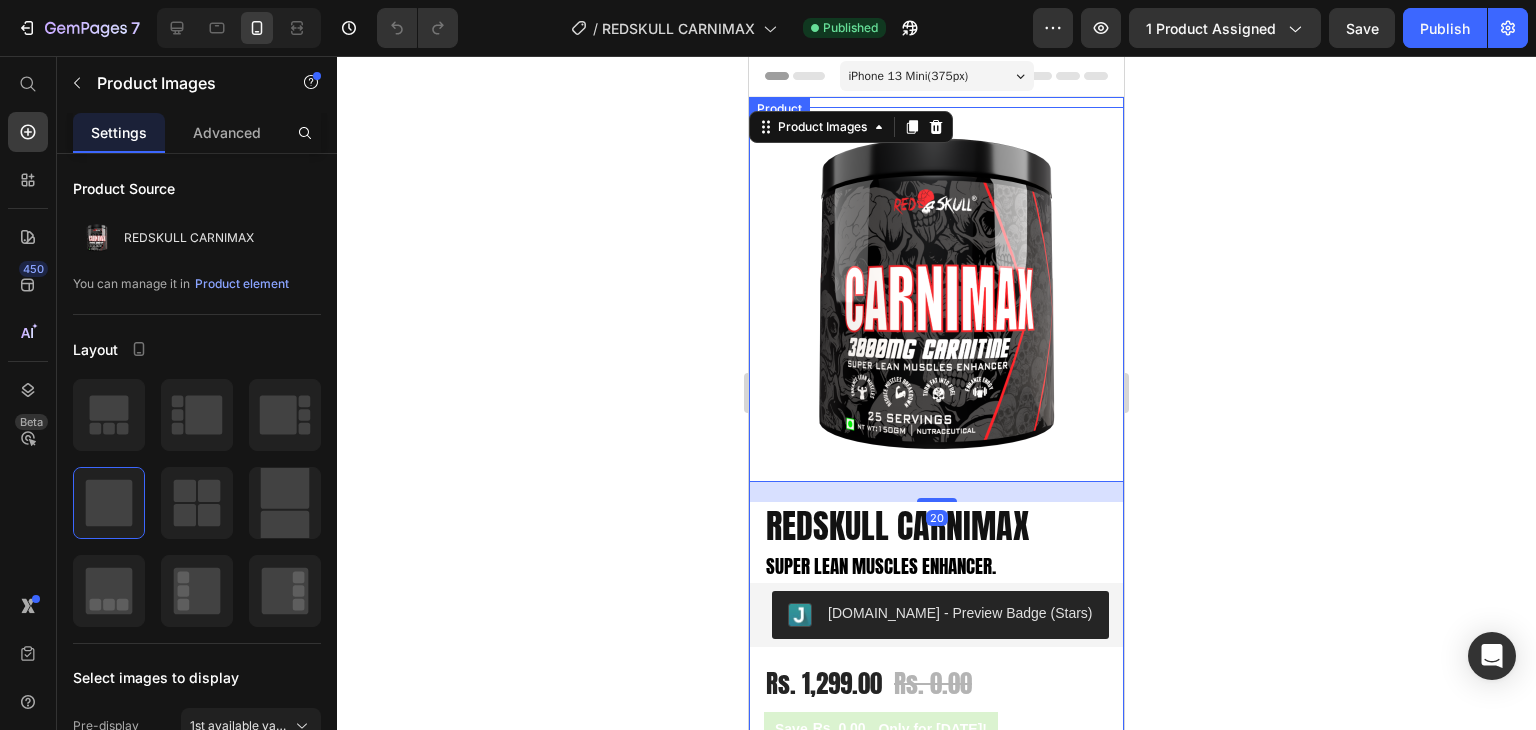 click on "Product Images   20" at bounding box center (936, 299) 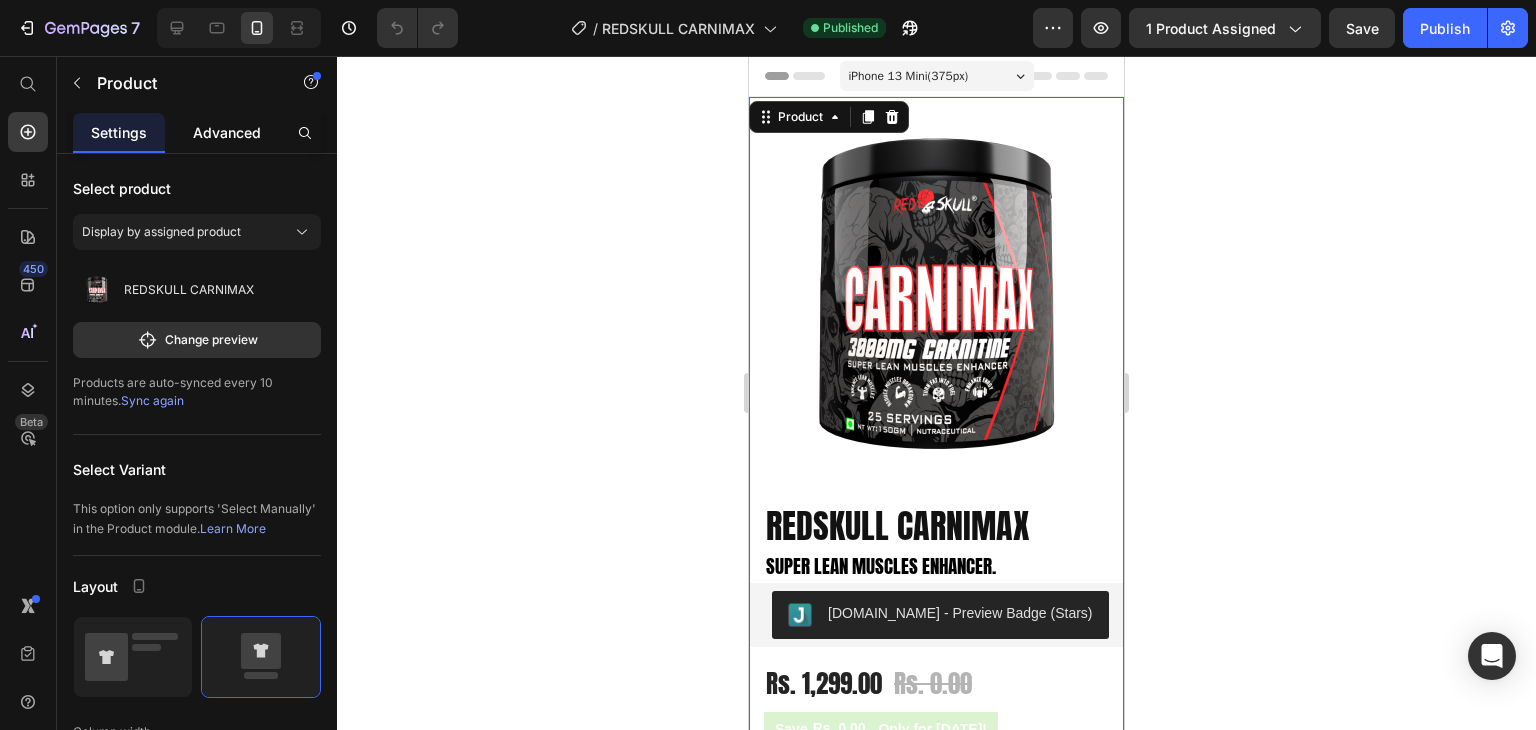 click on "Advanced" at bounding box center (227, 132) 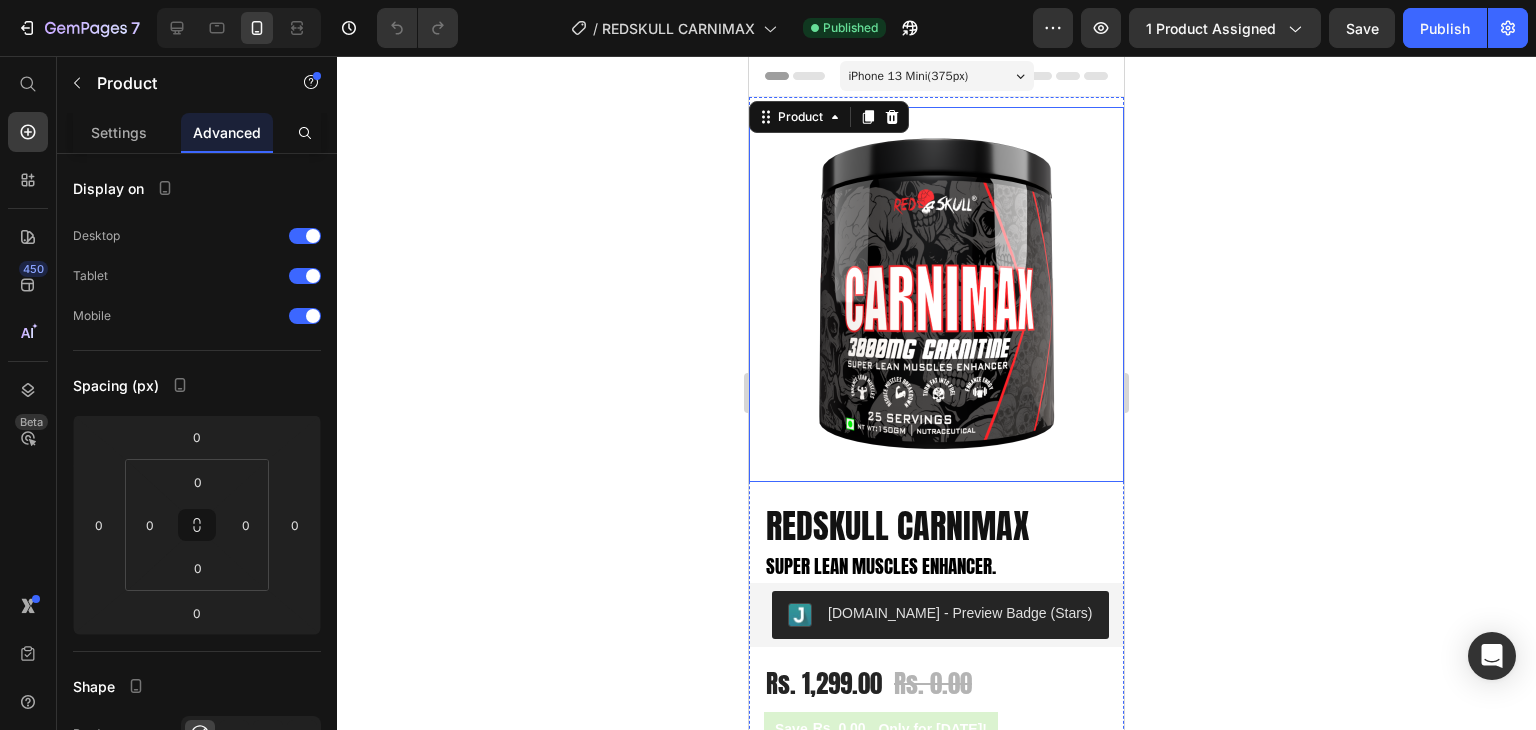 click at bounding box center [936, 294] 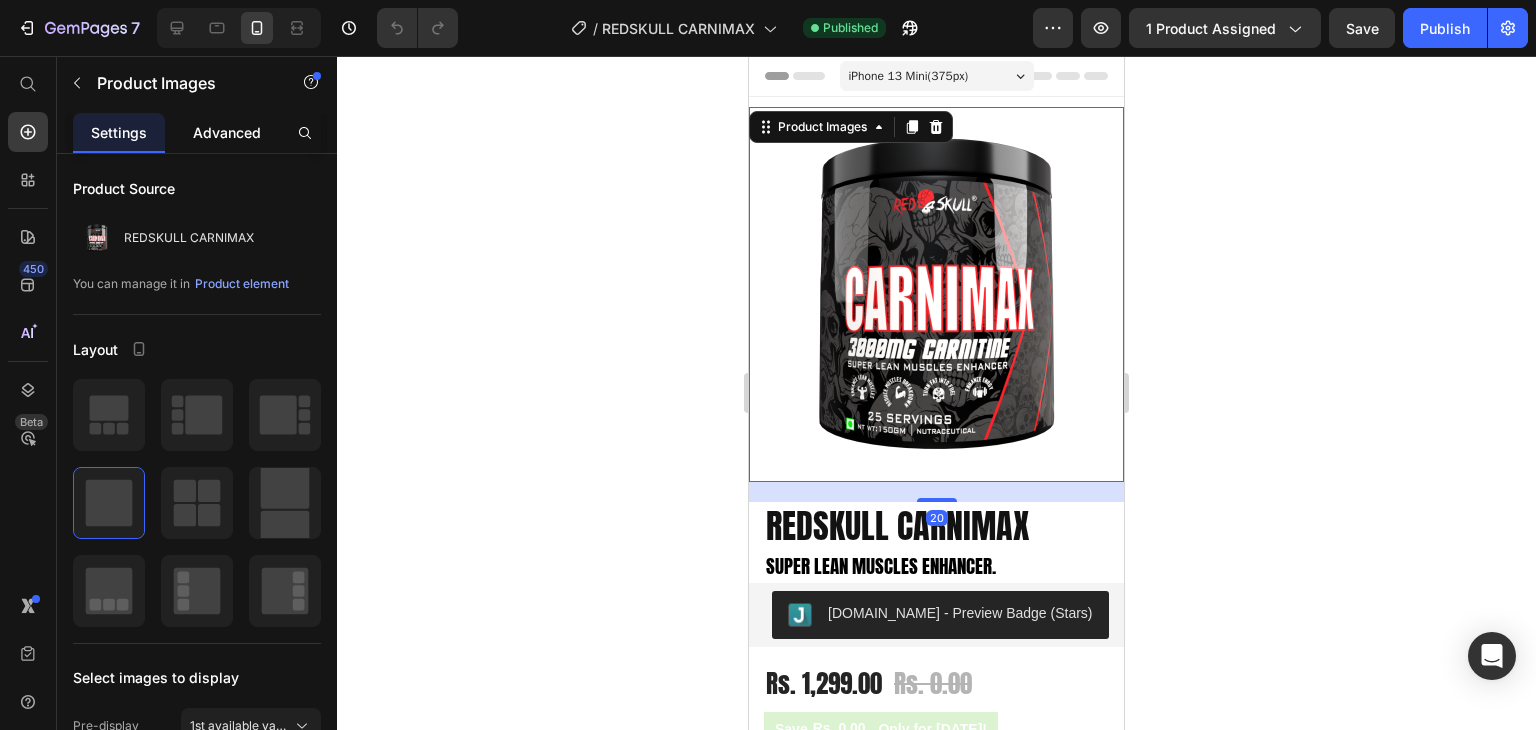 click on "Advanced" at bounding box center [227, 132] 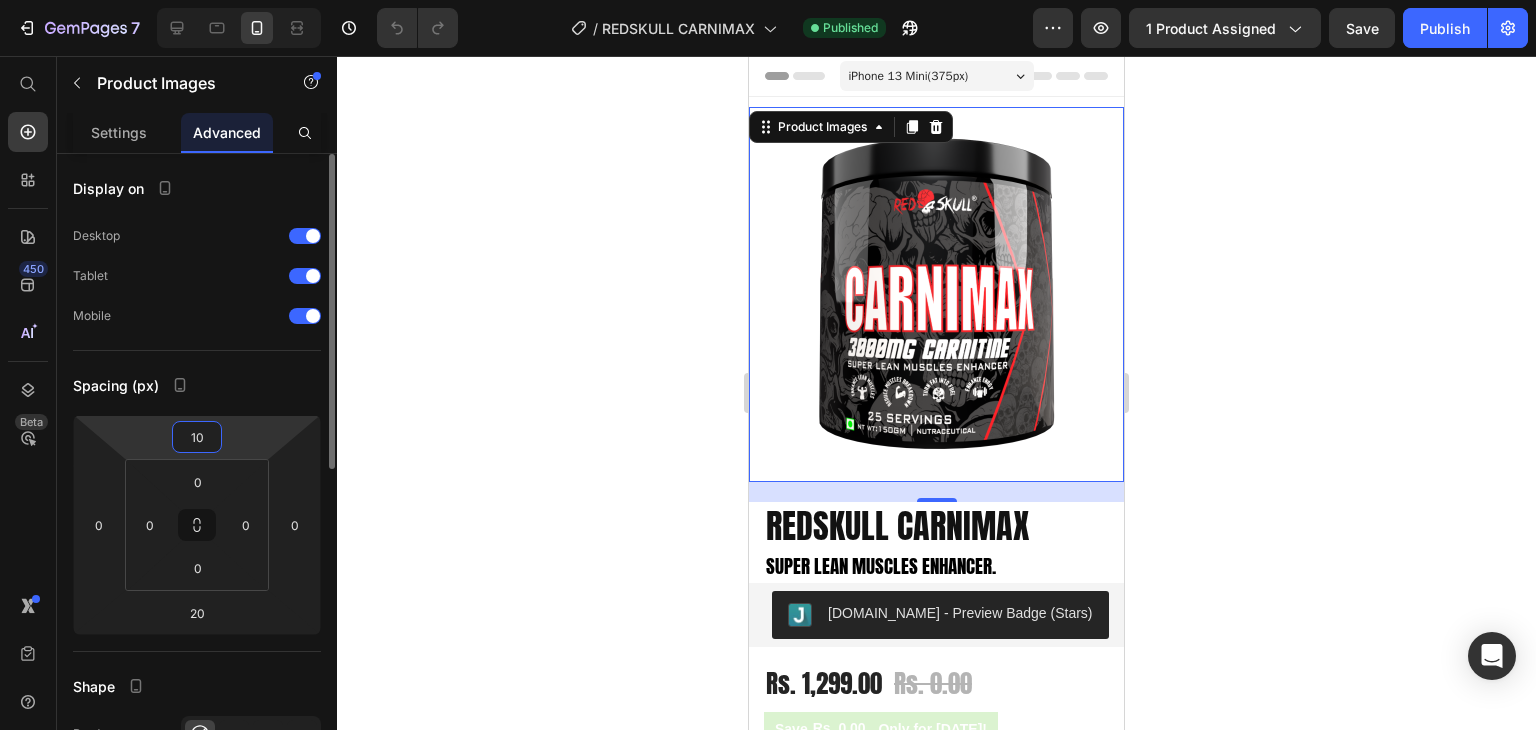 click on "10" at bounding box center [197, 437] 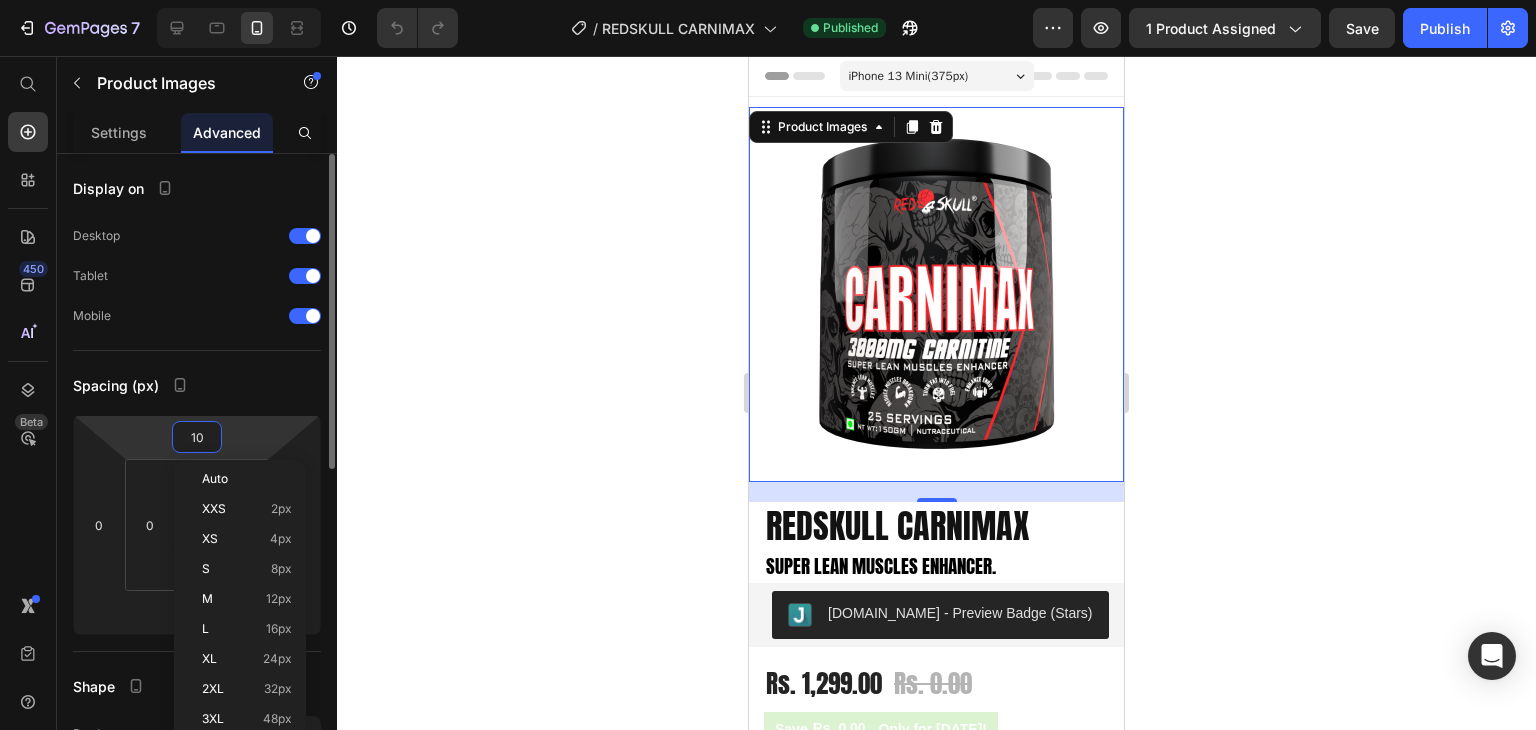 type on "0" 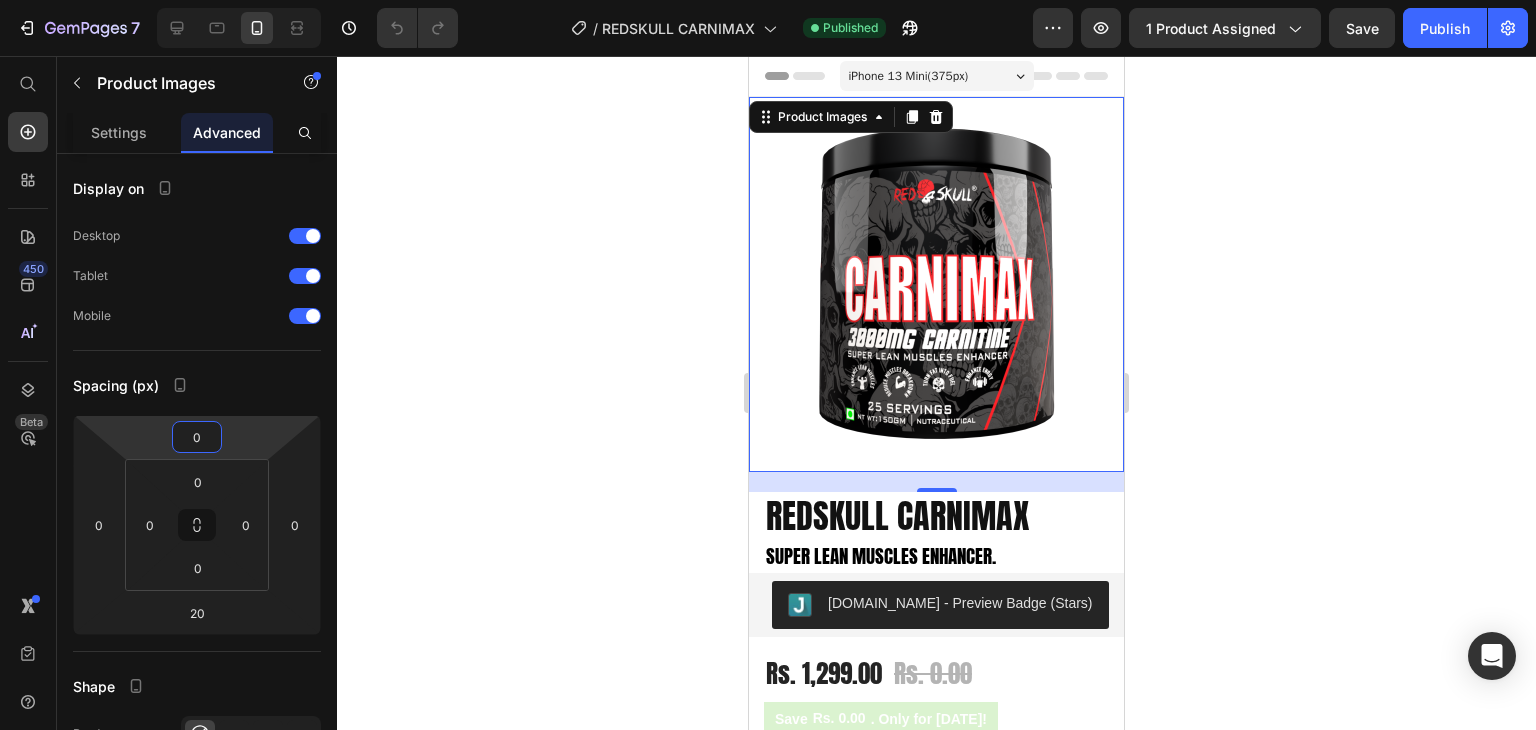 click 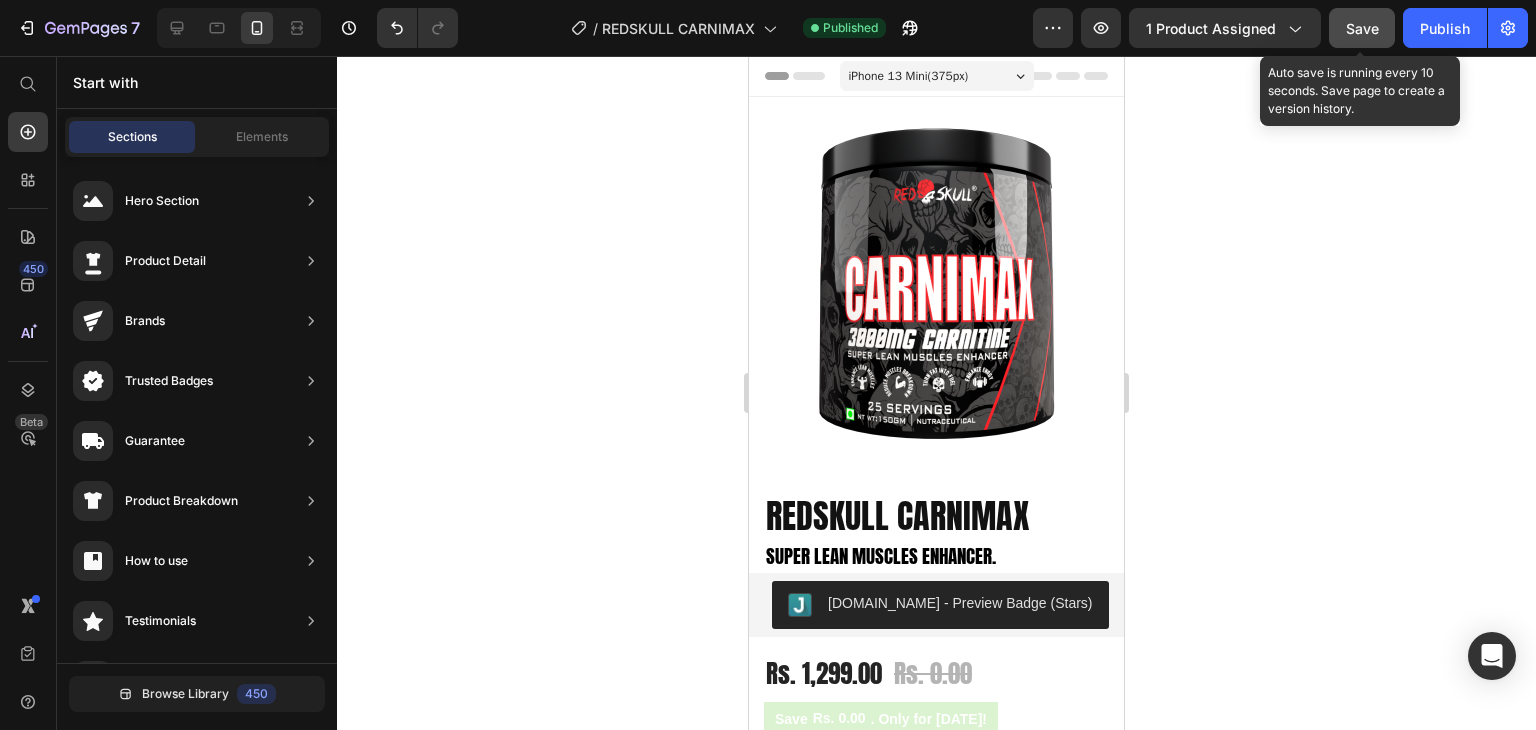 click on "Save" at bounding box center [1362, 28] 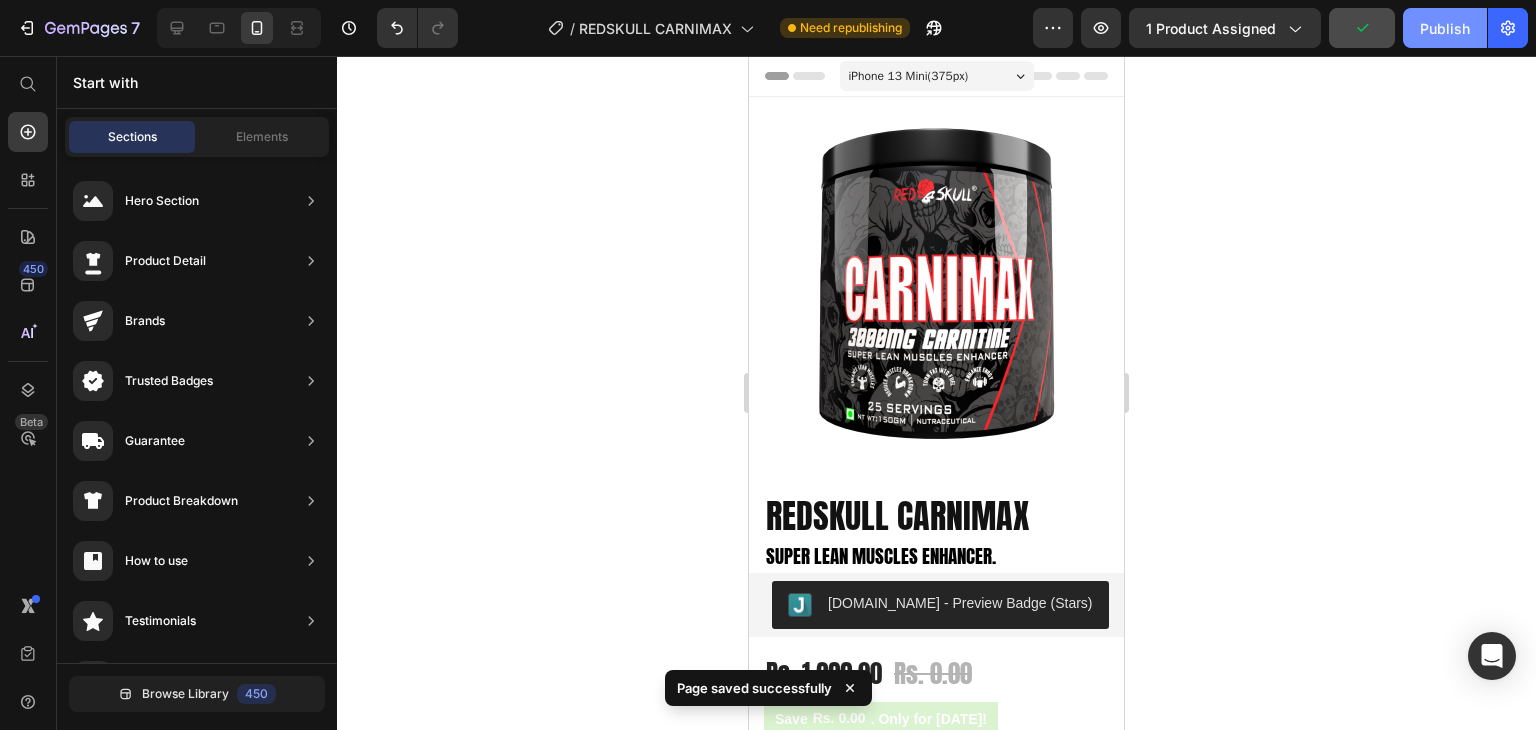 click on "Publish" at bounding box center (1445, 28) 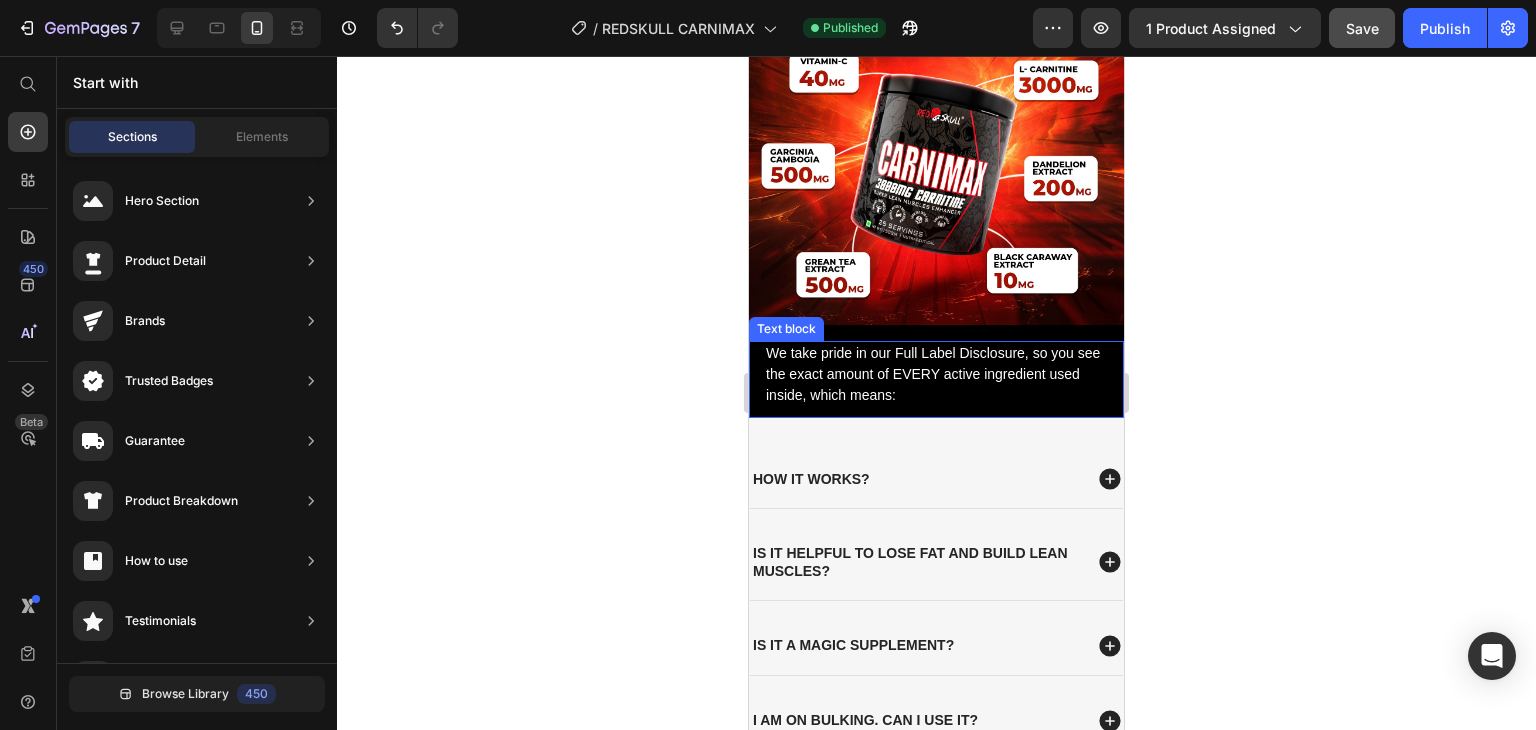scroll, scrollTop: 2200, scrollLeft: 0, axis: vertical 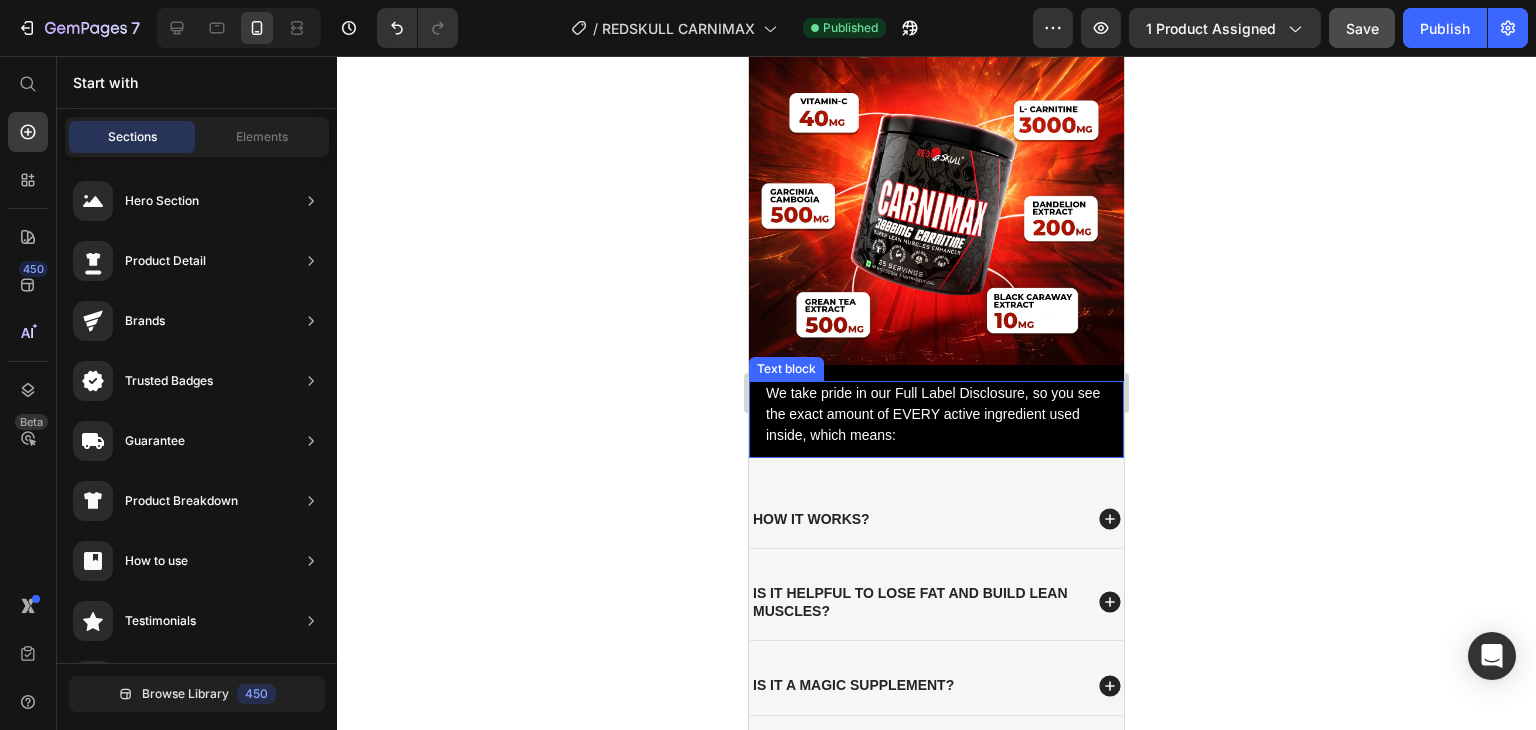click on "We take pride in our Full Label Disclosure, so you see the exact amount of EVERY active ingredient used inside, which means:" at bounding box center (936, 414) 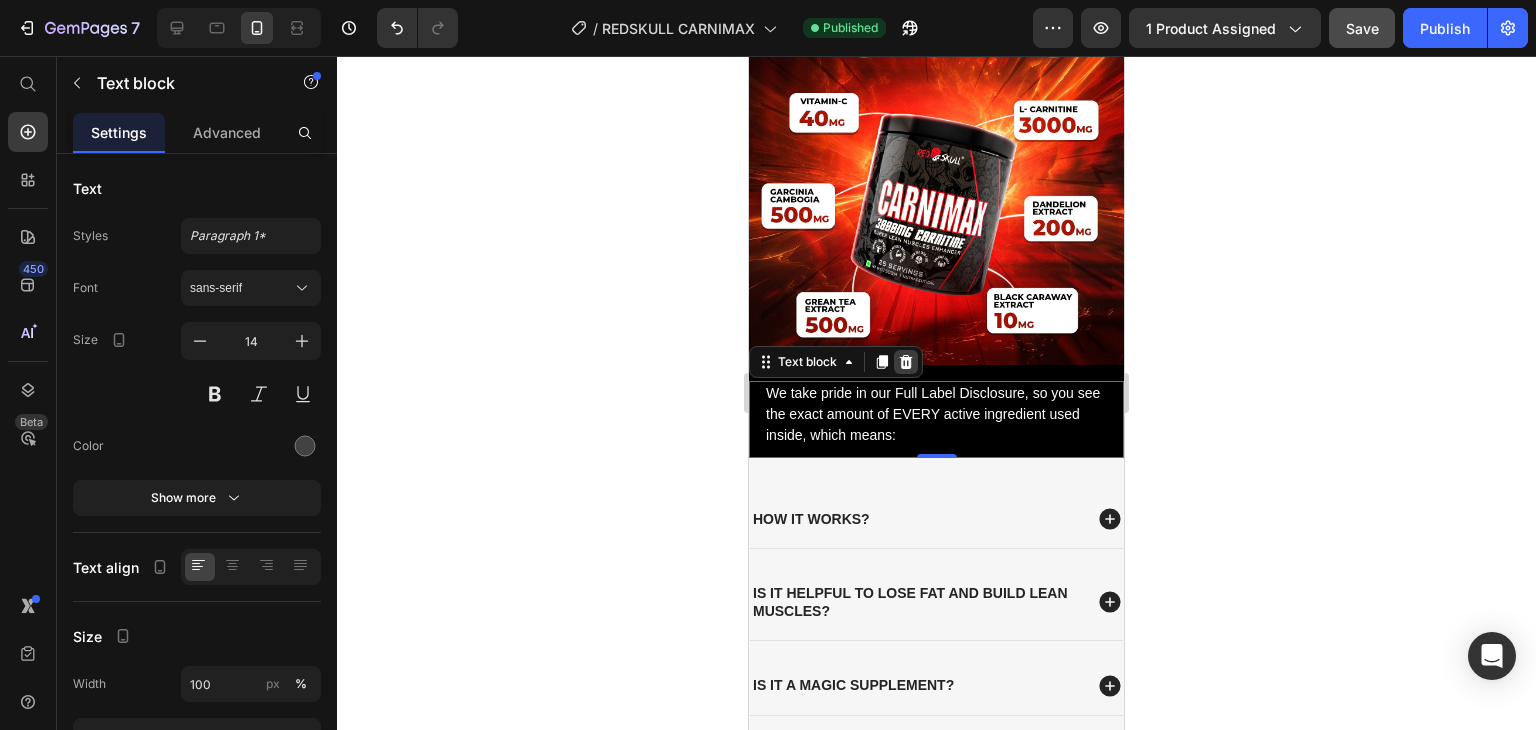 click 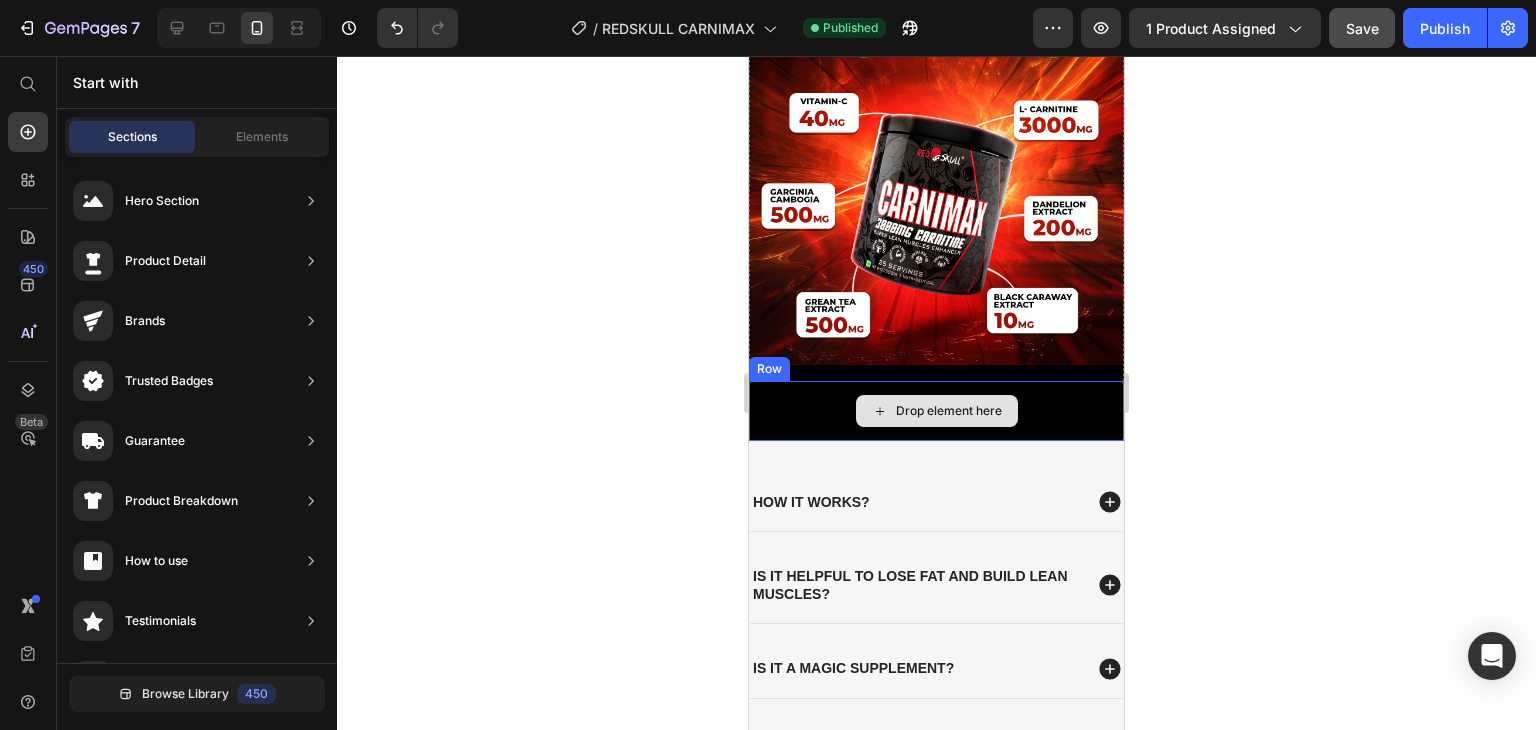 click on "Drop element here" at bounding box center [936, 411] 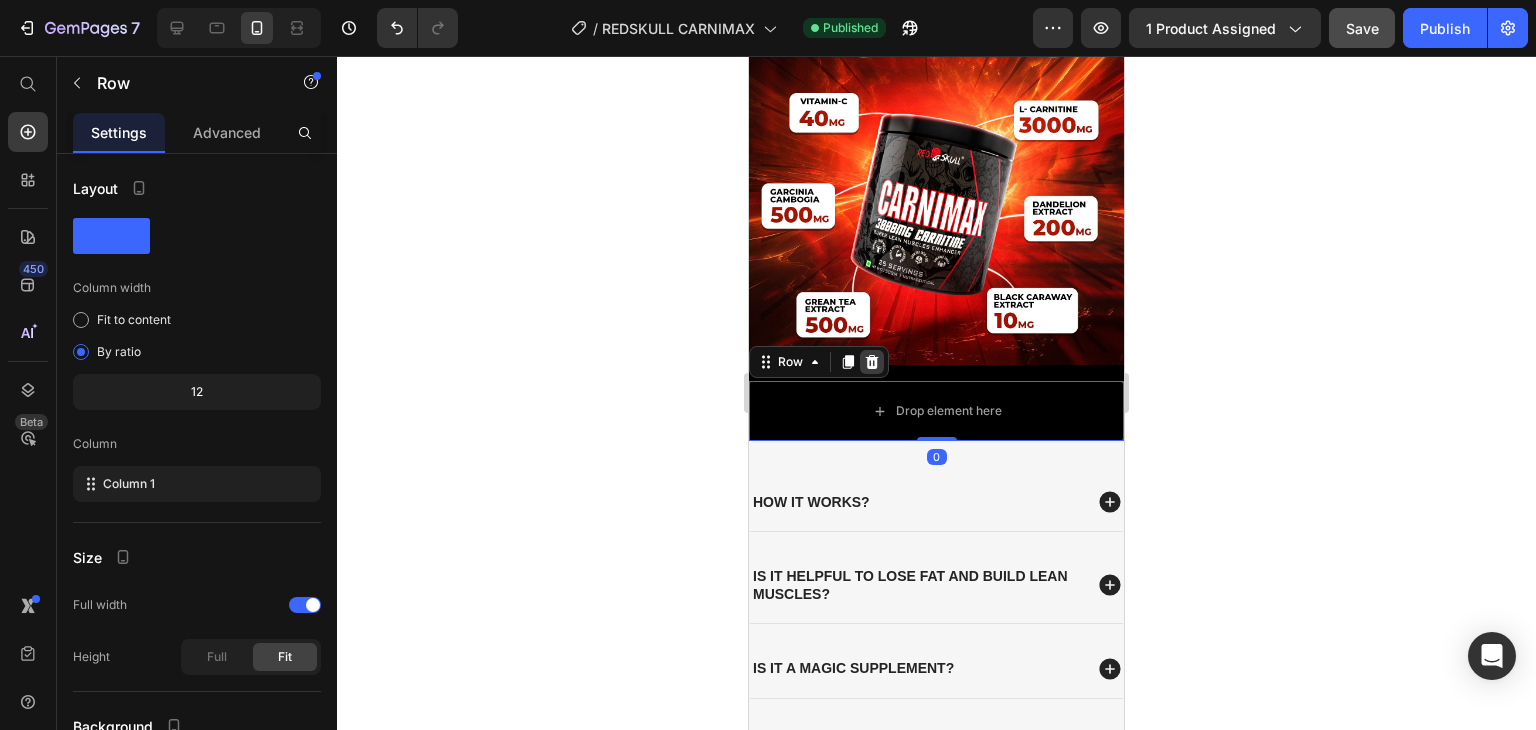 click 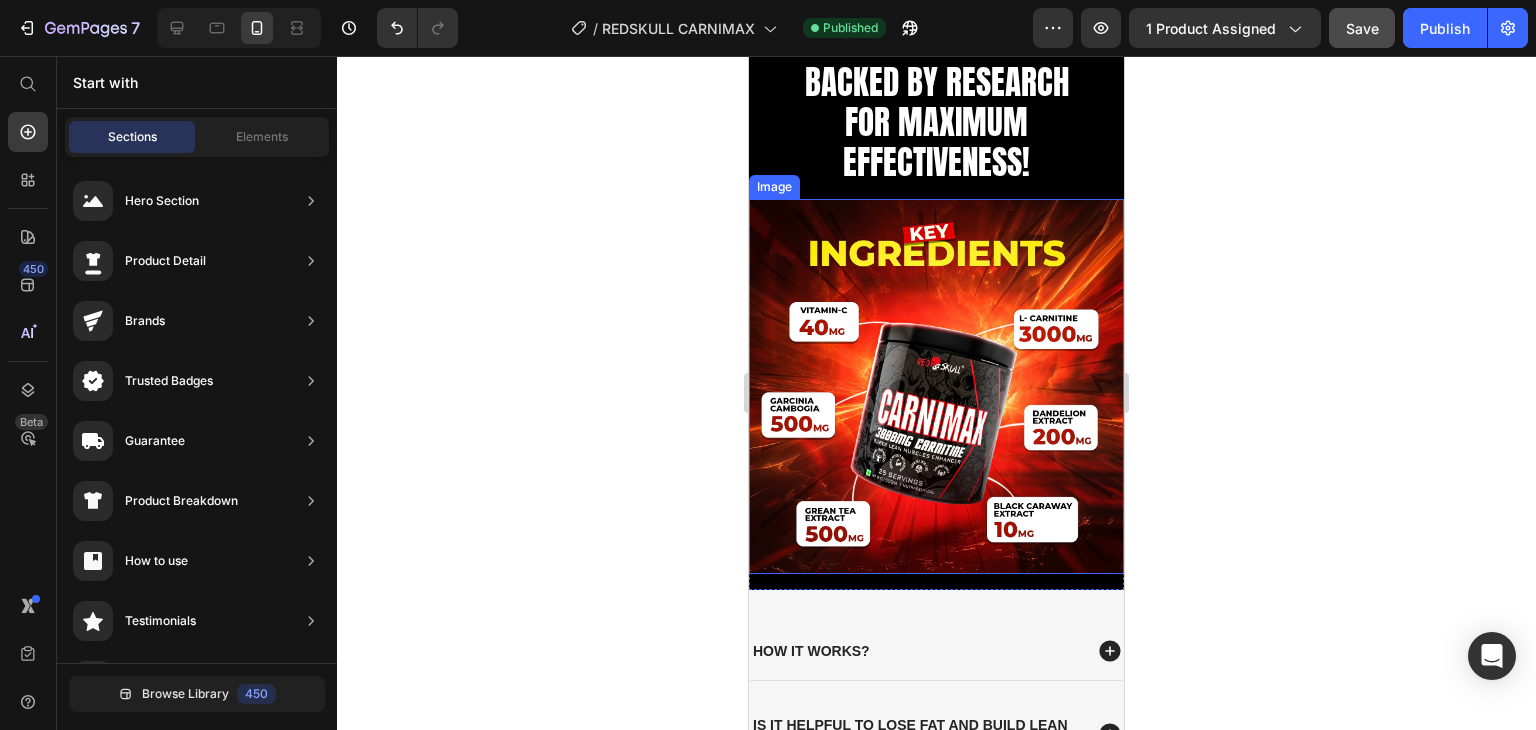 scroll, scrollTop: 2000, scrollLeft: 0, axis: vertical 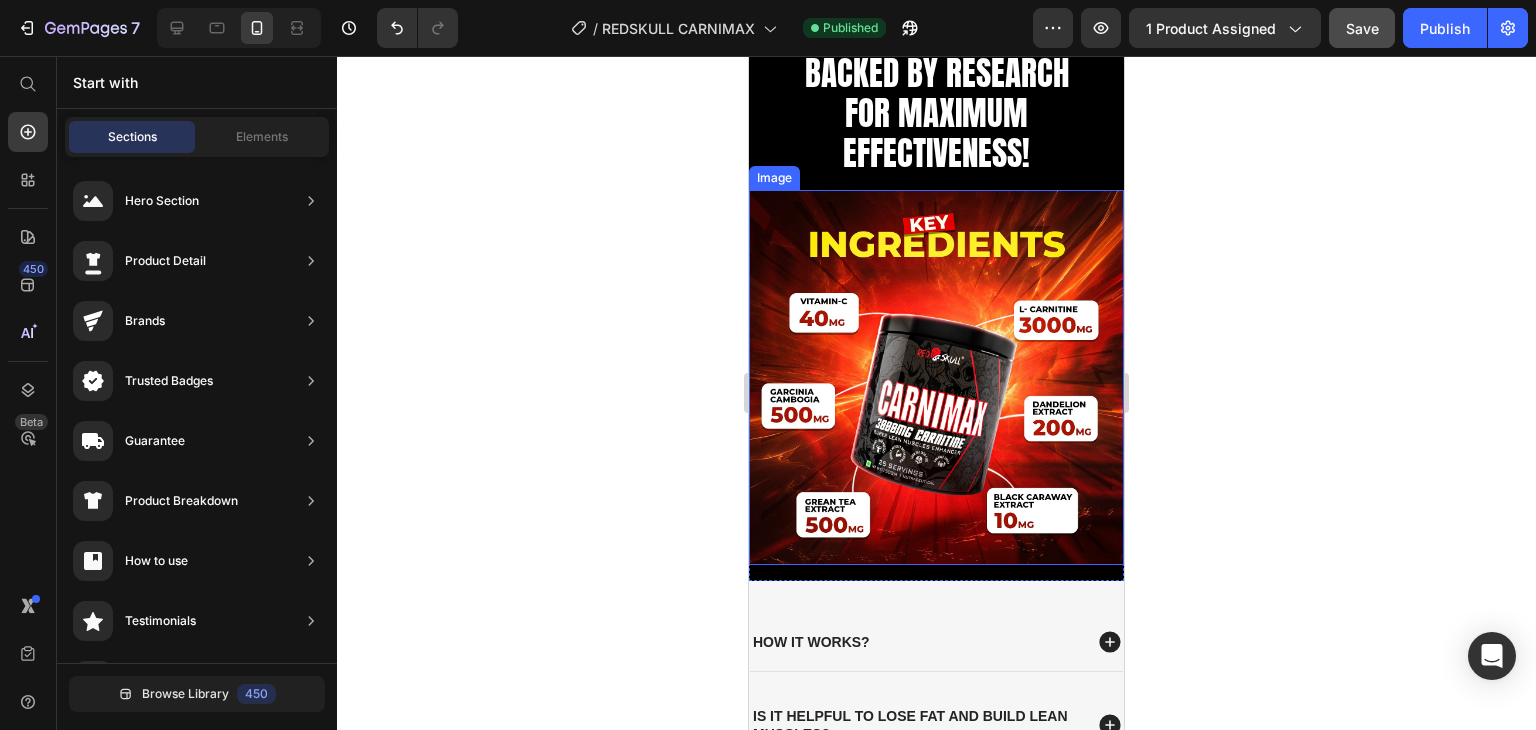 click at bounding box center (936, 377) 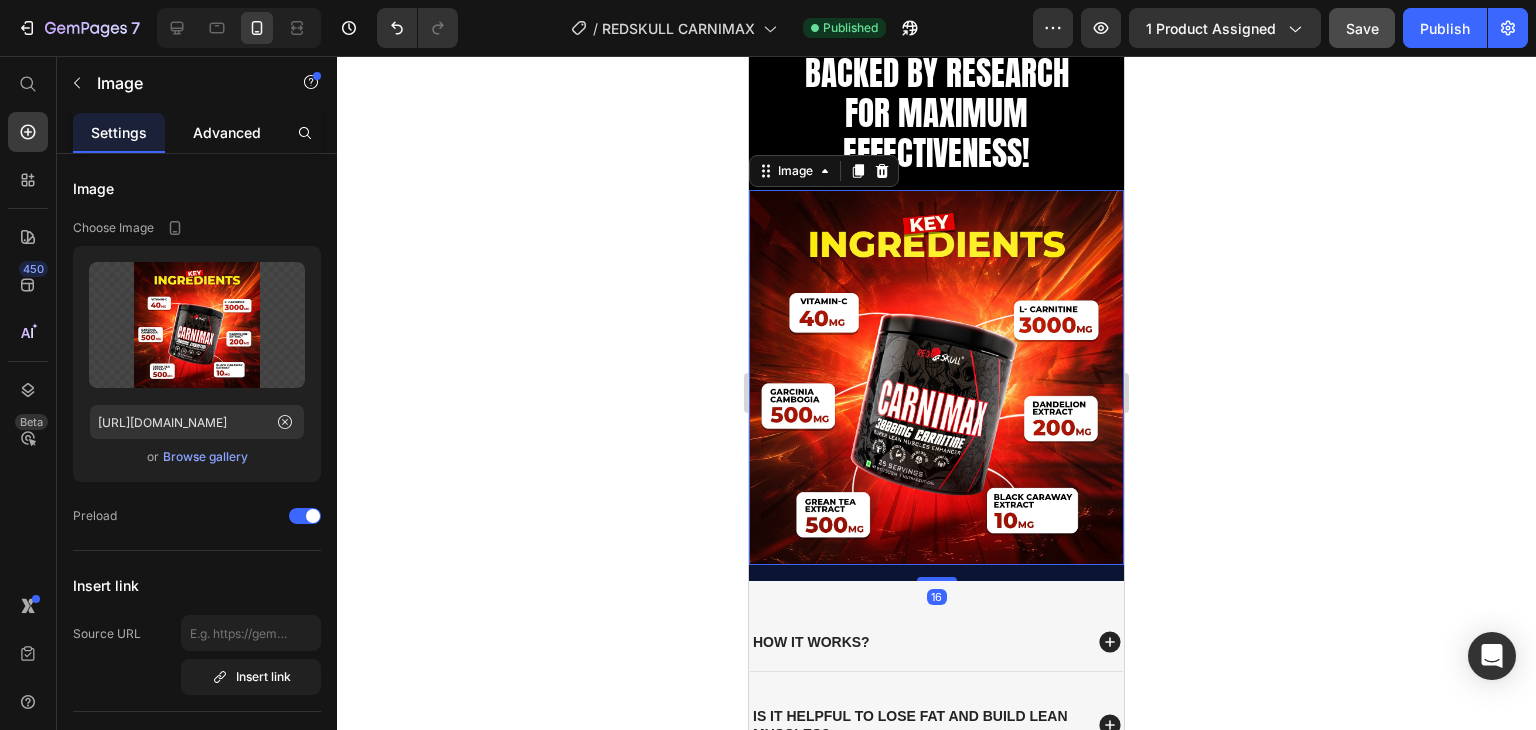 click on "Advanced" at bounding box center [227, 132] 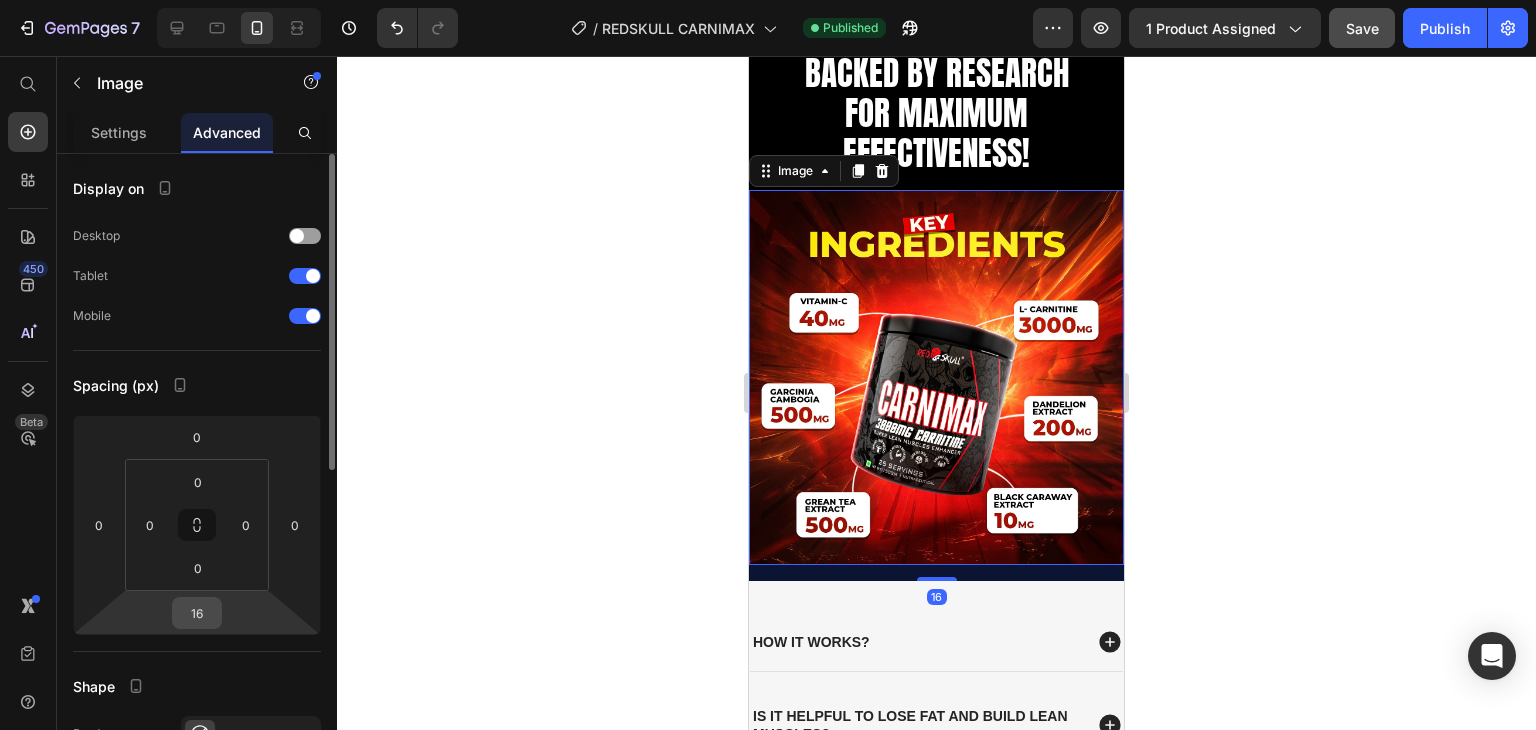 click on "16" at bounding box center [197, 613] 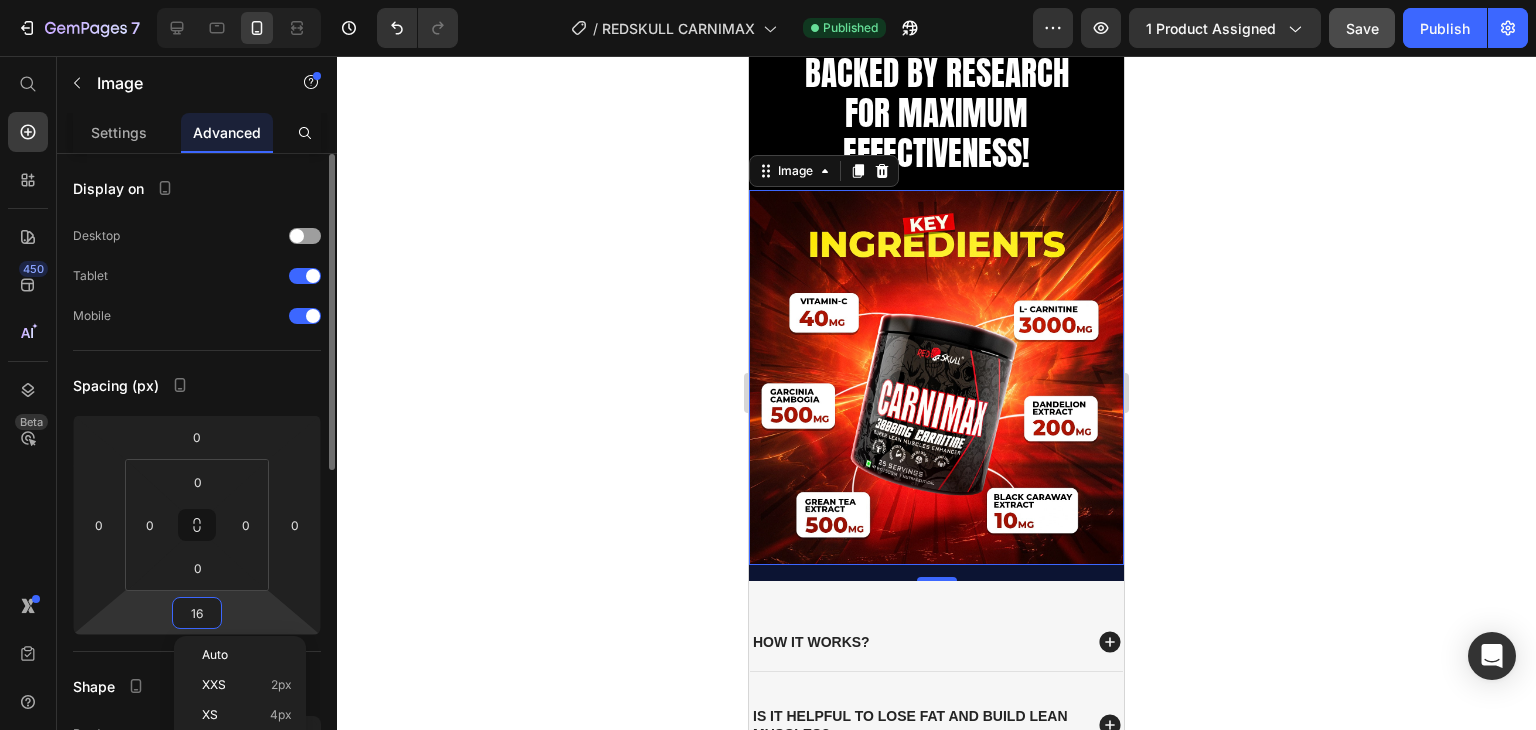 type on "0" 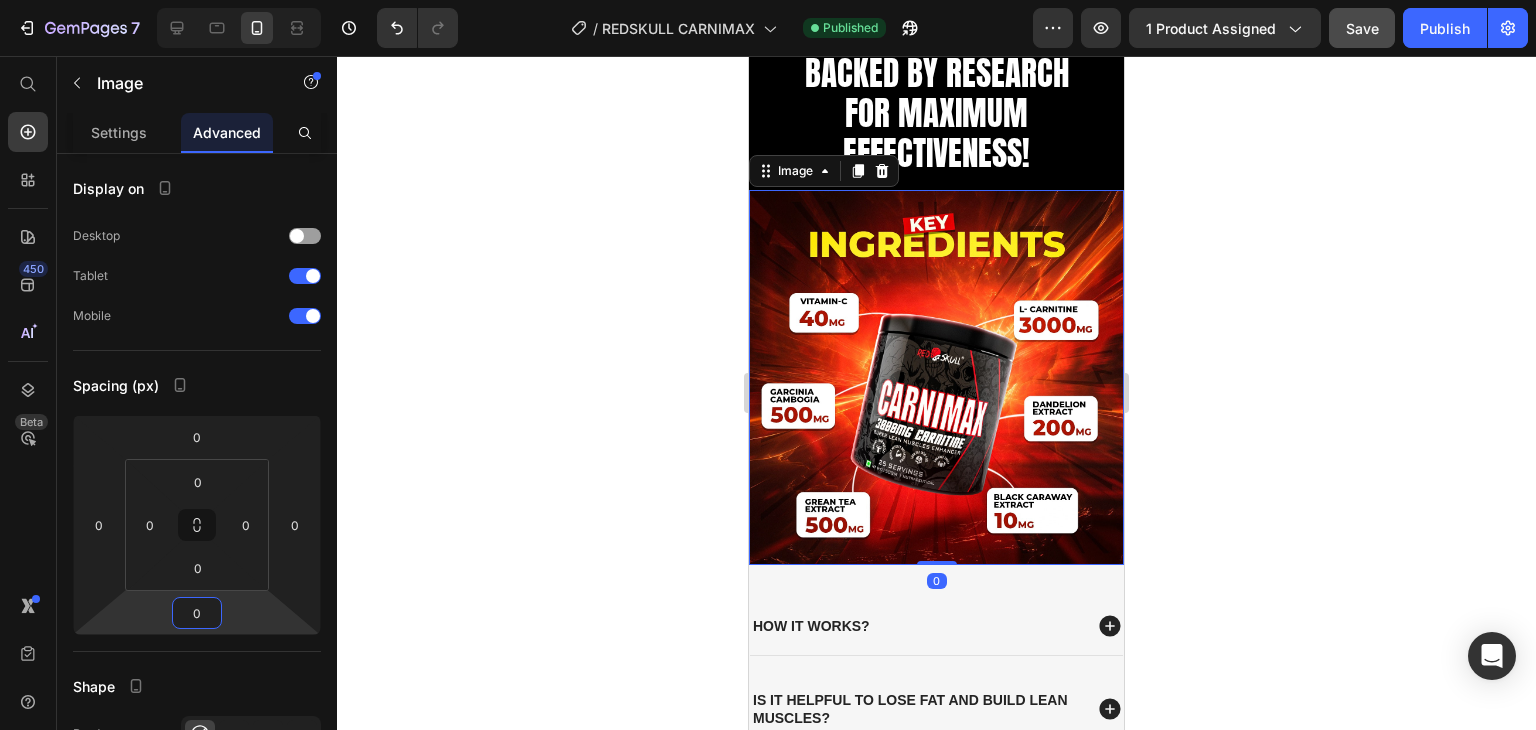click 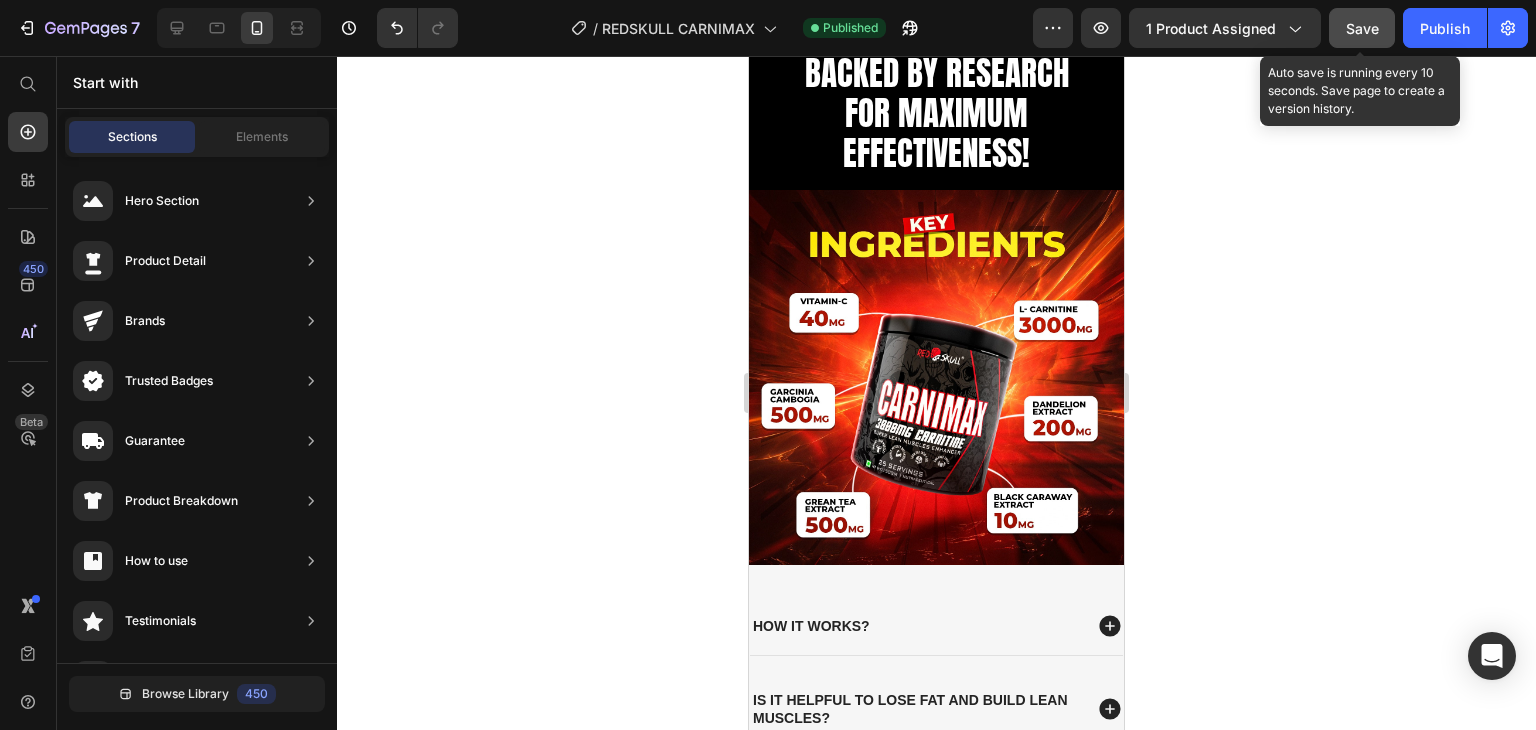 click on "Save" 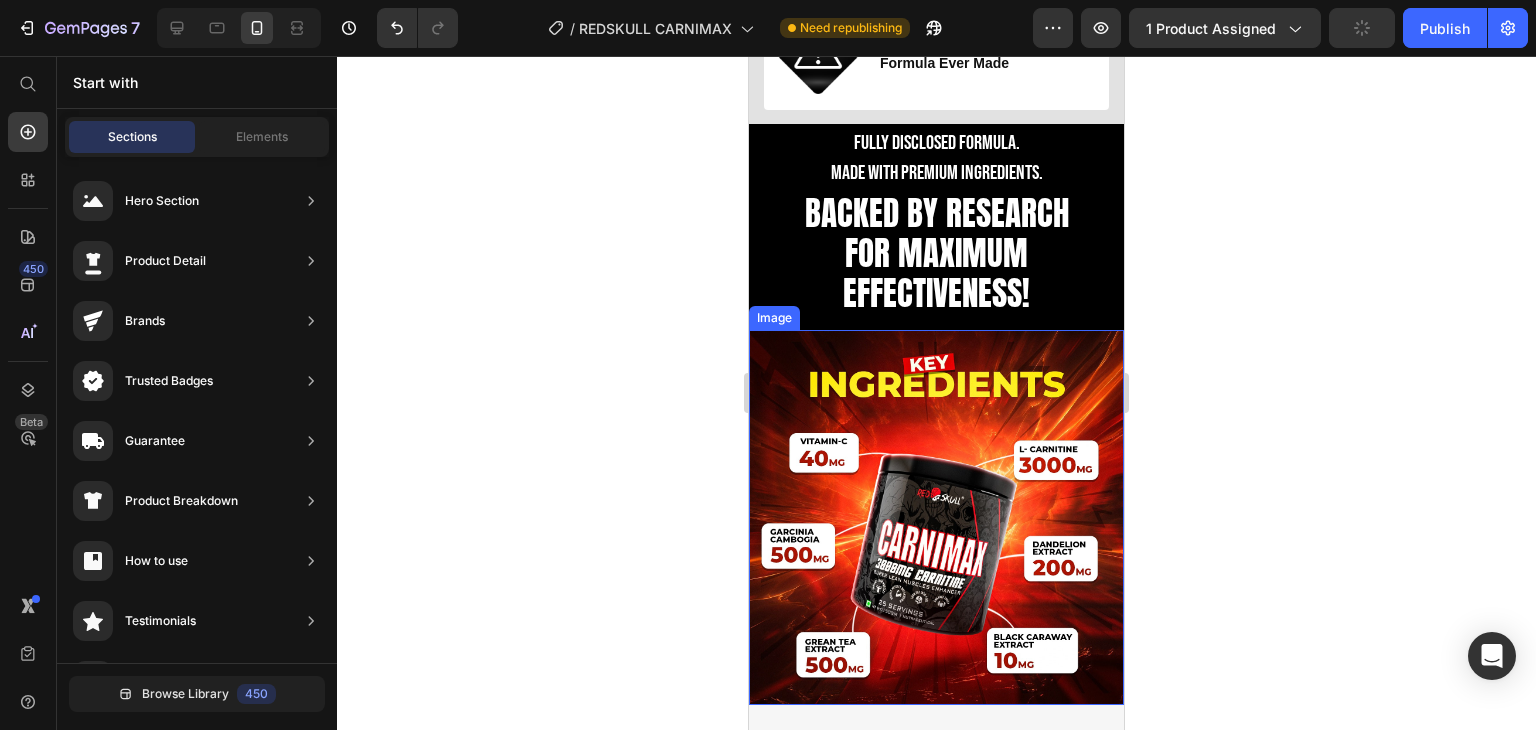 scroll, scrollTop: 1800, scrollLeft: 0, axis: vertical 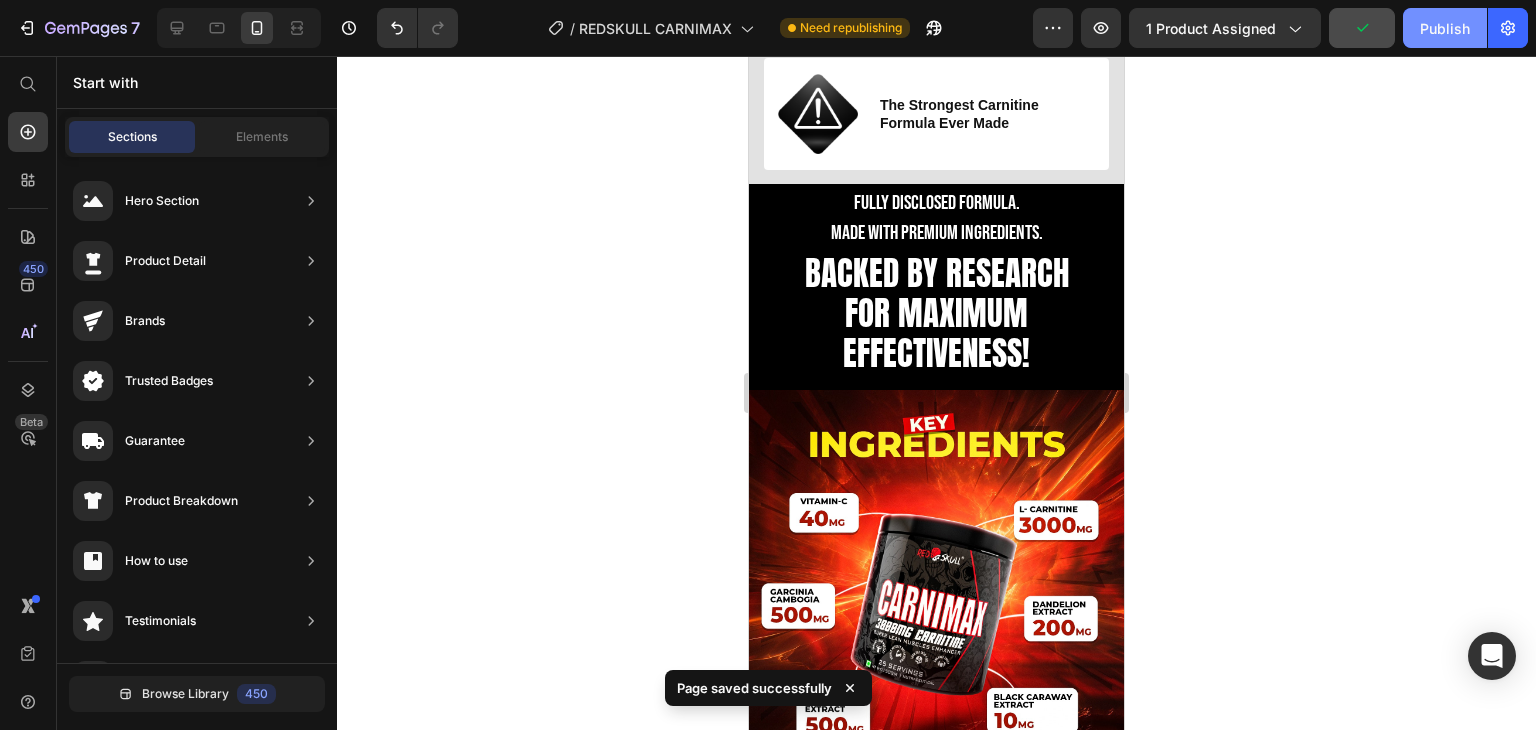 click on "Publish" at bounding box center (1445, 28) 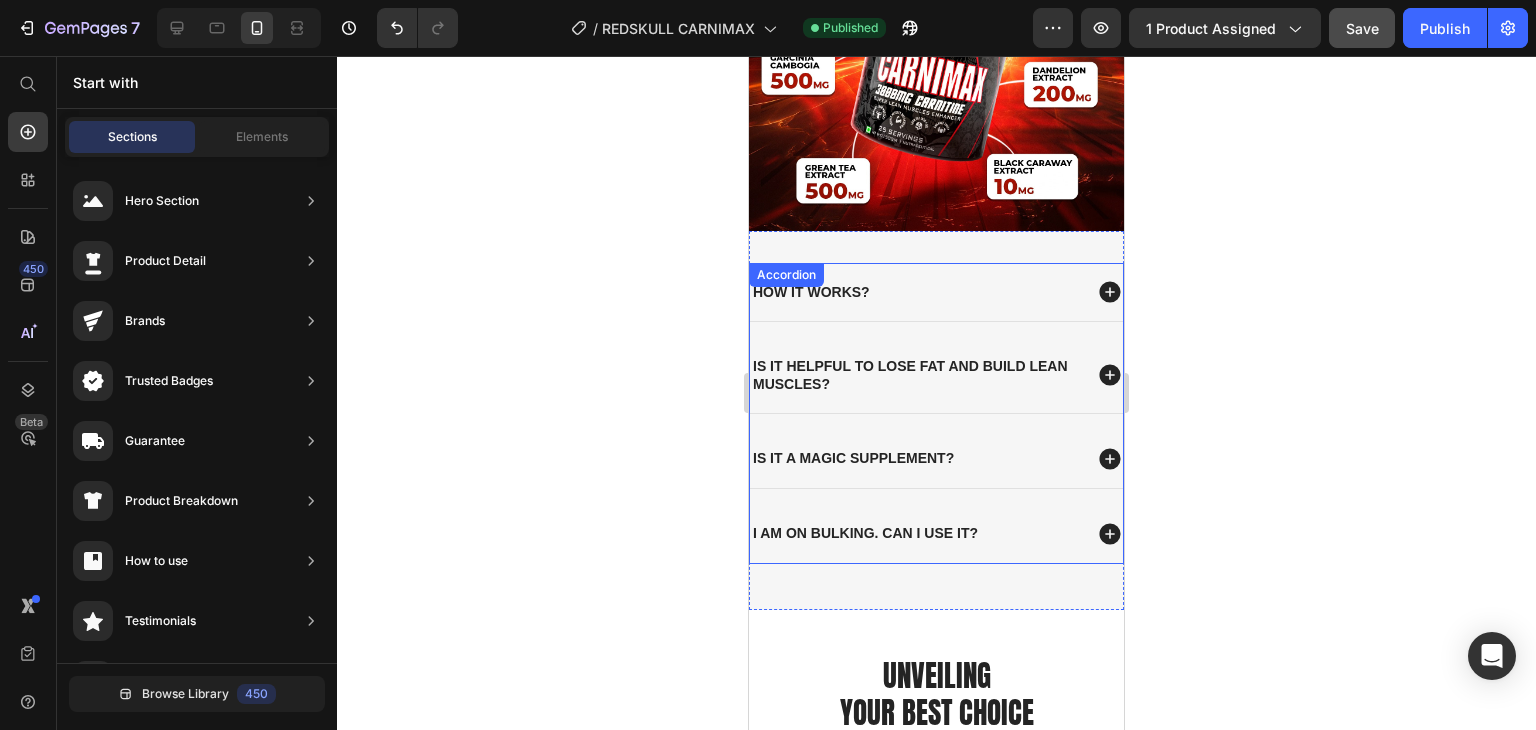 scroll, scrollTop: 2300, scrollLeft: 0, axis: vertical 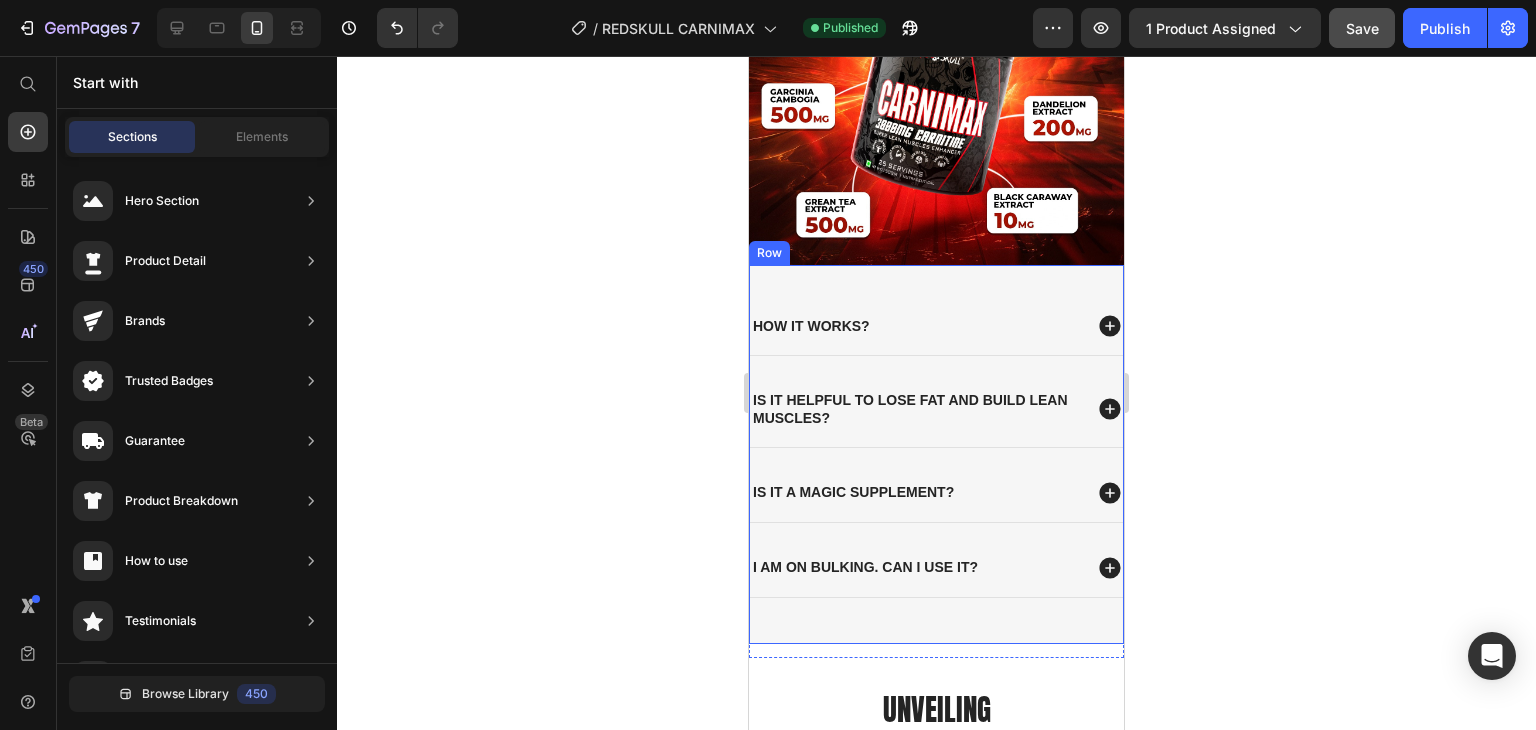 click on "How it works?
is it helpful to lose fat and build lean muscles?
is it a magic supplement?
I am on bulking. Can i use it? Accordion Row" at bounding box center (936, 454) 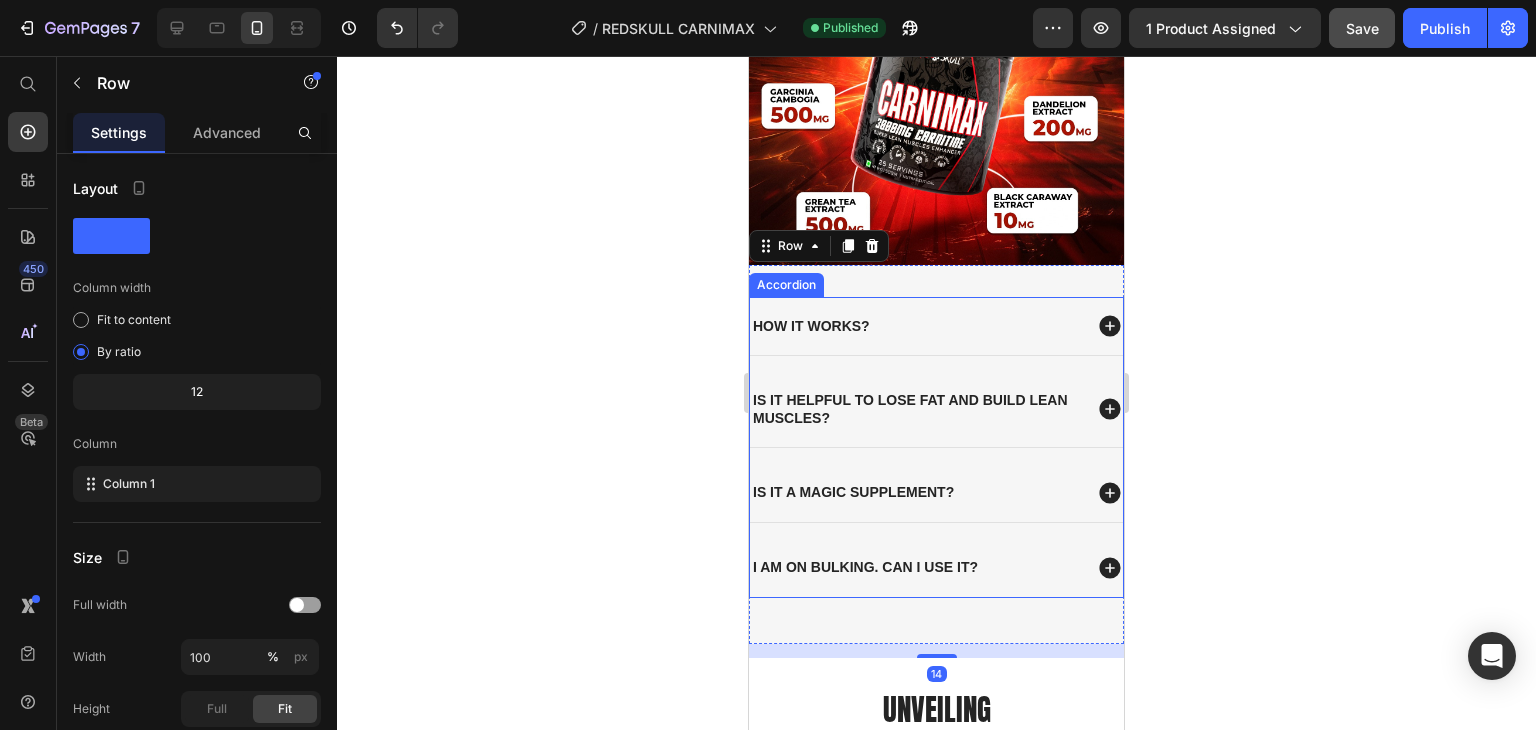 click on "How it works?" at bounding box center [936, 326] 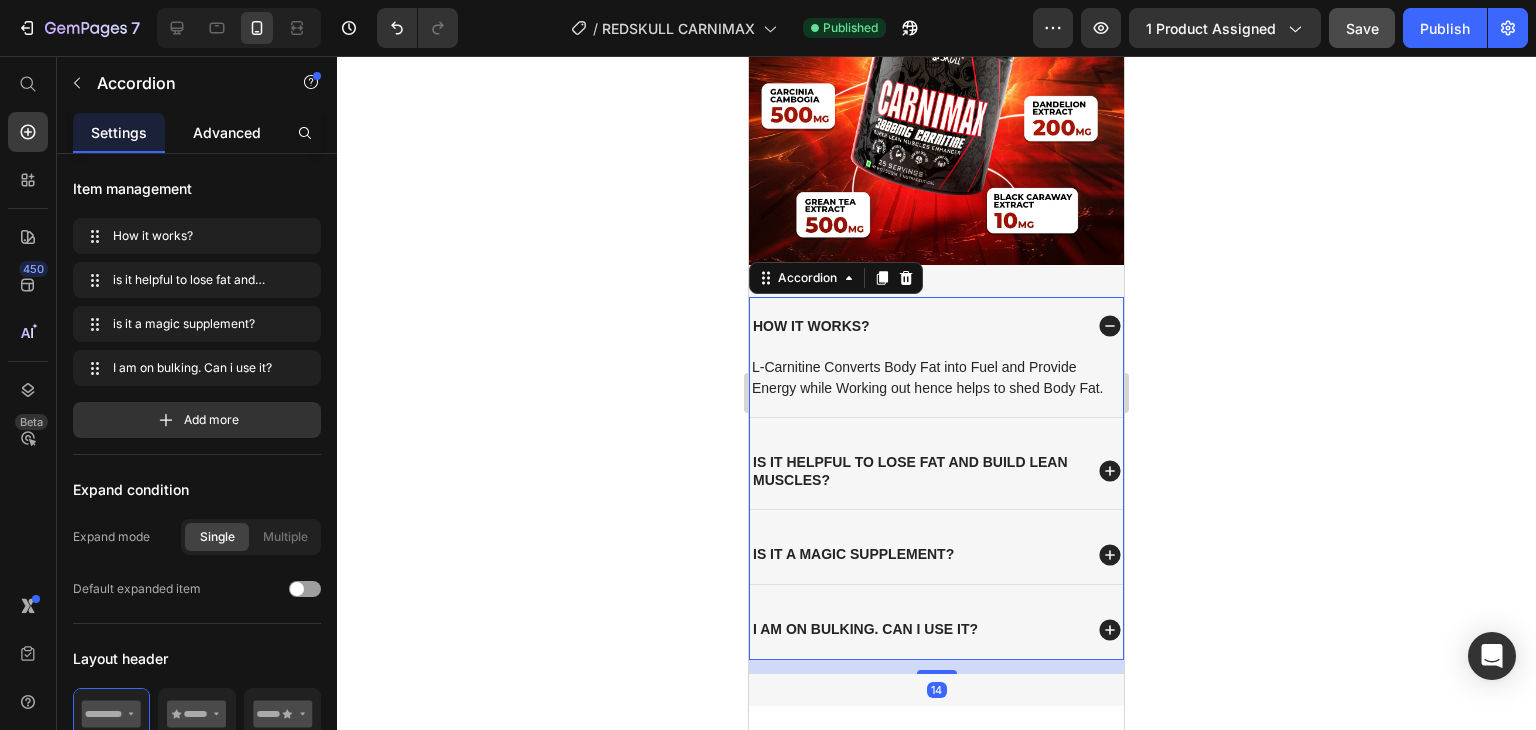 click on "Advanced" at bounding box center [227, 132] 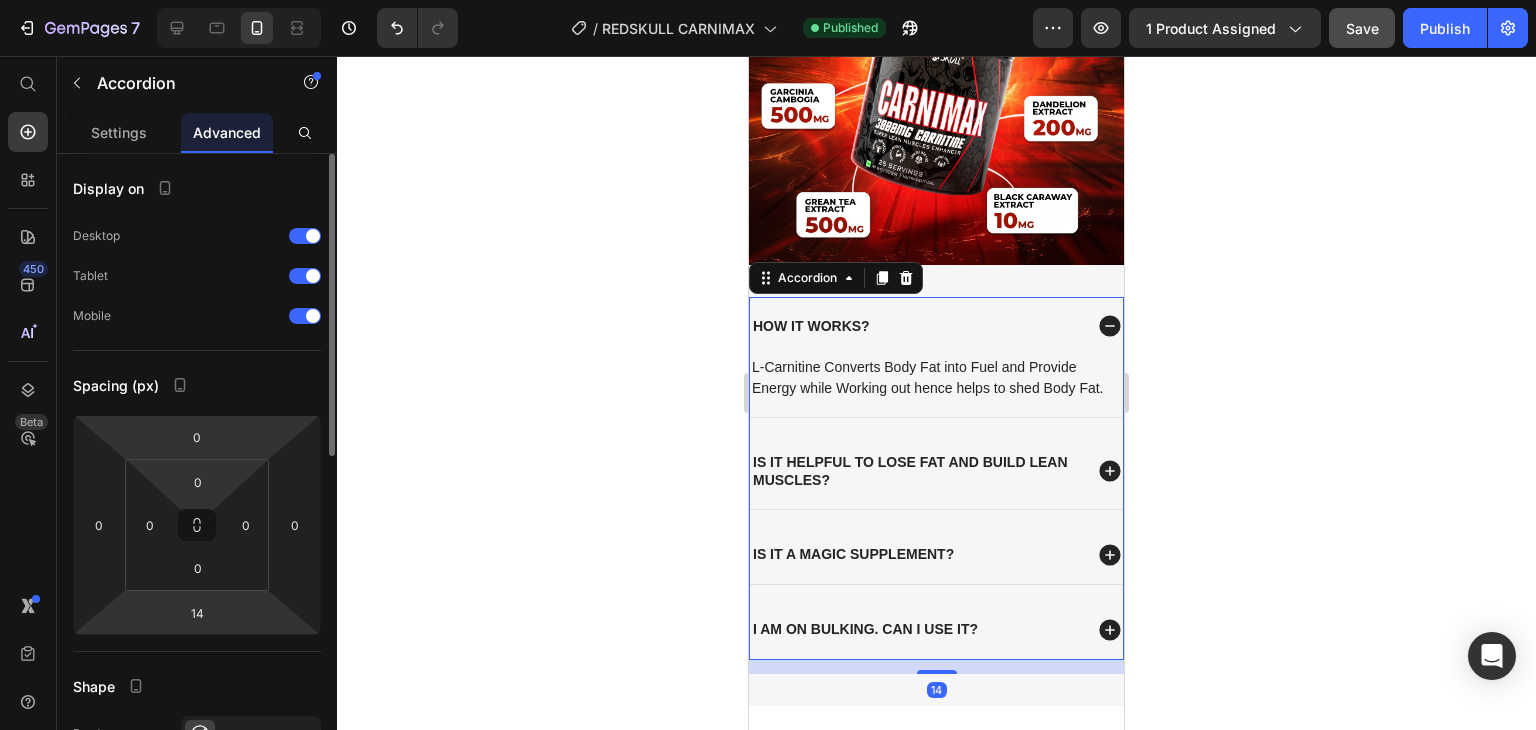 scroll, scrollTop: 100, scrollLeft: 0, axis: vertical 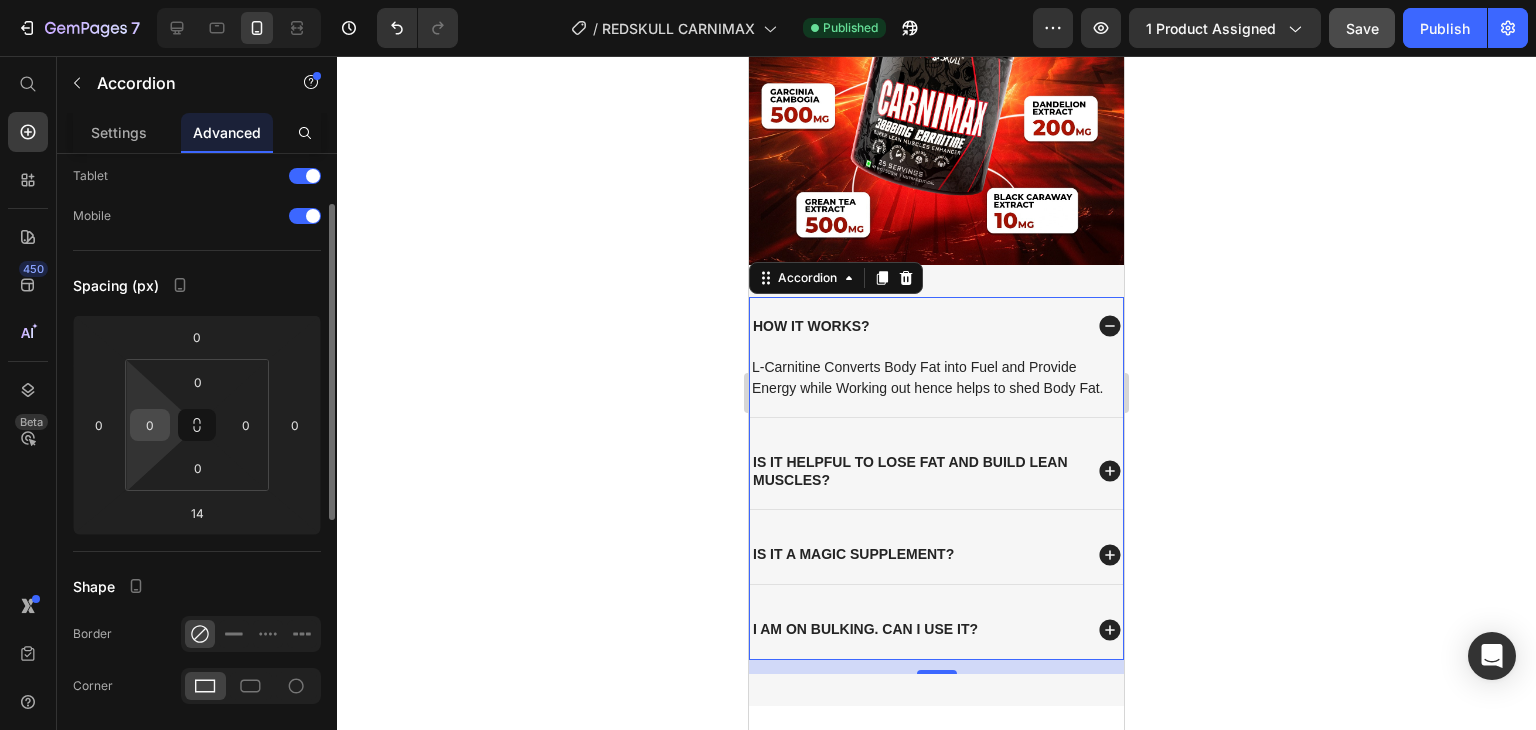 click on "0" at bounding box center (150, 425) 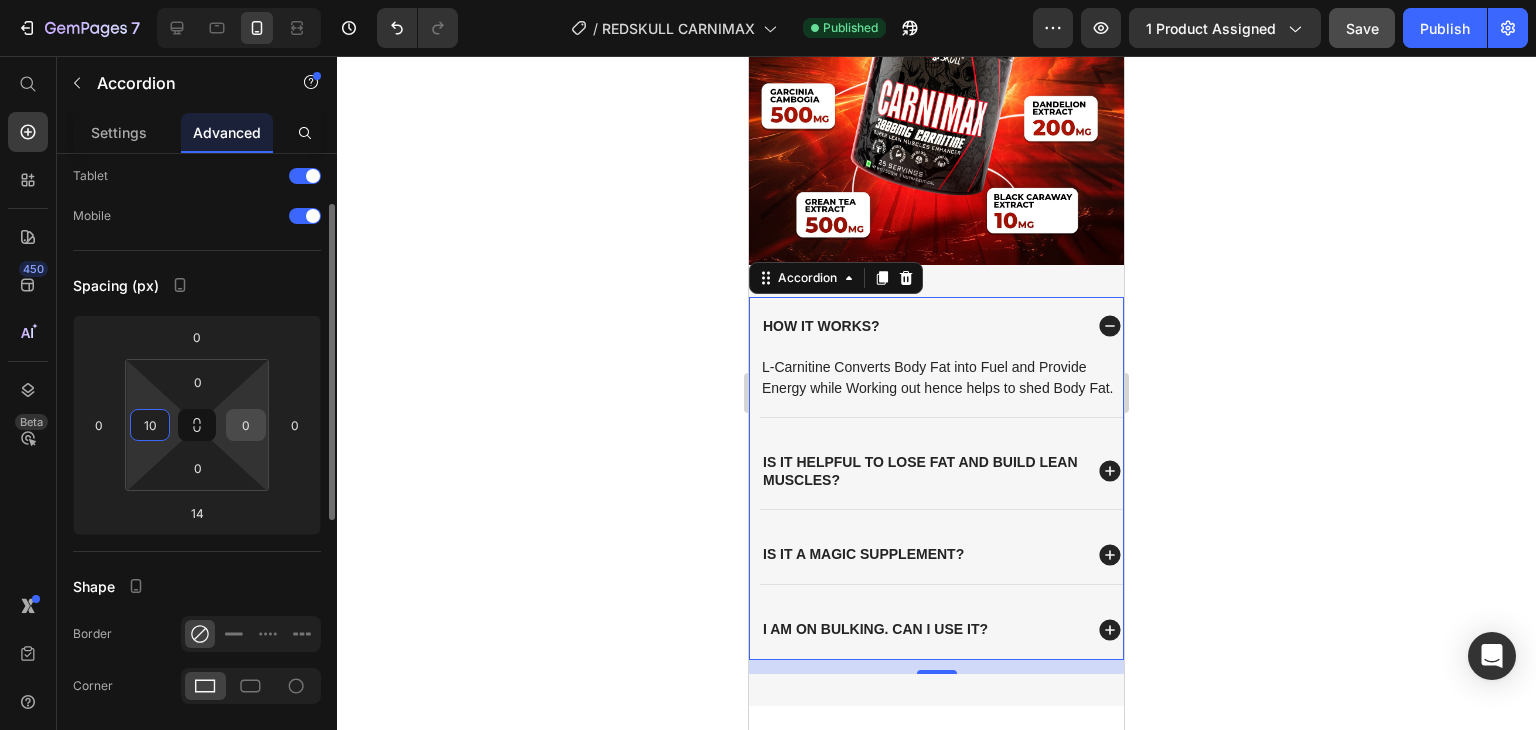 type on "10" 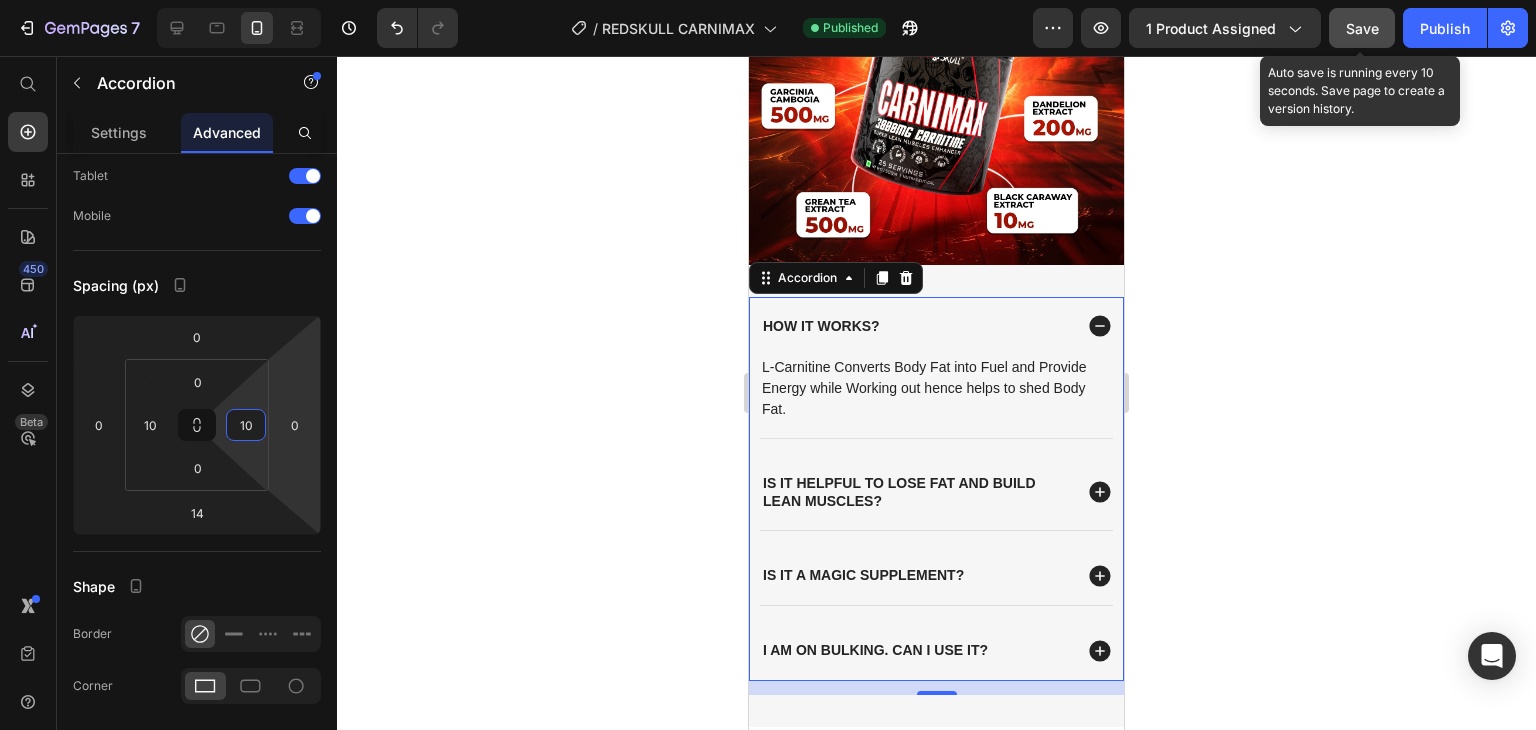 type on "10" 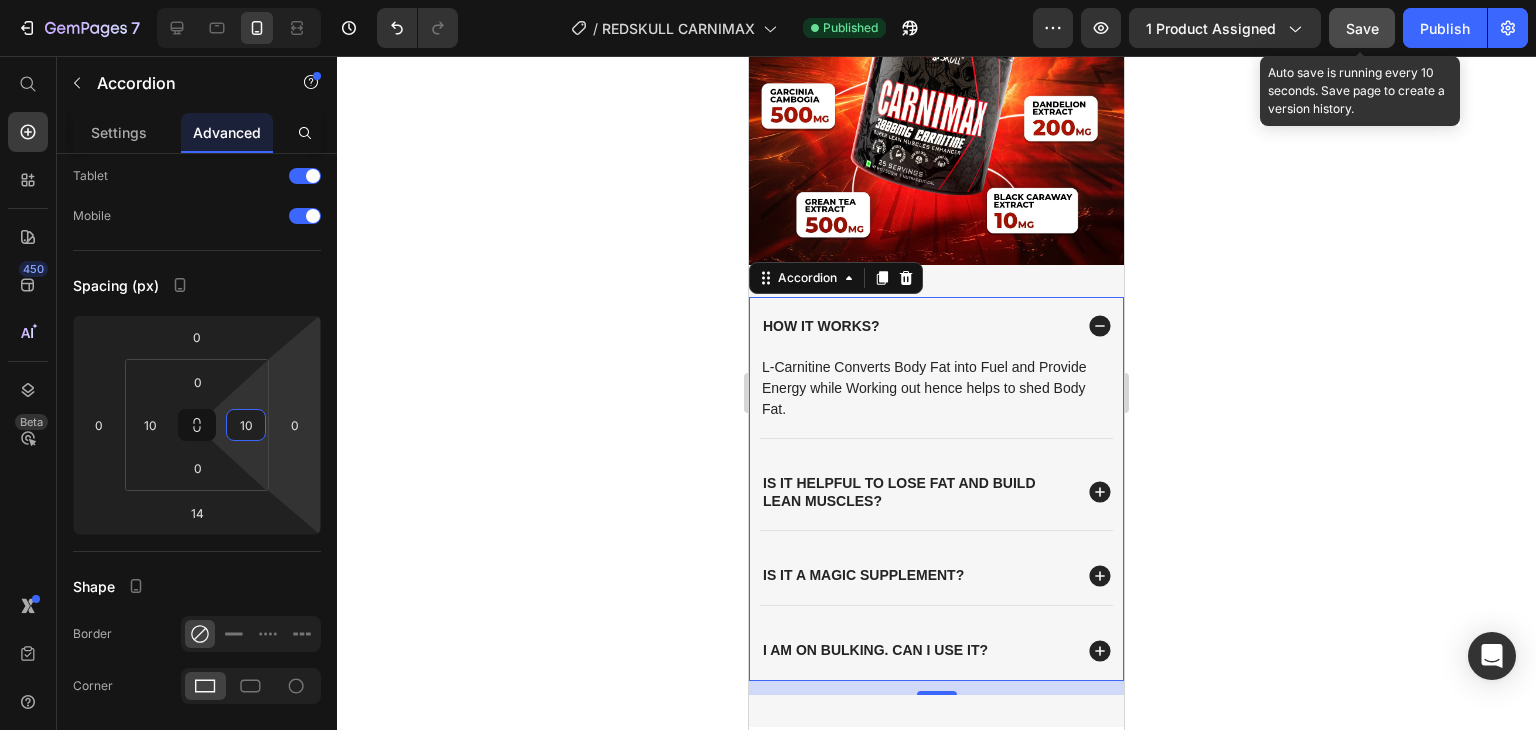 click on "Save" at bounding box center (1362, 28) 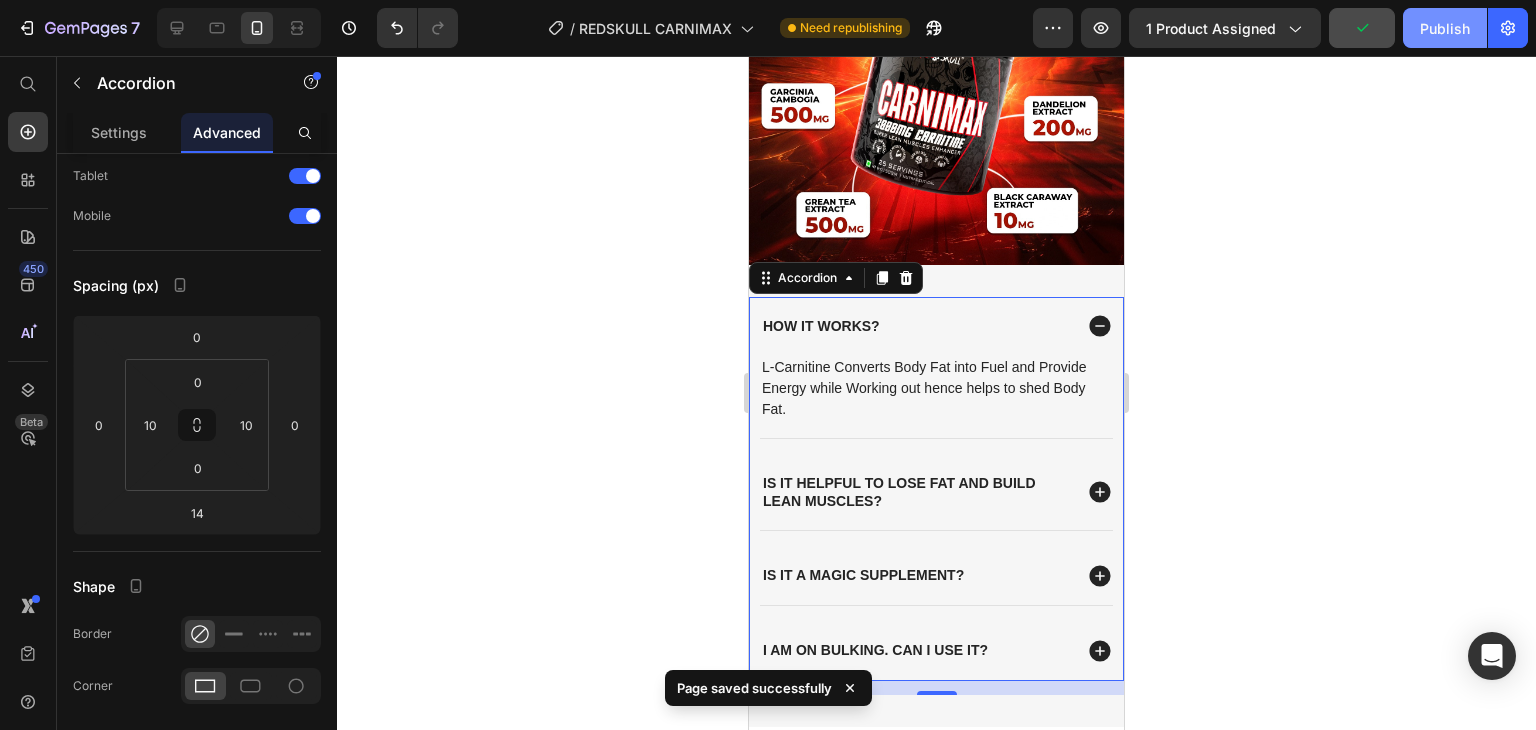 click on "Publish" at bounding box center [1445, 28] 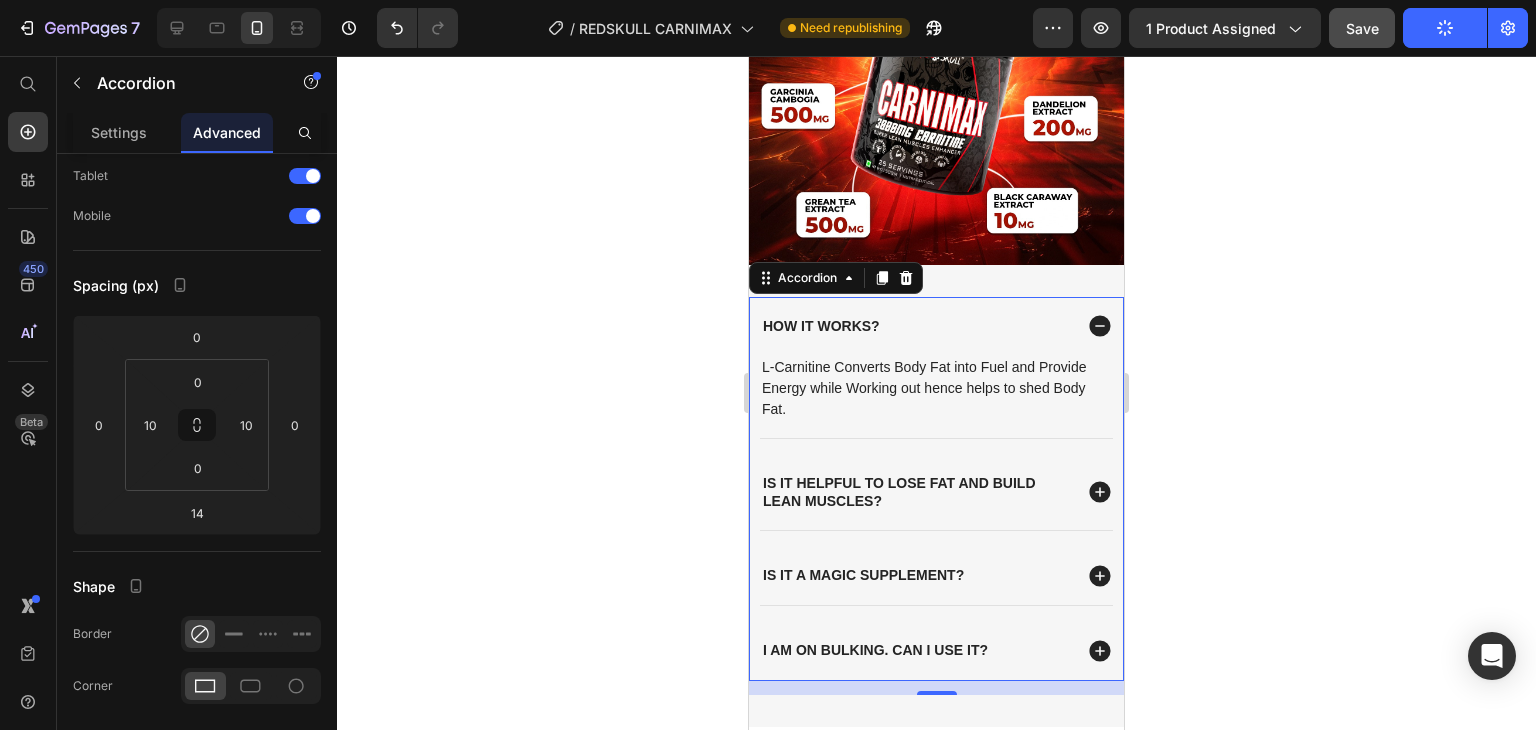 click on "How it works?" at bounding box center (936, 326) 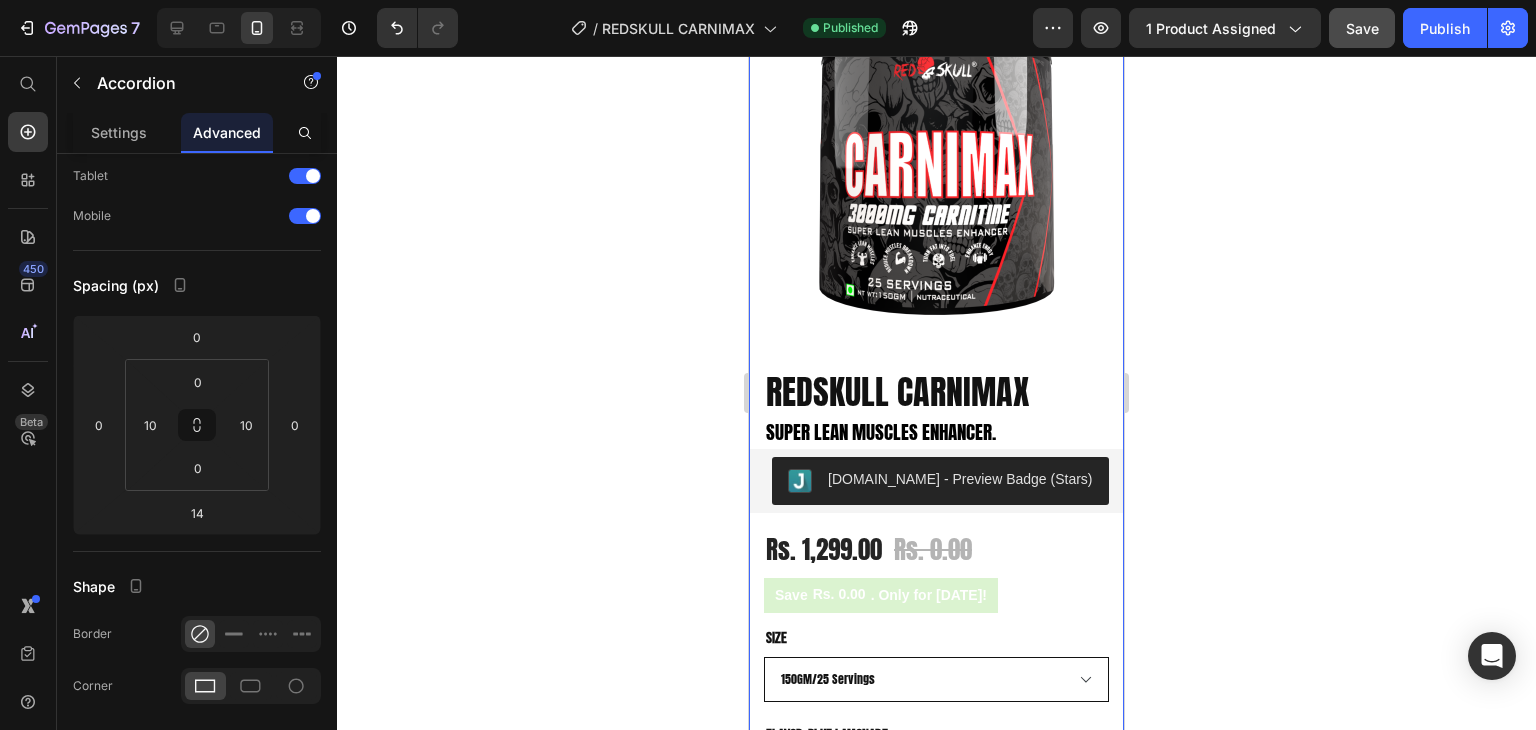 scroll, scrollTop: 400, scrollLeft: 0, axis: vertical 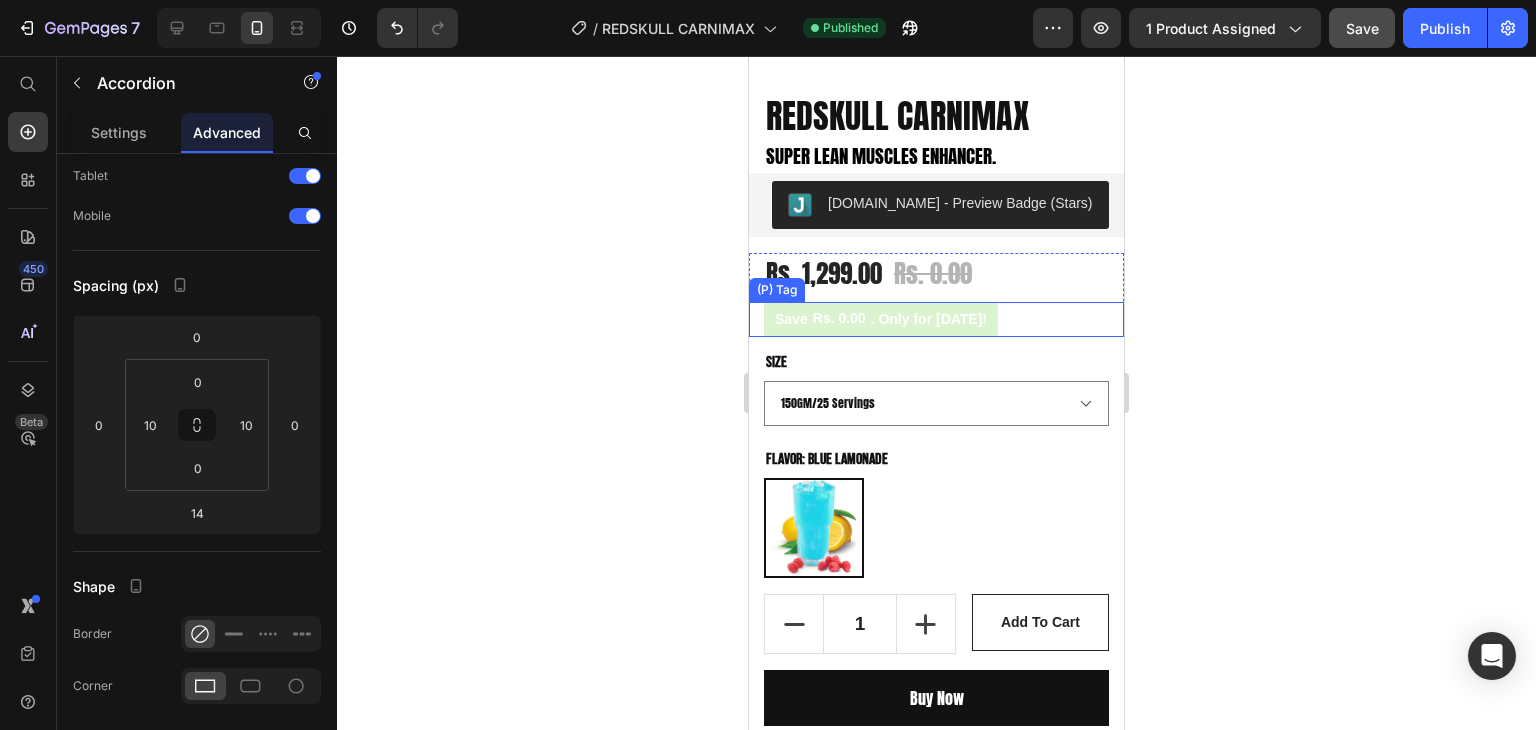 click on ". Only for [DATE]!" at bounding box center (929, 319) 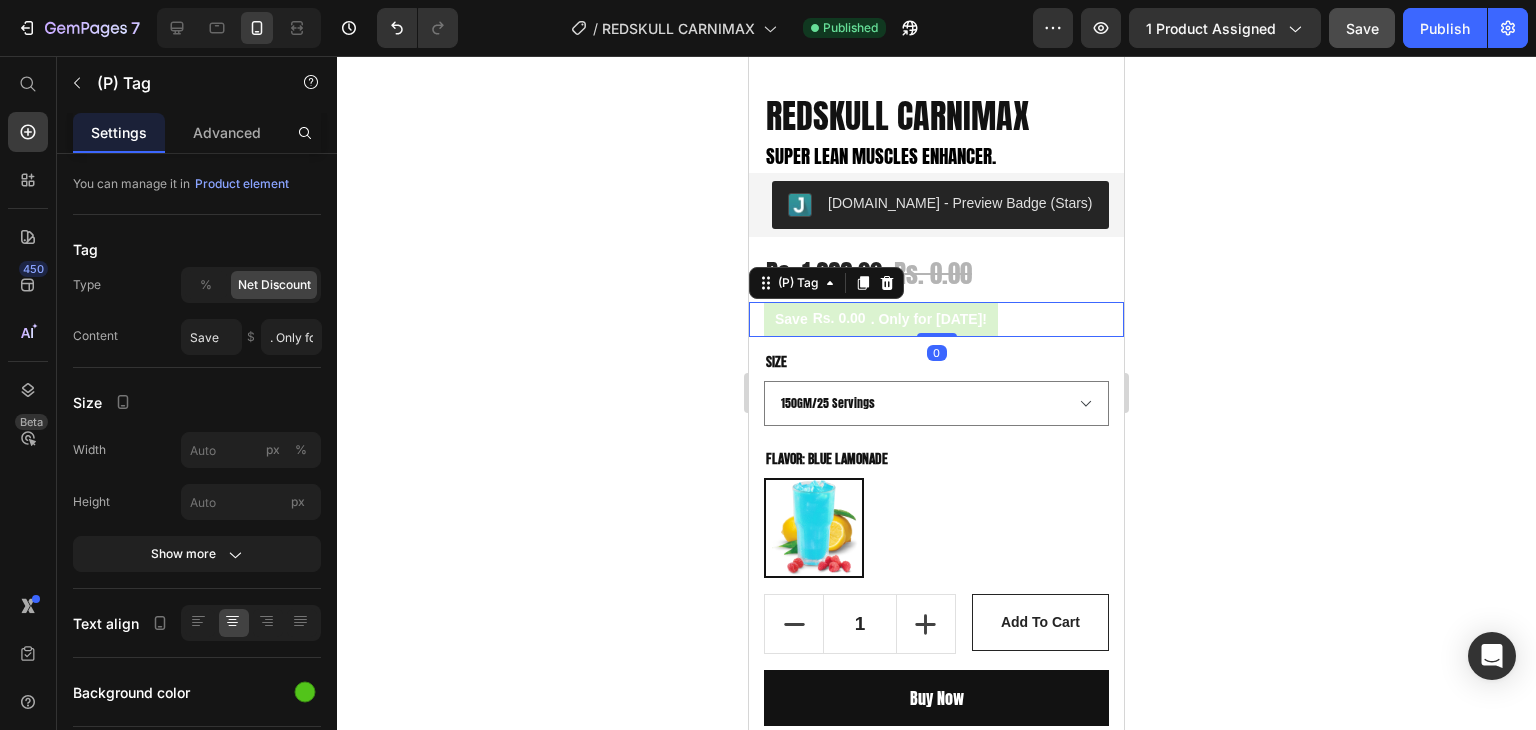 scroll, scrollTop: 0, scrollLeft: 0, axis: both 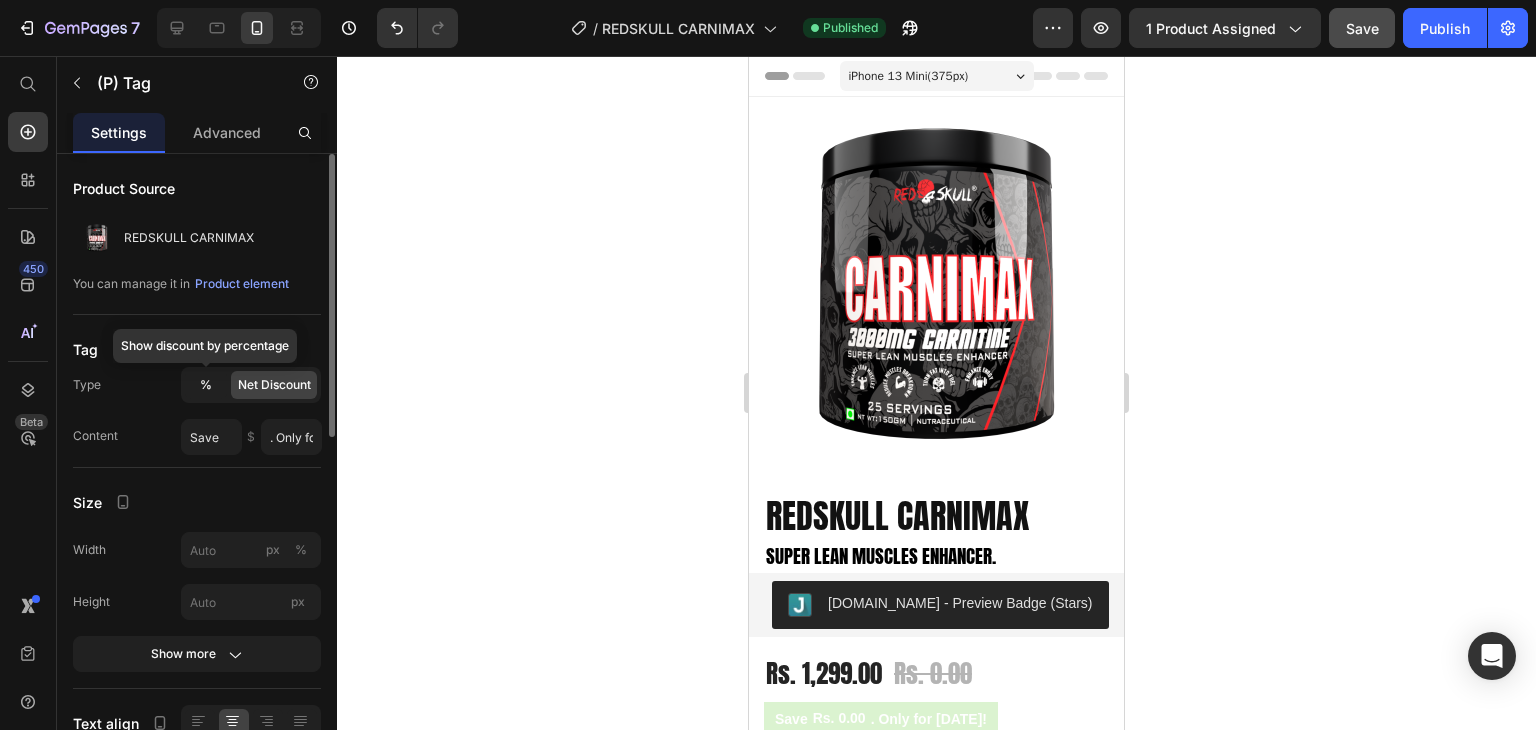 click on "%" 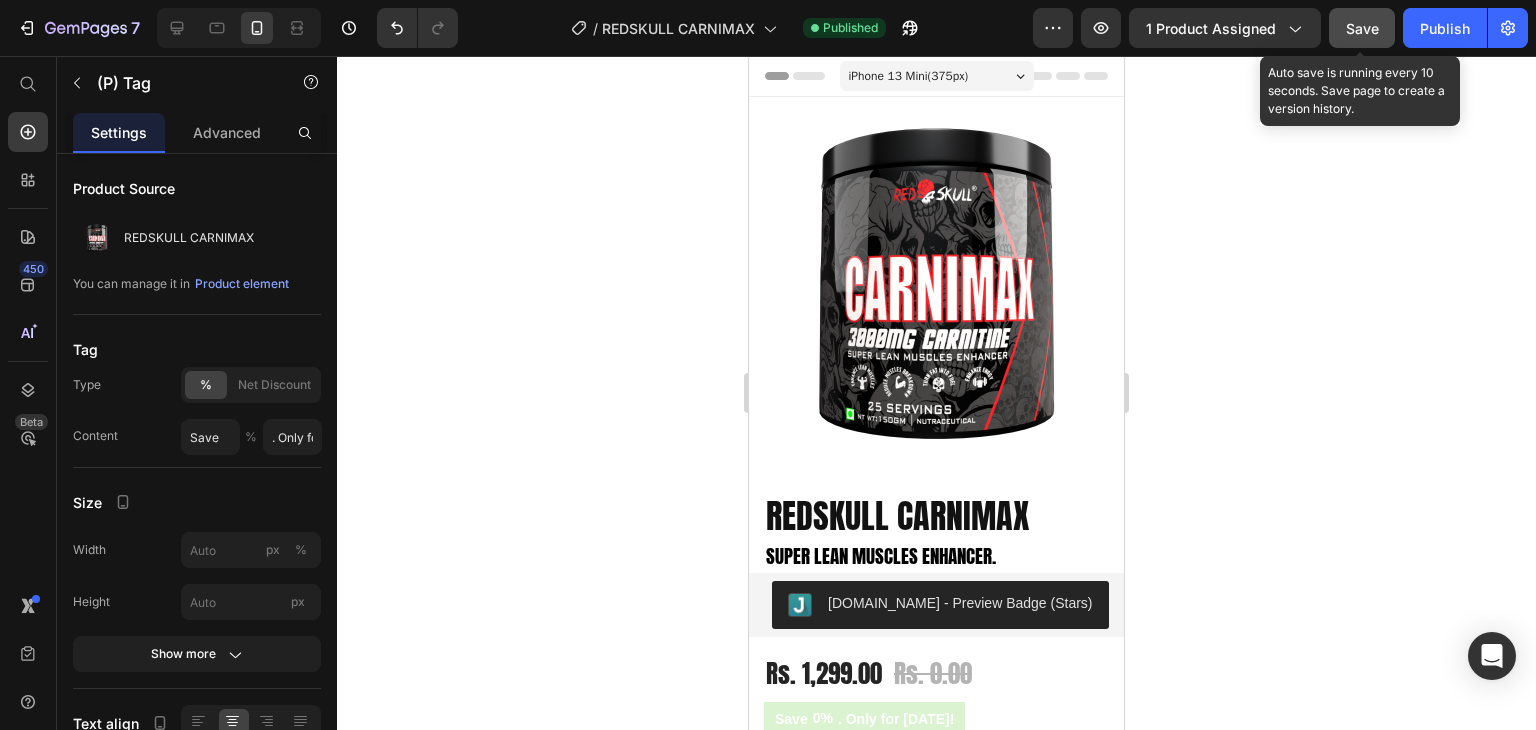 click on "Save" at bounding box center [1362, 28] 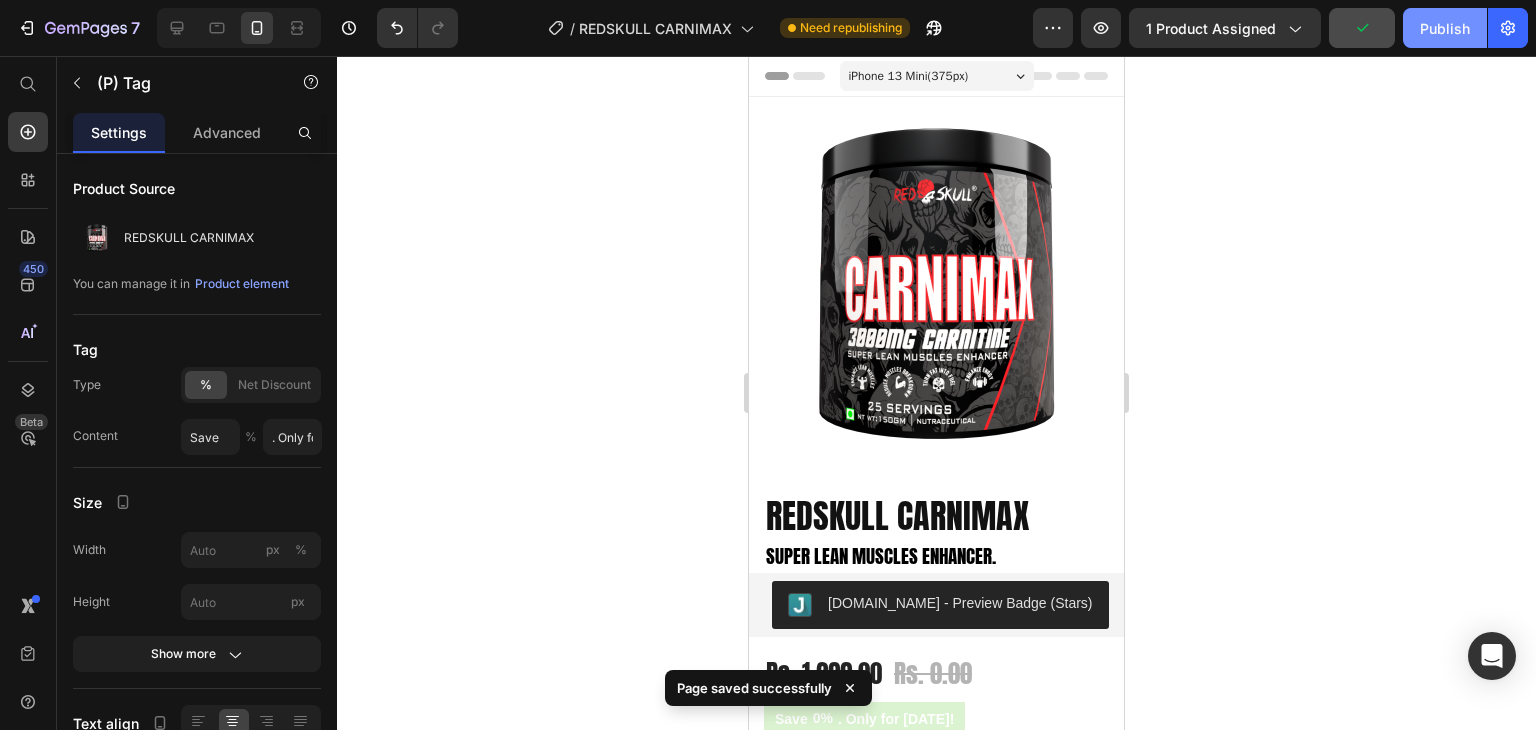 click on "Publish" at bounding box center (1445, 28) 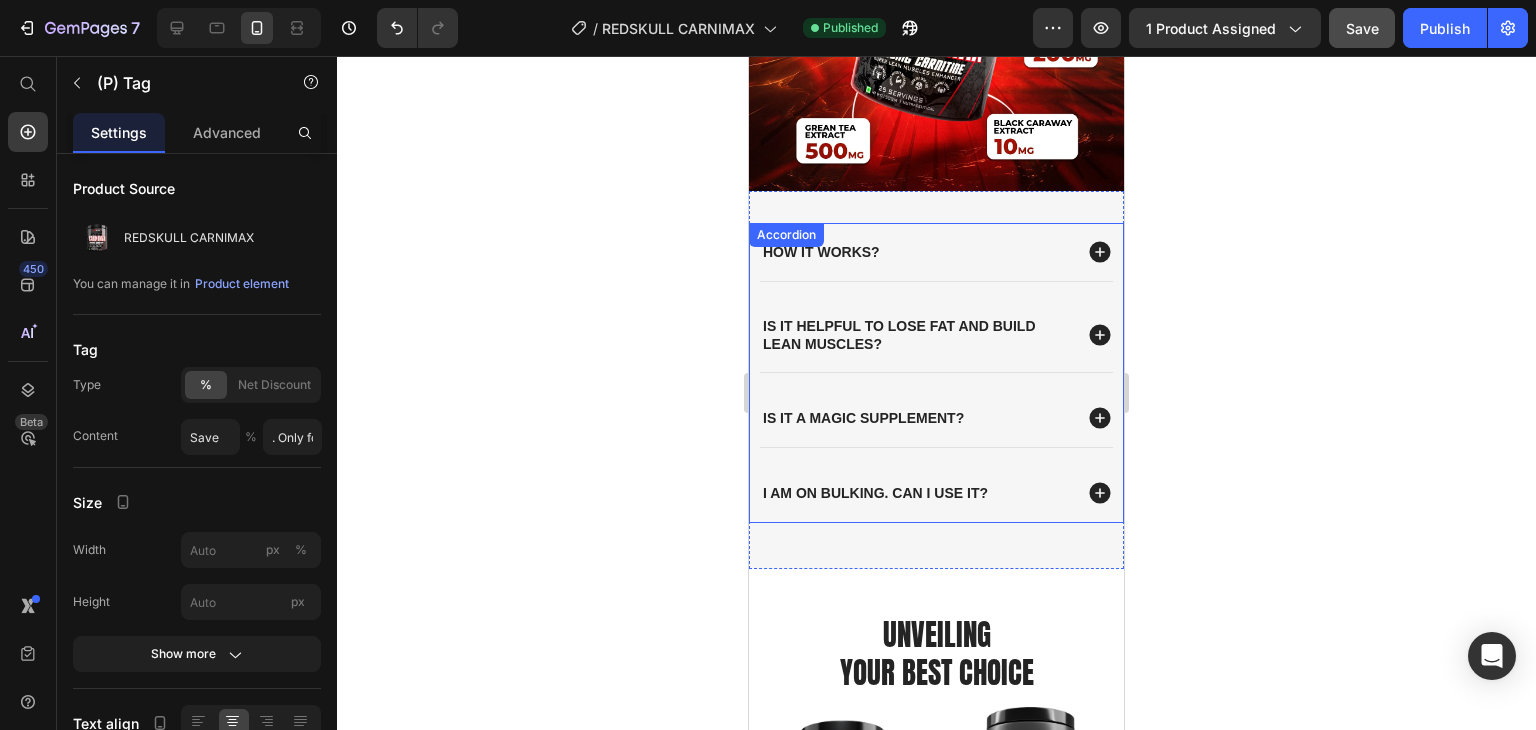 scroll, scrollTop: 2348, scrollLeft: 0, axis: vertical 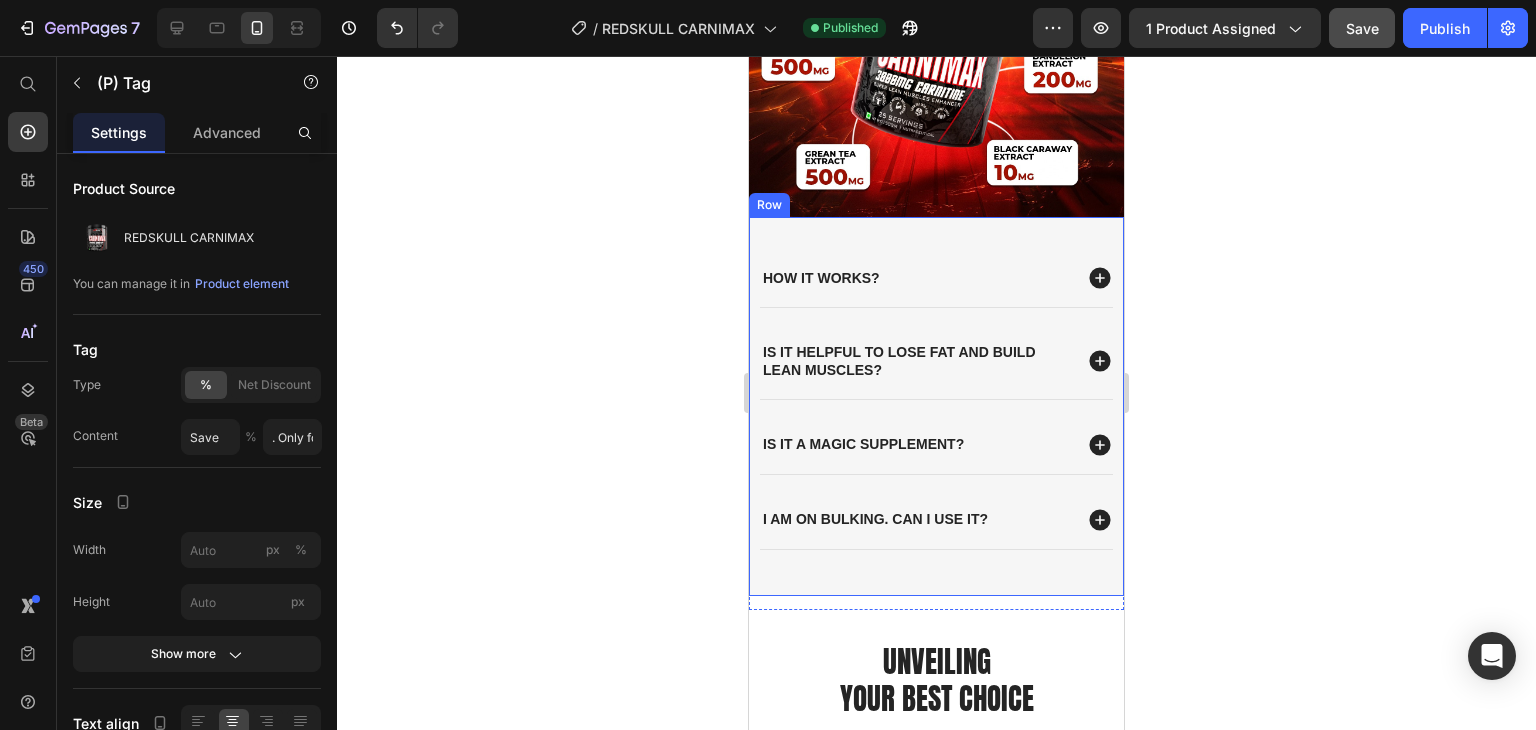 click on "How it works?
is it helpful to lose fat and build lean muscles?
is it a magic supplement?
I am on bulking. Can i use it? Accordion" at bounding box center (936, 406) 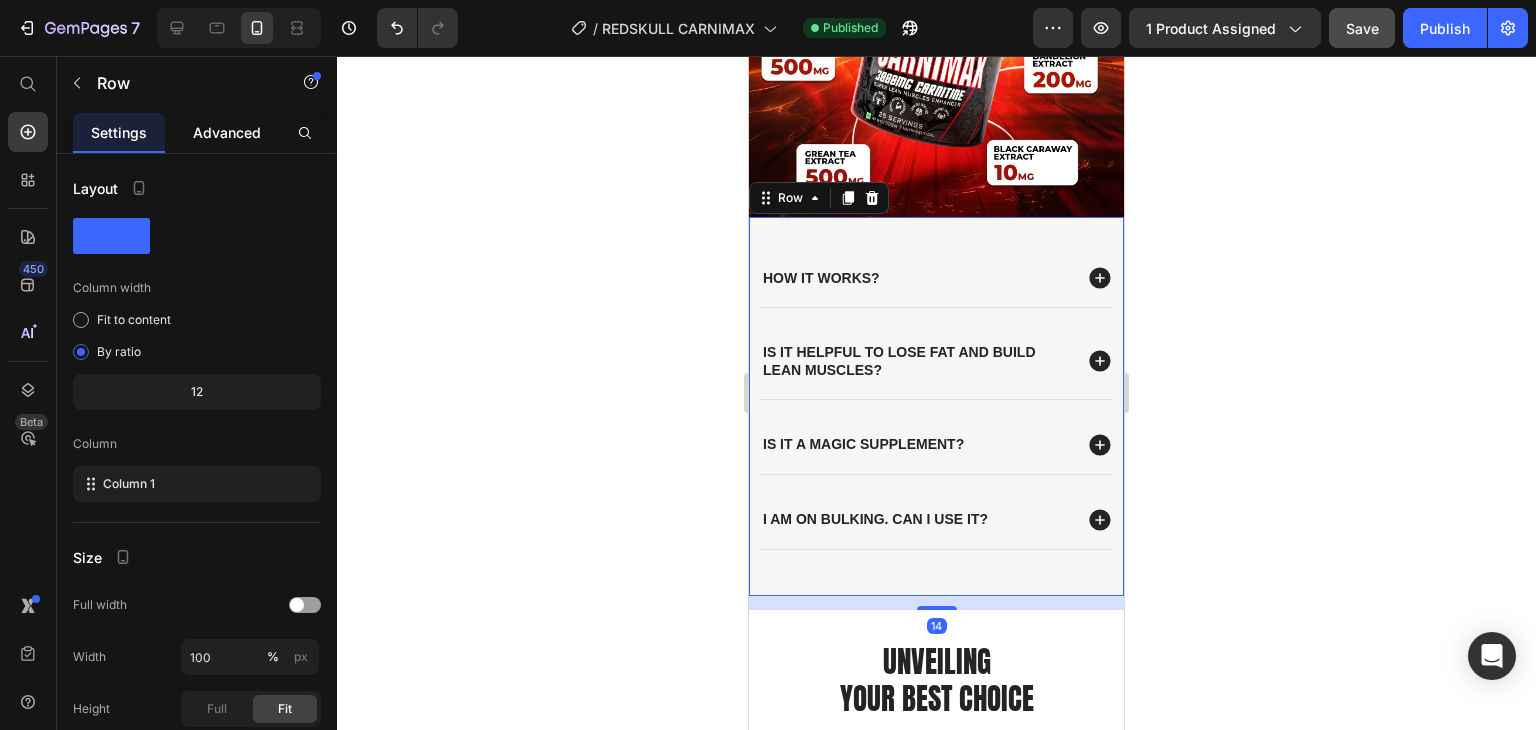 click on "Advanced" at bounding box center [227, 132] 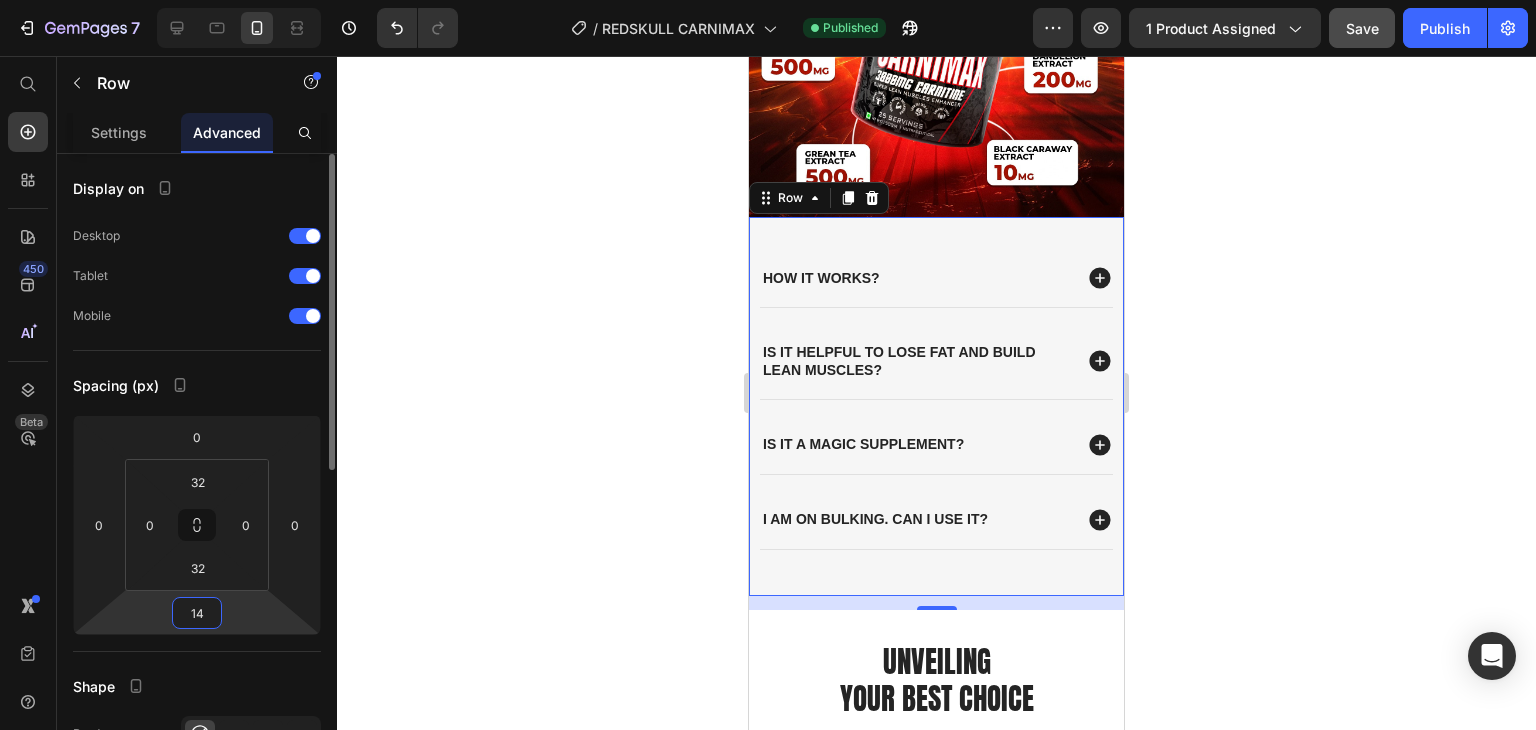 click on "14" at bounding box center (197, 613) 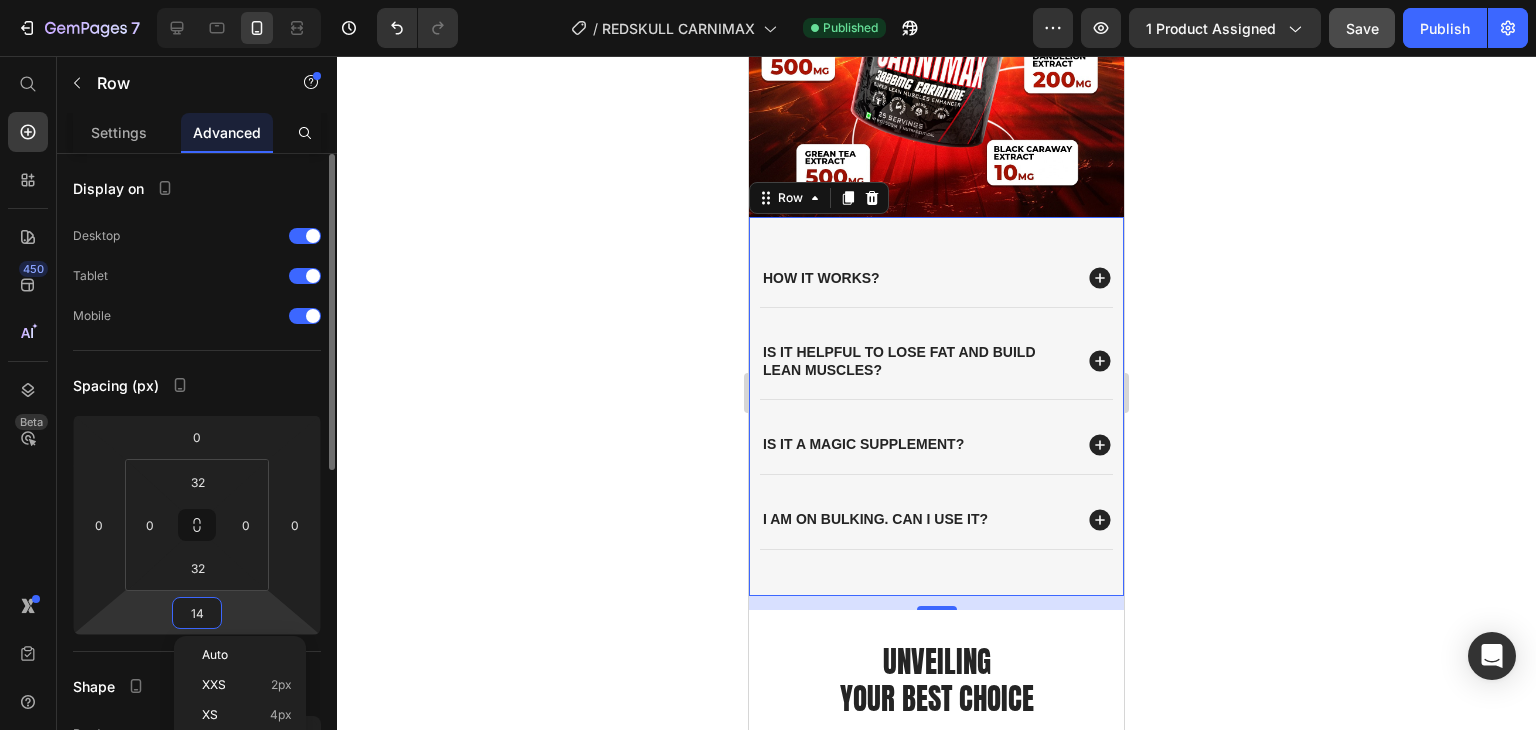 type on "0" 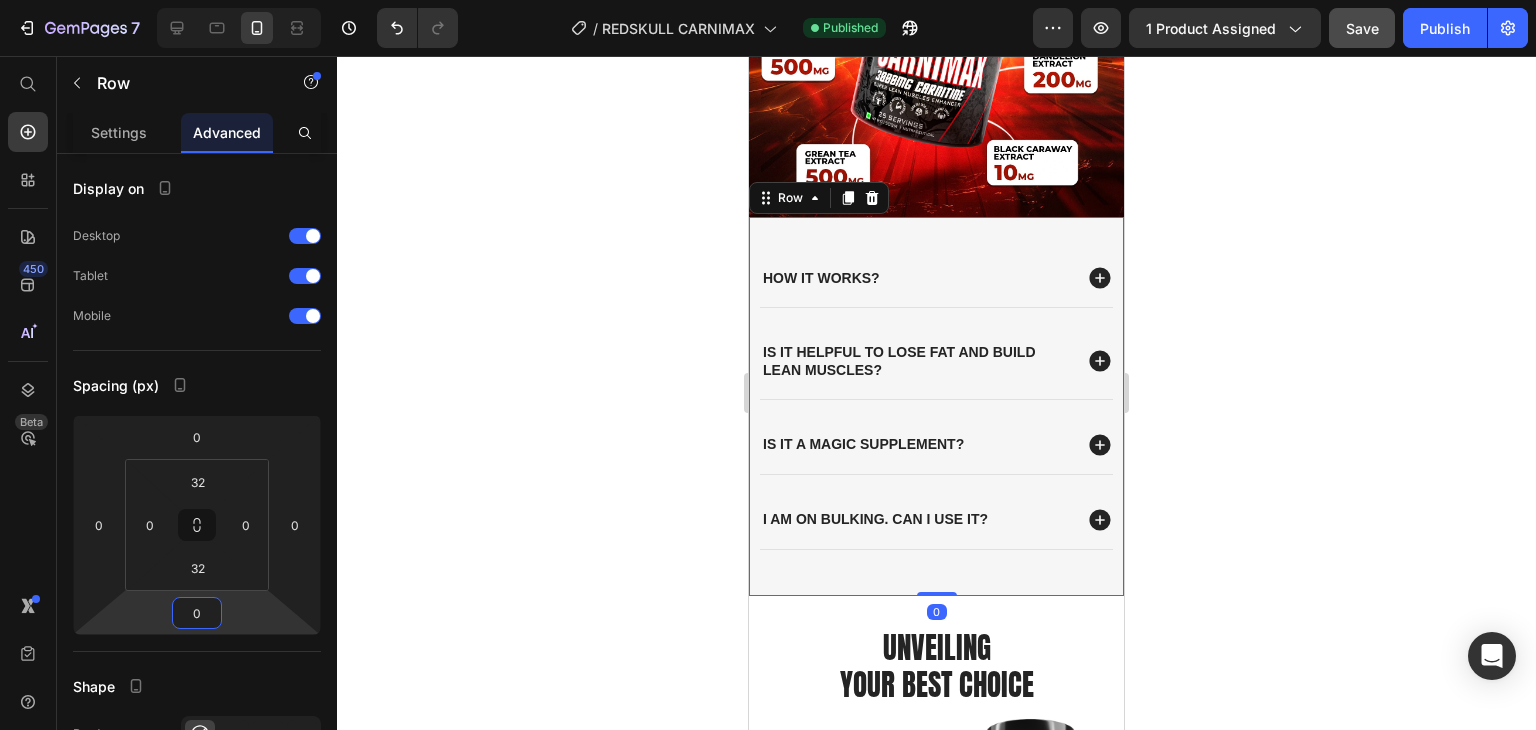click 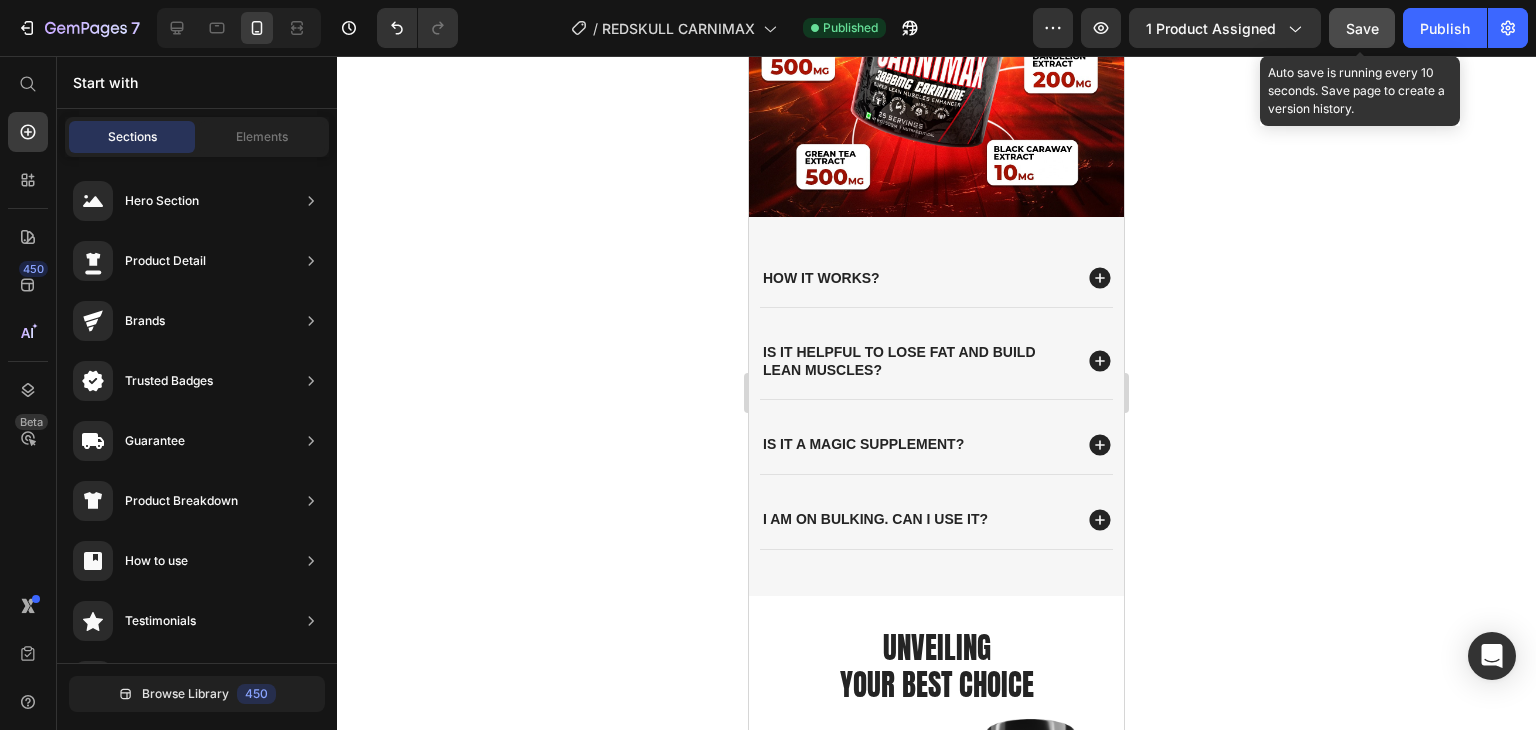click on "Save" at bounding box center (1362, 28) 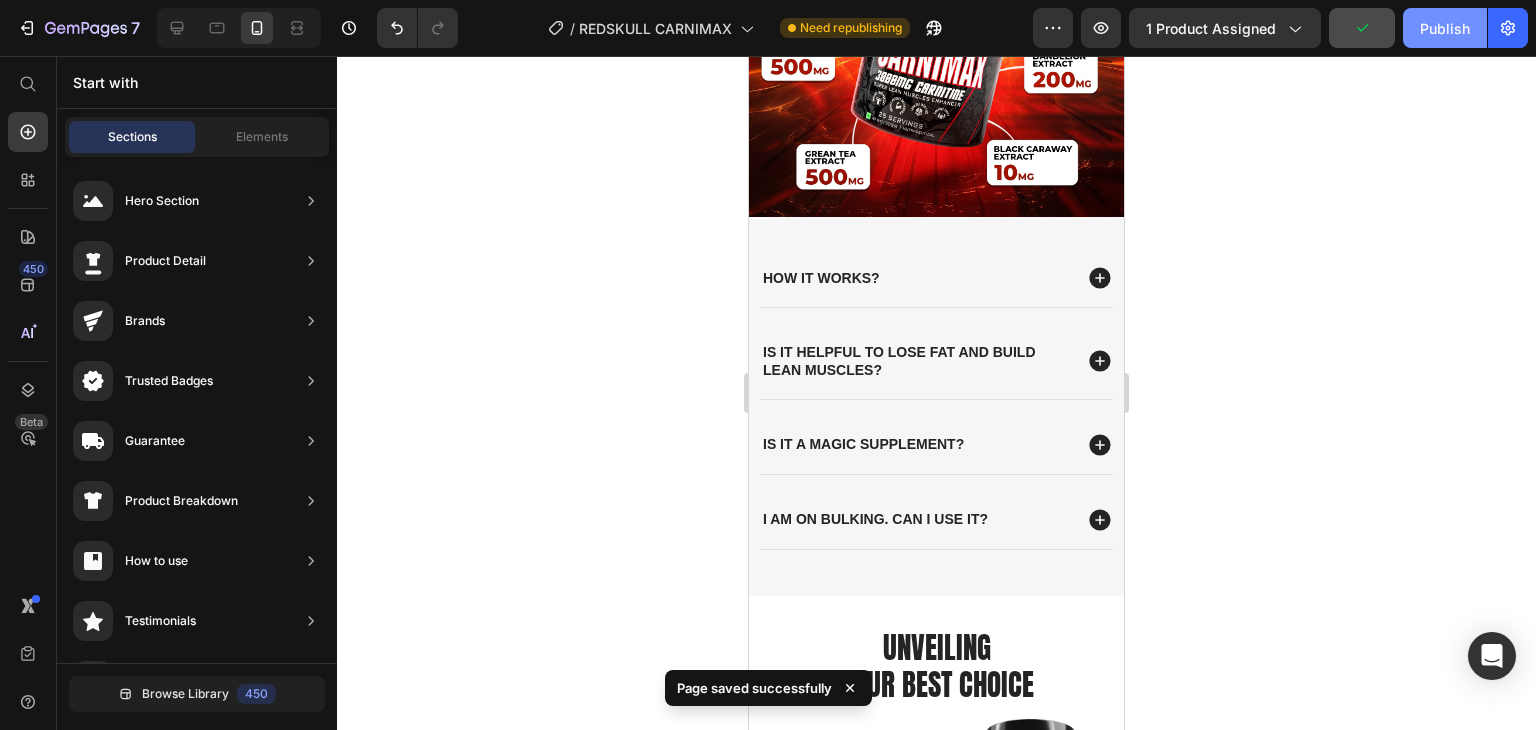 click on "Publish" at bounding box center (1445, 28) 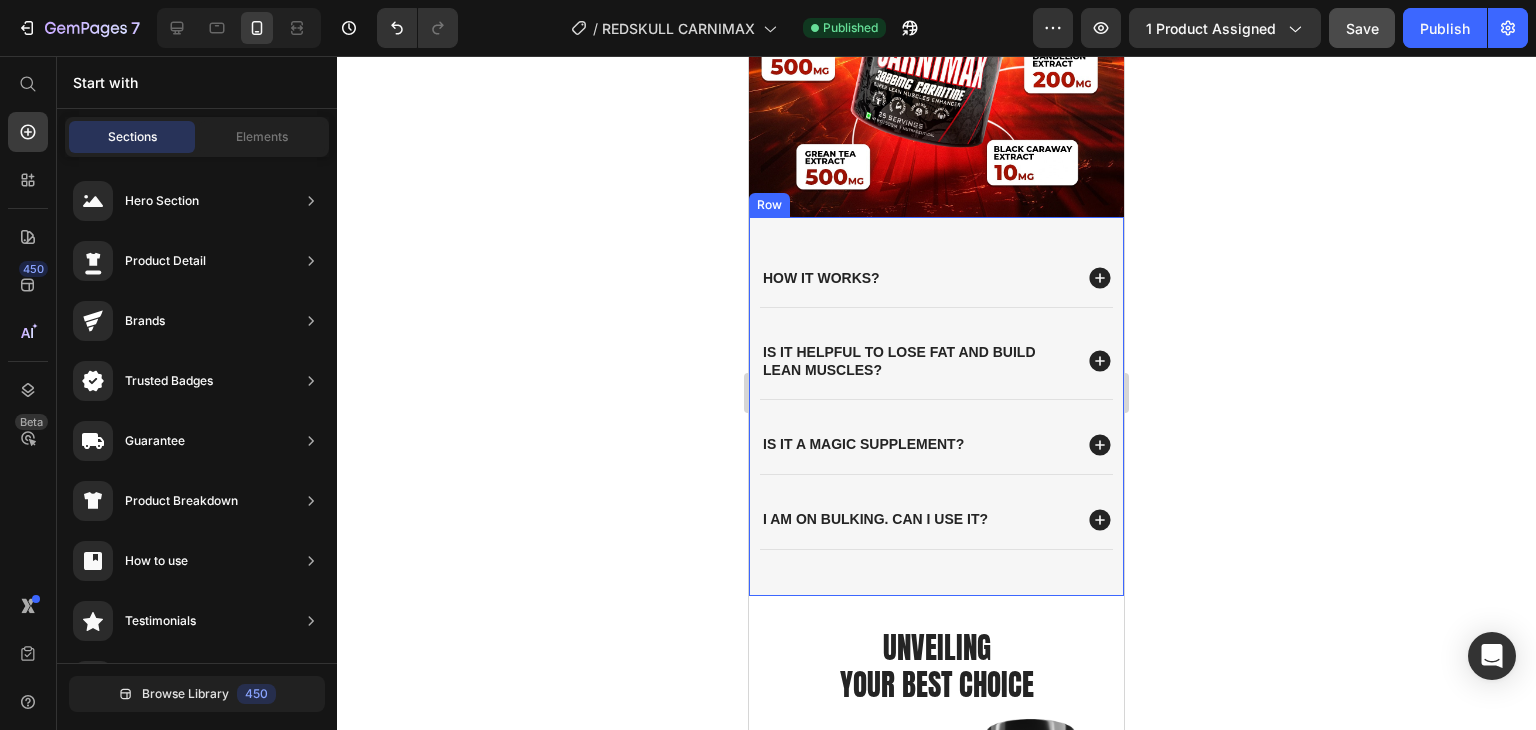 click on "How it works?
is it helpful to lose fat and build lean muscles?
is it a magic supplement?
I am on bulking. Can i use it? Accordion Row" at bounding box center [936, 406] 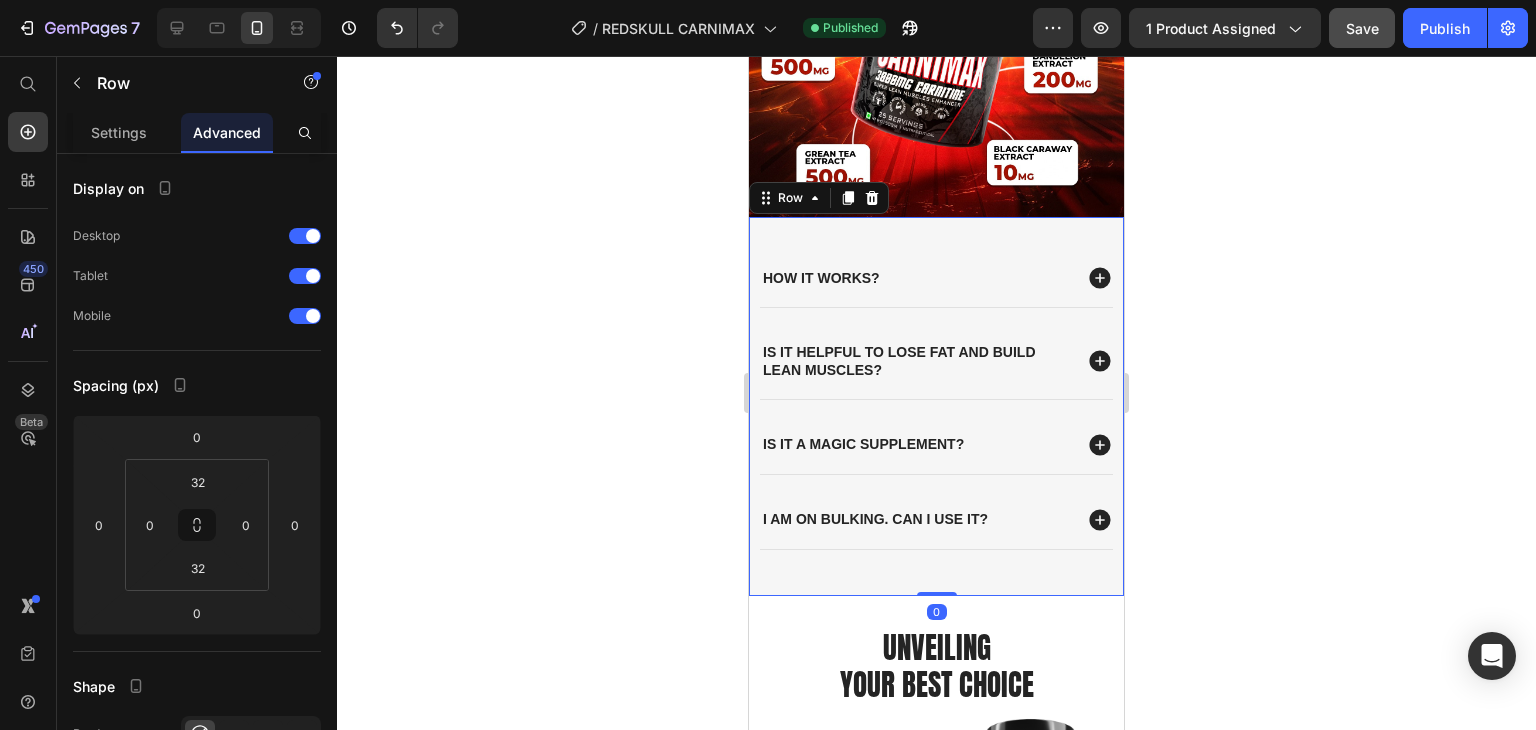 drag, startPoint x: 936, startPoint y: 574, endPoint x: 948, endPoint y: 529, distance: 46.572525 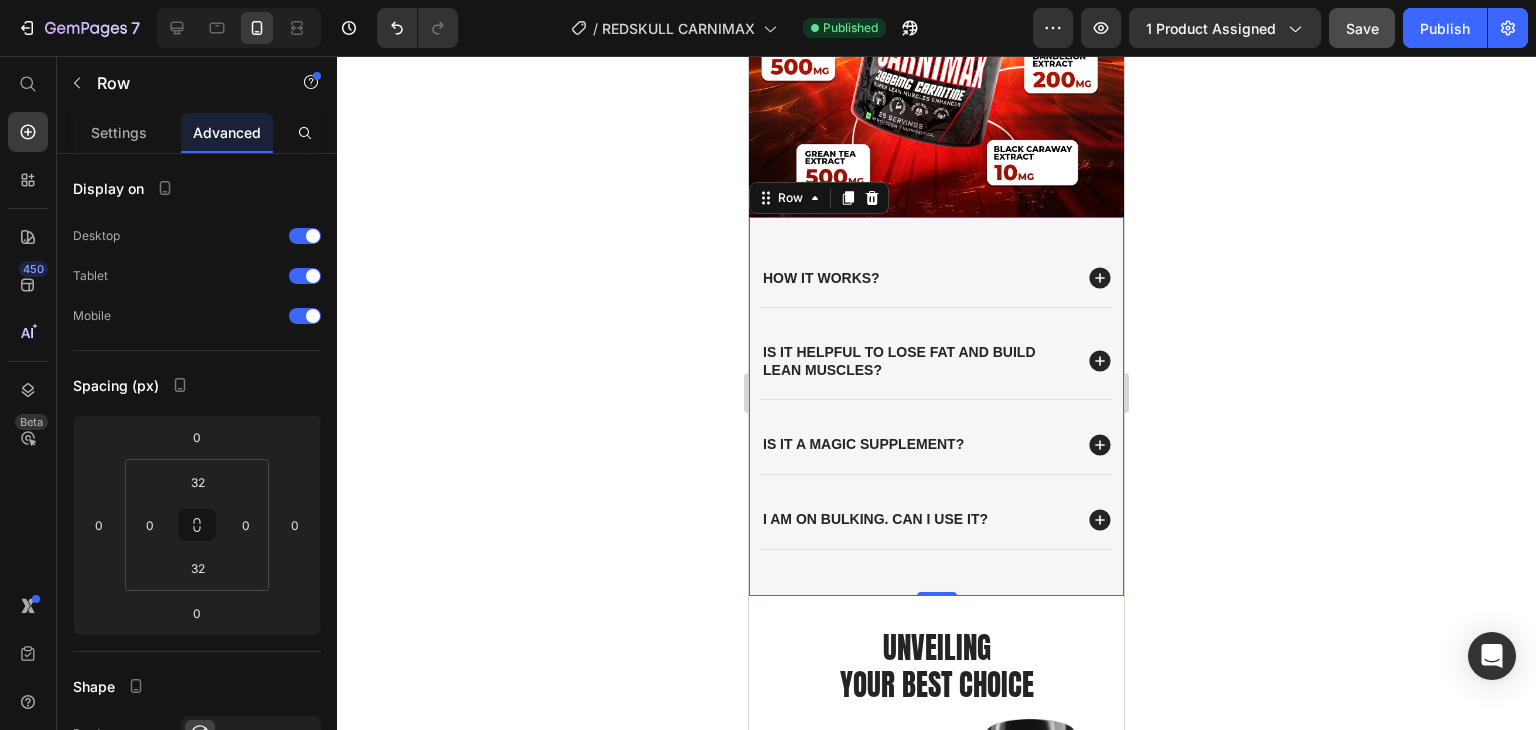 click 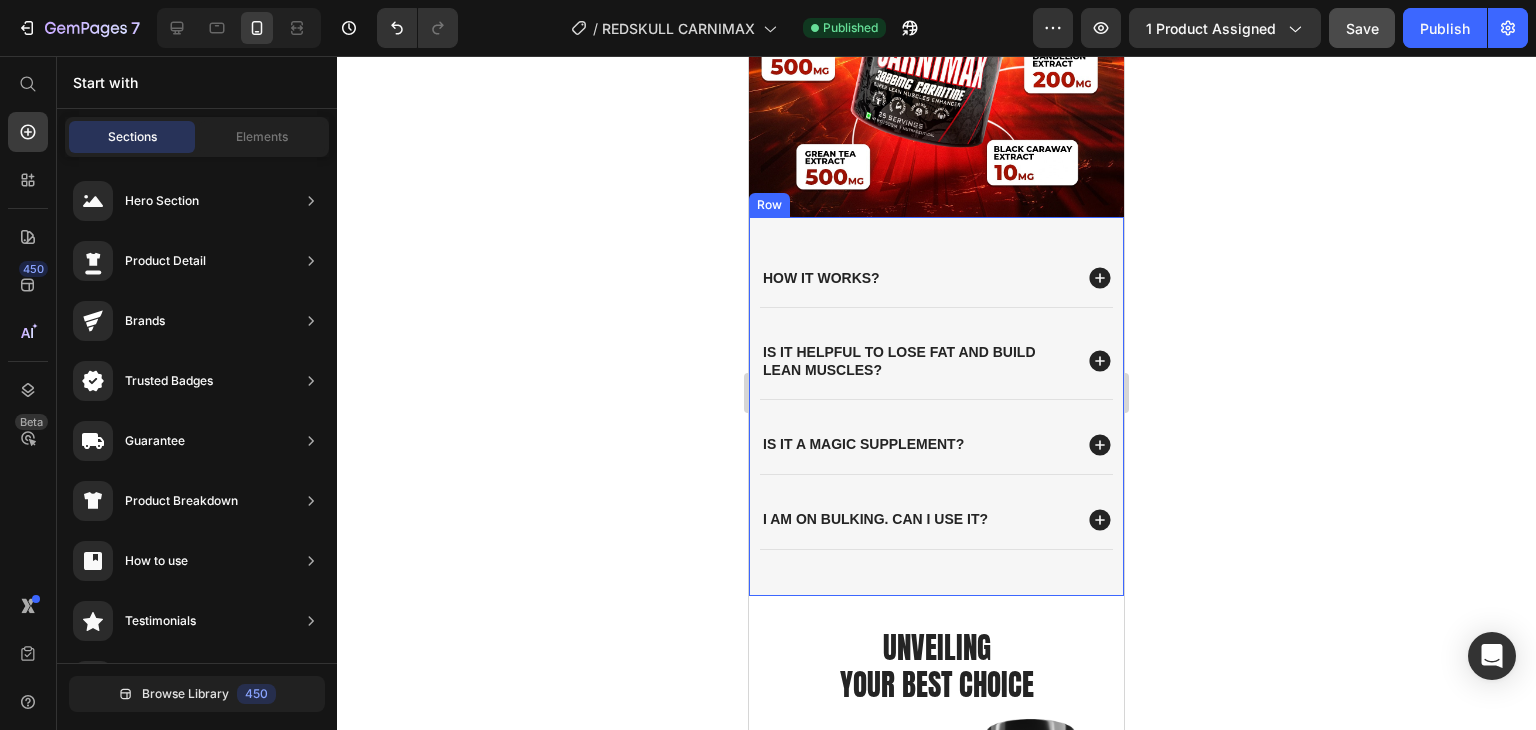 click on "How it works?
is it helpful to lose fat and build lean muscles?
is it a magic supplement?
I am on bulking. Can i use it? Accordion Row" at bounding box center (936, 406) 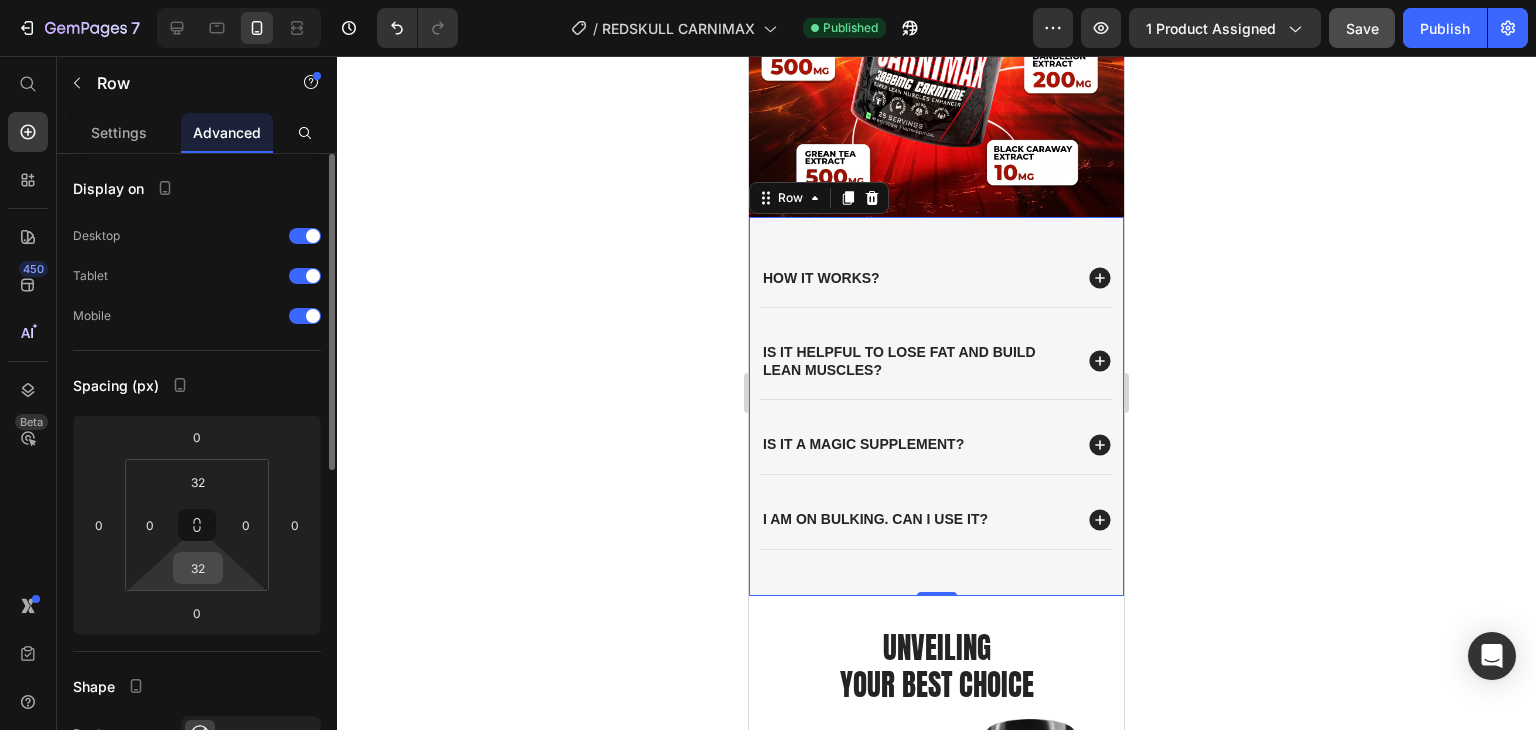 click on "32" at bounding box center (198, 568) 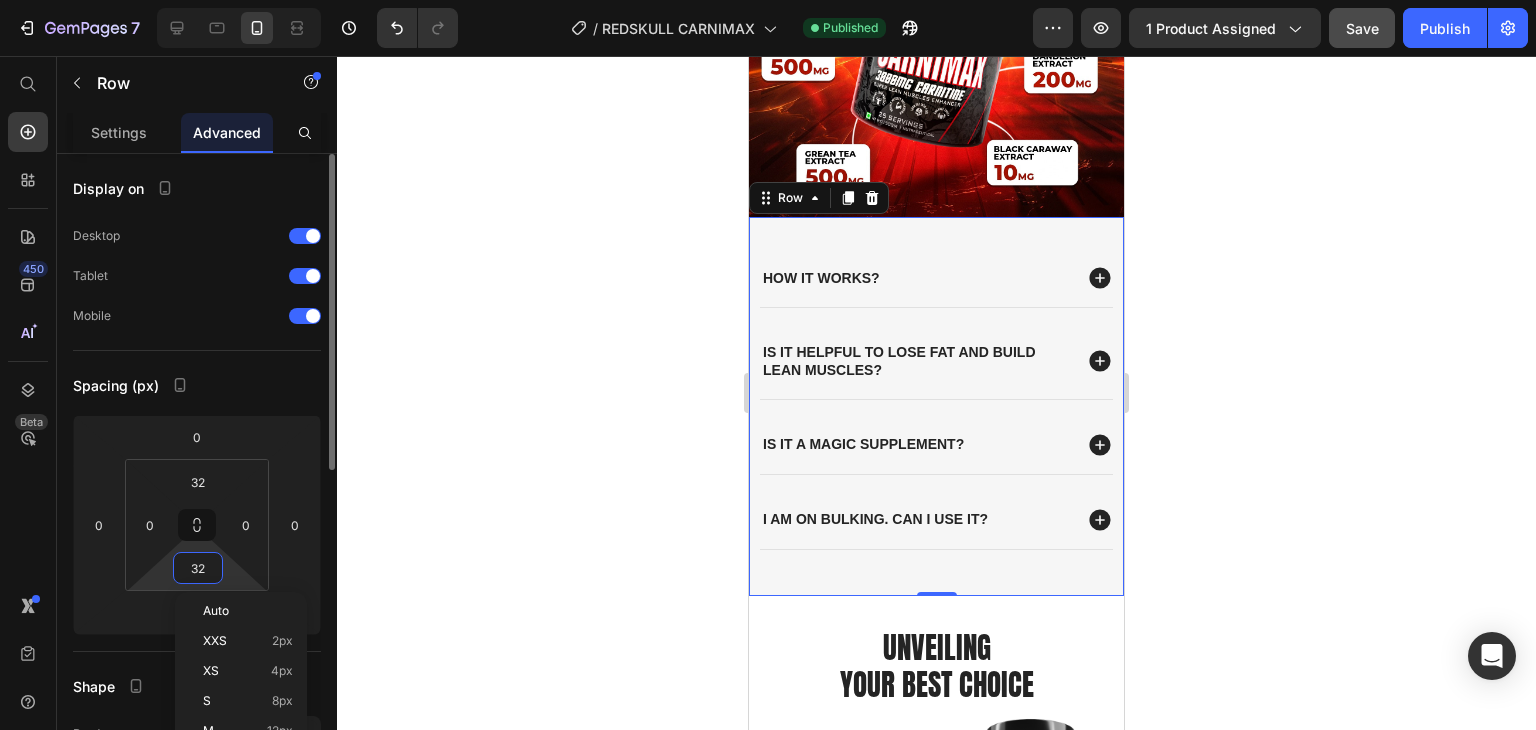 type on "0" 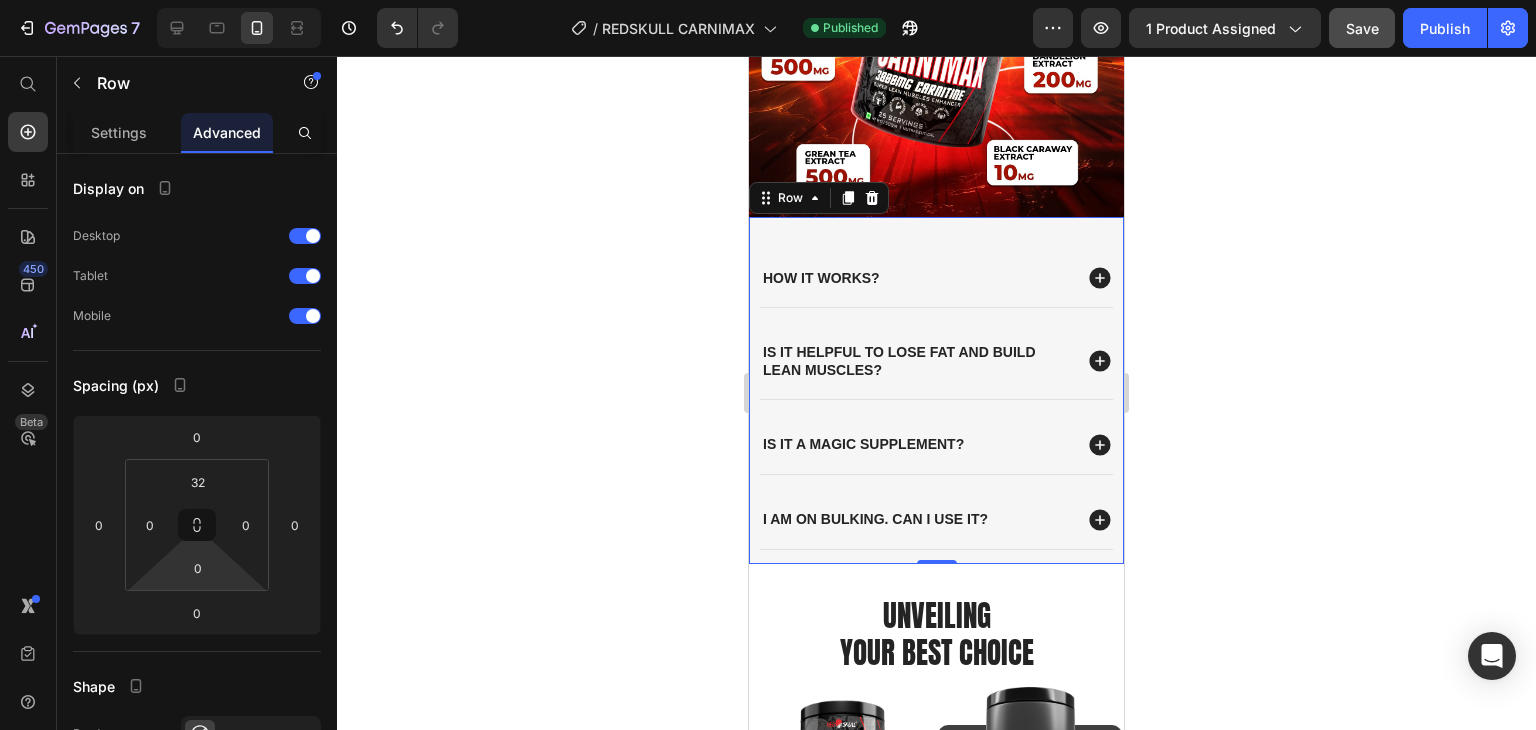 click 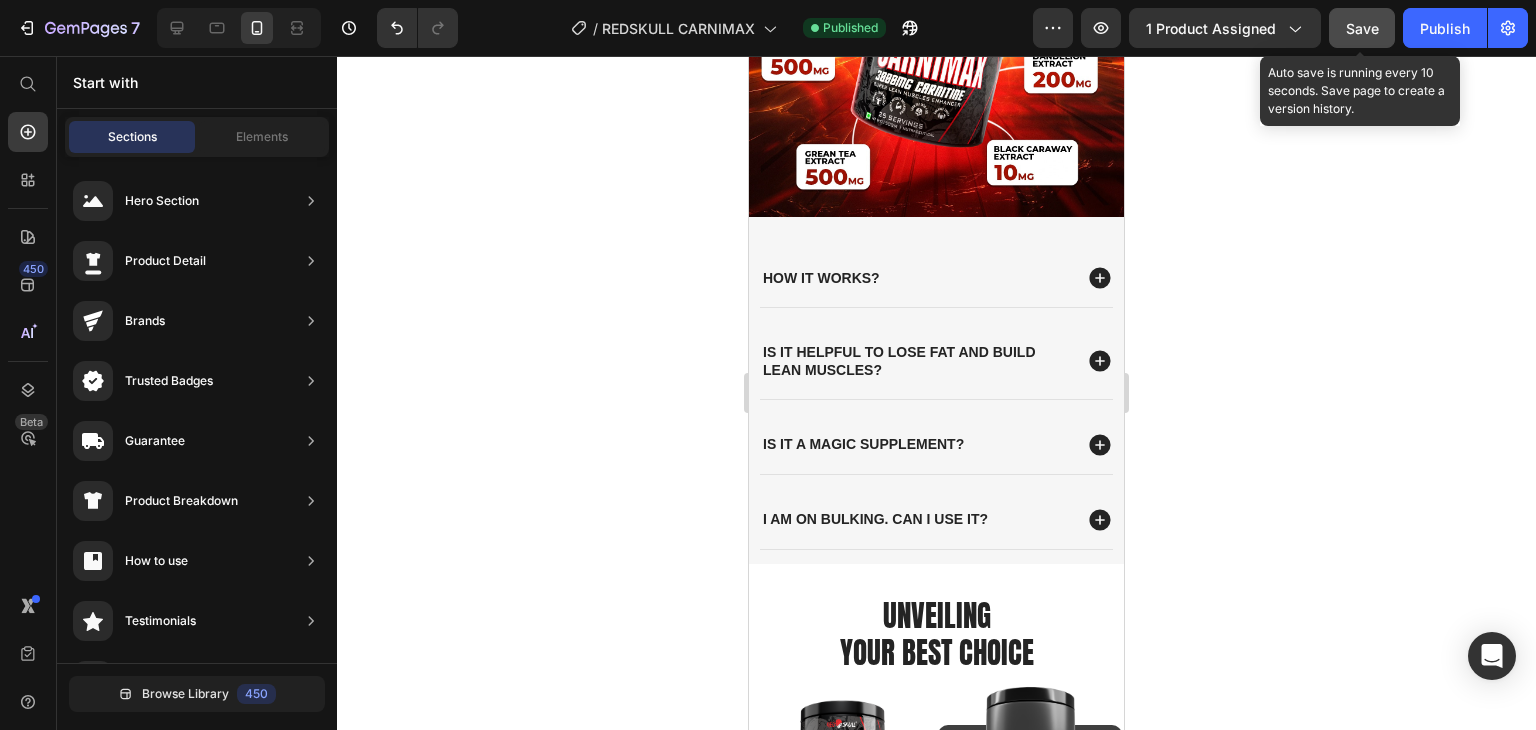click on "Save" at bounding box center [1362, 28] 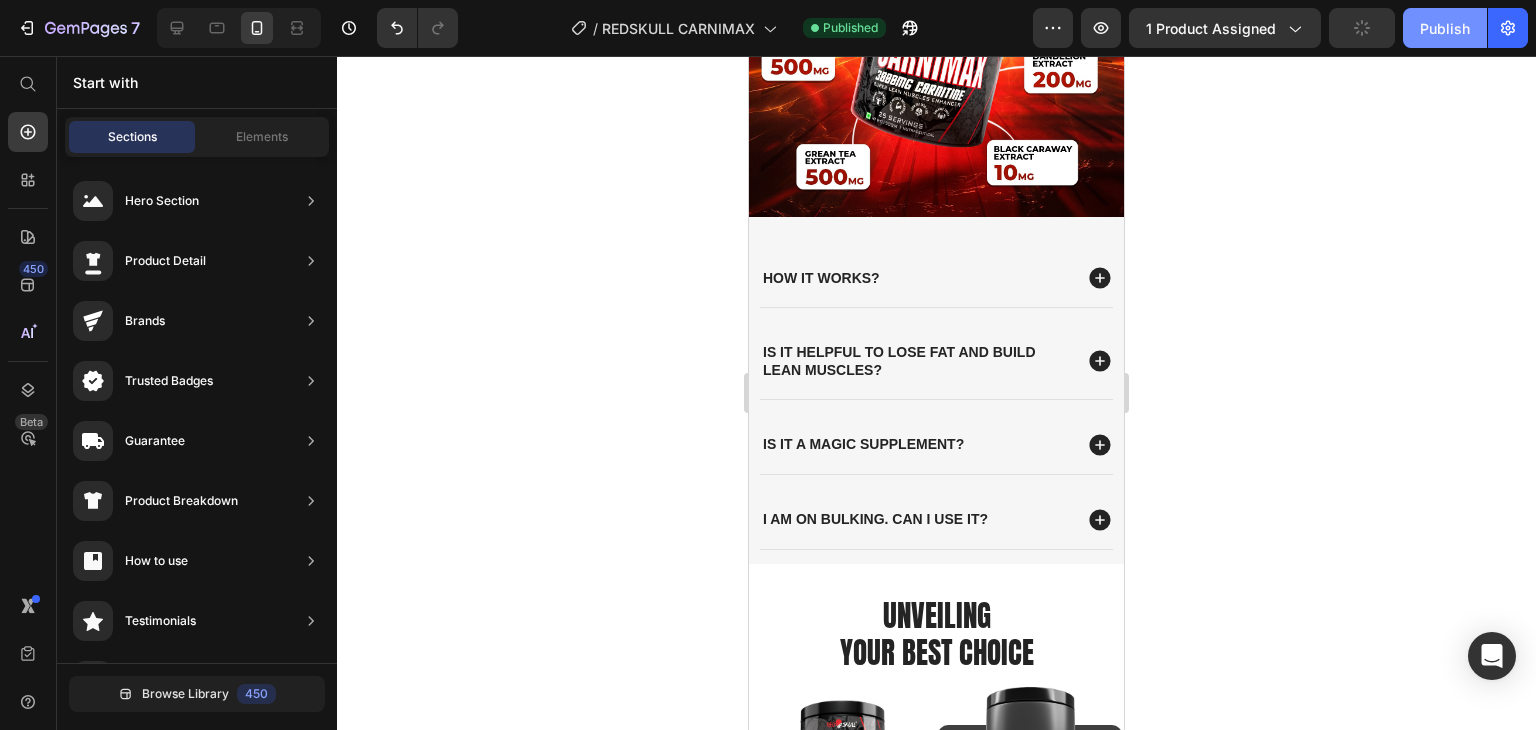 click on "Publish" at bounding box center (1445, 28) 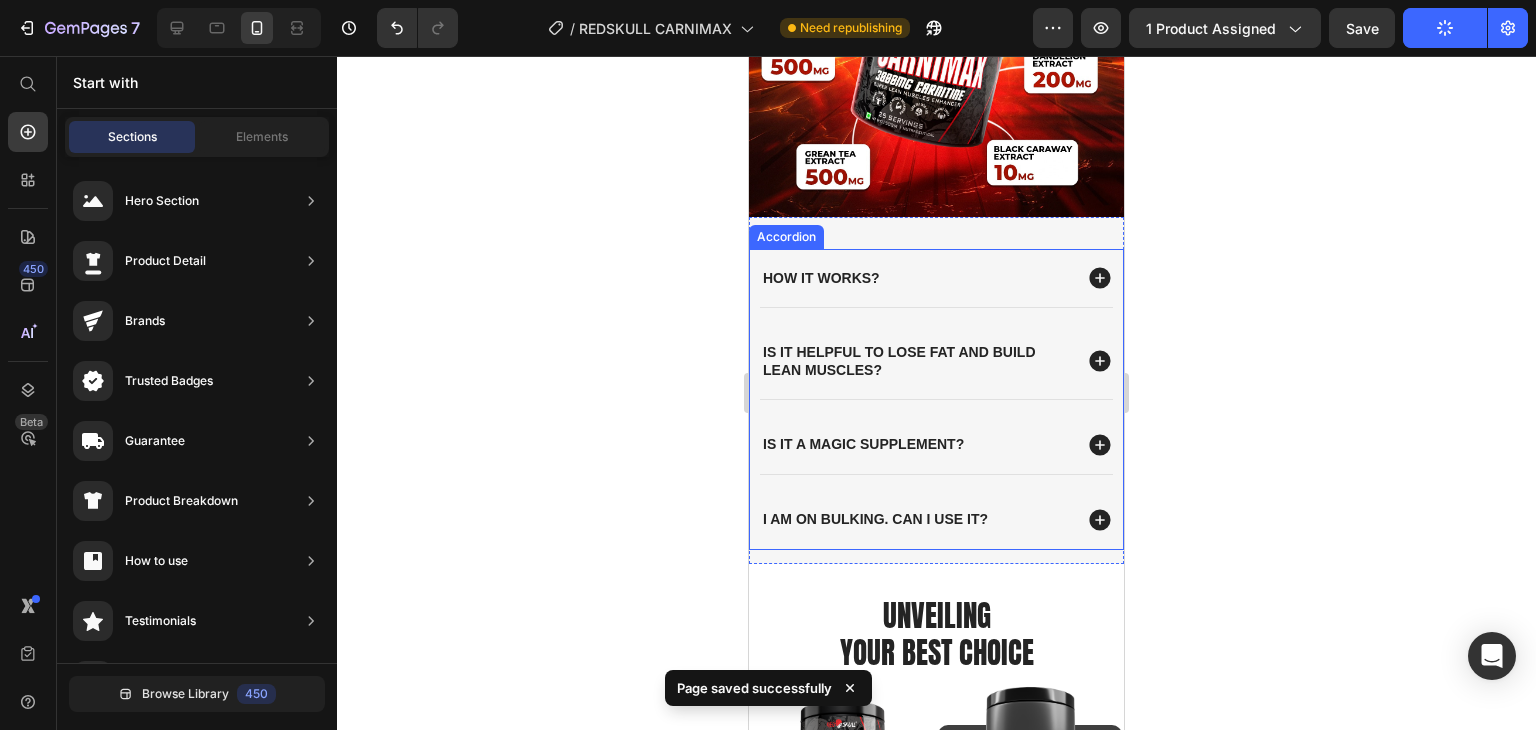 click on "I am on bulking. Can i use it?" at bounding box center (915, 519) 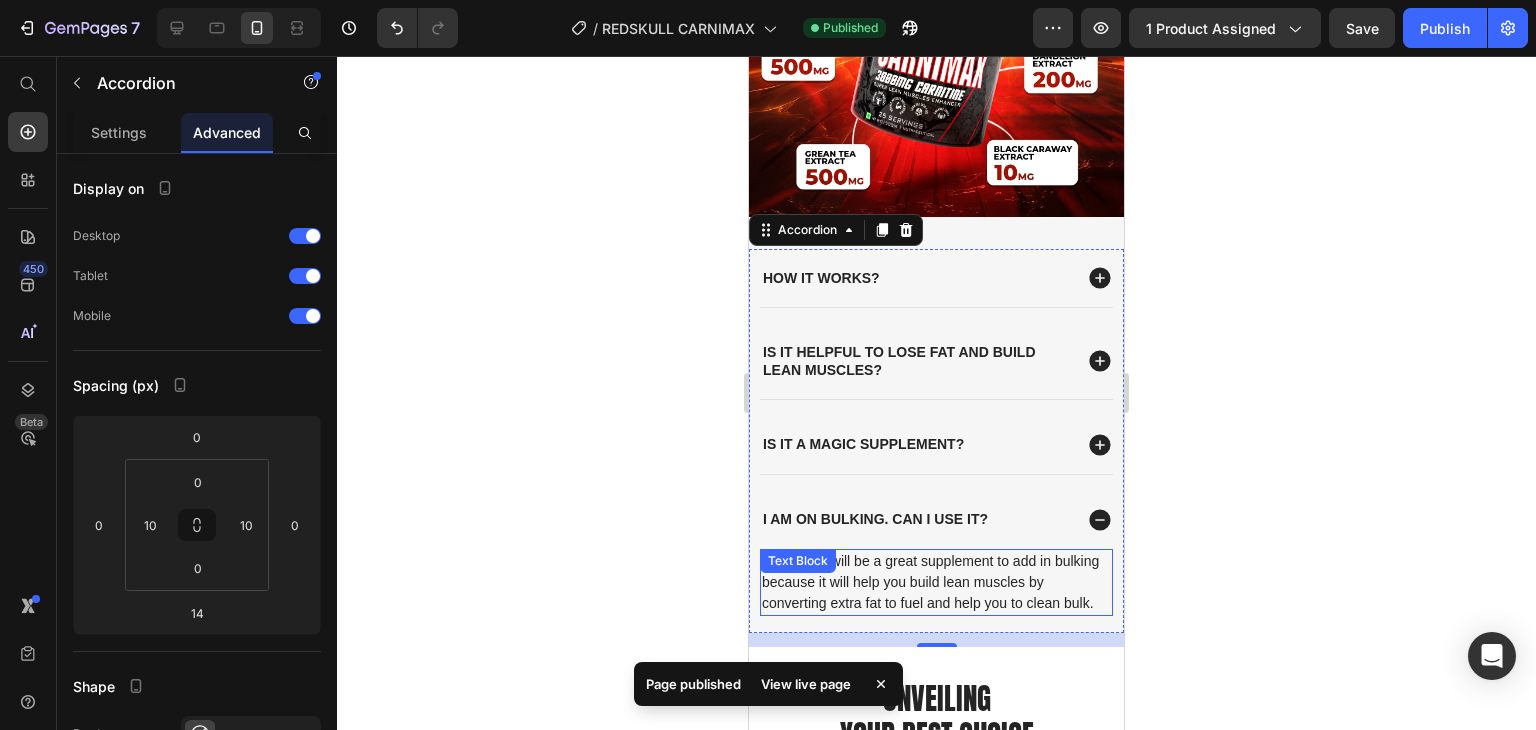 click on "Yes, You it will be a great supplement to add in bulking because it will help you build lean muscles by converting extra fat to fuel and help you to clean bulk." at bounding box center (936, 582) 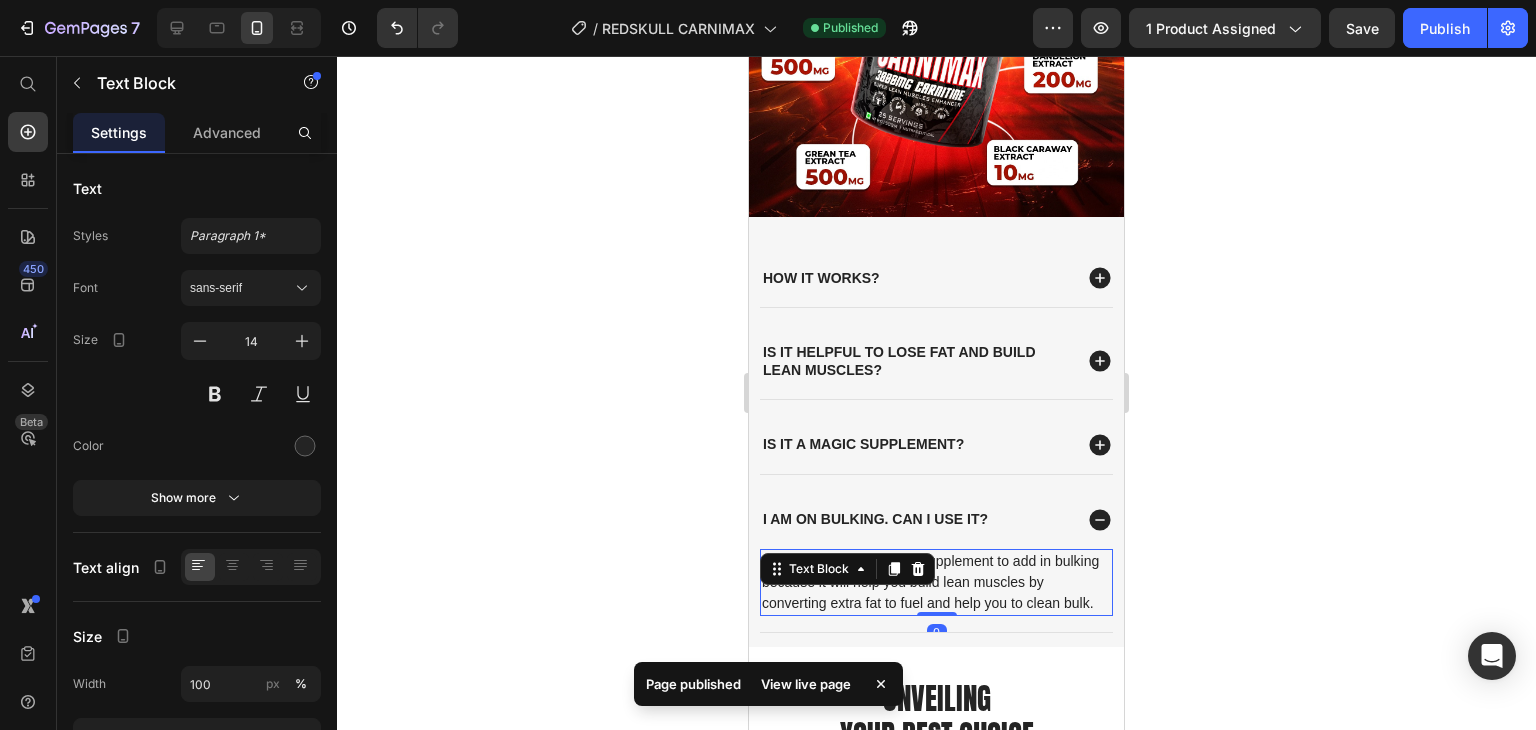 click on "Yes, You it will be a great supplement to add in bulking because it will help you build lean muscles by converting extra fat to fuel and help you to clean bulk." at bounding box center [936, 582] 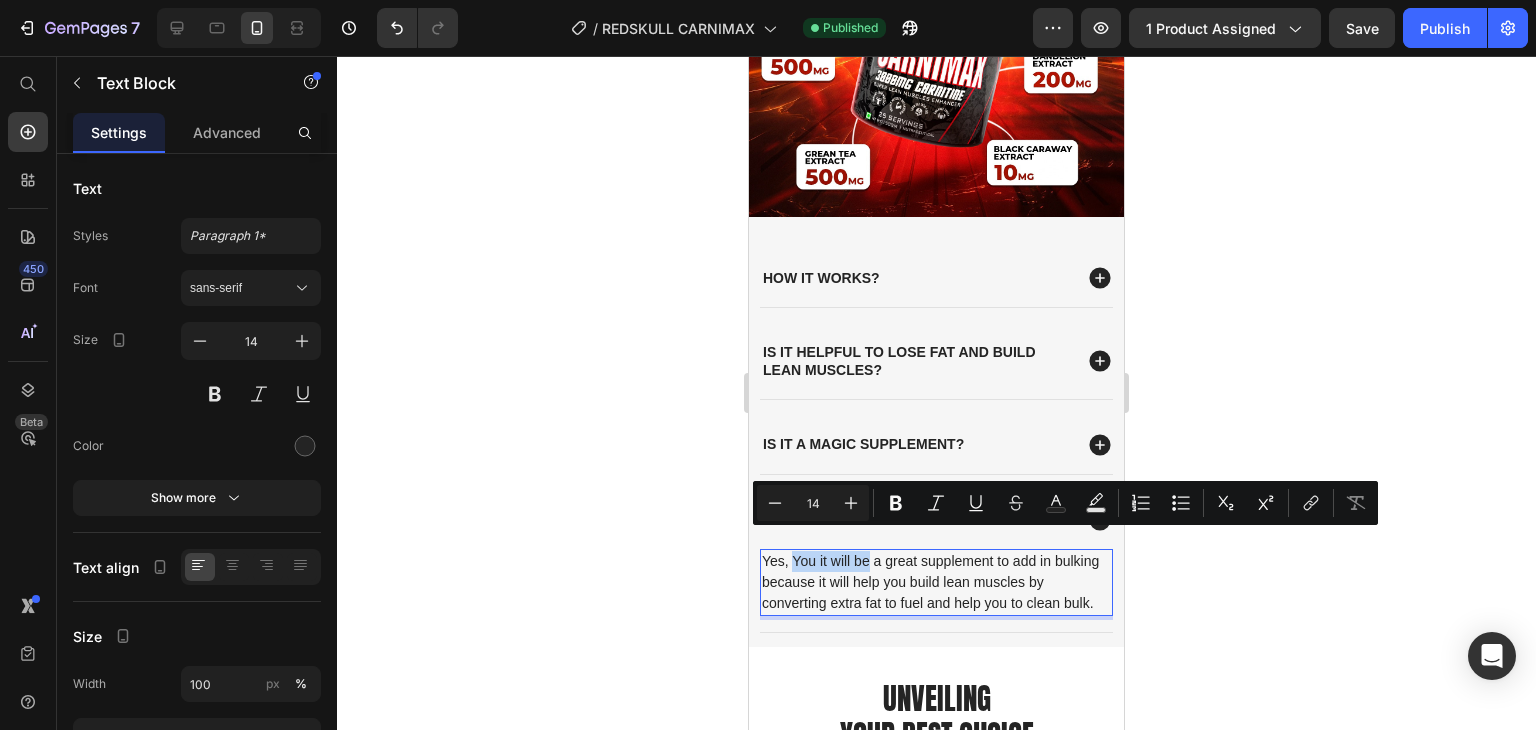 drag, startPoint x: 868, startPoint y: 539, endPoint x: 796, endPoint y: 541, distance: 72.02777 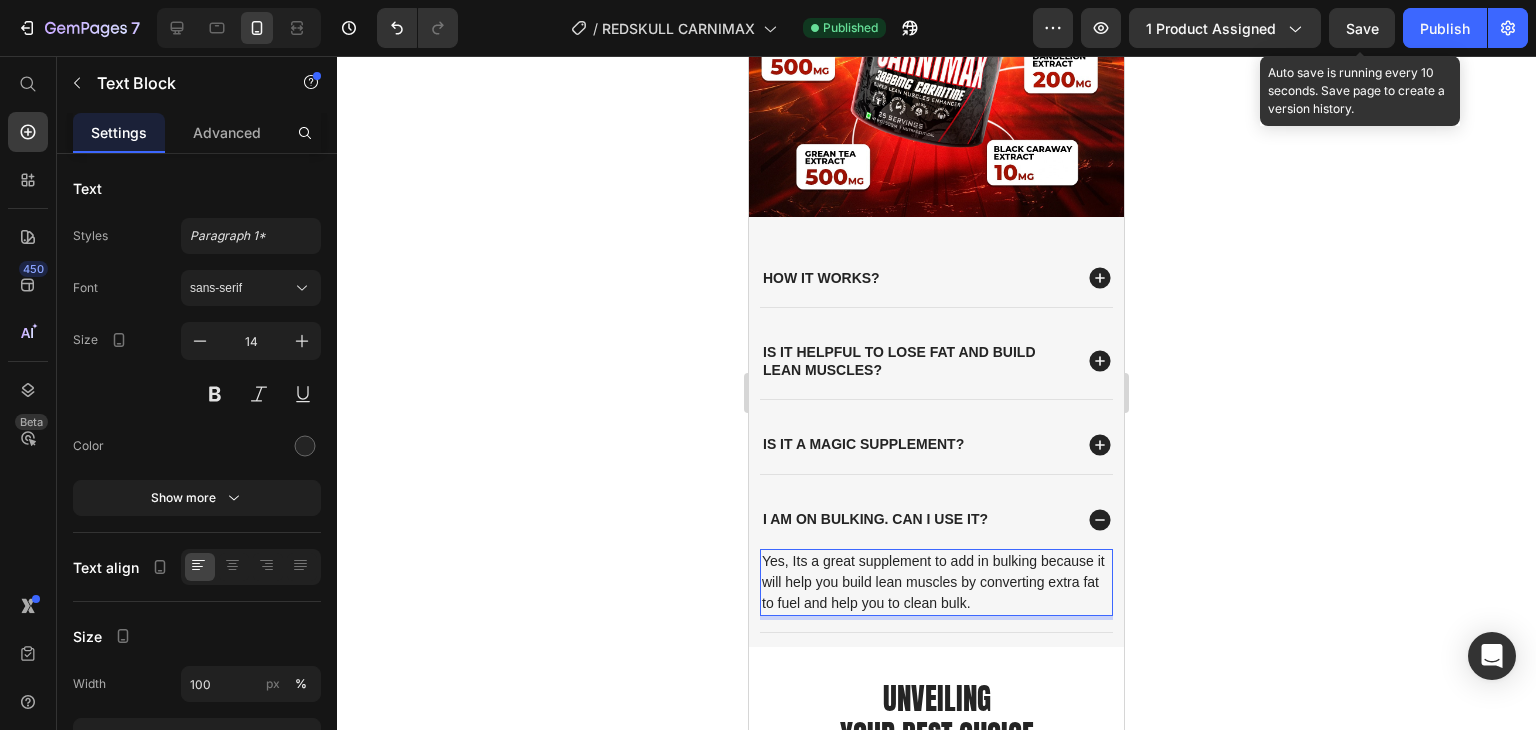 click on "Save" at bounding box center (1362, 28) 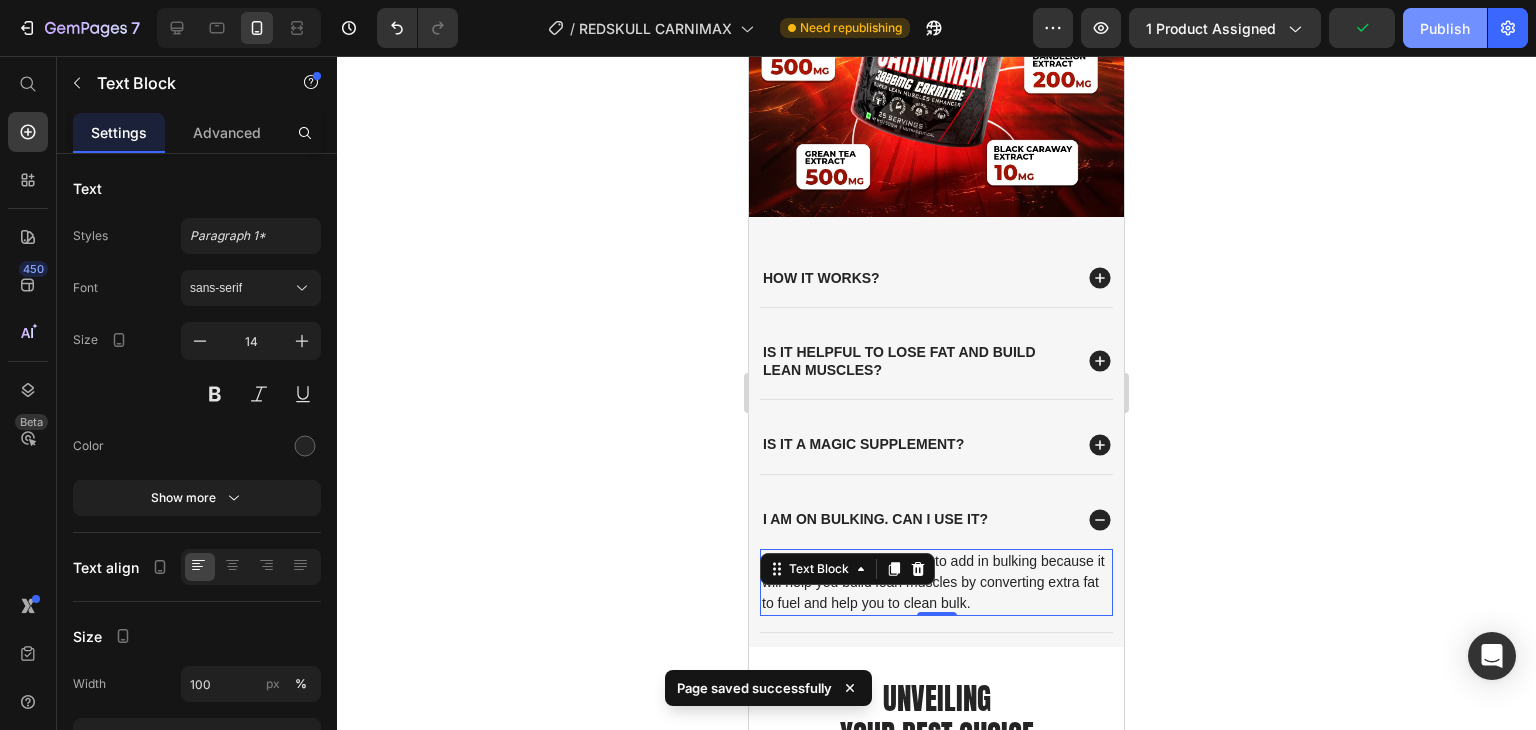 click on "Publish" at bounding box center (1445, 28) 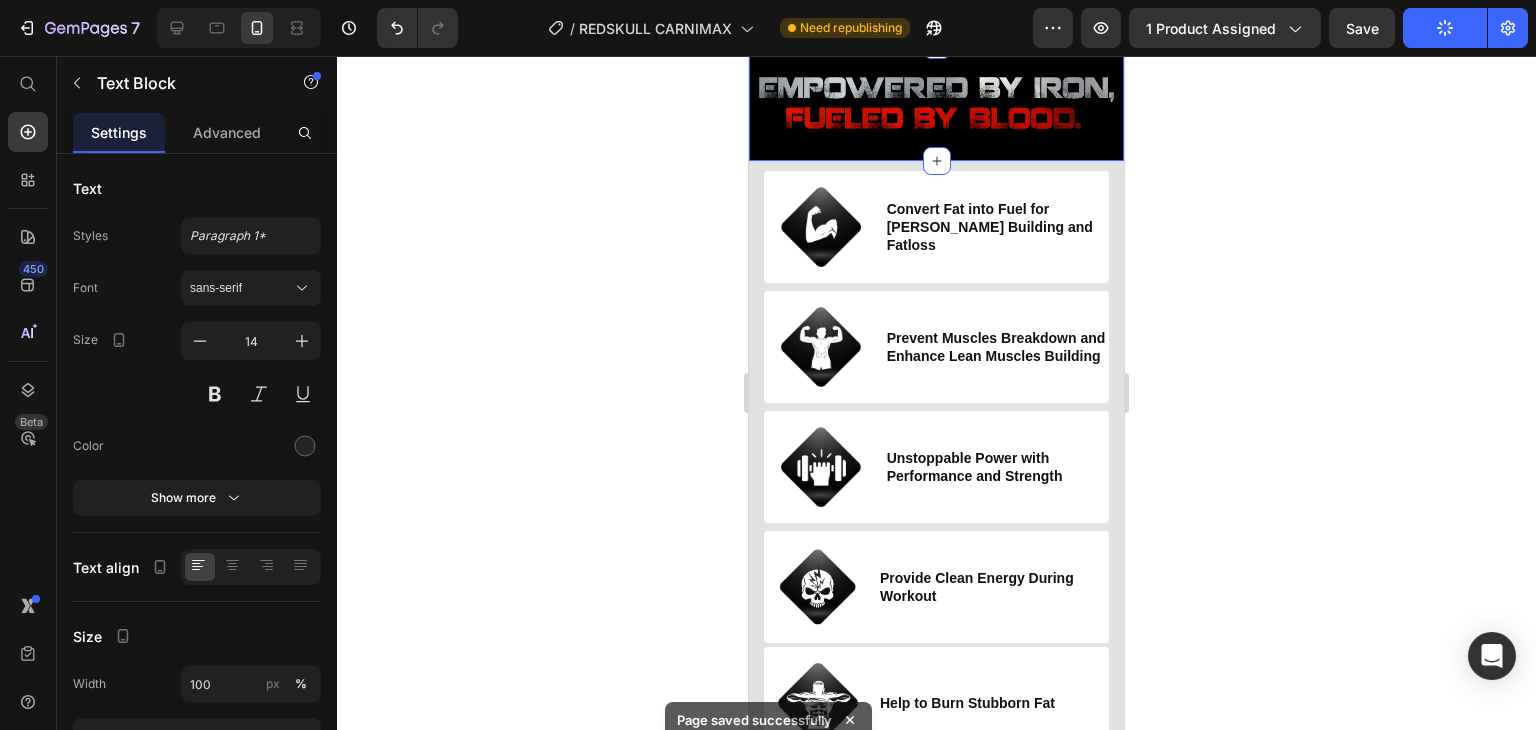 scroll, scrollTop: 1148, scrollLeft: 0, axis: vertical 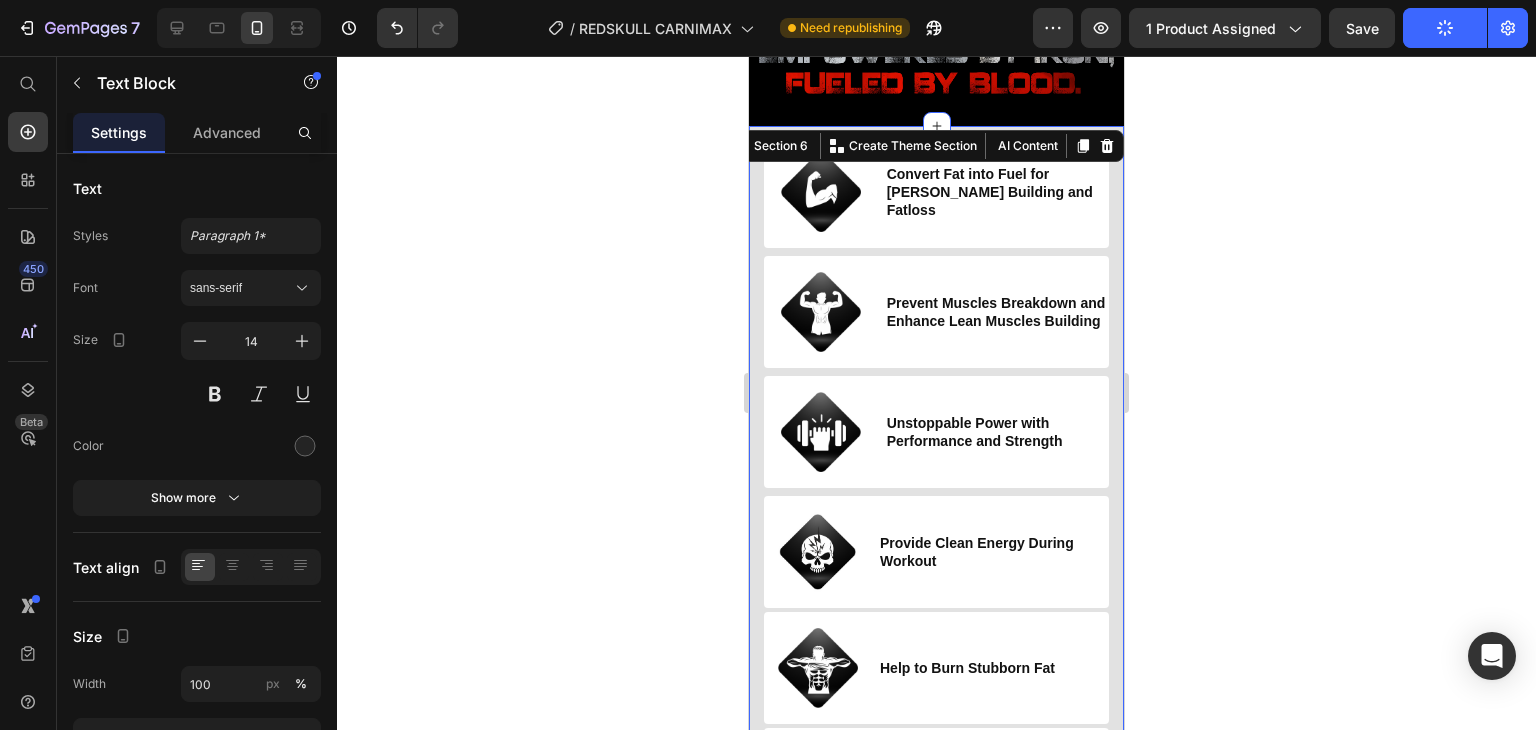 click on "Image Convert Fat into Fuel for max Lean Muscles Building and Fatloss Heading Row Image Prevent Muscles Breakdown and Enhance Lean Muscles Building Heading Row Image Unstoppable Power with Performance and Strength Heading Row Image Provide Clean Energy During Workout Heading Row Image Help to Burn Stubborn Fat Heading Row Image The Strongest Carnitine Formula Ever Made Heading Row" at bounding box center [936, 490] 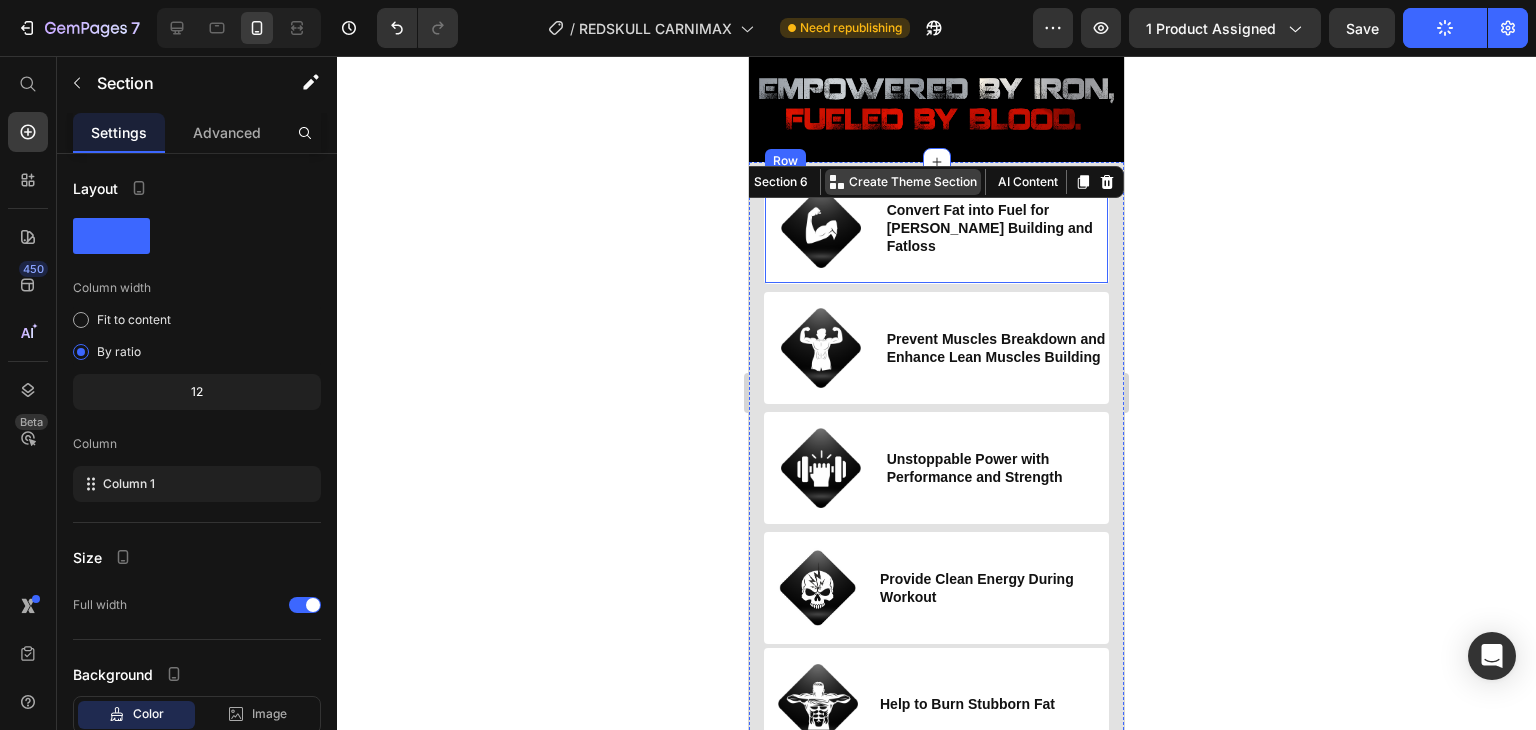scroll, scrollTop: 1048, scrollLeft: 0, axis: vertical 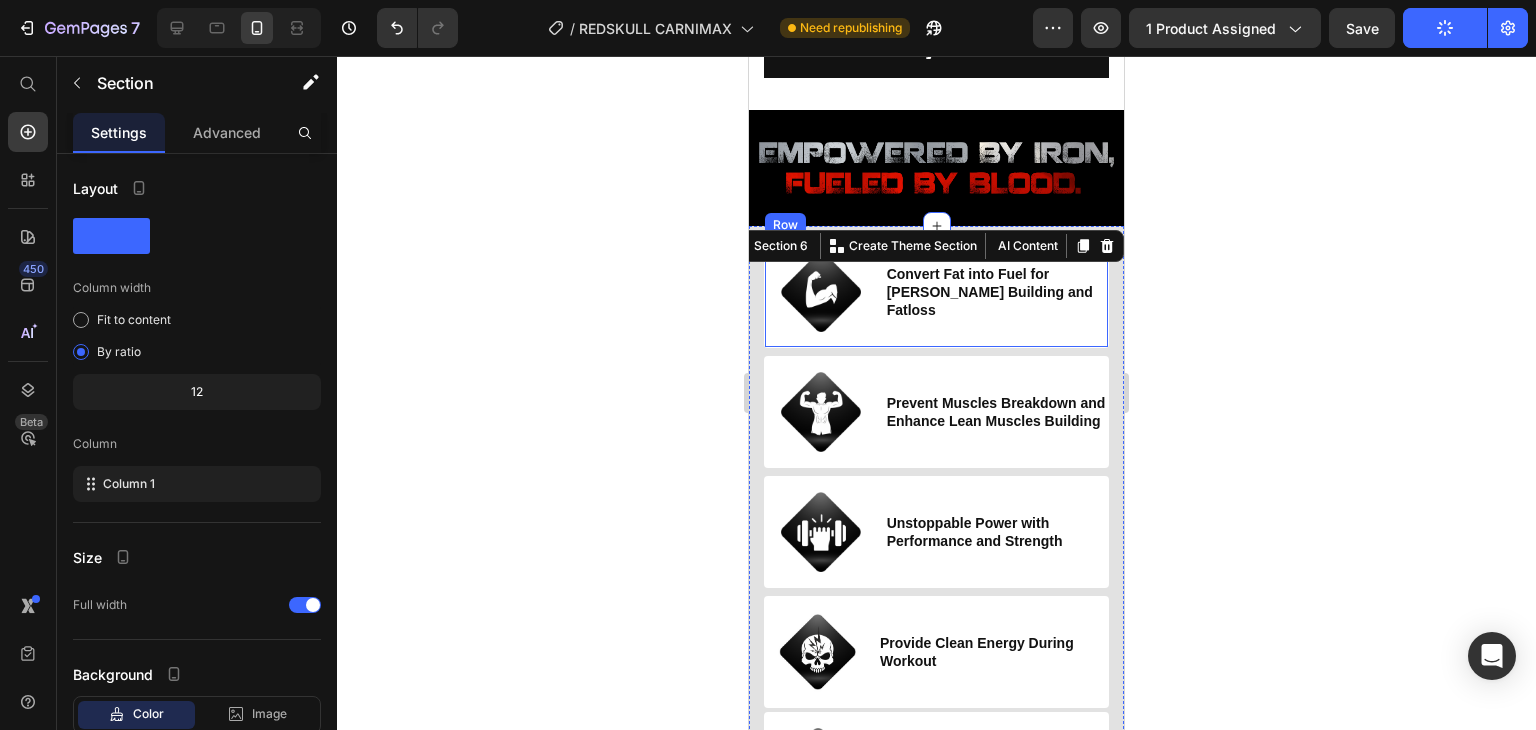 click on "Image Convert Fat into Fuel for max Lean Muscles Building and Fatloss Heading Row" at bounding box center [936, 292] 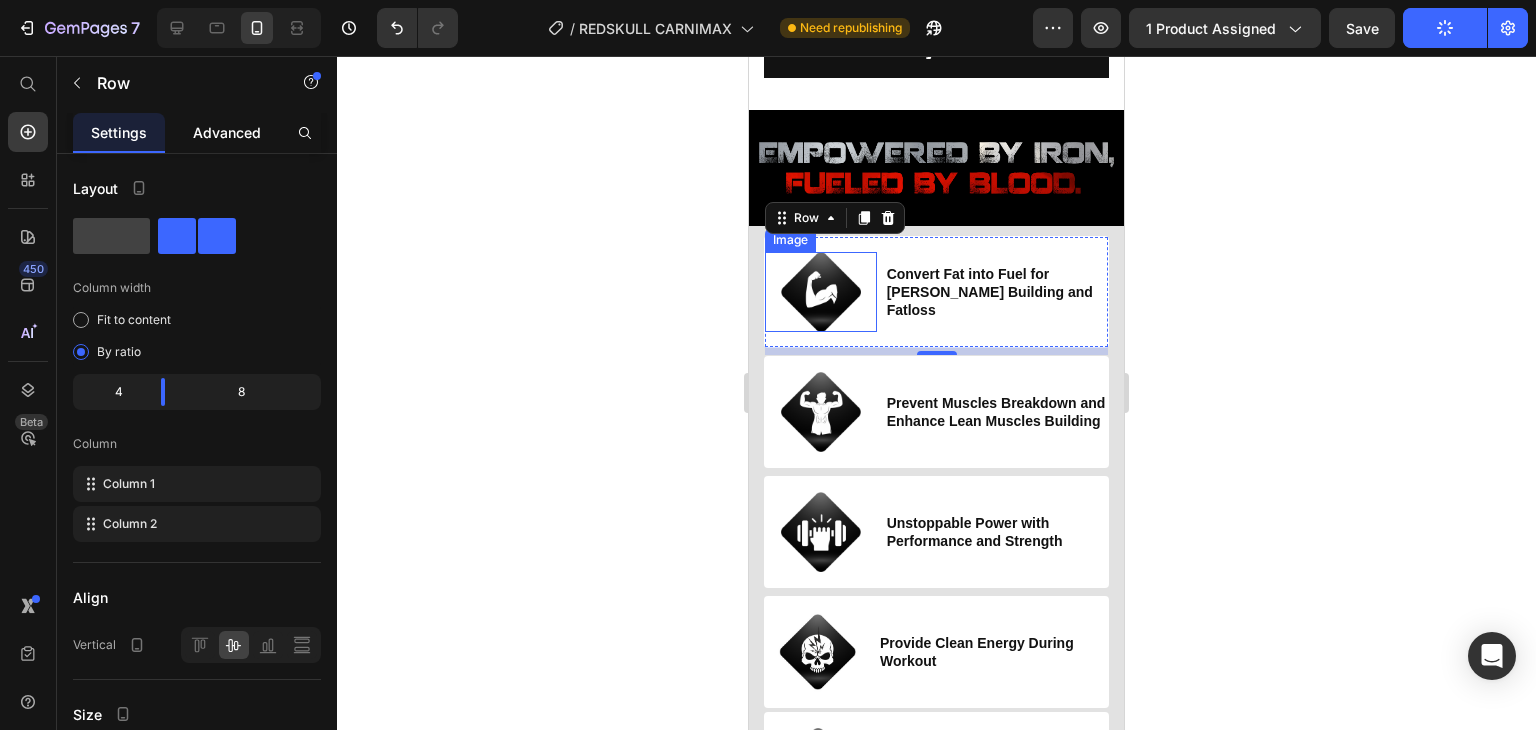 click on "Advanced" at bounding box center (227, 132) 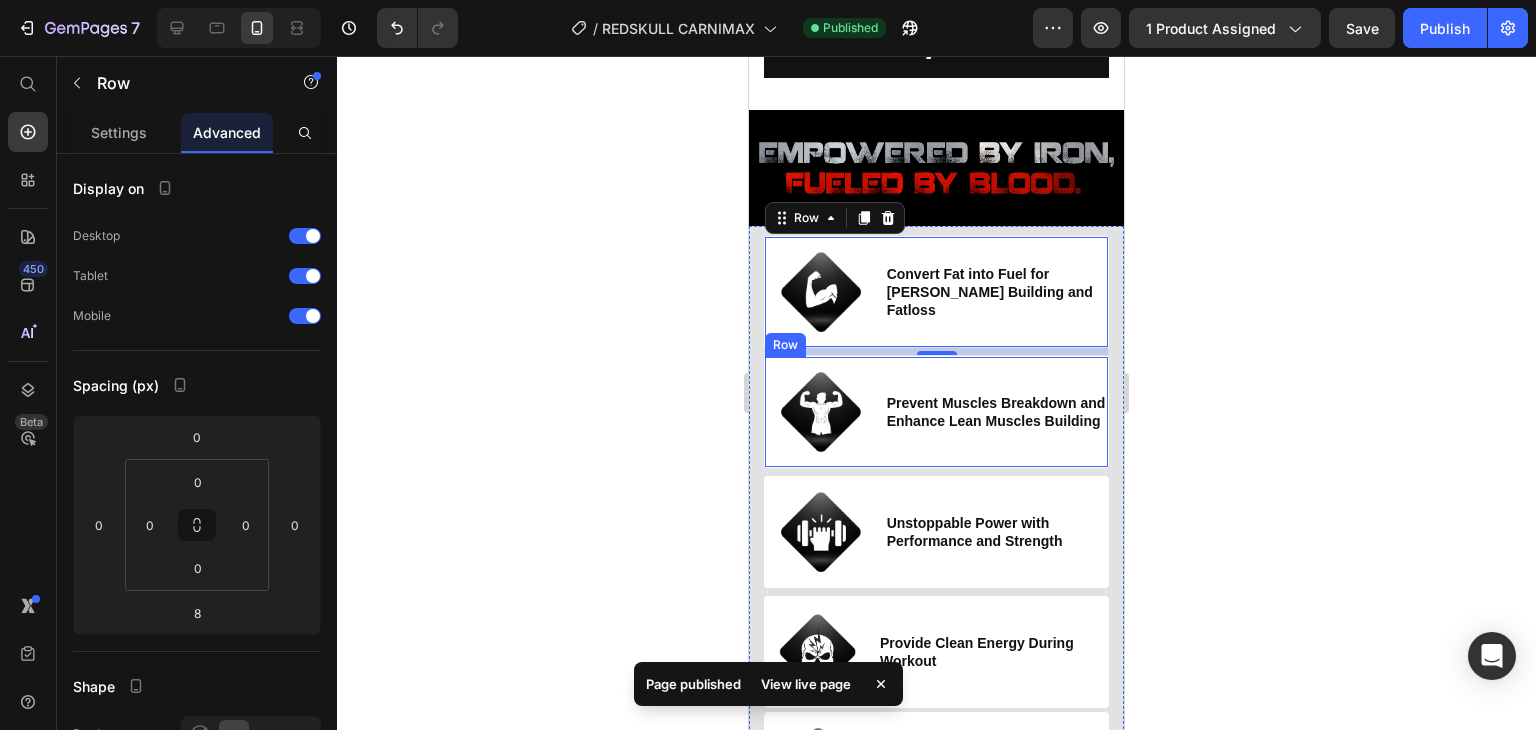 click on "Prevent Muscles Breakdown and Enhance Lean Muscles Building Heading" at bounding box center (996, 412) 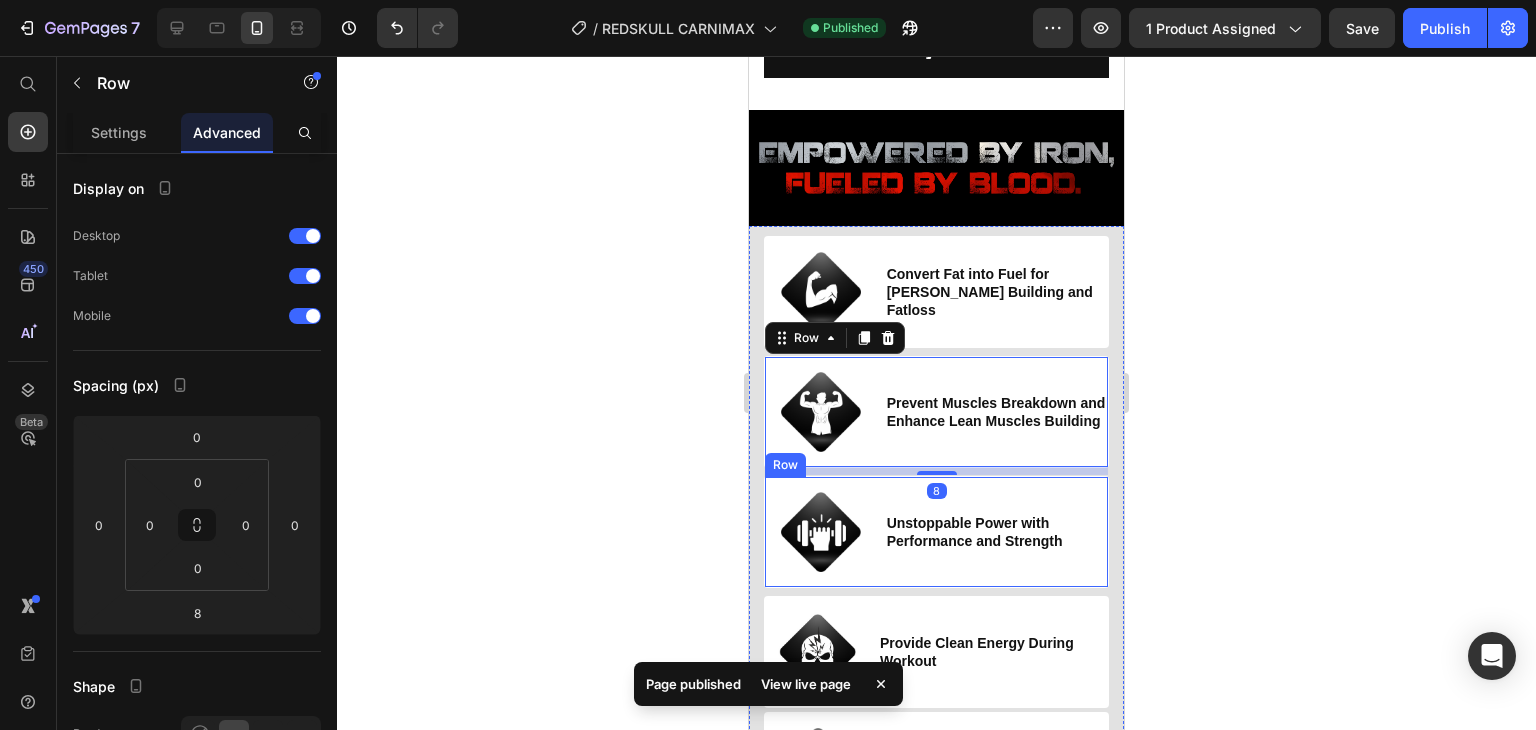 click on "Unstoppable Power with Performance and Strength Heading" at bounding box center [996, 532] 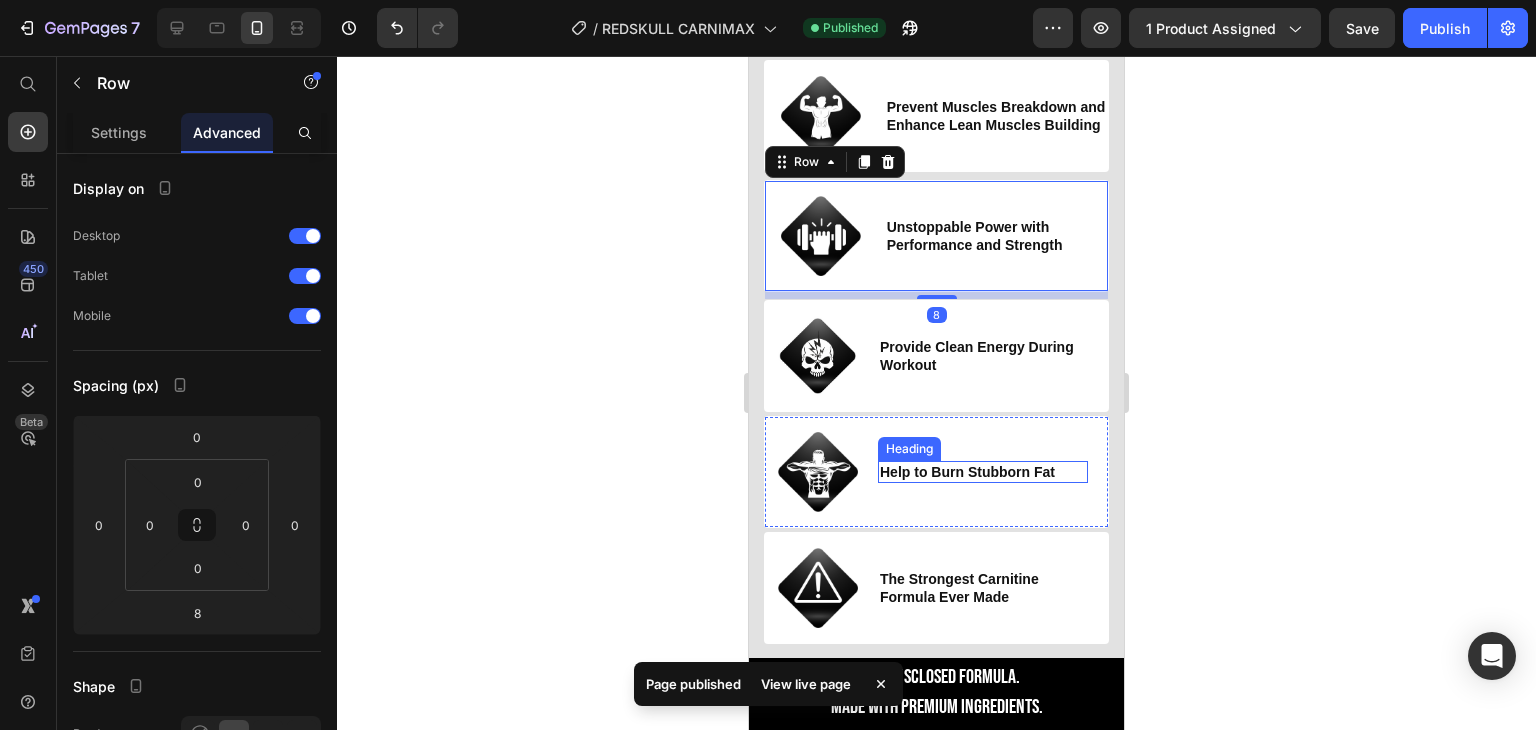 scroll, scrollTop: 1348, scrollLeft: 0, axis: vertical 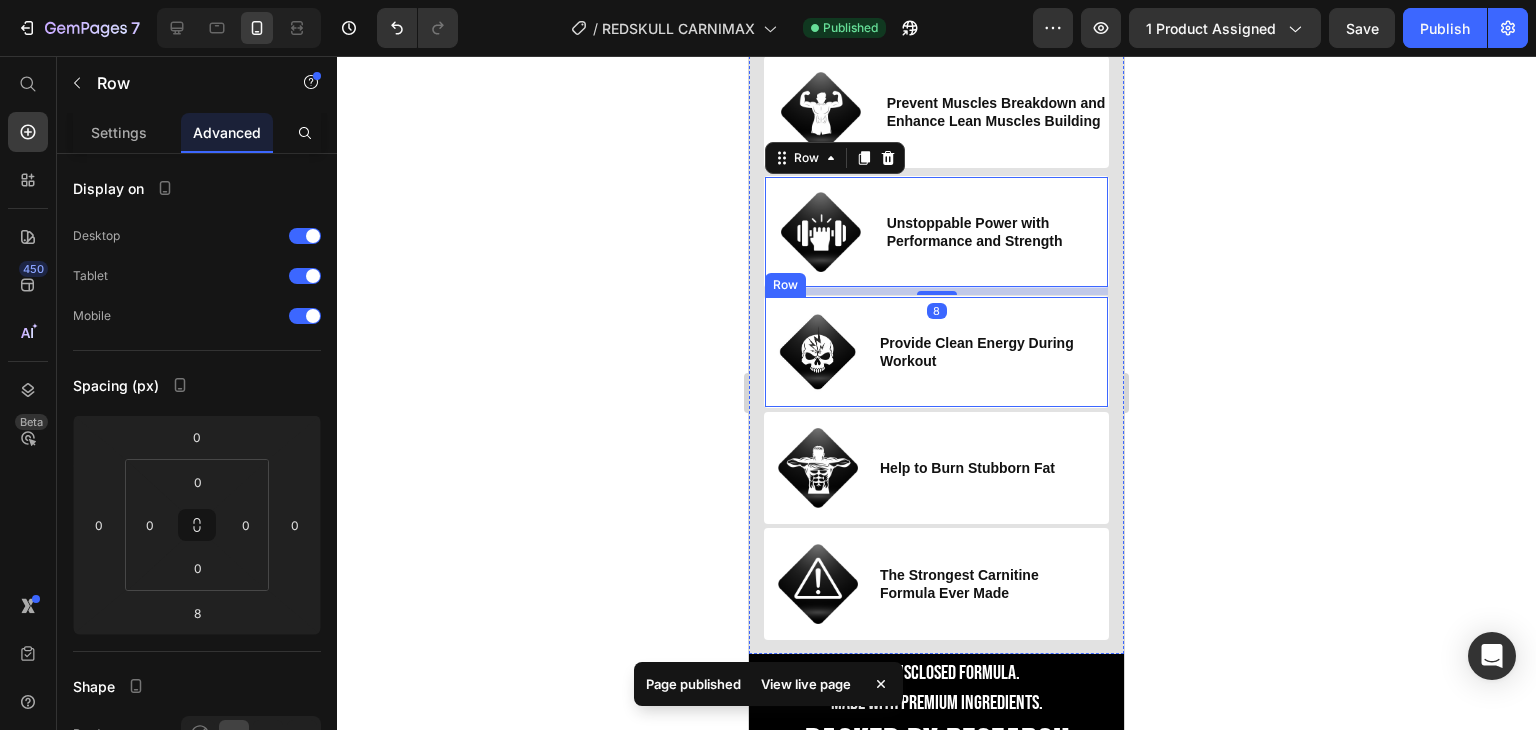 click on "Provide Clean Energy During Workout Heading" at bounding box center [983, 352] 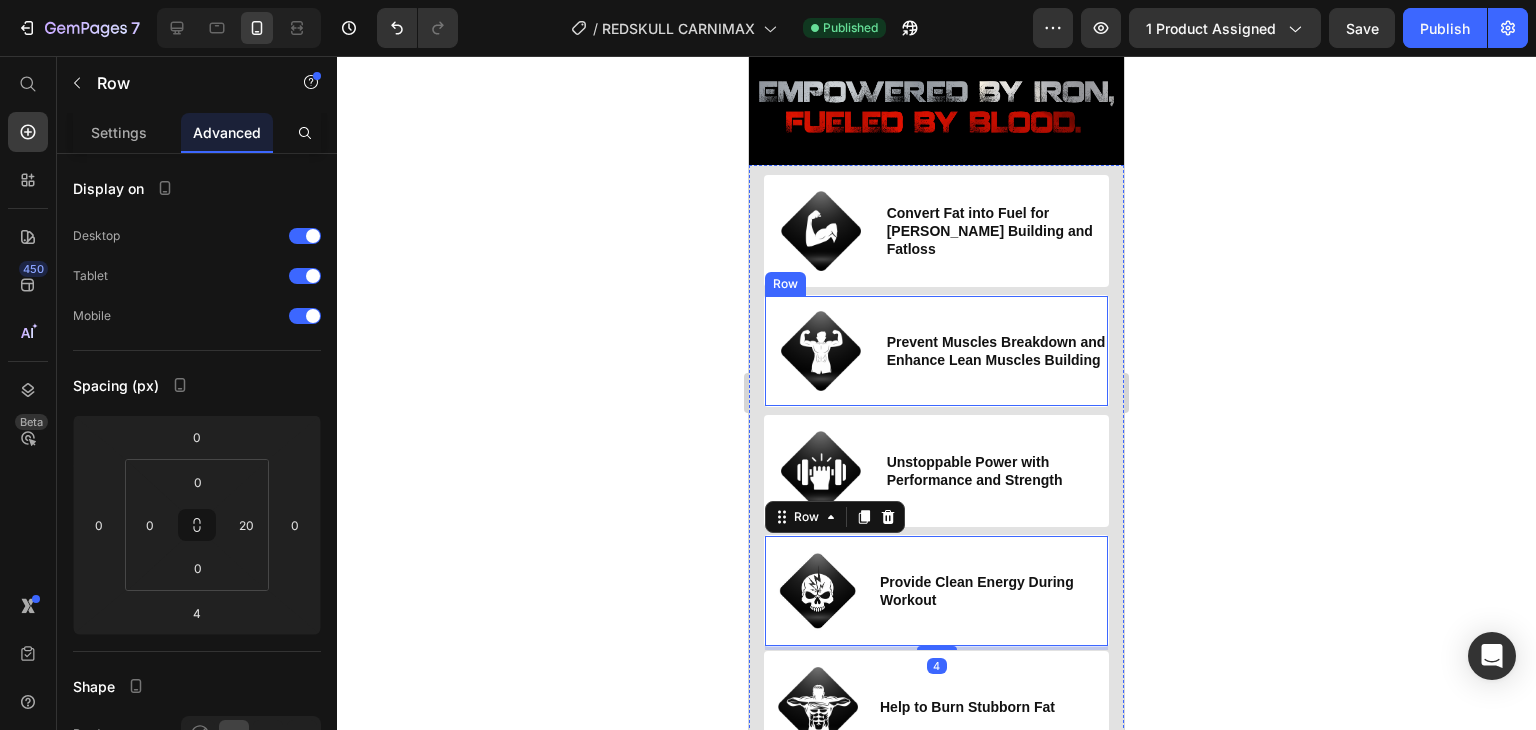 scroll, scrollTop: 1048, scrollLeft: 0, axis: vertical 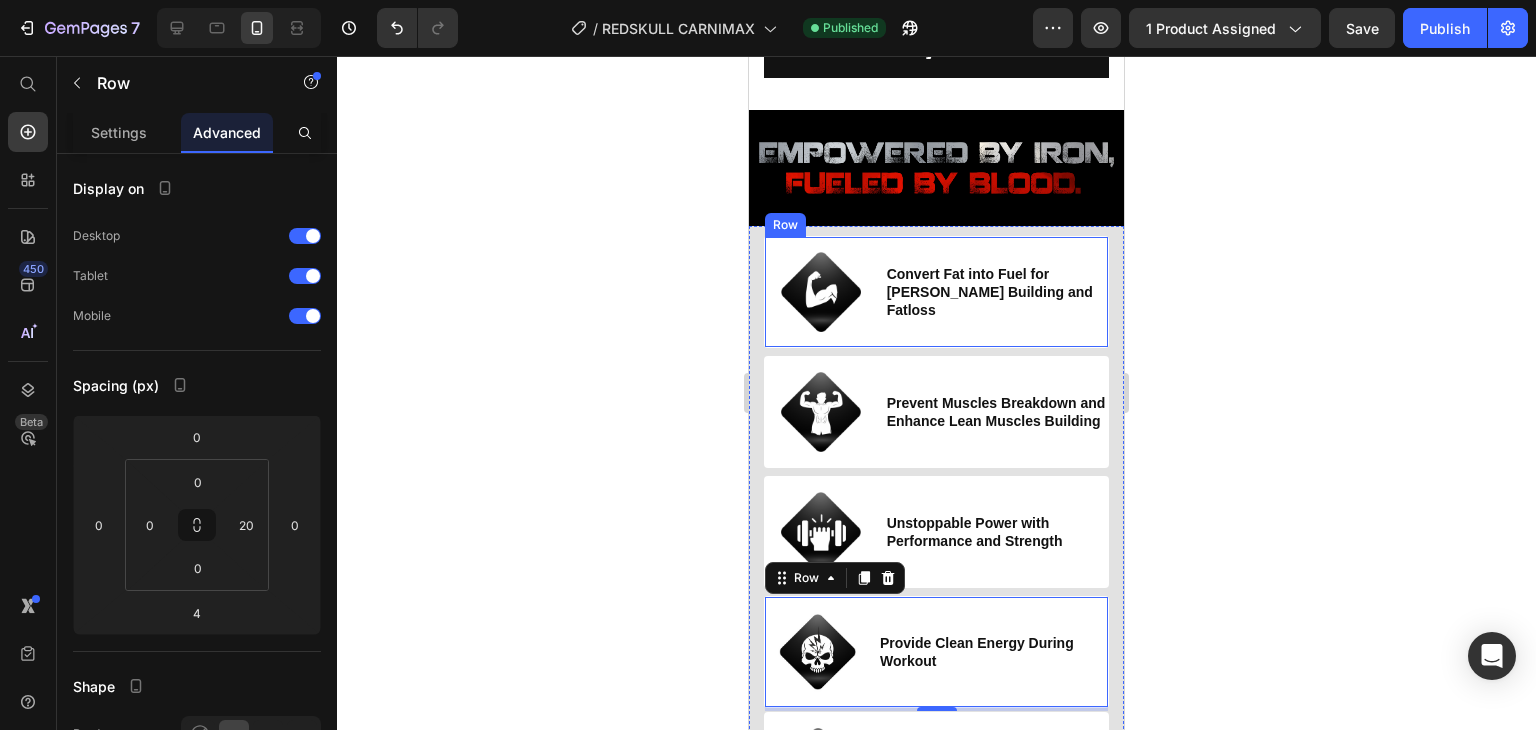 click on "Convert Fat into Fuel for max Lean Muscles Building and Fatloss Heading" at bounding box center [996, 292] 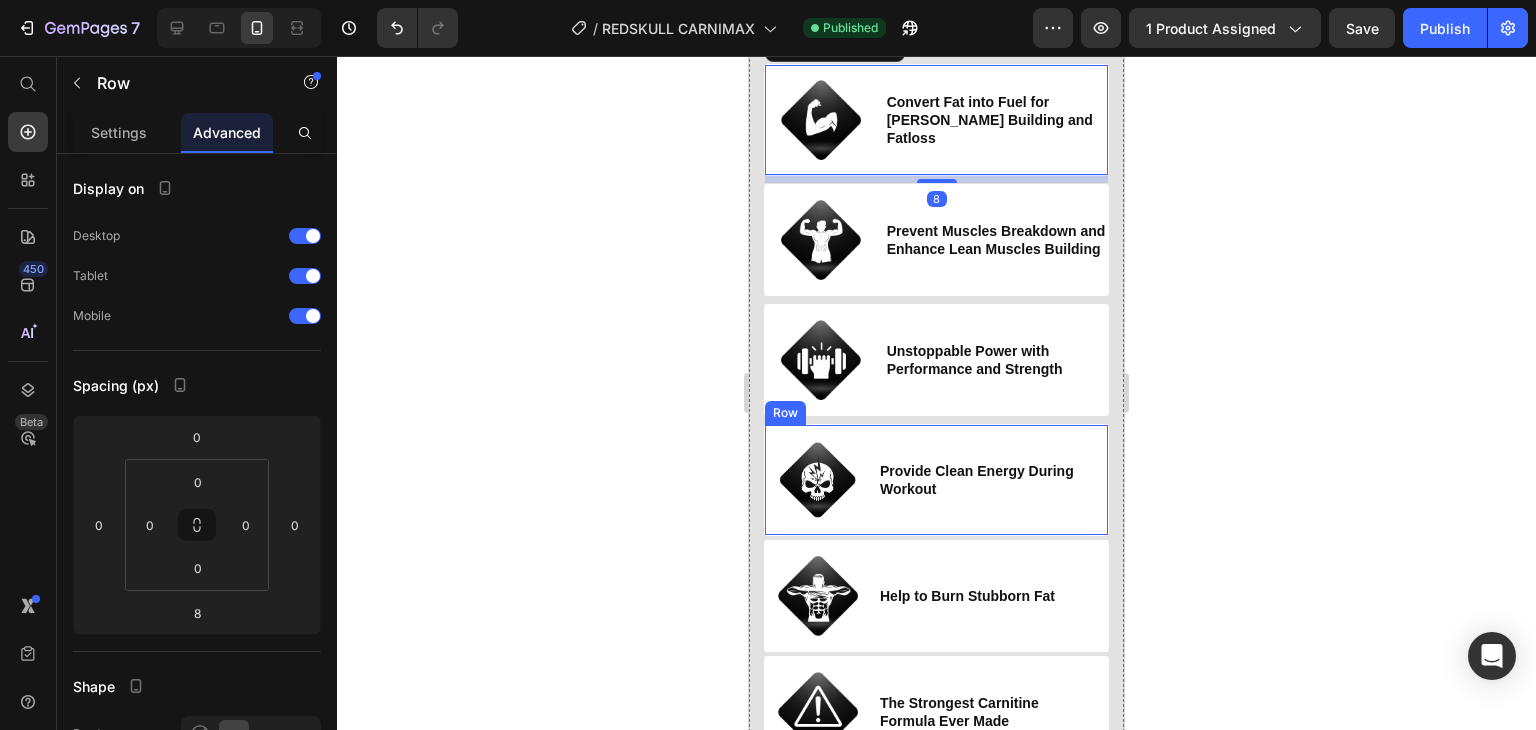scroll, scrollTop: 1248, scrollLeft: 0, axis: vertical 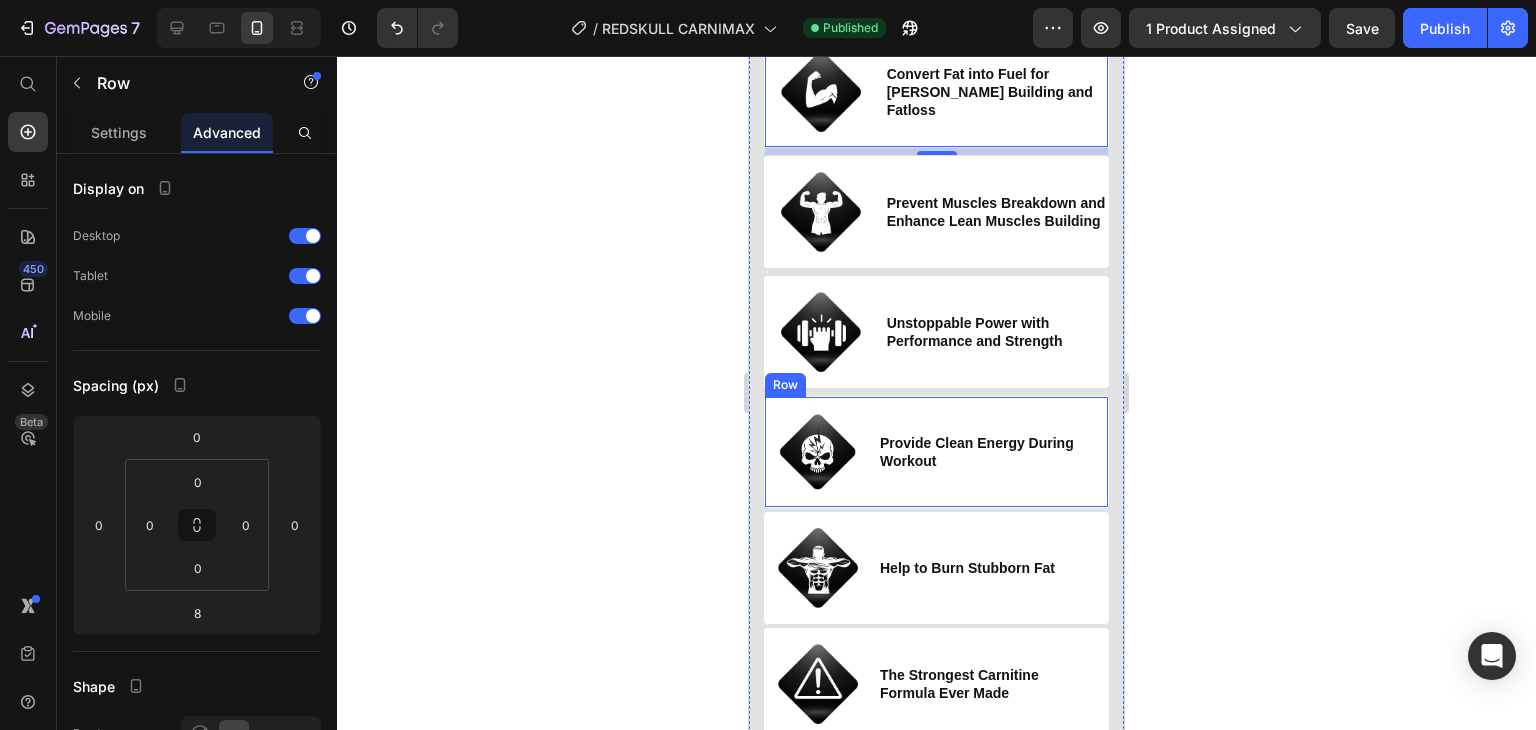 click on "Provide Clean Energy During Workout Heading" at bounding box center [983, 452] 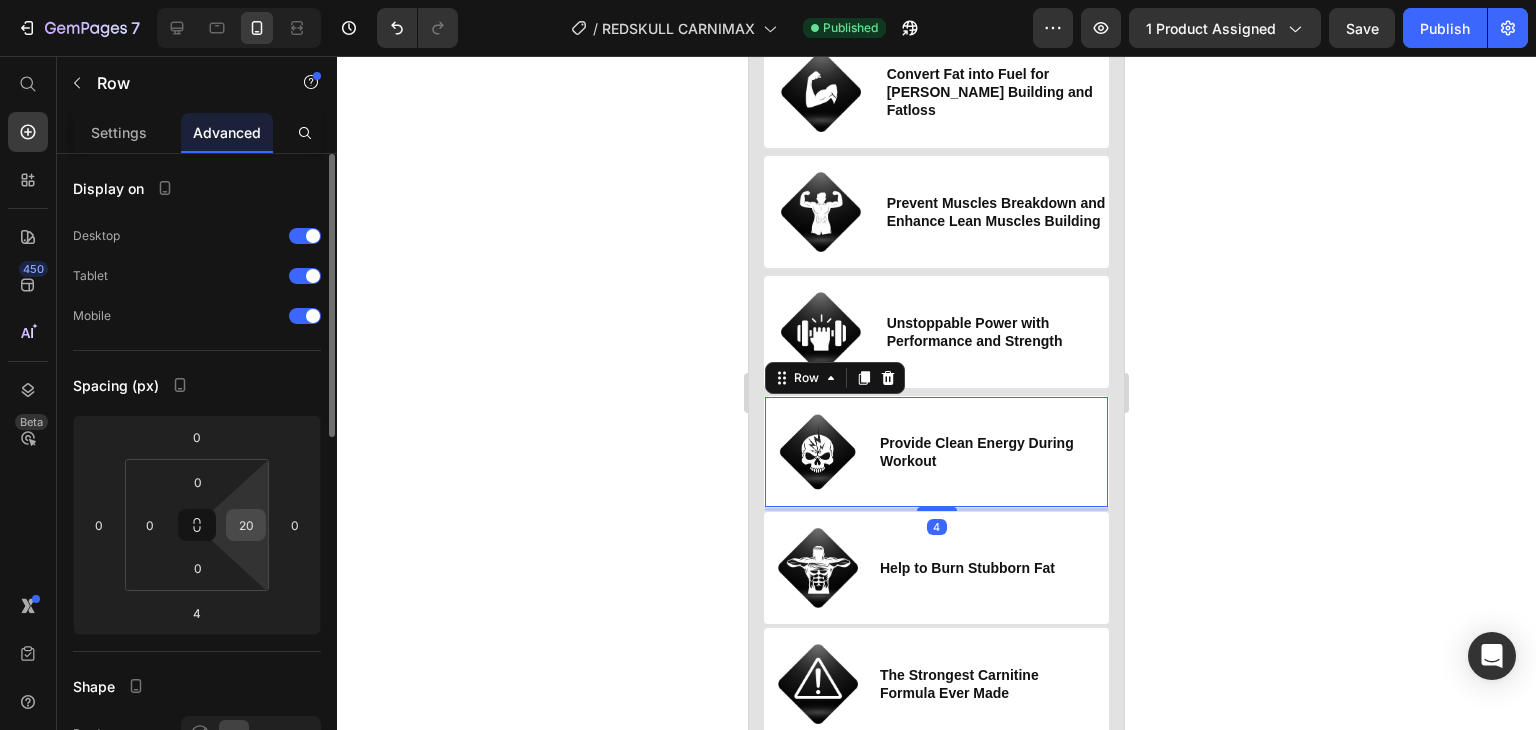 click on "20" at bounding box center [246, 525] 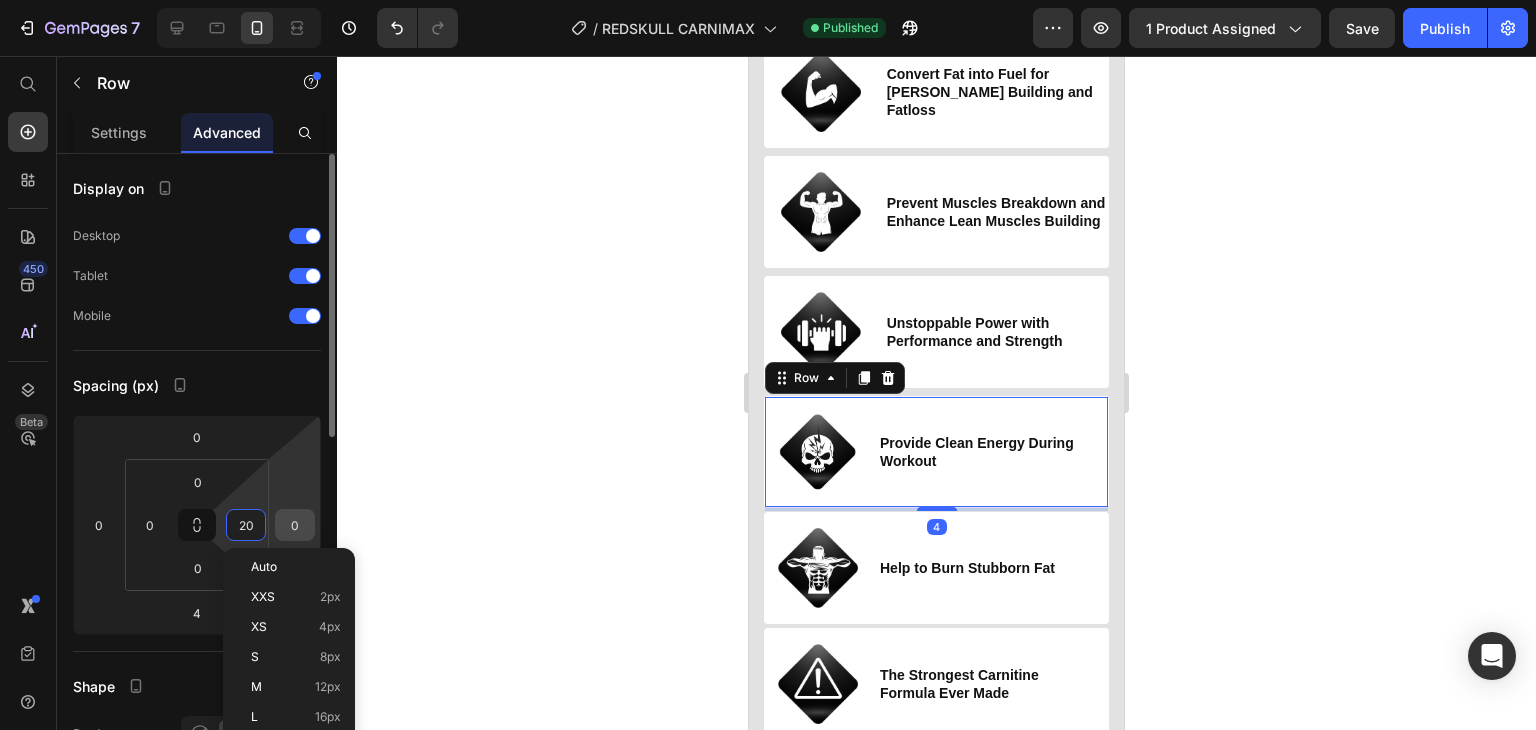type on "0" 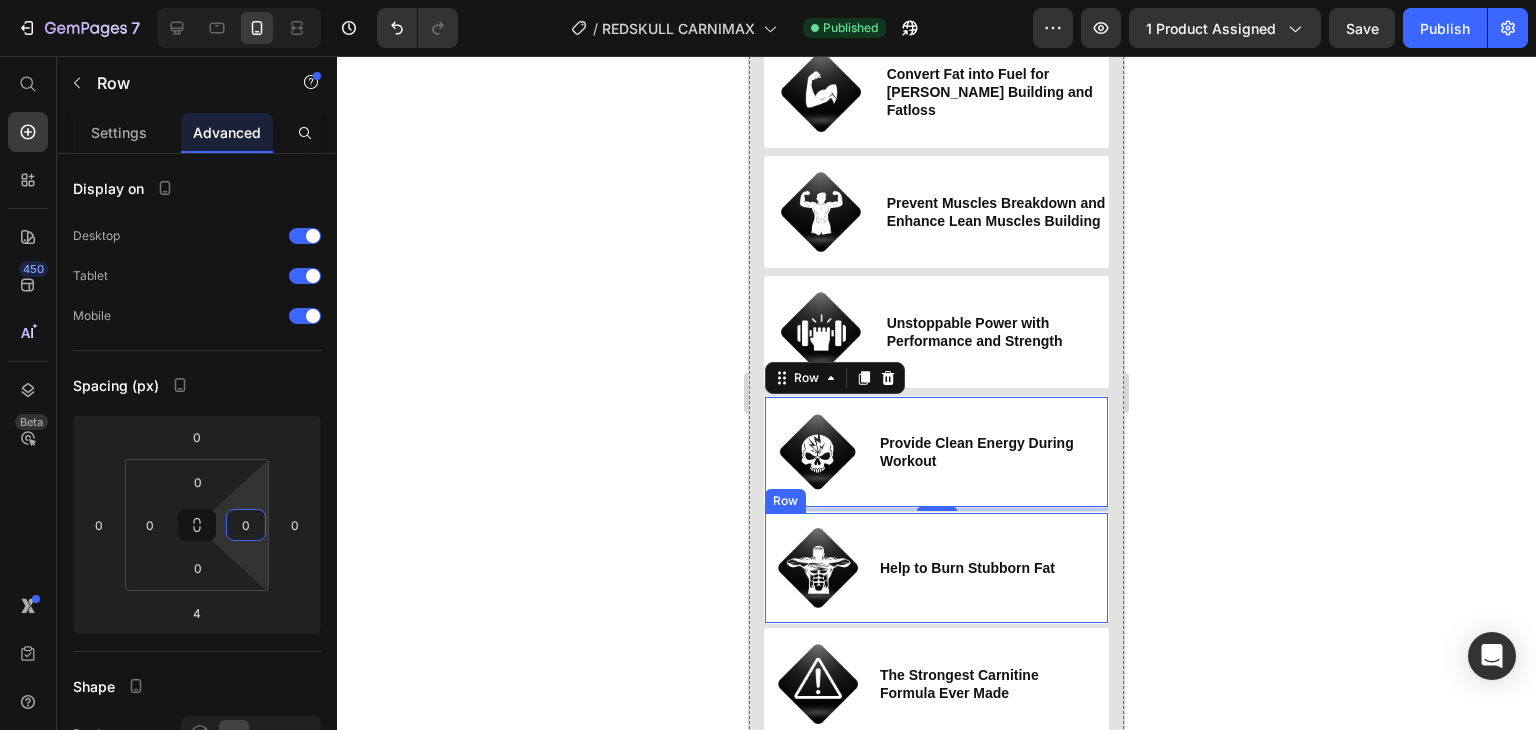click on "Help to Burn Stubborn Fat Heading" at bounding box center (983, 568) 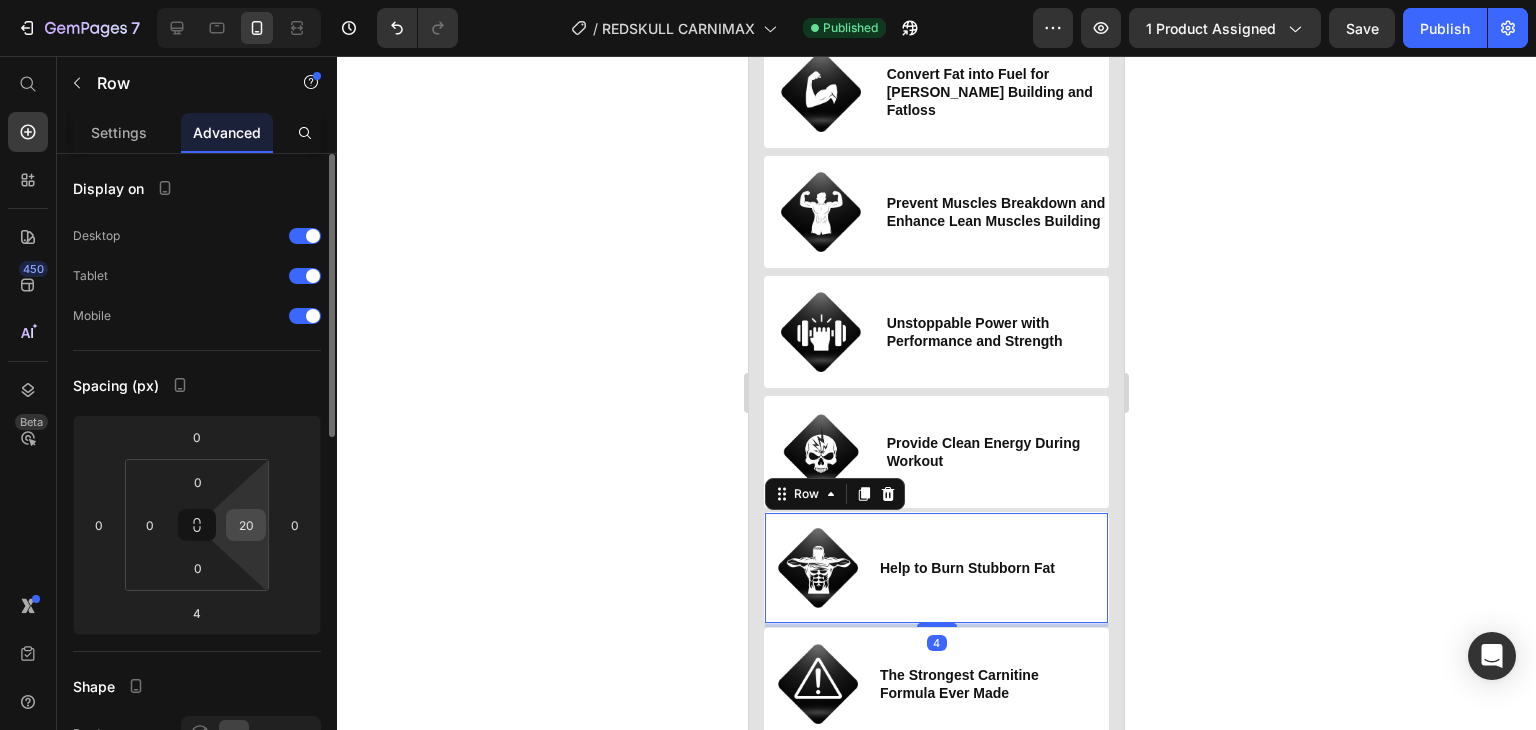 click on "20" at bounding box center [246, 525] 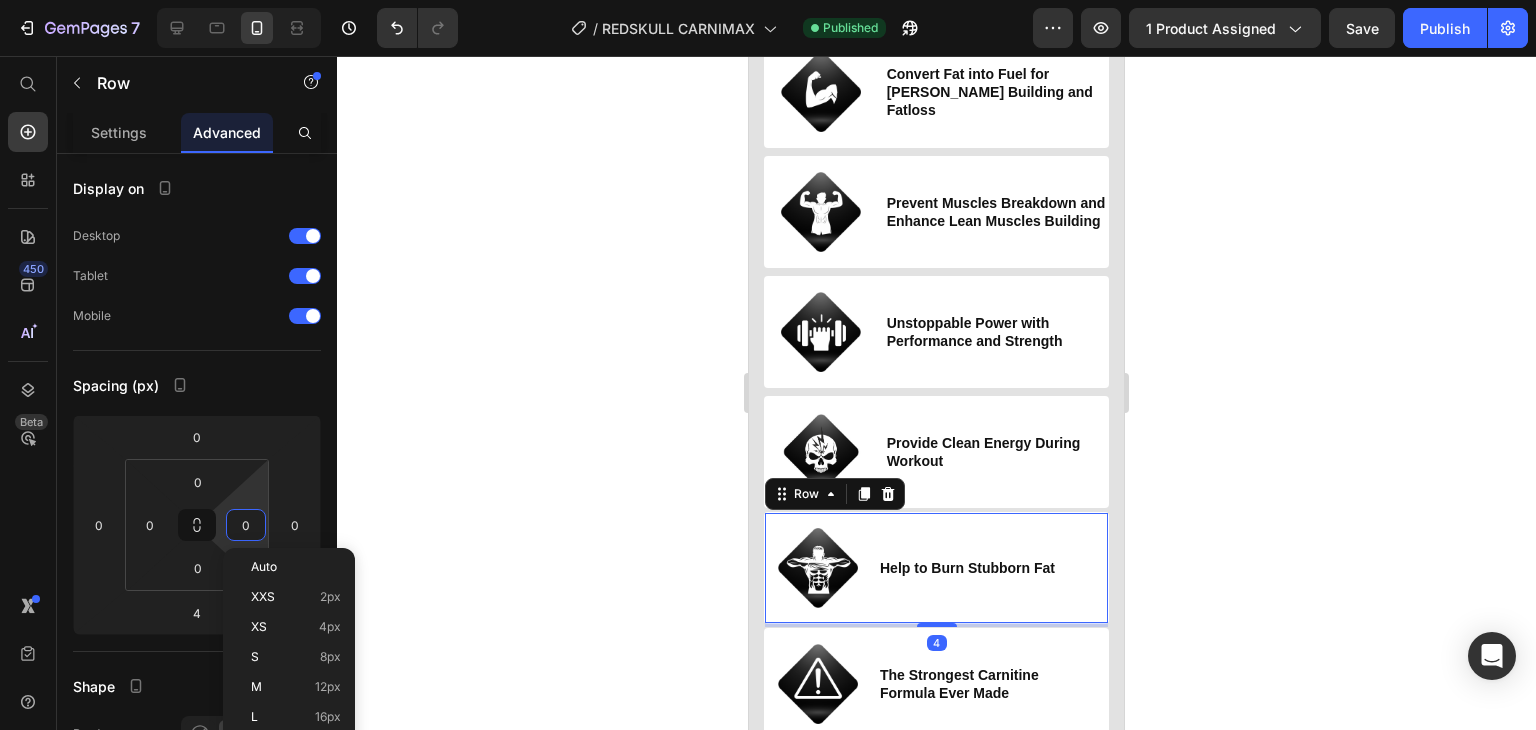 type on "0" 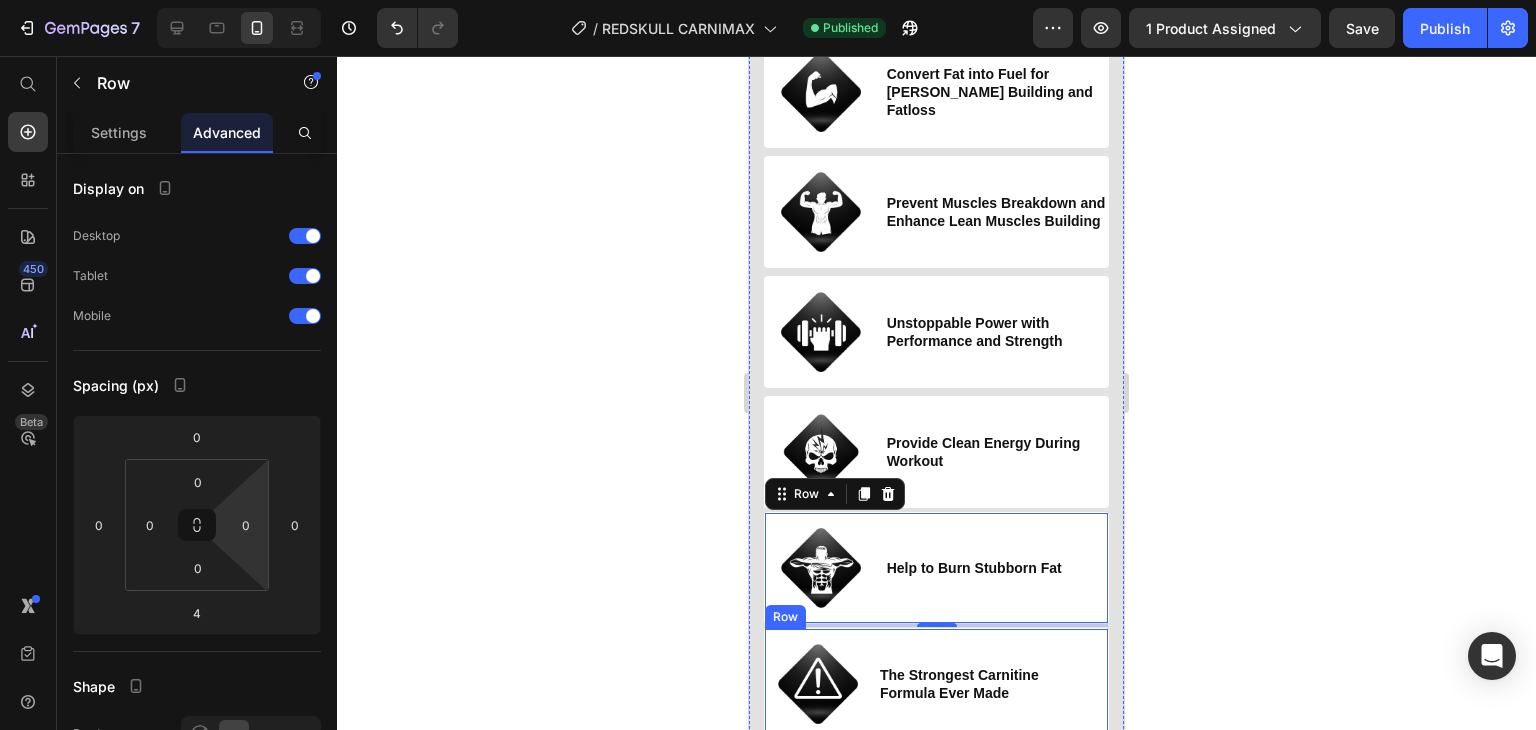 click on "The Strongest Carnitine Formula Ever Made Heading" at bounding box center (983, 684) 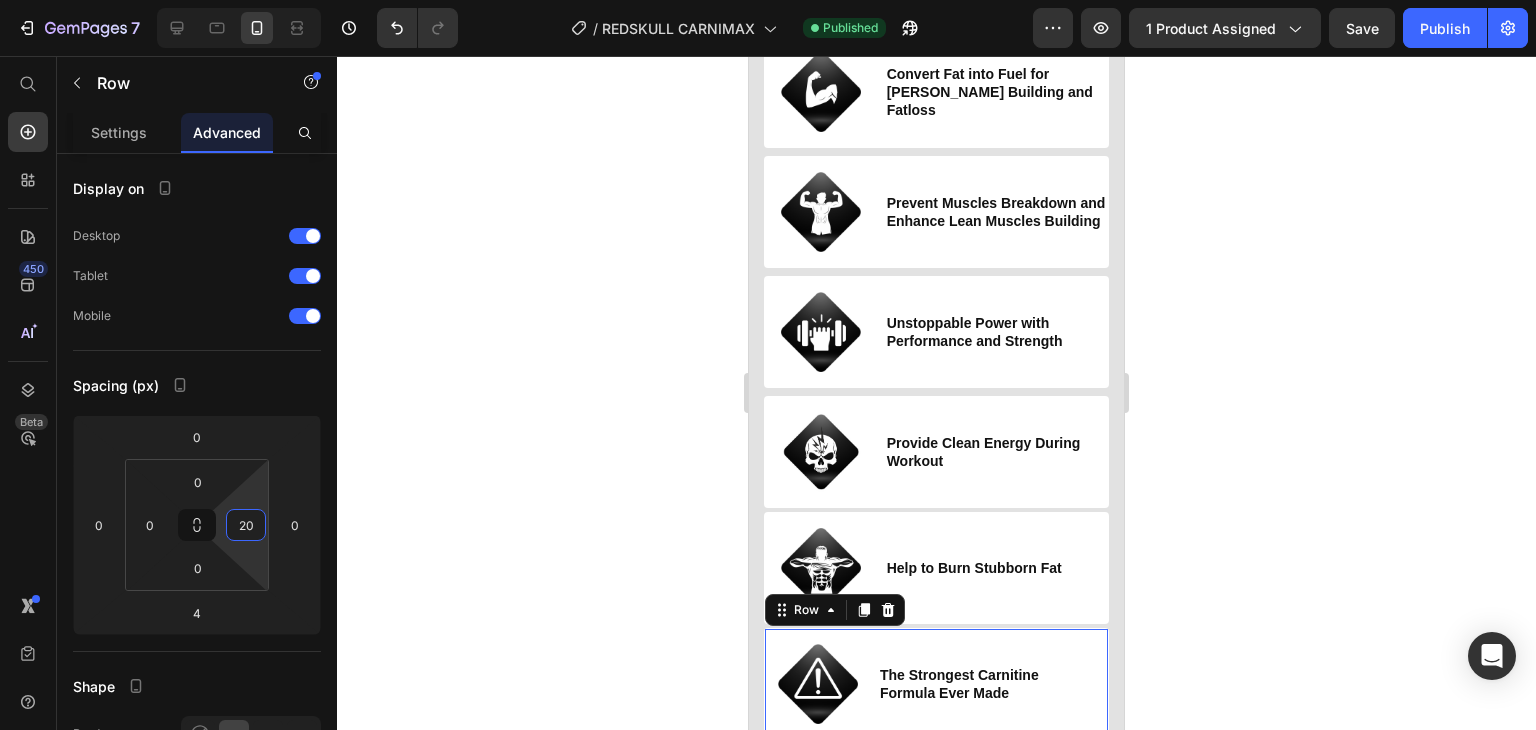 type on "0" 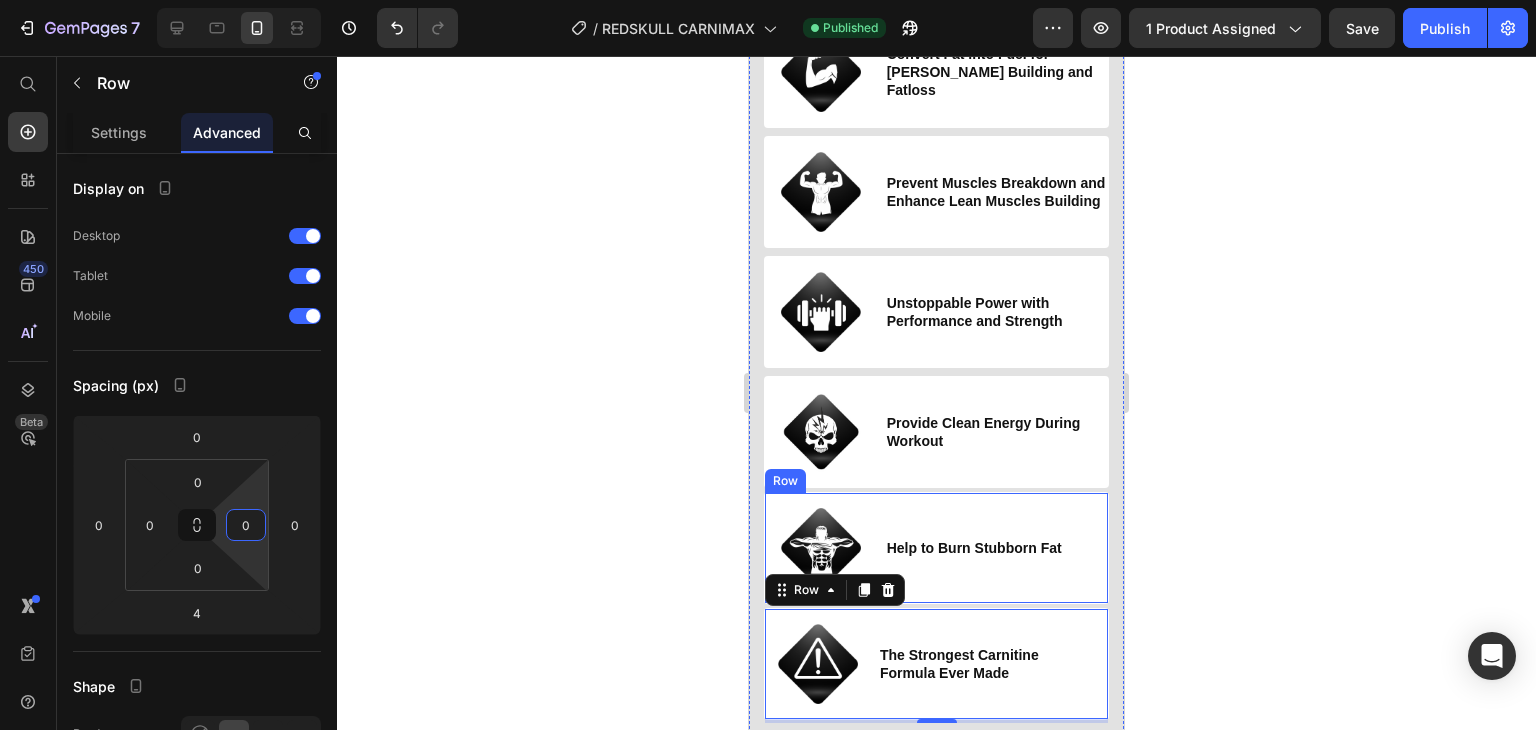 scroll, scrollTop: 1248, scrollLeft: 0, axis: vertical 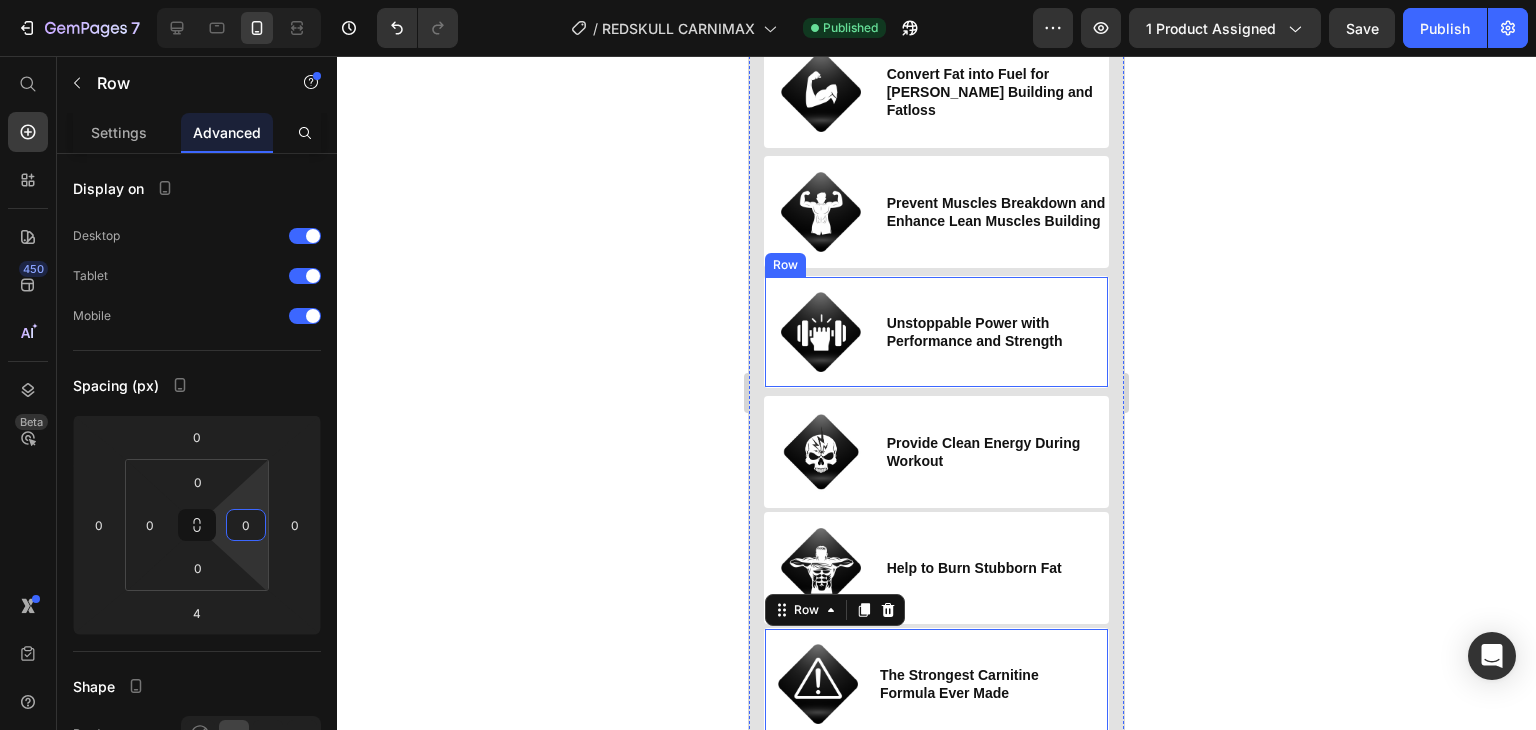 click on "Unstoppable Power with Performance and Strength Heading" at bounding box center (996, 332) 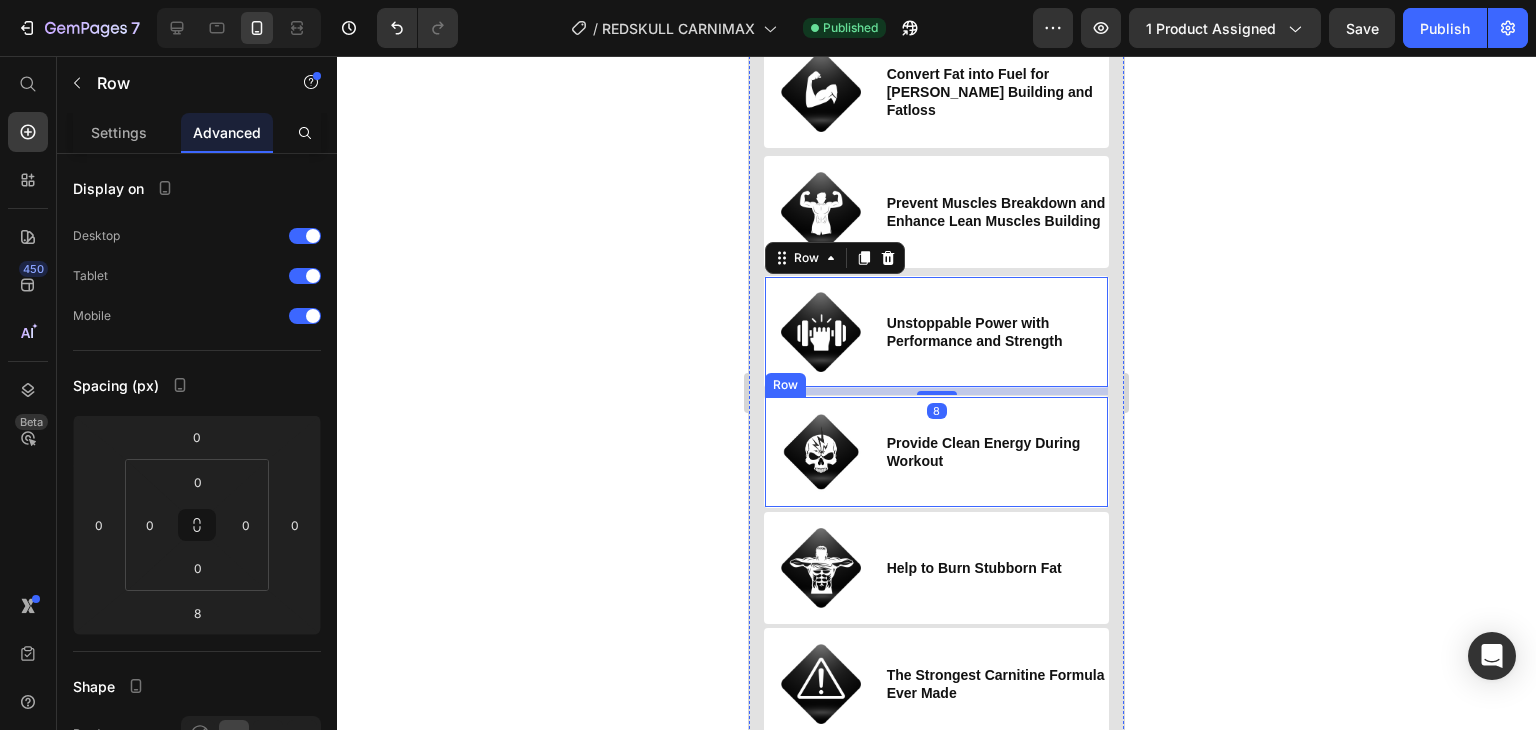 click on "Provide Clean Energy During Workout Heading" at bounding box center [996, 452] 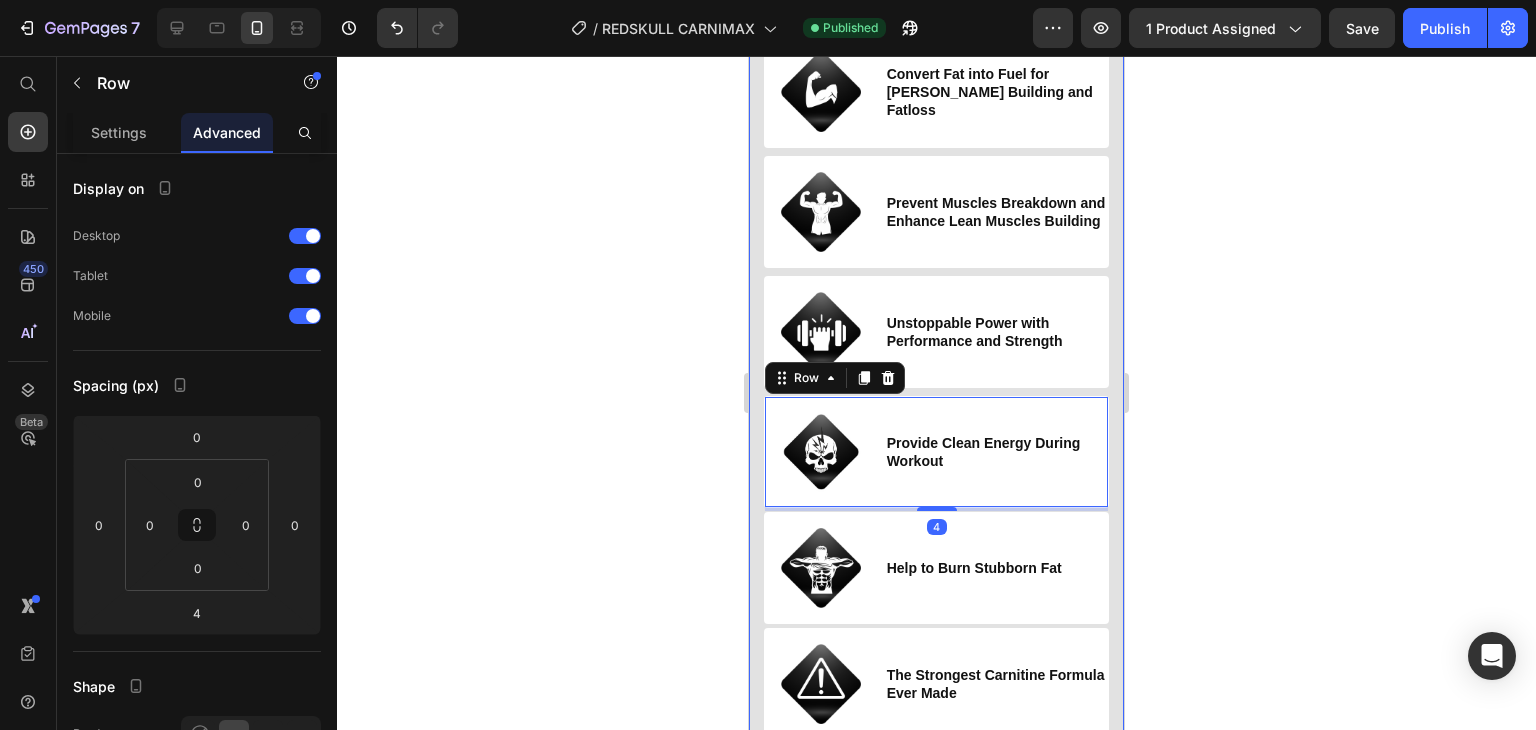 drag, startPoint x: 761, startPoint y: 464, endPoint x: 949, endPoint y: 665, distance: 275.2181 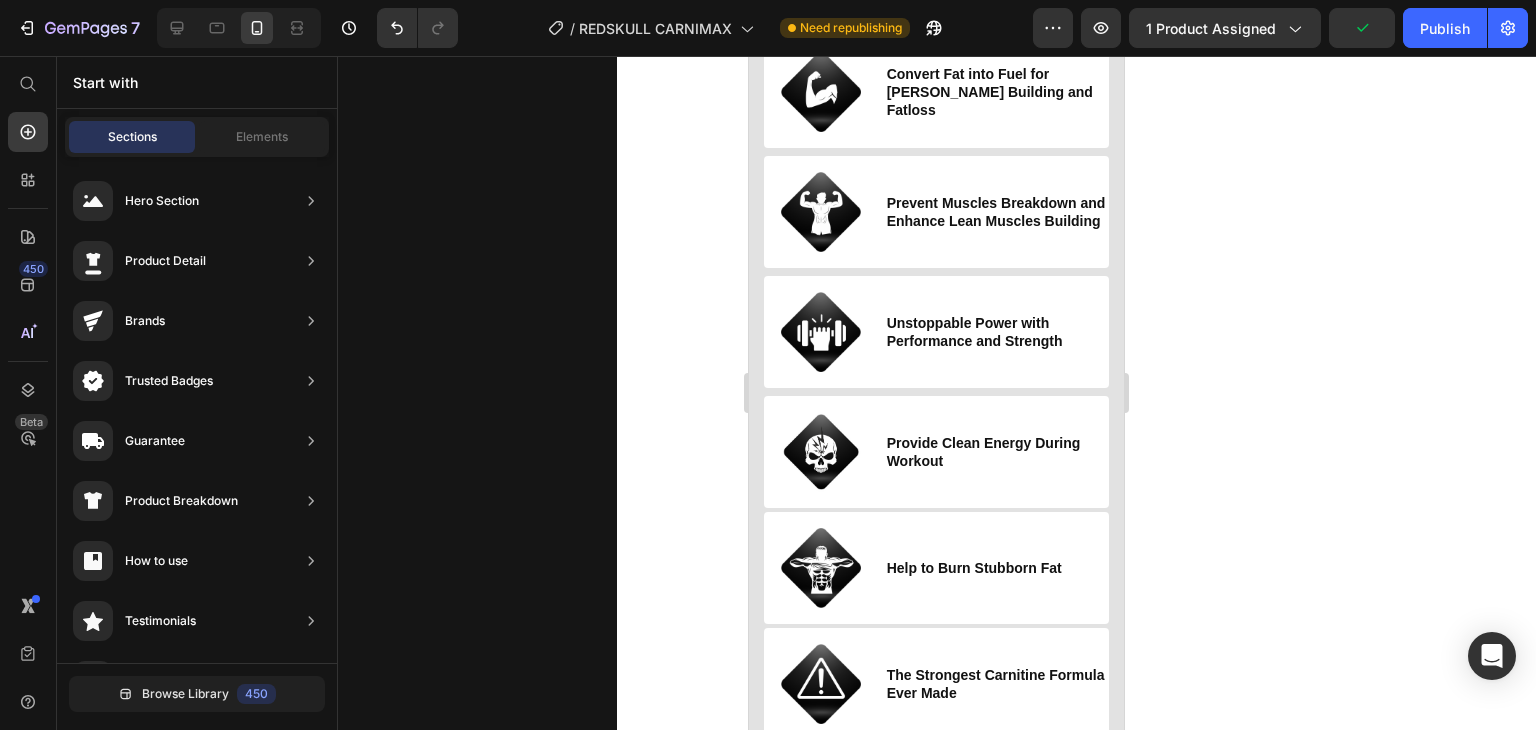 drag, startPoint x: 949, startPoint y: 665, endPoint x: 1020, endPoint y: 378, distance: 295.65182 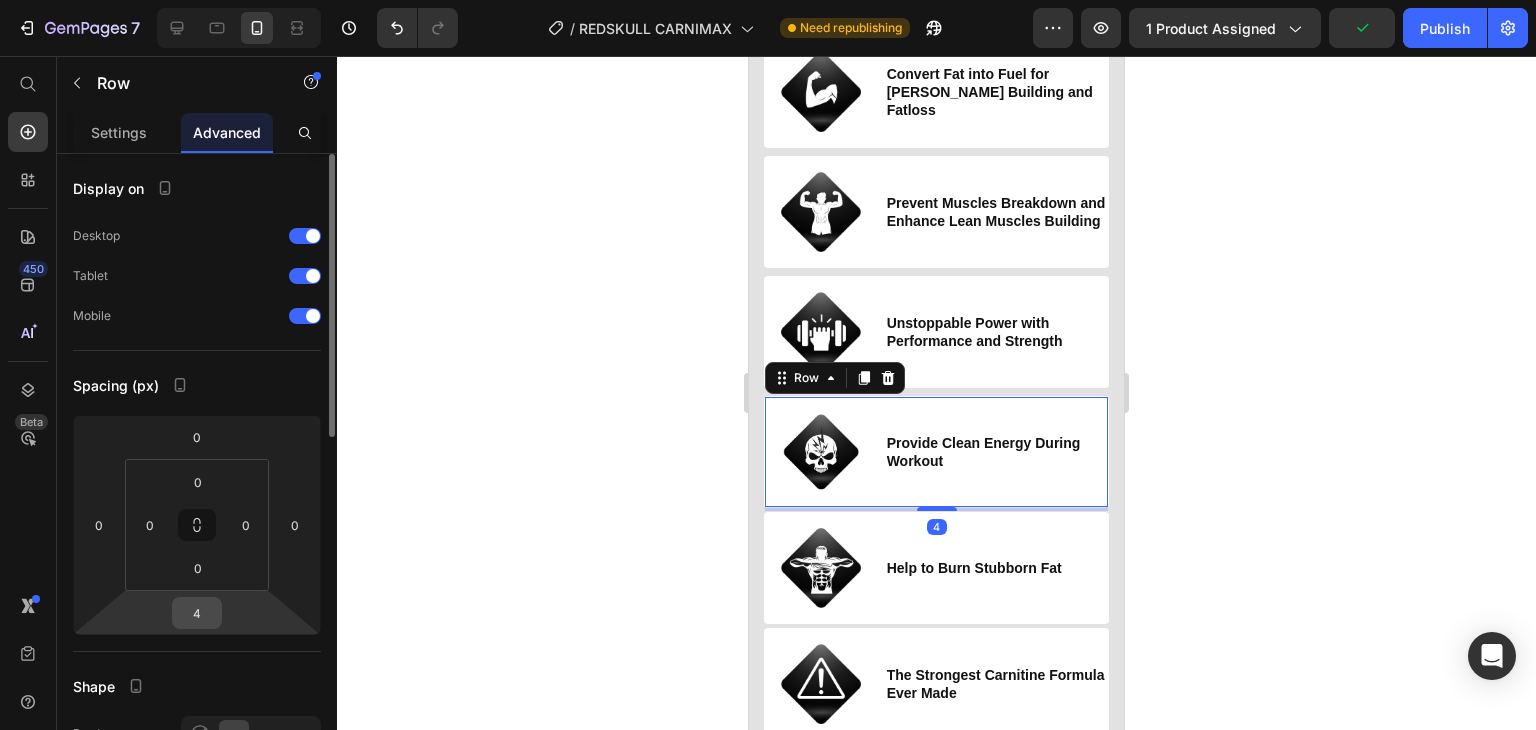 click on "4" at bounding box center (197, 613) 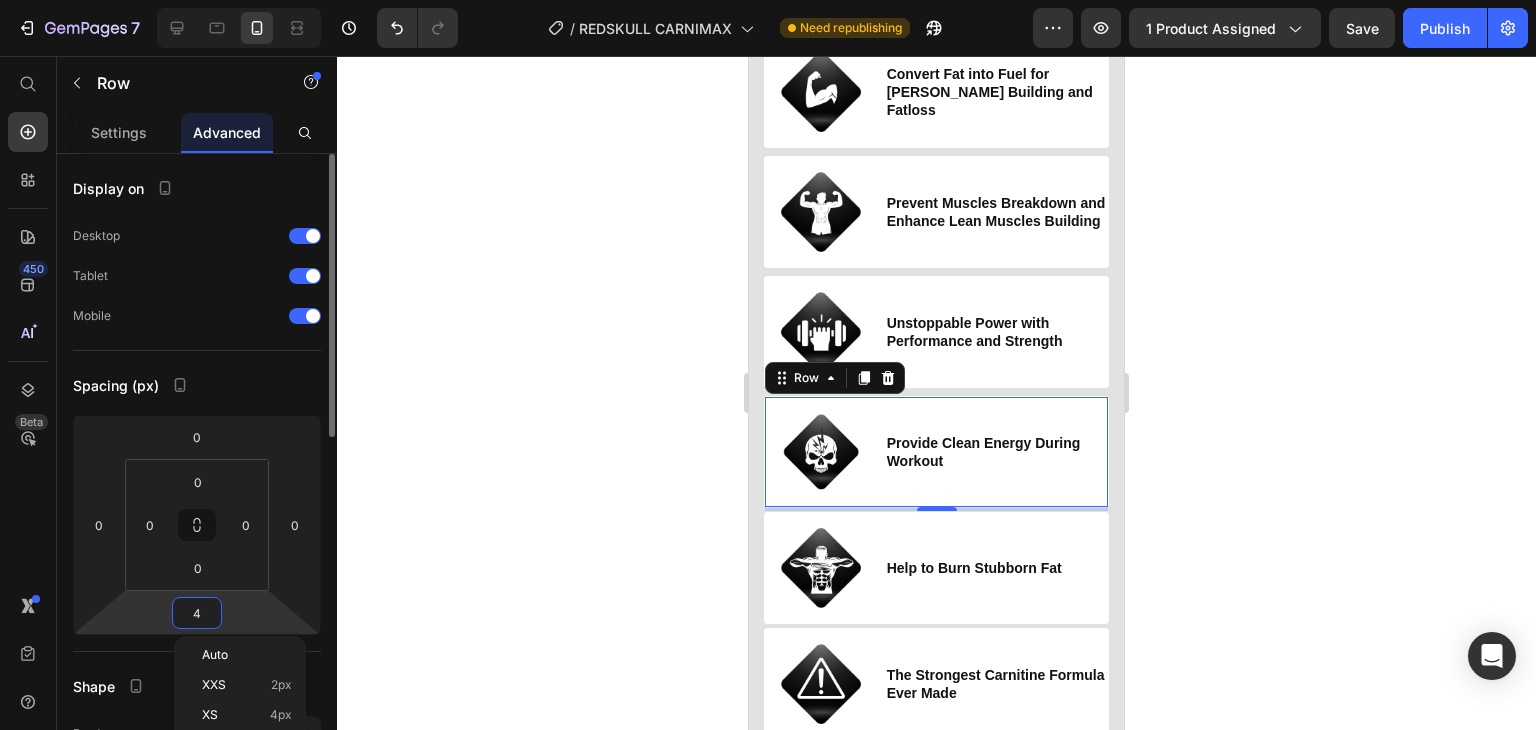 type on "8" 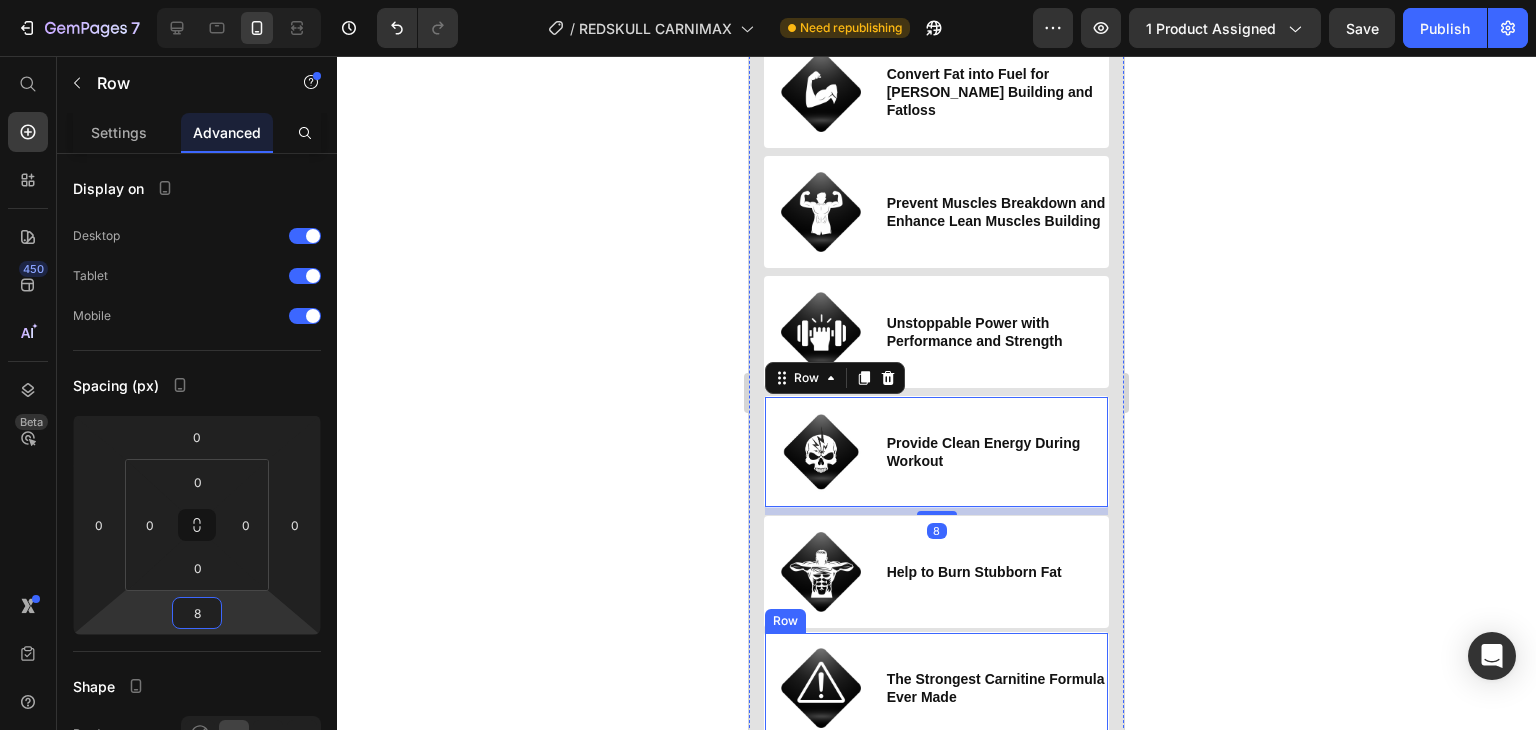 click on "The Strongest Carnitine Formula Ever Made Heading" at bounding box center (996, 688) 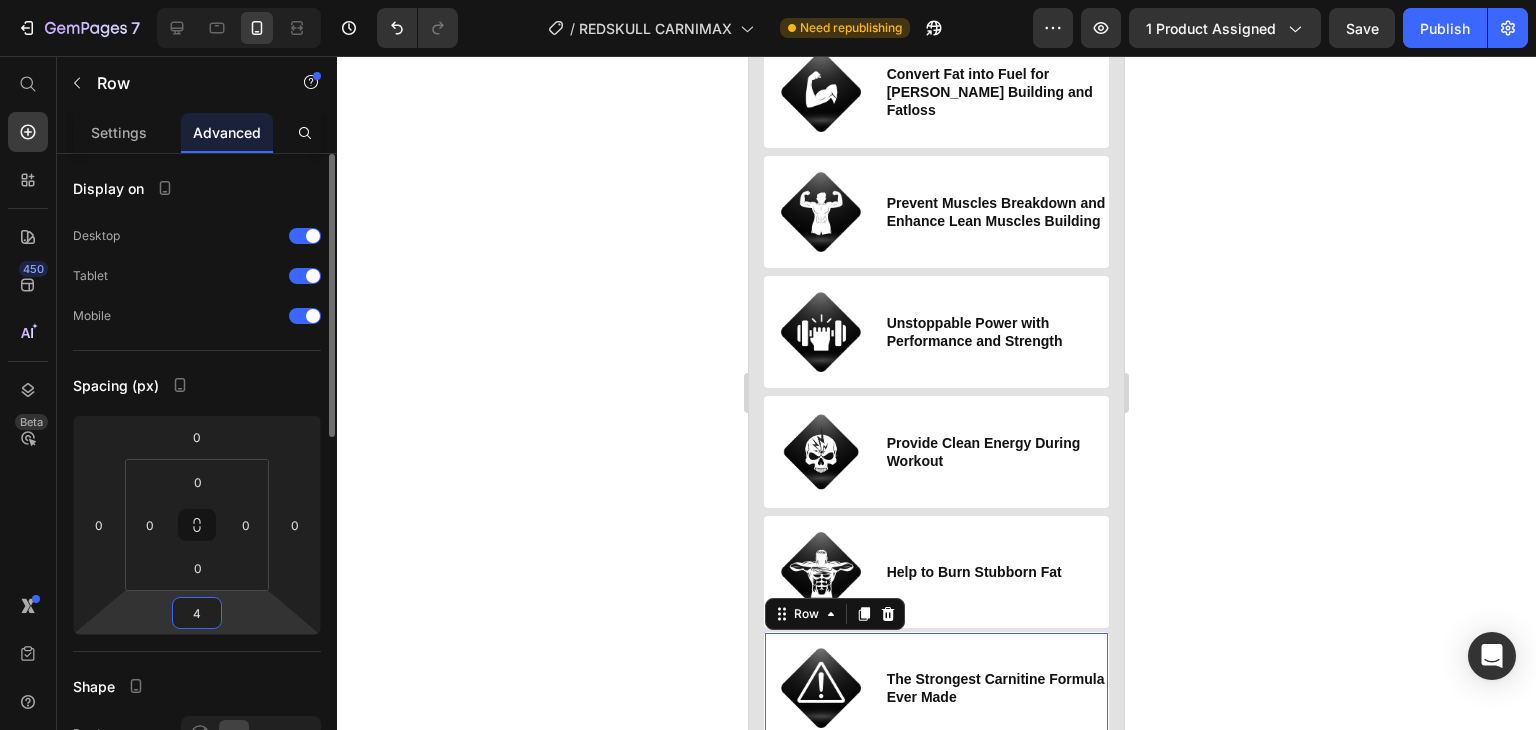 click on "4" at bounding box center [197, 613] 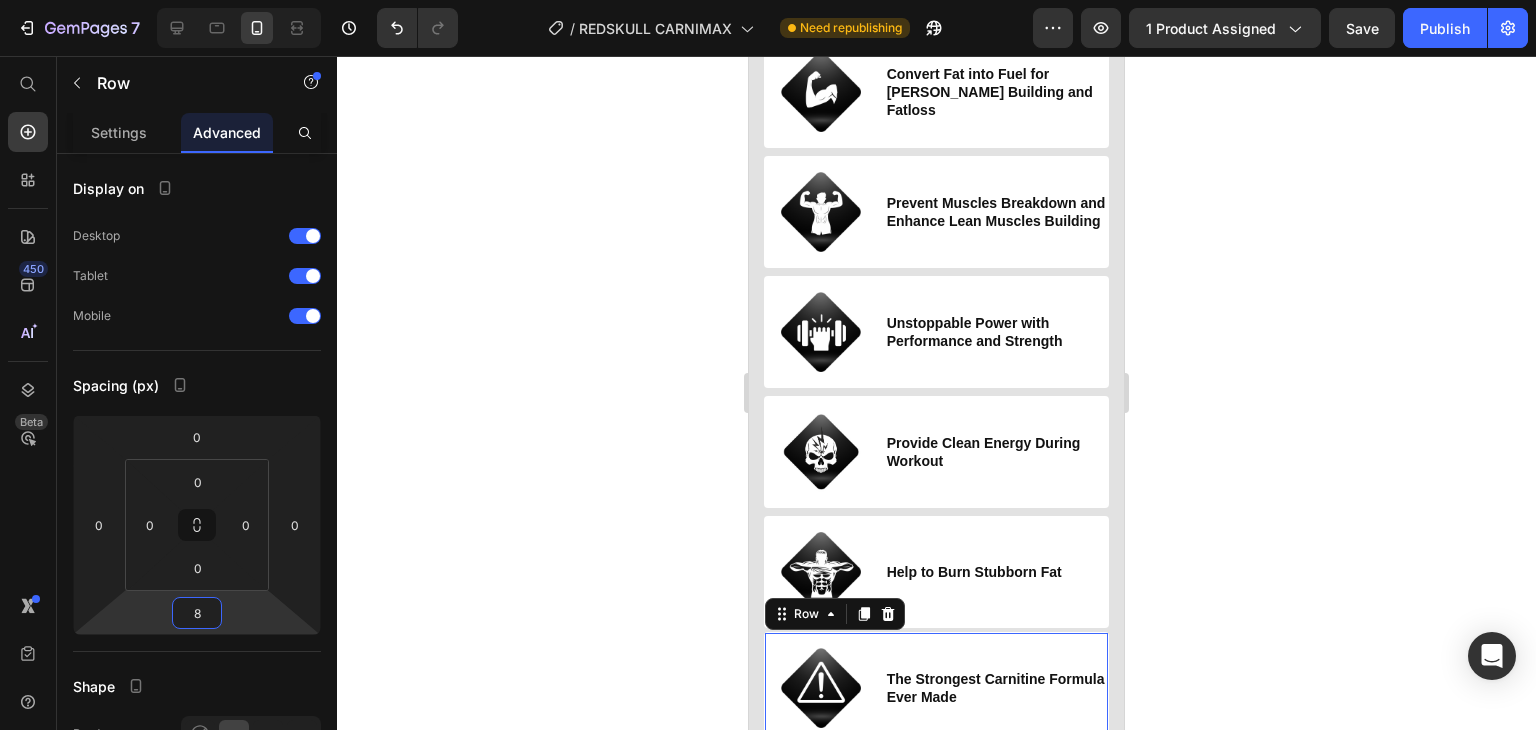 type on "8" 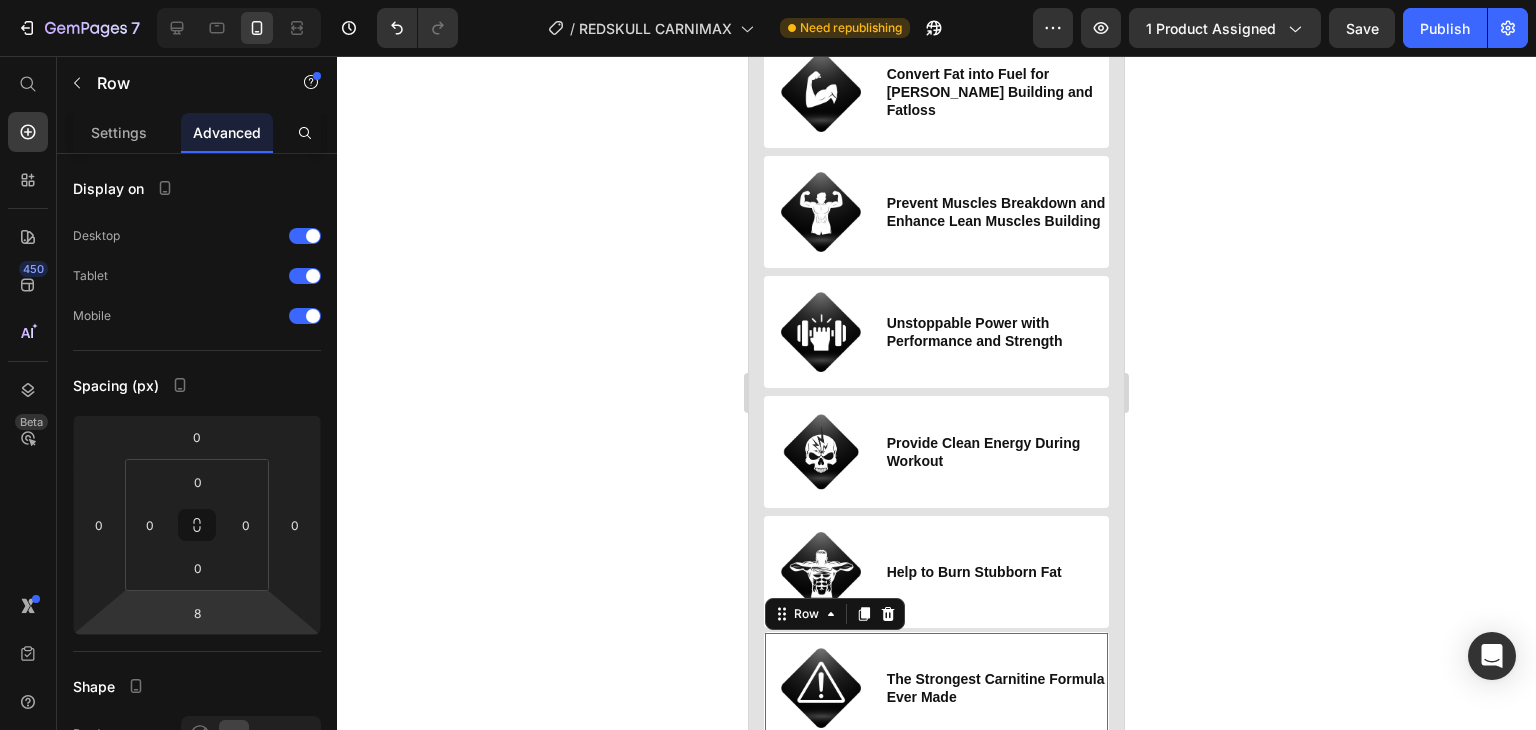 click 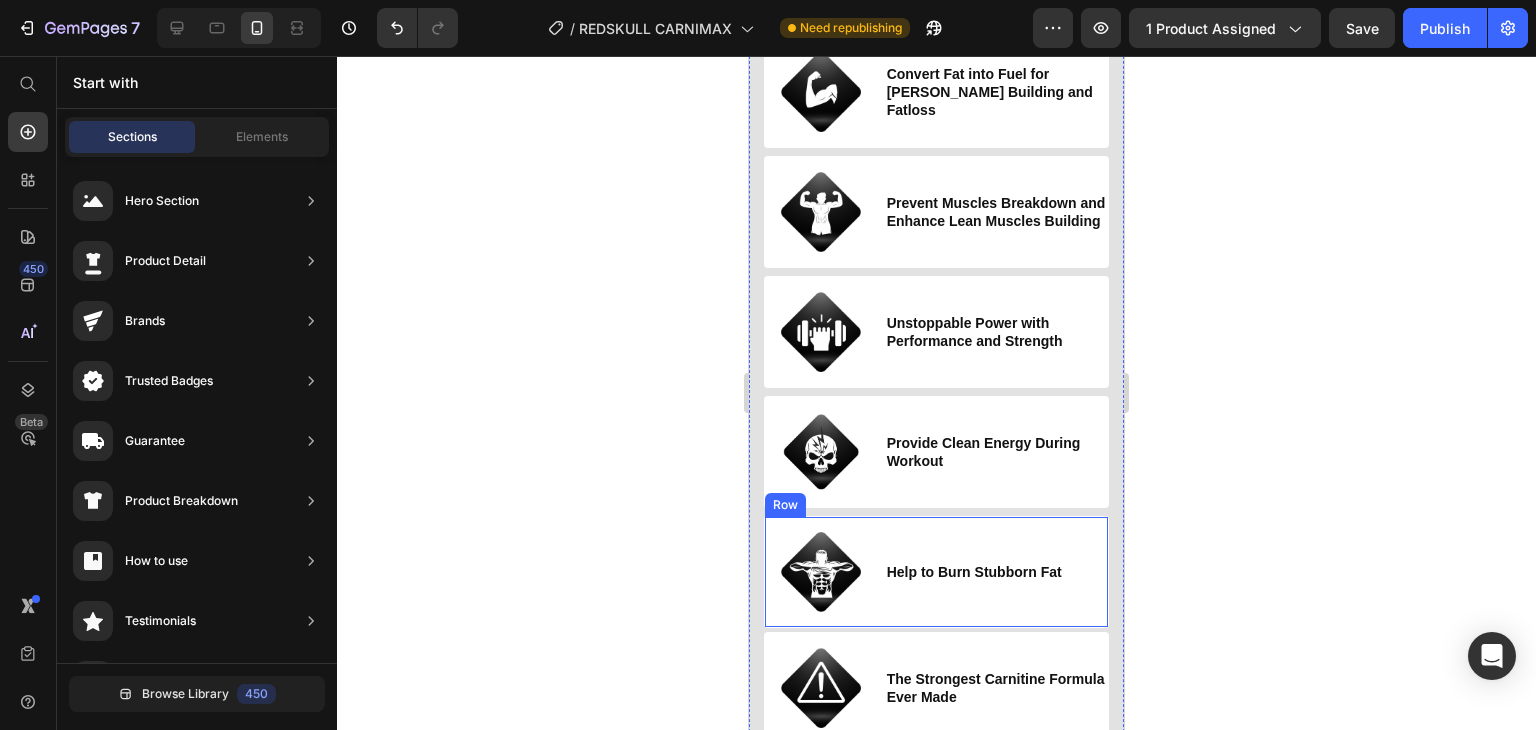 click on "Help to Burn Stubborn Fat Heading" at bounding box center (996, 572) 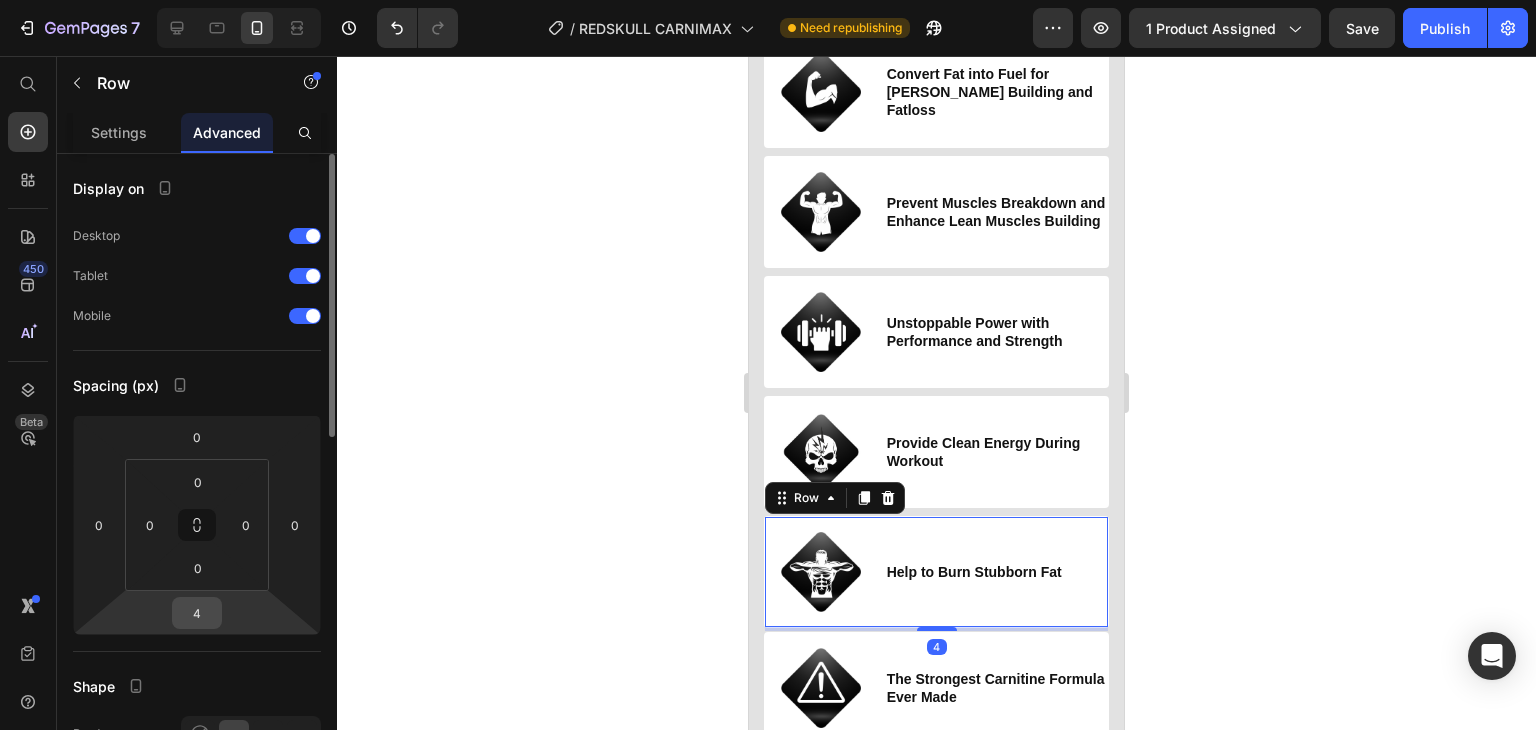 click on "4" at bounding box center [197, 613] 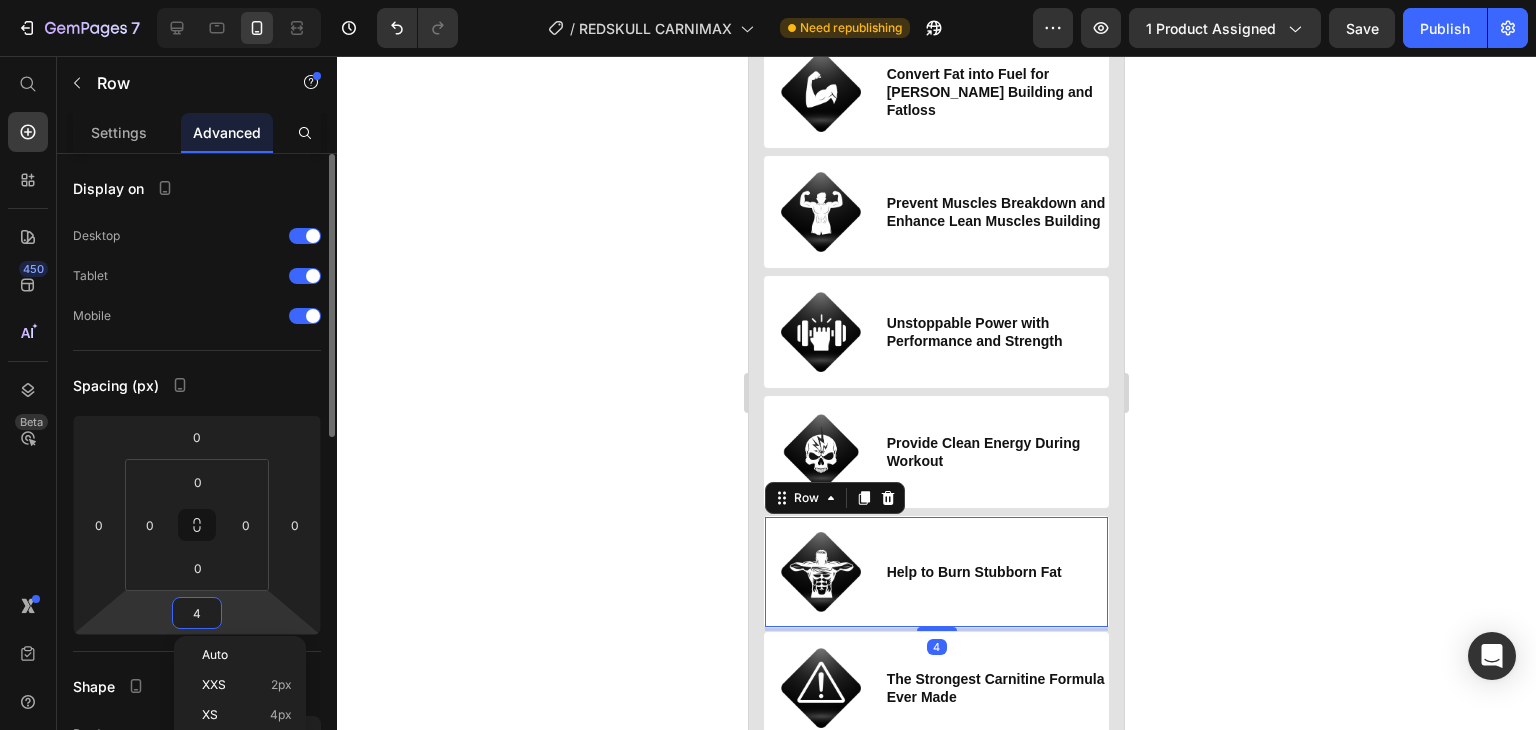 type on "8" 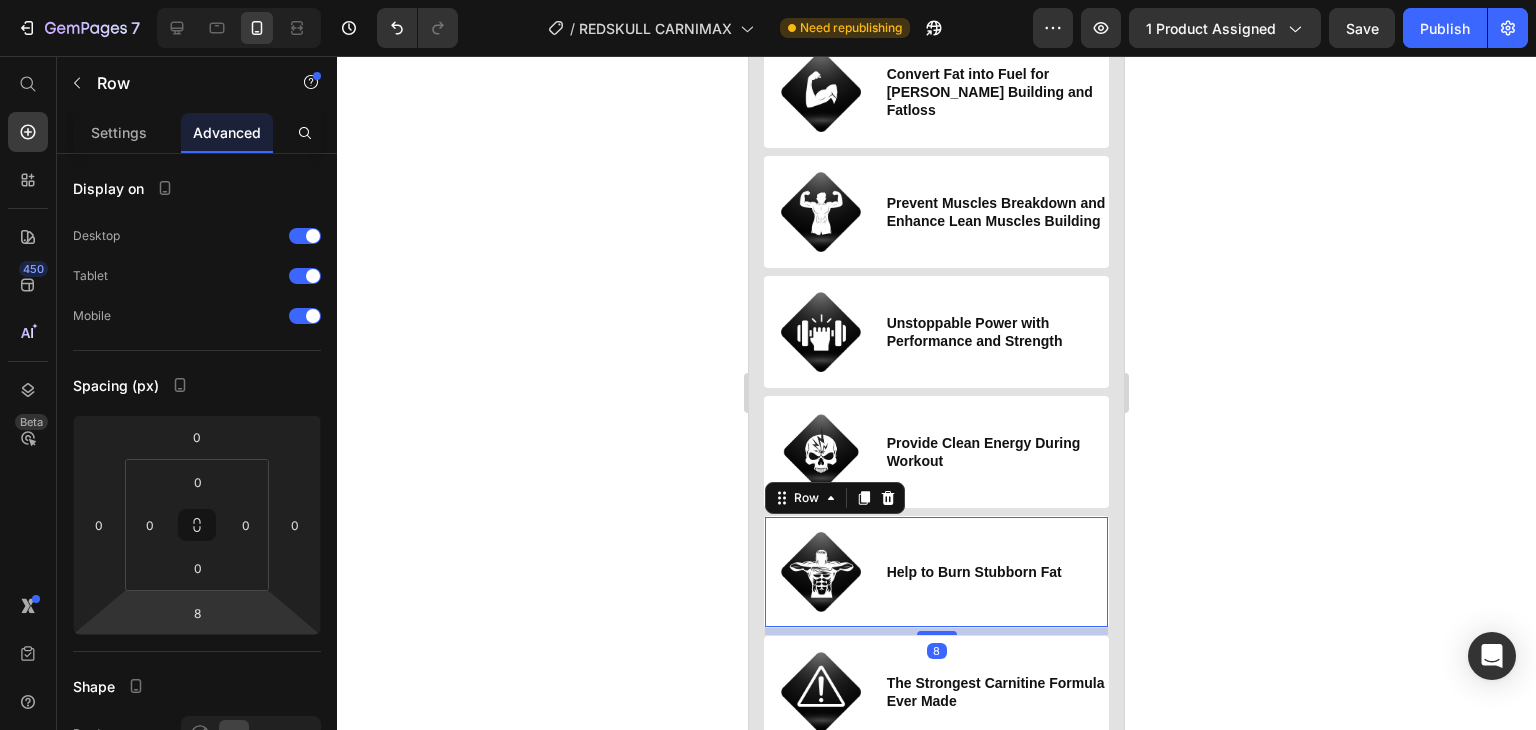 click 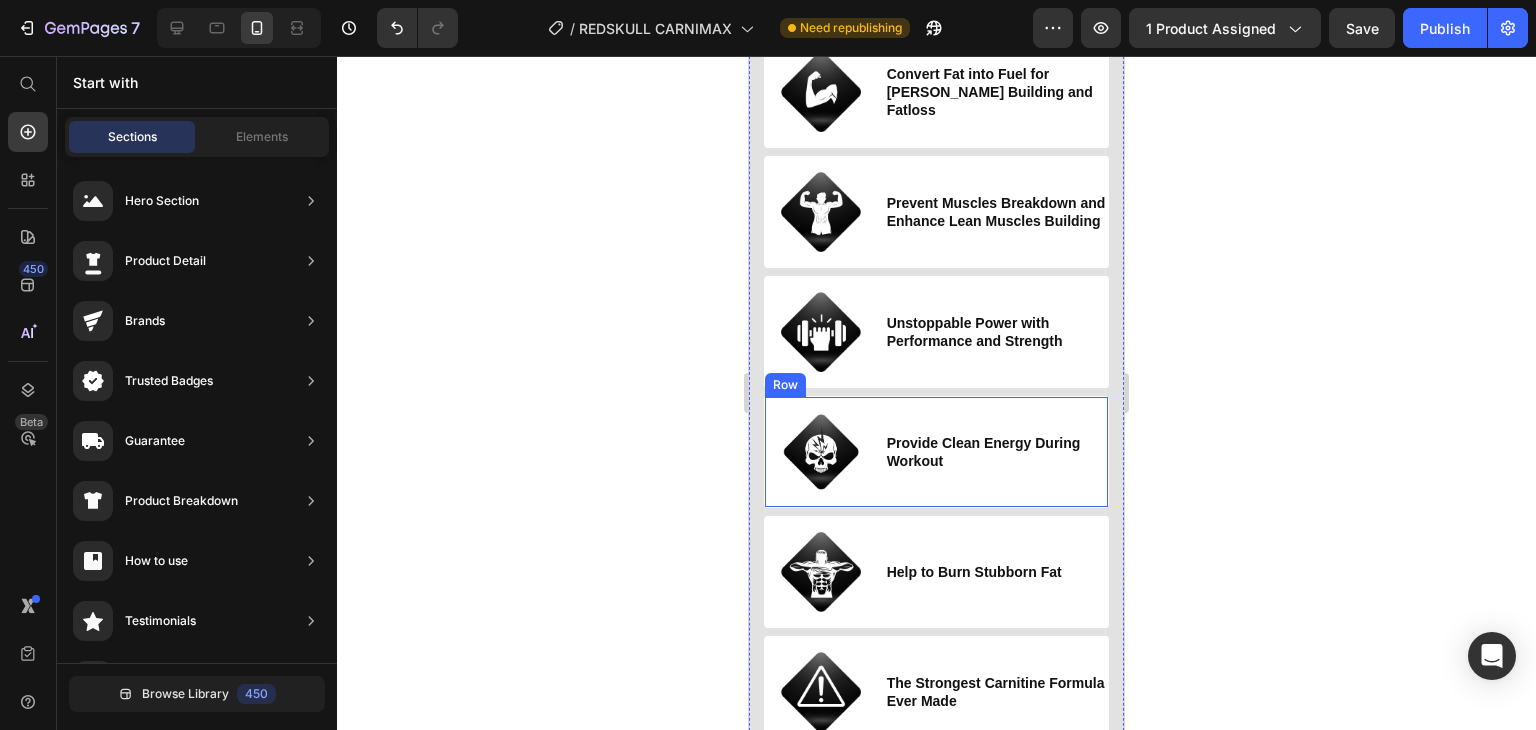 click on "Provide Clean Energy During Workout Heading" at bounding box center [996, 452] 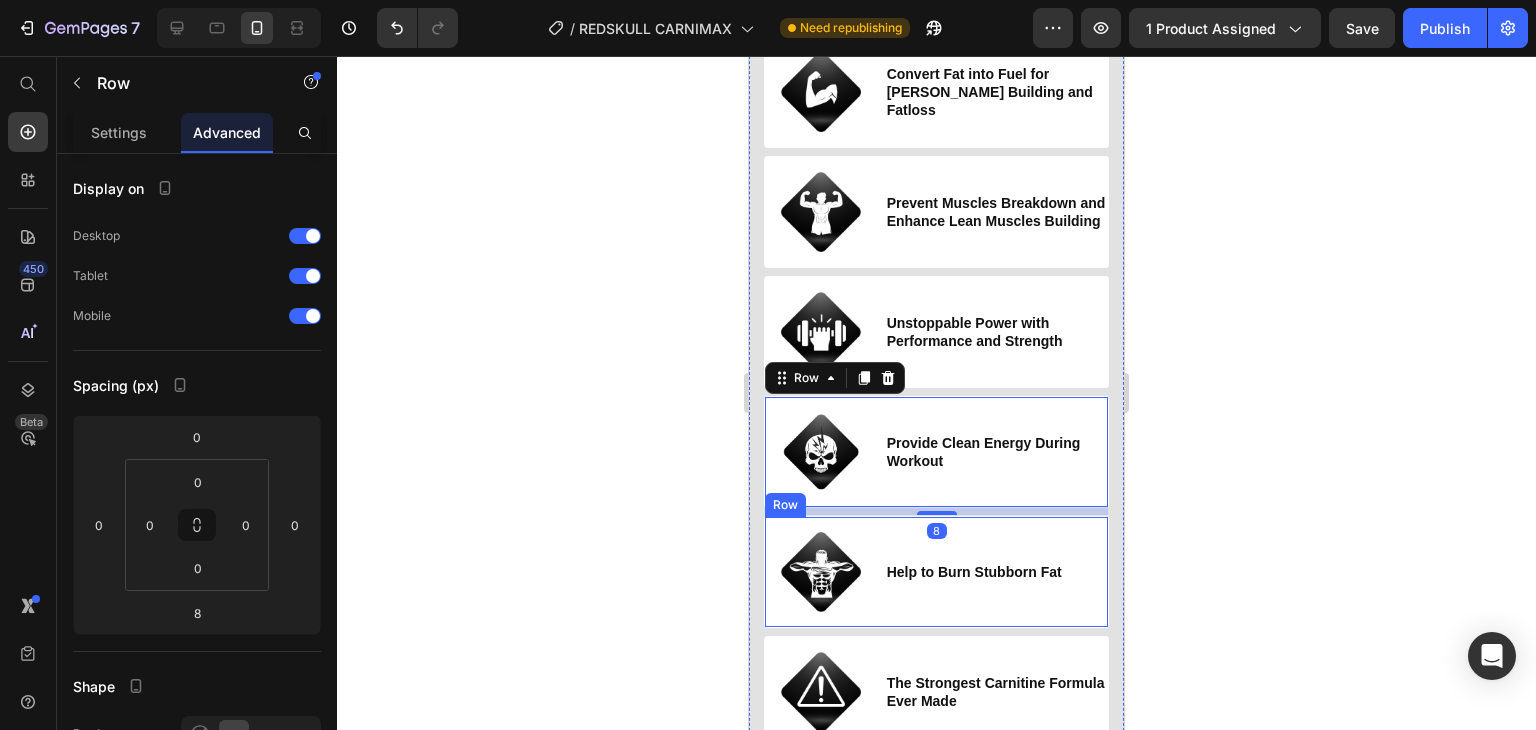 click on "Help to Burn Stubborn Fat Heading" at bounding box center (996, 572) 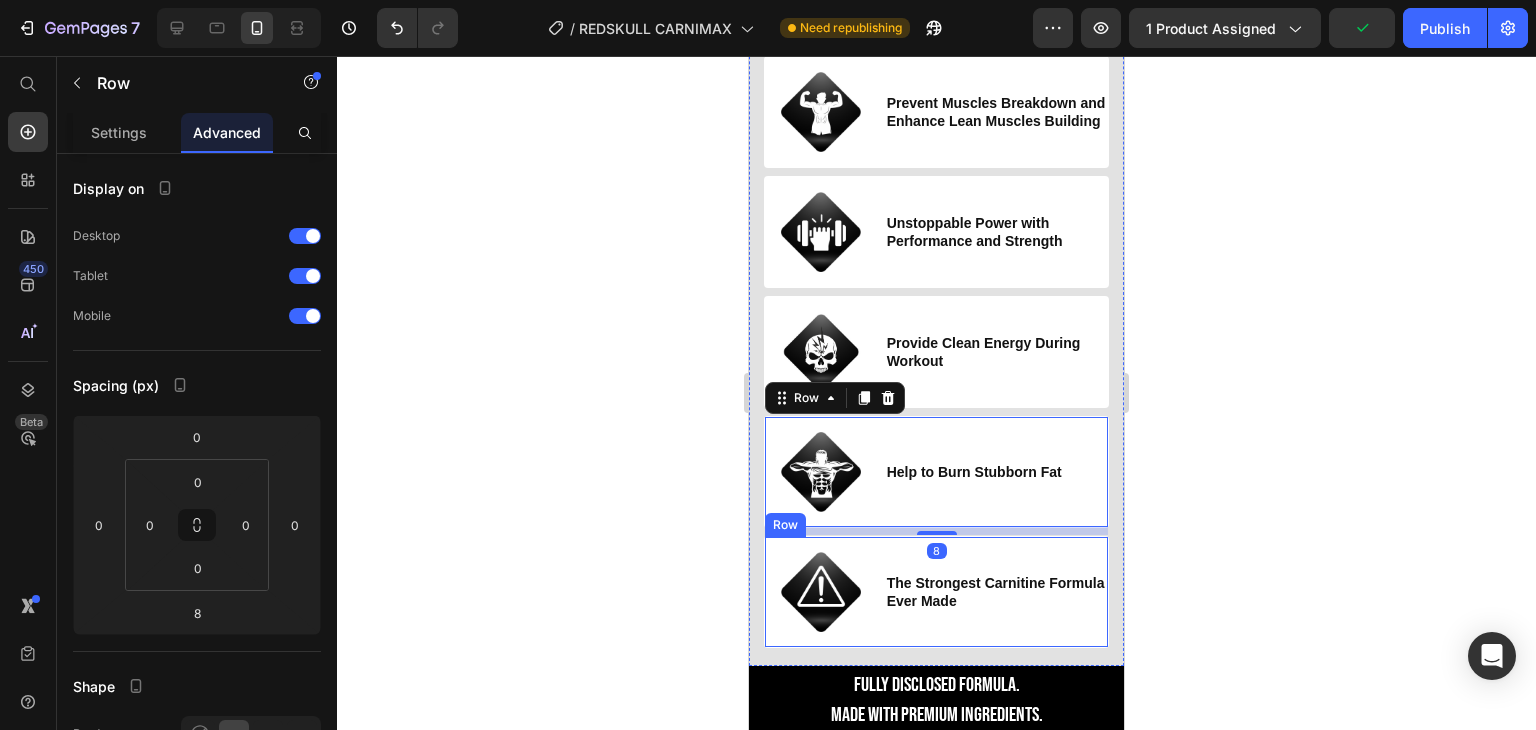click on "The Strongest Carnitine Formula Ever Made Heading" at bounding box center (996, 592) 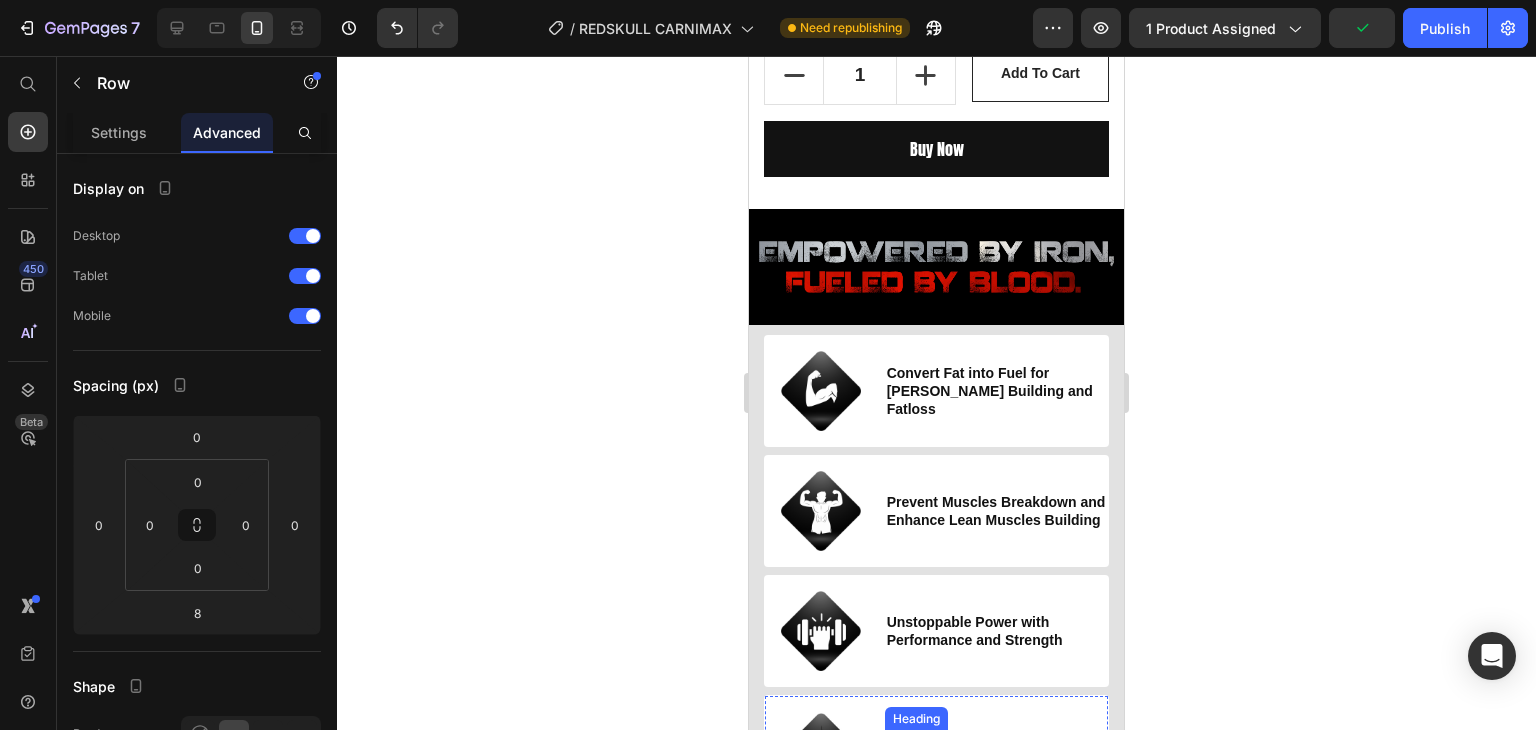scroll, scrollTop: 948, scrollLeft: 0, axis: vertical 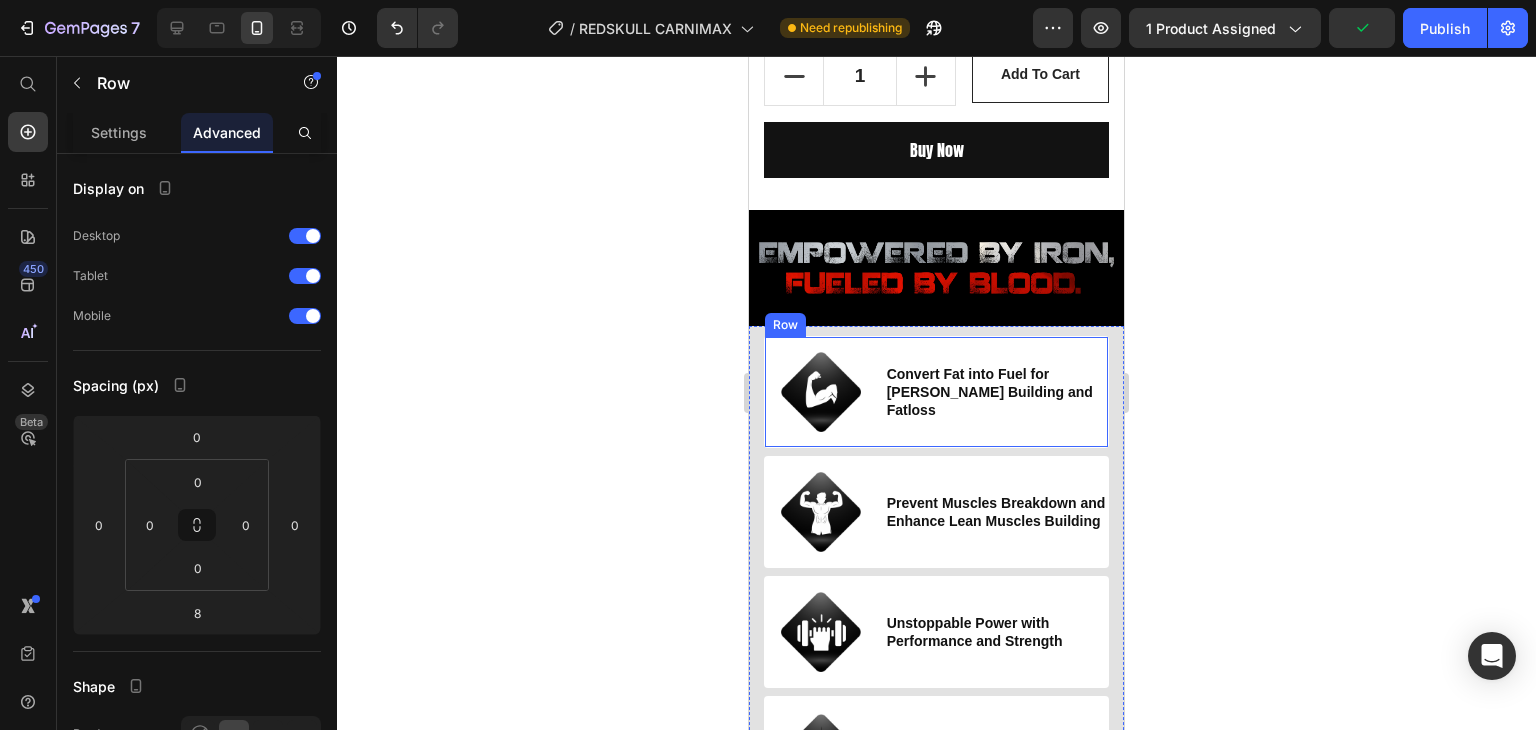 click on "Convert Fat into Fuel for max Lean Muscles Building and Fatloss Heading" at bounding box center [996, 392] 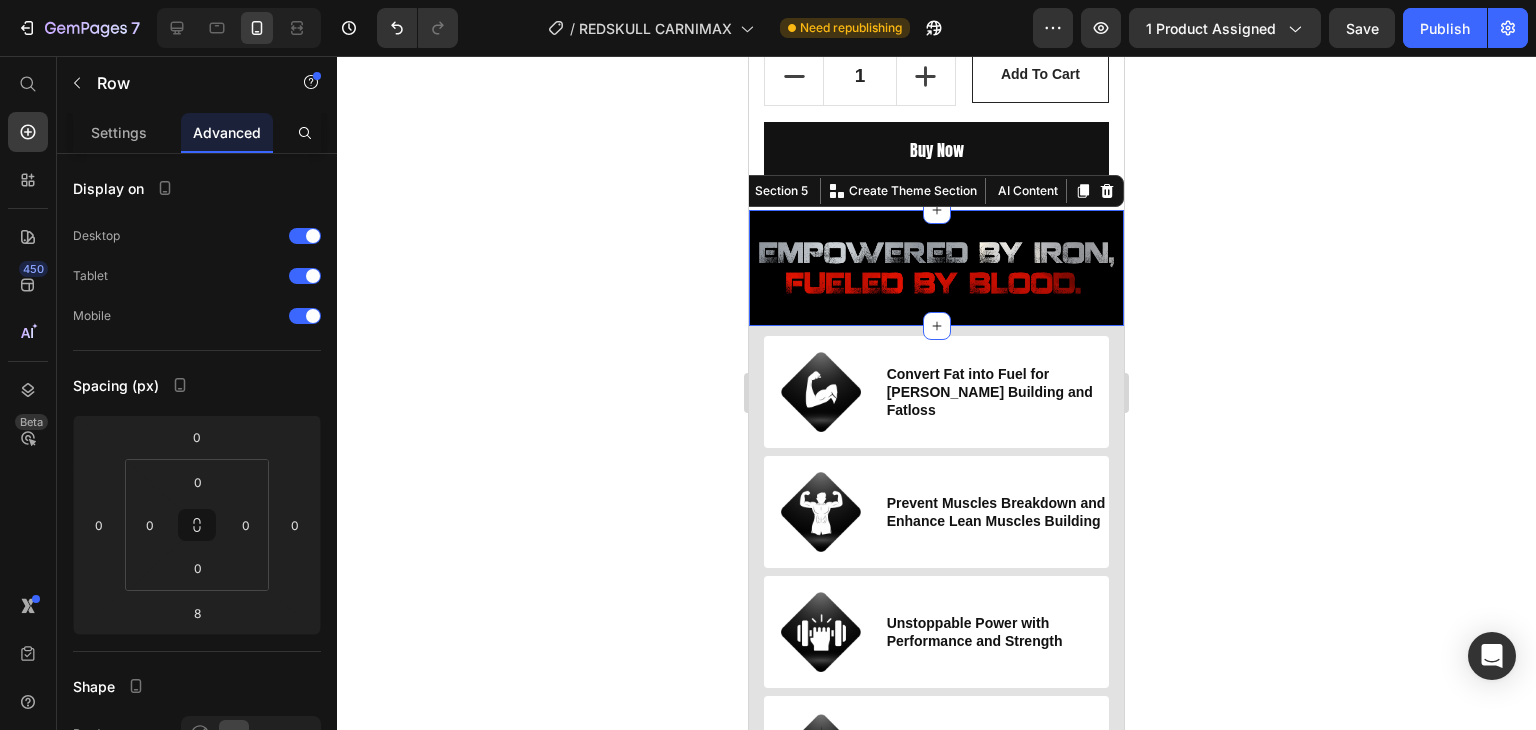 click on "Image Section 5   You can create reusable sections Create Theme Section AI Content Write with GemAI What would you like to describe here? Tone and Voice Persuasive Product Show more Generate" at bounding box center [936, 268] 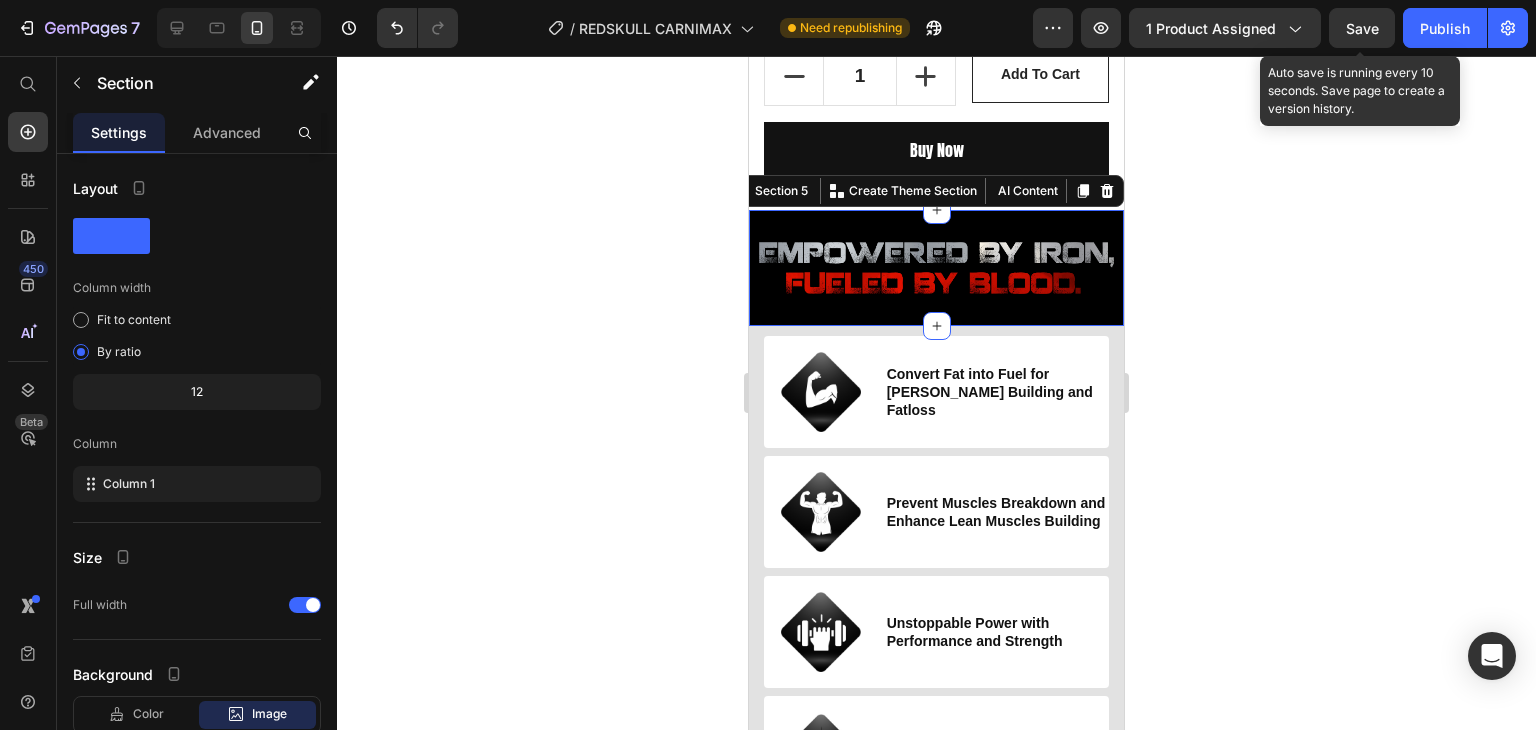 click on "Save" at bounding box center [1362, 28] 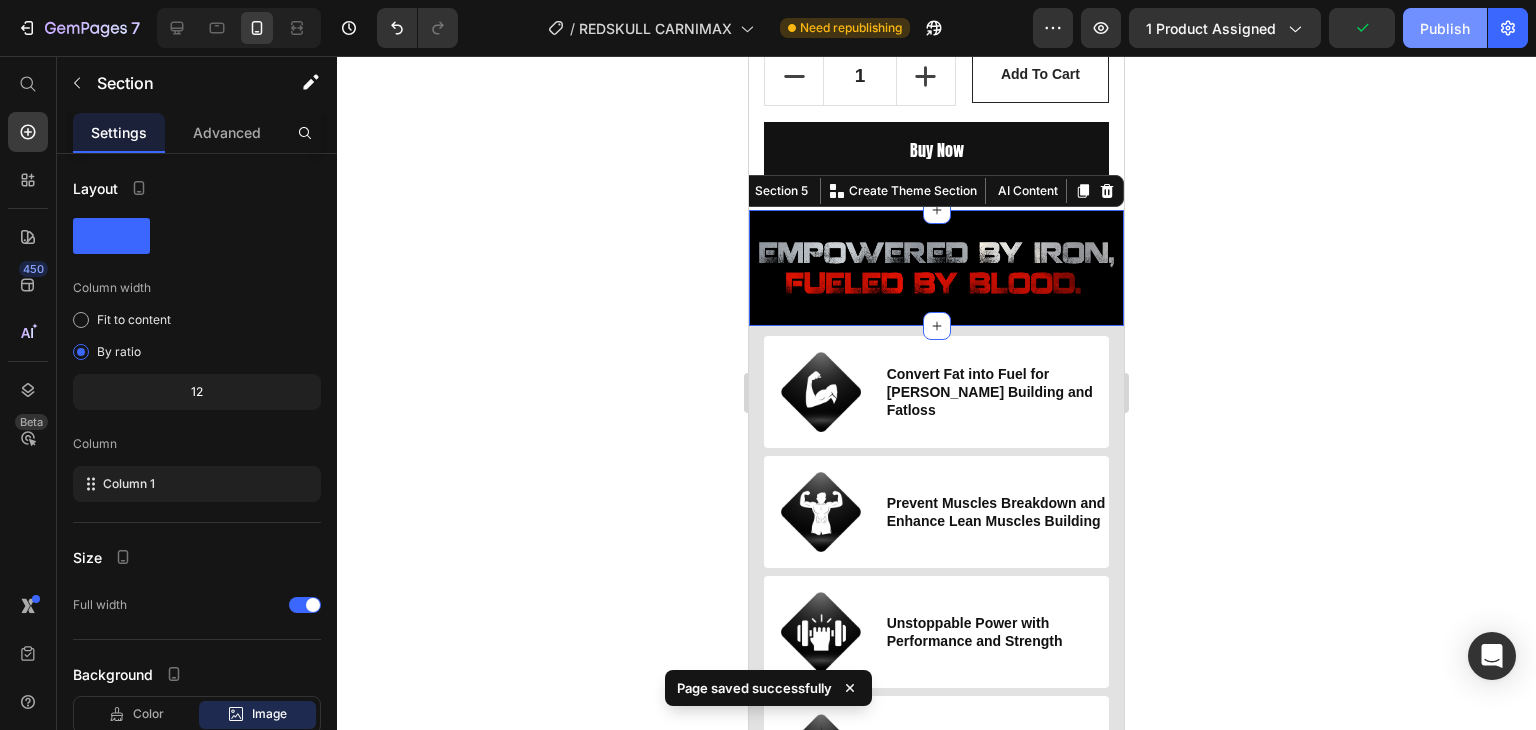 click on "Publish" 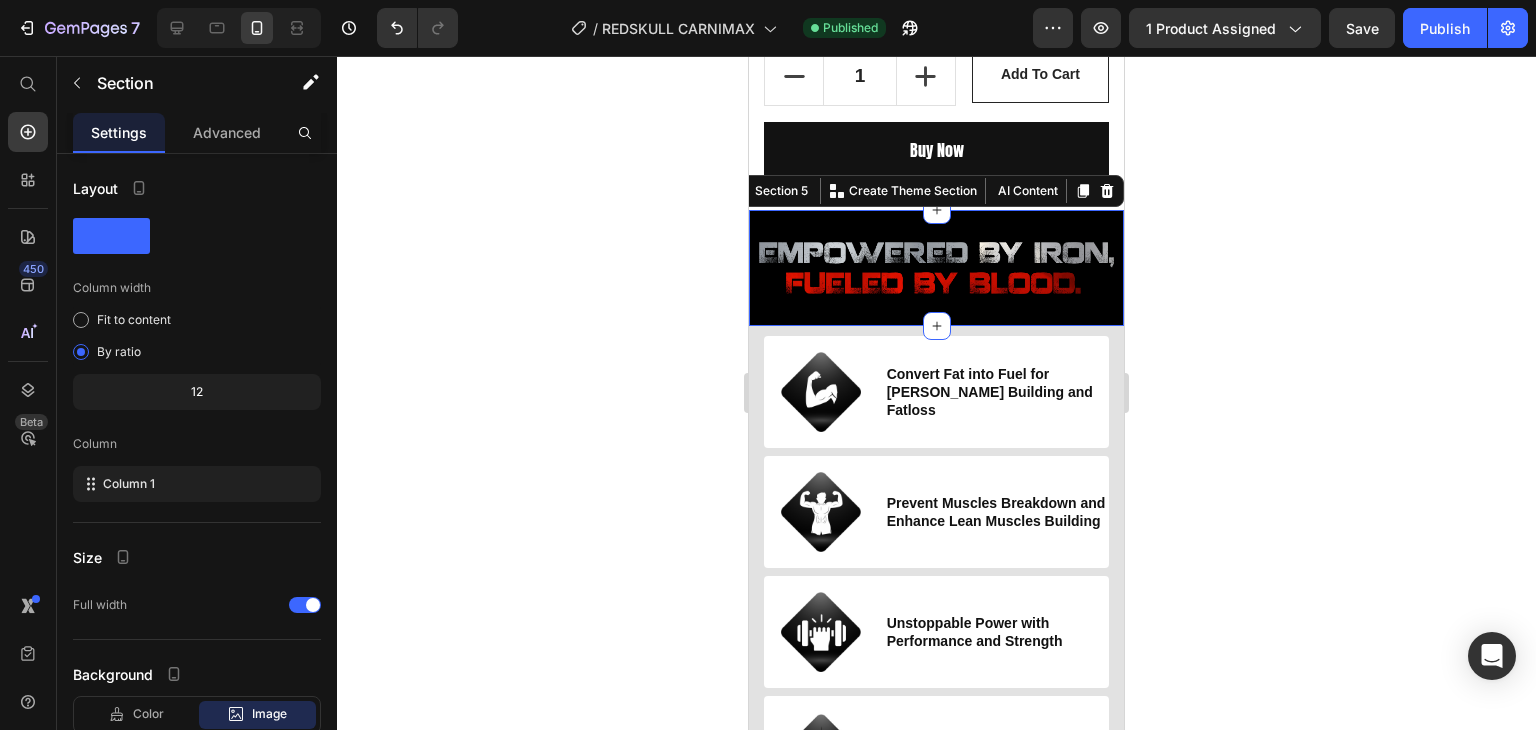 click 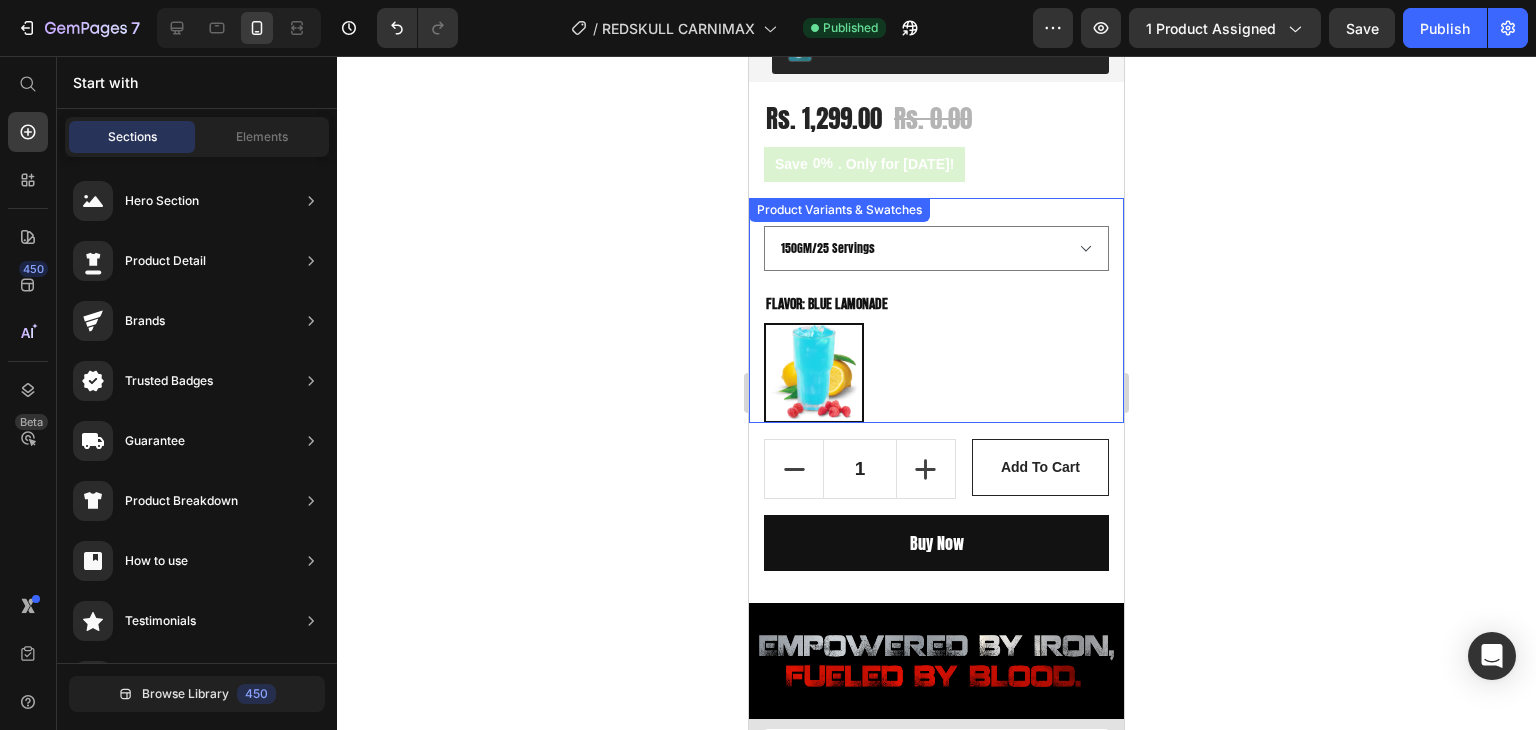 scroll, scrollTop: 548, scrollLeft: 0, axis: vertical 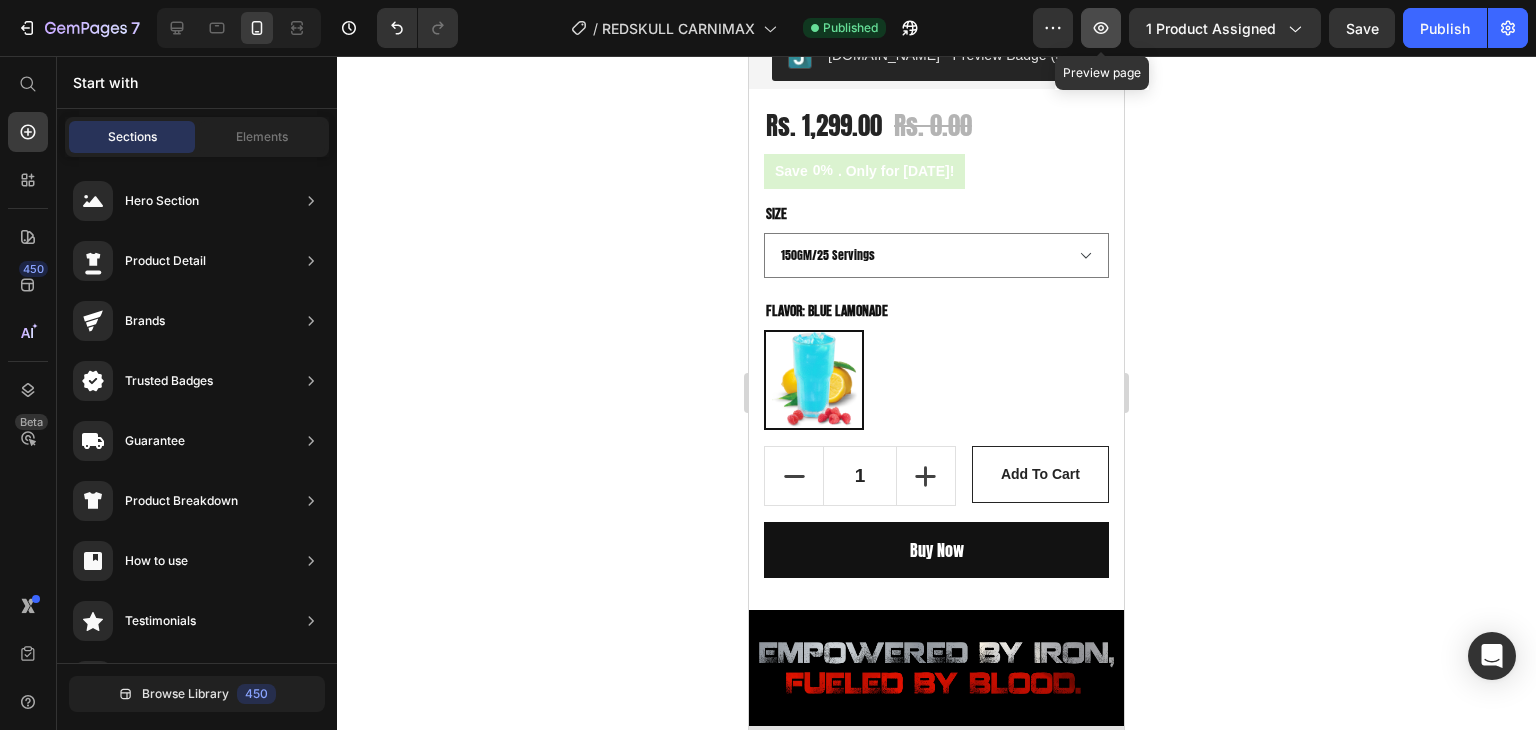 click 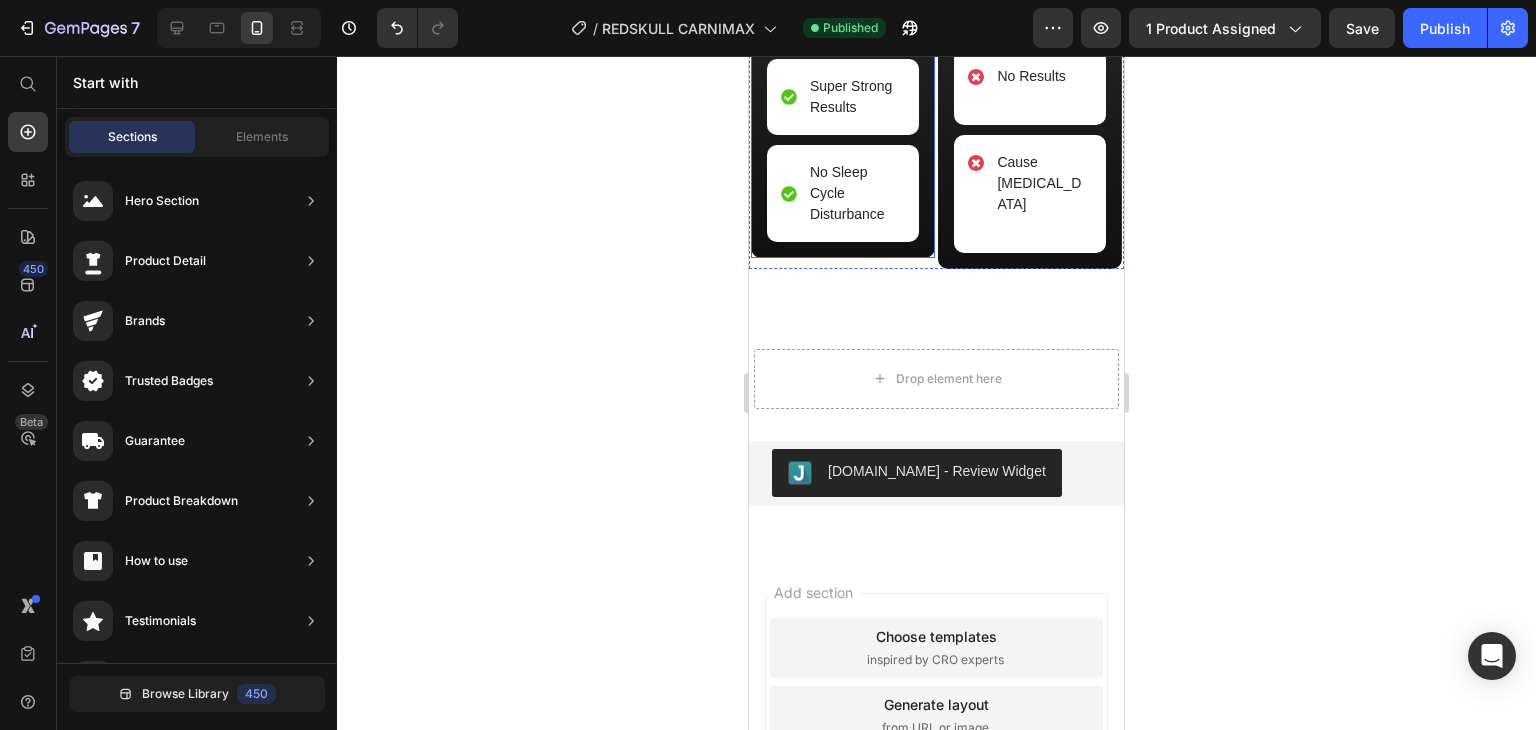scroll, scrollTop: 3514, scrollLeft: 0, axis: vertical 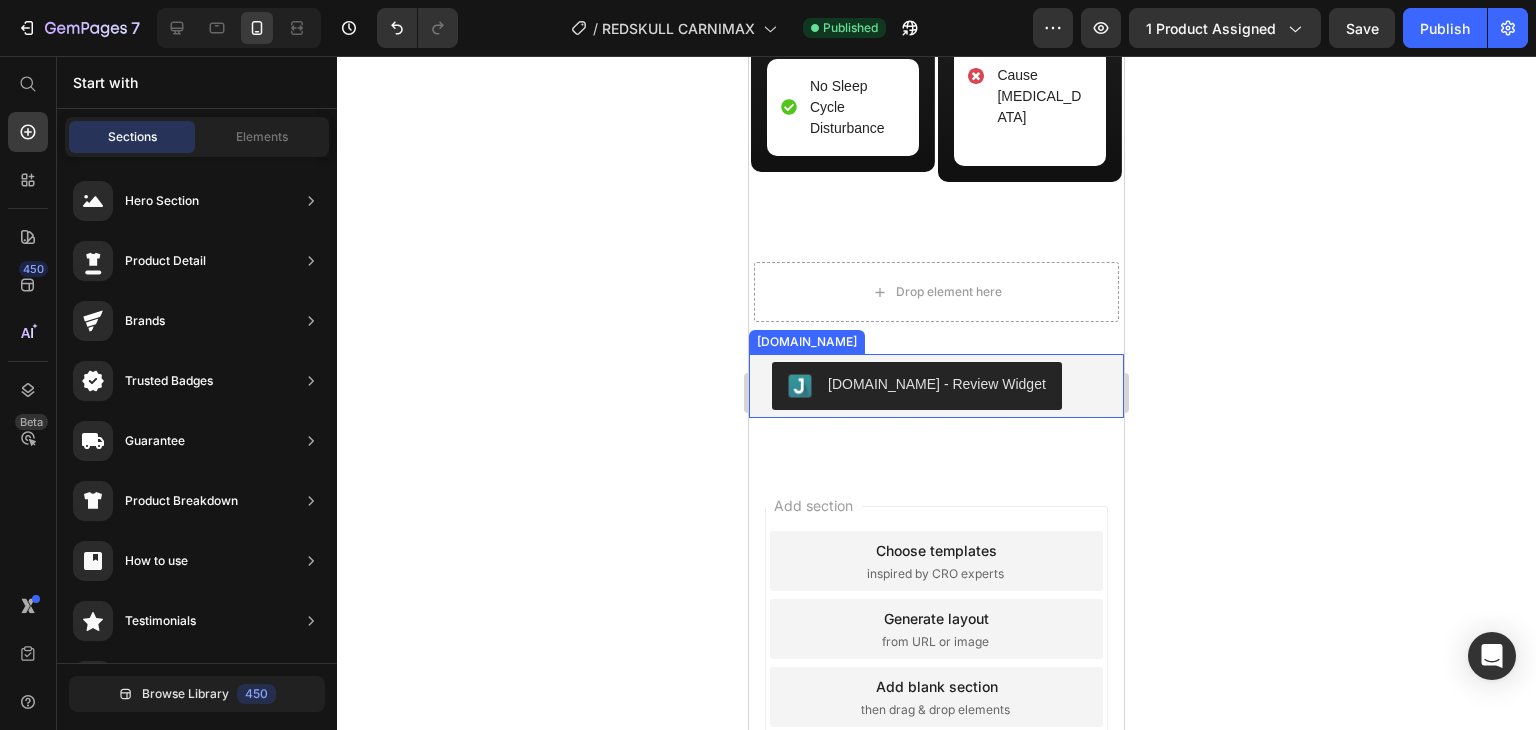 click on "[DOMAIN_NAME] - Review Widget" at bounding box center [936, 386] 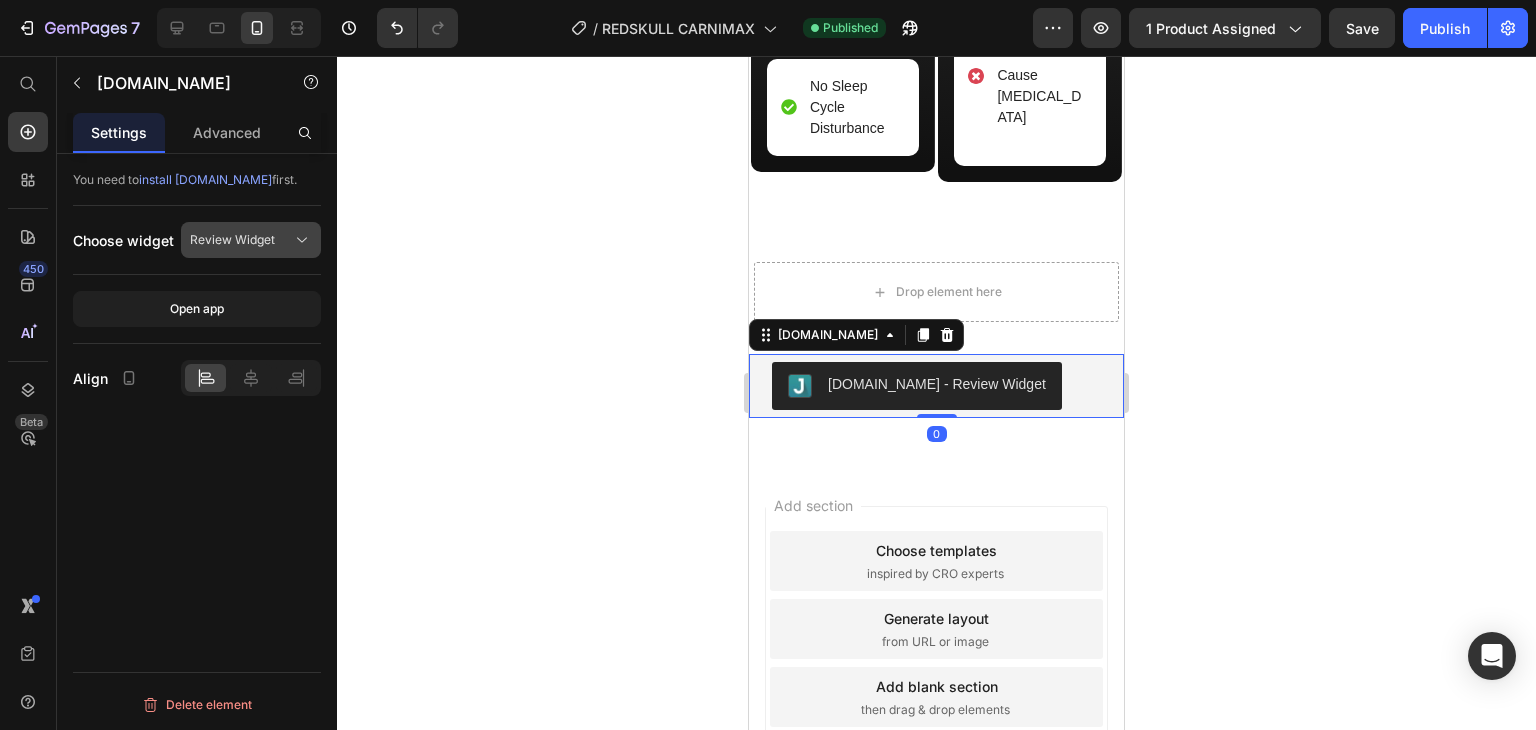 click on "Review Widget" at bounding box center (232, 240) 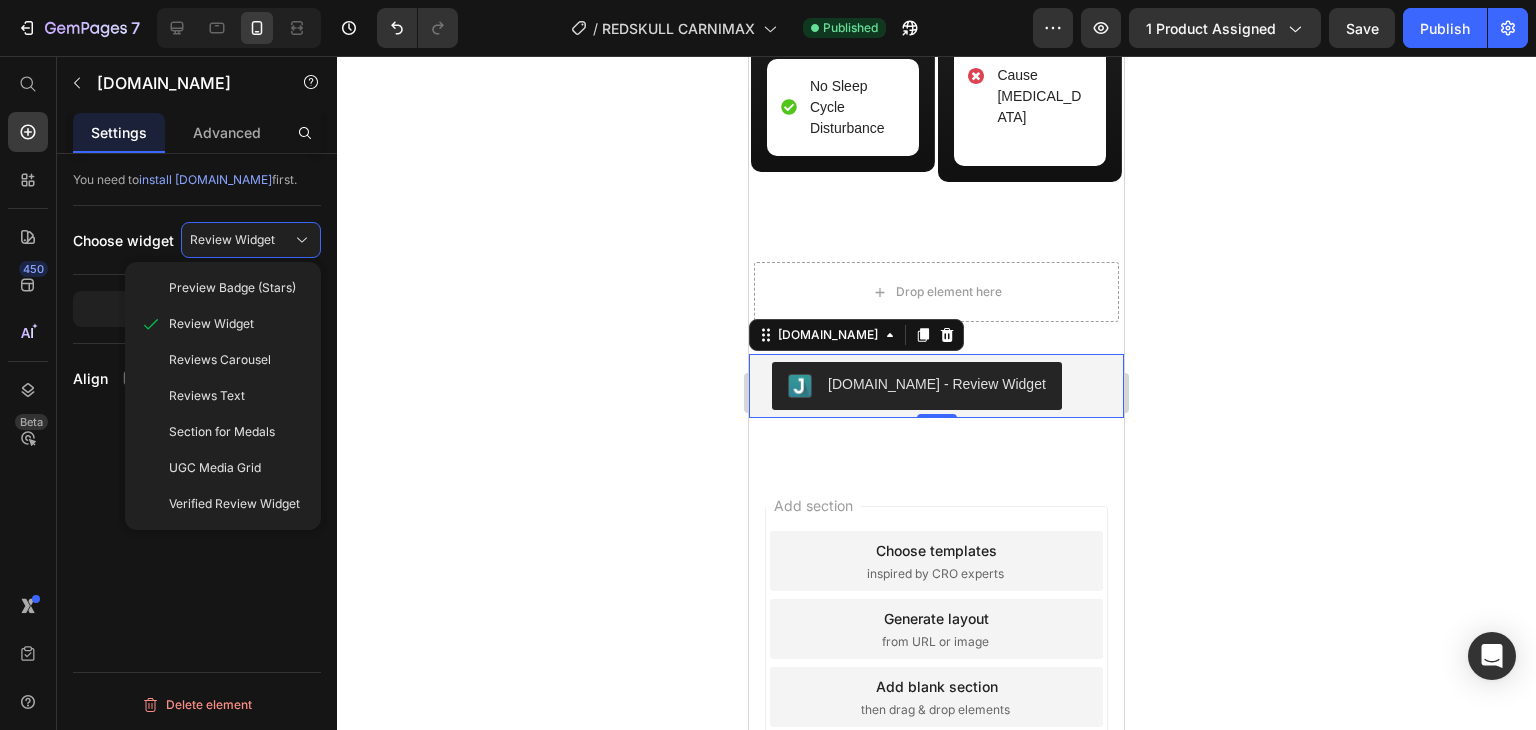 click on "install [DOMAIN_NAME]" at bounding box center [205, 179] 